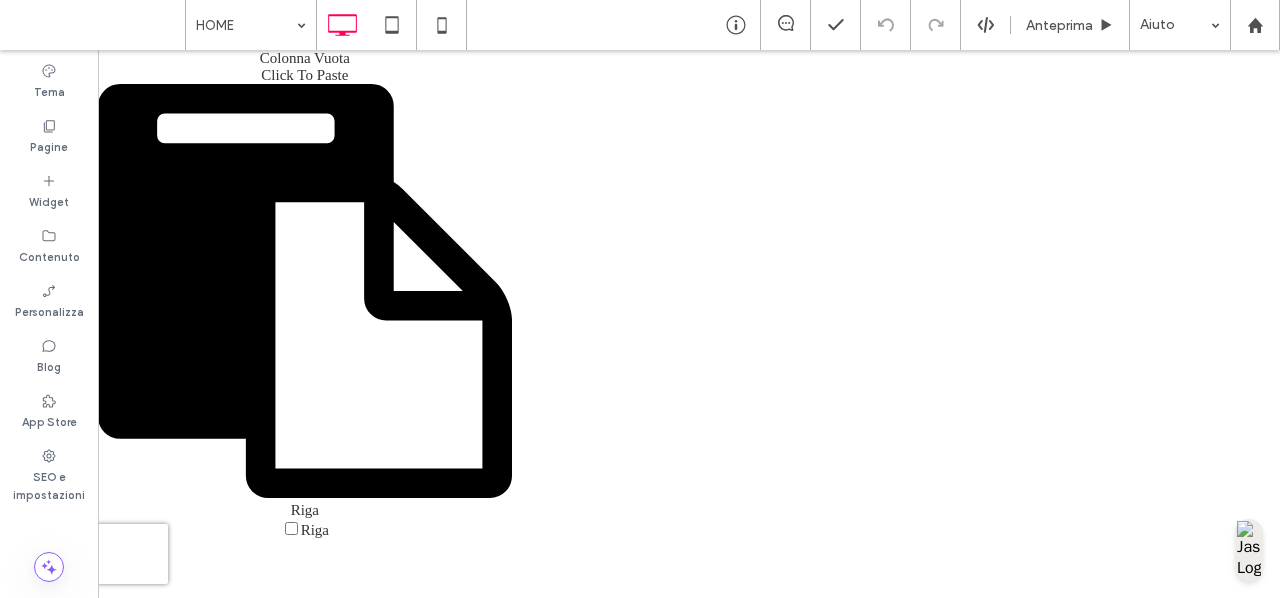 scroll, scrollTop: 0, scrollLeft: 0, axis: both 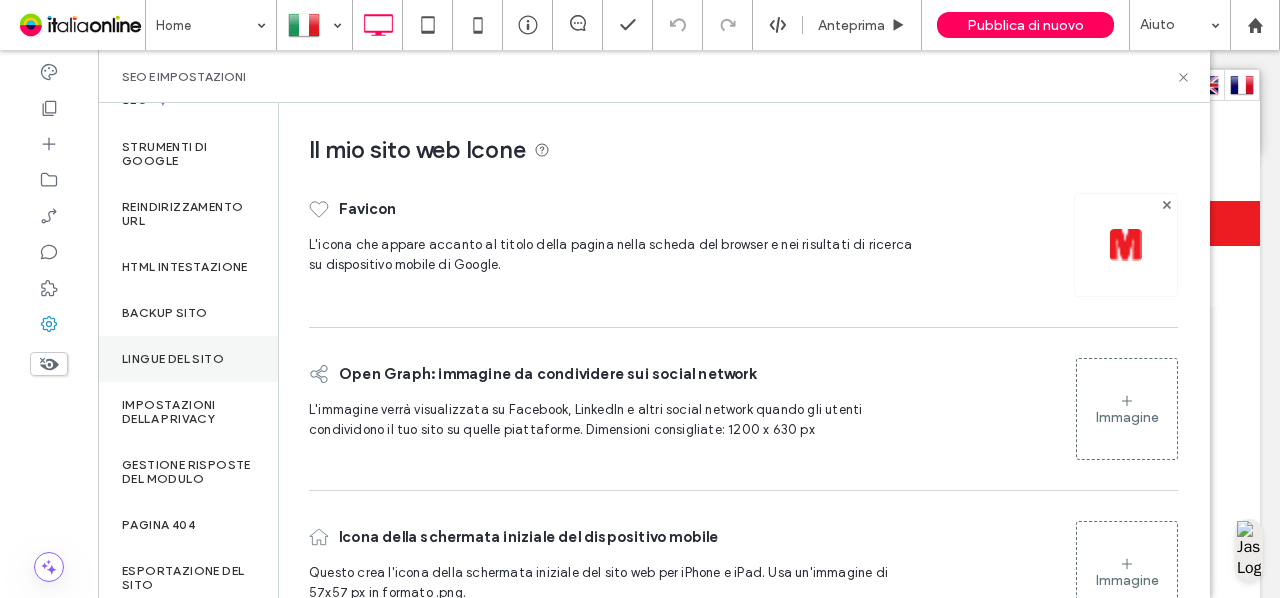 click on "Lingue del sito" at bounding box center [188, 359] 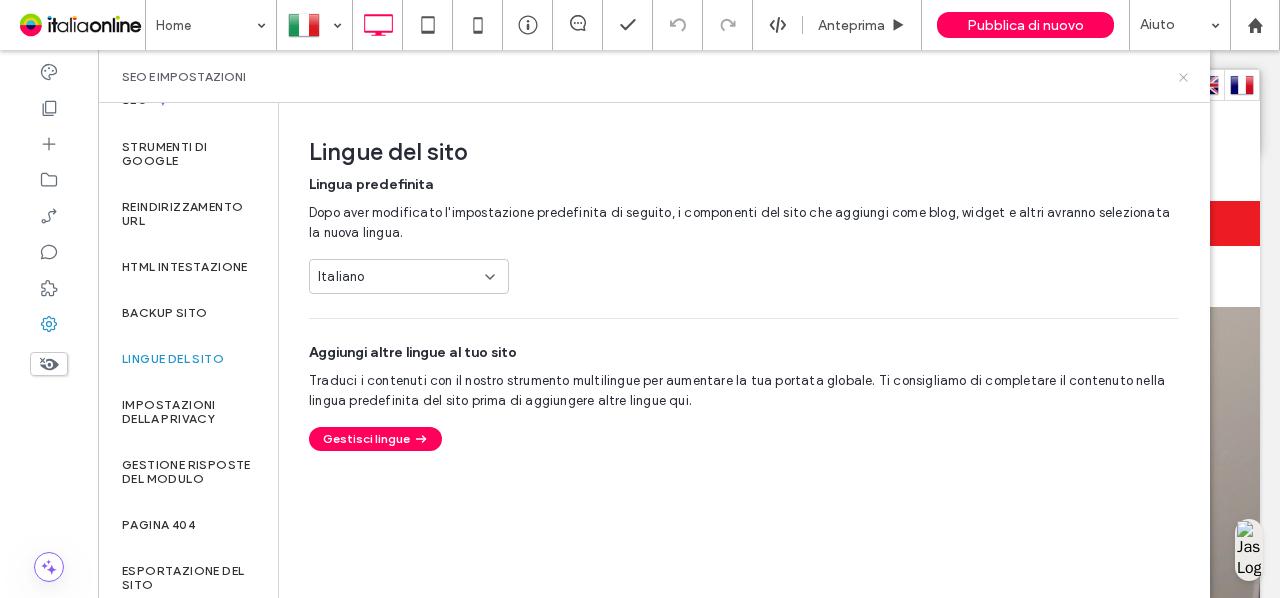 click 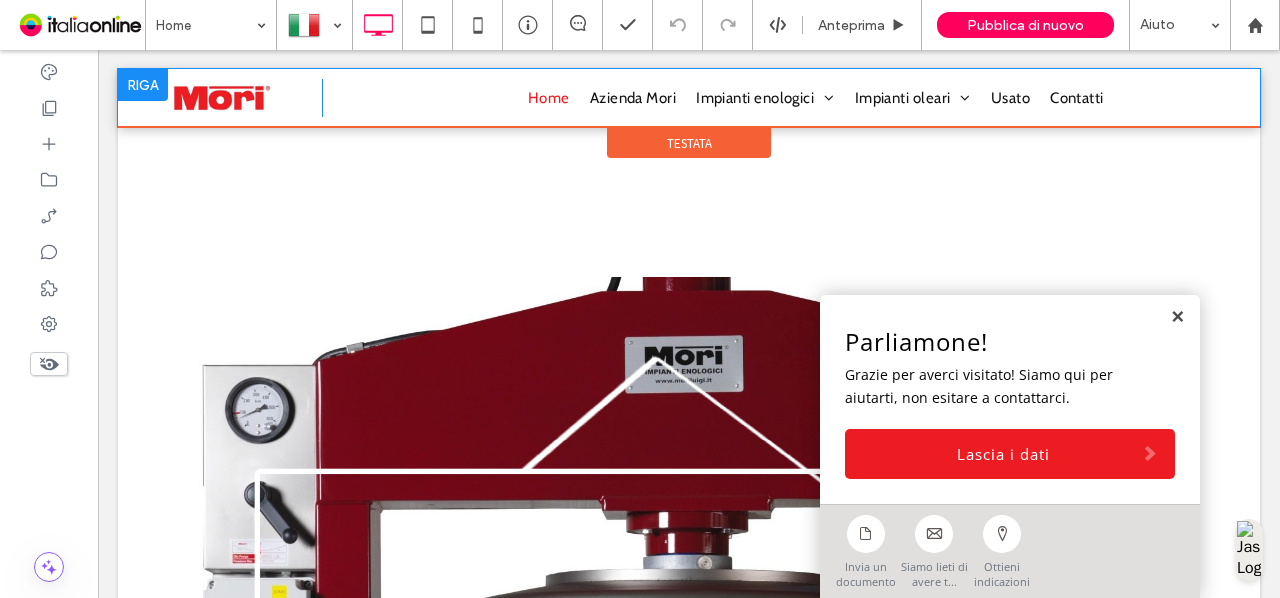 scroll, scrollTop: 213, scrollLeft: 0, axis: vertical 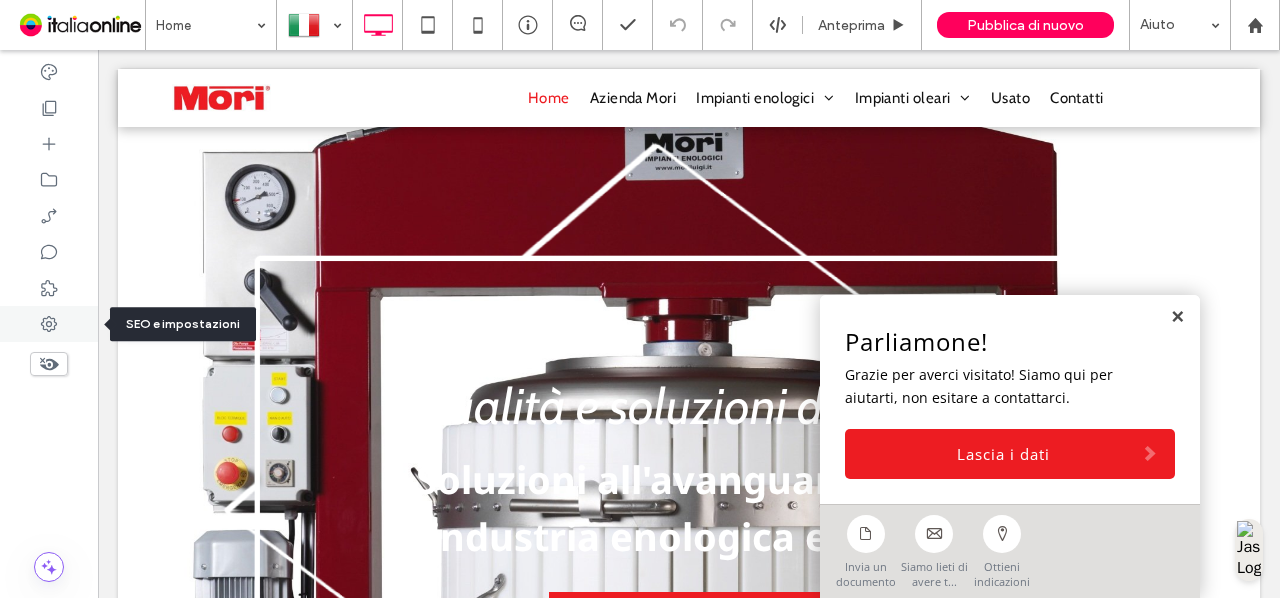 click 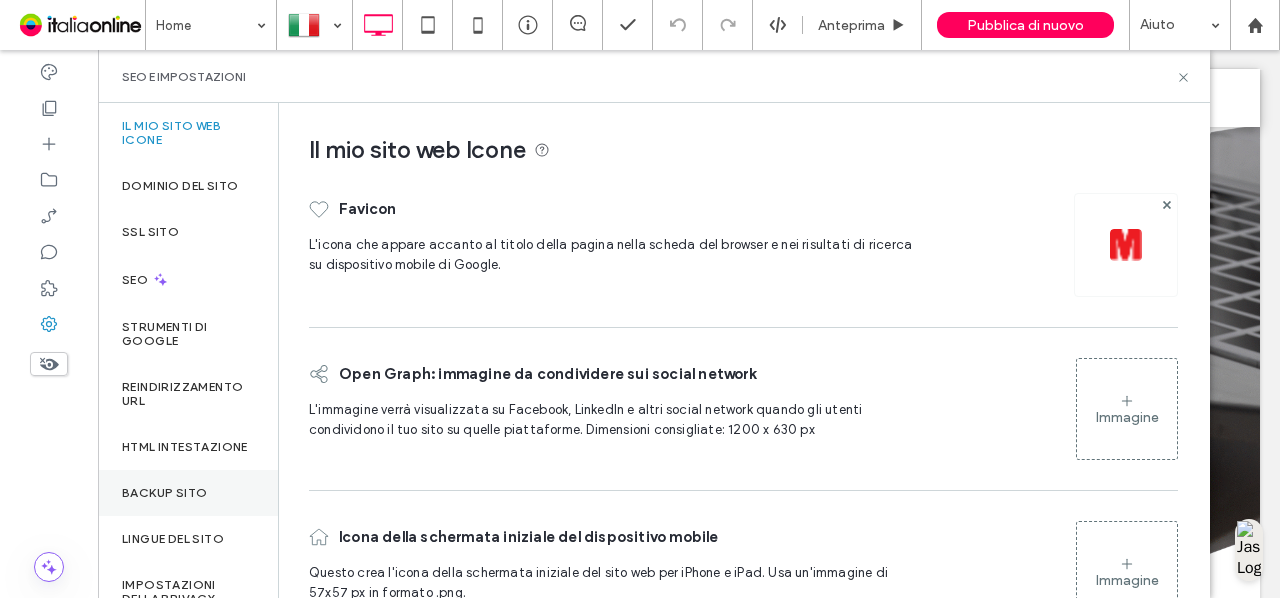 click on "Backup sito" at bounding box center [188, 493] 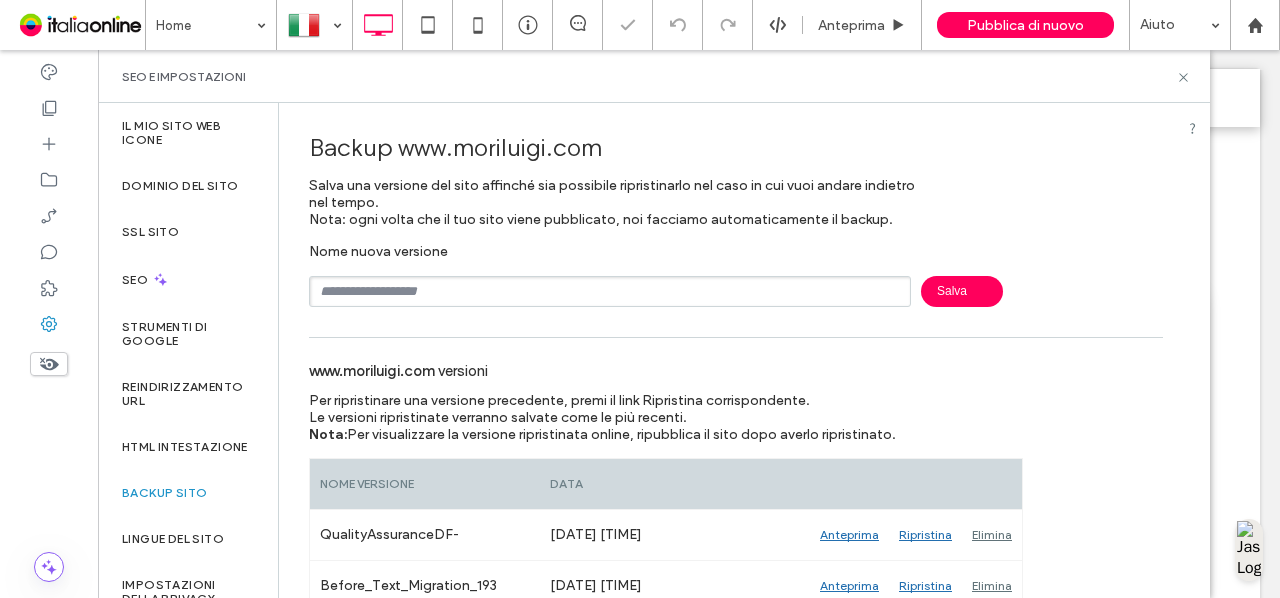 drag, startPoint x: 610, startPoint y: 301, endPoint x: 515, endPoint y: 408, distance: 143.08739 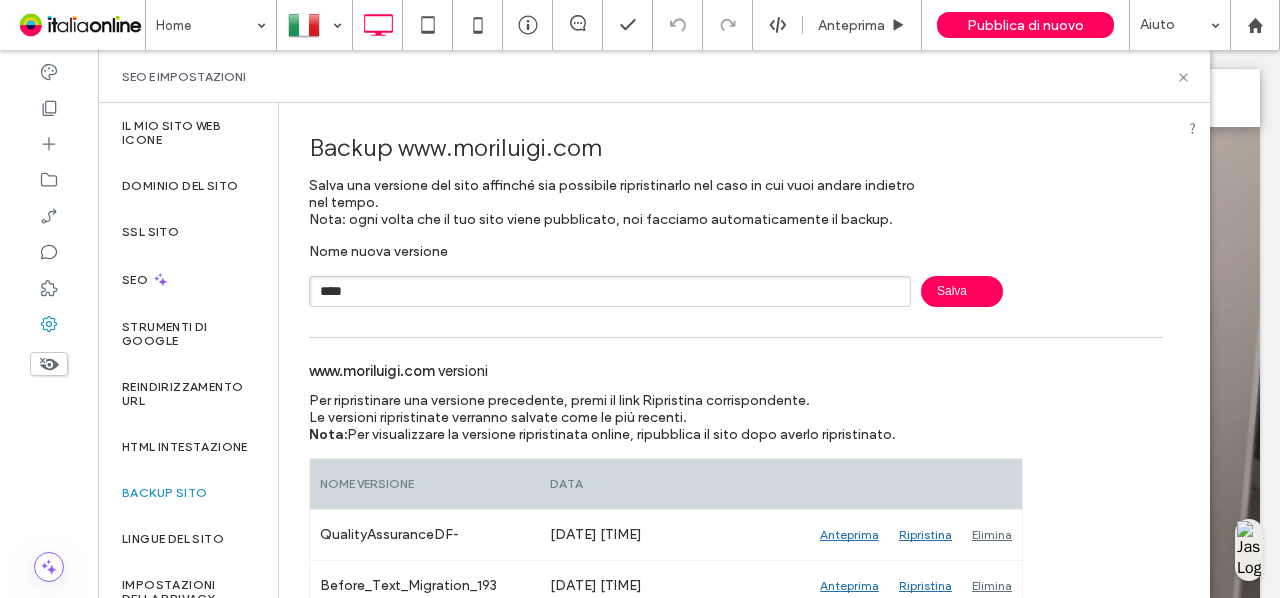 type on "****" 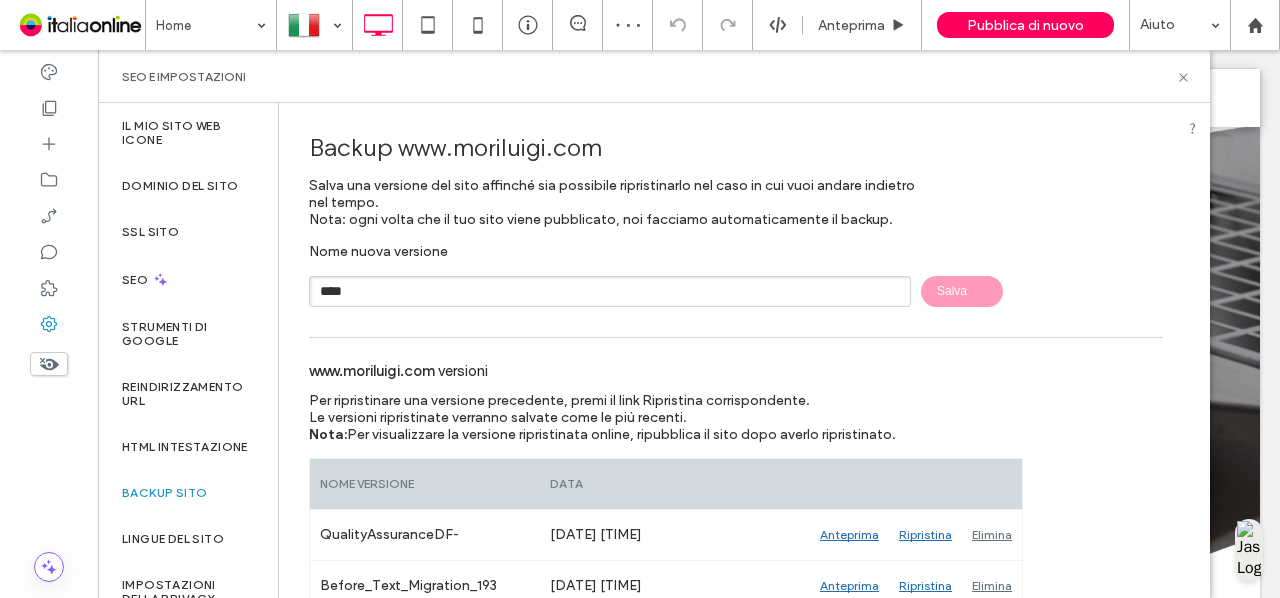 type 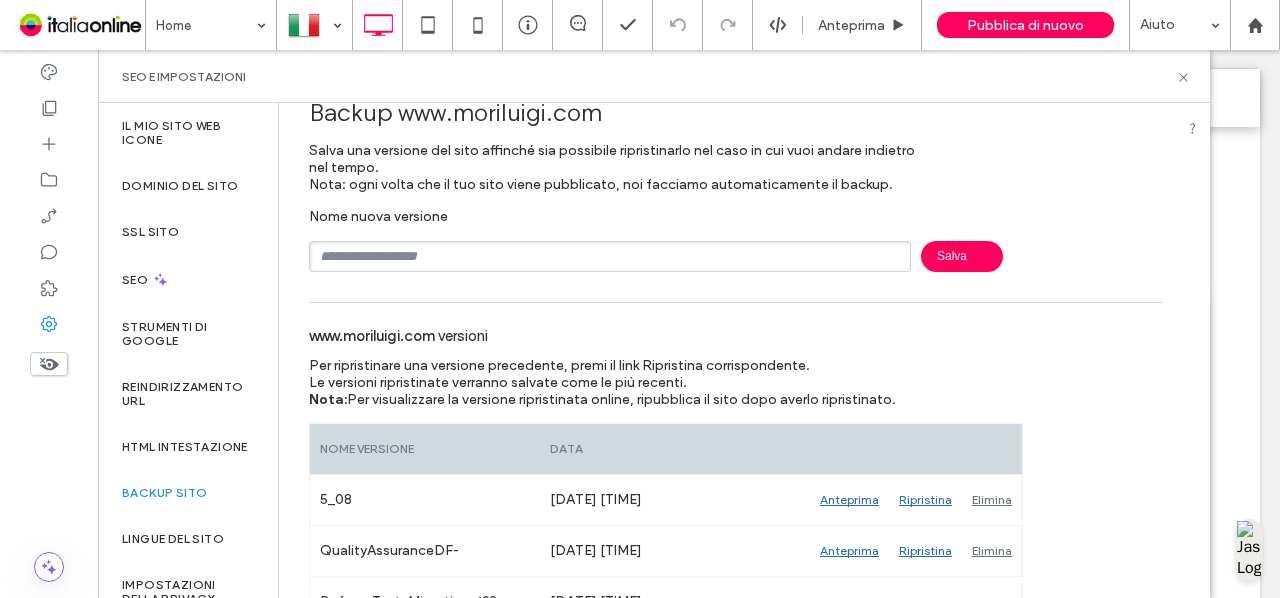 scroll, scrollTop: 0, scrollLeft: 0, axis: both 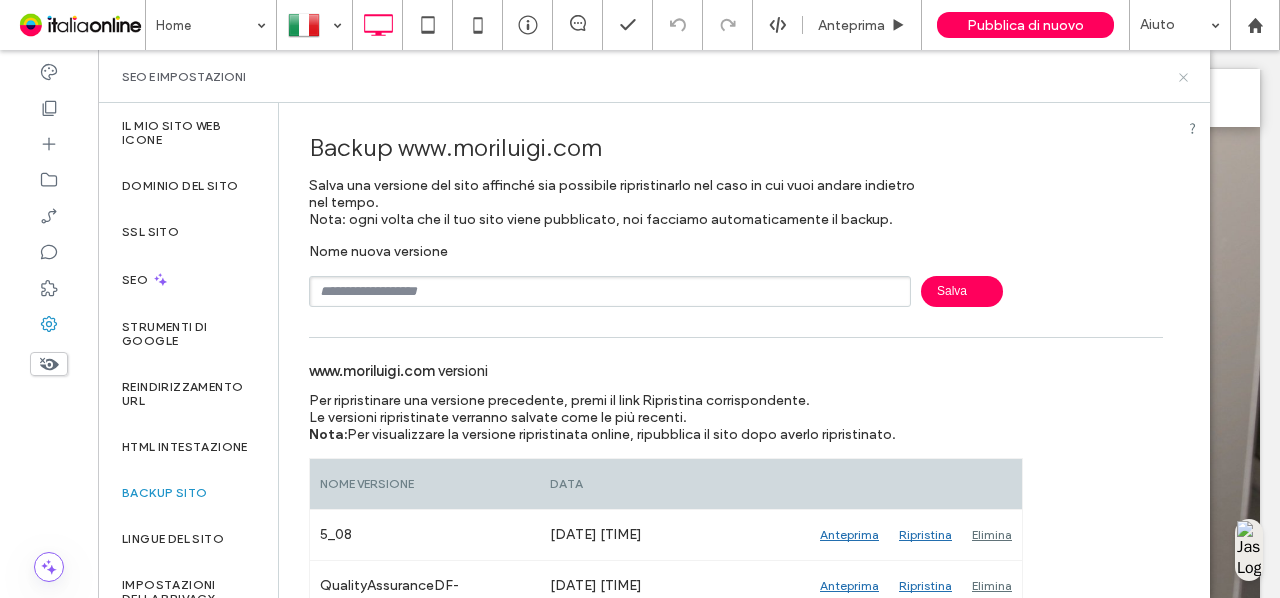 click 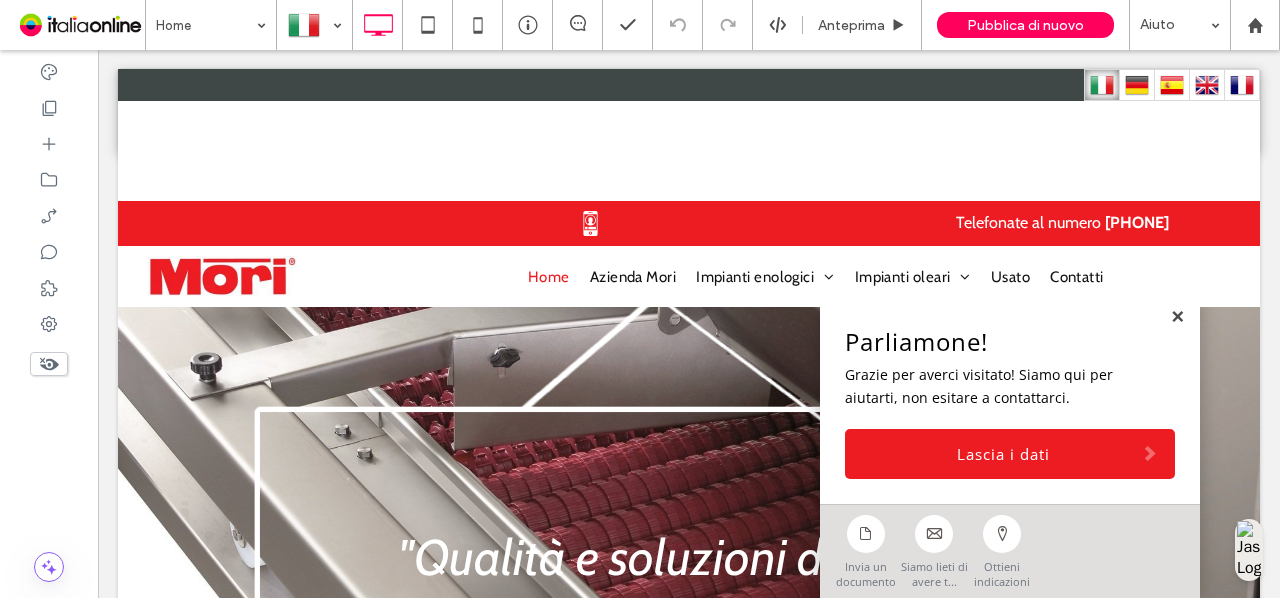 scroll, scrollTop: 61, scrollLeft: 0, axis: vertical 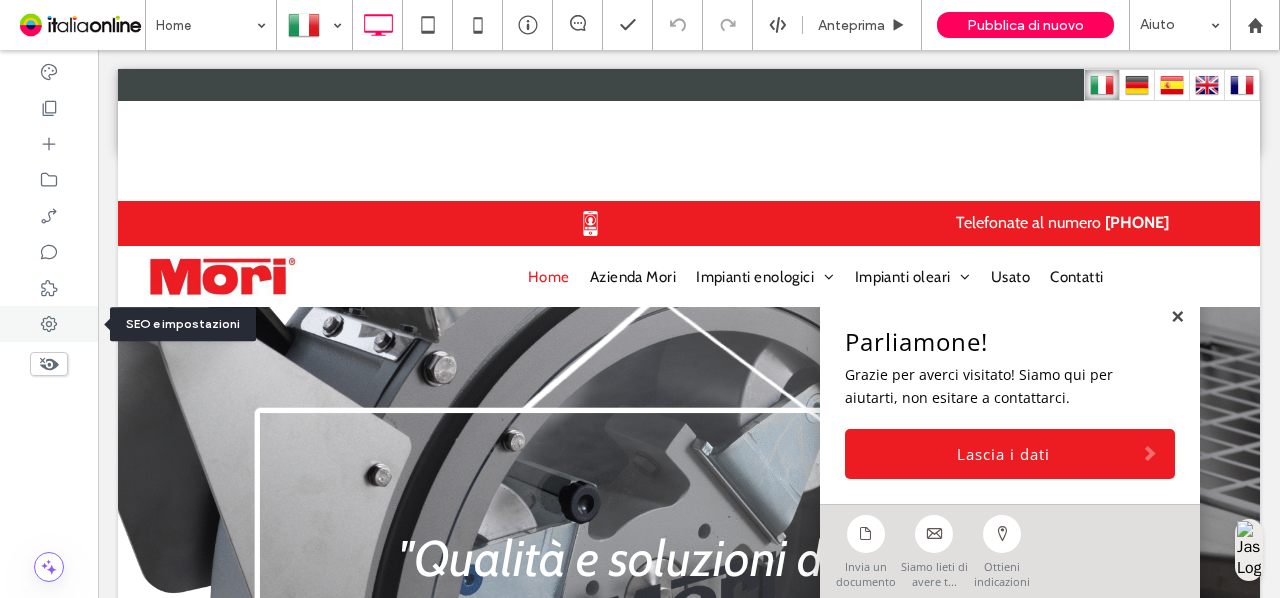 click 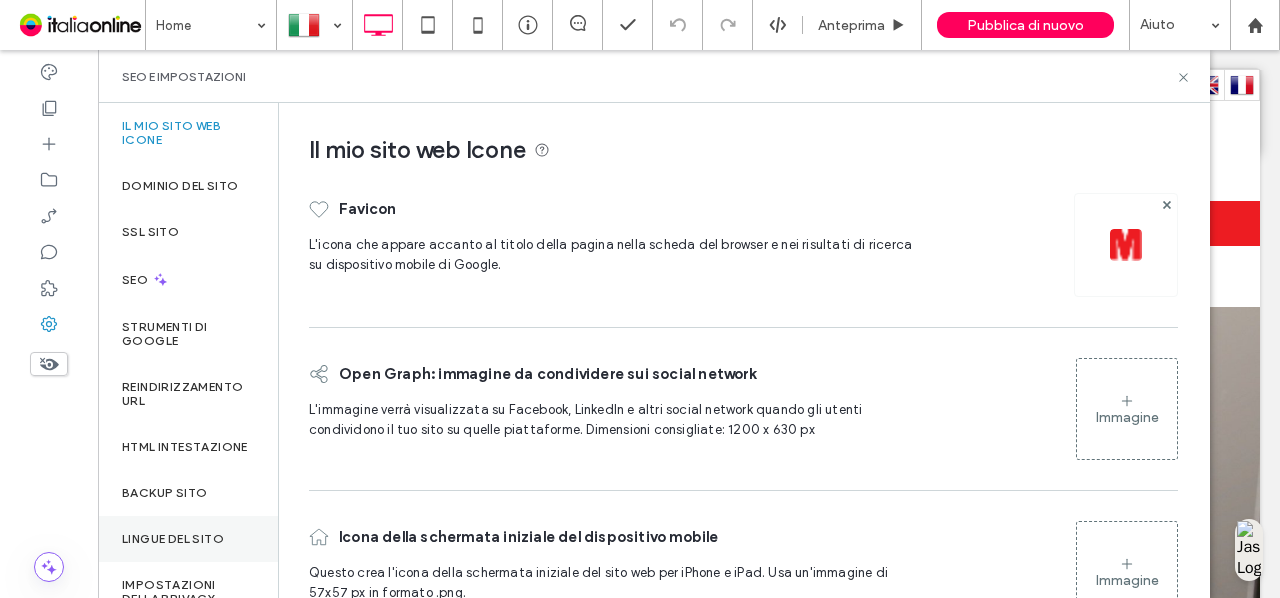 click on "Lingue del sito" at bounding box center [173, 539] 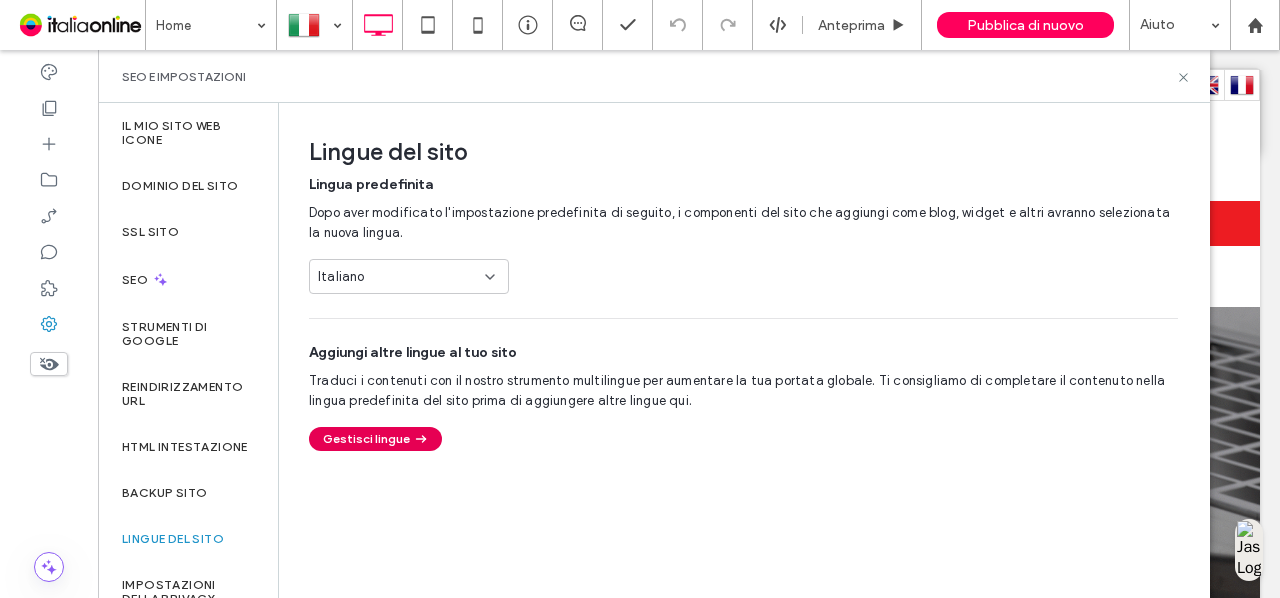 click on "Gestisci lingue" at bounding box center [375, 439] 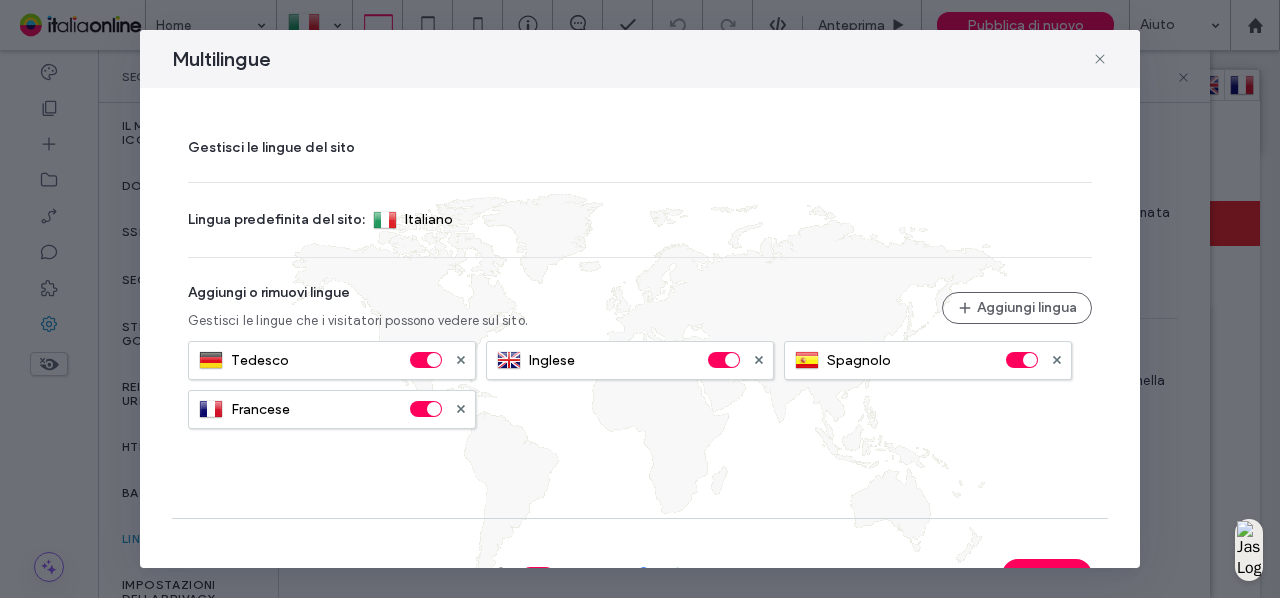 scroll, scrollTop: 60, scrollLeft: 0, axis: vertical 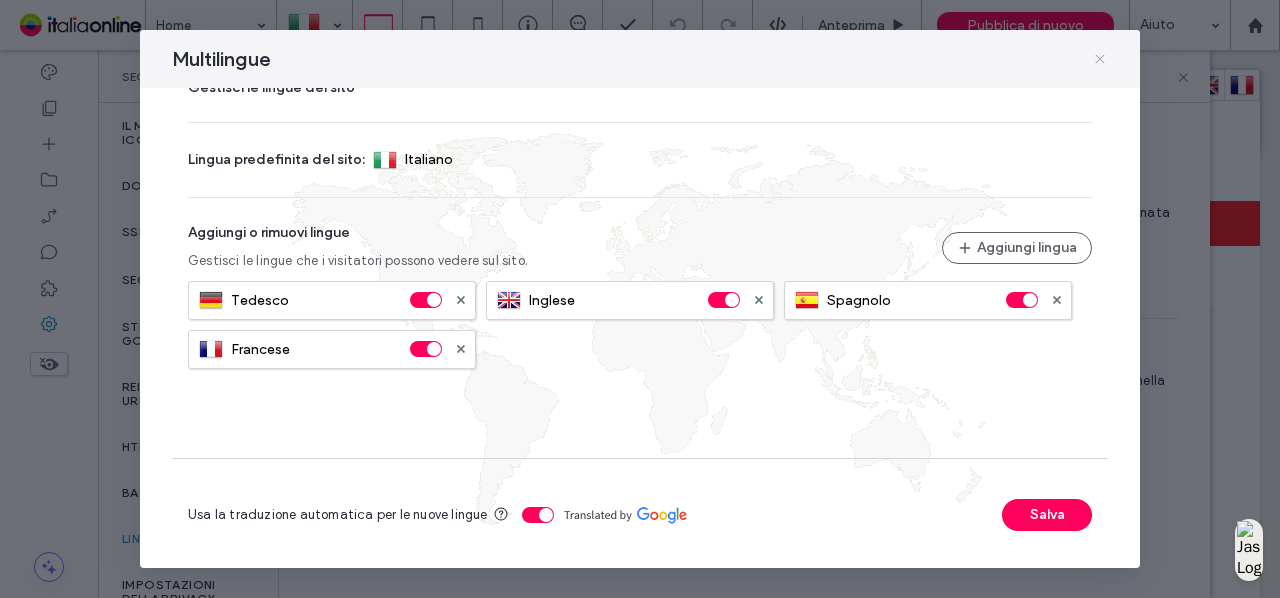 click 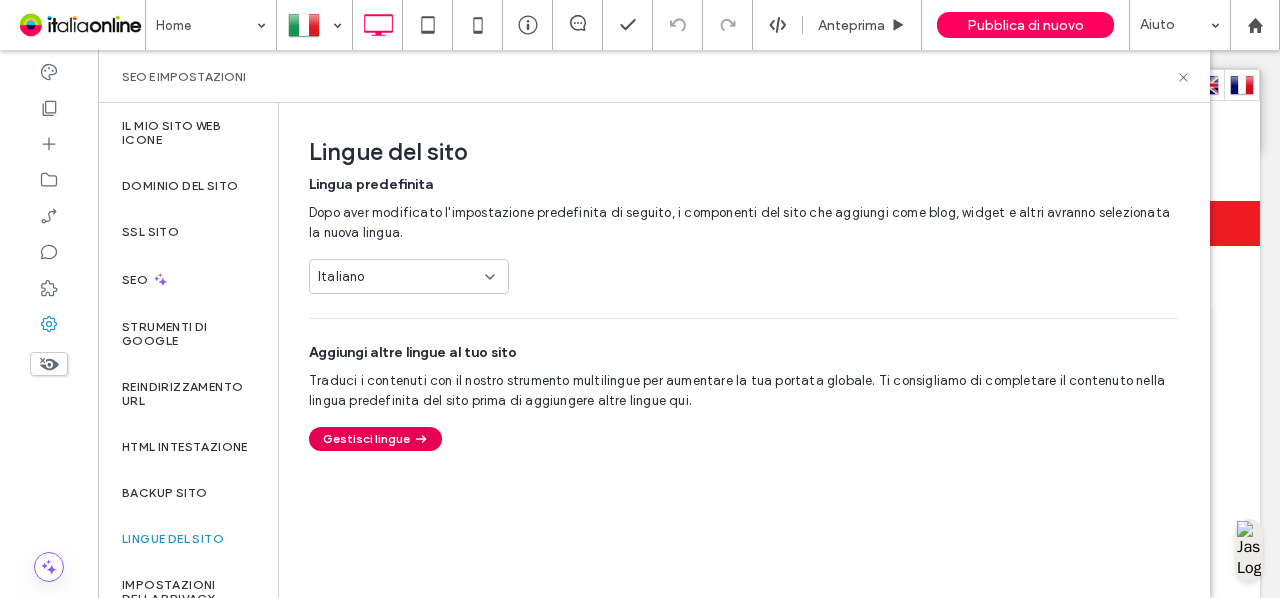 click on "Gestisci lingue" at bounding box center [375, 439] 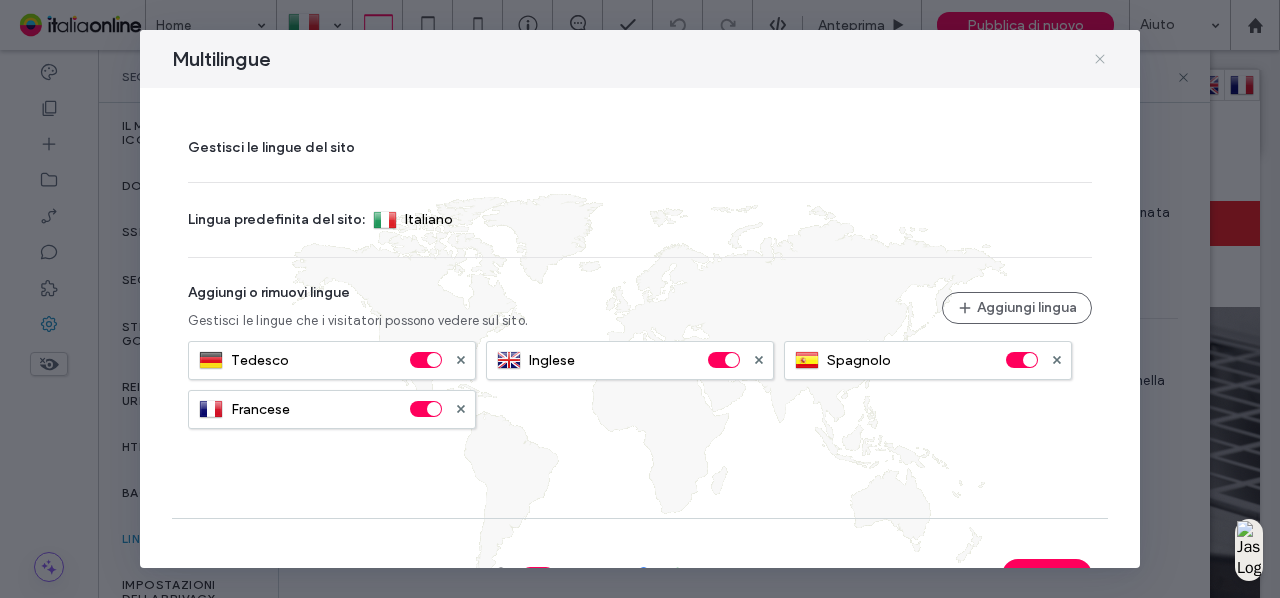 click 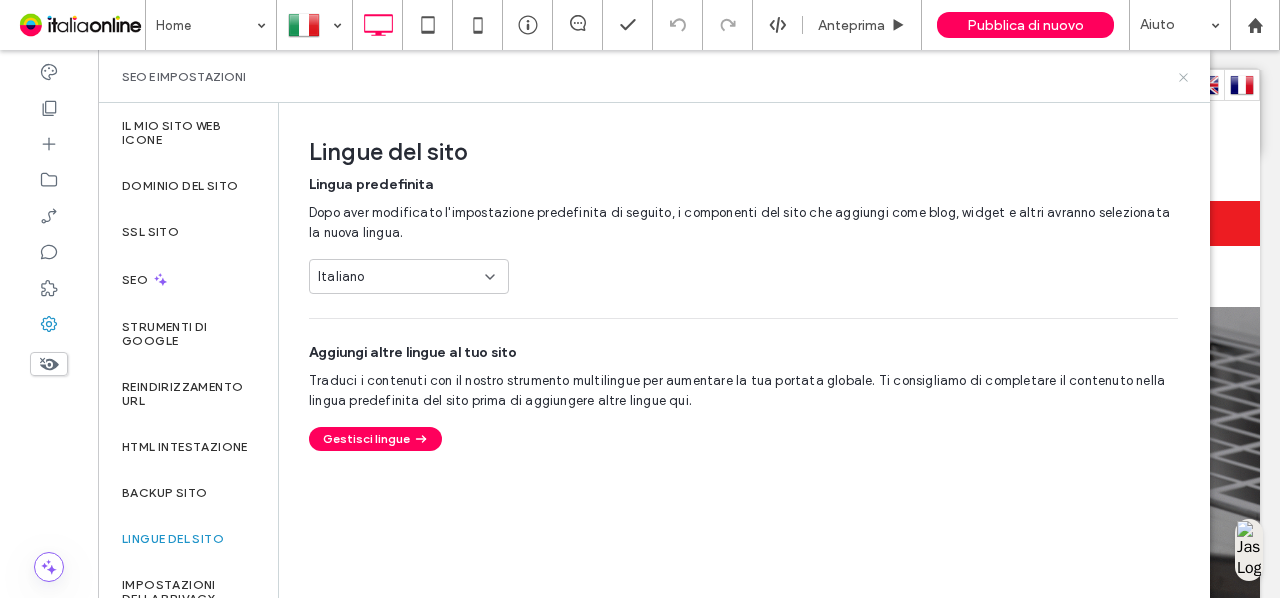 click 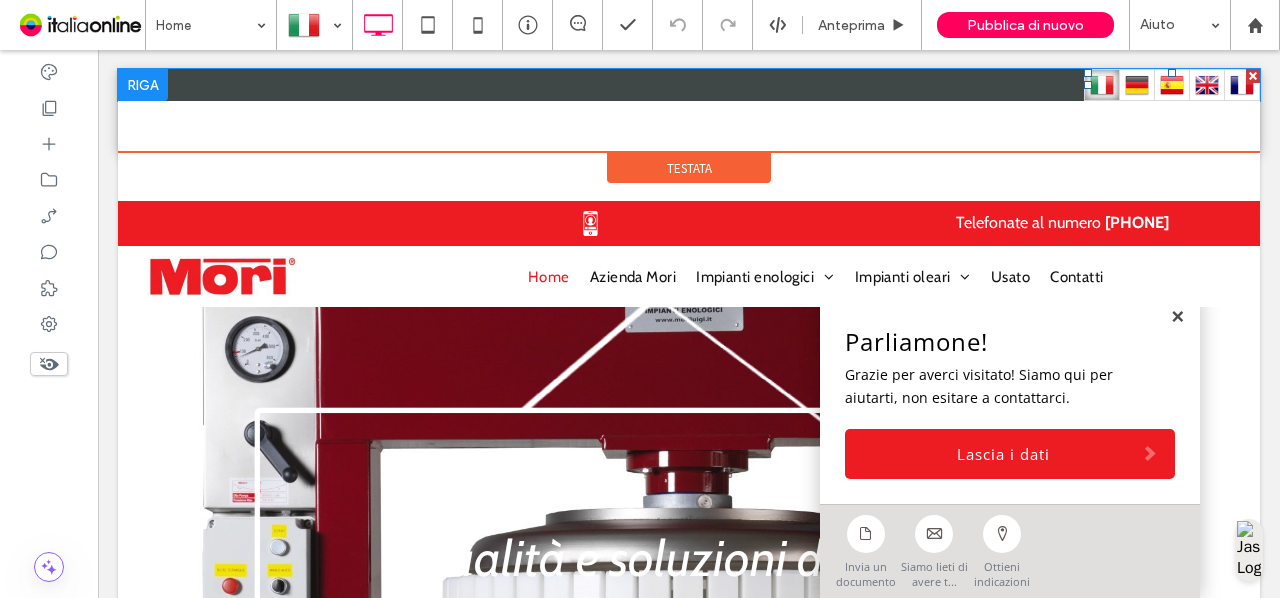 click at bounding box center [1242, 85] 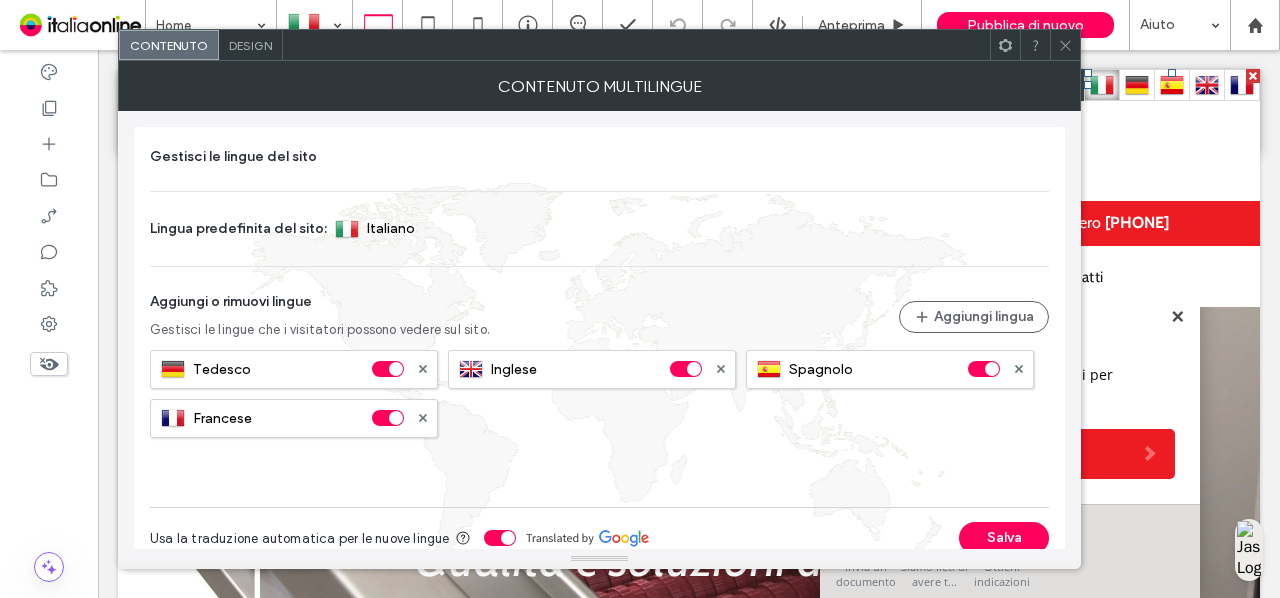 click at bounding box center [1065, 45] 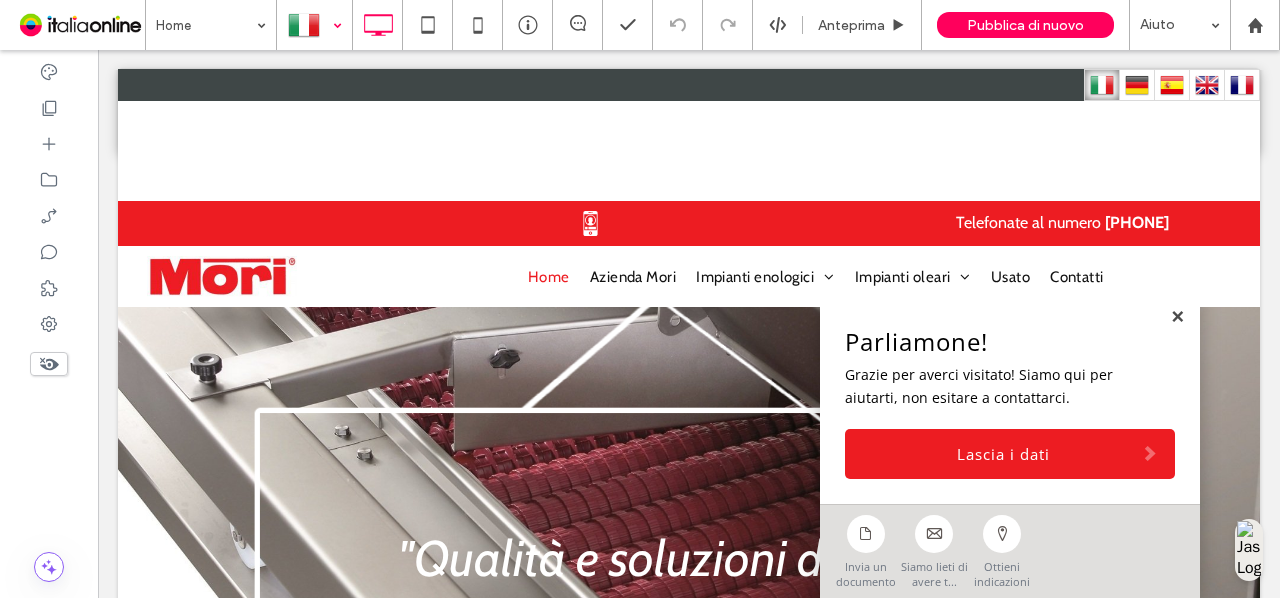 click at bounding box center (314, 25) 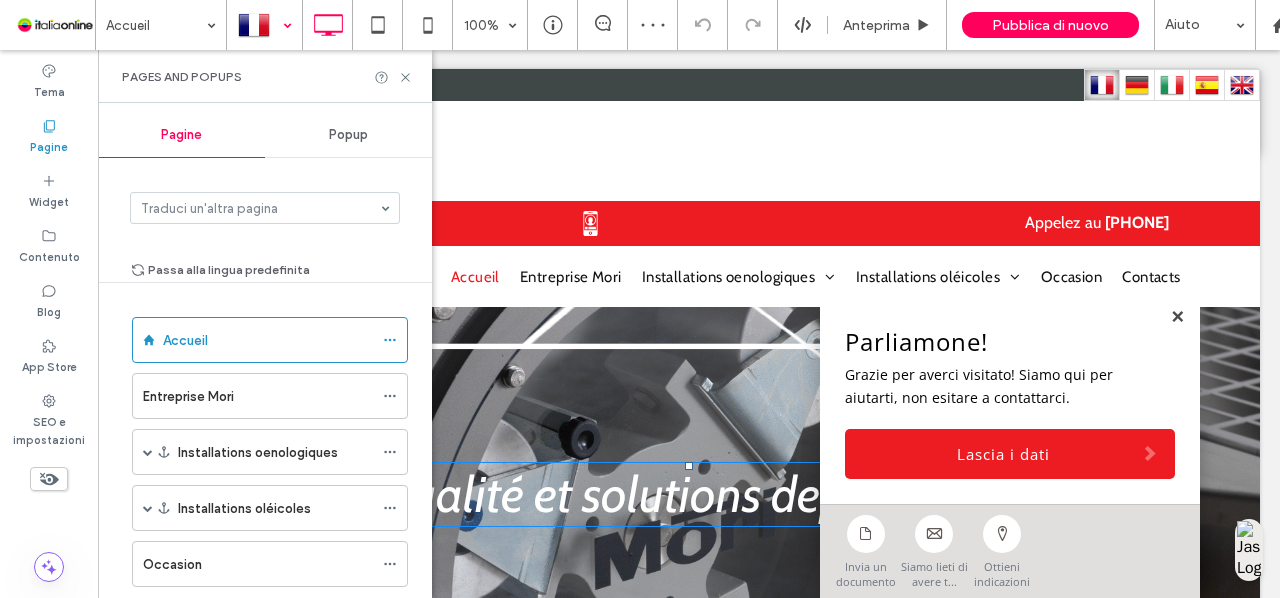 scroll, scrollTop: 0, scrollLeft: 0, axis: both 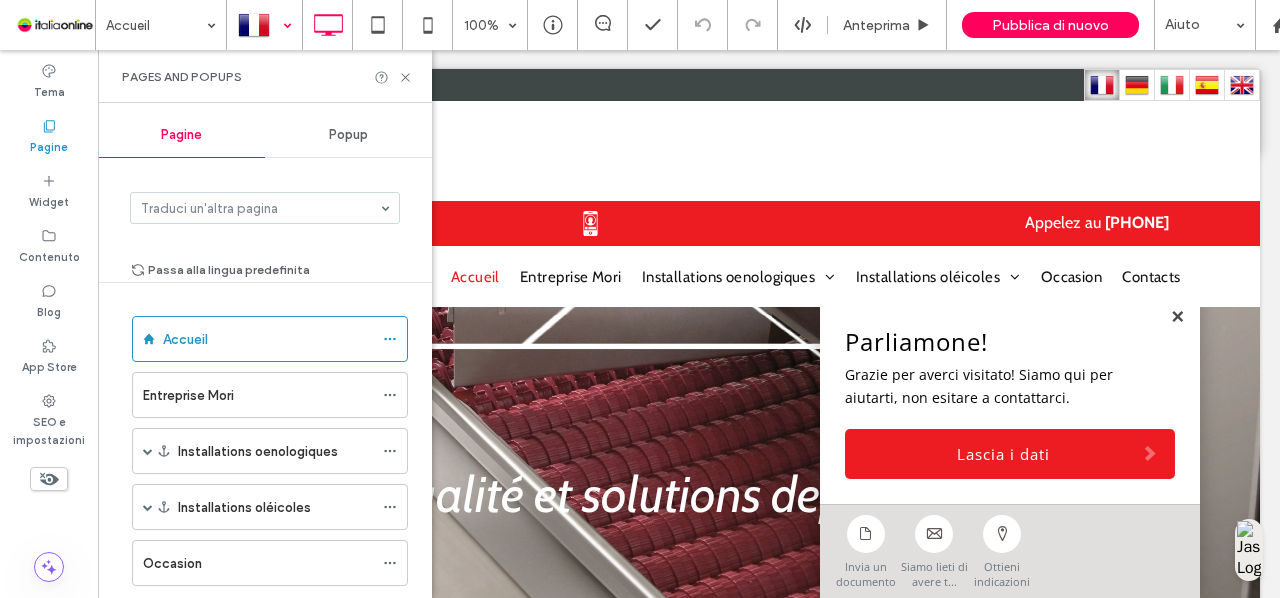 click on "Traduci un'altra pagina" at bounding box center [265, 208] 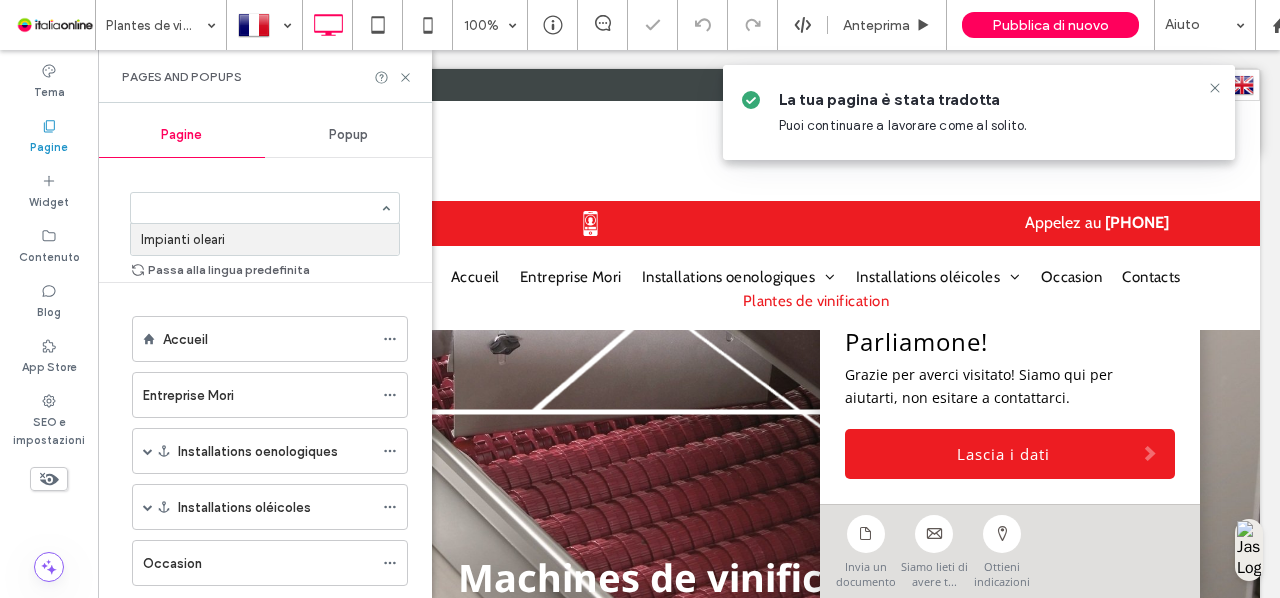 scroll, scrollTop: 0, scrollLeft: 0, axis: both 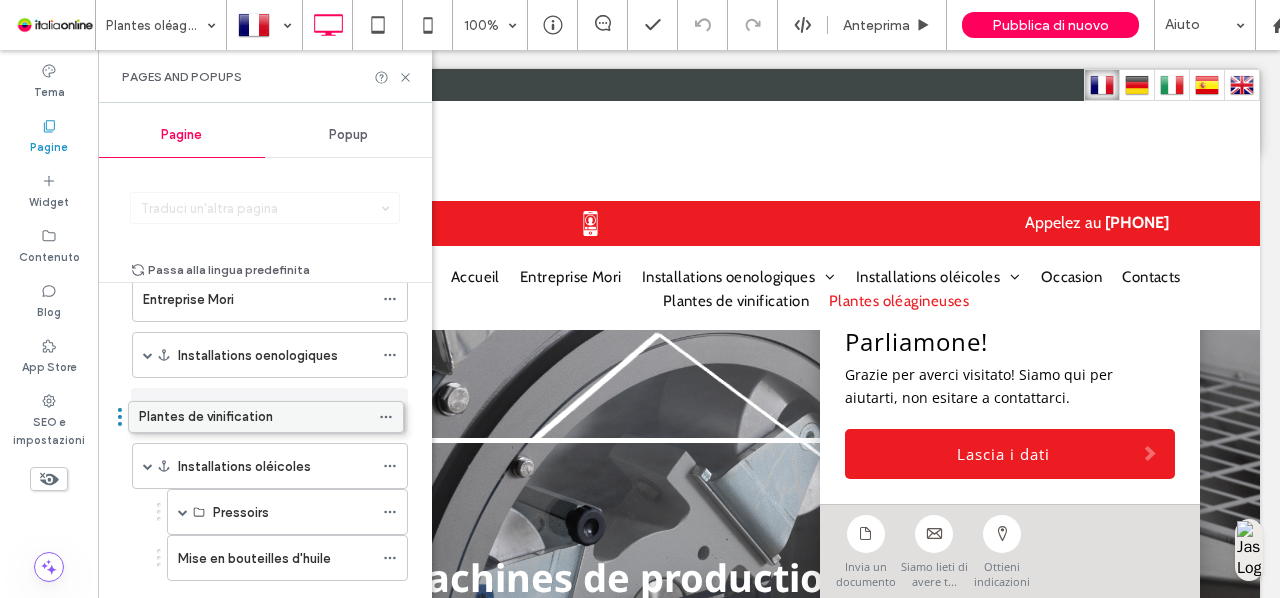drag, startPoint x: 294, startPoint y: 456, endPoint x: 290, endPoint y: 419, distance: 37.215588 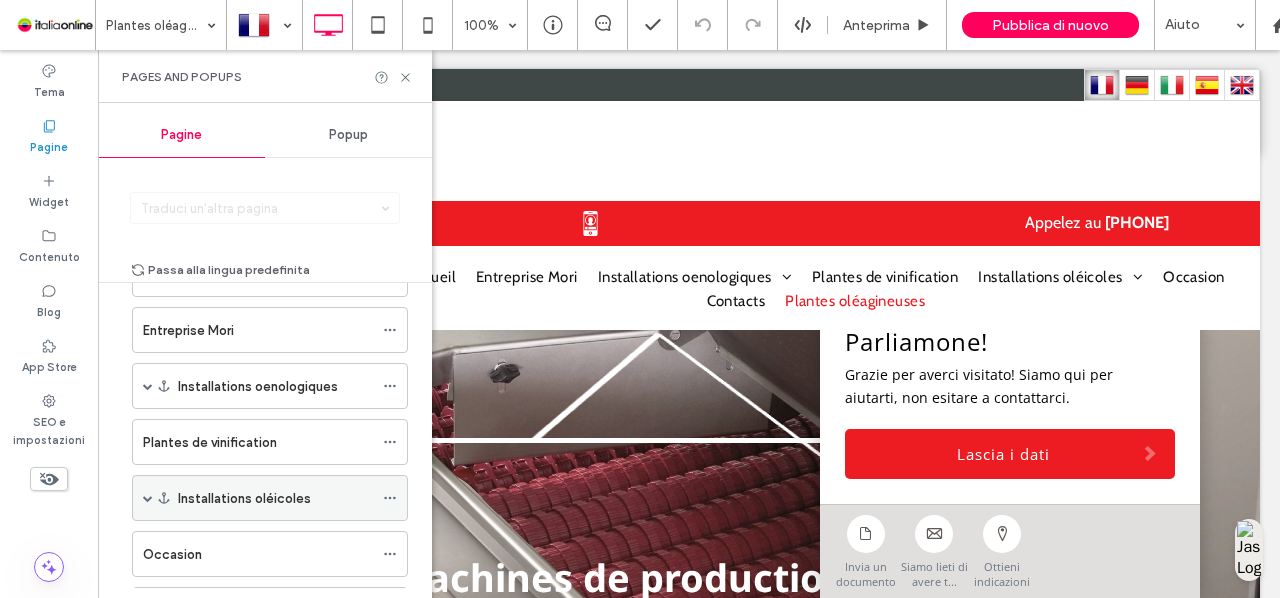scroll, scrollTop: 65, scrollLeft: 0, axis: vertical 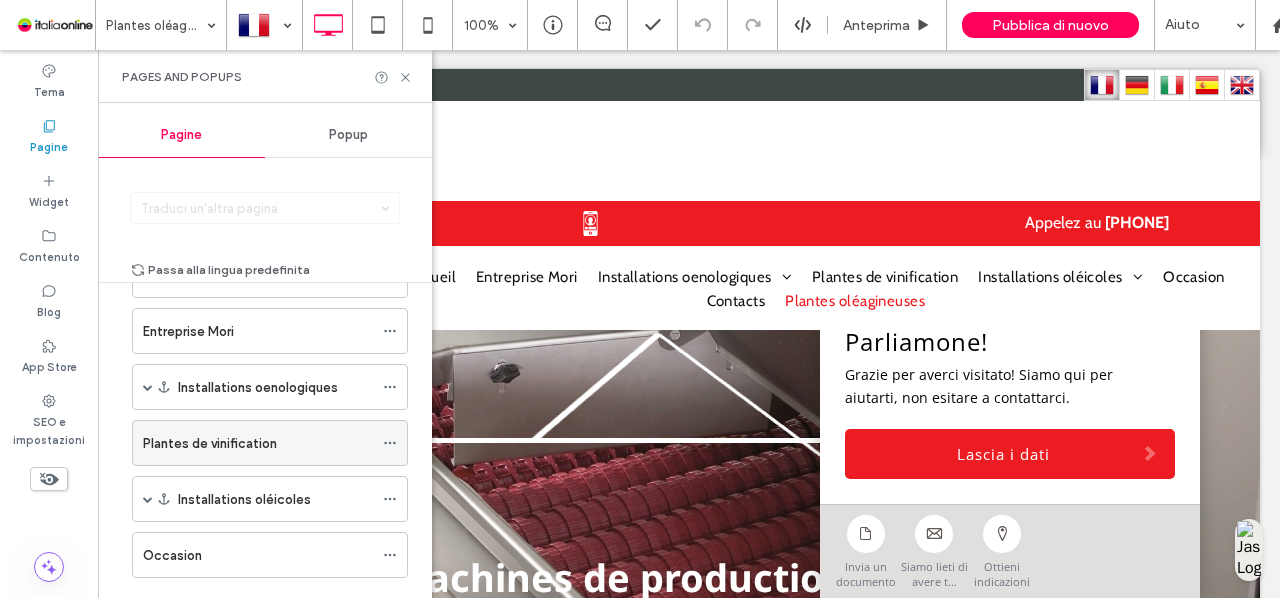 click on "Plantes de vinification" at bounding box center [258, 443] 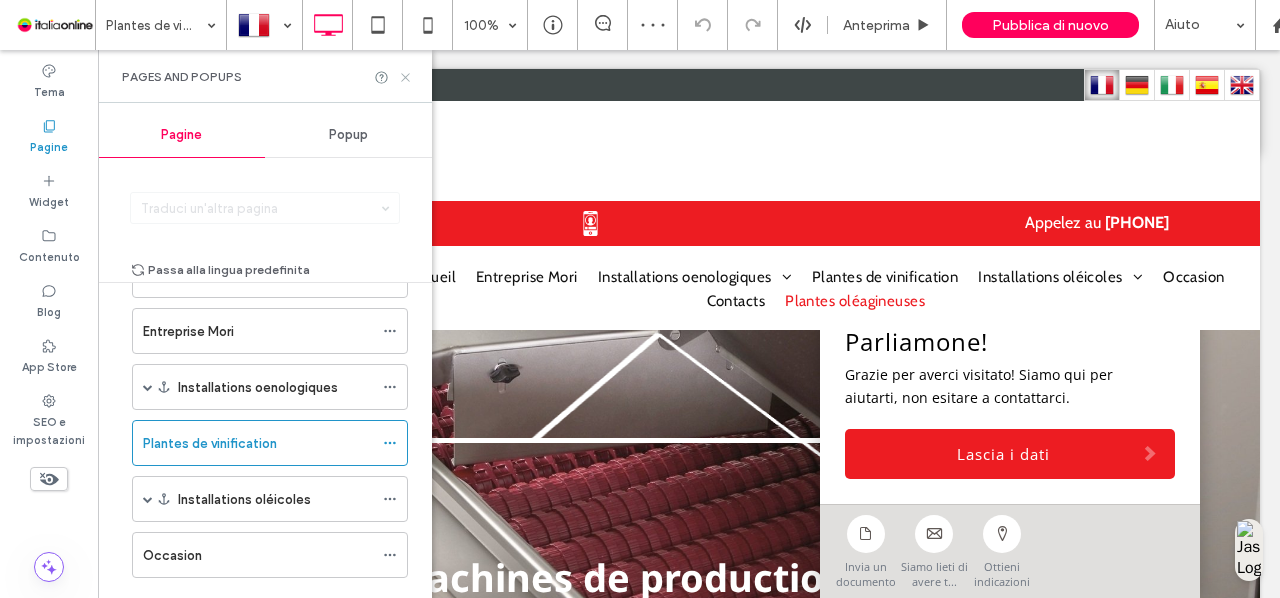 click 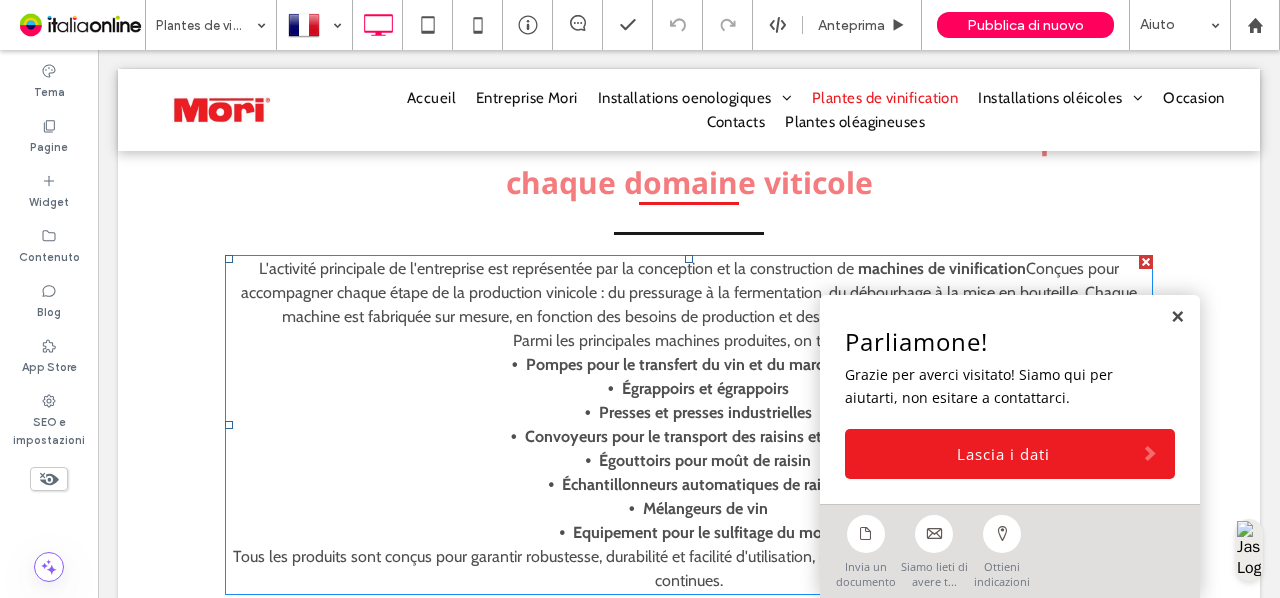 scroll, scrollTop: 1949, scrollLeft: 0, axis: vertical 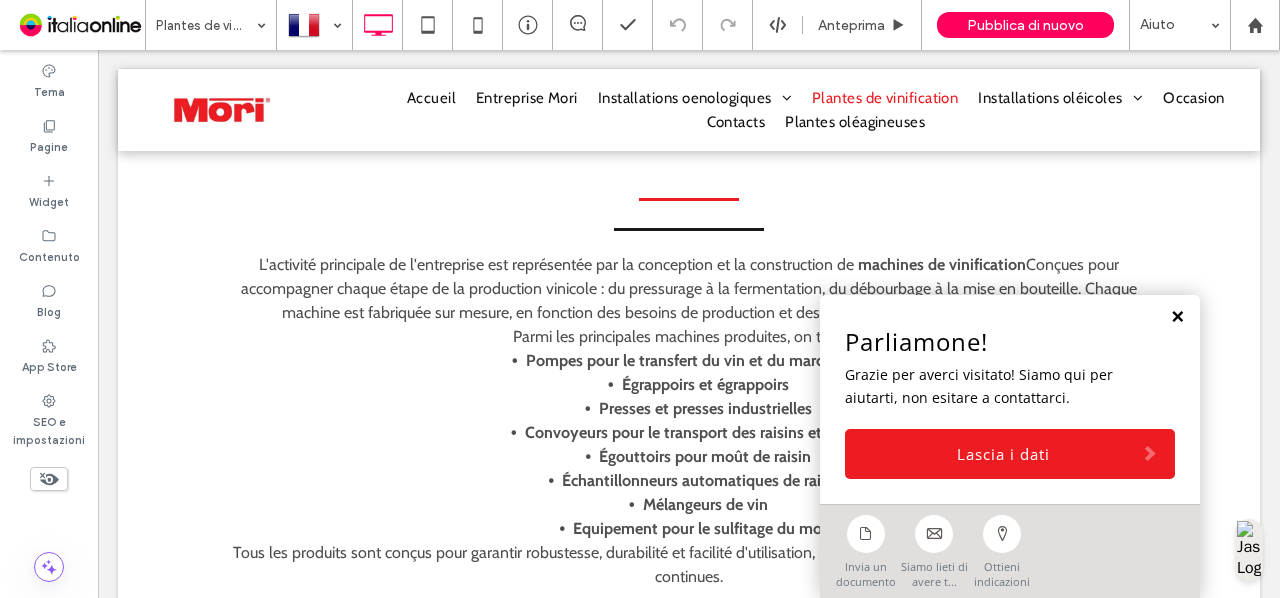 click at bounding box center (1177, 317) 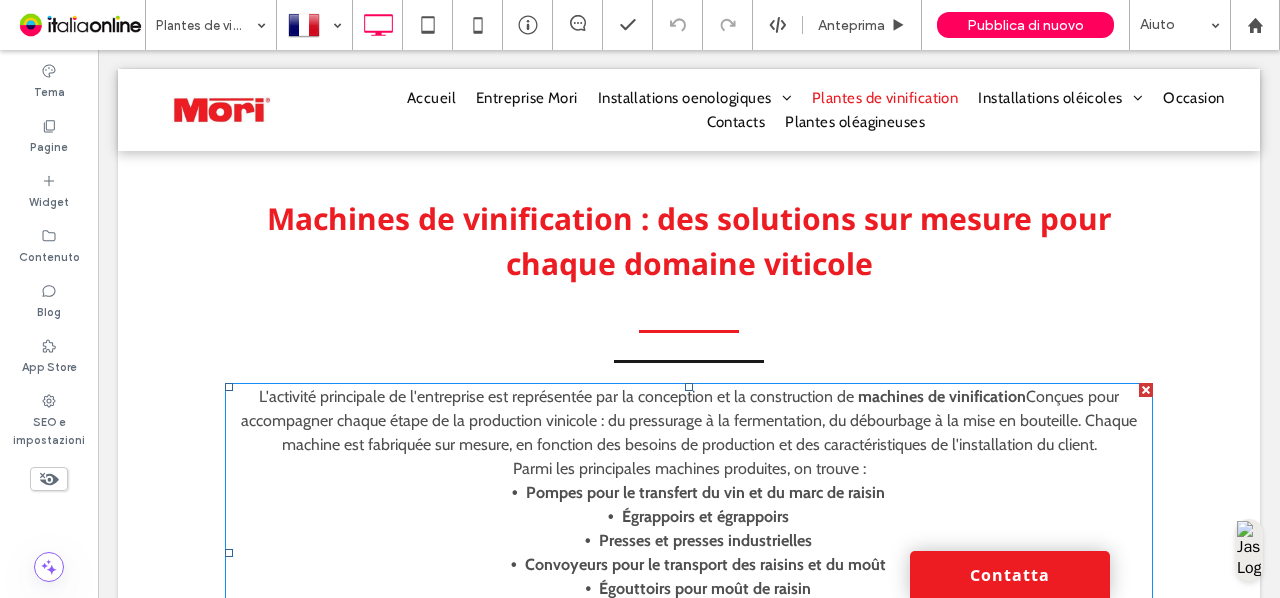 scroll, scrollTop: 1816, scrollLeft: 0, axis: vertical 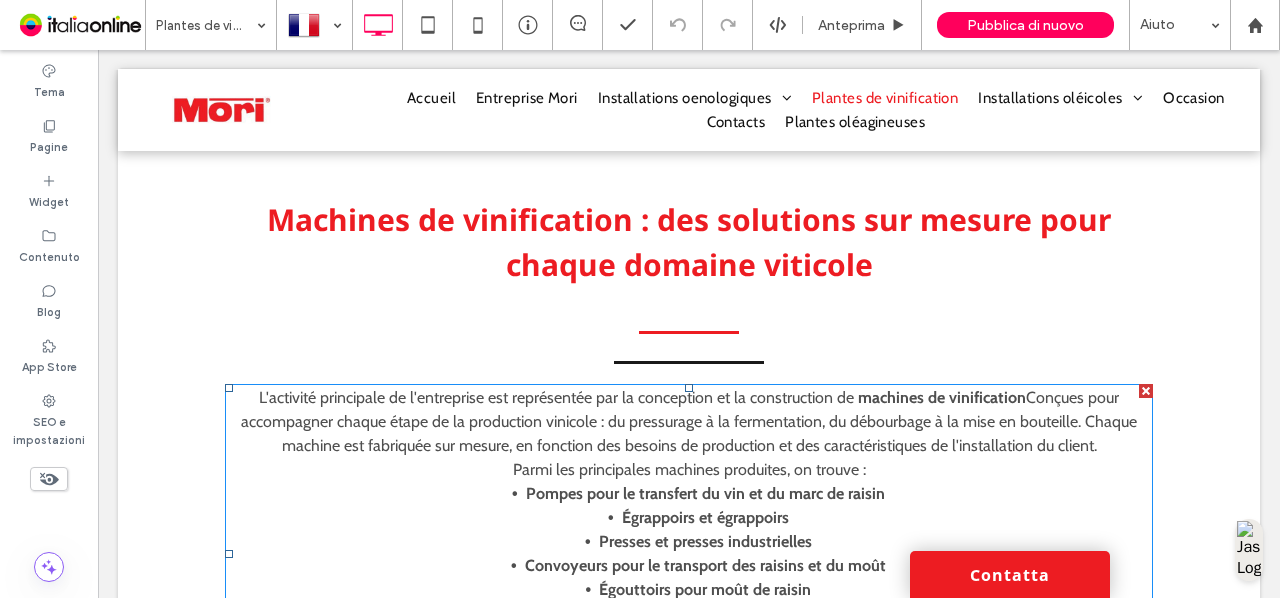 click on "Conçues pour accompagner chaque étape de la production vinicole : du pressurage à la fermentation, du débourbage à la mise en bouteille. Chaque machine est fabriquée sur mesure, en fonction des besoins de production et des caractéristiques de l'installation du client." at bounding box center (689, 421) 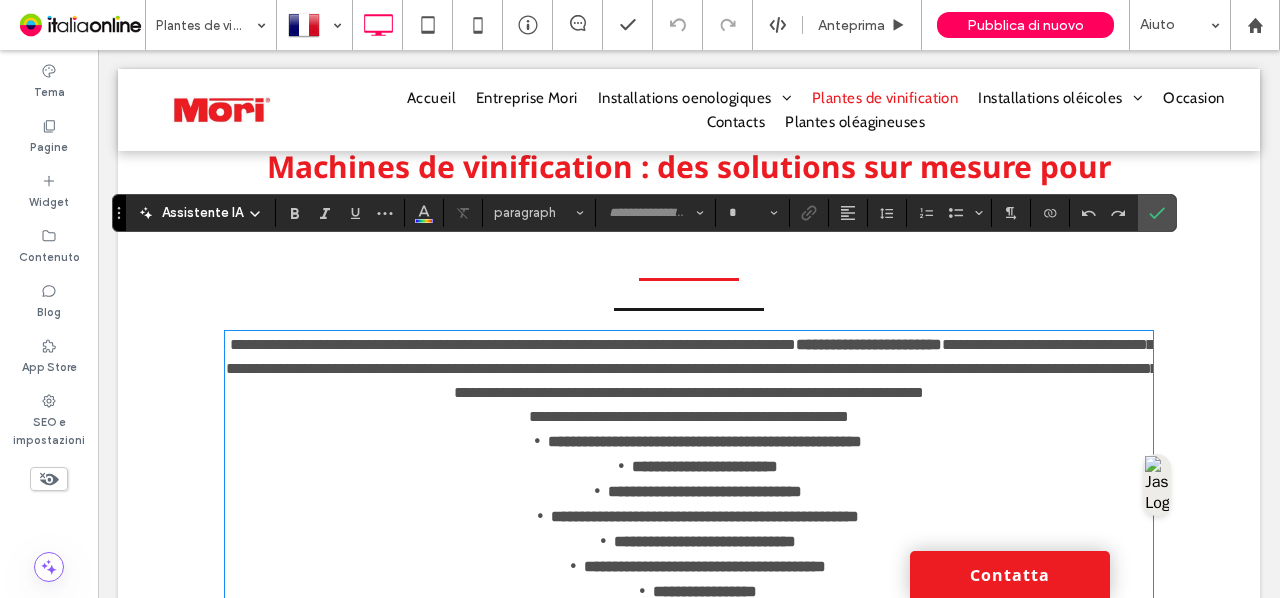 type on "*****" 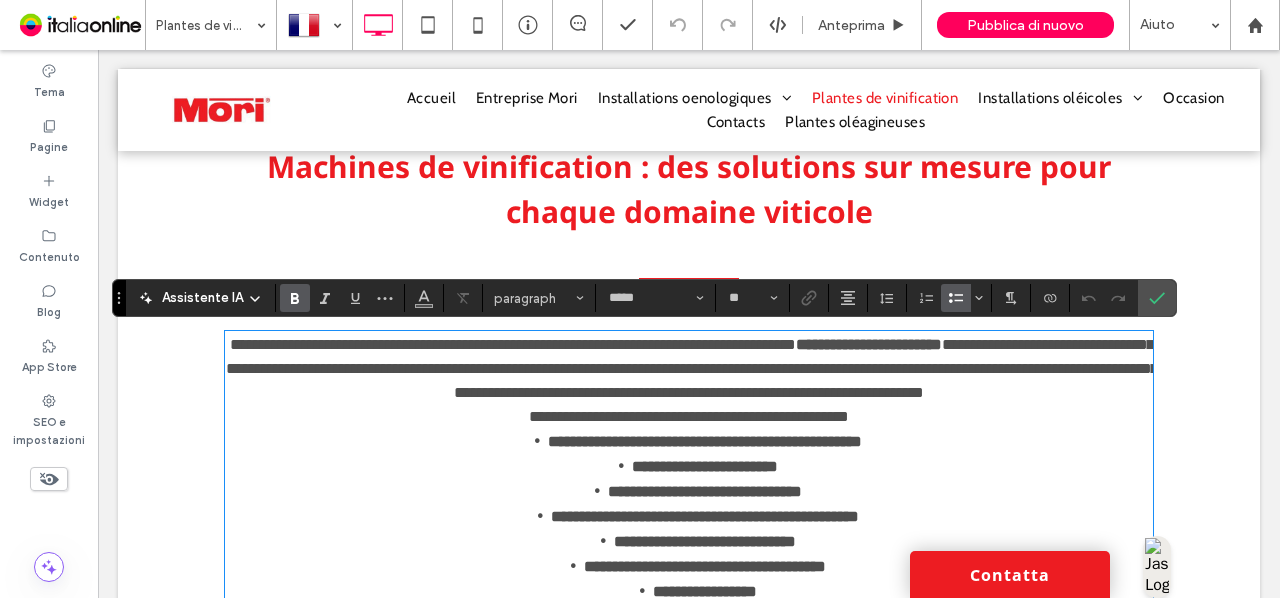 scroll, scrollTop: 1868, scrollLeft: 0, axis: vertical 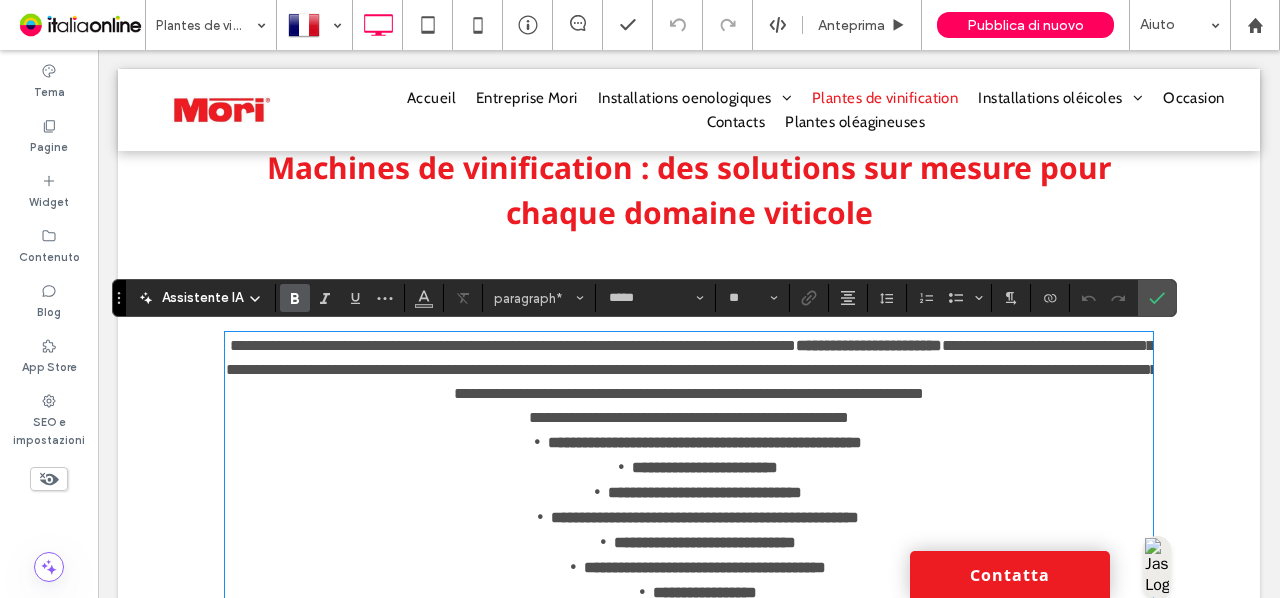 click on "**********" at bounding box center (692, 369) 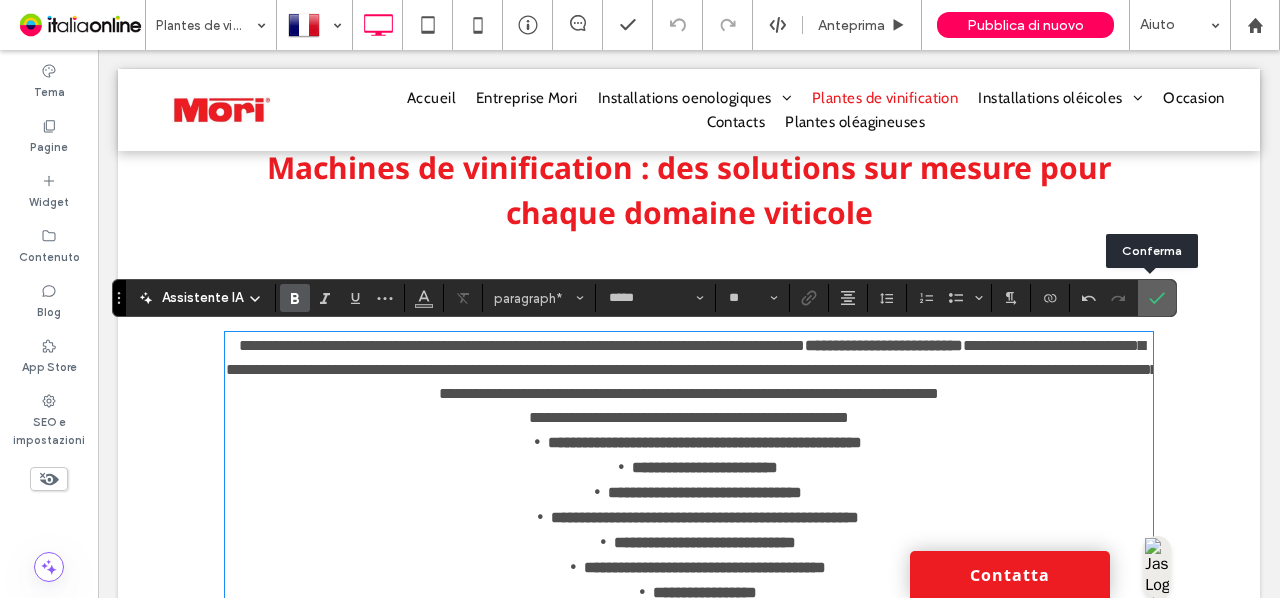click 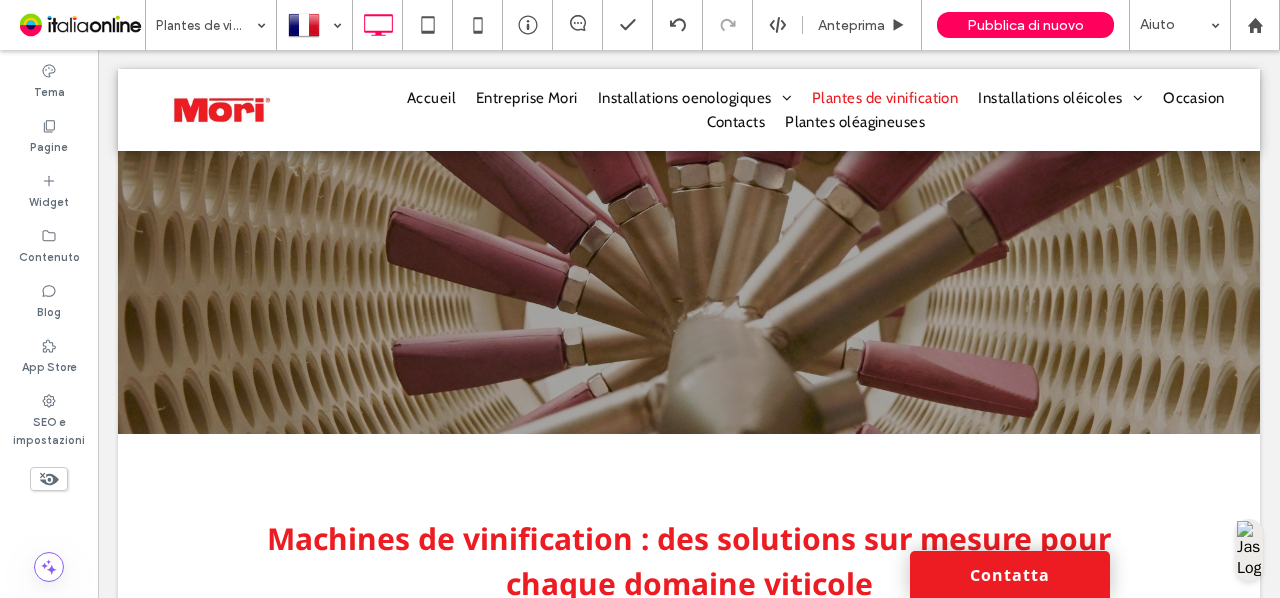 scroll, scrollTop: 1404, scrollLeft: 0, axis: vertical 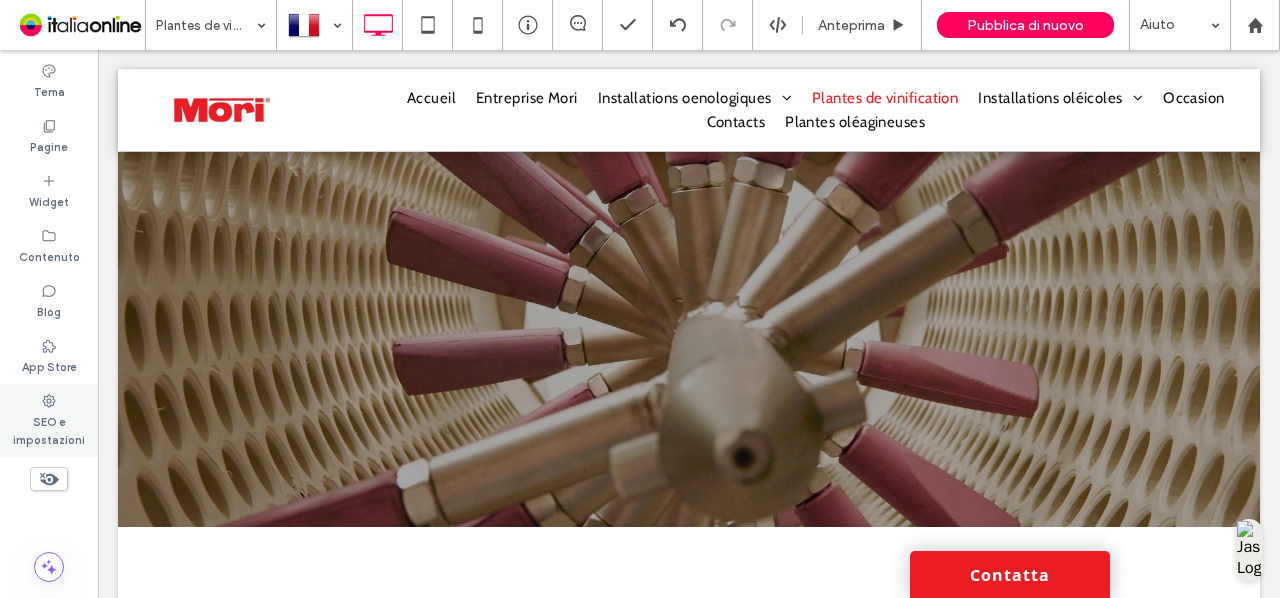 click 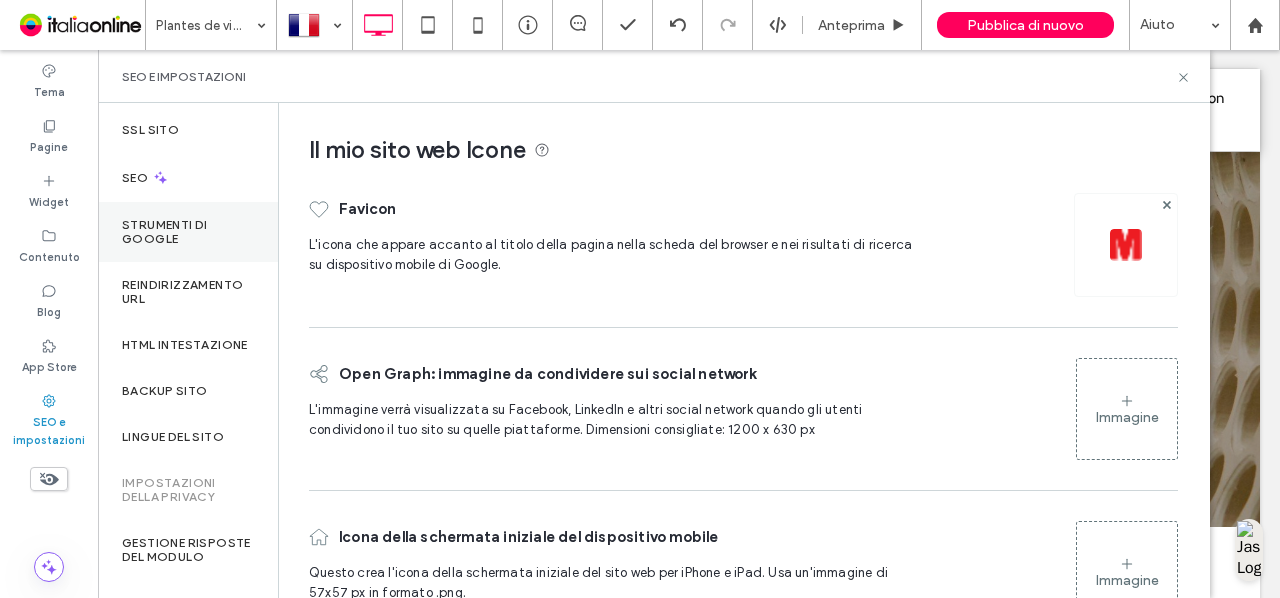 scroll, scrollTop: 111, scrollLeft: 0, axis: vertical 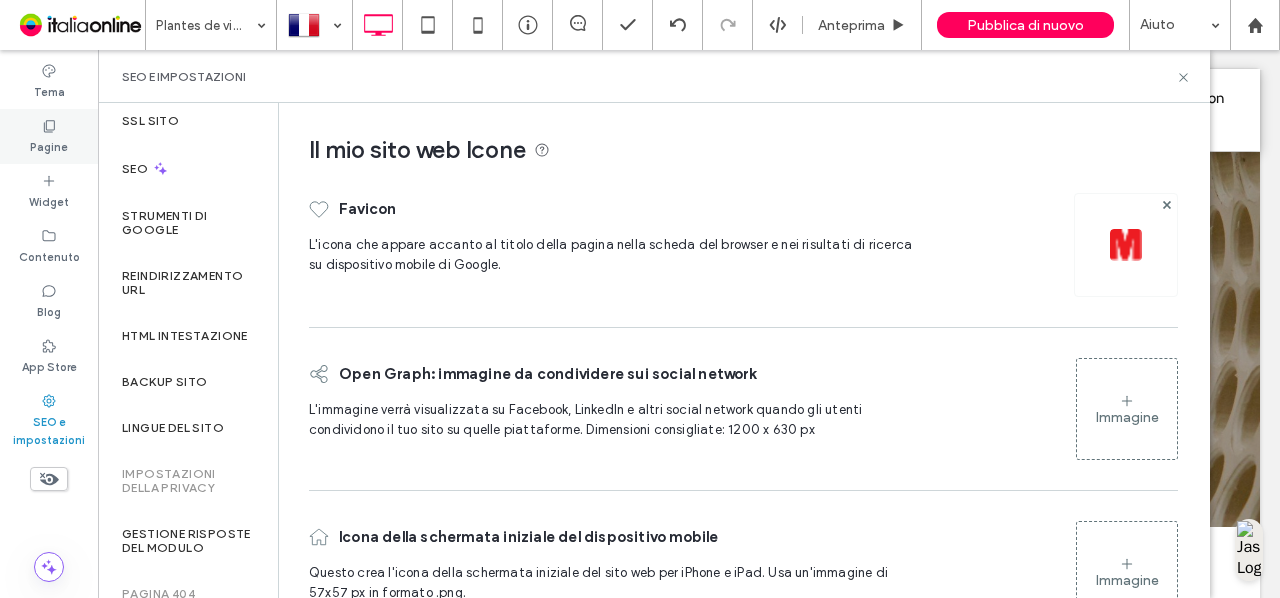 click on "Pagine" at bounding box center [49, 145] 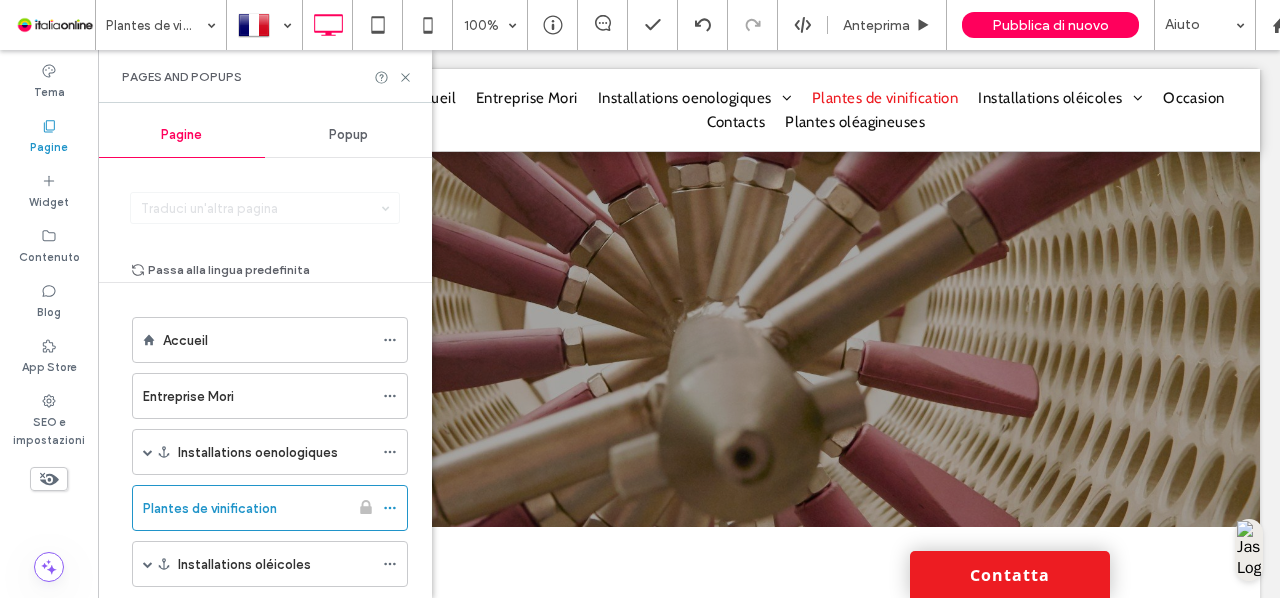 scroll, scrollTop: 52, scrollLeft: 0, axis: vertical 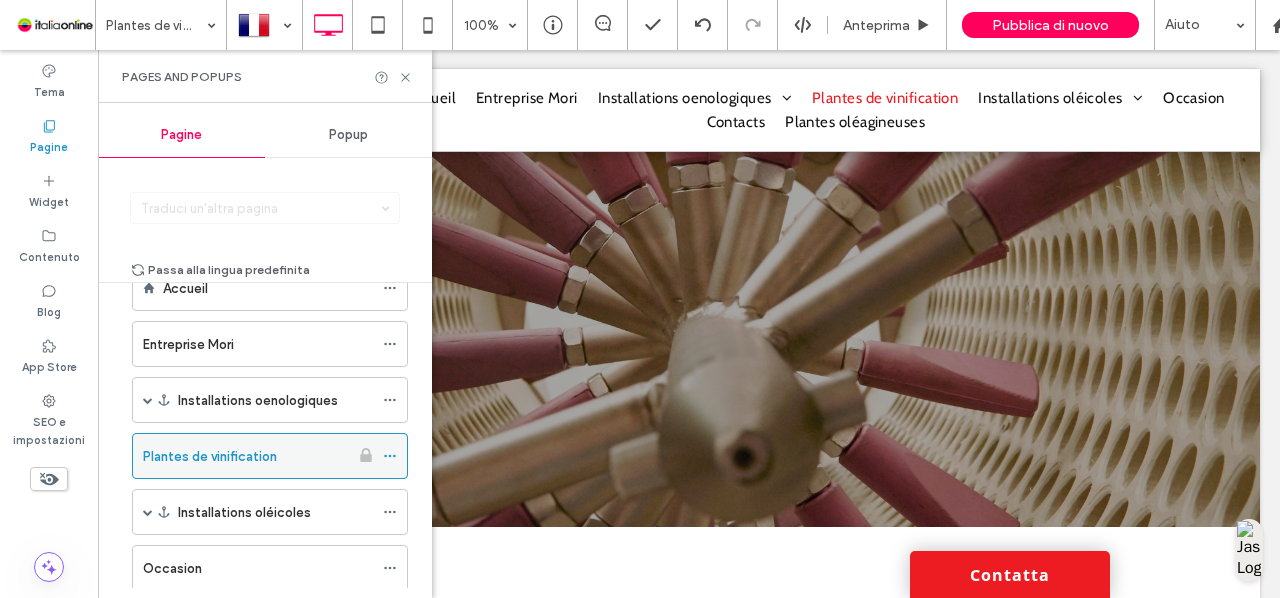 click 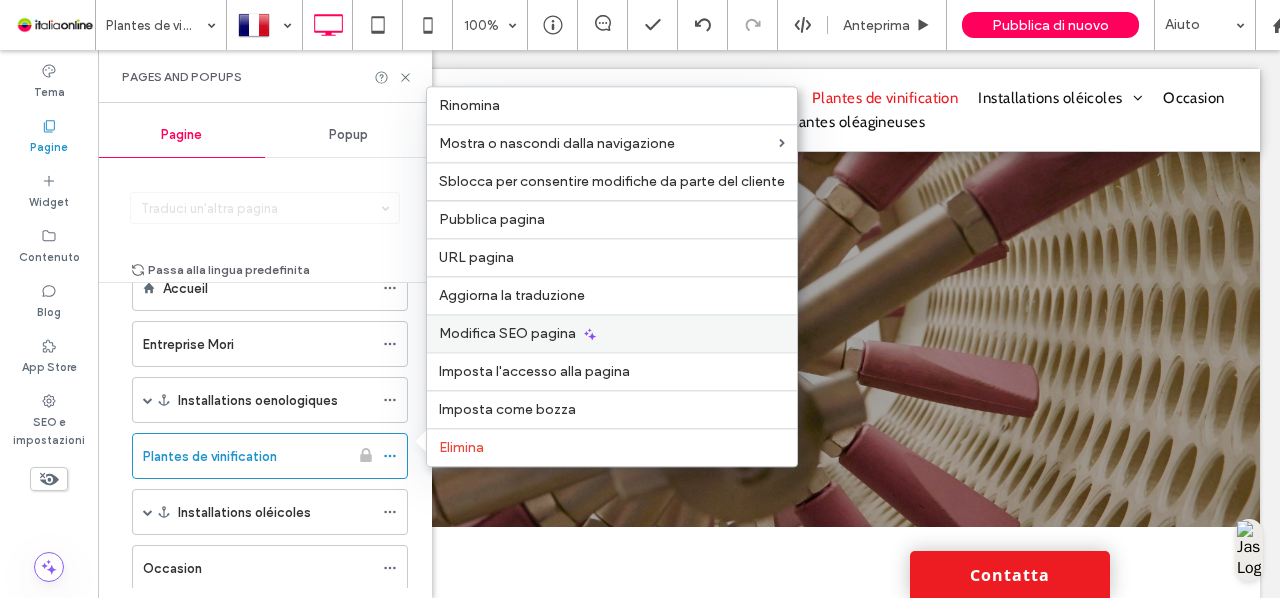 click 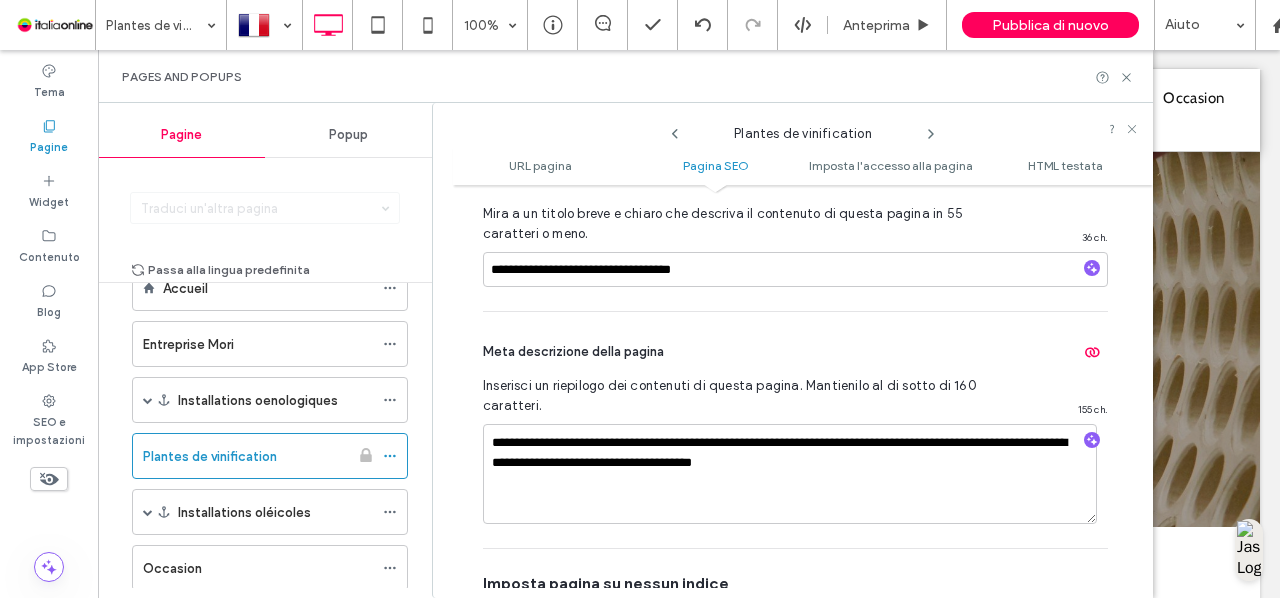 scroll, scrollTop: 543, scrollLeft: 0, axis: vertical 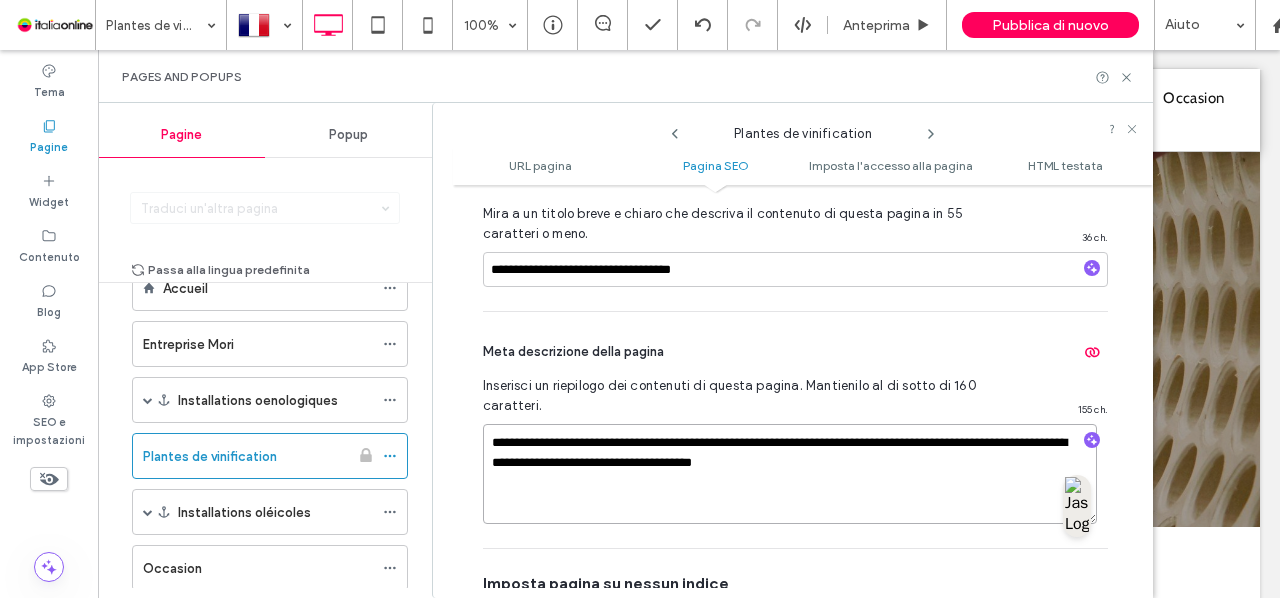 drag, startPoint x: 877, startPoint y: 454, endPoint x: 476, endPoint y: 410, distance: 403.40674 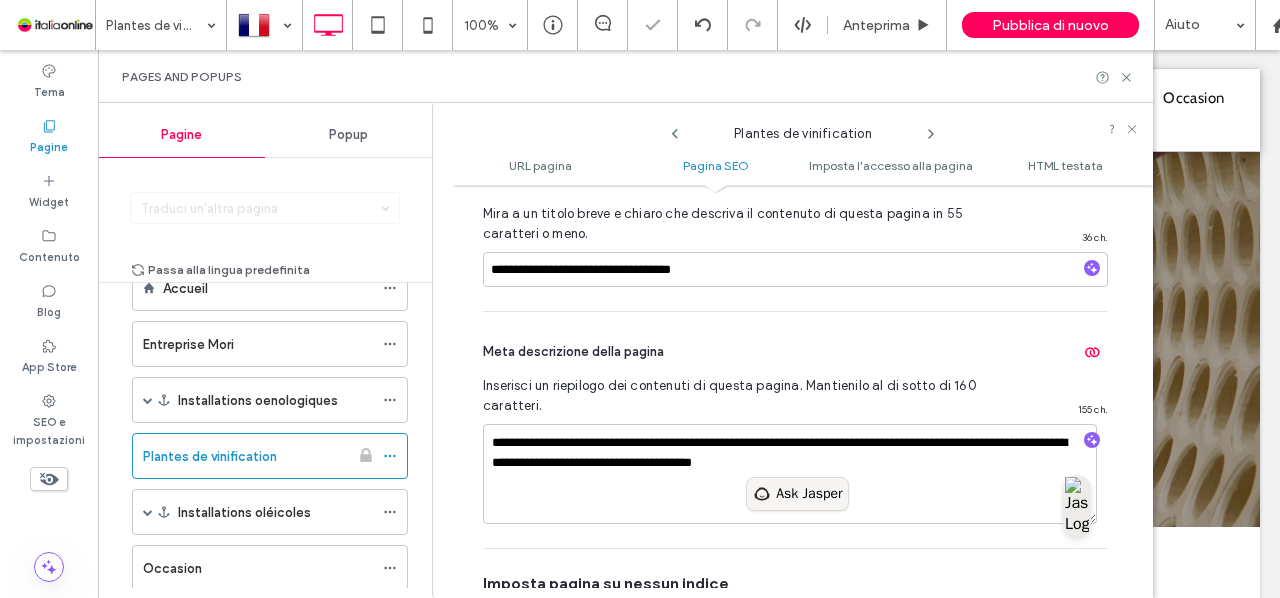 click on "Ask Jasper" at bounding box center [797, 494] 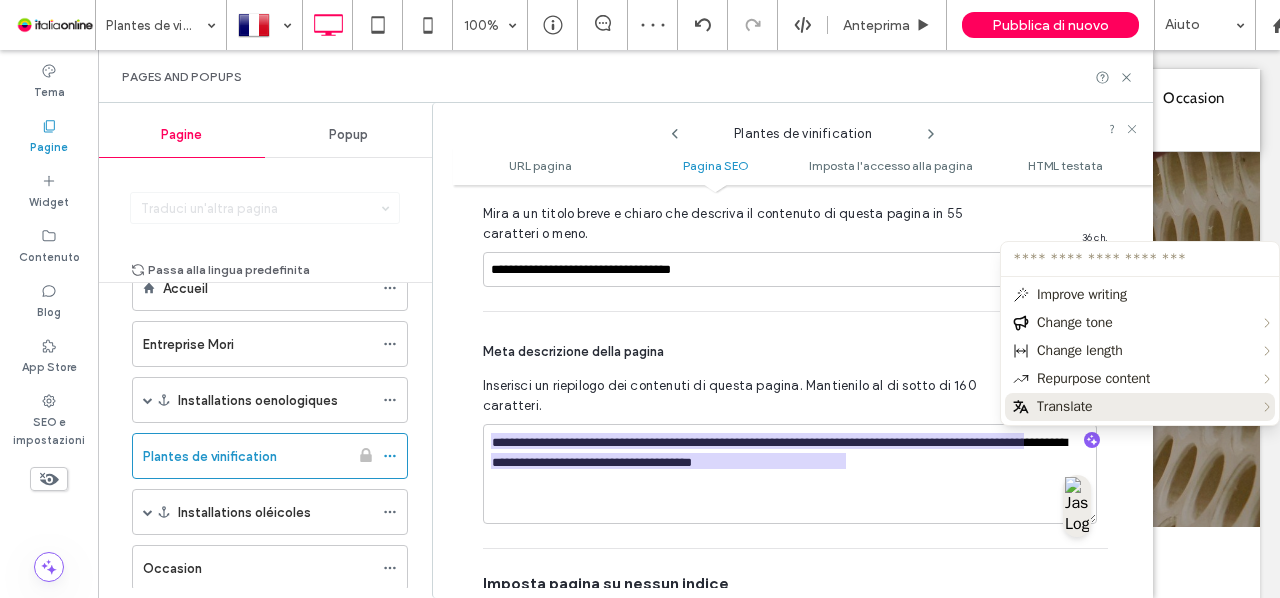 click on "Translate" at bounding box center (1140, 407) 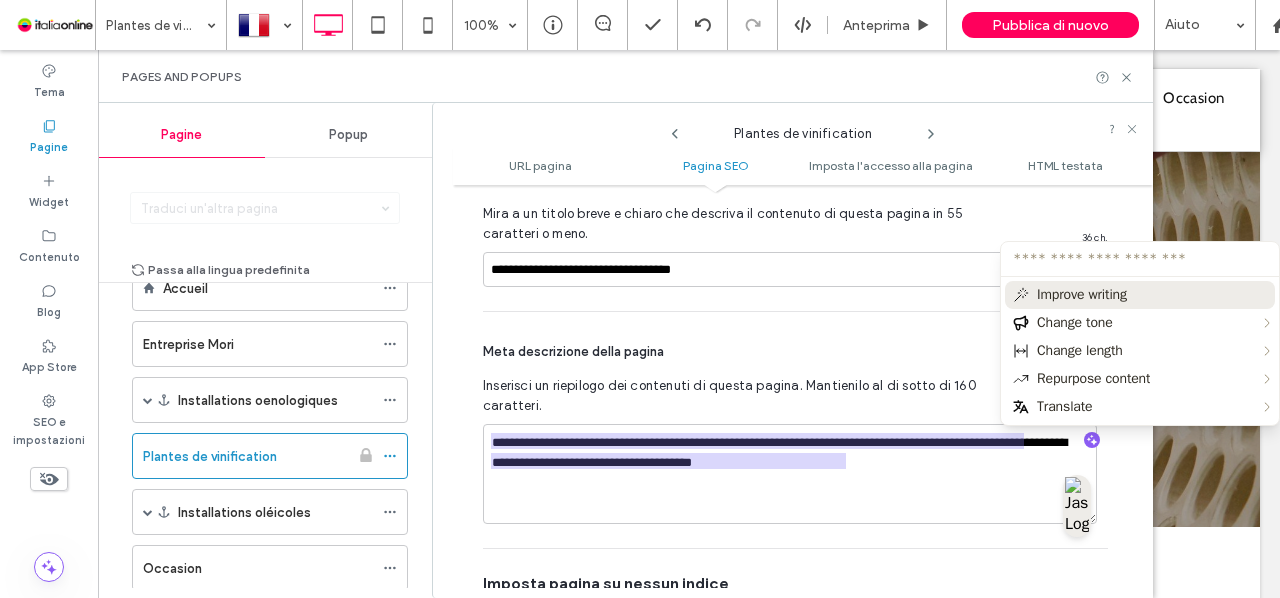 click at bounding box center (1140, 259) 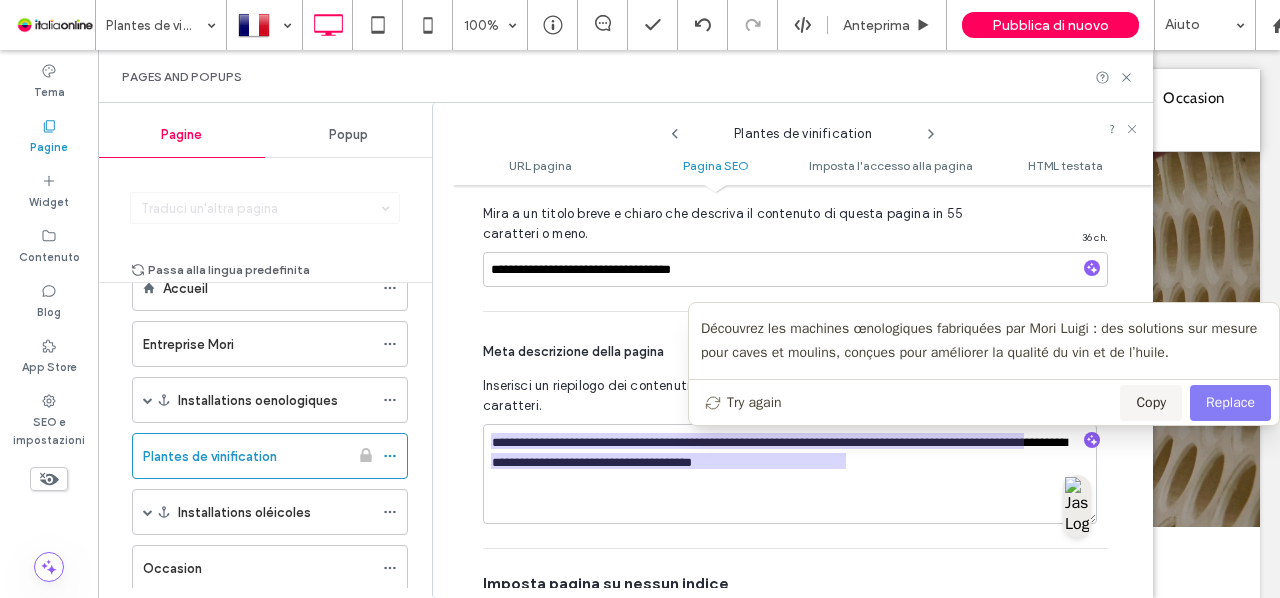 click on "Replace" at bounding box center [1230, 403] 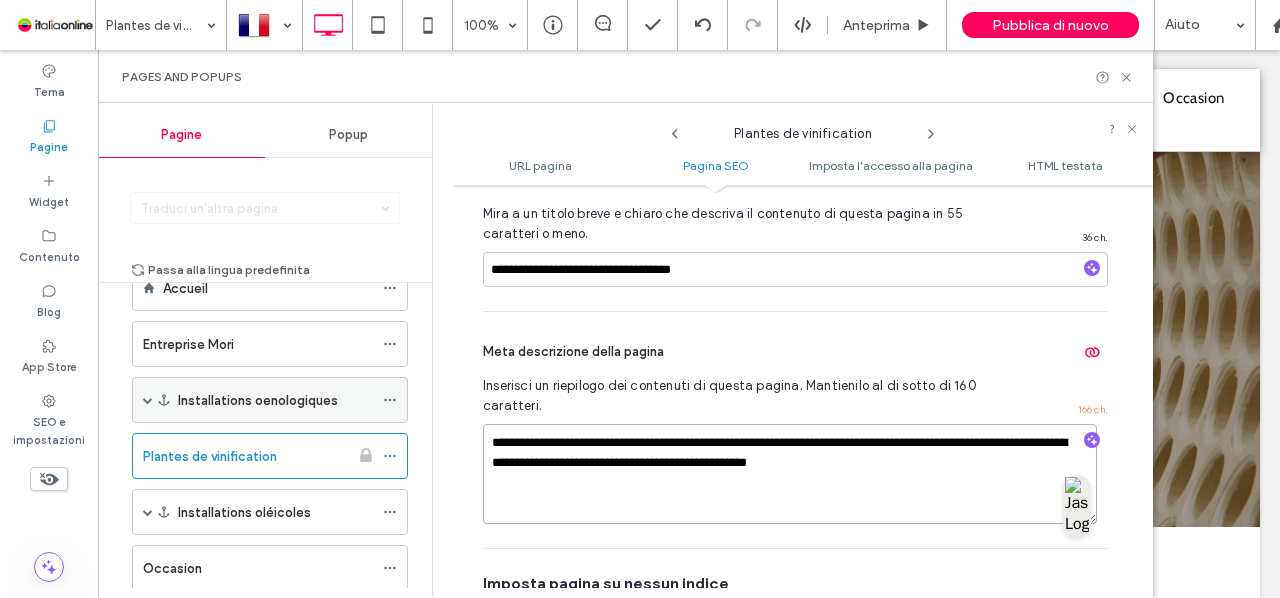 drag, startPoint x: 962, startPoint y: 461, endPoint x: 382, endPoint y: 402, distance: 582.99316 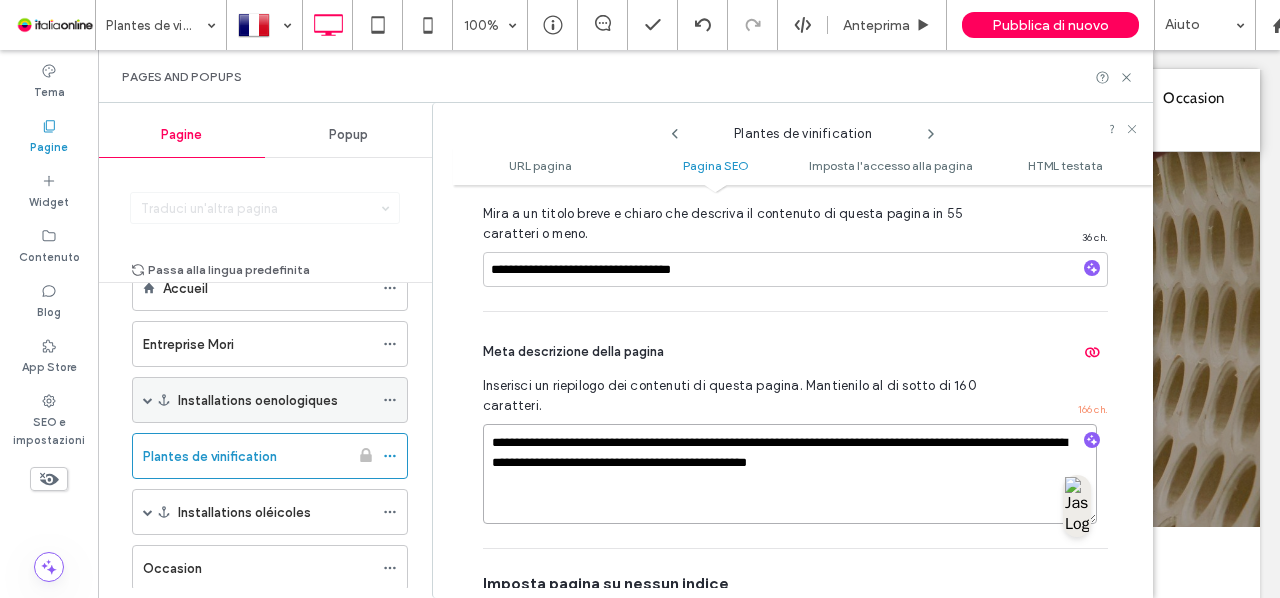 click on "Pagine Popup Traduci un'altra pagina Passa alla lingua predefinita Accueil Entreprise Mori Installations oenologiques Réception Chariot MFV Série VL Série TRAV Série NE Série TAV Série NS Egrappoirs Série DINAMICA Série R Sélecteur mécanique de raisin Pompes Piston elliptique volumétrique Monovis Péristaltique Lobes rotatifs Lavage Pistons Presses hydrauliques Série PZ Série FL Série PZFL 2C Filtres Disques horizontaux Filtres à plaques Embouteillage de vin Plantes de vinification Installations oléicoles Pressoirs Senior 80 Senior 150 Senior 500 Mise en bouteilles d'huile Occasion Contacts a5 Reception Egrappoirs Filtres Presses hydrauliques Pompes Fouloirs Plantes oléagineuses Plantes de vinification URL pagina Pagina SEO Imposta l'accesso alla pagina HTML testata URL pagina Personalizza l'URL di questa pagina sul sito live così come viene visualizzato nella barra degli indirizzi del browser. Consigliamo di effettuare questa impostazione una volta e di non cambiarla. /fr/ 18 / 130 Mostrami" at bounding box center [625, 350] 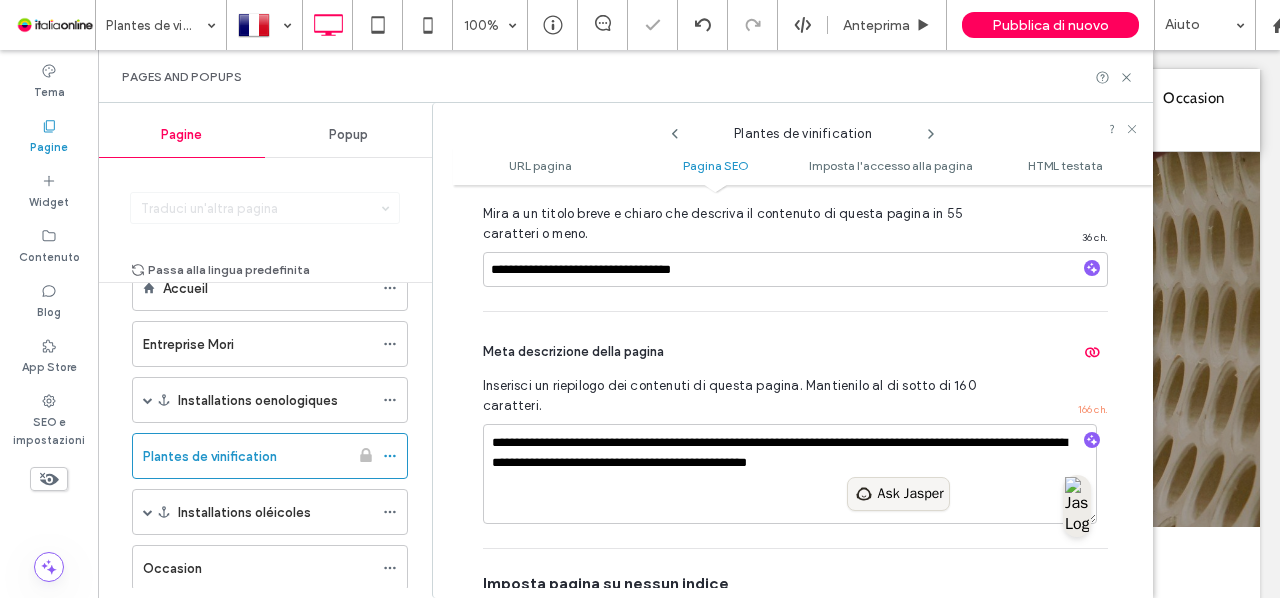 click on "Ask Jasper" at bounding box center [911, 494] 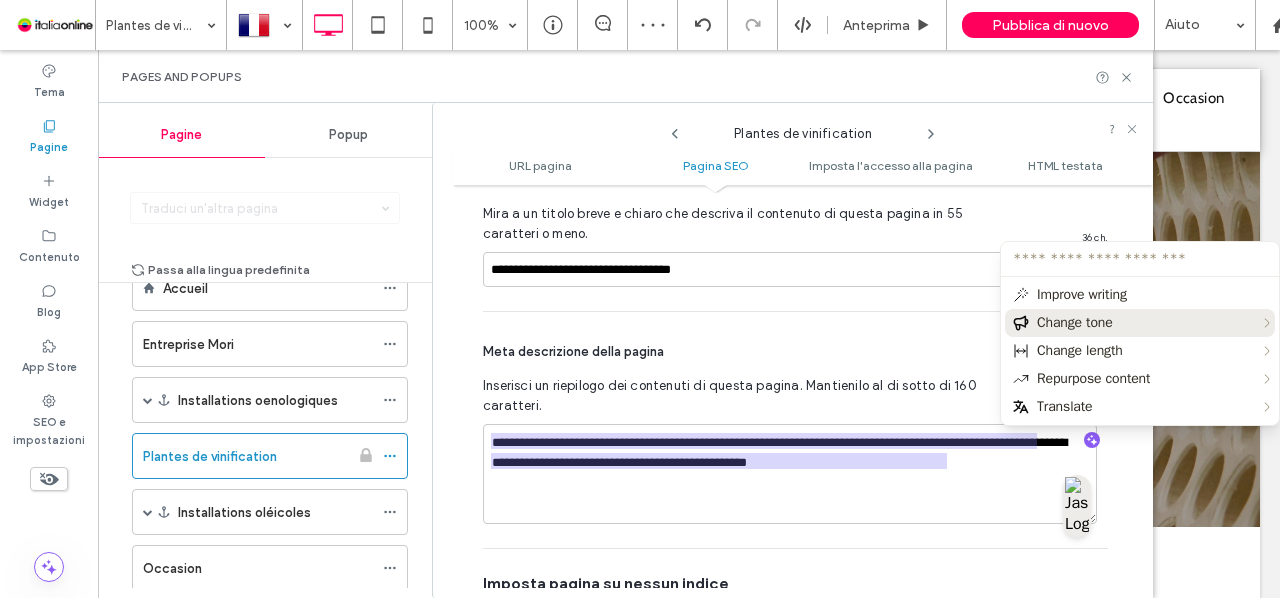 click at bounding box center [1140, 259] 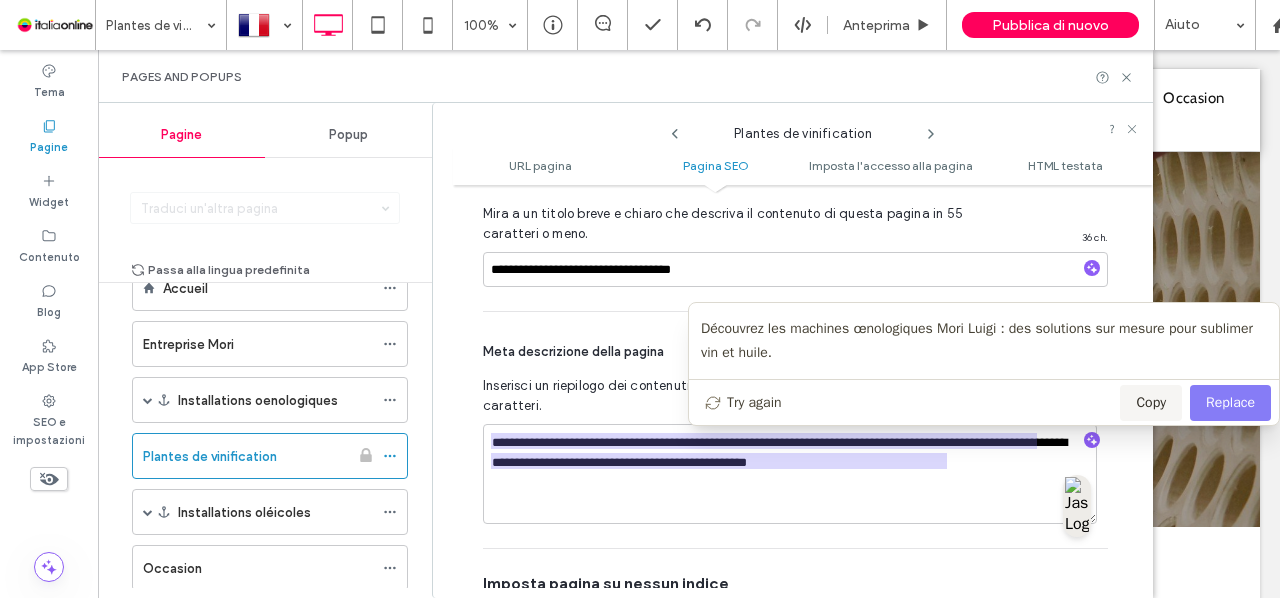 click on "Replace" at bounding box center [1230, 403] 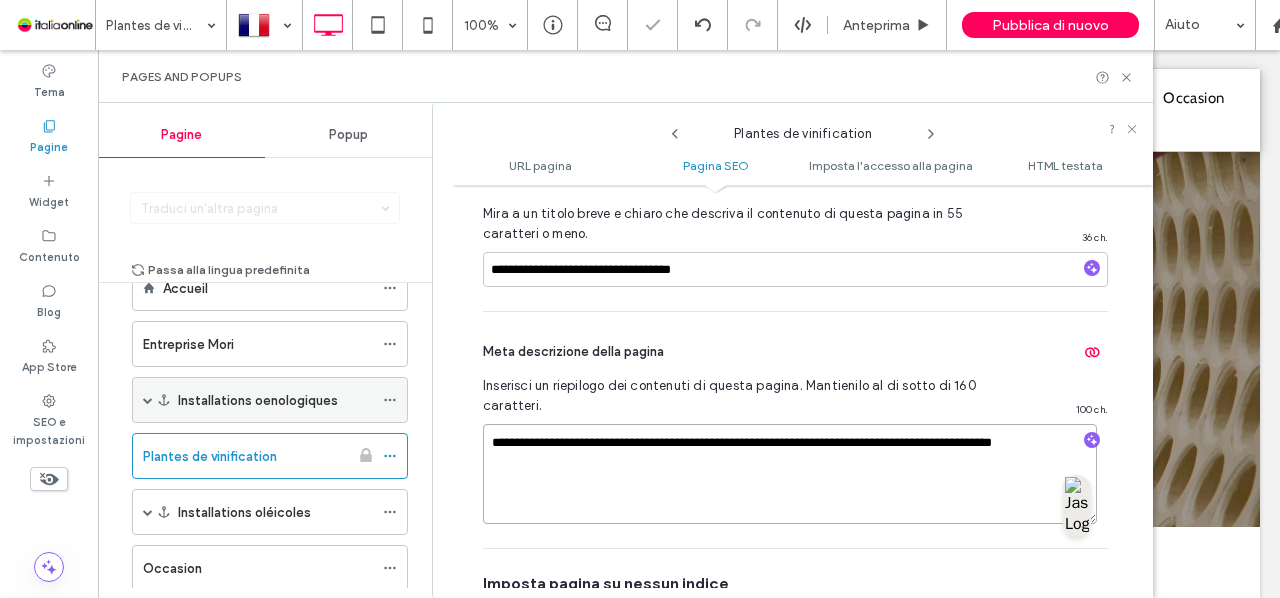 drag, startPoint x: 922, startPoint y: 466, endPoint x: 397, endPoint y: 413, distance: 527.66846 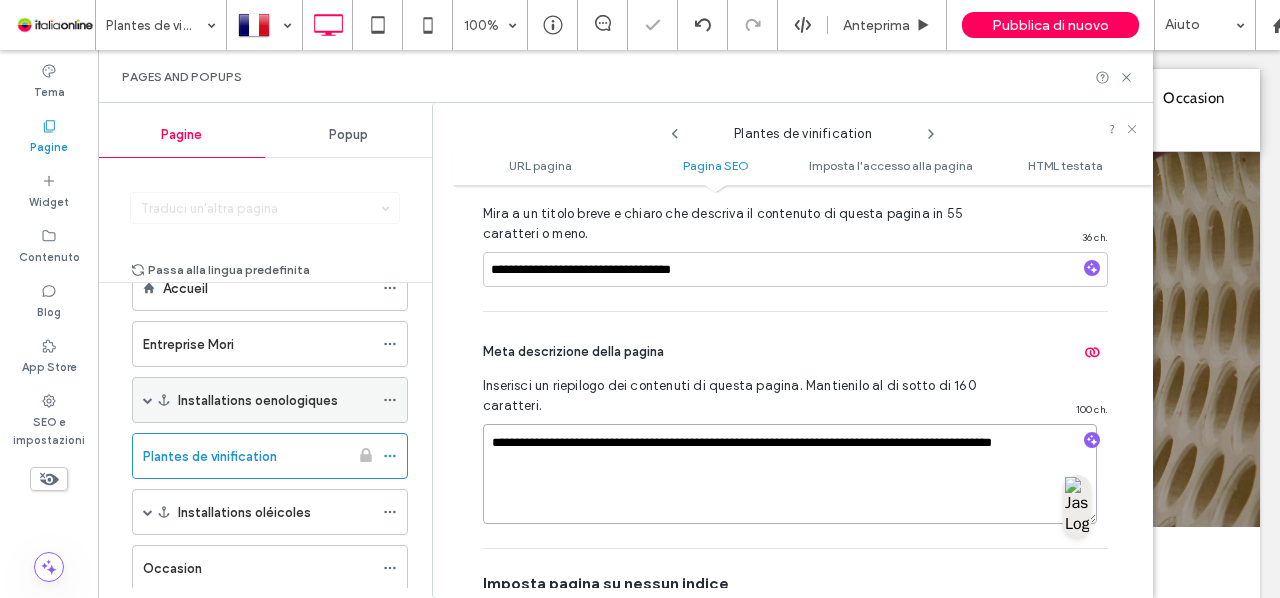 click on "Pagine Popup Traduci un'altra pagina Passa alla lingua predefinita Accueil Entreprise Mori Installations oenologiques Réception Chariot MFV Série VL Série TRAV Série NE Série TAV Série NS Egrappoirs Série DINAMICA Série R Sélecteur mécanique de raisin Pompes Piston elliptique volumétrique Monovis Péristaltique Lobes rotatifs Lavage Pistons Presses hydrauliques Série PZ Série FL Série PZFL 2C Filtres Disques horizontaux Filtres à plaques Embouteillage de vin Plantes de vinification Installations oléicoles Pressoirs Senior 80 Senior 150 Senior 500 Mise en bouteilles d'huile Occasion Contacts a5 Reception Egrappoirs Filtres Presses hydrauliques Pompes Fouloirs Plantes oléagineuses Plantes de vinification URL pagina Pagina SEO Imposta l'accesso alla pagina HTML testata URL pagina Personalizza l'URL di questa pagina sul sito live così come viene visualizzato nella barra degli indirizzi del browser. Consigliamo di effettuare questa impostazione una volta e di non cambiarla. /fr/ 18 / 130 Mostrami" at bounding box center [625, 350] 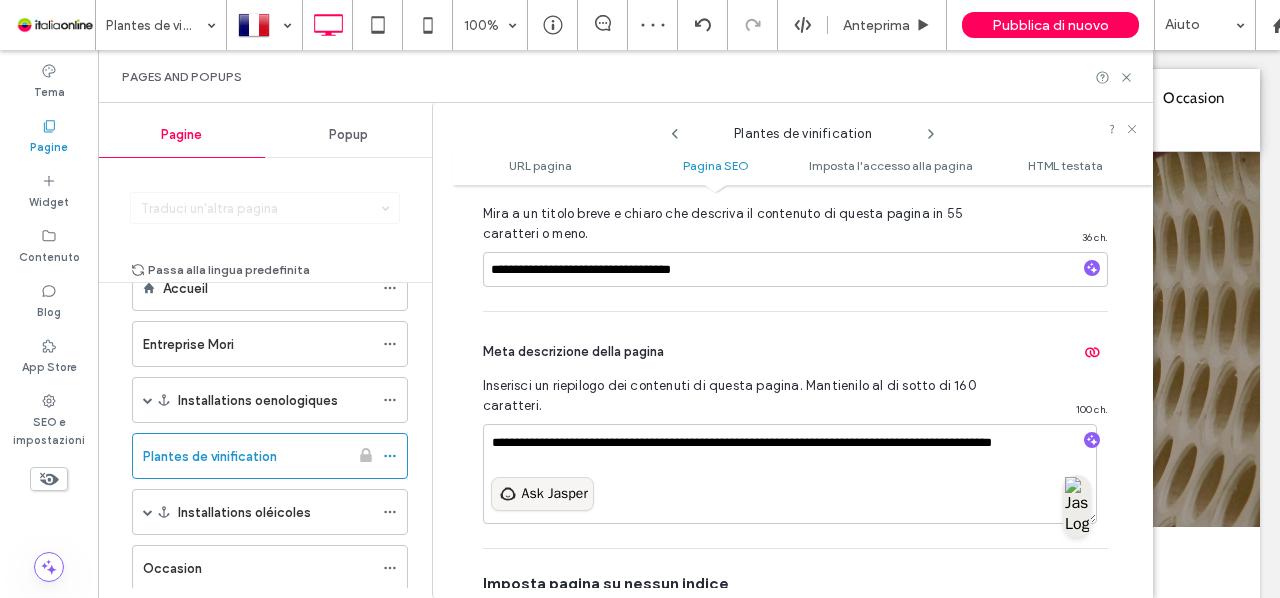 click on "Ask Jasper" at bounding box center (542, 494) 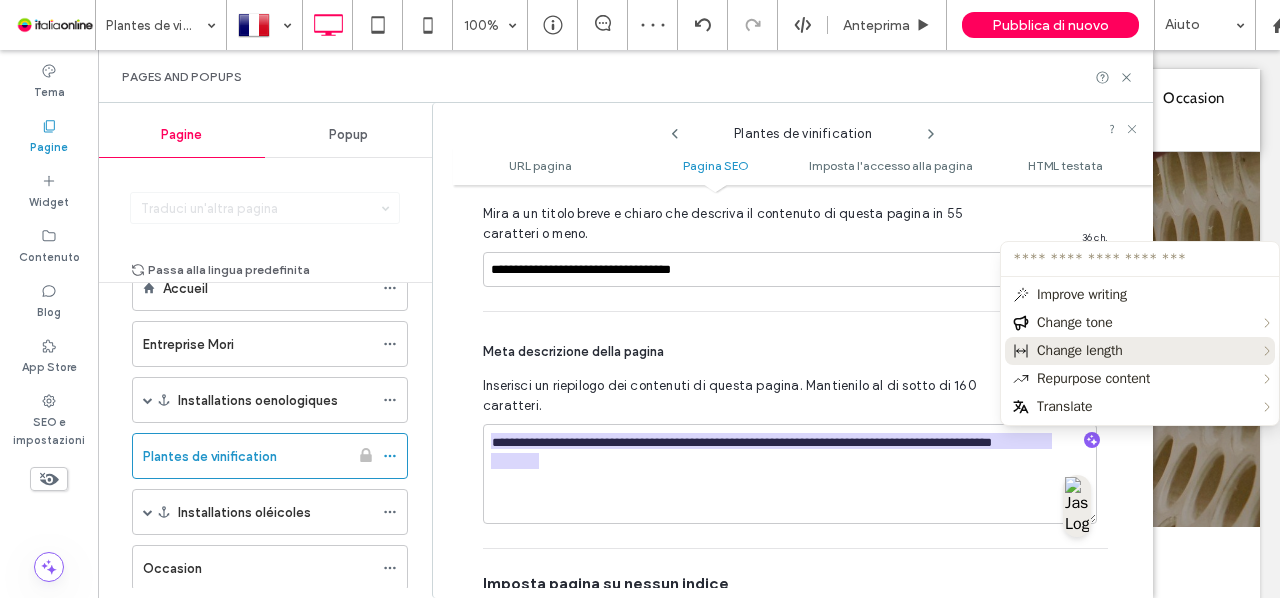 click on "Change length" at bounding box center (1140, 351) 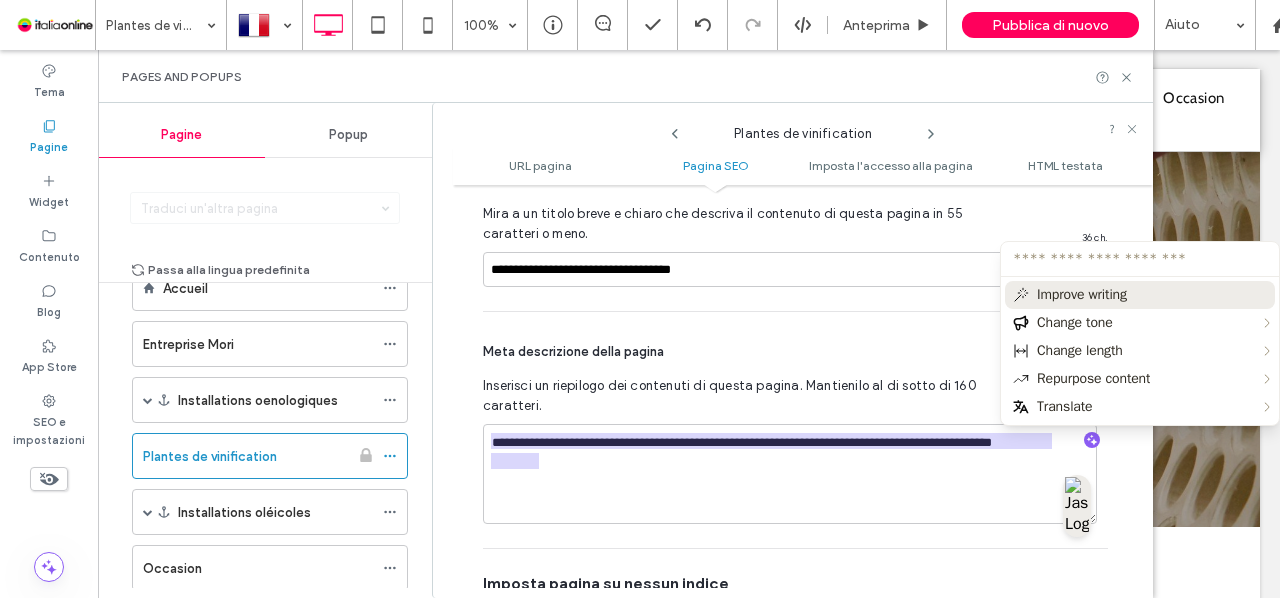 click at bounding box center (1140, 259) 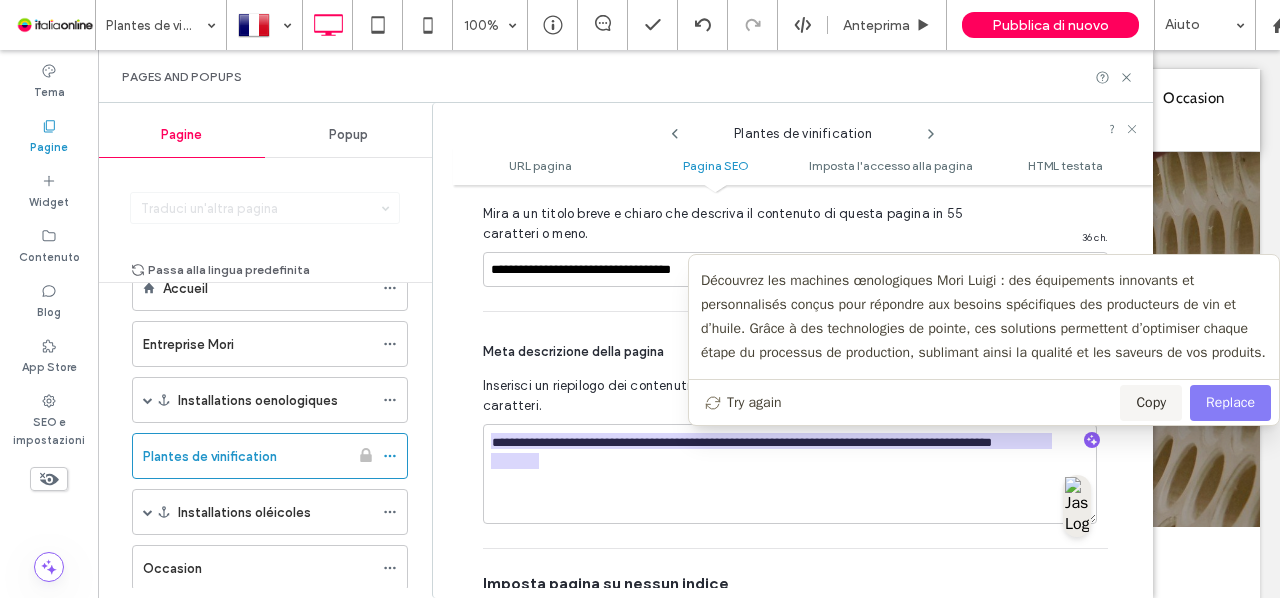 click on "Replace" at bounding box center (1230, 403) 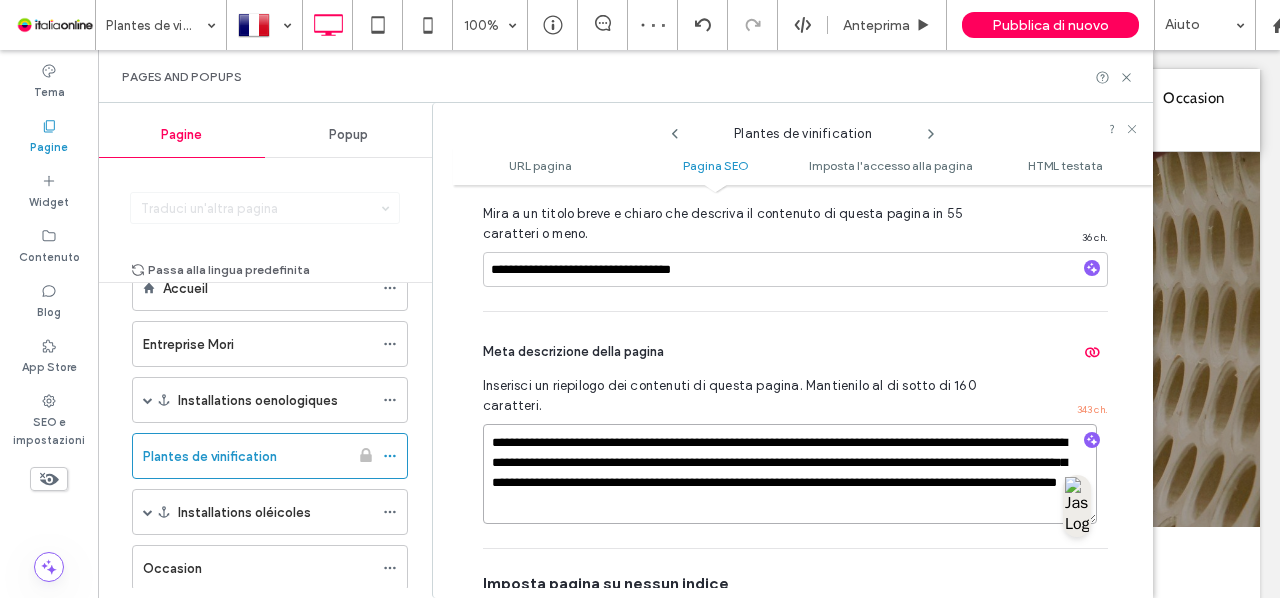 drag, startPoint x: 934, startPoint y: 508, endPoint x: 986, endPoint y: 465, distance: 67.47592 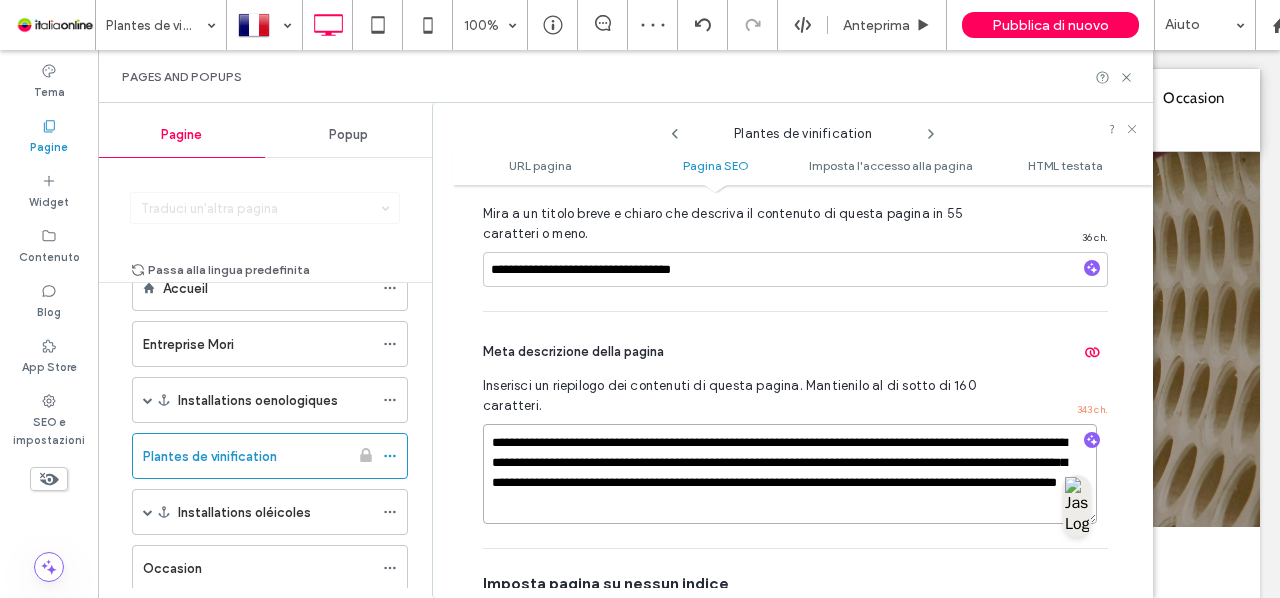 click on "**********" at bounding box center (790, 474) 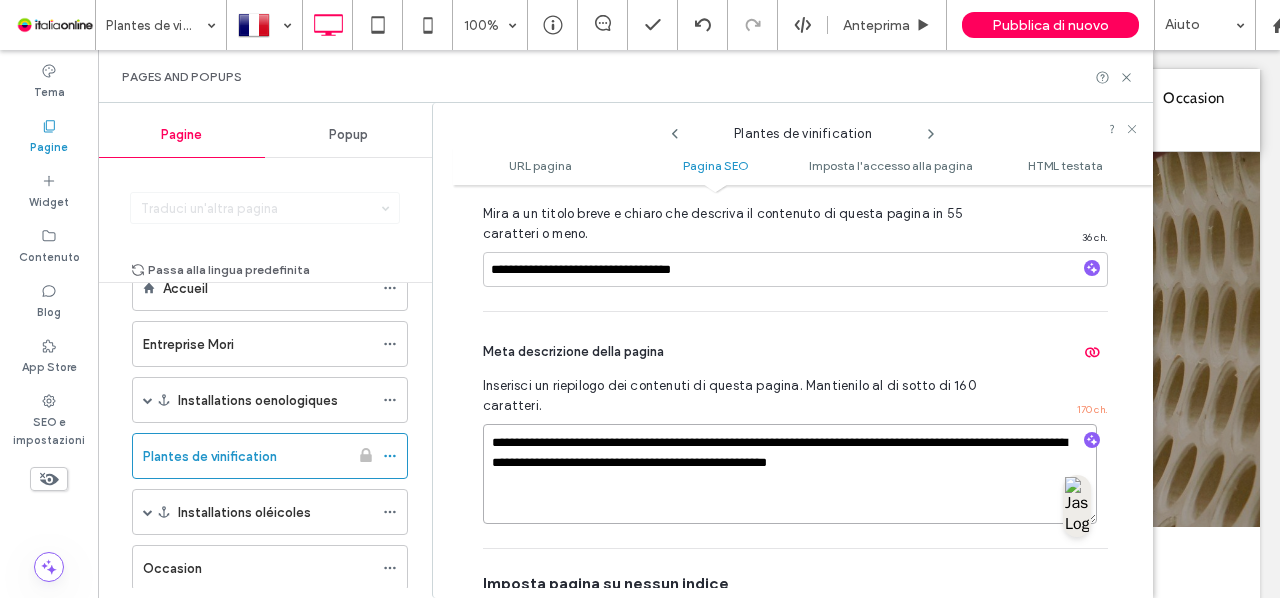 drag, startPoint x: 1063, startPoint y: 445, endPoint x: 969, endPoint y: 448, distance: 94.04786 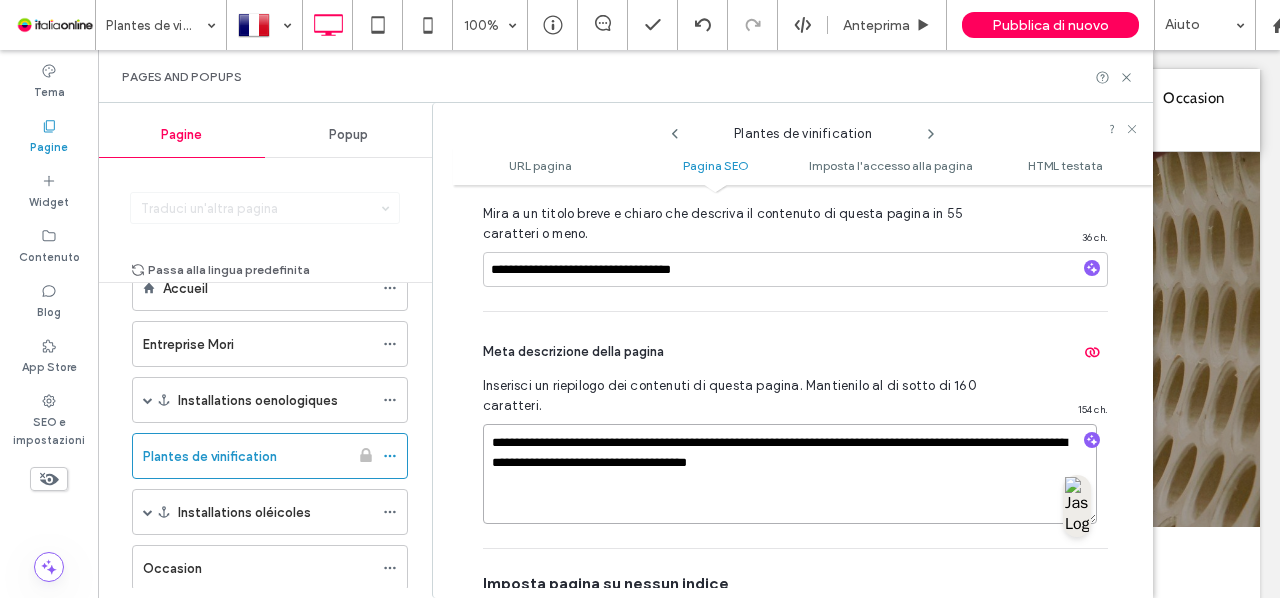 type on "**********" 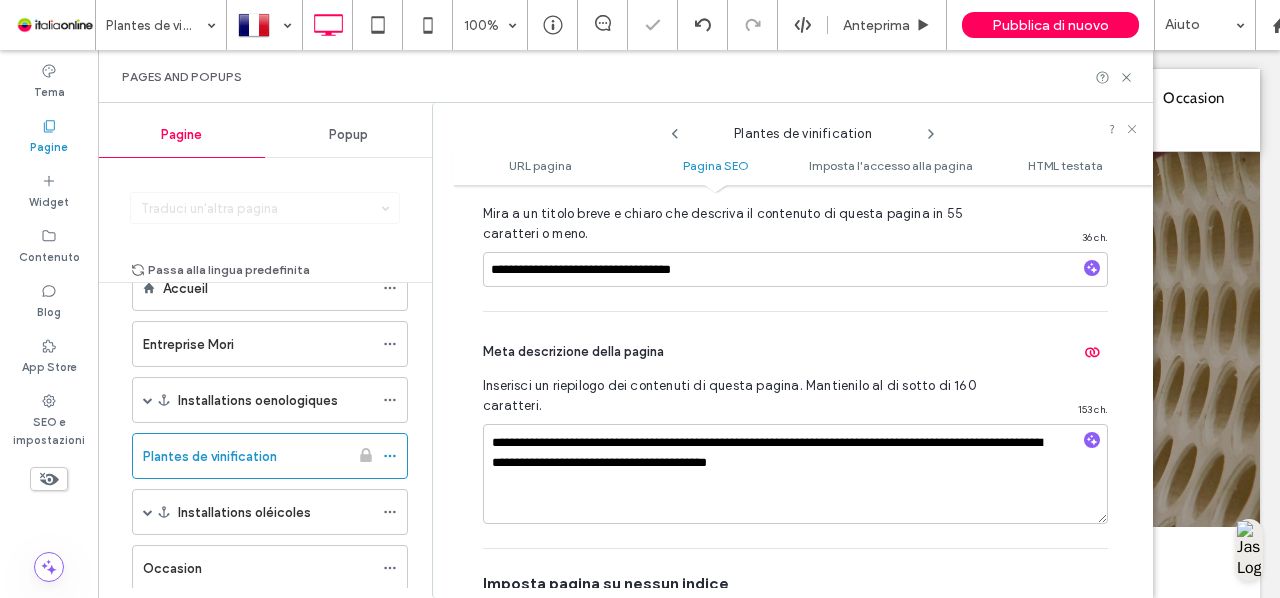 click on "Meta descrizione della pagina" at bounding box center (795, 352) 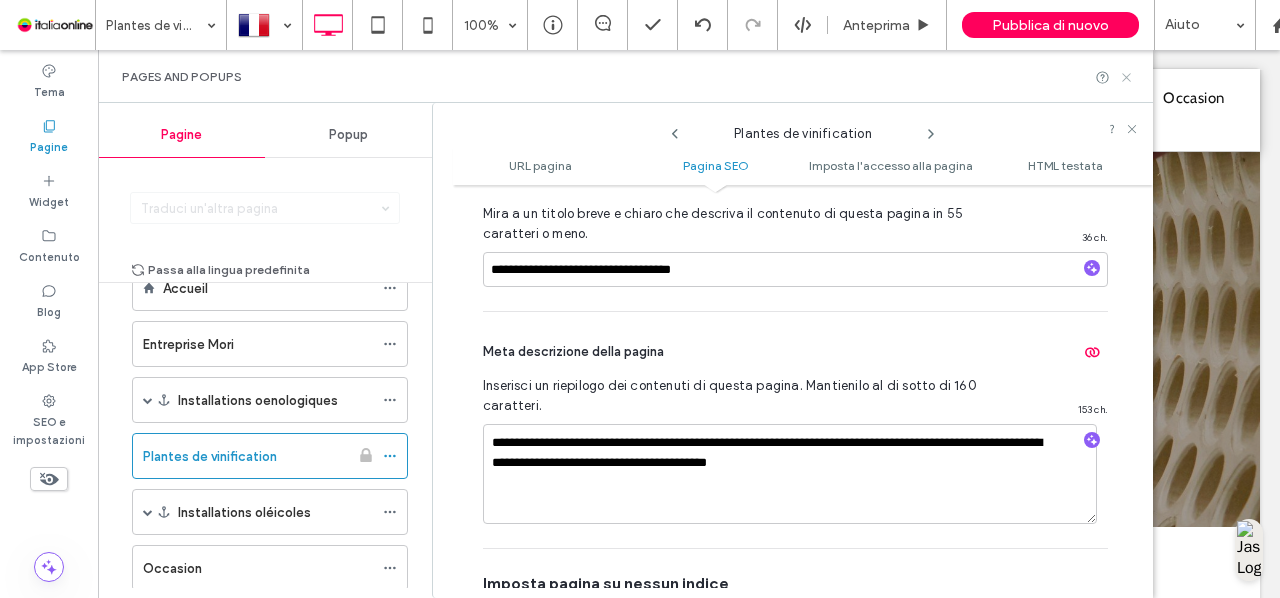 click 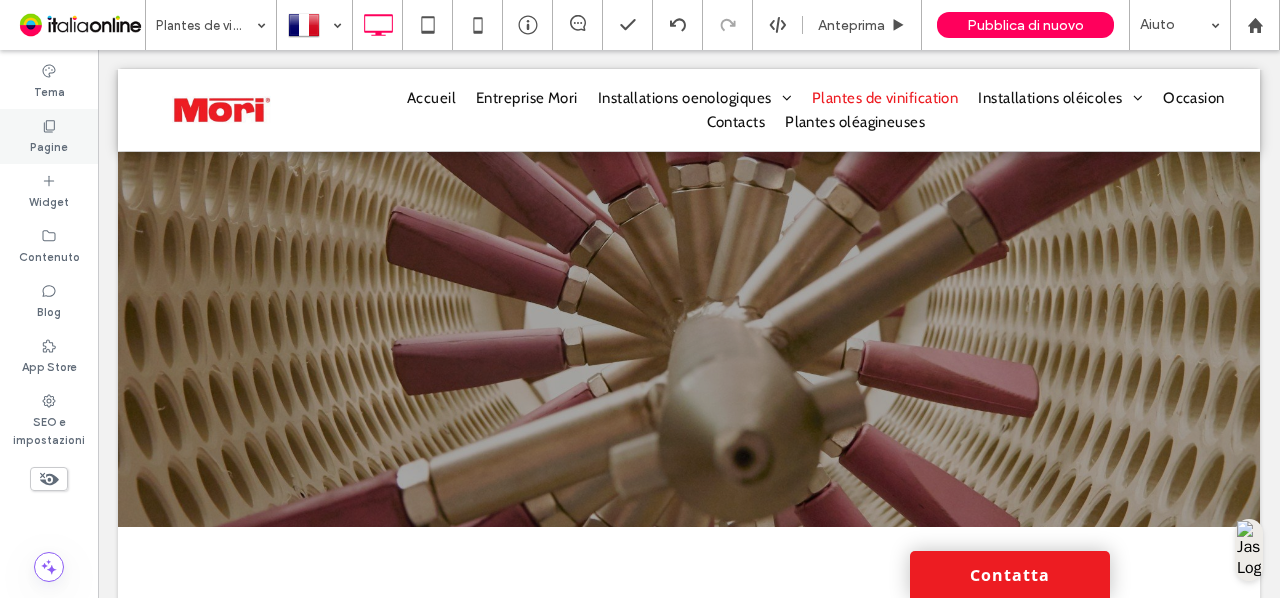 drag, startPoint x: 42, startPoint y: 146, endPoint x: 264, endPoint y: 264, distance: 251.41202 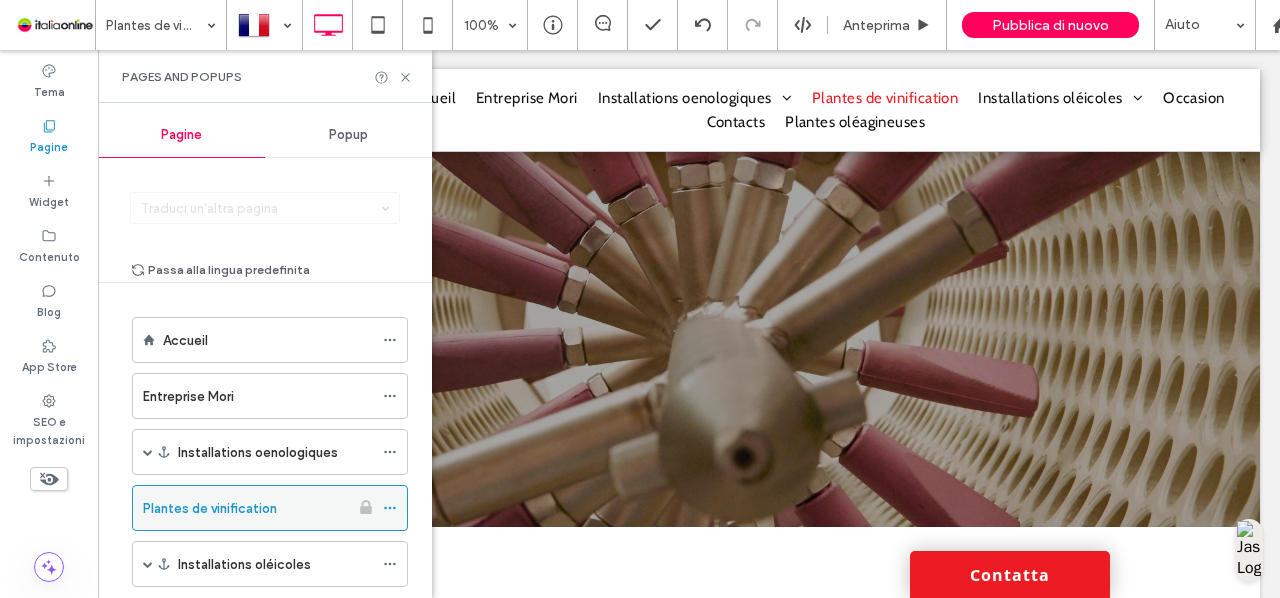 click 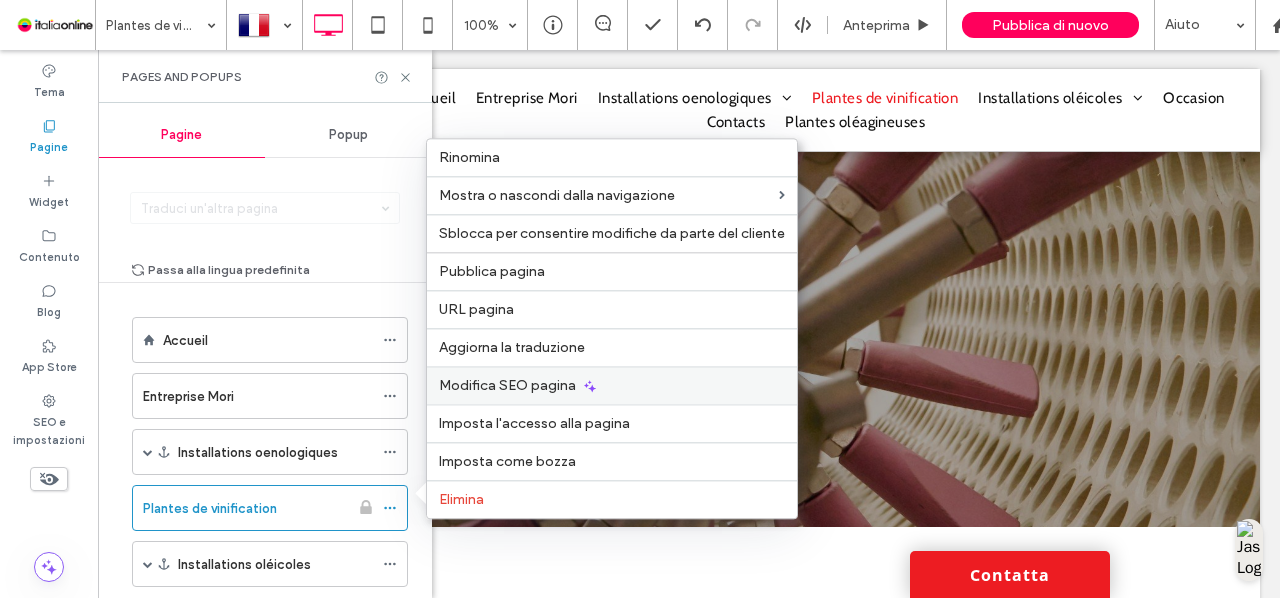 click on "Modifica SEO pagina" at bounding box center (612, 385) 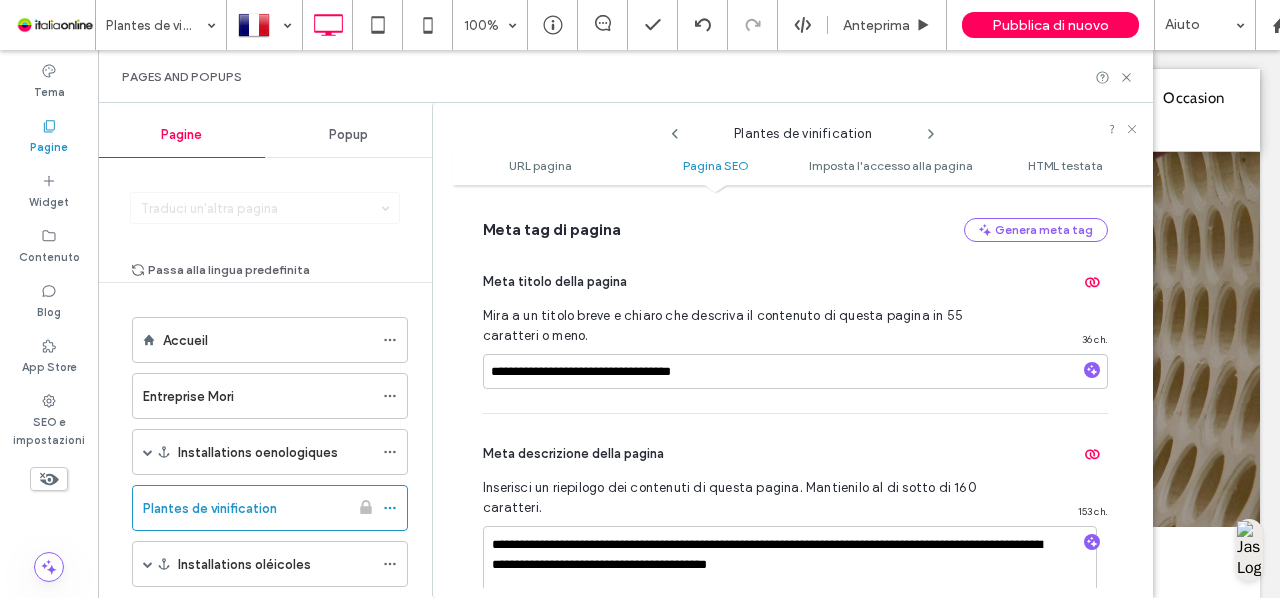 scroll, scrollTop: 442, scrollLeft: 0, axis: vertical 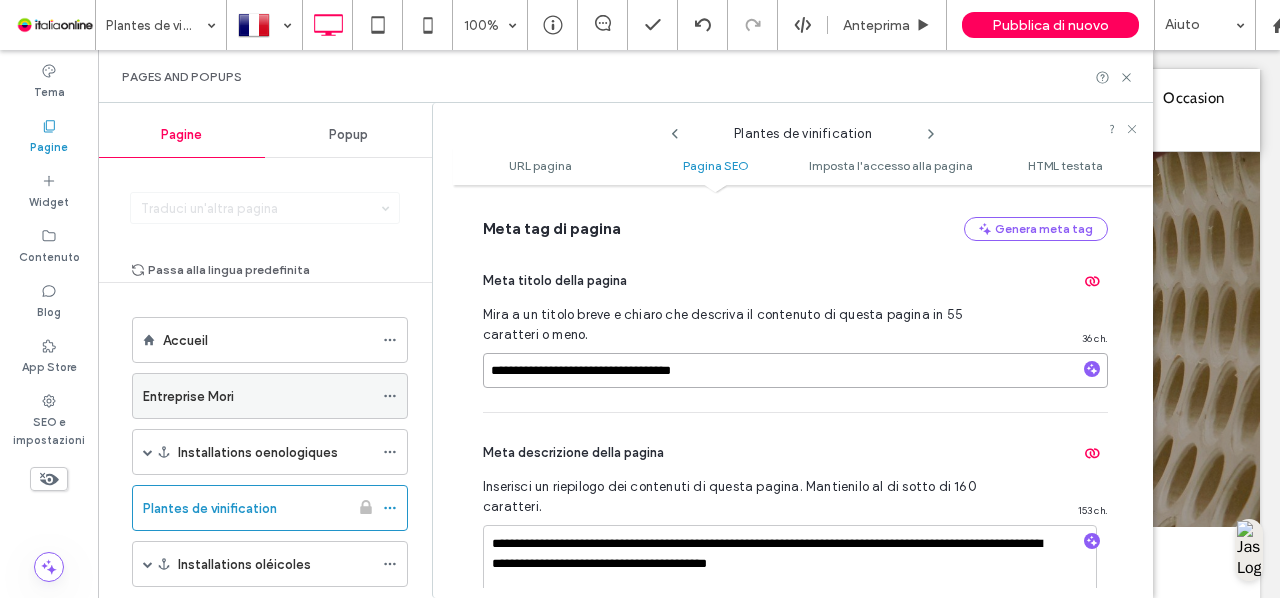 drag, startPoint x: 738, startPoint y: 373, endPoint x: 388, endPoint y: 374, distance: 350.00143 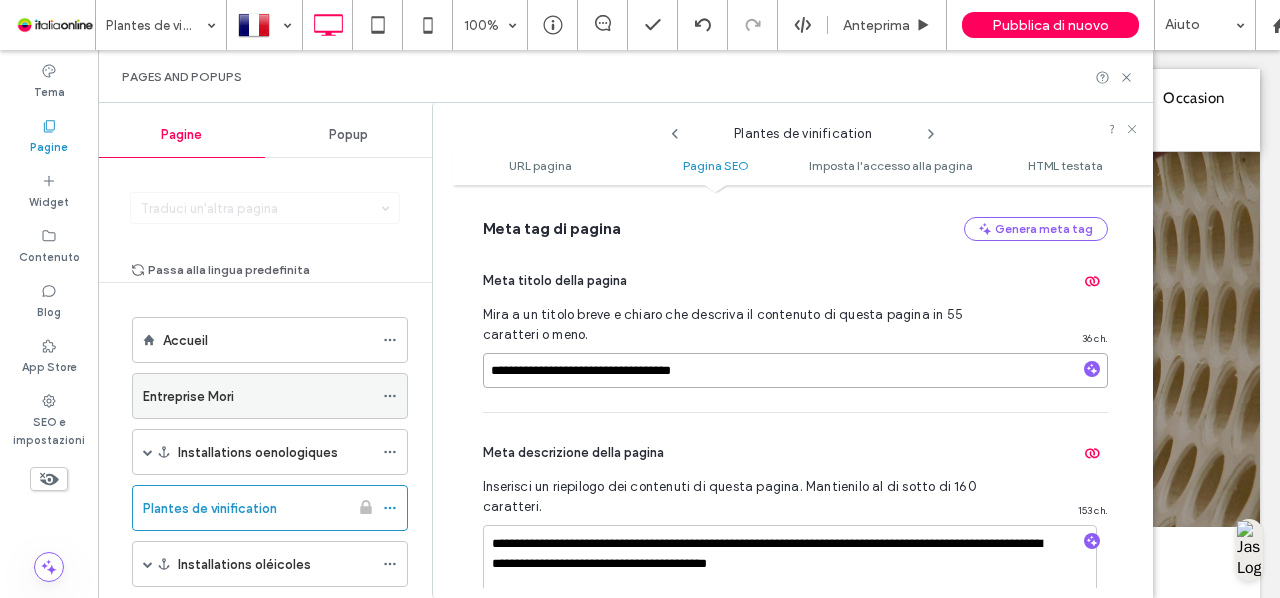 click on "Pagine Popup Traduci un'altra pagina Passa alla lingua predefinita Accueil Entreprise Mori Installations oenologiques Réception Chariot MFV Série VL Série TRAV Série NE Série TAV Série NS Egrappoirs Série DINAMICA Série R Sélecteur mécanique de raisin Pompes Piston elliptique volumétrique Monovis Péristaltique Lobes rotatifs Lavage Pistons Presses hydrauliques Série PZ Série FL Série PZFL 2C Filtres Disques horizontaux Filtres à plaques Embouteillage de vin Plantes de vinification Installations oléicoles Pressoirs Senior 80 Senior 150 Senior 500 Mise en bouteilles d'huile Occasion Contacts a5 Reception Egrappoirs Filtres Presses hydrauliques Pompes Fouloirs Plantes oléagineuses Plantes de vinification URL pagina Pagina SEO Imposta l'accesso alla pagina HTML testata URL pagina Personalizza l'URL di questa pagina sul sito live così come viene visualizzato nella barra degli indirizzi del browser. Consigliamo di effettuare questa impostazione una volta e di non cambiarla. /fr/ 18 / 130 Mostrami" at bounding box center (625, 350) 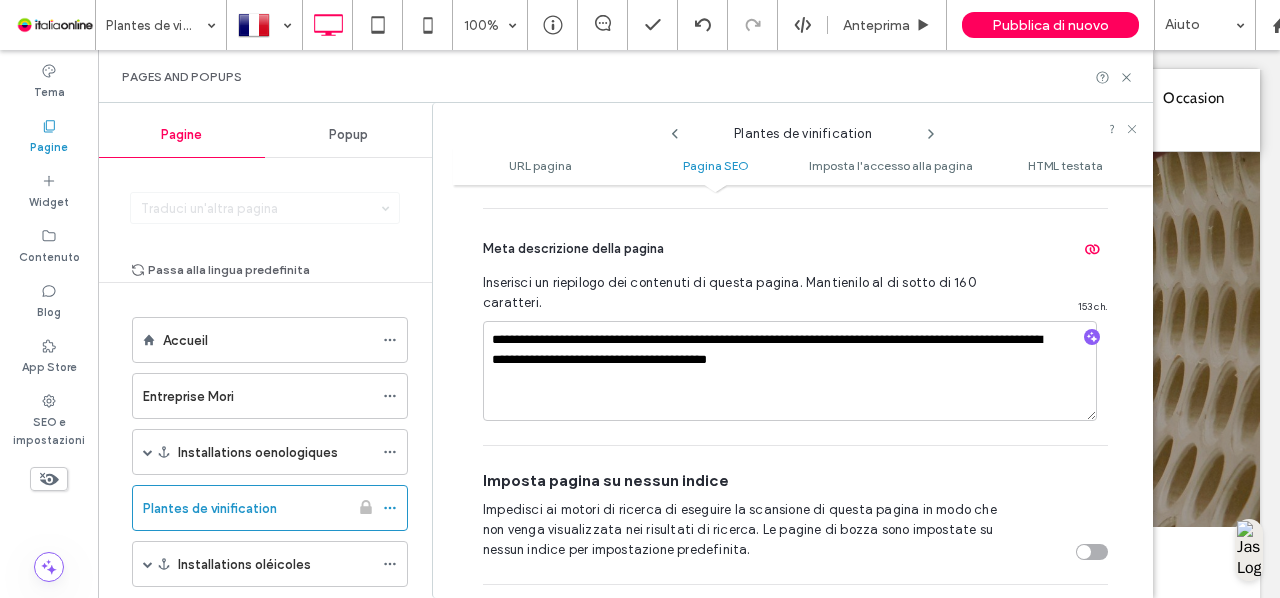 scroll, scrollTop: 647, scrollLeft: 0, axis: vertical 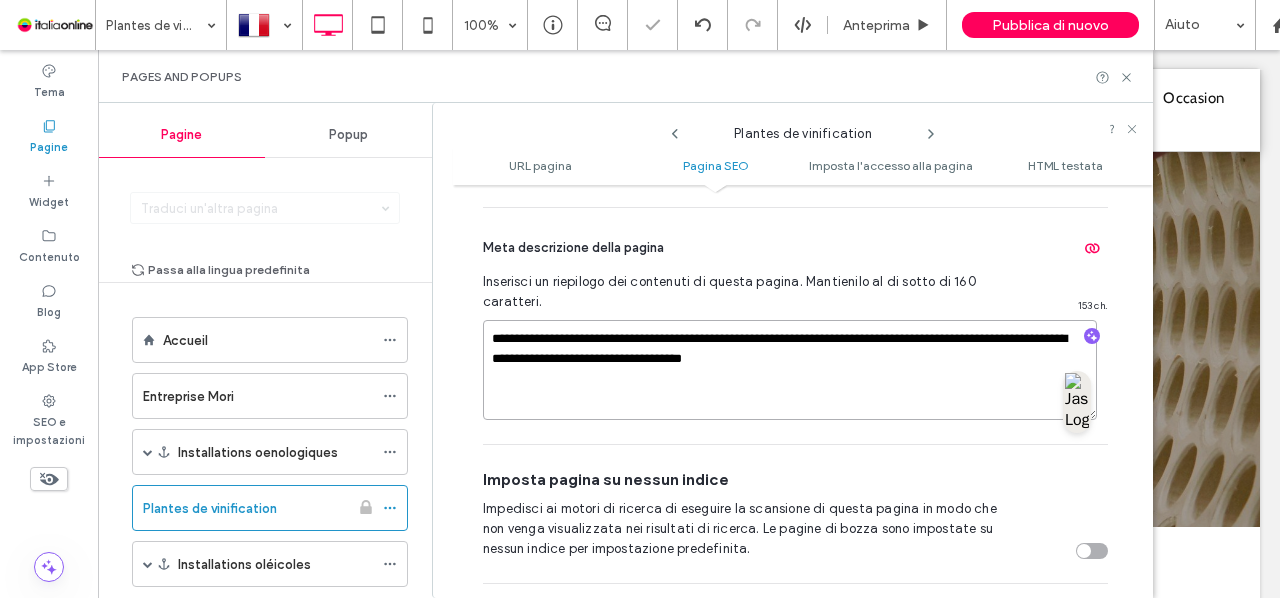 click on "**********" at bounding box center (790, 370) 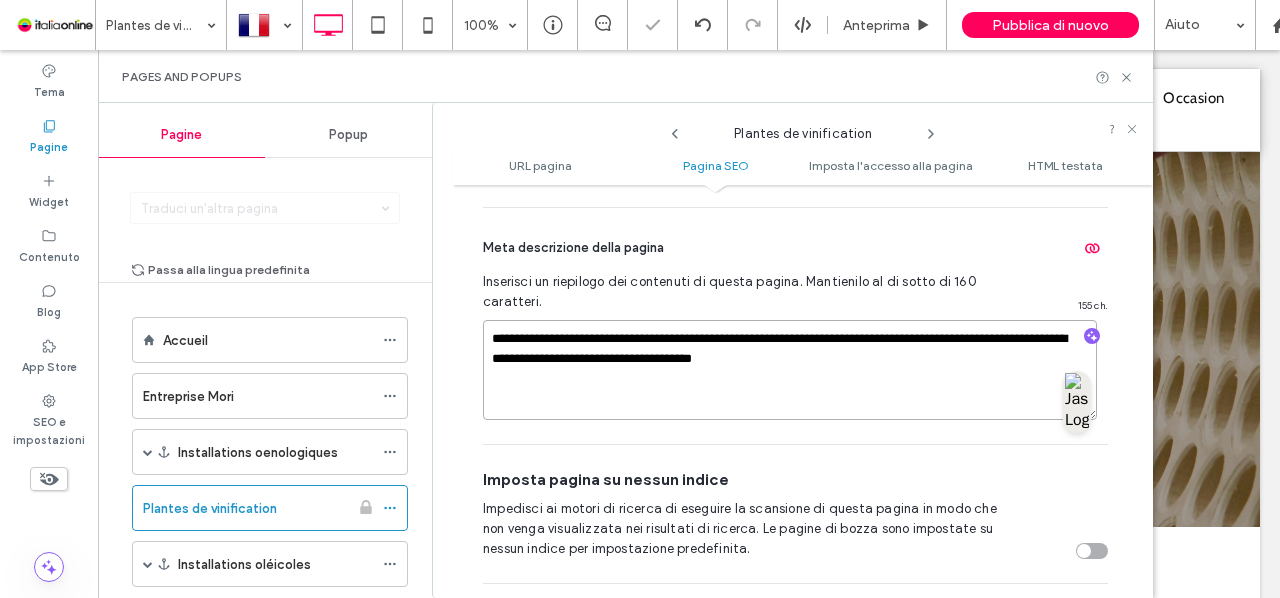 paste on "**********" 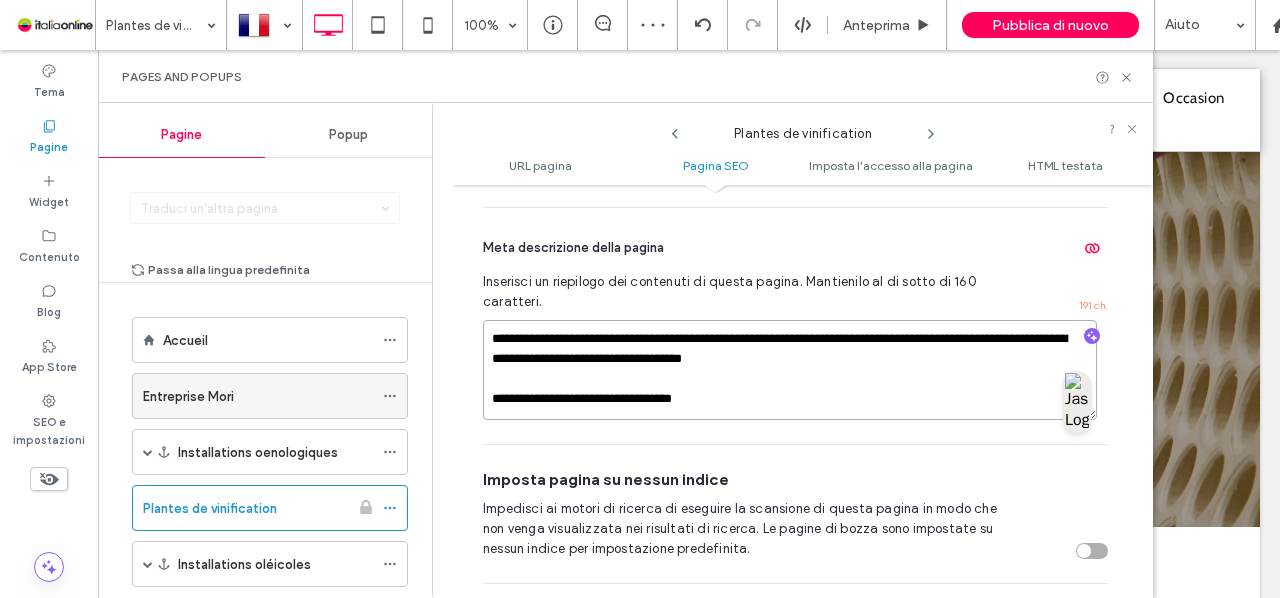 drag, startPoint x: 729, startPoint y: 405, endPoint x: 340, endPoint y: 400, distance: 389.03214 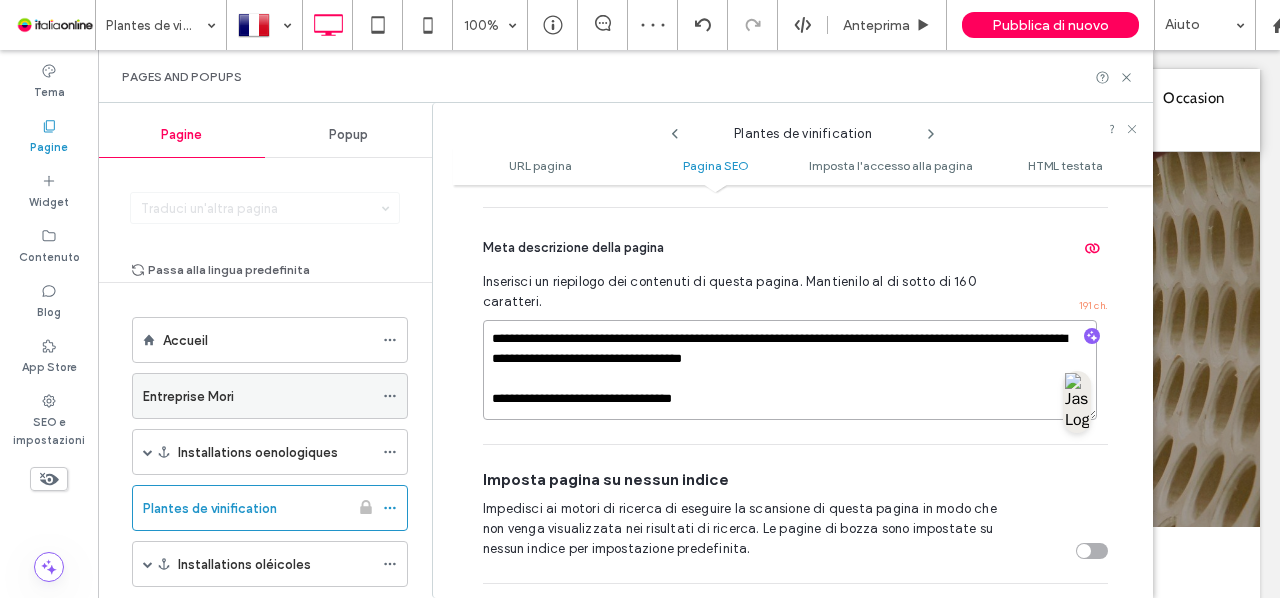 click on "Pagine Popup Traduci un'altra pagina Passa alla lingua predefinita Accueil Entreprise Mori Installations oenologiques Réception Chariot MFV Série VL Série TRAV Série NE Série TAV Série NS Egrappoirs Série DINAMICA Série R Sélecteur mécanique de raisin Pompes Piston elliptique volumétrique Monovis Péristaltique Lobes rotatifs Lavage Pistons Presses hydrauliques Série PZ Série FL Série PZFL 2C Filtres Disques horizontaux Filtres à plaques Embouteillage de vin Plantes de vinification Installations oléicoles Pressoirs Senior 80 Senior 150 Senior 500 Mise en bouteilles d'huile Occasion Contacts a5 Reception Egrappoirs Filtres Presses hydrauliques Pompes Fouloirs Plantes oléagineuses Plantes de vinification URL pagina Pagina SEO Imposta l'accesso alla pagina HTML testata URL pagina Personalizza l'URL di questa pagina sul sito live così come viene visualizzato nella barra degli indirizzi del browser. Consigliamo di effettuare questa impostazione una volta e di non cambiarla. /fr/ 18 / 130 Mostrami" at bounding box center (625, 350) 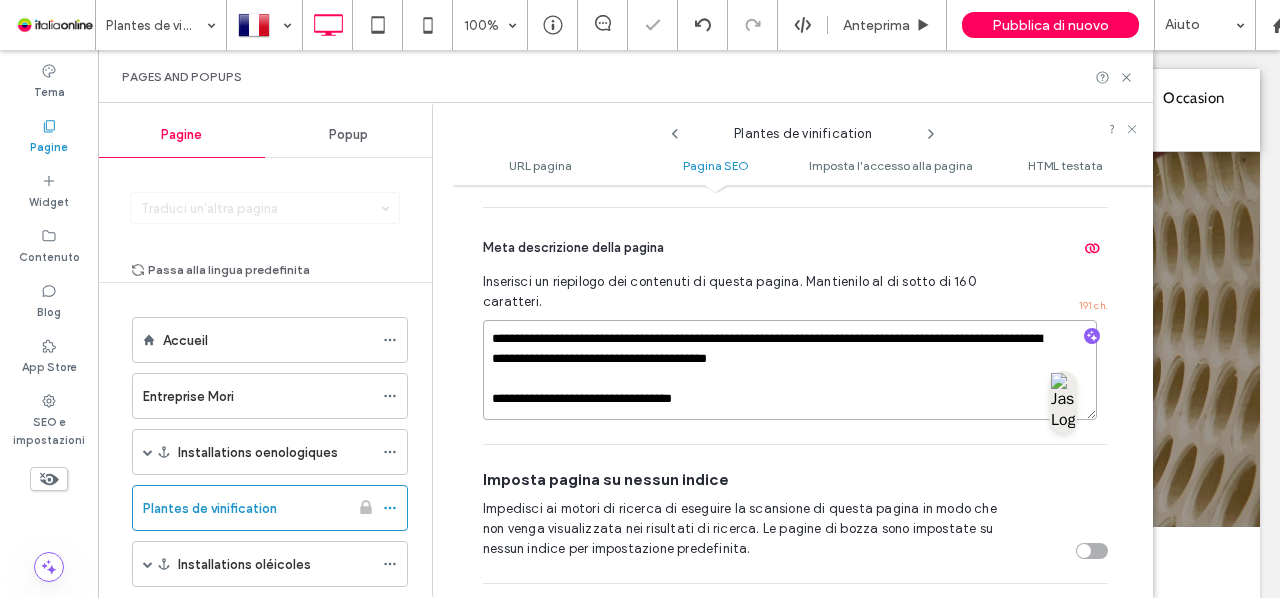 click on "**********" at bounding box center [790, 370] 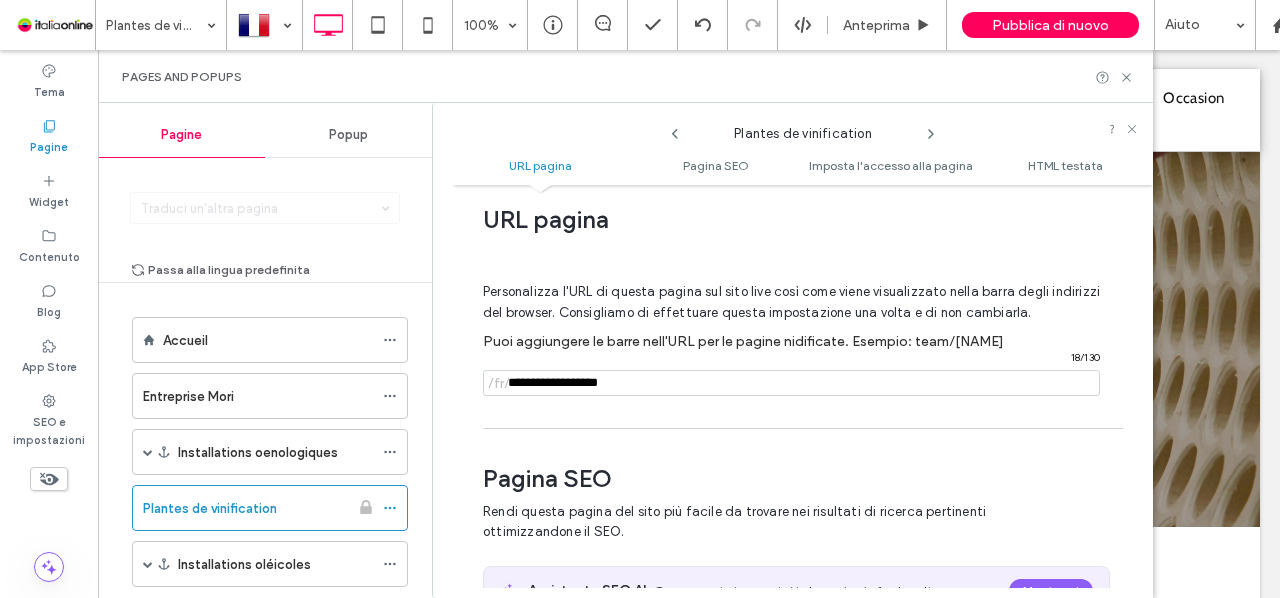 scroll, scrollTop: 18, scrollLeft: 0, axis: vertical 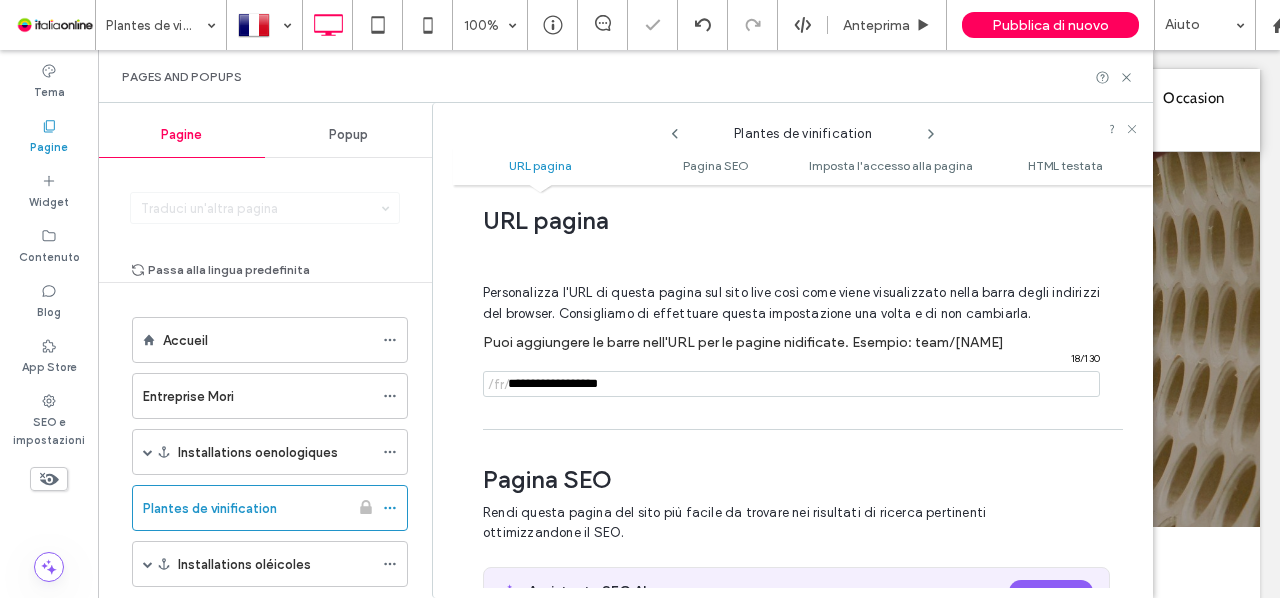 click on "Personalizza l'URL di questa pagina sul sito live così come viene visualizzato nella barra degli indirizzi del browser. Consigliamo di effettuare questa impostazione una volta e di non cambiarla. Puoi aggiungere le barre nell'URL per le pagine nidificate. Esempio: team/john /fr/ 18 / 130" at bounding box center (795, 331) 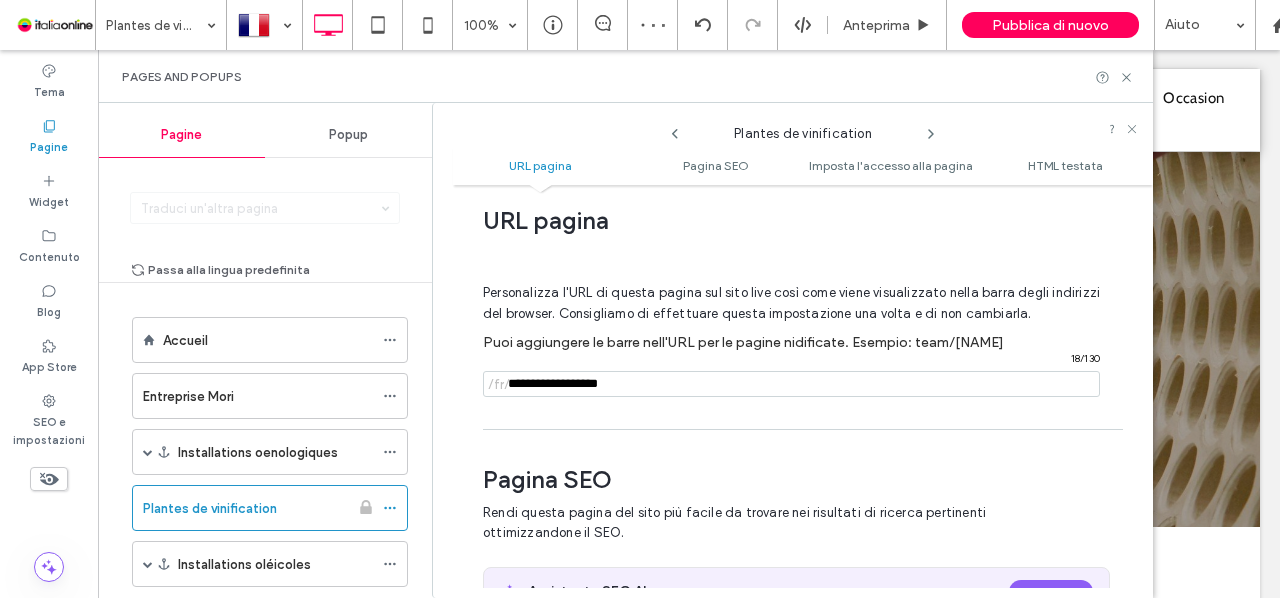 drag, startPoint x: 723, startPoint y: 387, endPoint x: 472, endPoint y: 383, distance: 251.03188 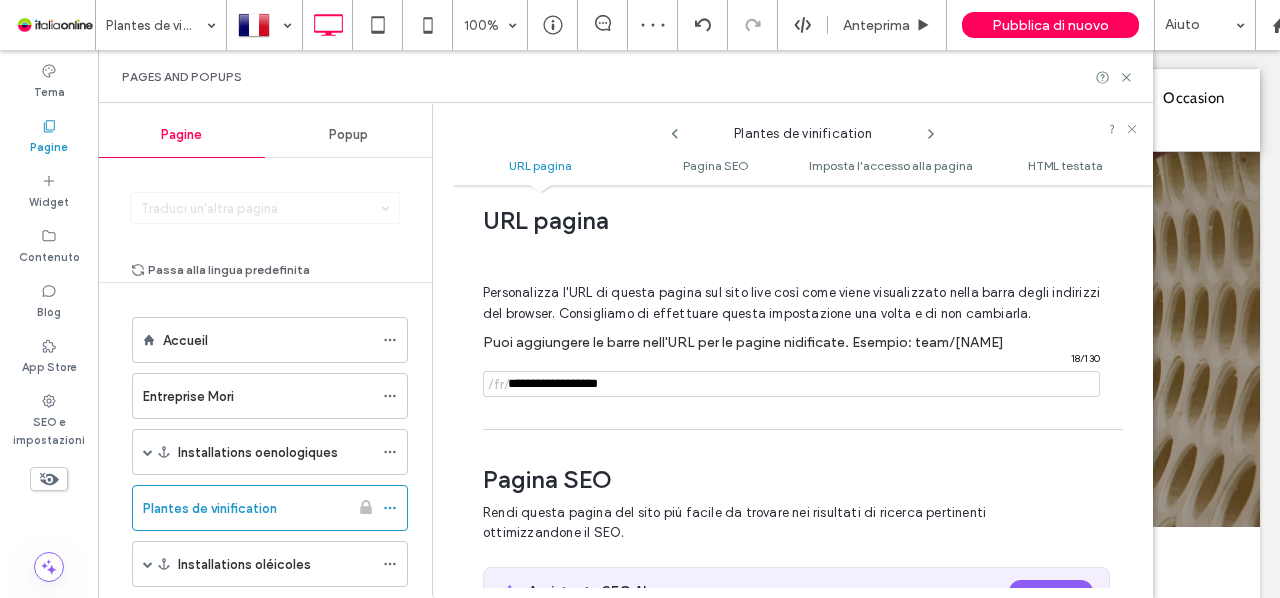 click on "**********" at bounding box center (803, 391) 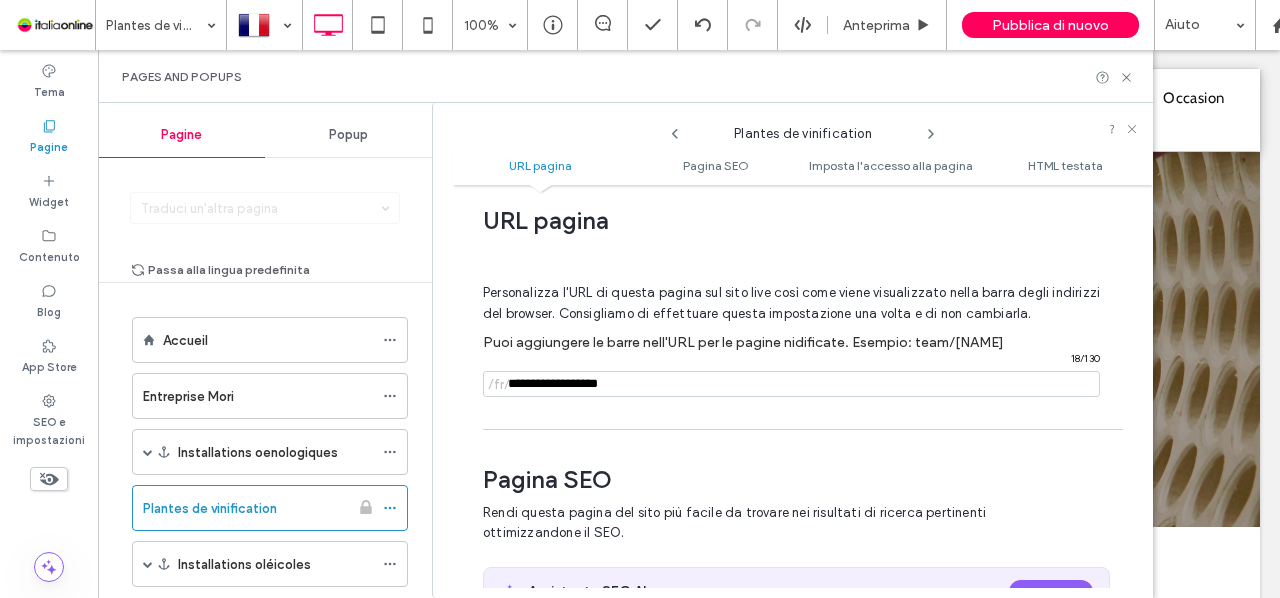 click on "Personalizza l'URL di questa pagina sul sito live così come viene visualizzato nella barra degli indirizzi del browser. Consigliamo di effettuare questa impostazione una volta e di non cambiarla. Puoi aggiungere le barre nell'URL per le pagine nidificate. Esempio: team/john /fr/ 18 / 130" at bounding box center (795, 331) 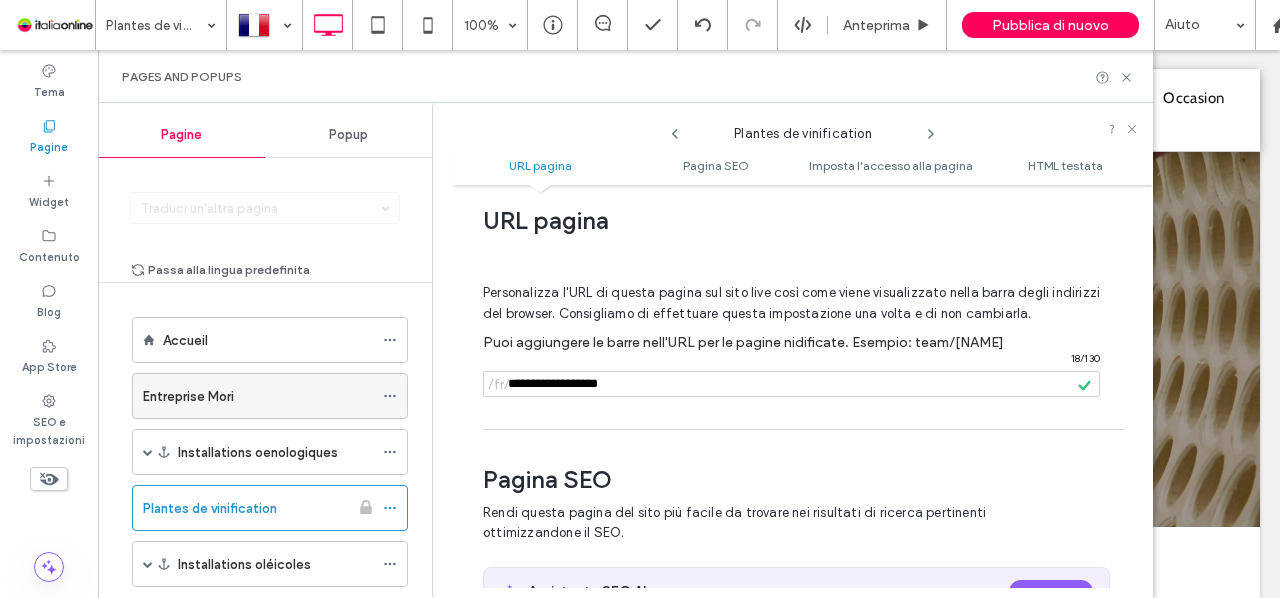 drag, startPoint x: 672, startPoint y: 389, endPoint x: 327, endPoint y: 398, distance: 345.11737 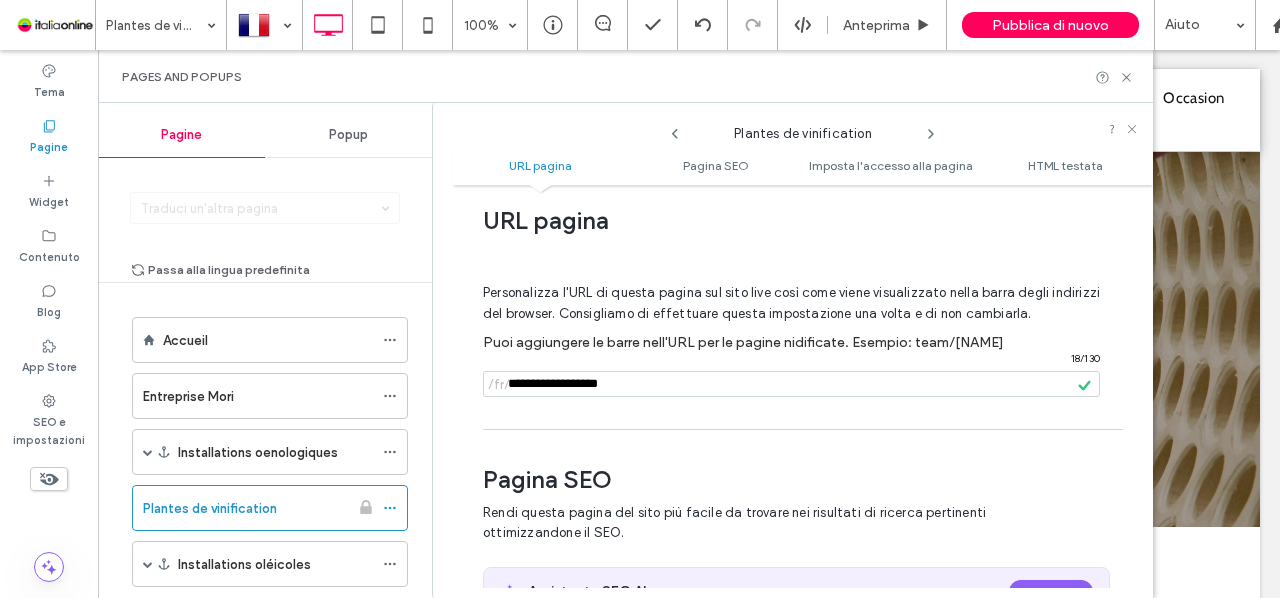 drag, startPoint x: 571, startPoint y: 385, endPoint x: 522, endPoint y: 356, distance: 56.938564 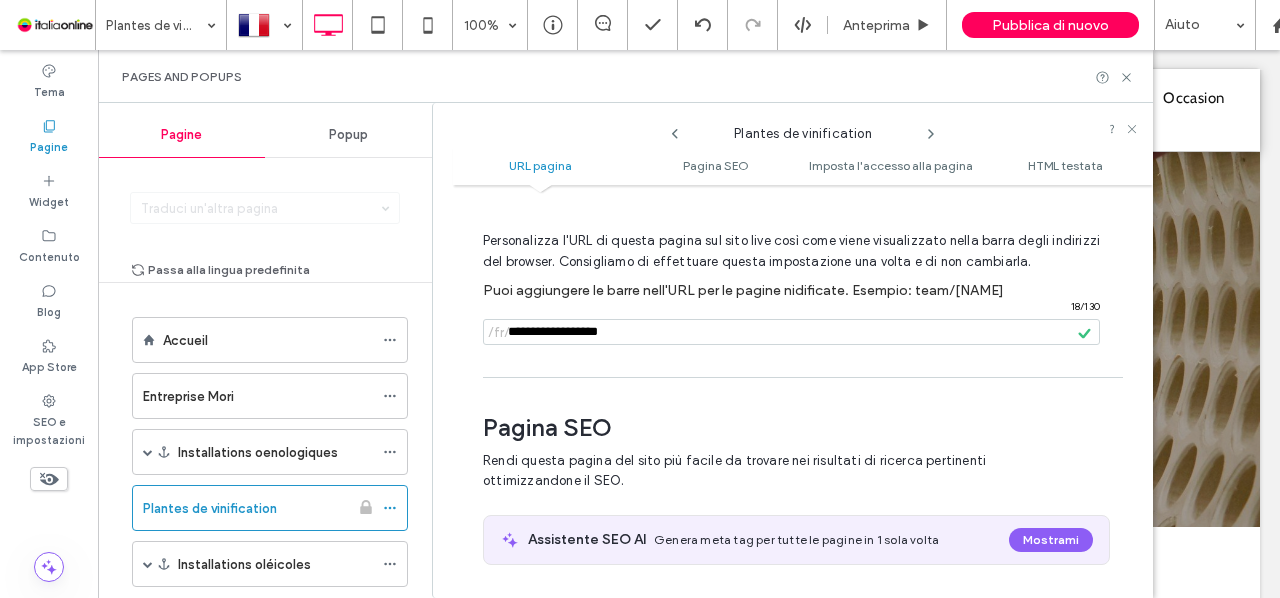 scroll, scrollTop: 0, scrollLeft: 0, axis: both 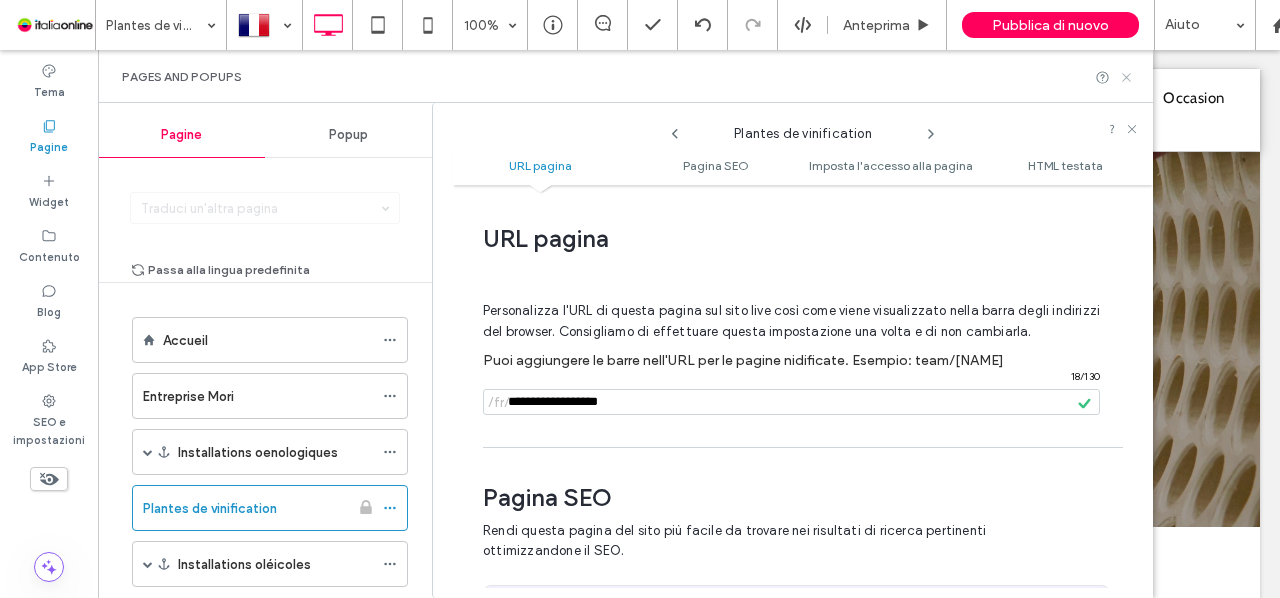 click 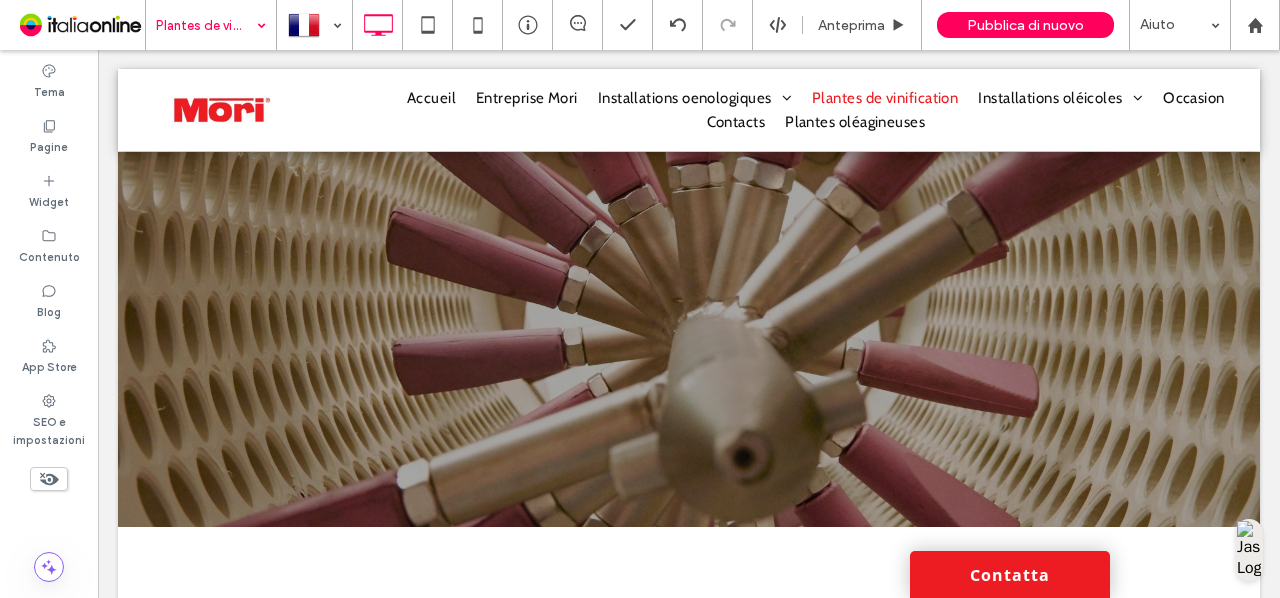 click on "Plantes de vinification" at bounding box center [211, 25] 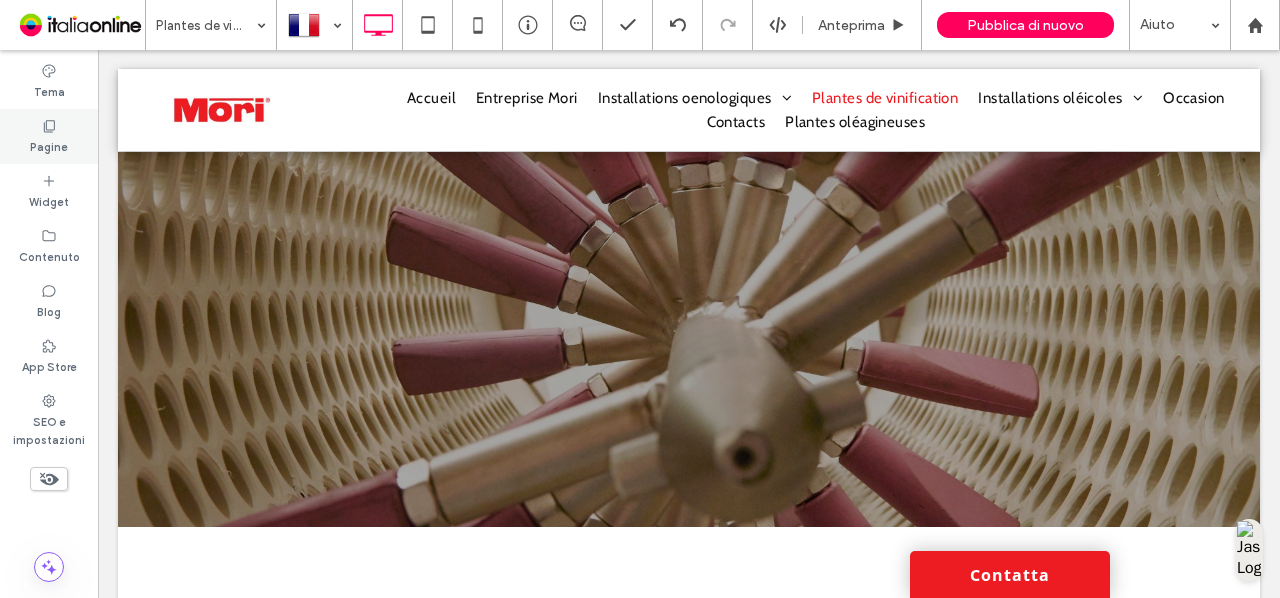 click on "Pagine" at bounding box center (49, 136) 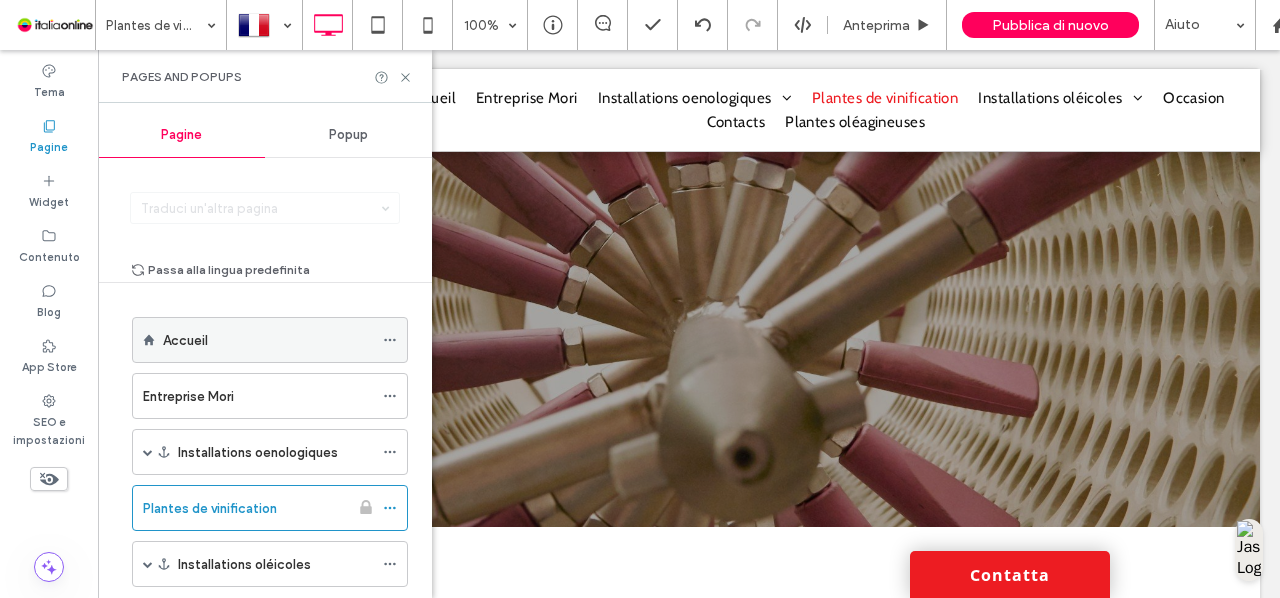 click on "Accueil" at bounding box center (268, 340) 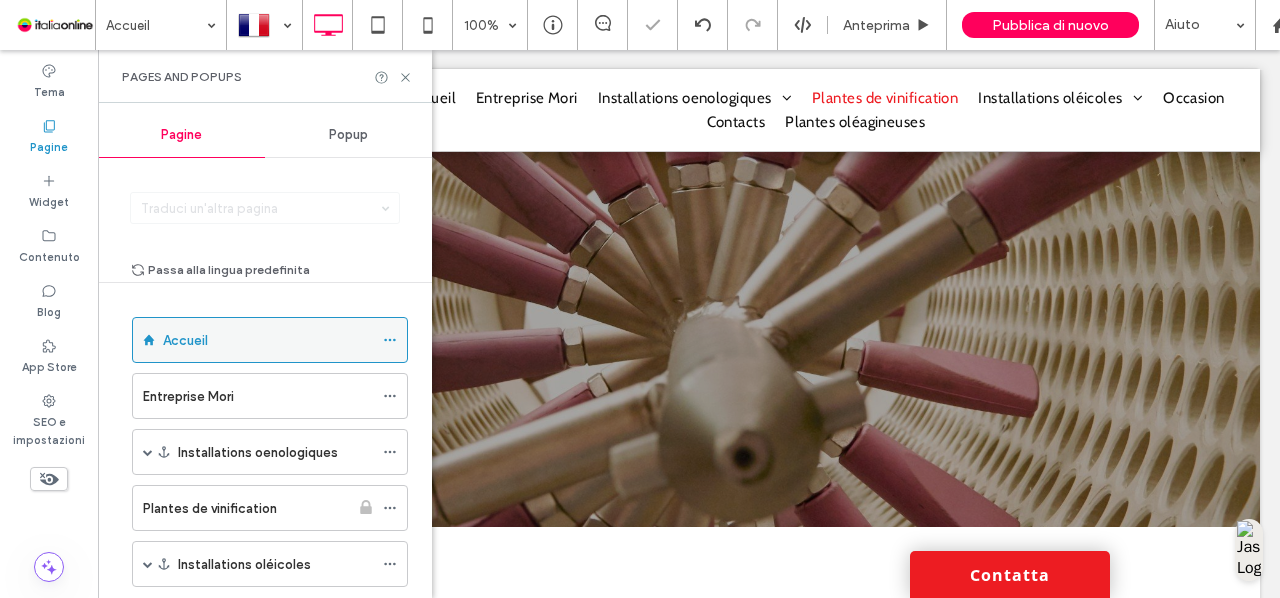click 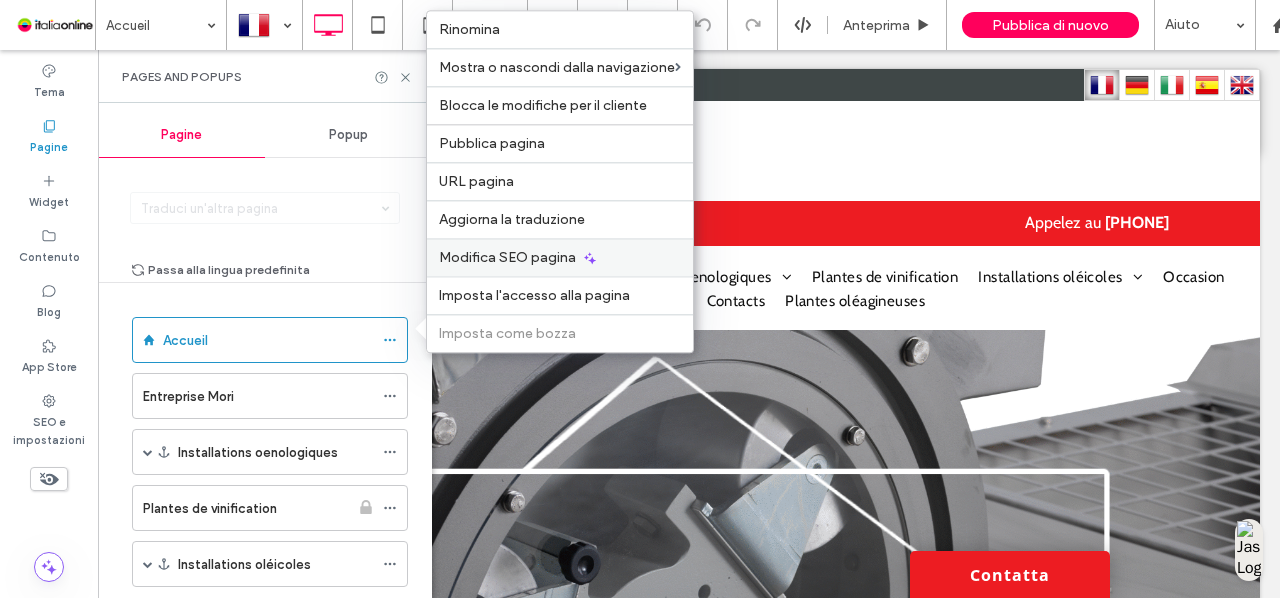 scroll, scrollTop: 0, scrollLeft: 0, axis: both 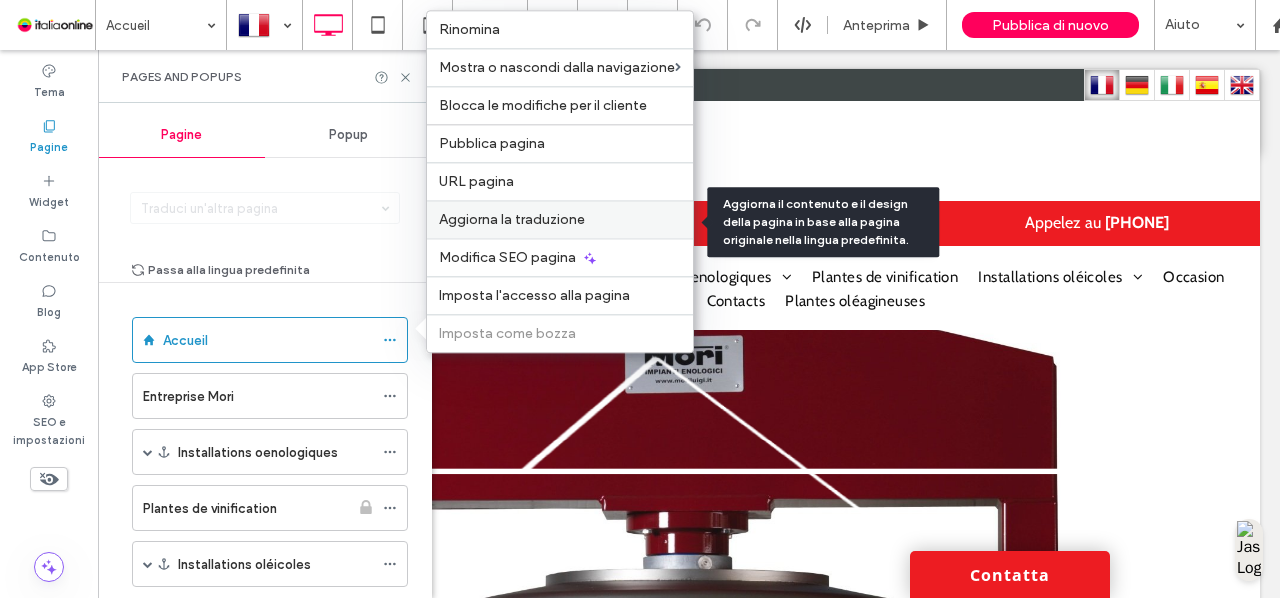 click on "Aggiorna la traduzione" at bounding box center [560, 219] 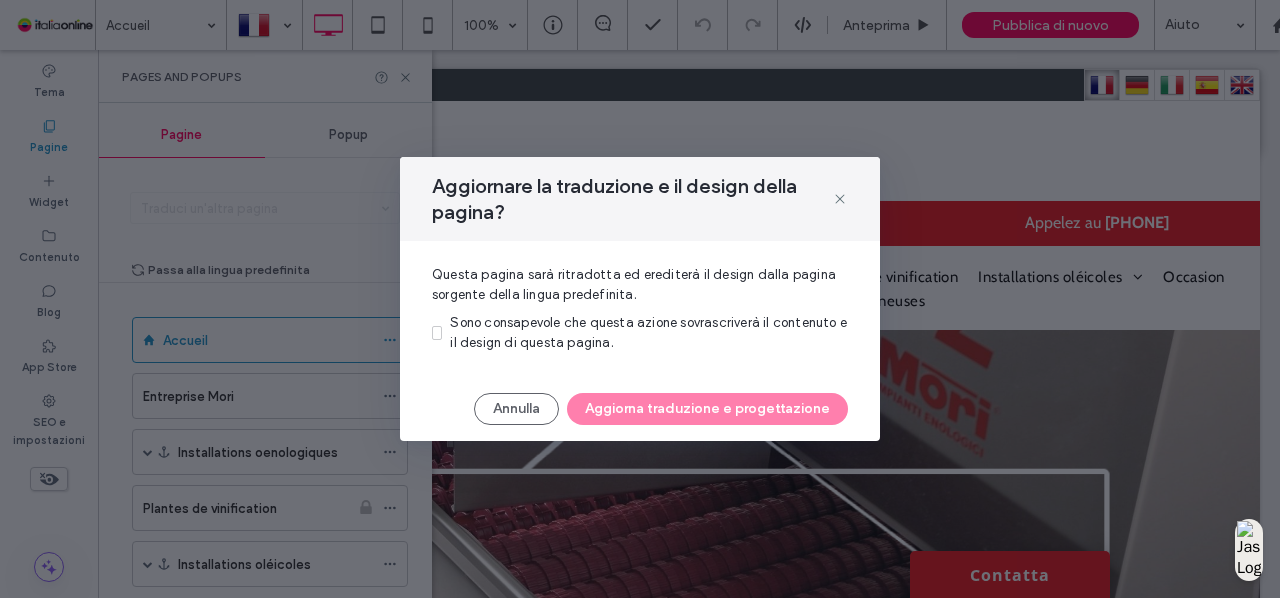 click on "Sono consapevole che questa azione sovrascriverà il contenuto e il design di questa pagina." at bounding box center [649, 333] 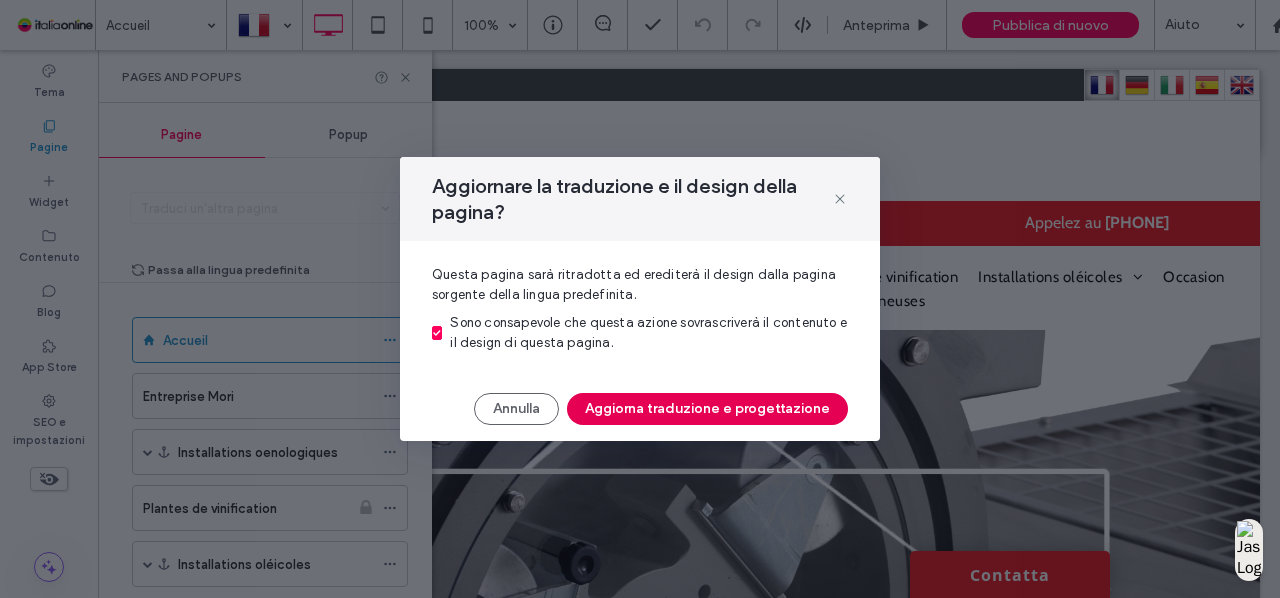 click on "Aggiorna traduzione e progettazione" at bounding box center [707, 409] 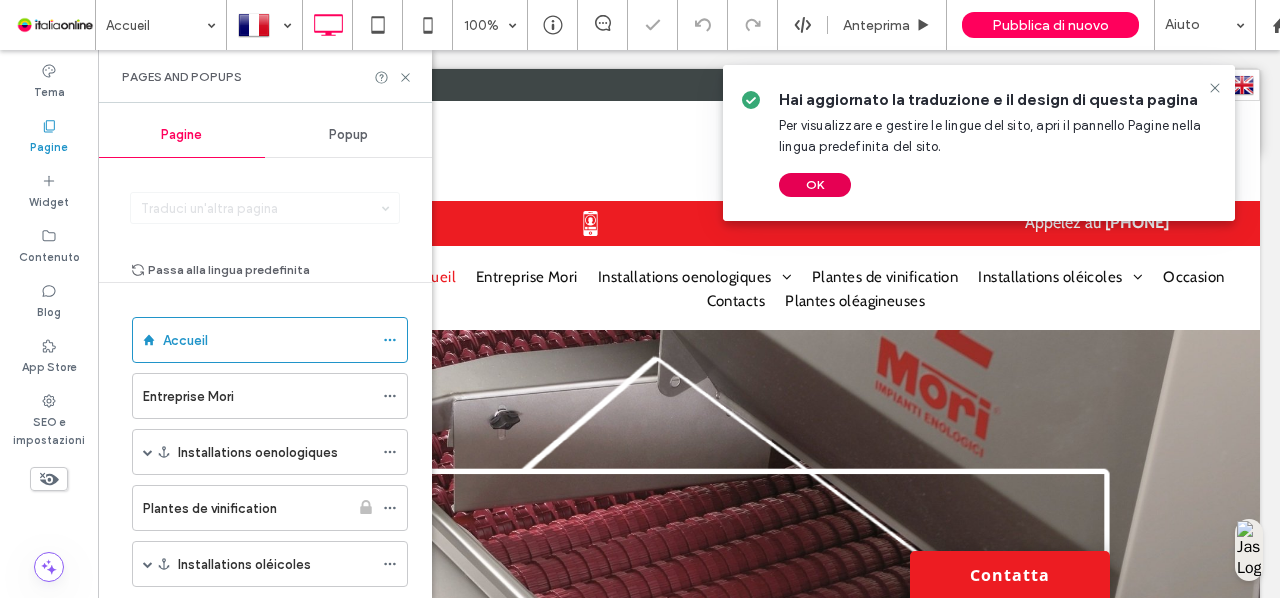 click on "OK" at bounding box center [815, 185] 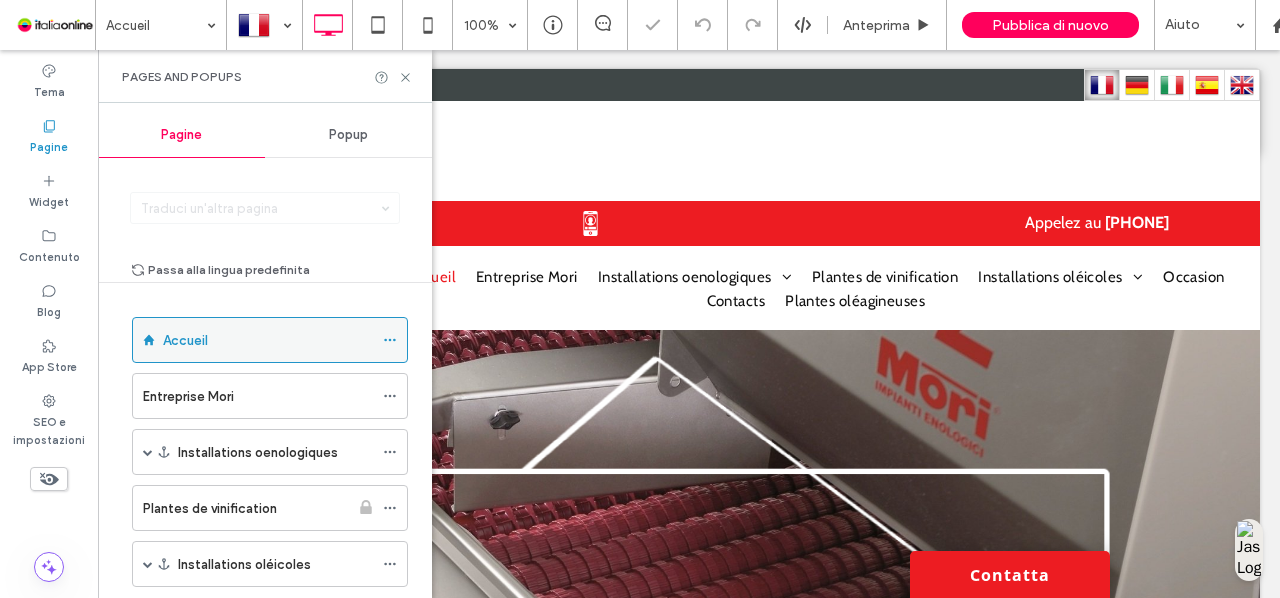 scroll, scrollTop: 0, scrollLeft: 0, axis: both 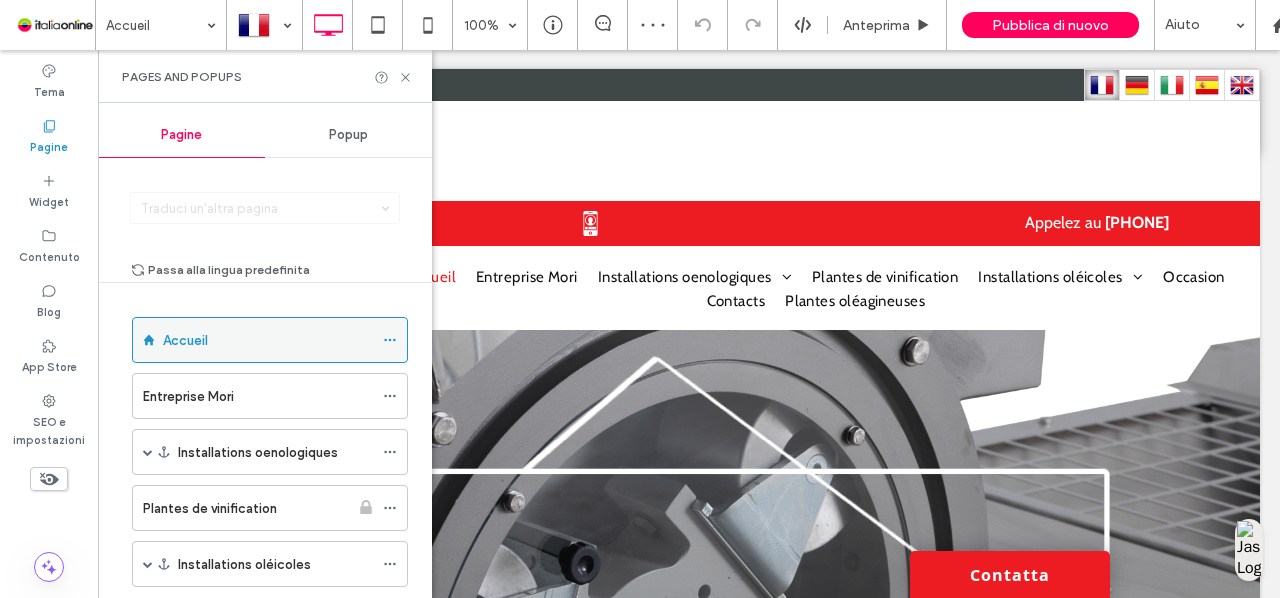 click 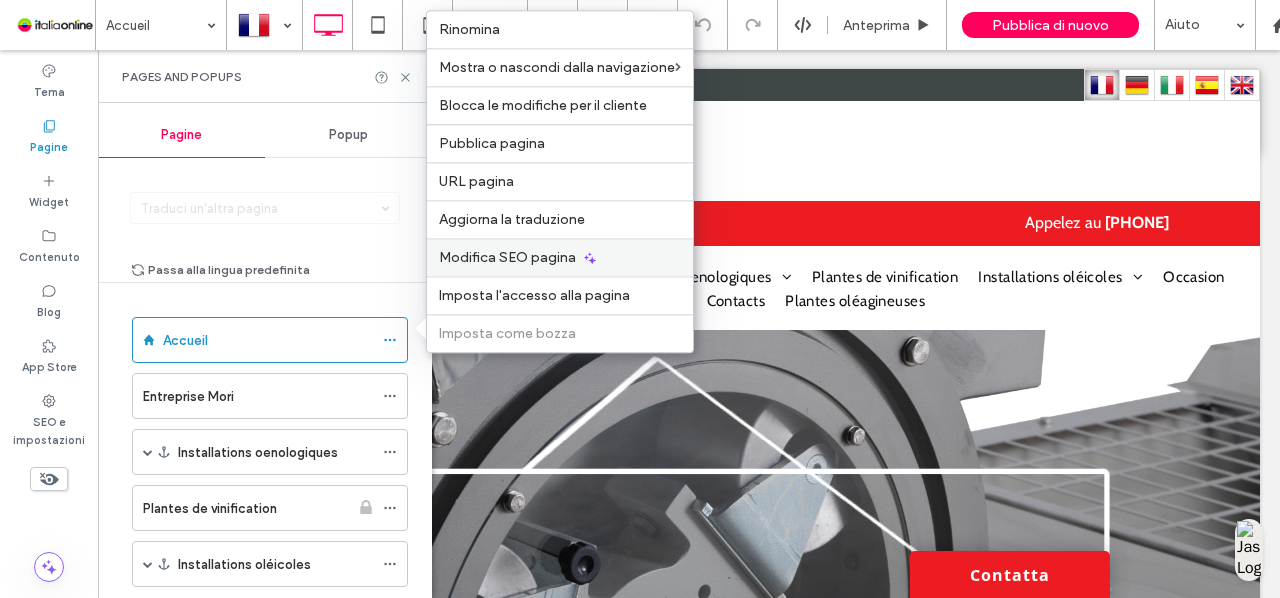 click 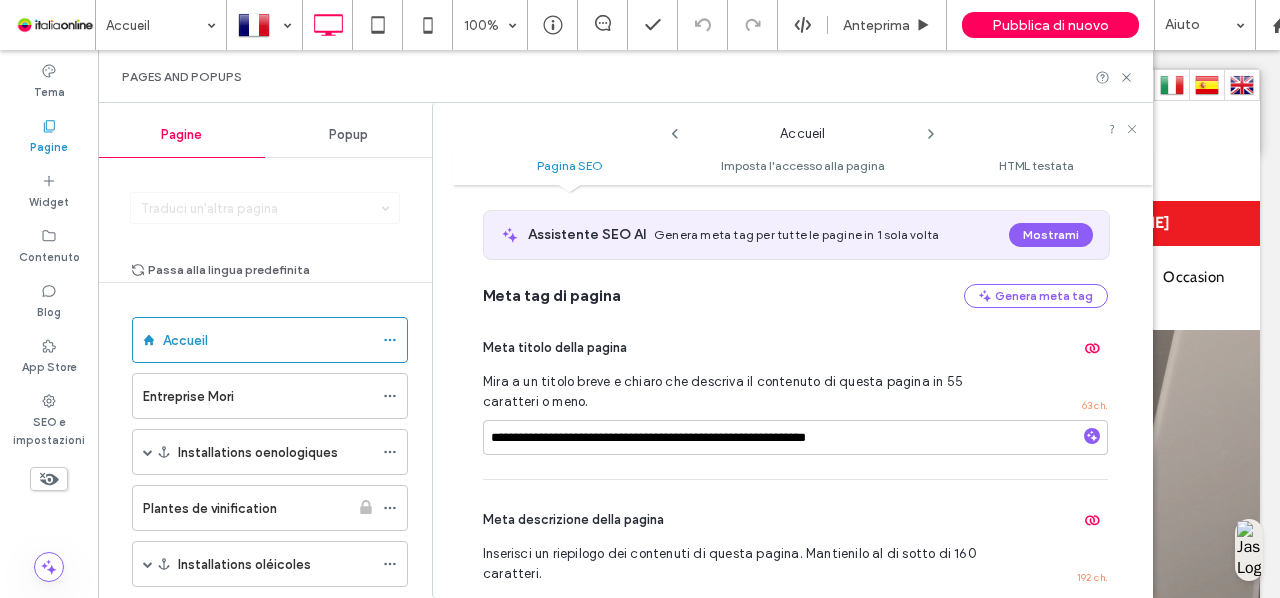 scroll, scrollTop: 0, scrollLeft: 0, axis: both 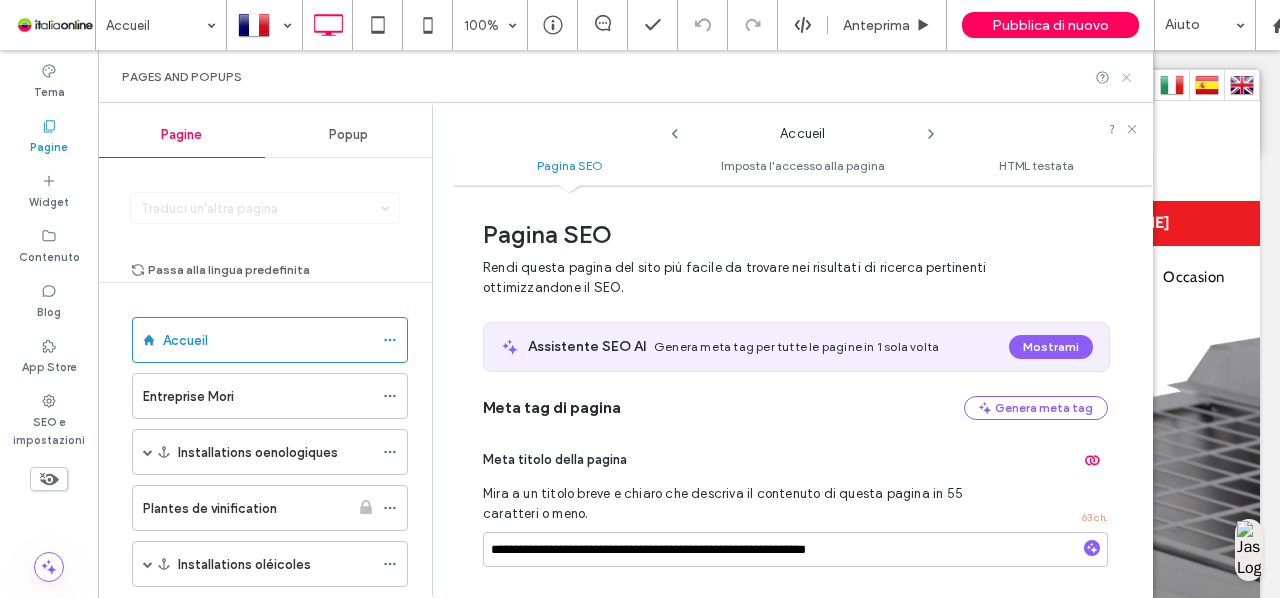 click 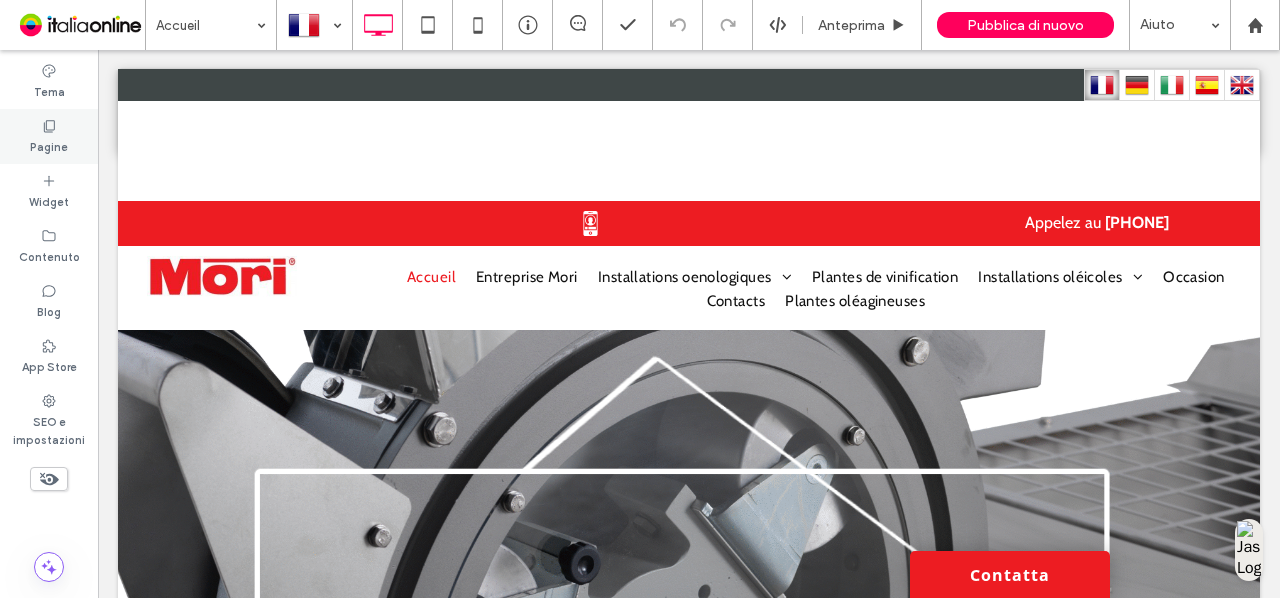 click on "Pagine" at bounding box center [49, 145] 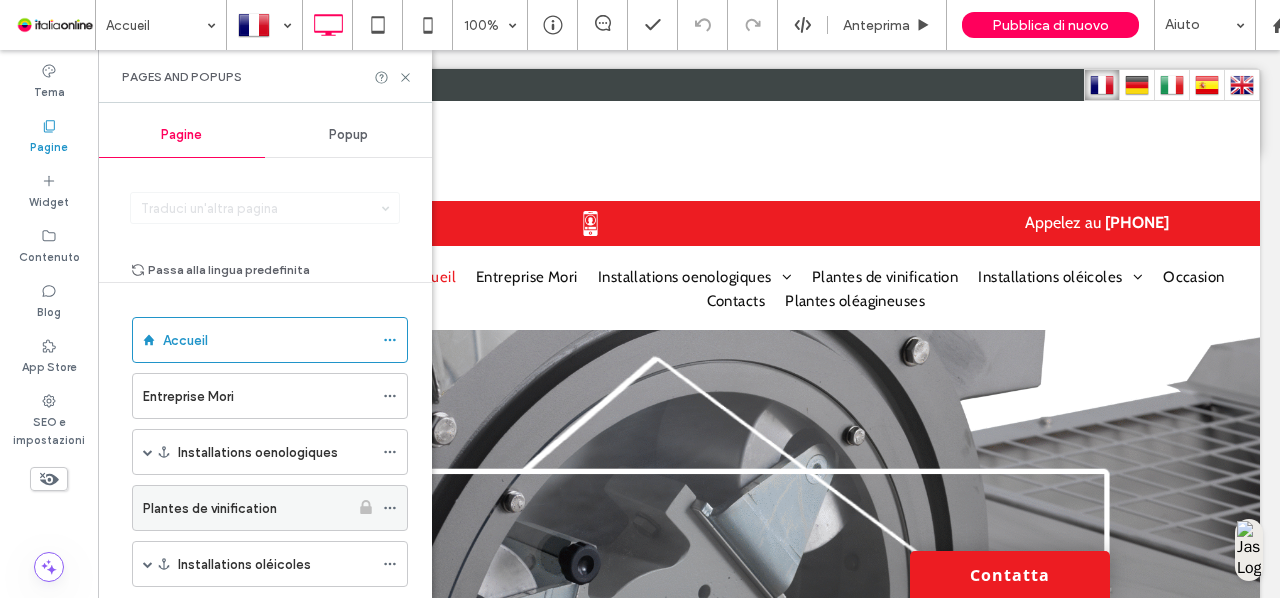 click on "Plantes de vinification" at bounding box center [246, 508] 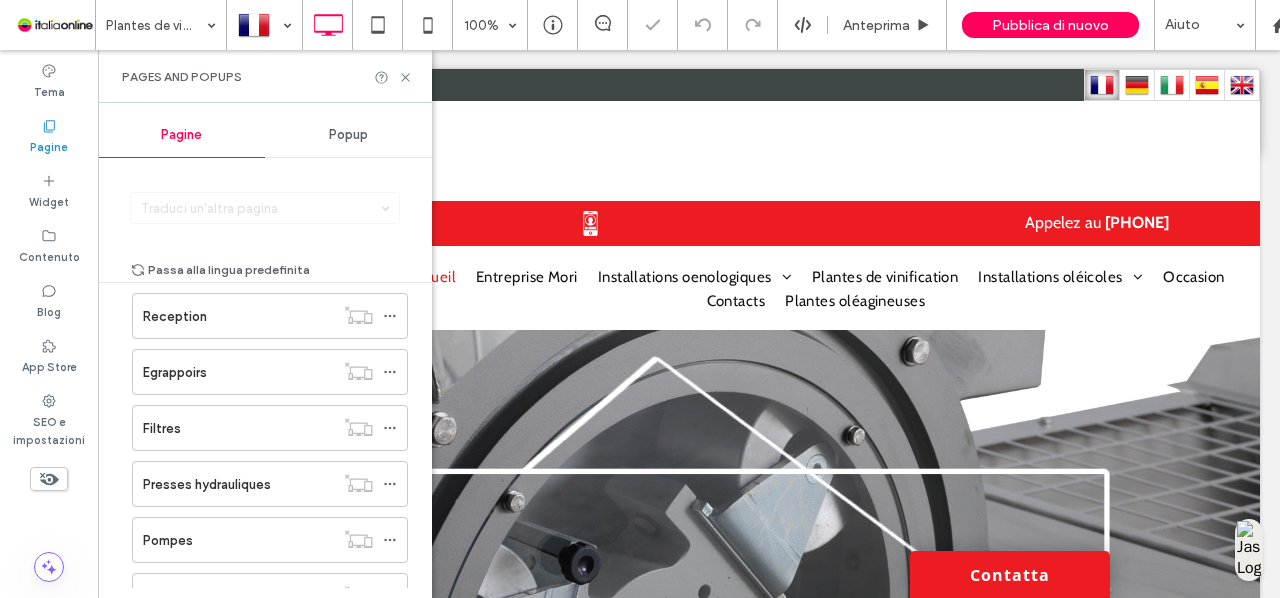 scroll, scrollTop: 527, scrollLeft: 0, axis: vertical 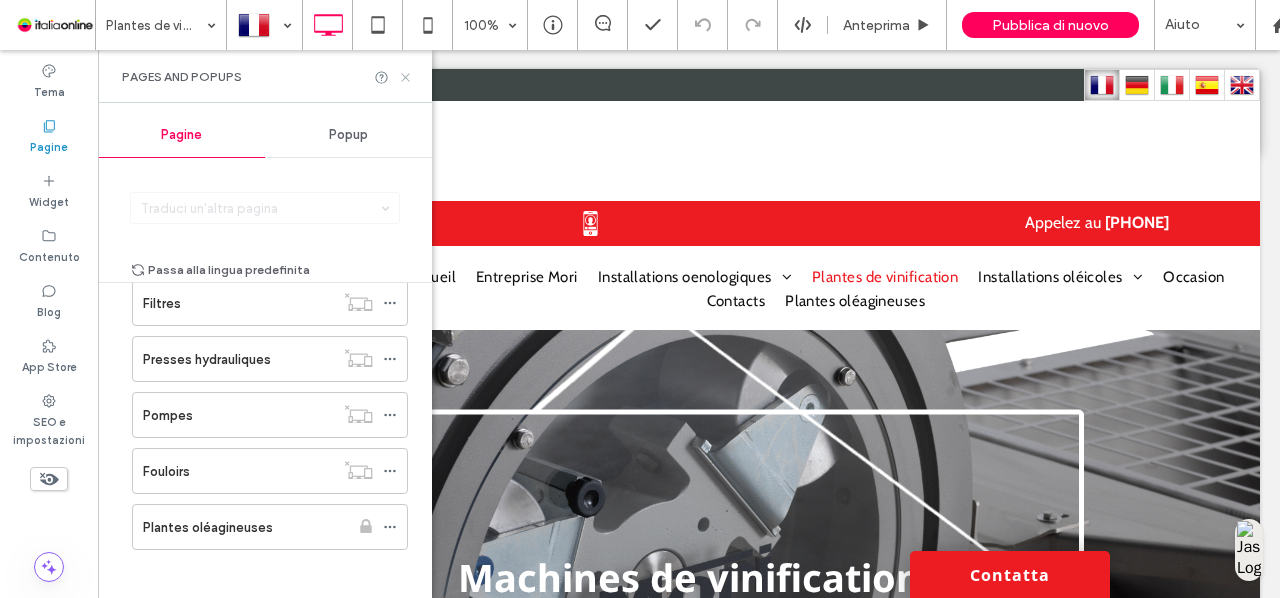 click 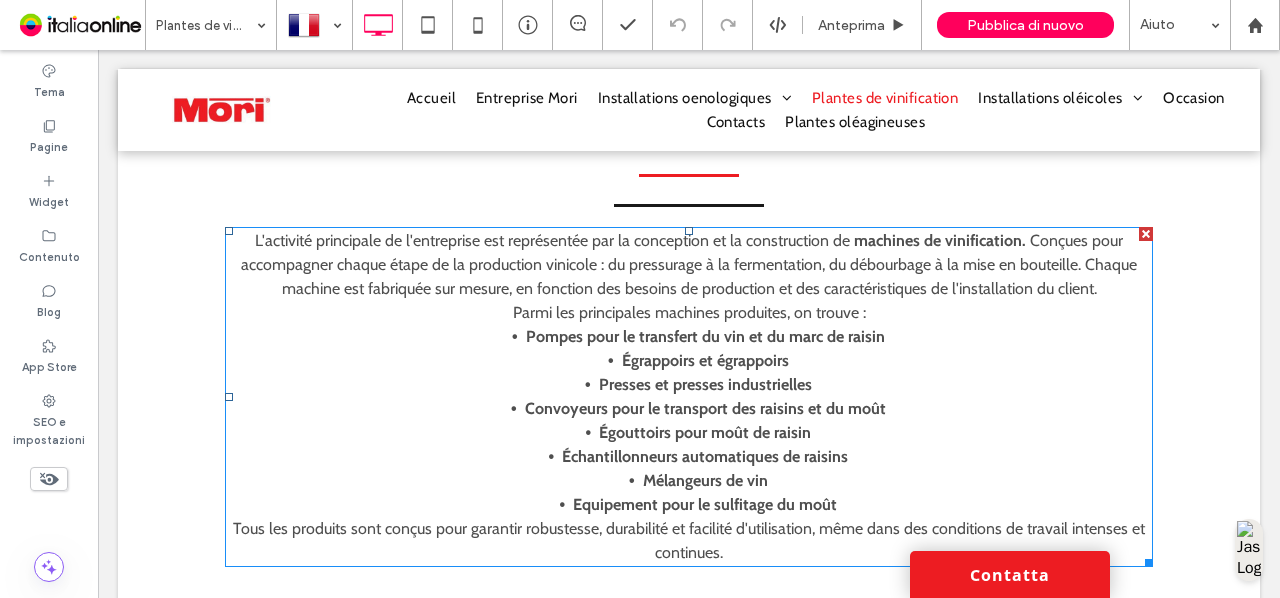 scroll, scrollTop: 1974, scrollLeft: 0, axis: vertical 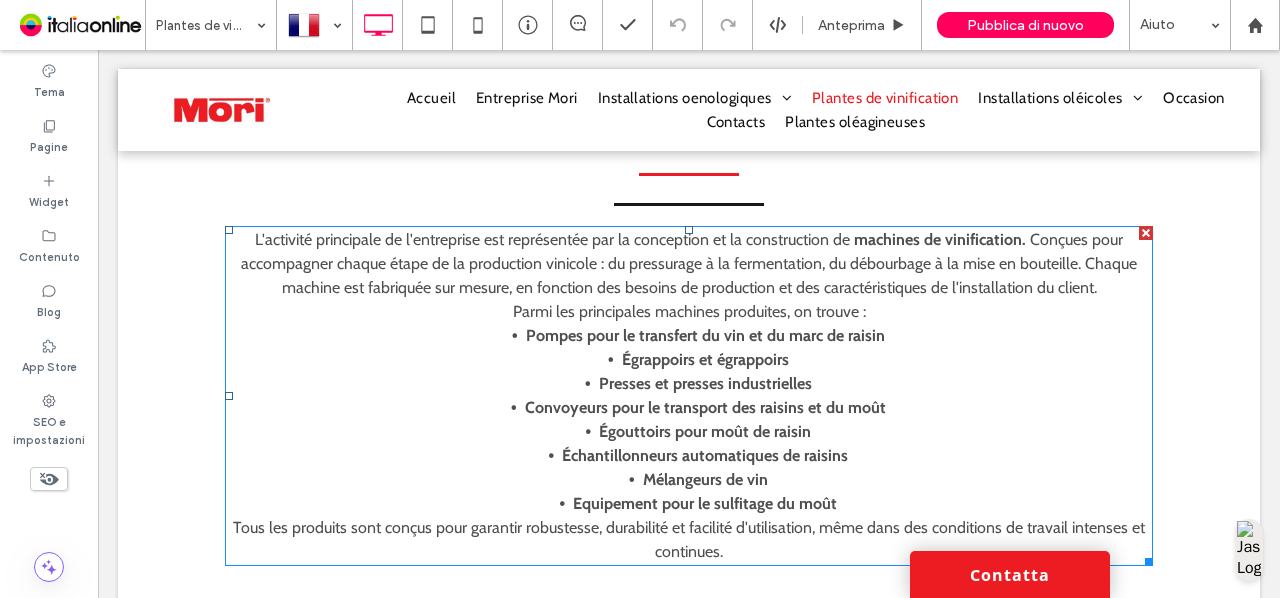 click on "Parmi les principales machines produites, on trouve :" at bounding box center [689, 312] 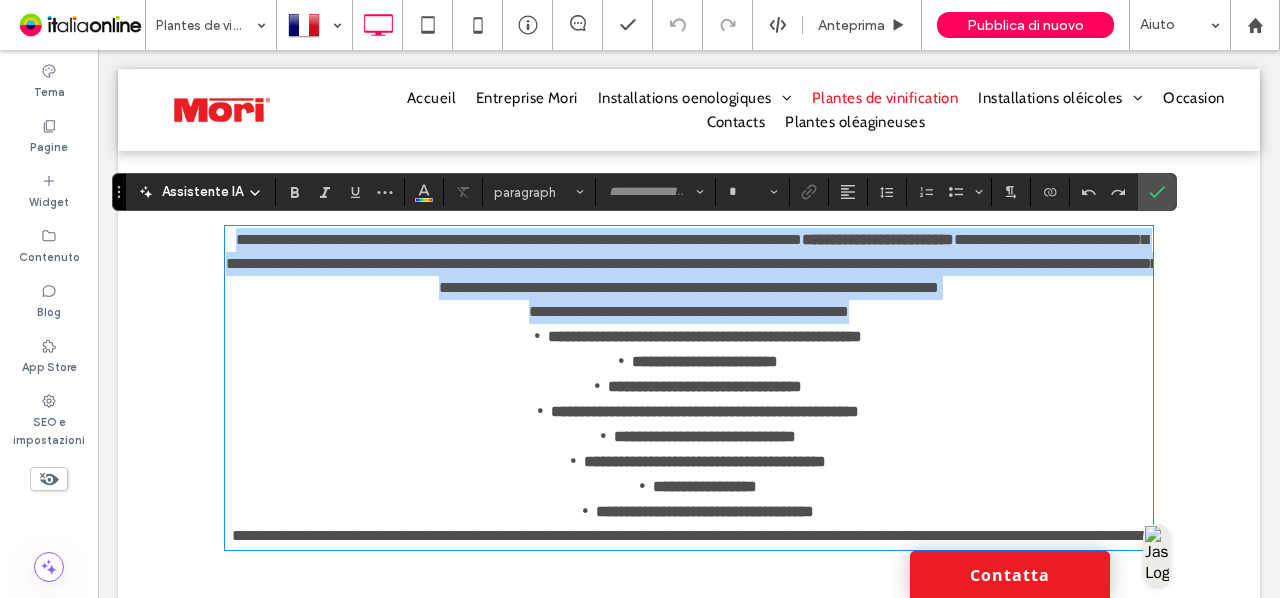 click on "**********" at bounding box center (689, 312) 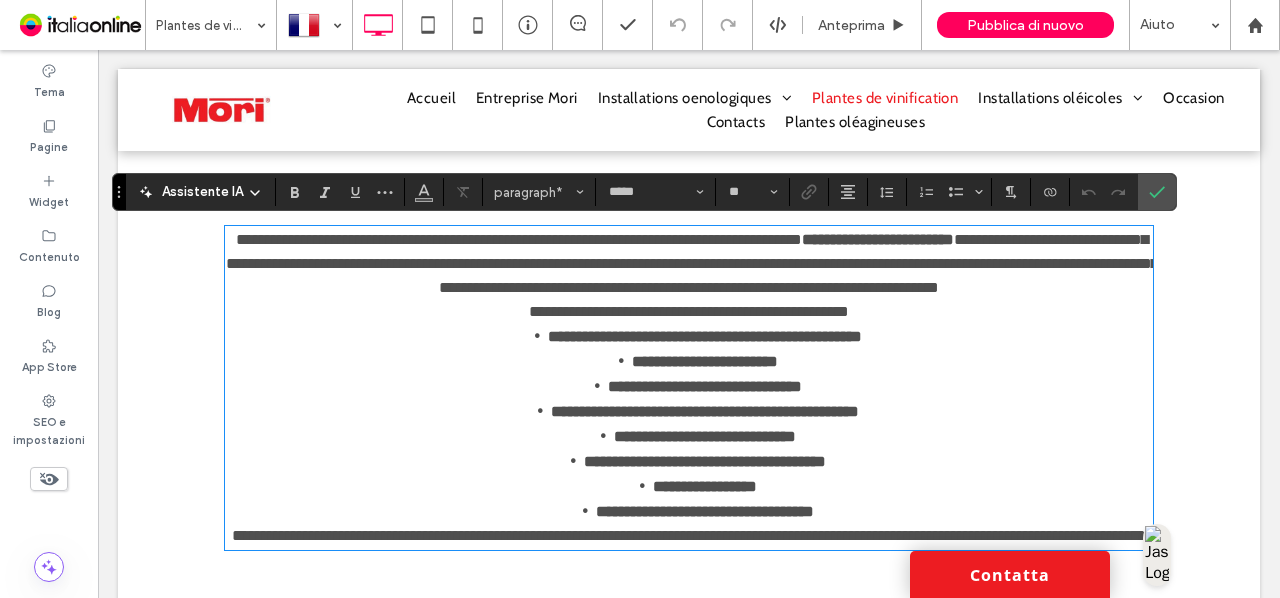 click on "**********" at bounding box center (692, 263) 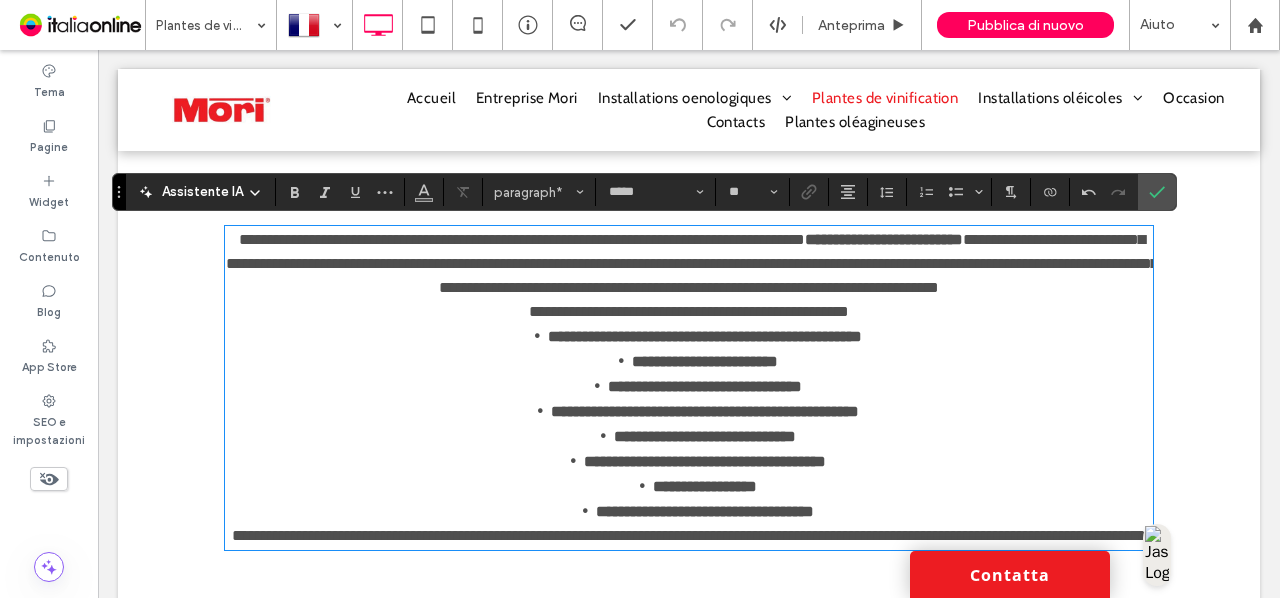 click on "**********" at bounding box center (692, 263) 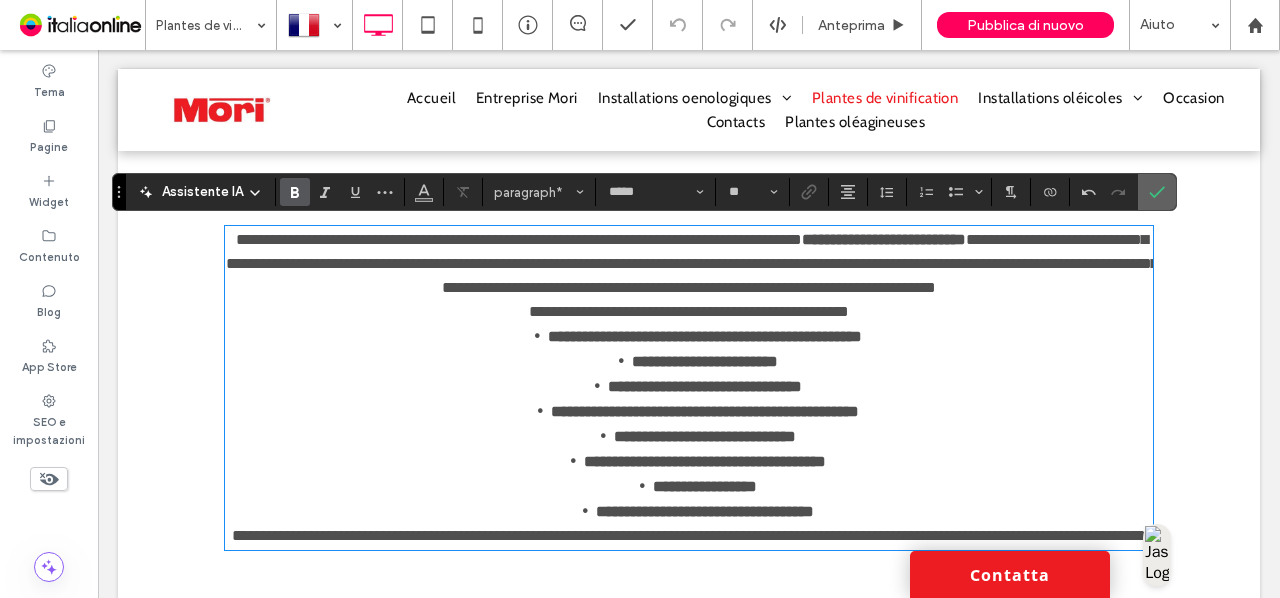 click 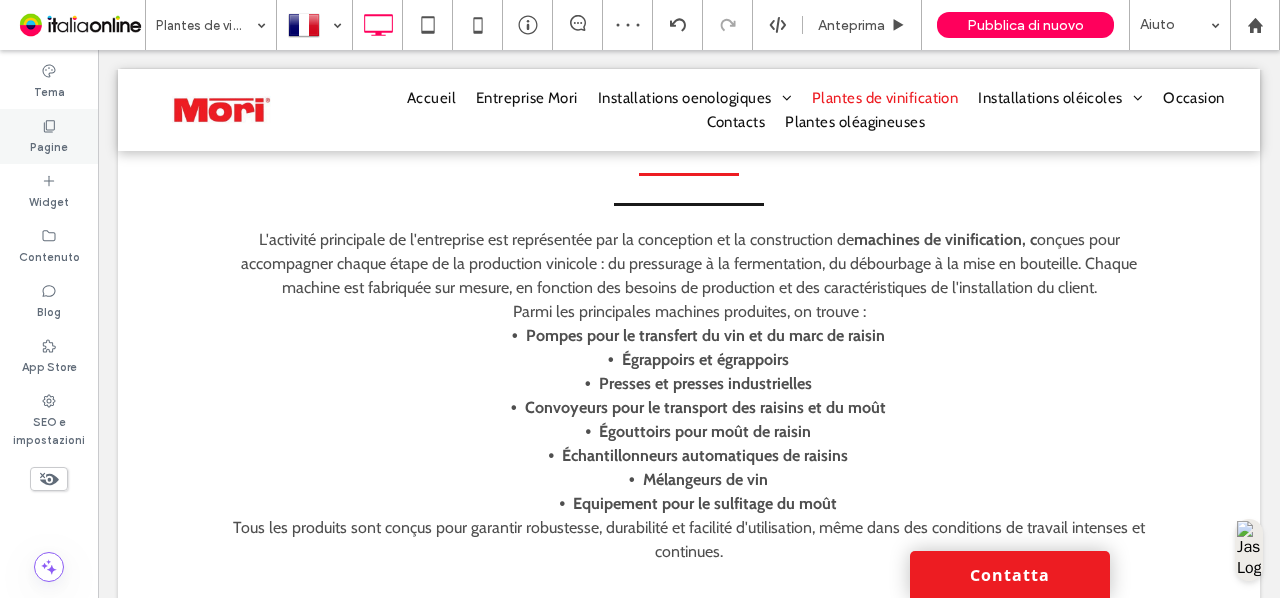 click on "Pagine" at bounding box center (49, 136) 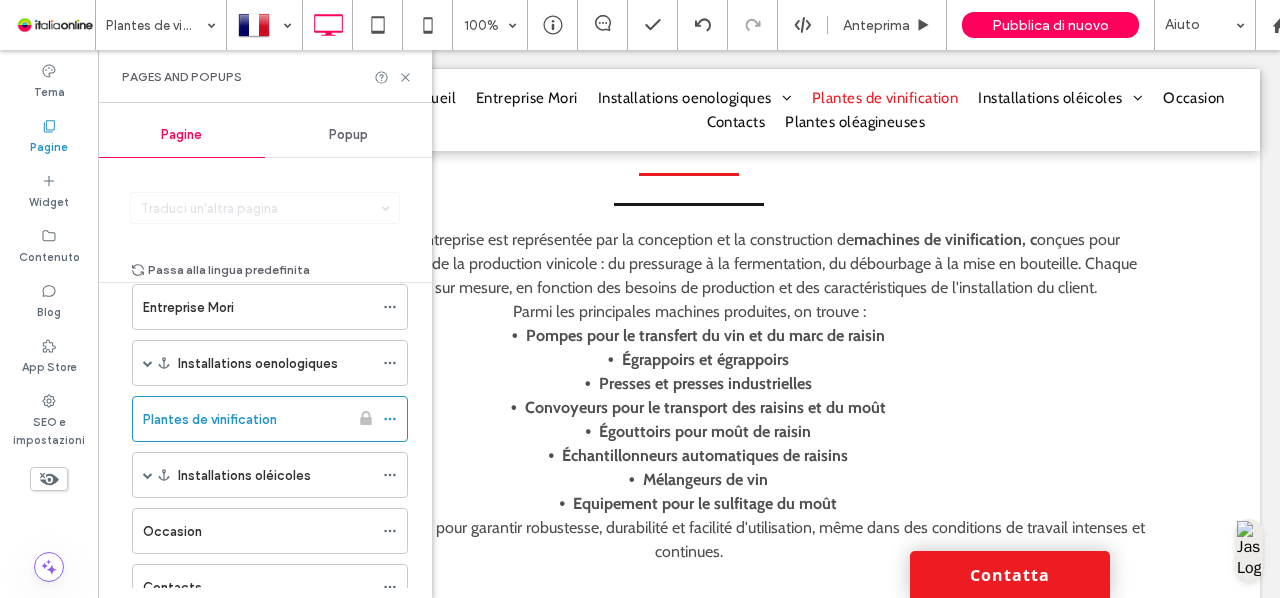 scroll, scrollTop: 88, scrollLeft: 0, axis: vertical 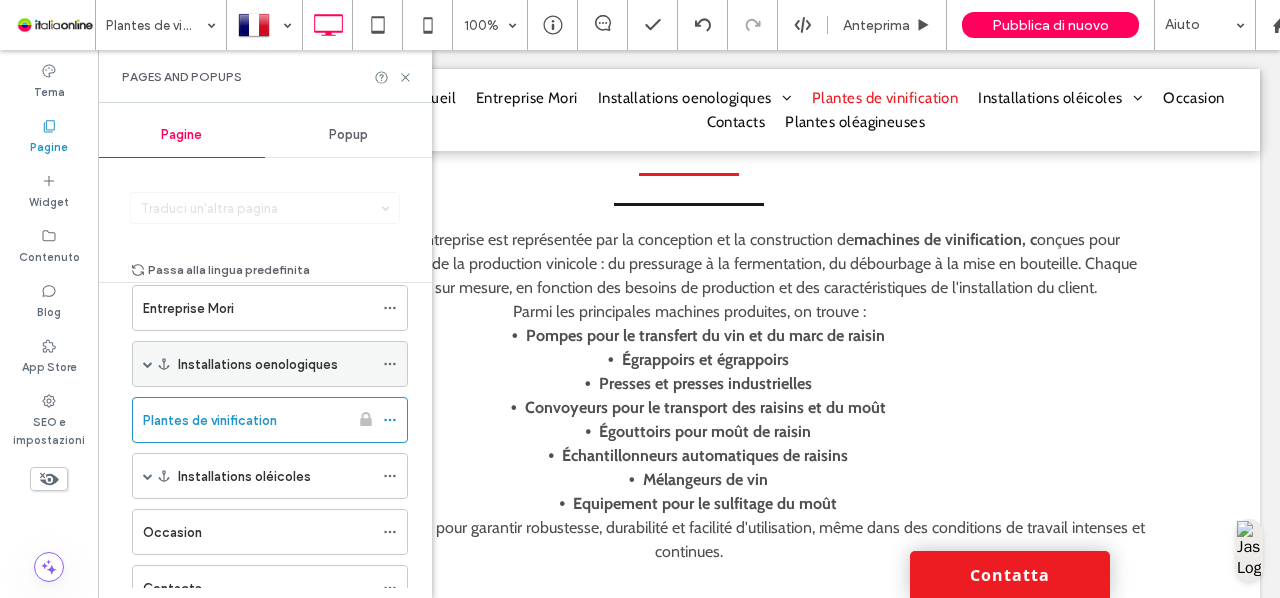 click on "Installations oenologiques" at bounding box center (258, 364) 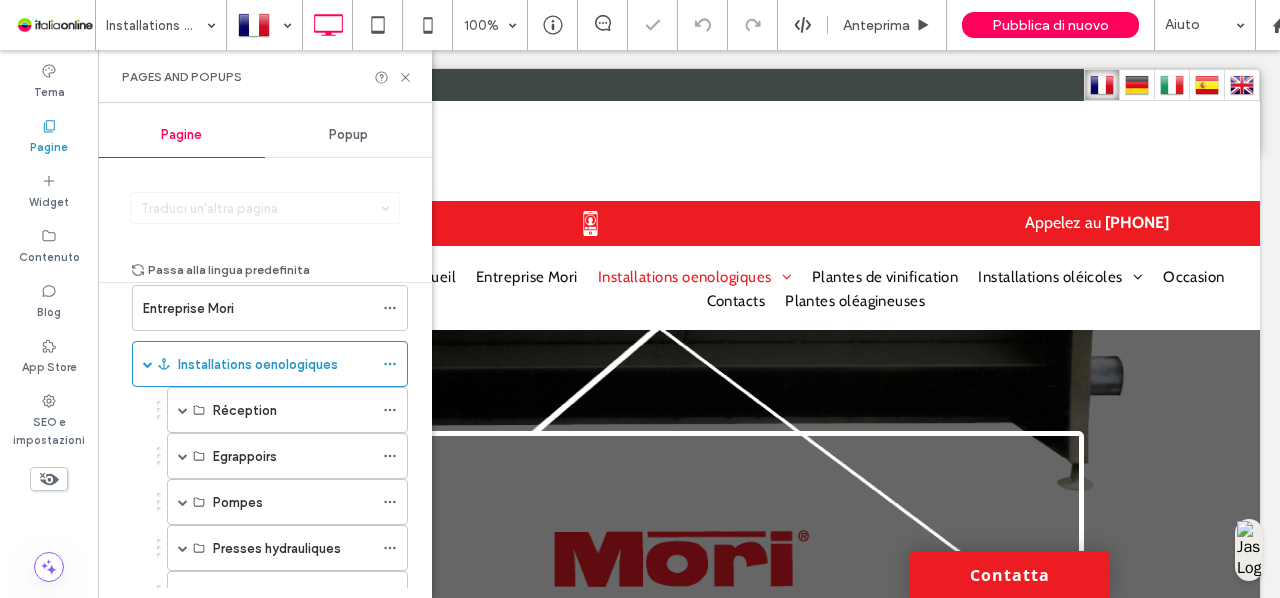 scroll, scrollTop: 0, scrollLeft: 0, axis: both 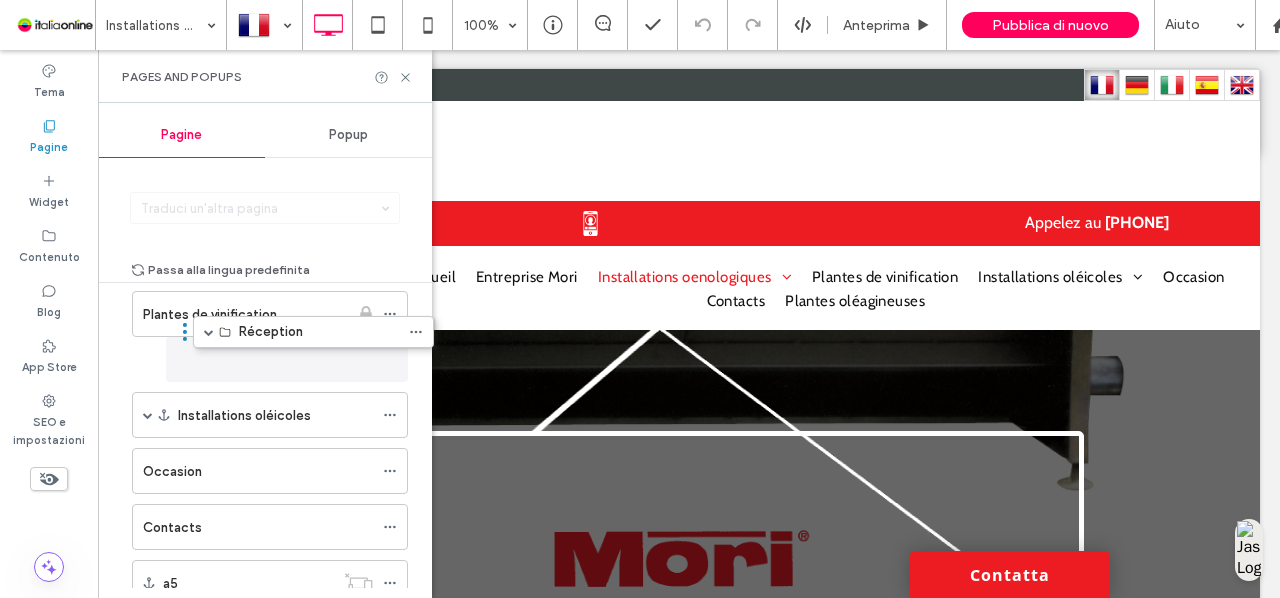 drag, startPoint x: 258, startPoint y: 411, endPoint x: 284, endPoint y: 333, distance: 82.219215 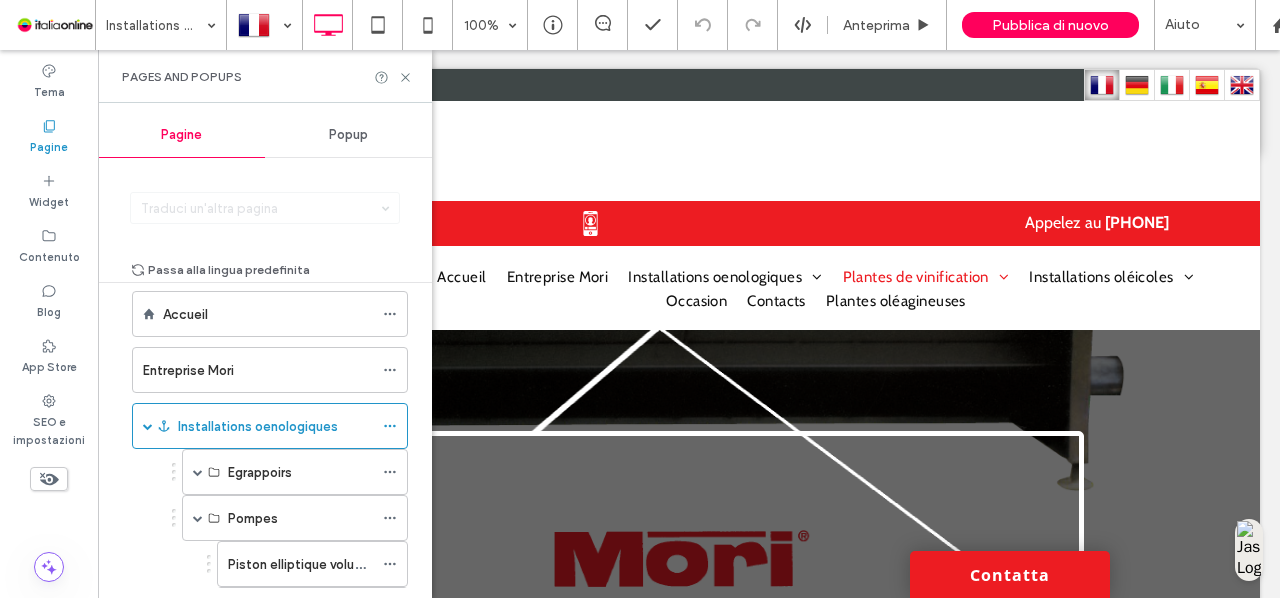 scroll, scrollTop: 26, scrollLeft: 0, axis: vertical 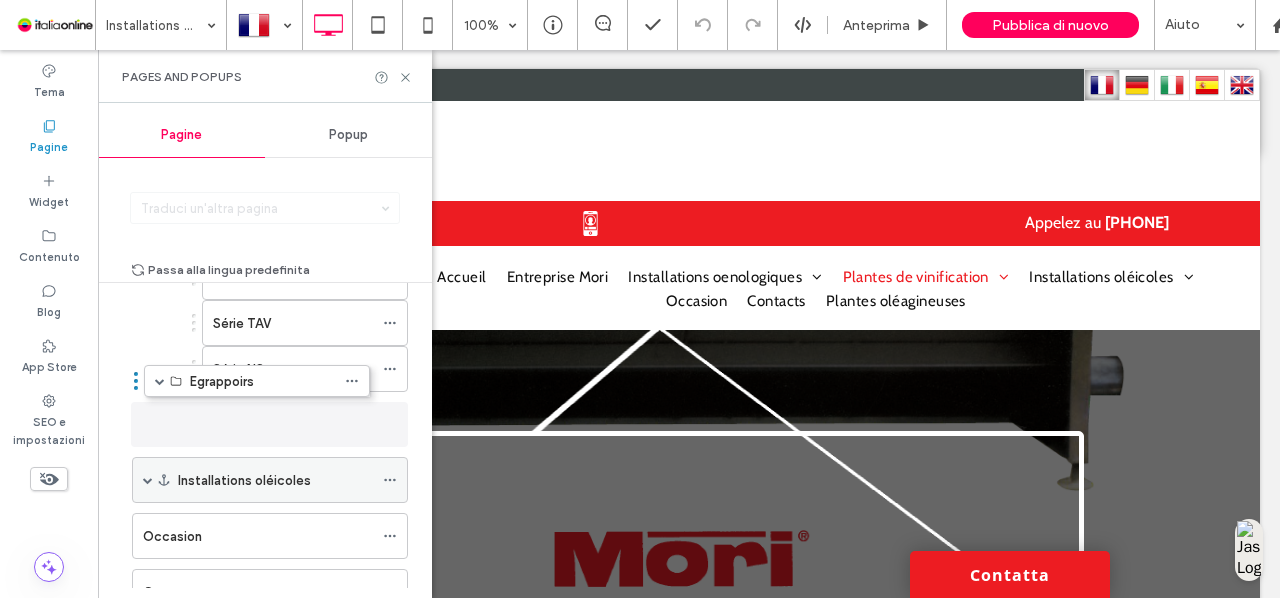 drag, startPoint x: 328, startPoint y: 469, endPoint x: 292, endPoint y: 386, distance: 90.47099 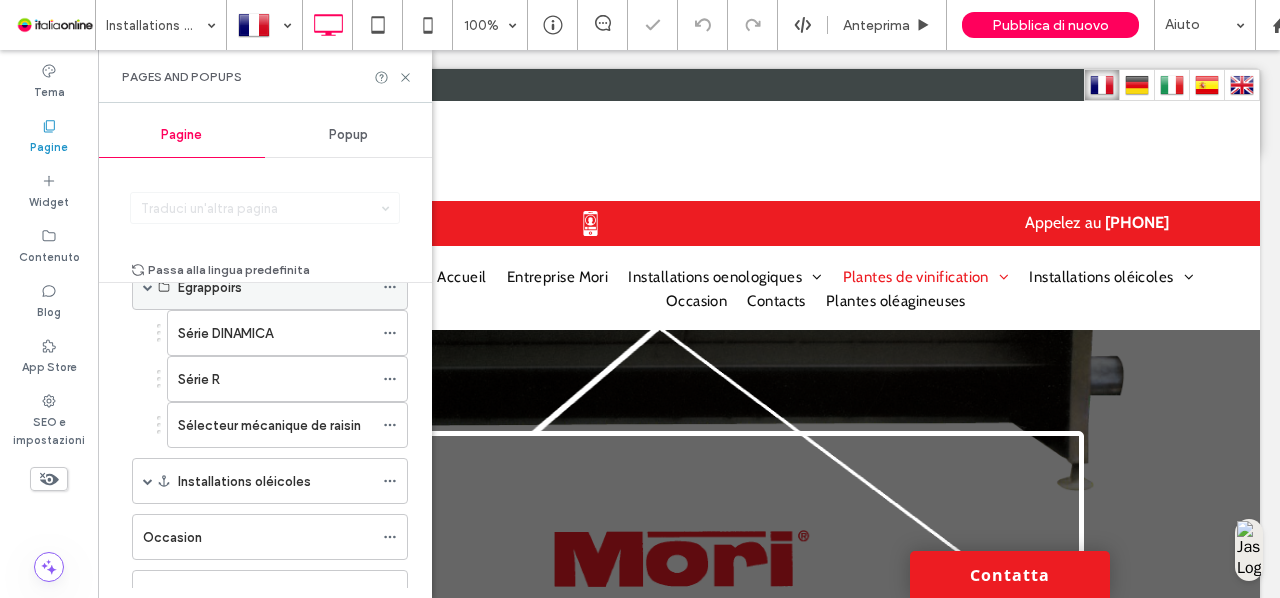 scroll, scrollTop: 785, scrollLeft: 0, axis: vertical 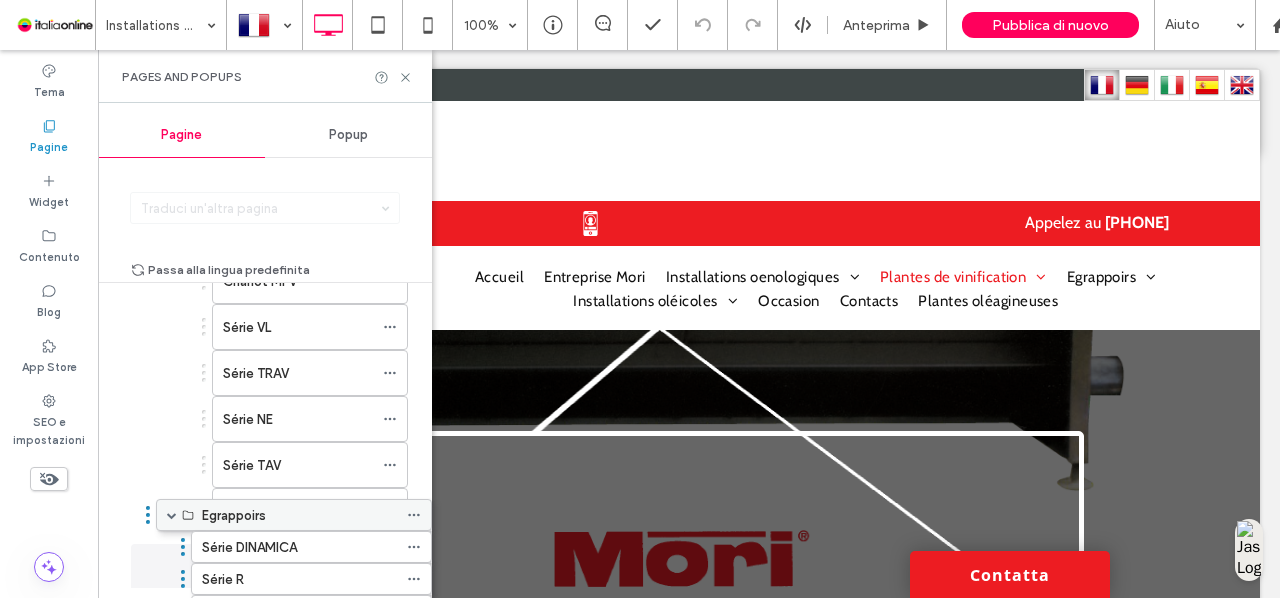 drag, startPoint x: 256, startPoint y: 405, endPoint x: 280, endPoint y: 519, distance: 116.498924 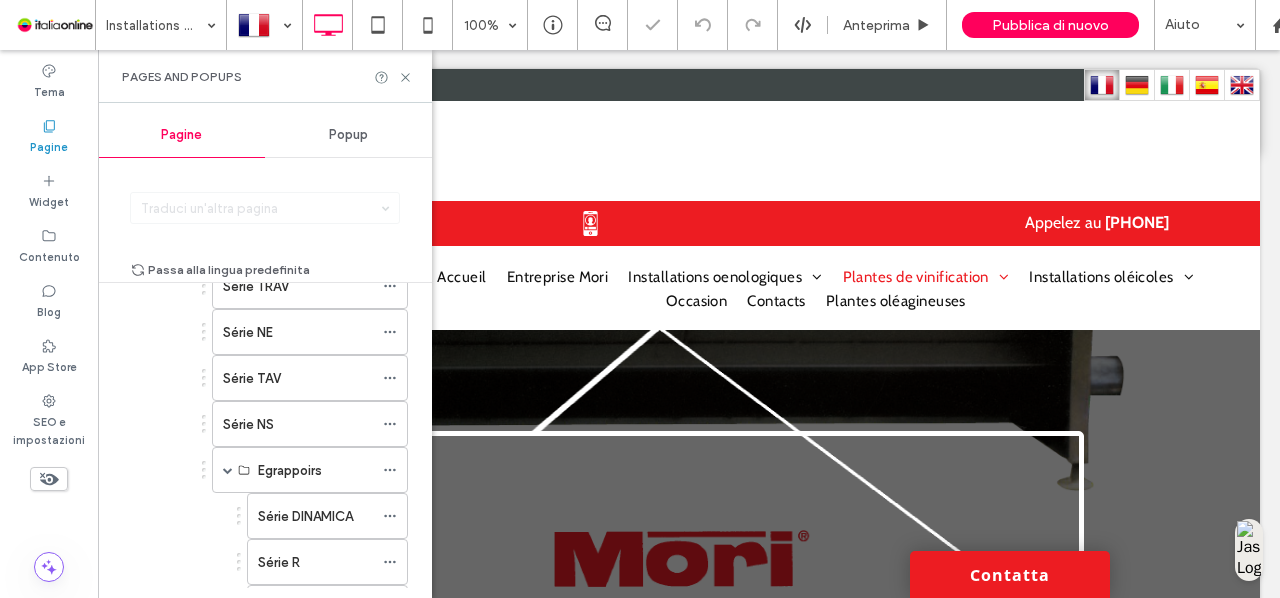 scroll, scrollTop: 729, scrollLeft: 0, axis: vertical 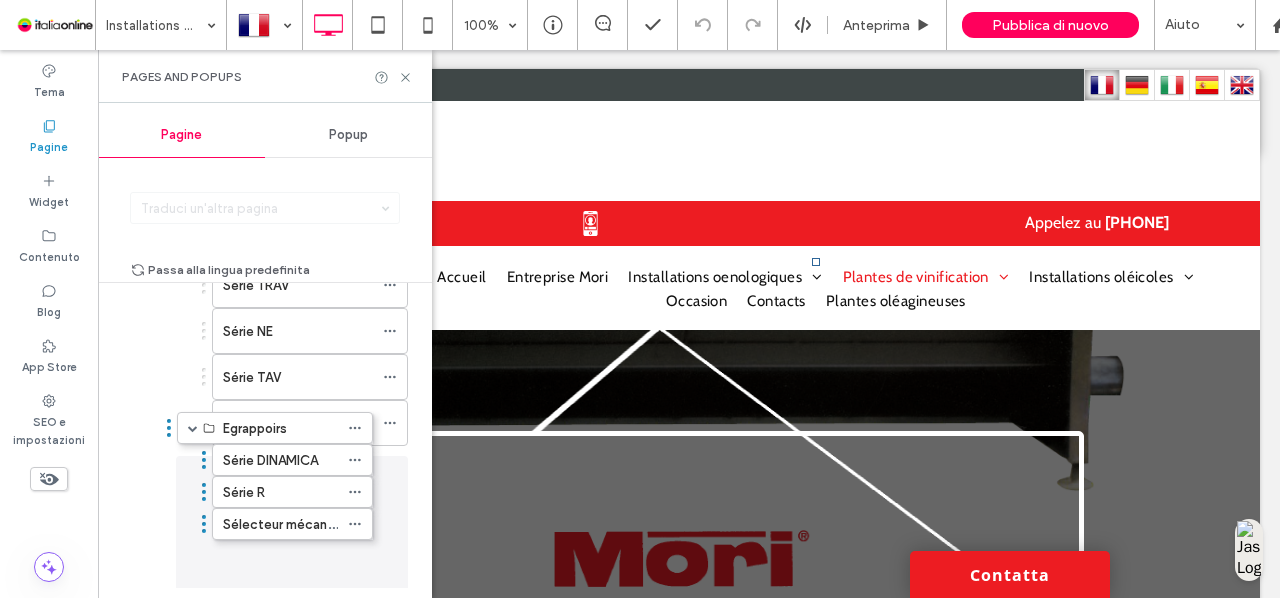 drag, startPoint x: 203, startPoint y: 455, endPoint x: 168, endPoint y: 425, distance: 46.09772 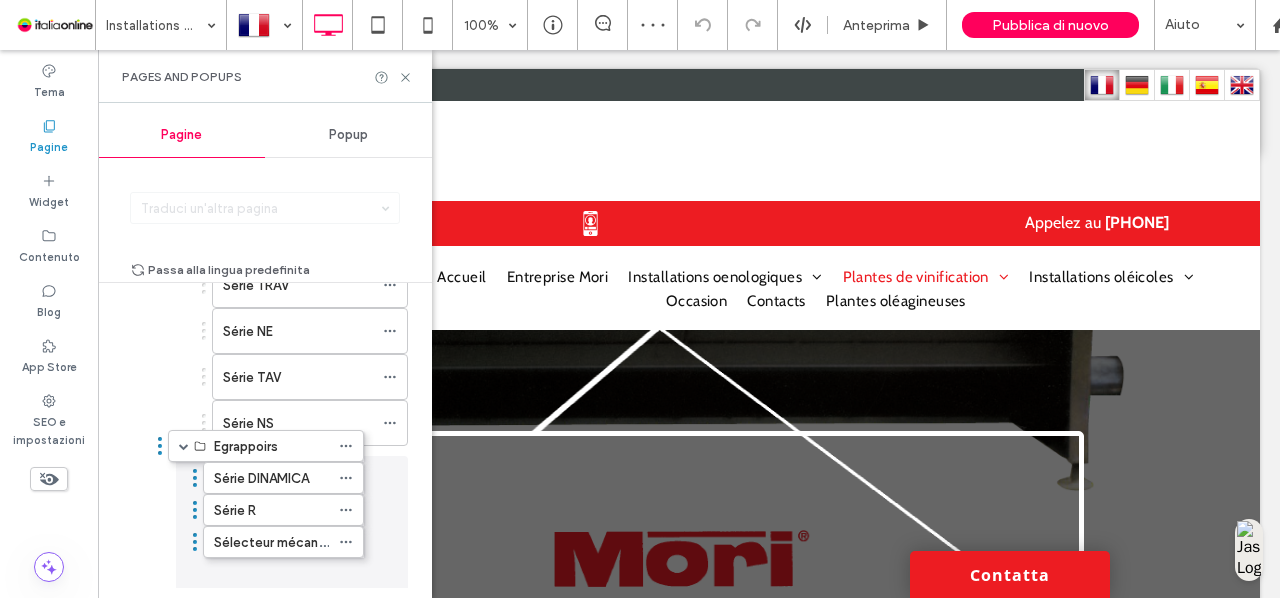drag, startPoint x: 202, startPoint y: 451, endPoint x: 160, endPoint y: 439, distance: 43.68066 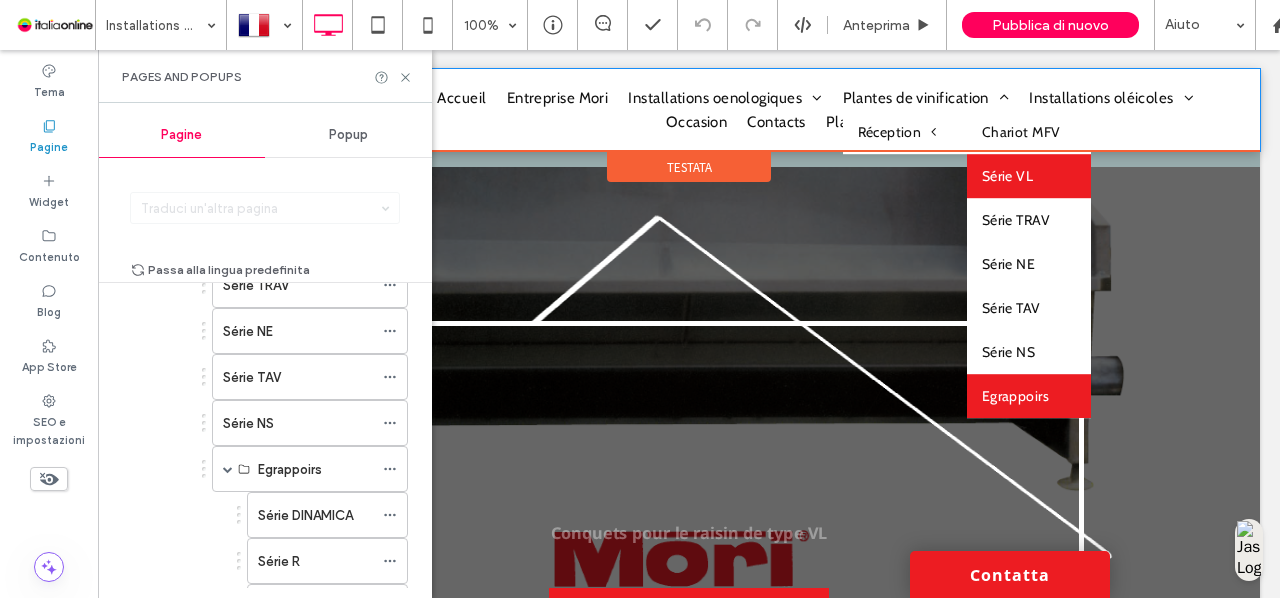 scroll, scrollTop: 162, scrollLeft: 0, axis: vertical 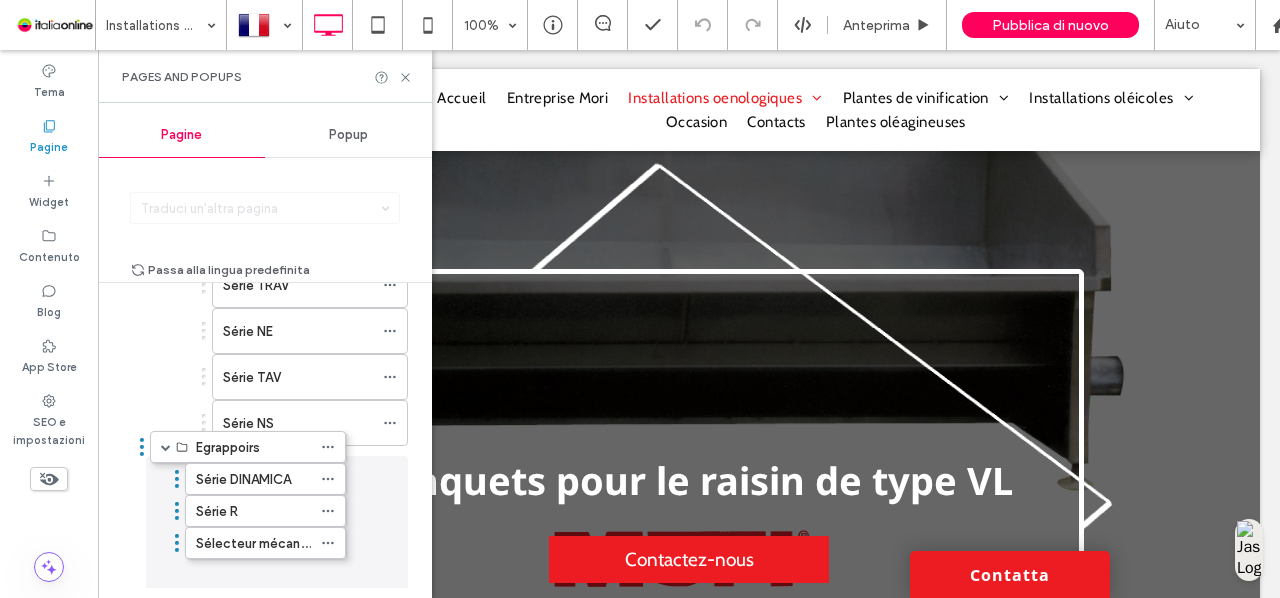 drag, startPoint x: 202, startPoint y: 452, endPoint x: 141, endPoint y: 441, distance: 61.983868 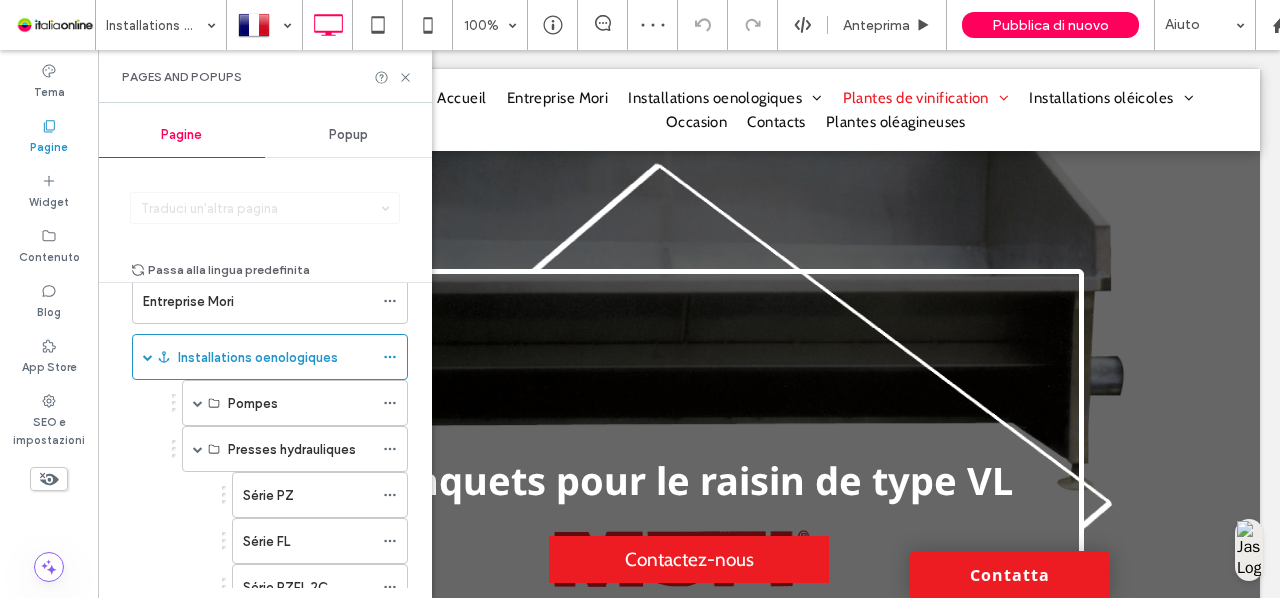 scroll, scrollTop: 100, scrollLeft: 0, axis: vertical 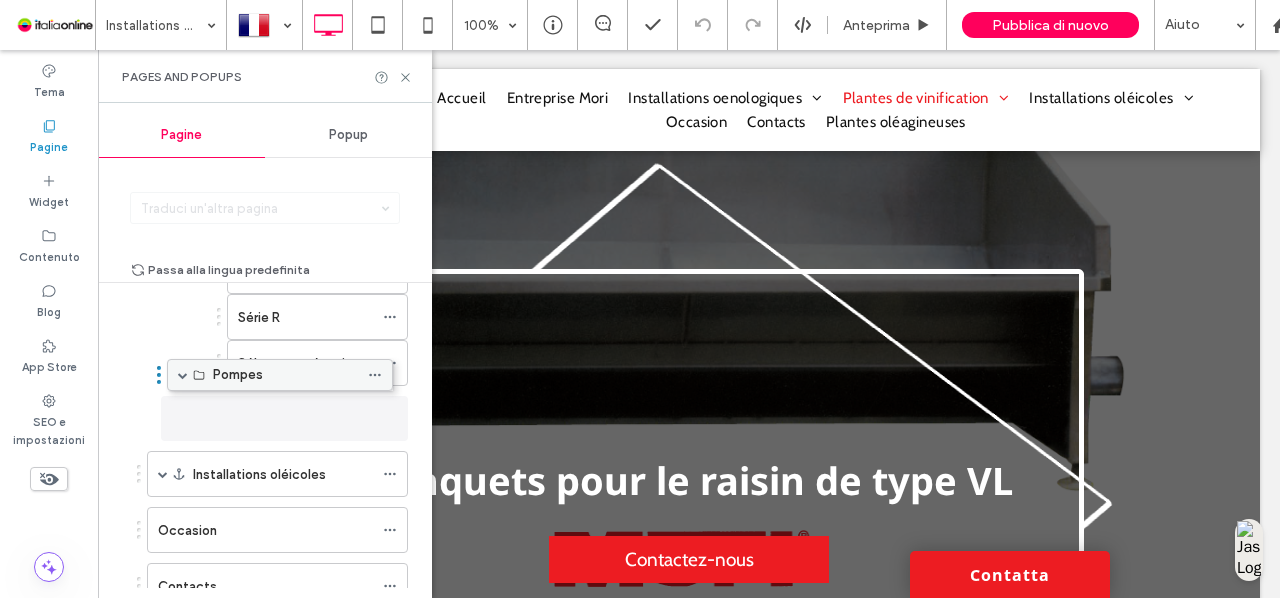 drag, startPoint x: 260, startPoint y: 390, endPoint x: 244, endPoint y: 366, distance: 28.84441 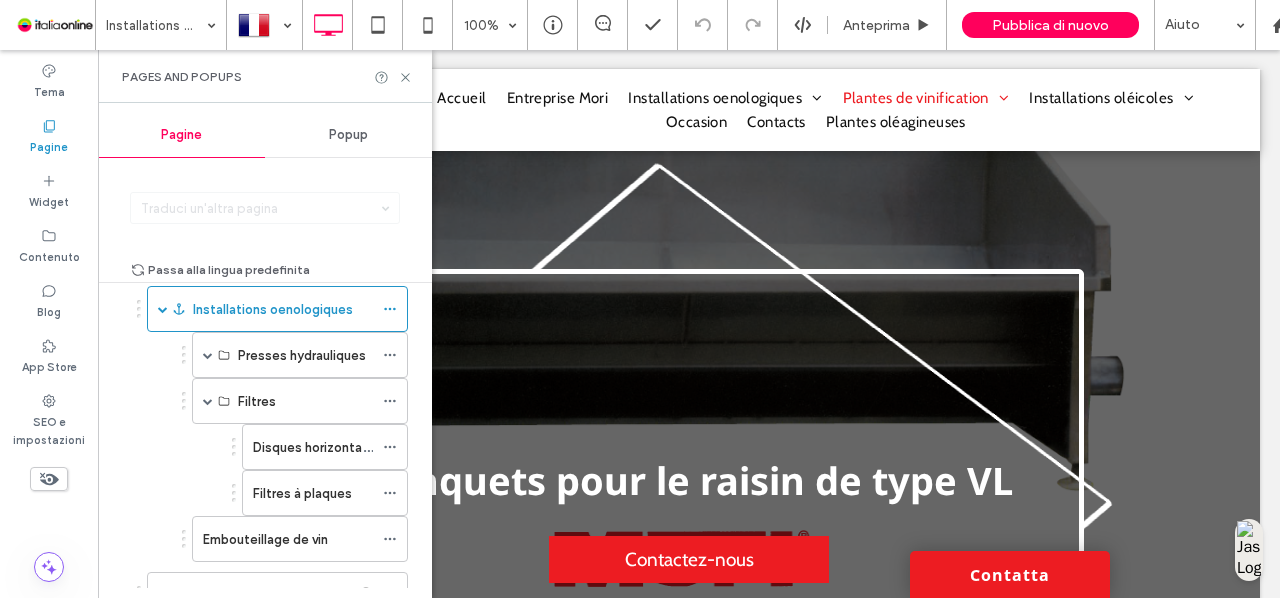 scroll, scrollTop: 120, scrollLeft: 0, axis: vertical 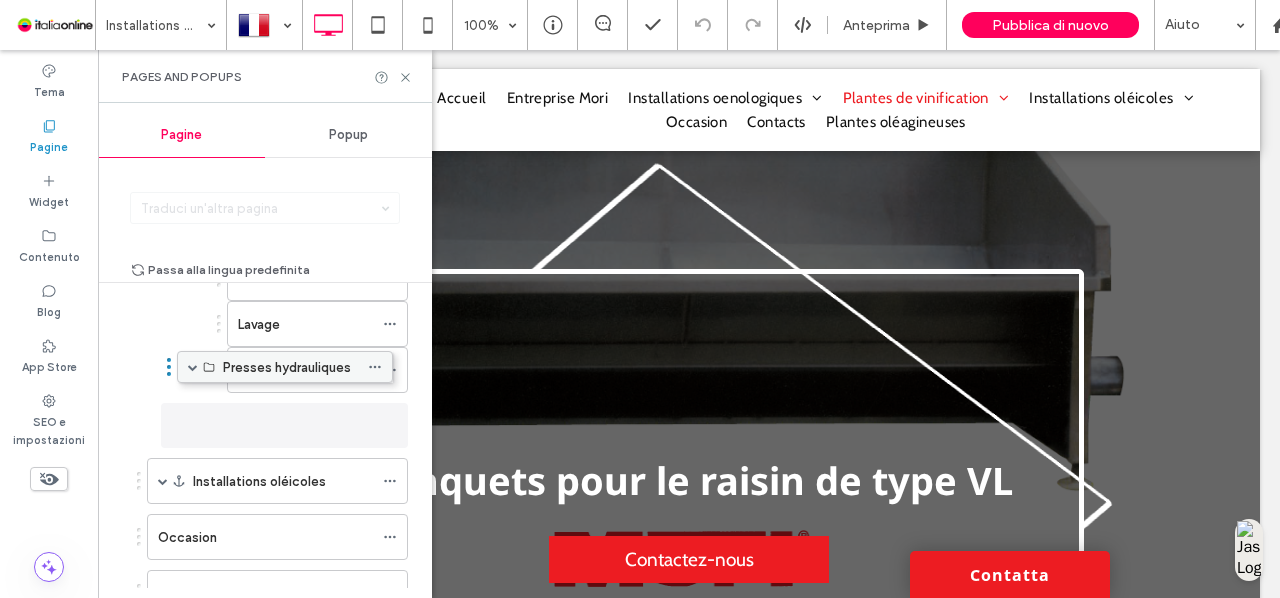 drag, startPoint x: 301, startPoint y: 368, endPoint x: 286, endPoint y: 358, distance: 18.027756 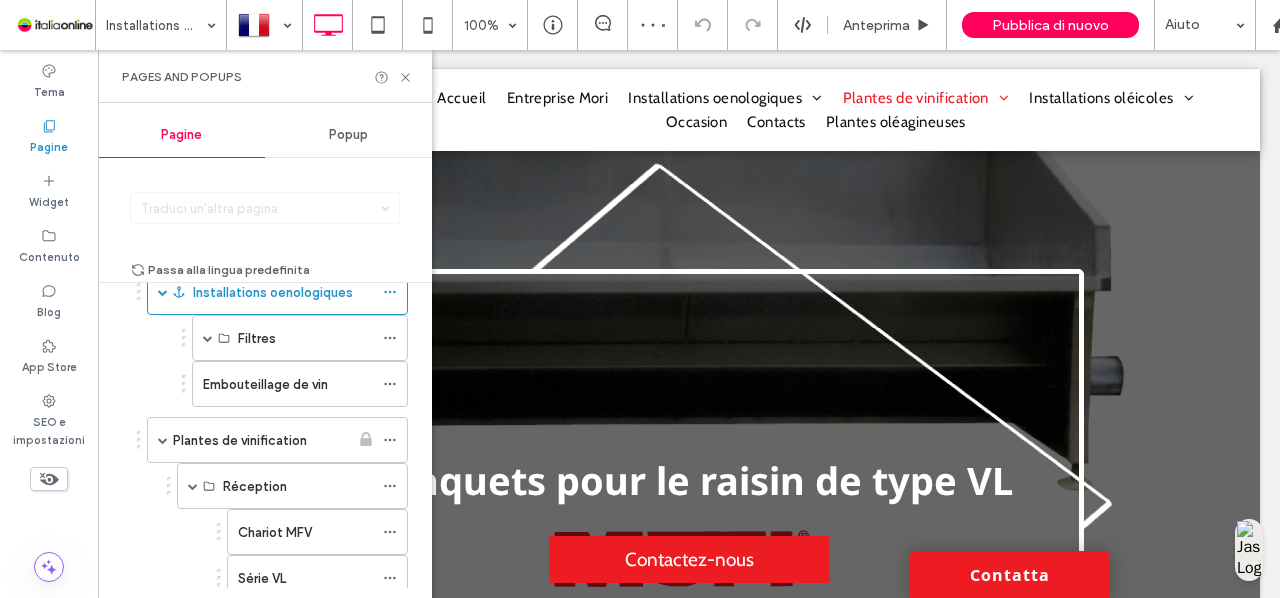 scroll, scrollTop: 159, scrollLeft: 0, axis: vertical 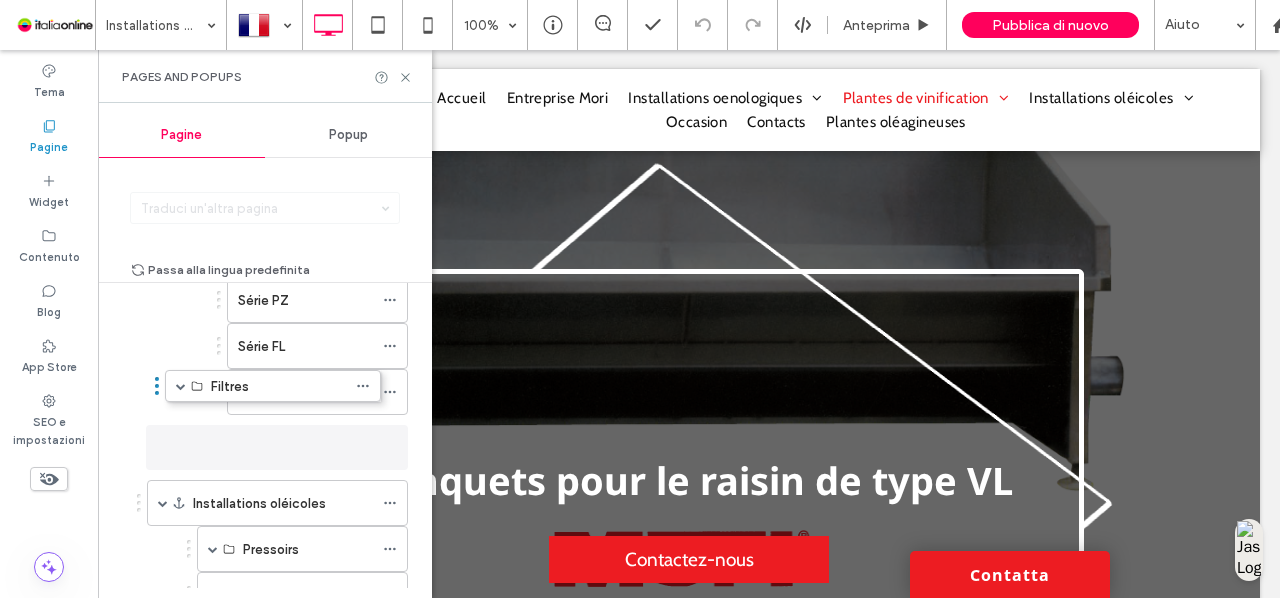 drag, startPoint x: 312, startPoint y: 347, endPoint x: 285, endPoint y: 395, distance: 55.072678 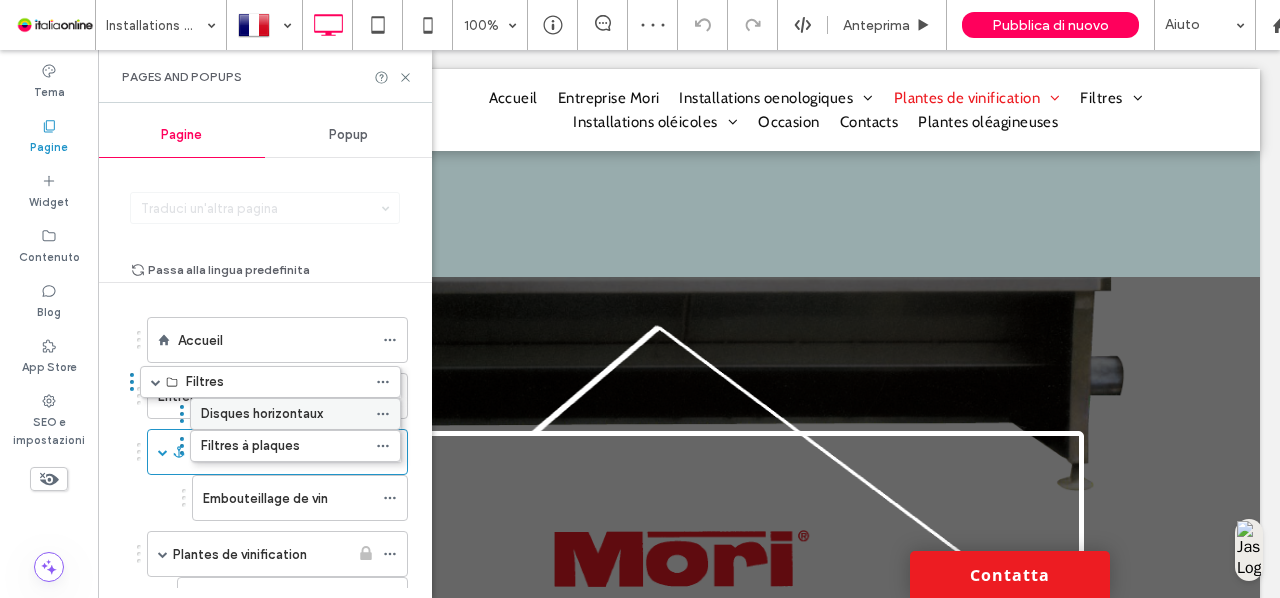 scroll, scrollTop: 162, scrollLeft: 0, axis: vertical 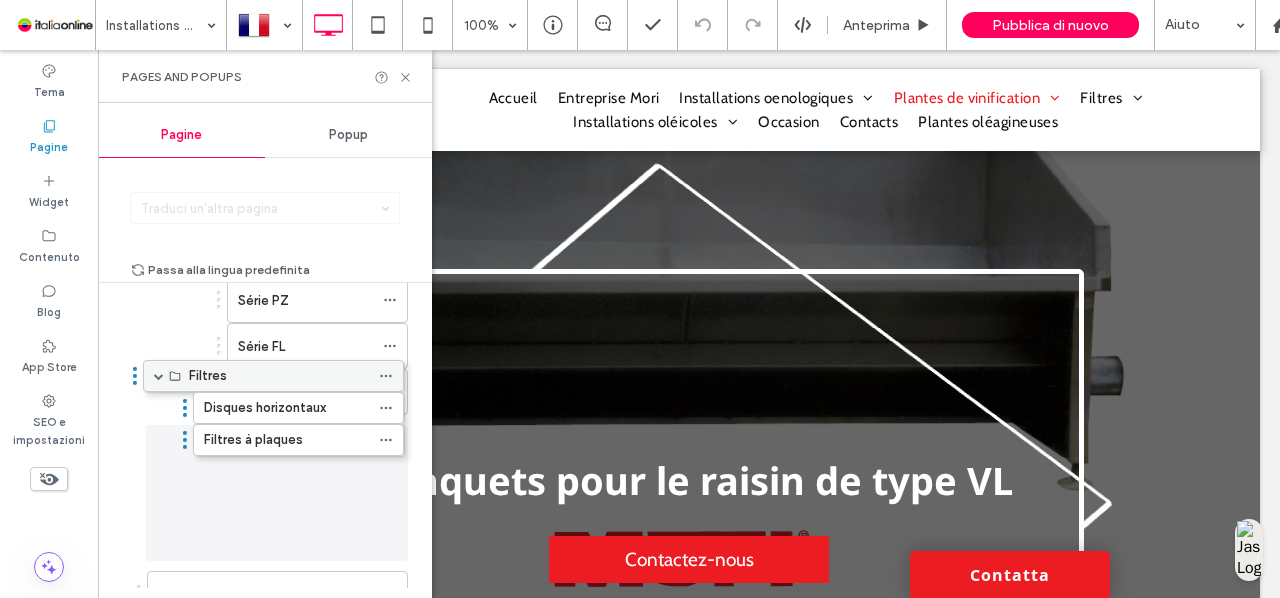 drag, startPoint x: 294, startPoint y: 418, endPoint x: 290, endPoint y: 372, distance: 46.173584 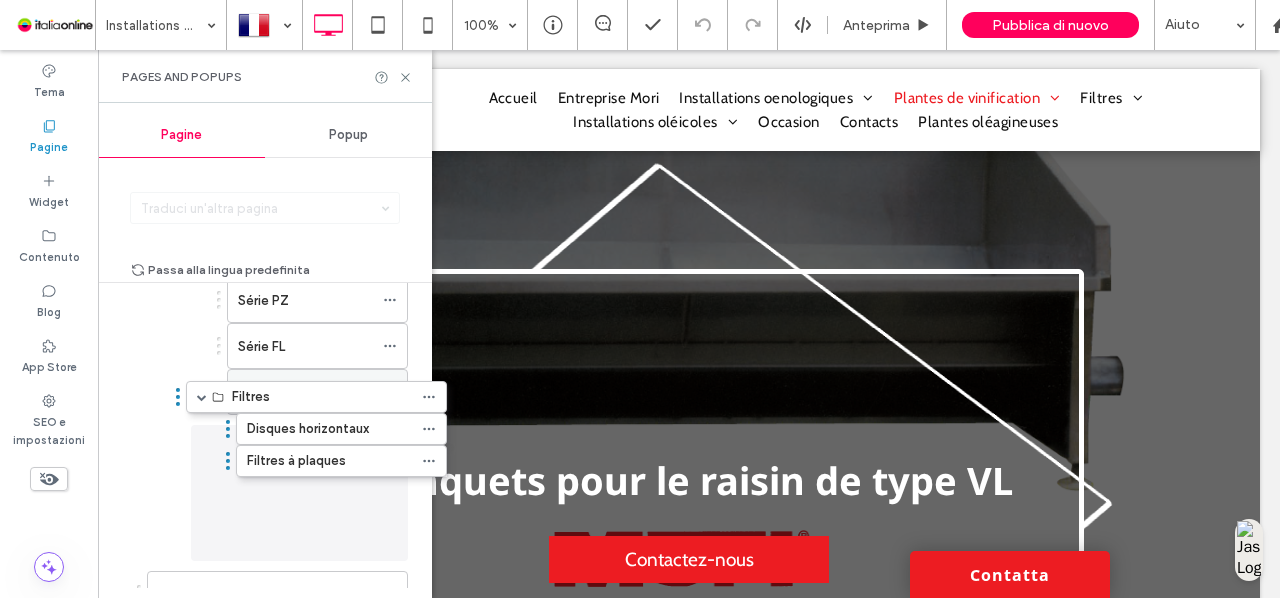 drag, startPoint x: 229, startPoint y: 413, endPoint x: 267, endPoint y: 389, distance: 44.94441 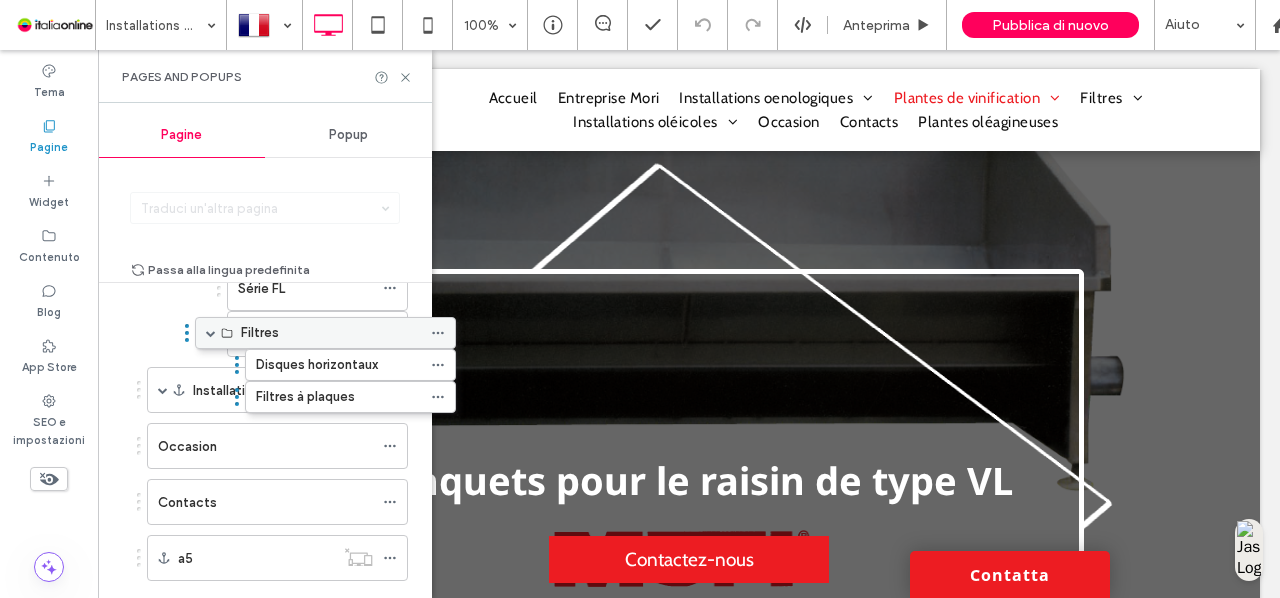 scroll, scrollTop: 1232, scrollLeft: 0, axis: vertical 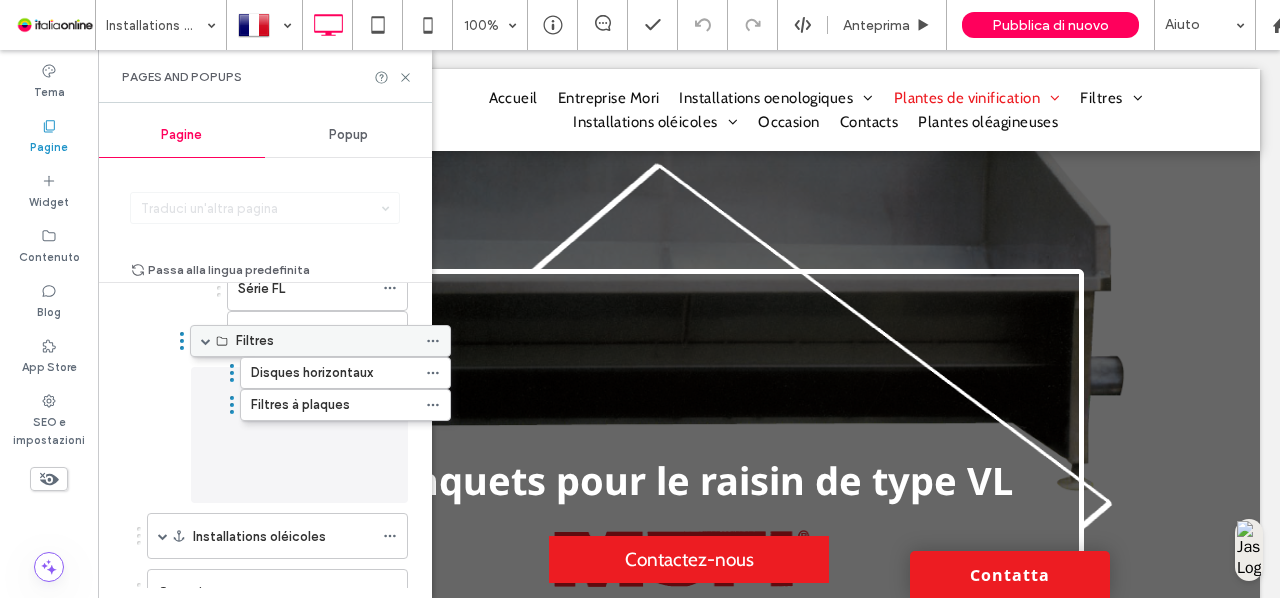 drag, startPoint x: 276, startPoint y: 421, endPoint x: 319, endPoint y: 340, distance: 91.706055 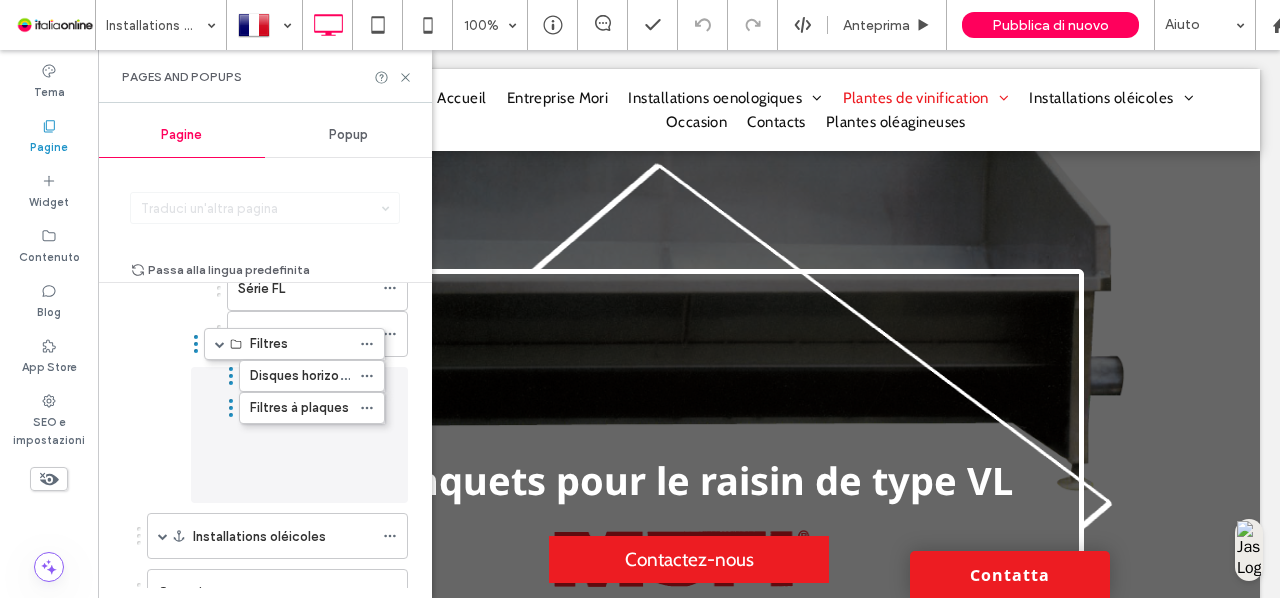 drag, startPoint x: 217, startPoint y: 359, endPoint x: 194, endPoint y: 341, distance: 29.206163 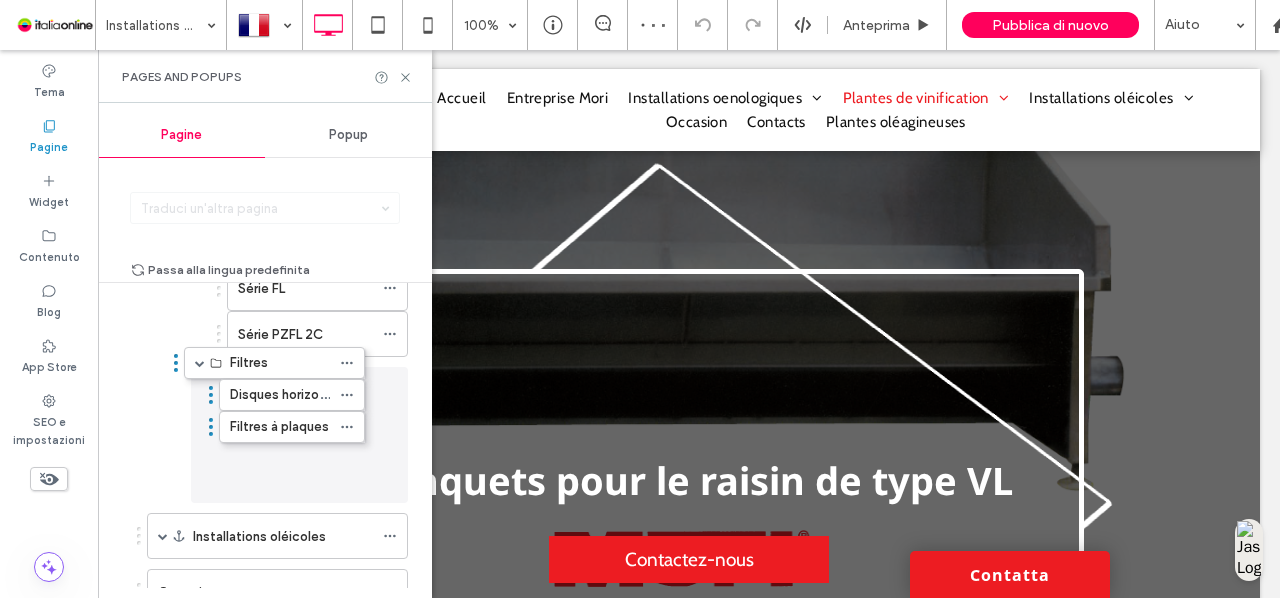 drag, startPoint x: 218, startPoint y: 360, endPoint x: 176, endPoint y: 359, distance: 42.0119 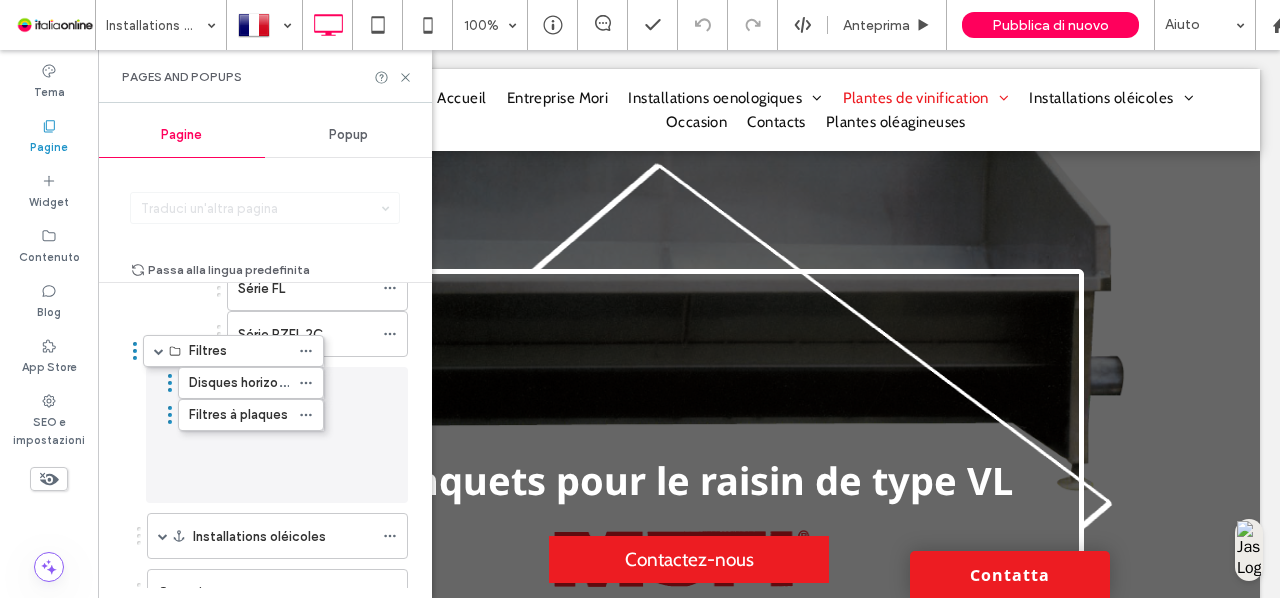 drag, startPoint x: 217, startPoint y: 359, endPoint x: 134, endPoint y: 346, distance: 84.0119 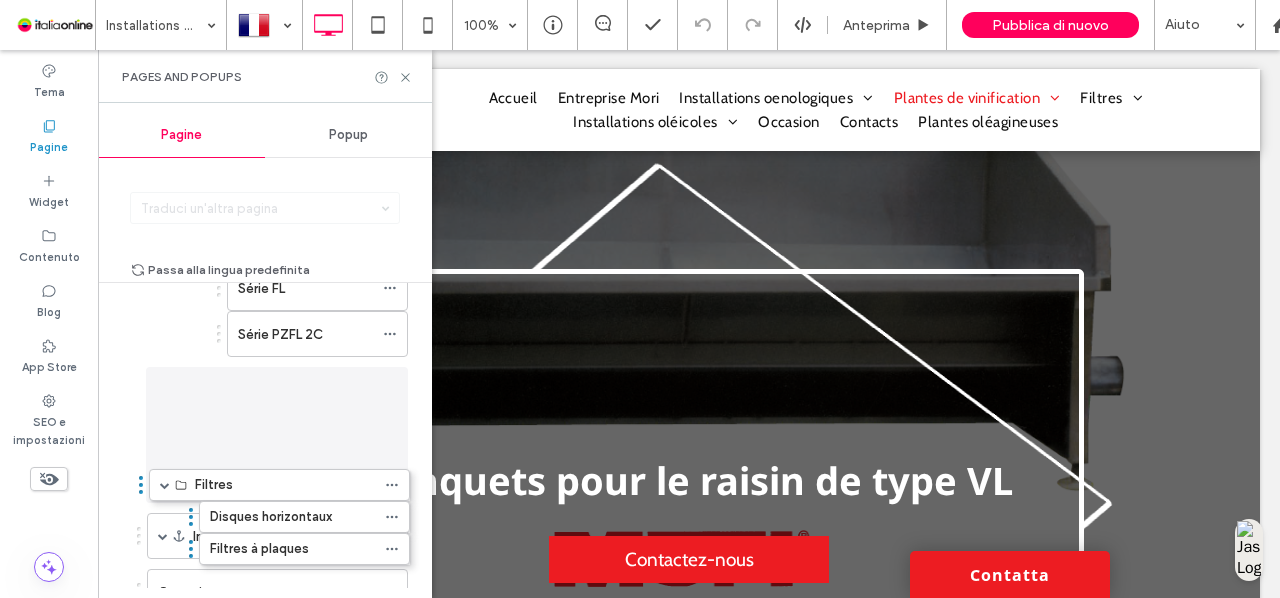 scroll, scrollTop: 1086, scrollLeft: 0, axis: vertical 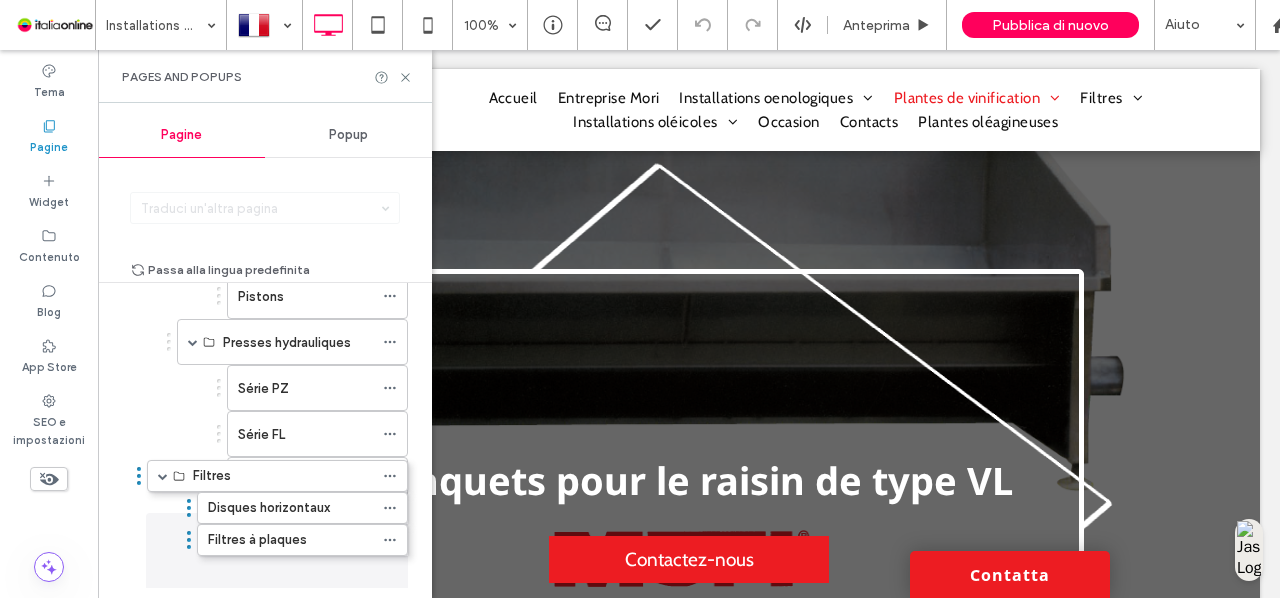 drag, startPoint x: 138, startPoint y: 369, endPoint x: 136, endPoint y: 484, distance: 115.01739 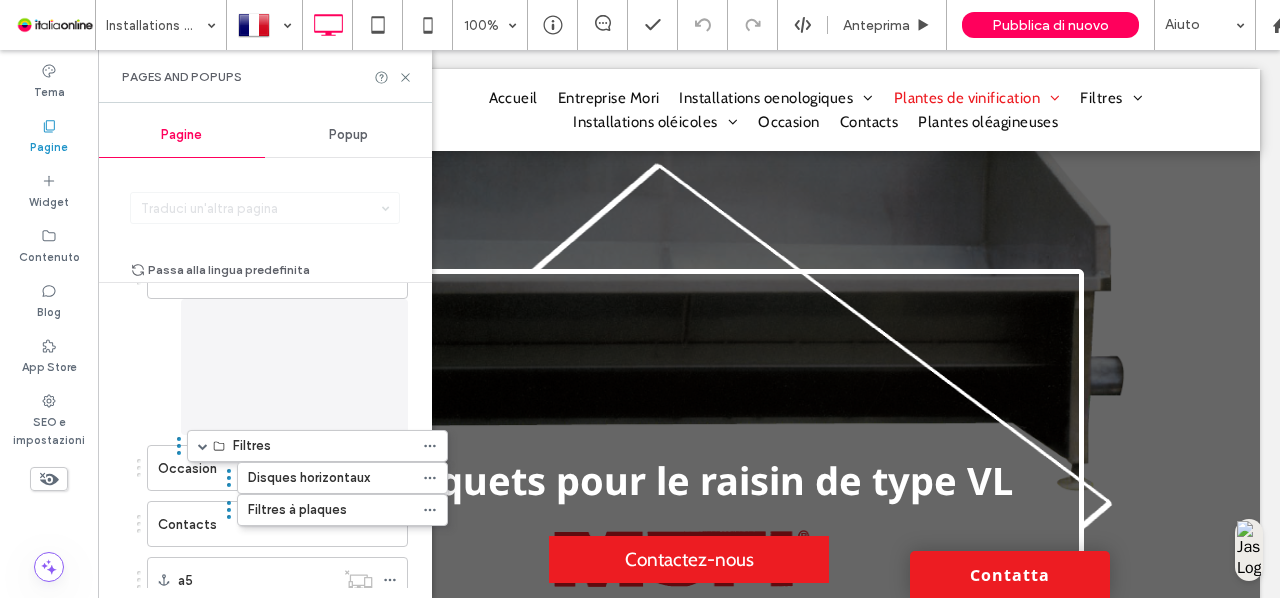 scroll, scrollTop: 1200, scrollLeft: 0, axis: vertical 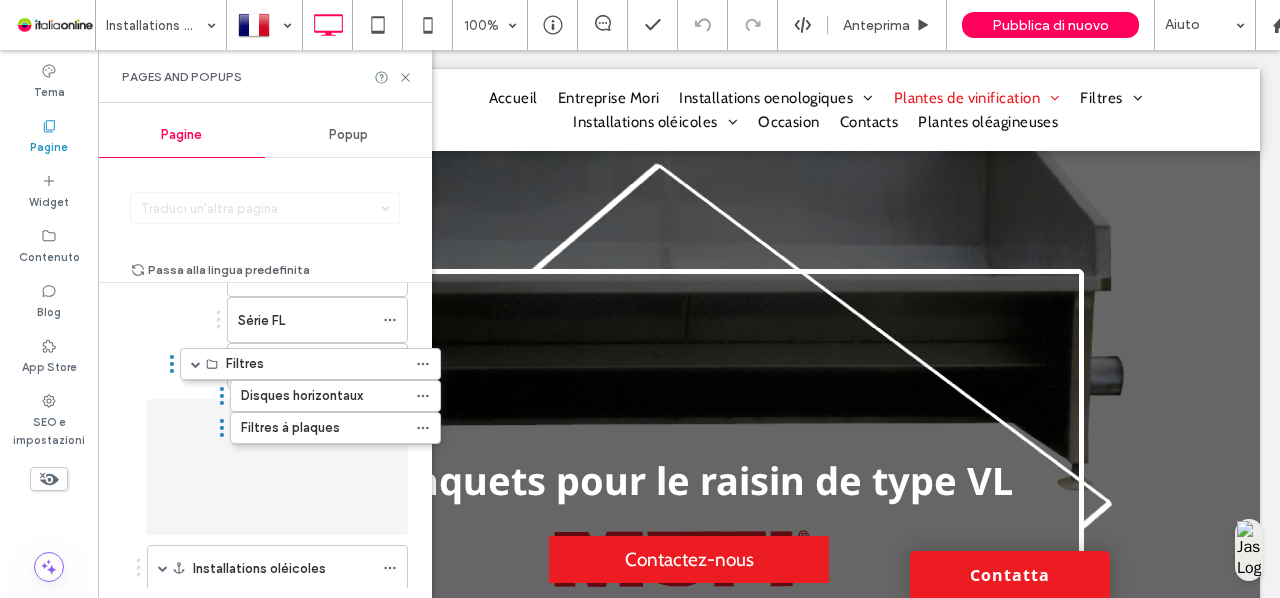 drag, startPoint x: 138, startPoint y: 515, endPoint x: 170, endPoint y: 370, distance: 148.48906 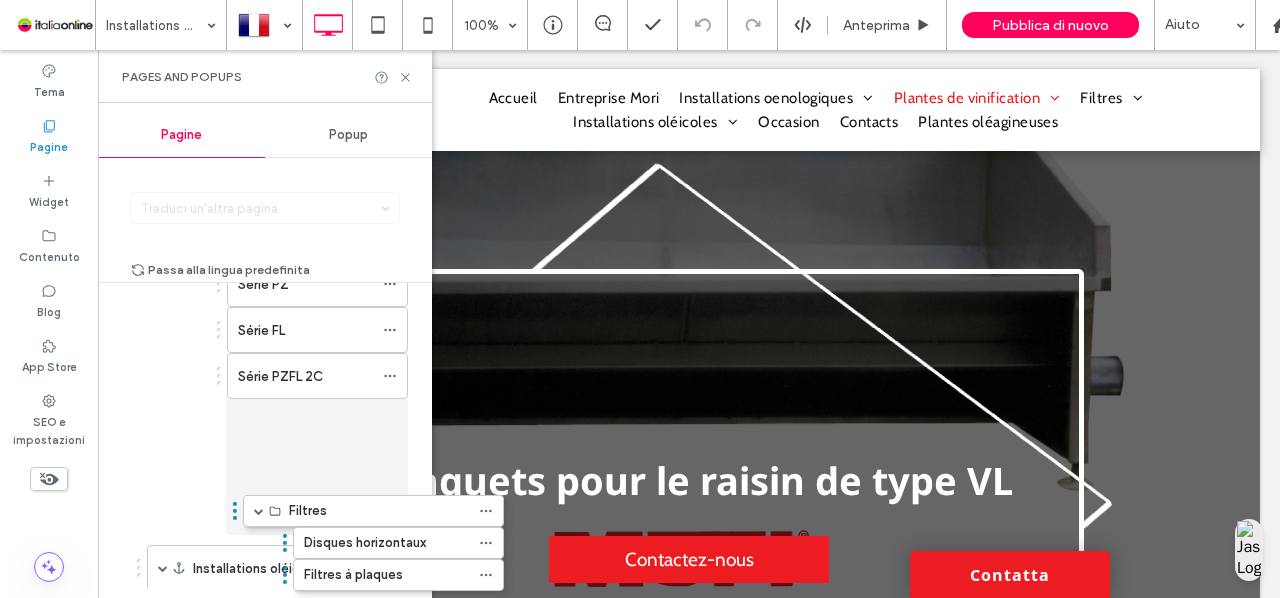 scroll, scrollTop: 1054, scrollLeft: 0, axis: vertical 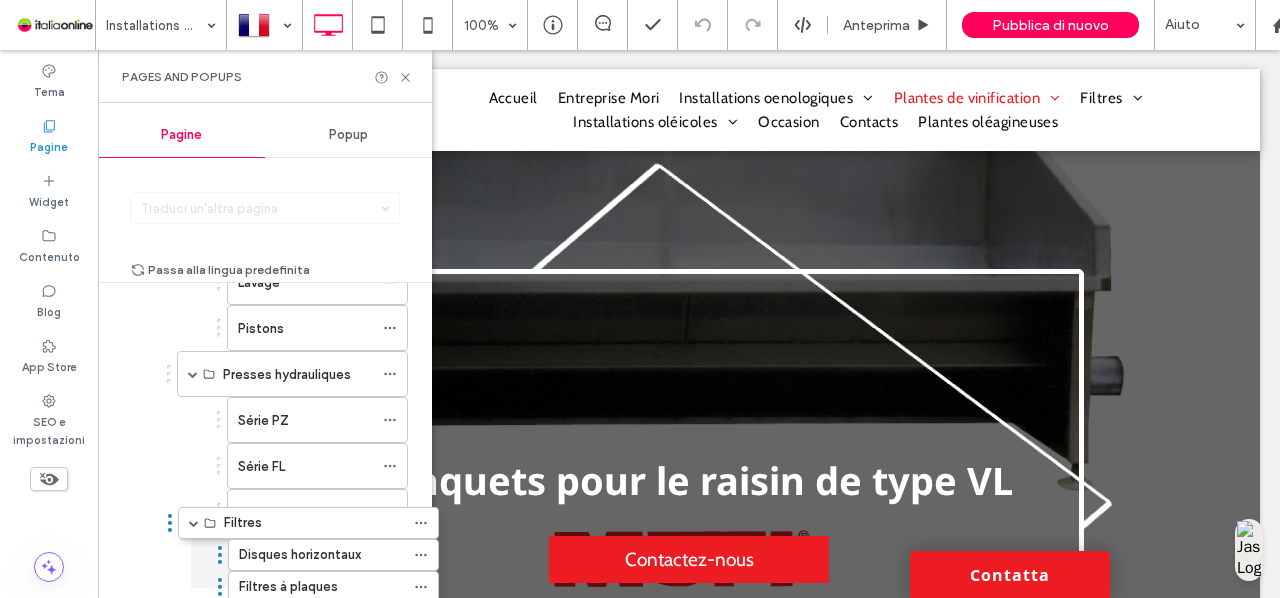 drag, startPoint x: 138, startPoint y: 399, endPoint x: 169, endPoint y: 525, distance: 129.75746 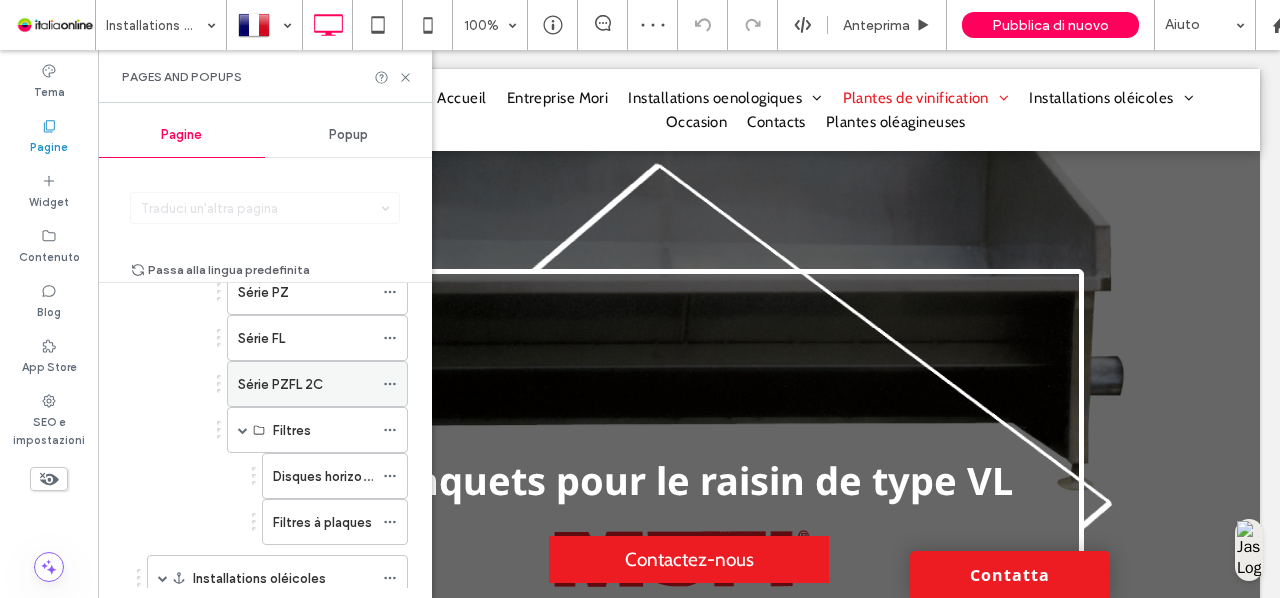 scroll, scrollTop: 1182, scrollLeft: 0, axis: vertical 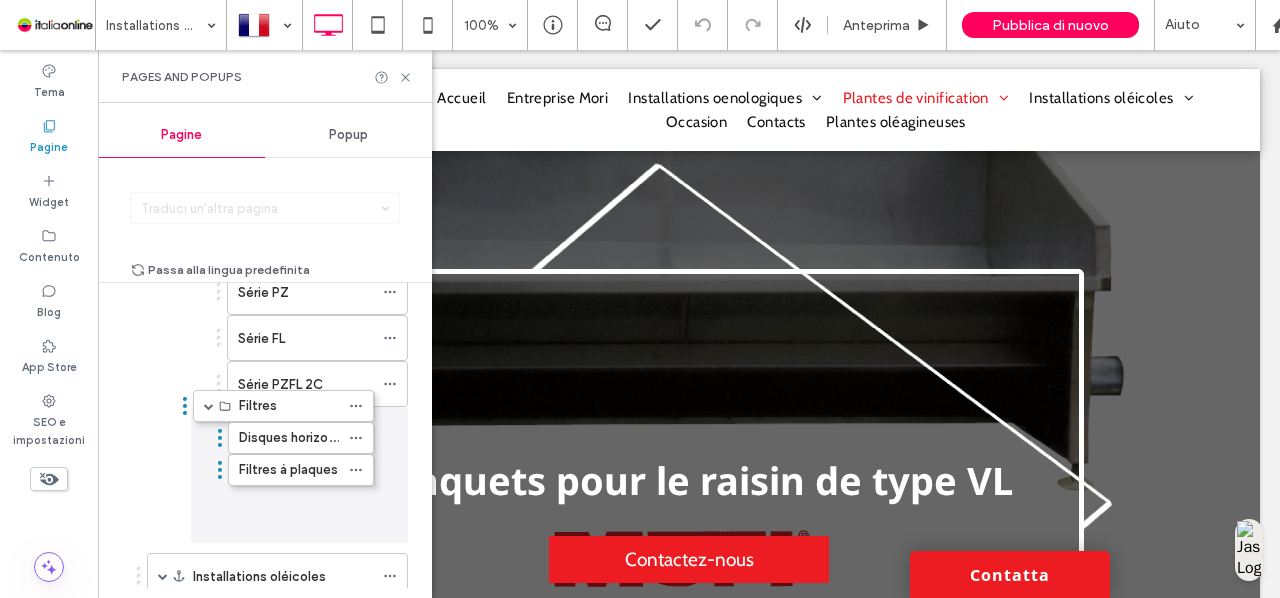 drag, startPoint x: 238, startPoint y: 409, endPoint x: 204, endPoint y: 403, distance: 34.525352 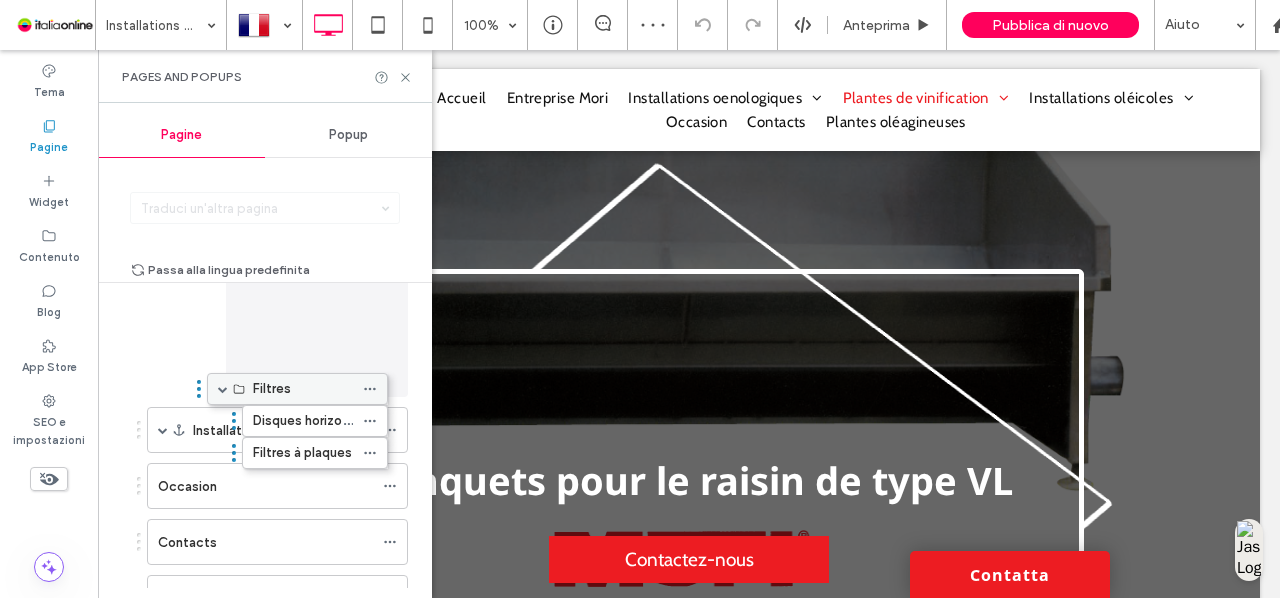scroll, scrollTop: 1182, scrollLeft: 0, axis: vertical 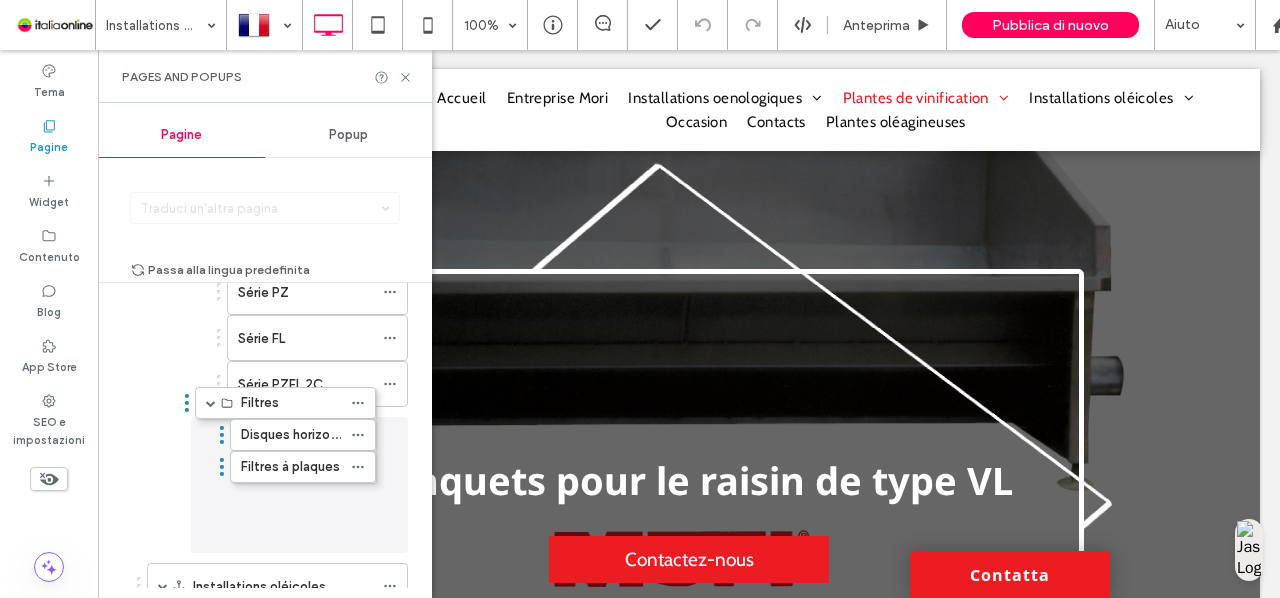 drag, startPoint x: 242, startPoint y: 408, endPoint x: 210, endPoint y: 398, distance: 33.526108 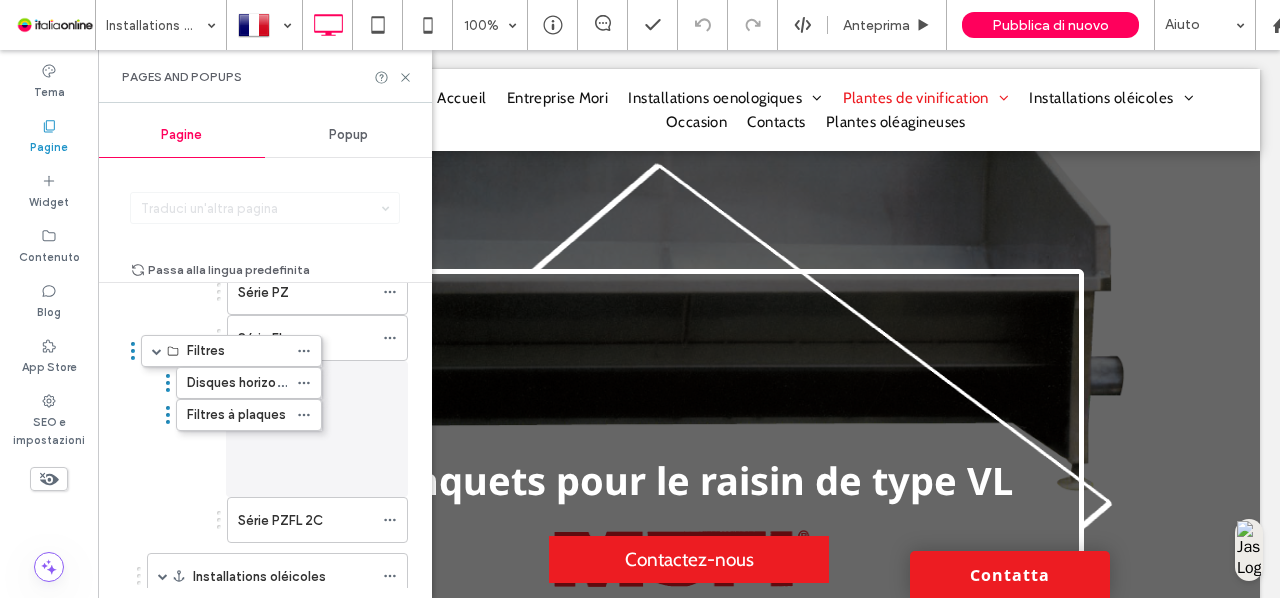 drag, startPoint x: 242, startPoint y: 409, endPoint x: 156, endPoint y: 346, distance: 106.60675 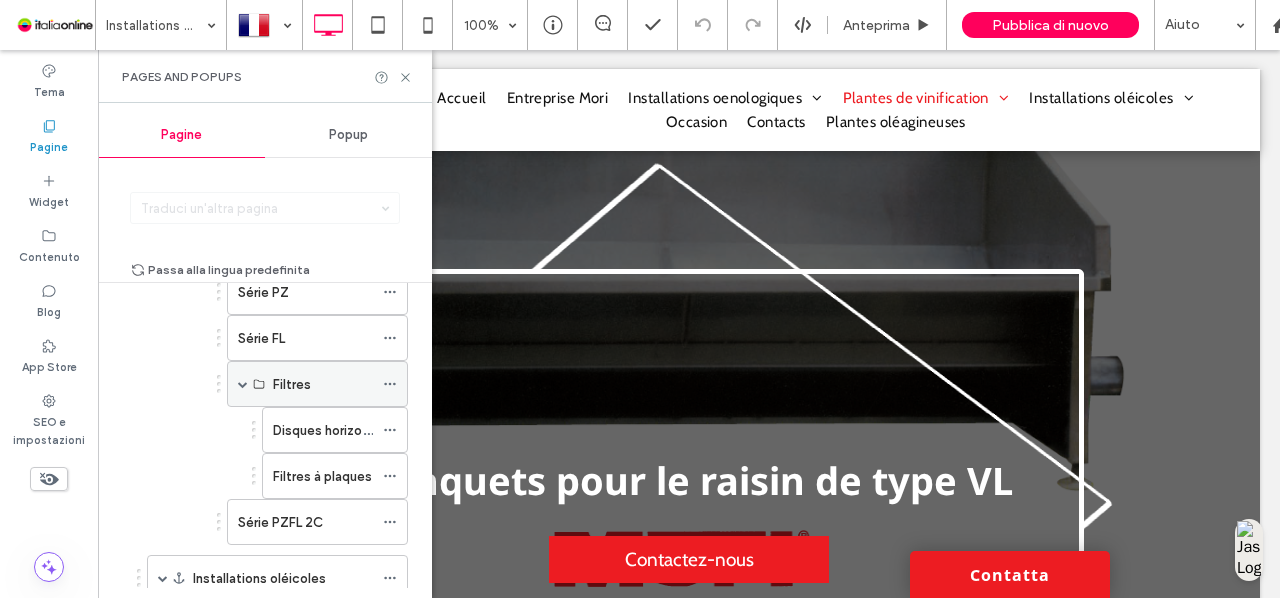 click 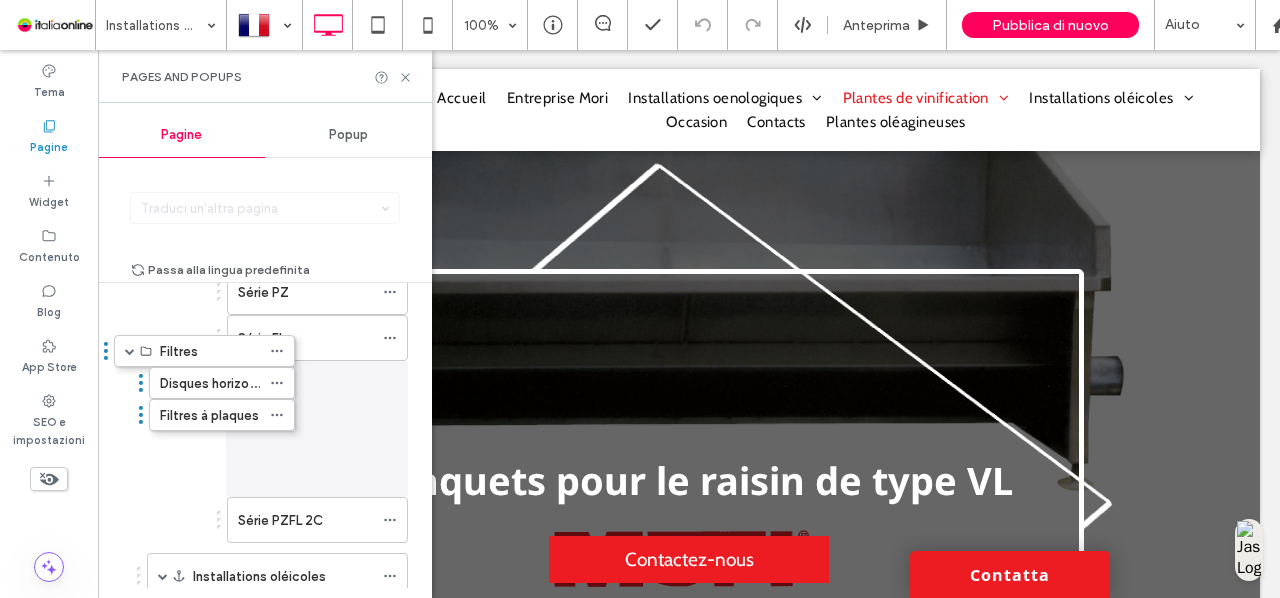 drag, startPoint x: 219, startPoint y: 365, endPoint x: 100, endPoint y: 346, distance: 120.50726 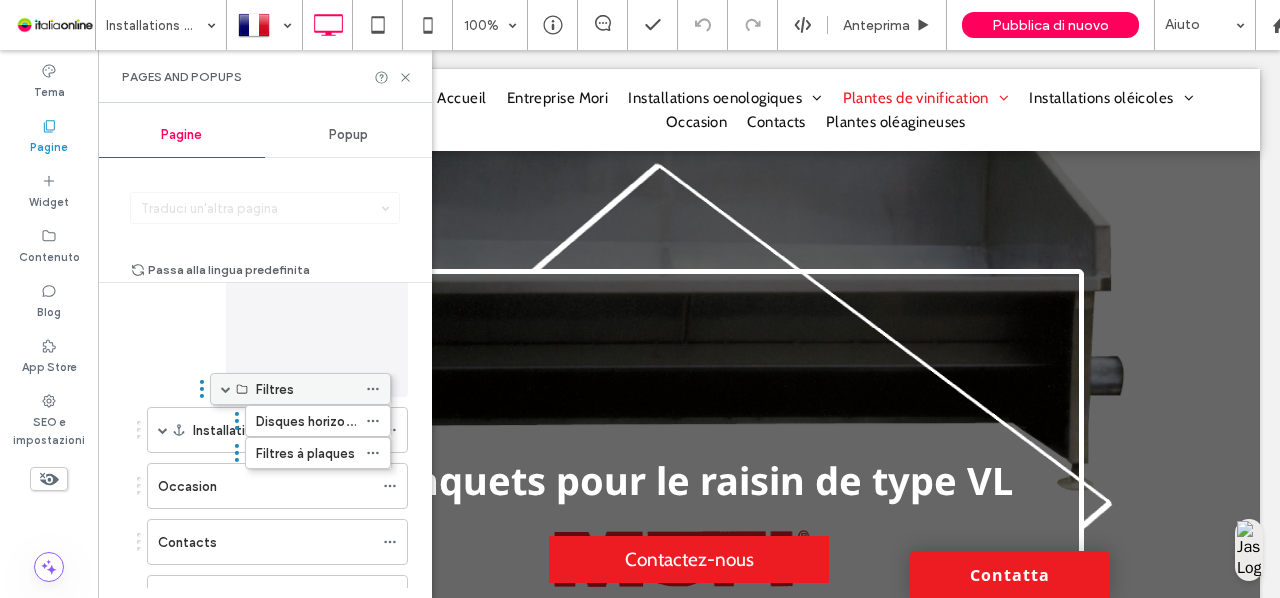 scroll, scrollTop: 1182, scrollLeft: 0, axis: vertical 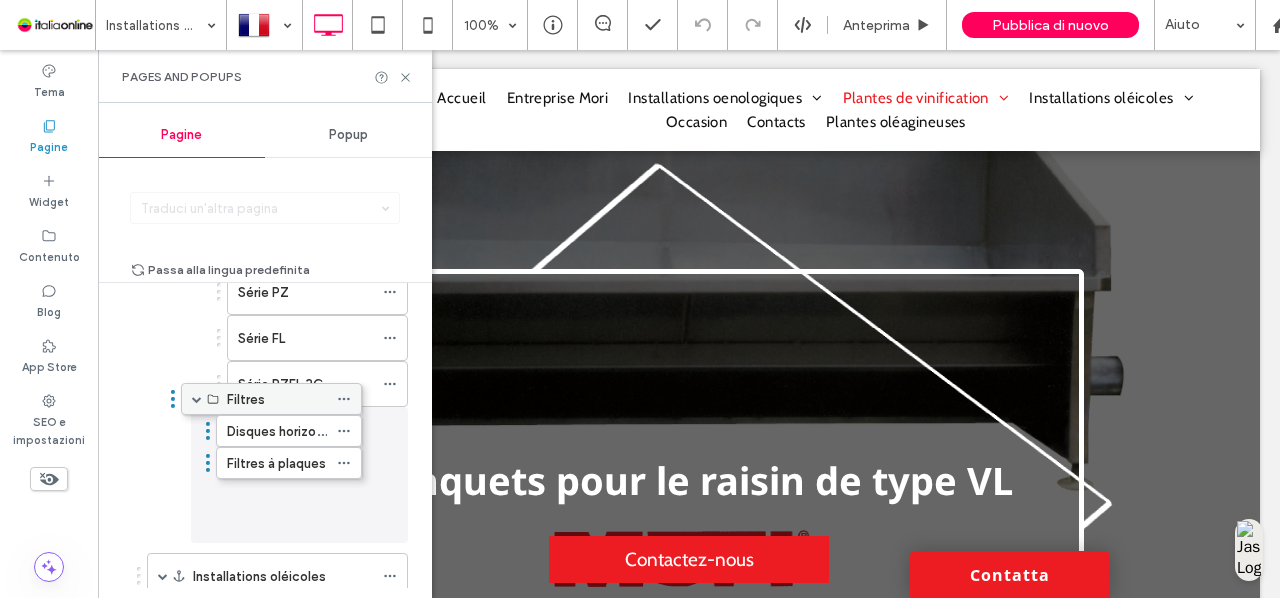 drag, startPoint x: 292, startPoint y: 362, endPoint x: 244, endPoint y: 391, distance: 56.0803 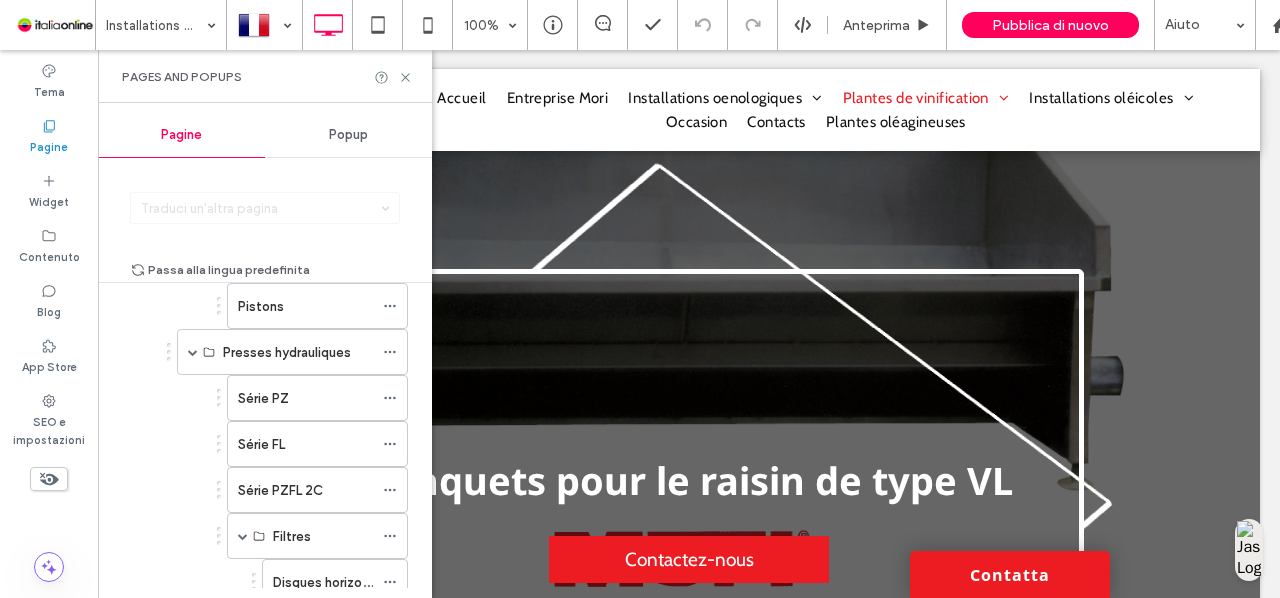scroll, scrollTop: 1078, scrollLeft: 0, axis: vertical 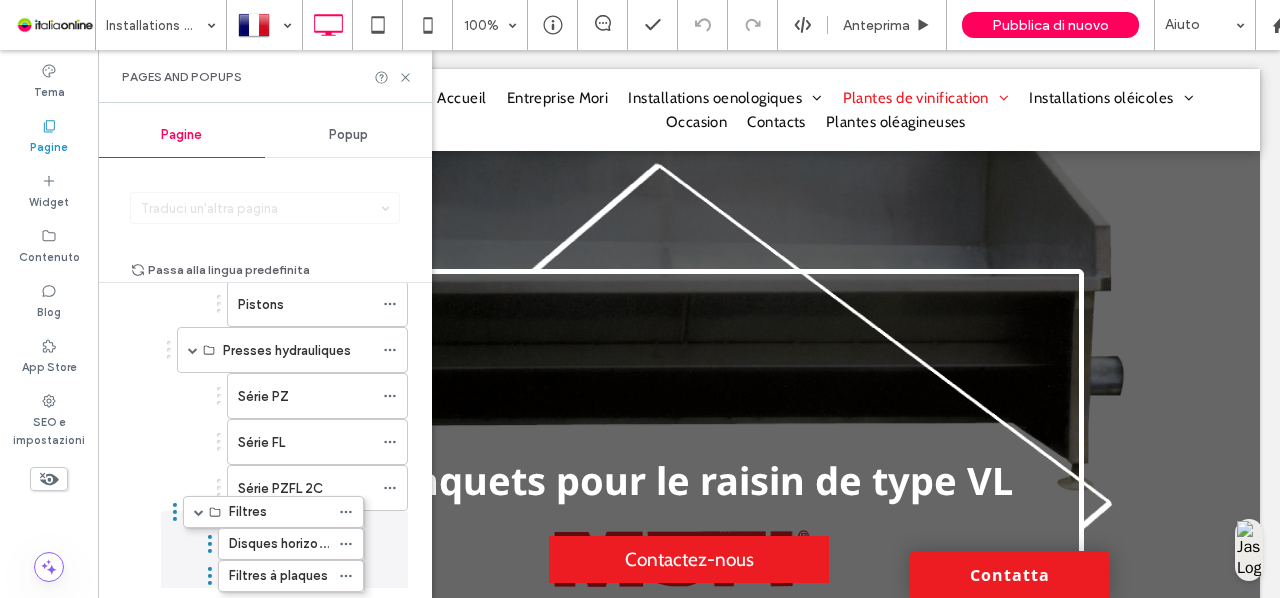 drag, startPoint x: 218, startPoint y: 513, endPoint x: 174, endPoint y: 507, distance: 44.407207 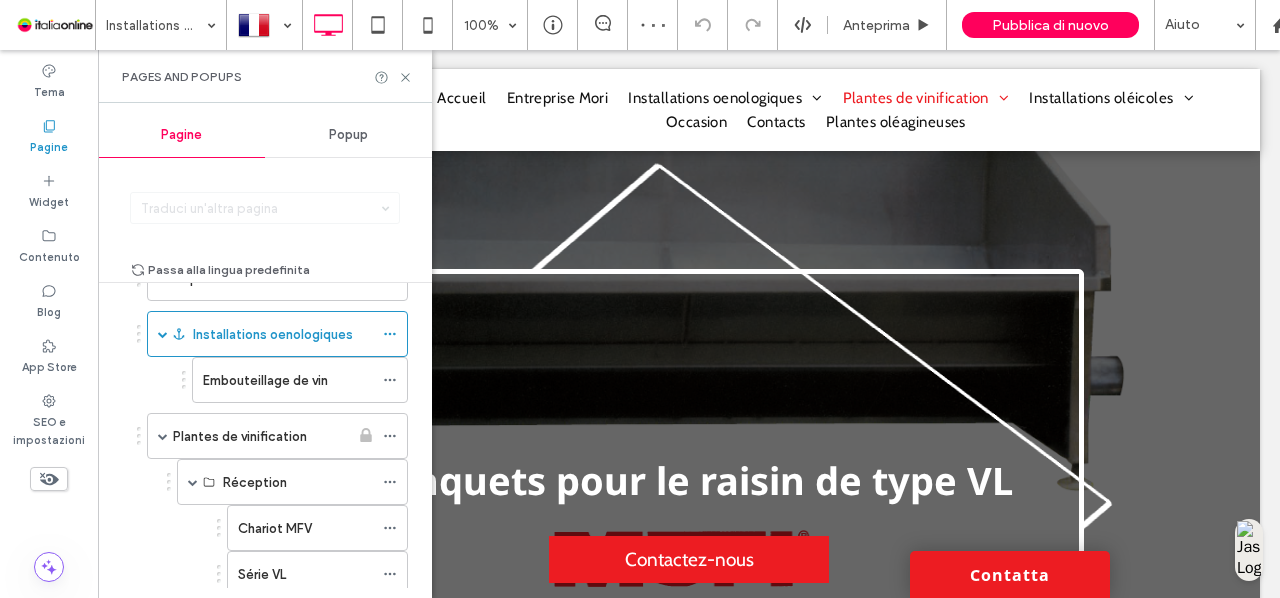 scroll, scrollTop: 118, scrollLeft: 0, axis: vertical 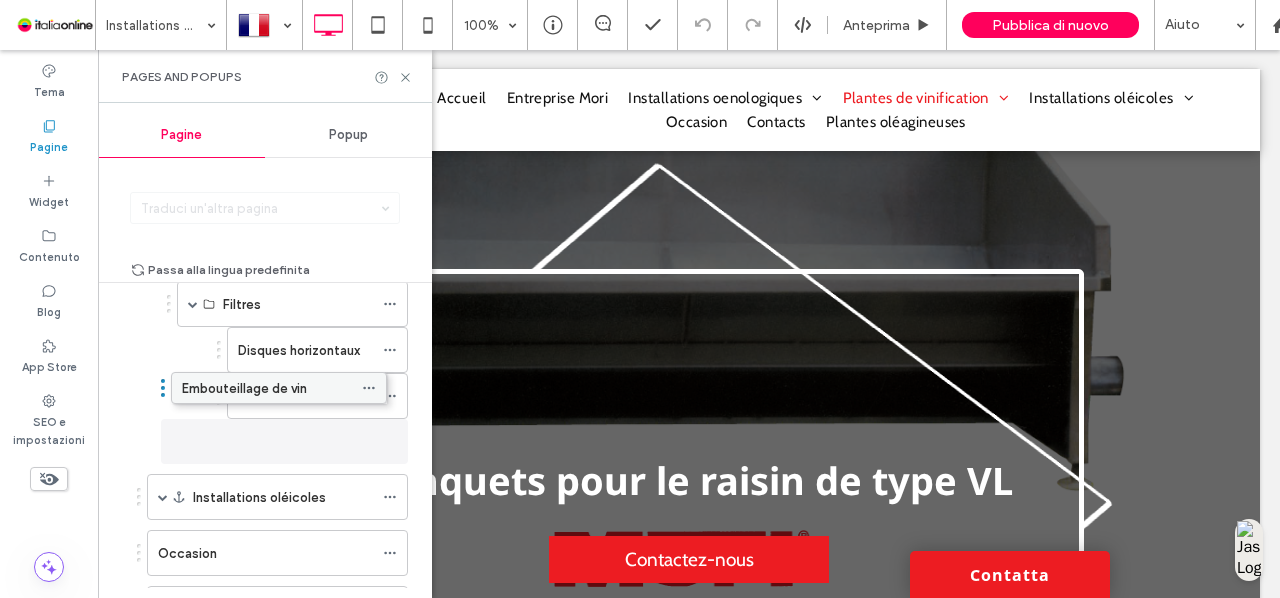 drag, startPoint x: 336, startPoint y: 380, endPoint x: 316, endPoint y: 389, distance: 21.931713 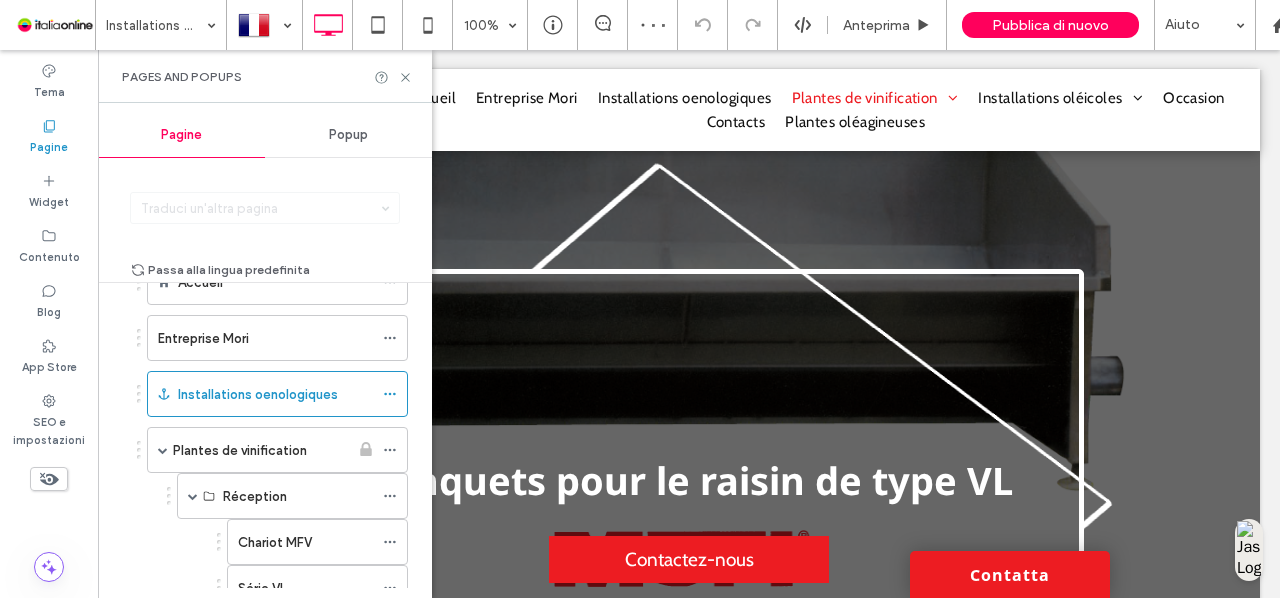 scroll, scrollTop: 58, scrollLeft: 0, axis: vertical 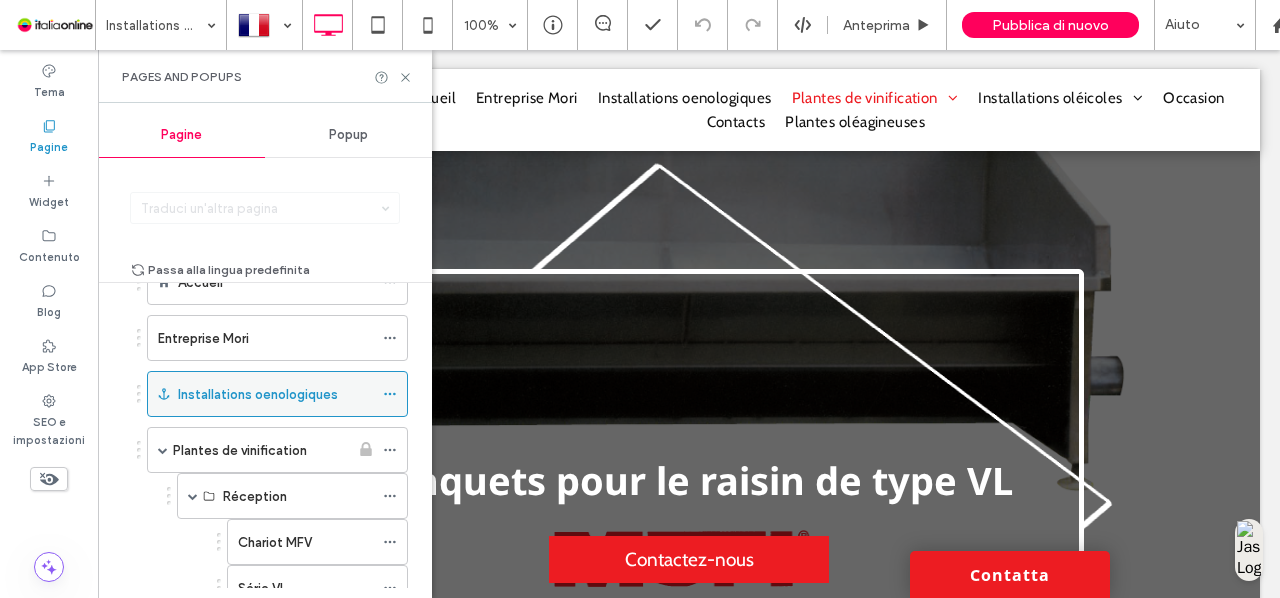 click 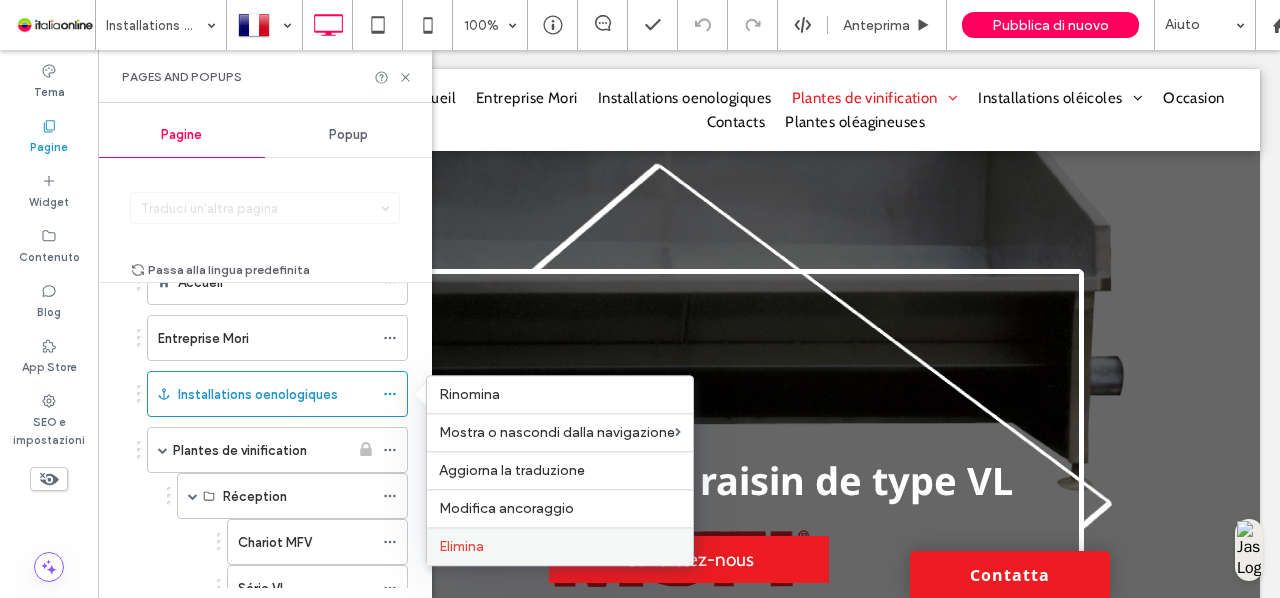 click on "Elimina" at bounding box center [560, 546] 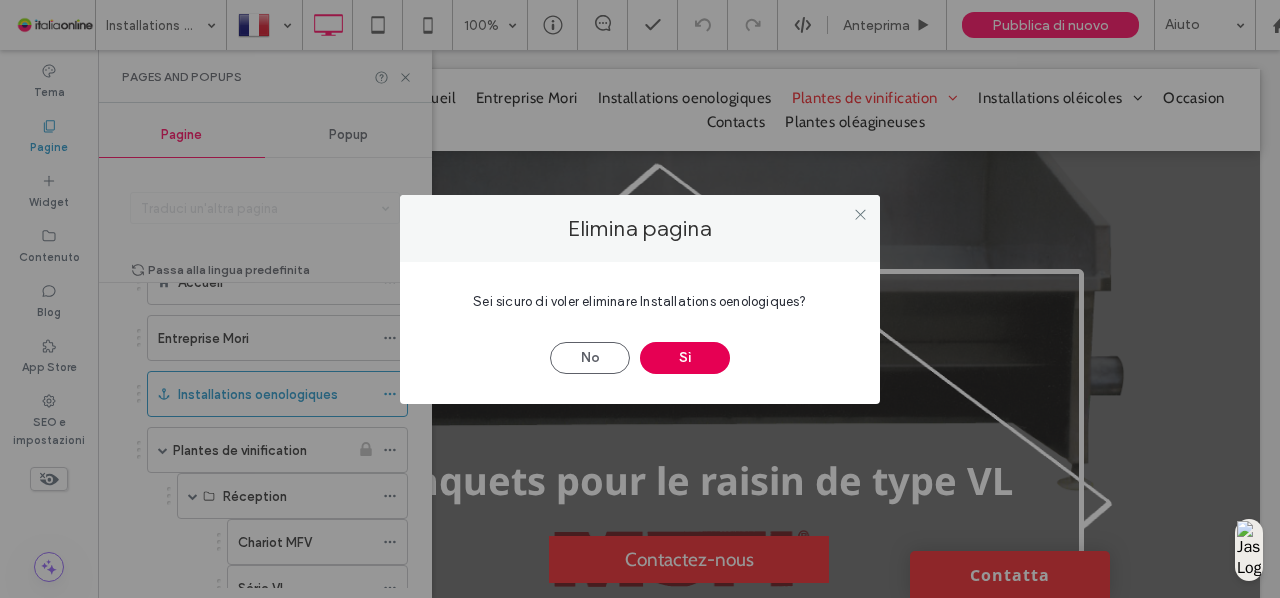 click on "Sì" at bounding box center (685, 358) 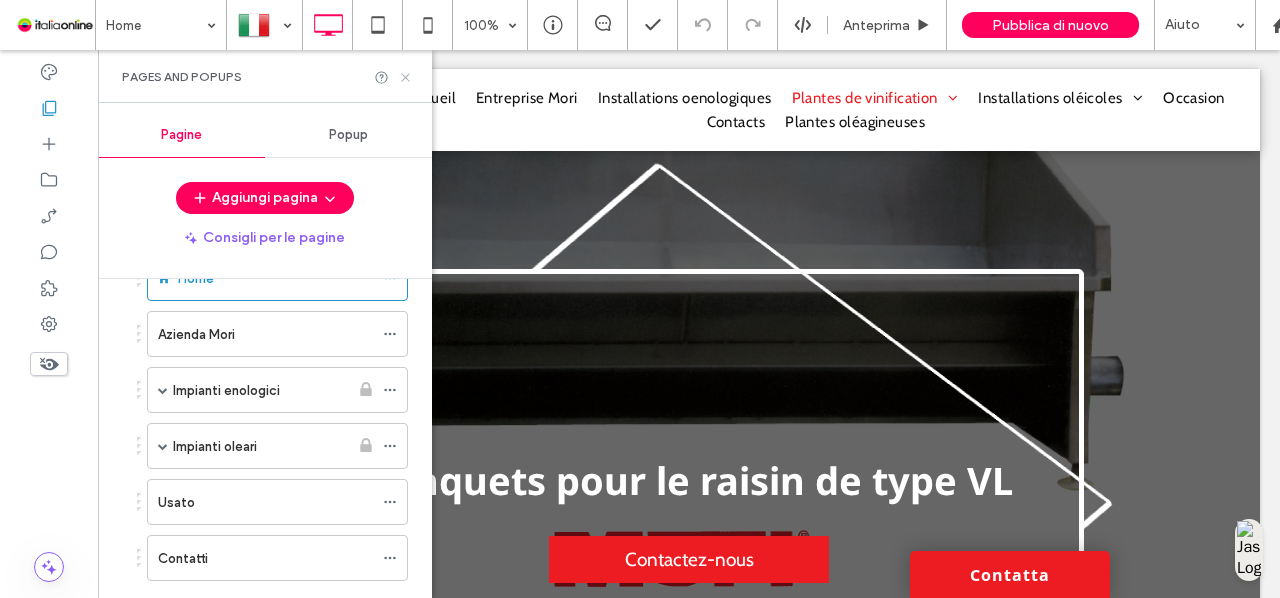 click 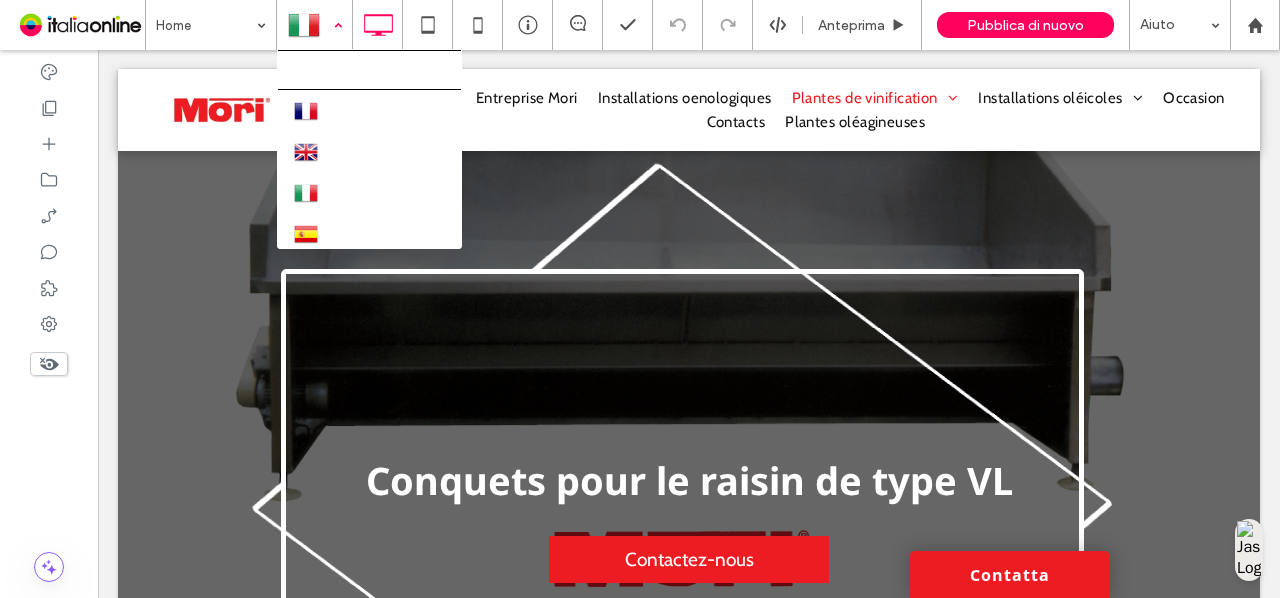 click at bounding box center [314, 25] 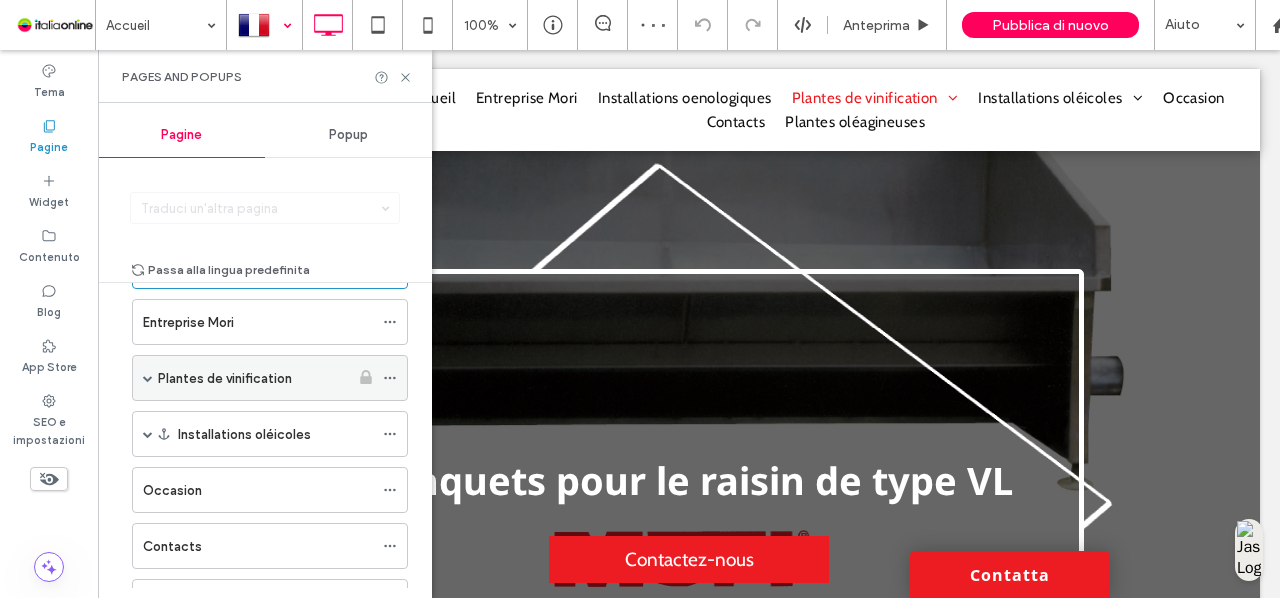 scroll, scrollTop: 75, scrollLeft: 0, axis: vertical 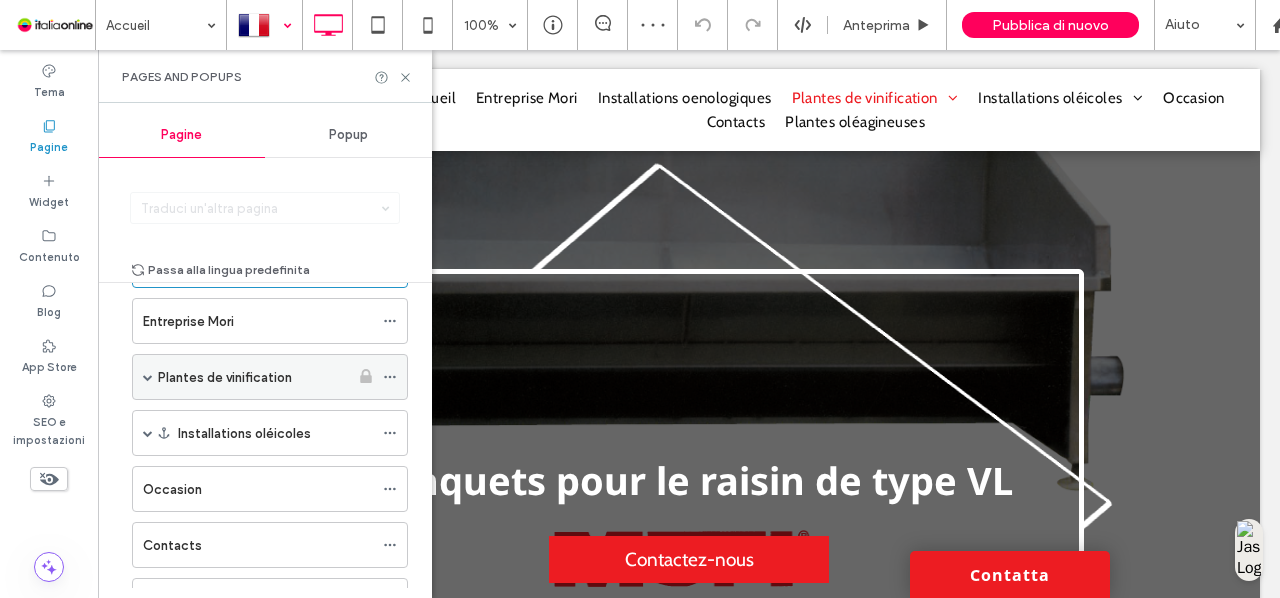 click at bounding box center (148, 377) 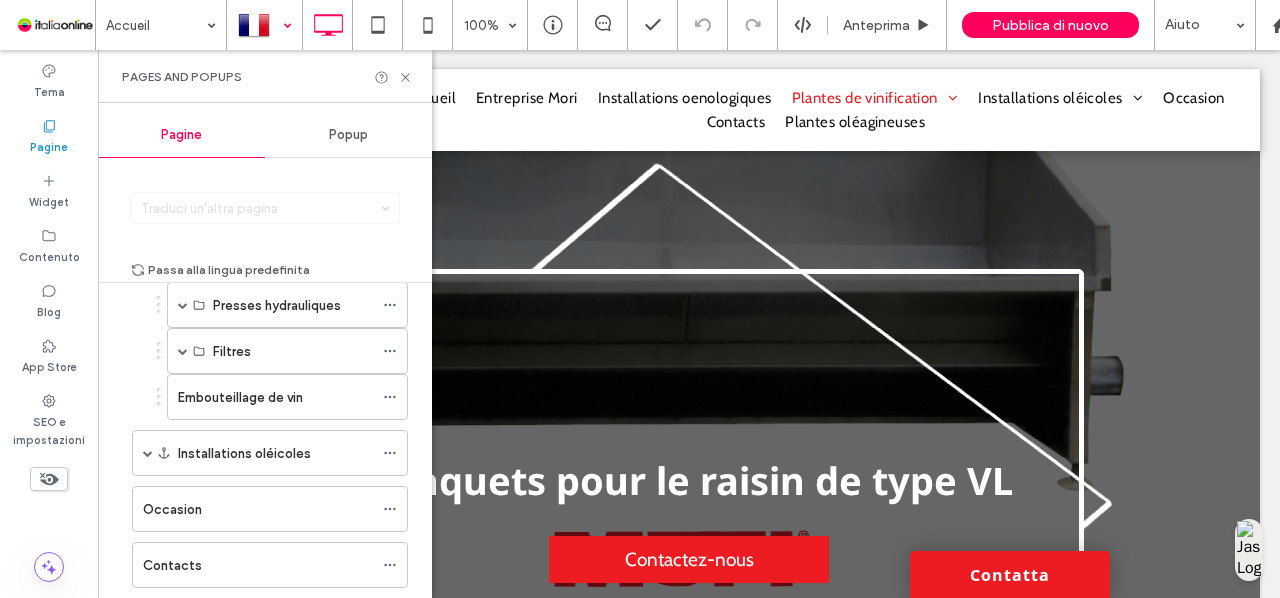 scroll, scrollTop: 412, scrollLeft: 0, axis: vertical 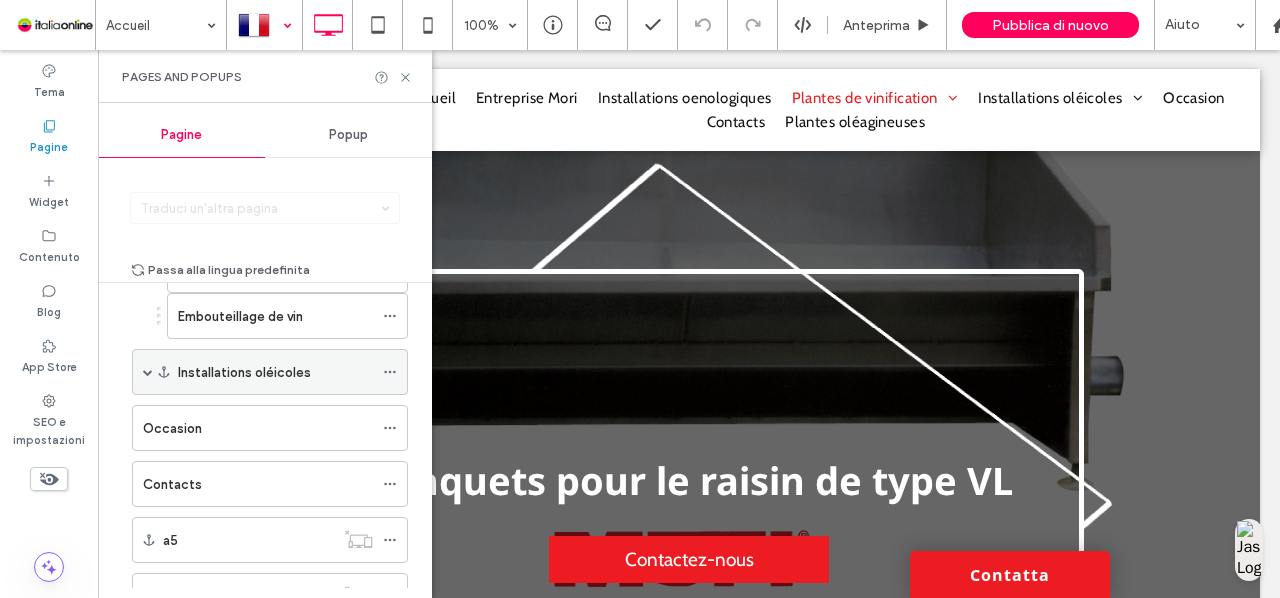 click at bounding box center (148, 372) 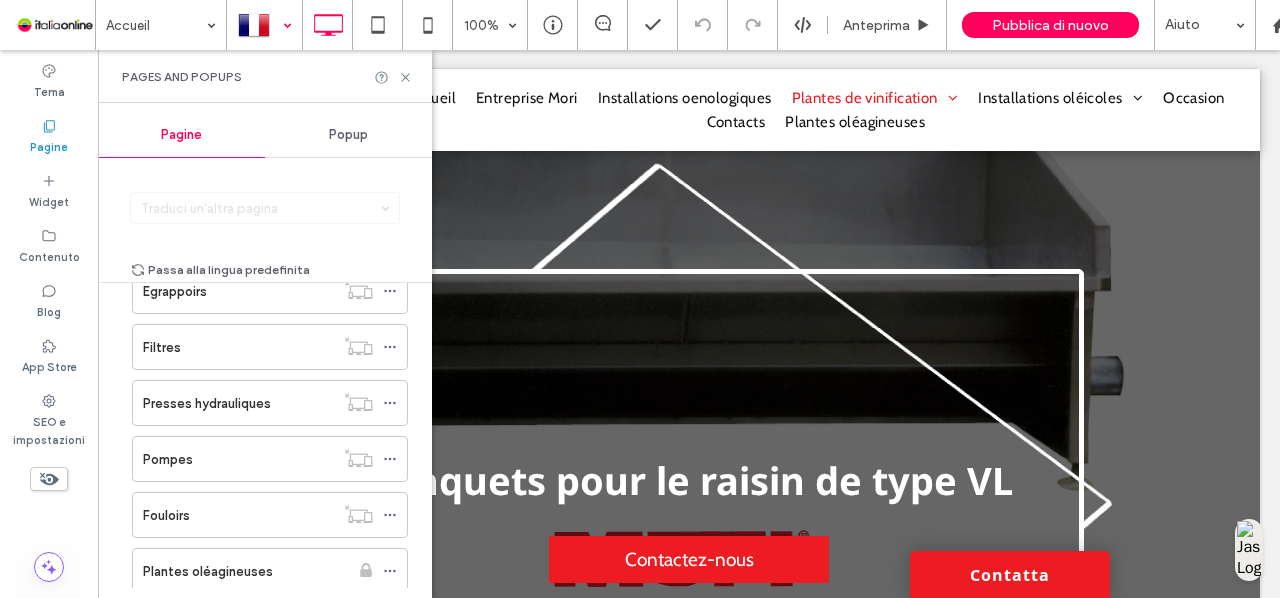 scroll, scrollTop: 904, scrollLeft: 0, axis: vertical 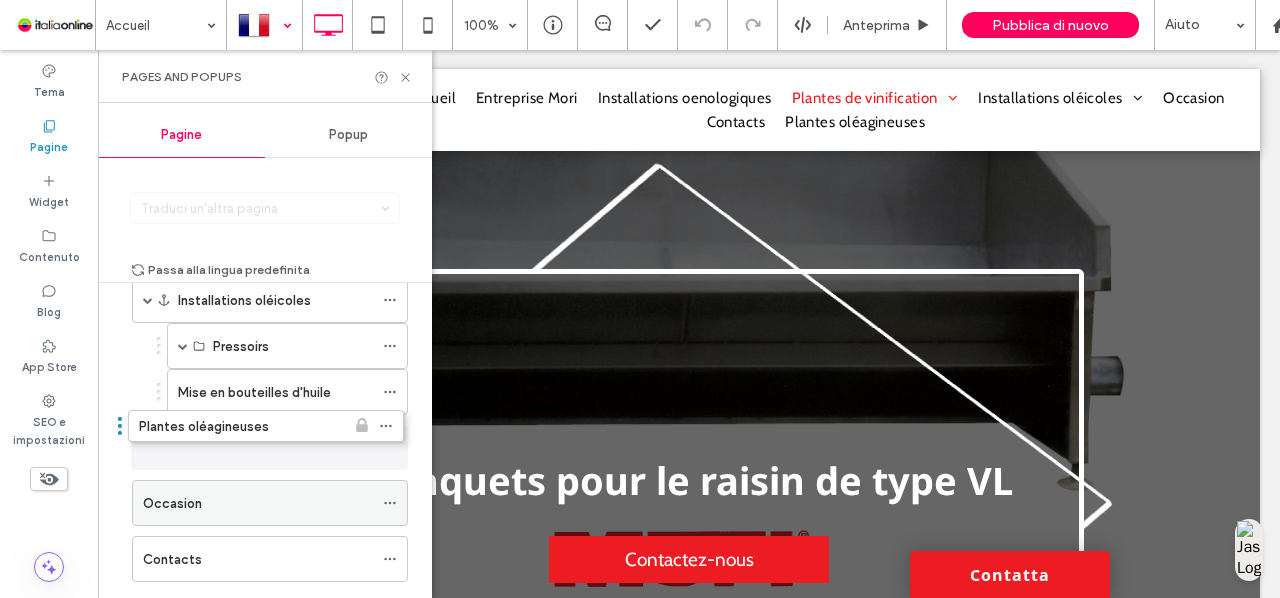 drag, startPoint x: 280, startPoint y: 521, endPoint x: 276, endPoint y: 438, distance: 83.09633 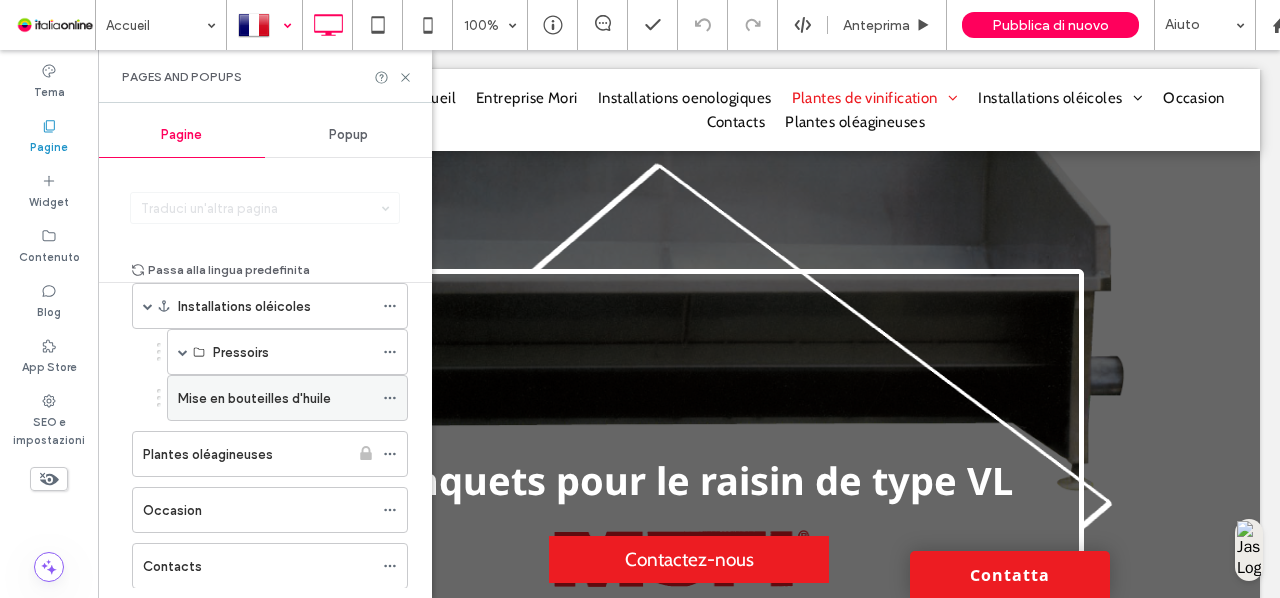 scroll, scrollTop: 480, scrollLeft: 0, axis: vertical 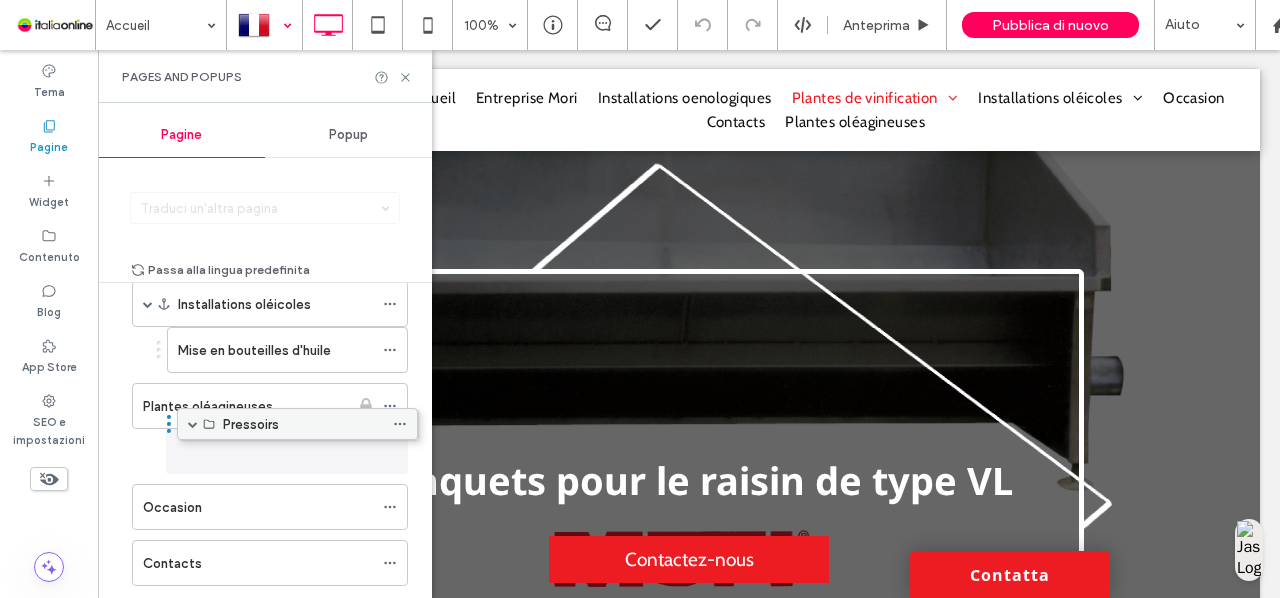 drag, startPoint x: 280, startPoint y: 345, endPoint x: 290, endPoint y: 425, distance: 80.622574 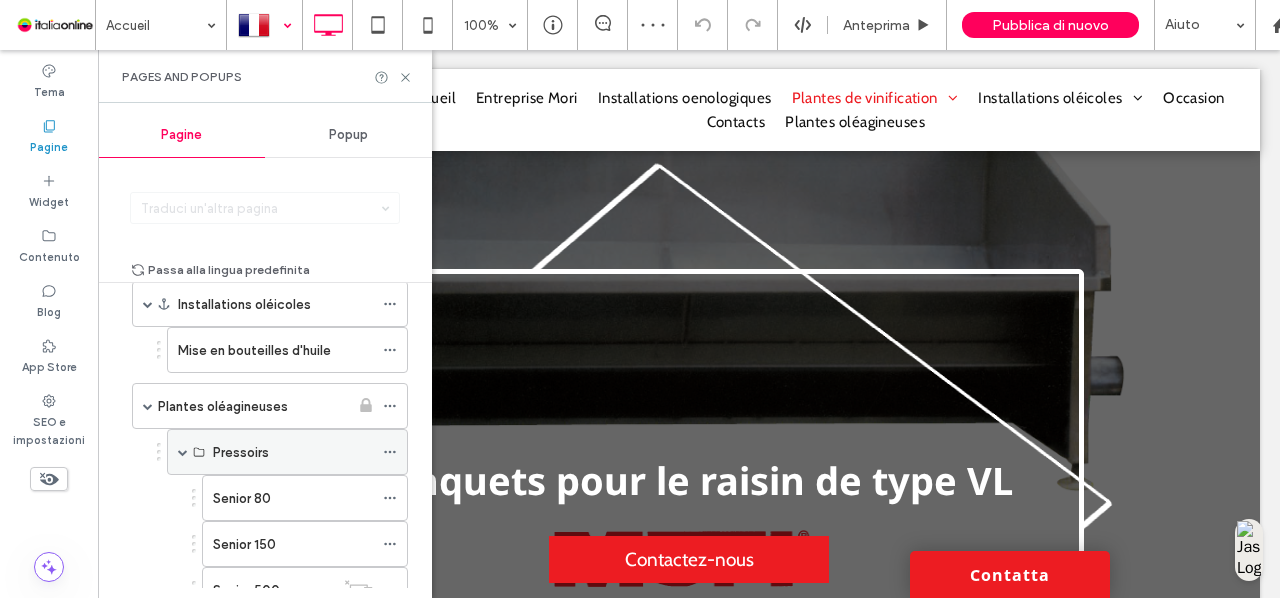 click at bounding box center (183, 452) 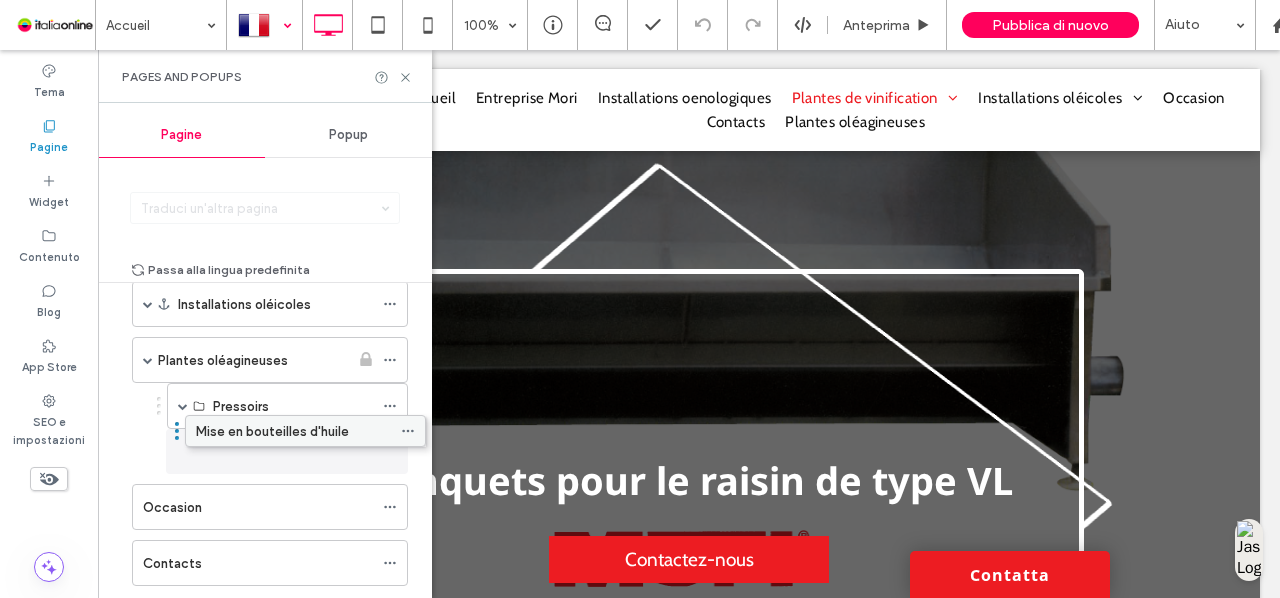 drag, startPoint x: 299, startPoint y: 330, endPoint x: 314, endPoint y: 418, distance: 89.26926 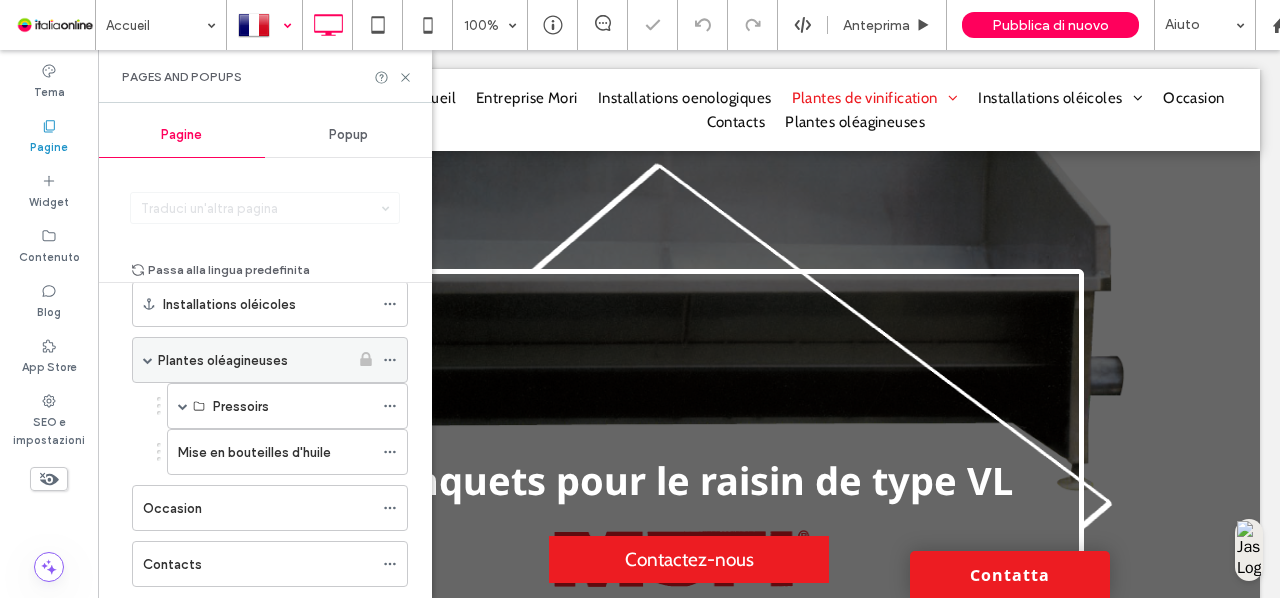 scroll, scrollTop: 394, scrollLeft: 0, axis: vertical 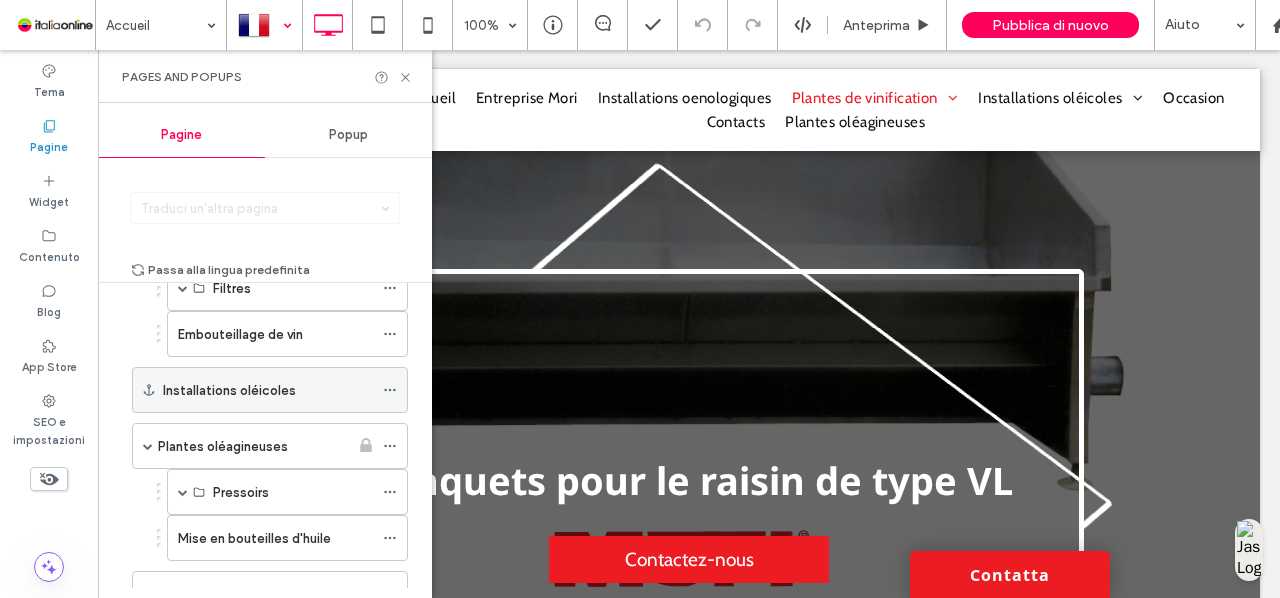click 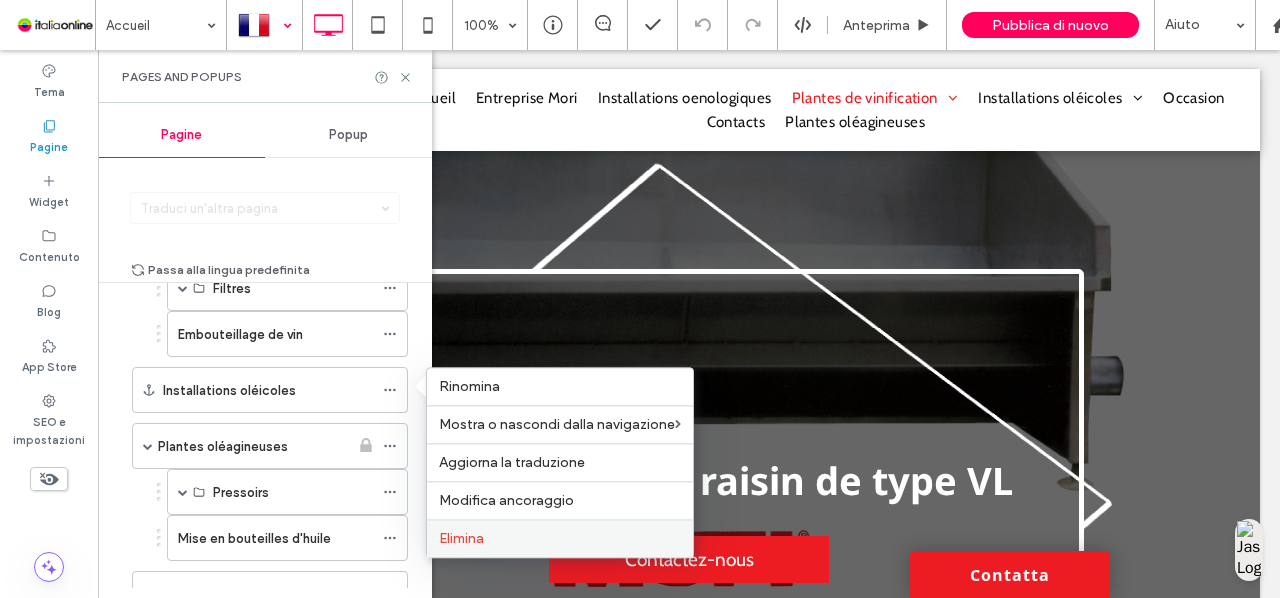 click on "Elimina" at bounding box center (560, 538) 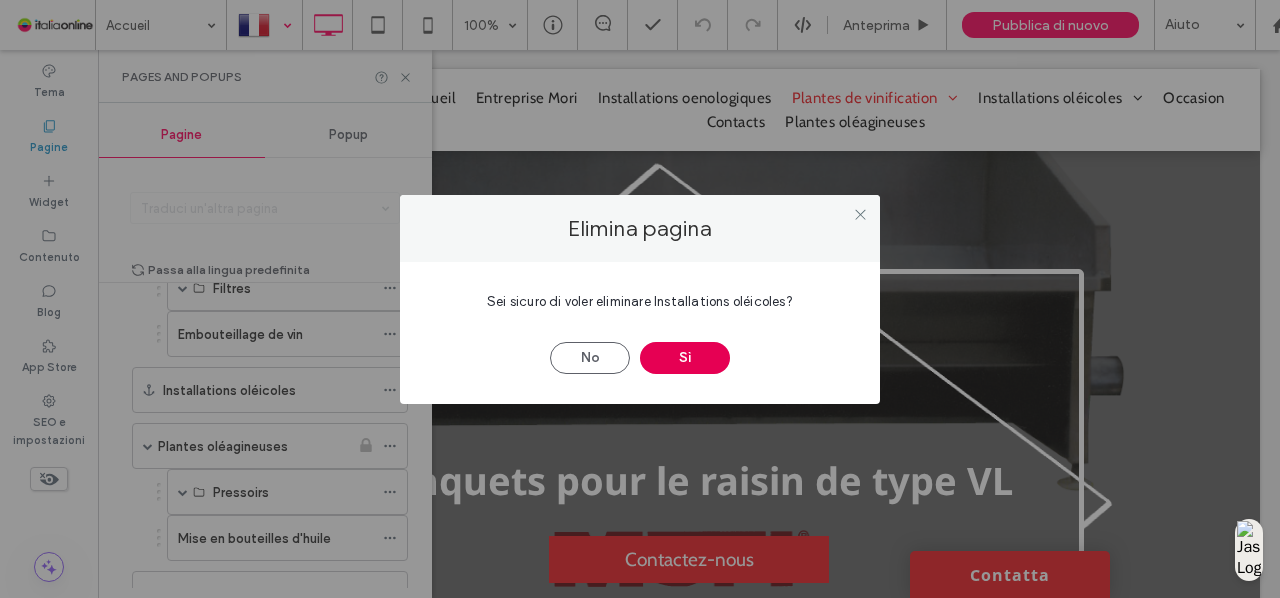 click on "Sì" at bounding box center (685, 358) 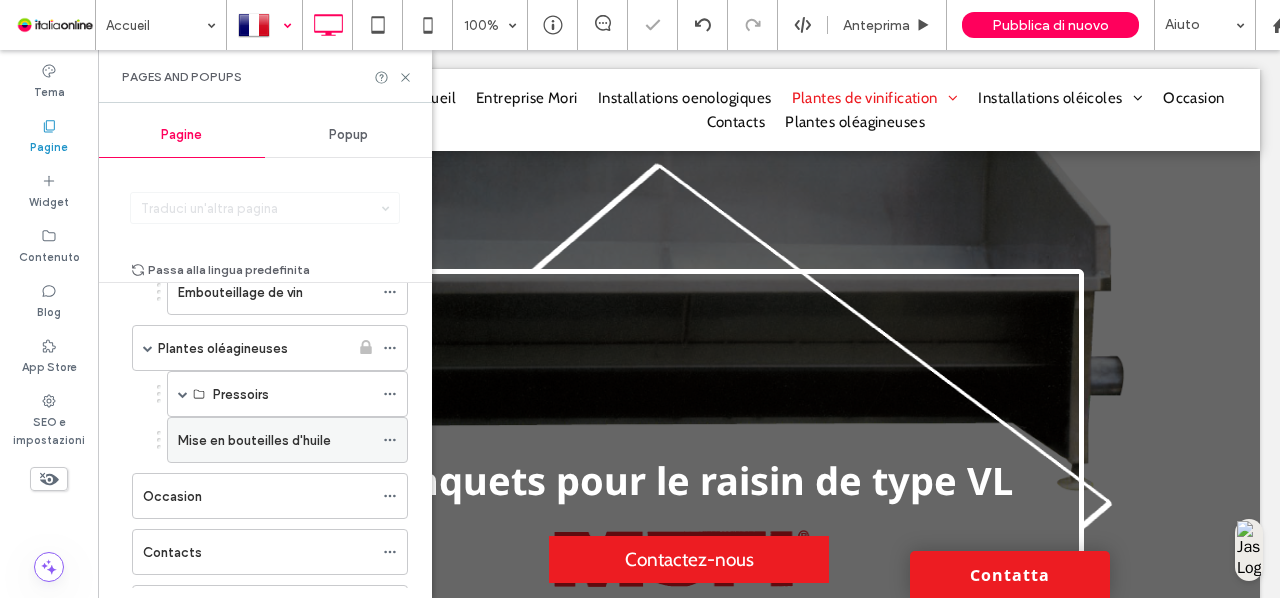 scroll, scrollTop: 402, scrollLeft: 0, axis: vertical 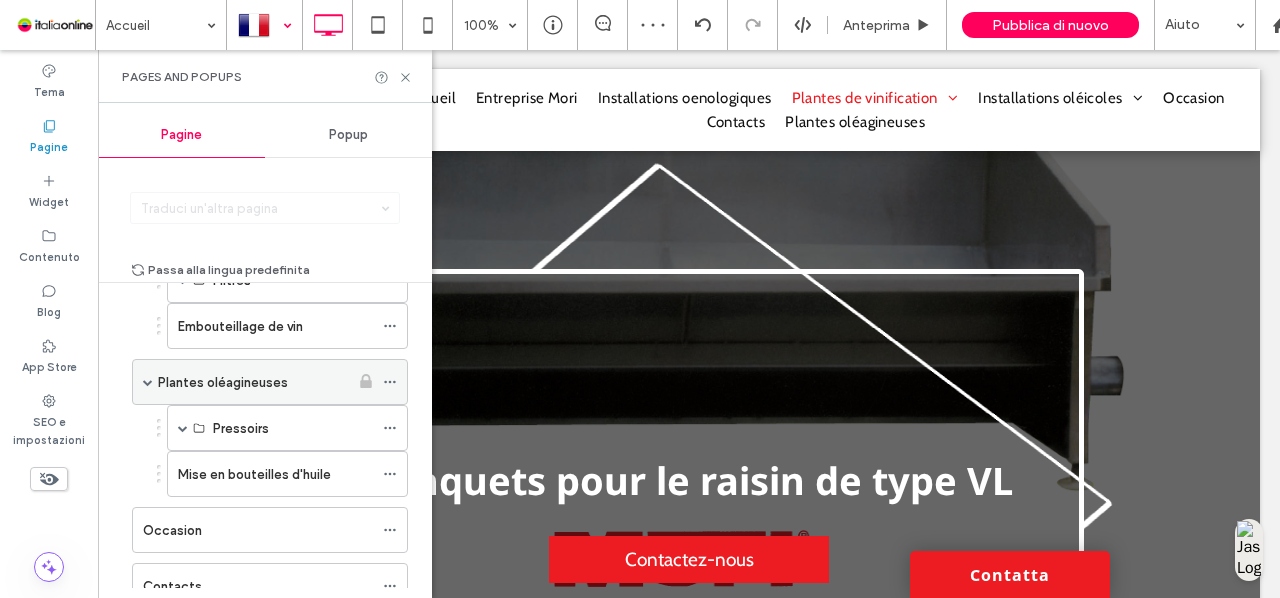 click on "Plantes oléagineuses" at bounding box center [253, 382] 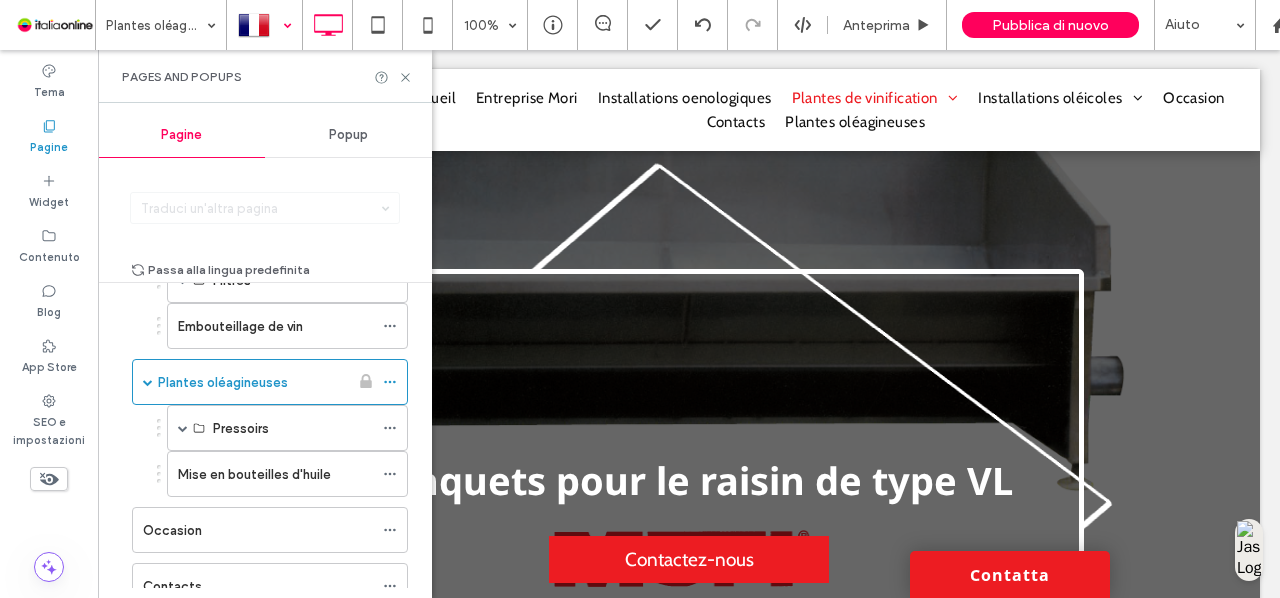 click 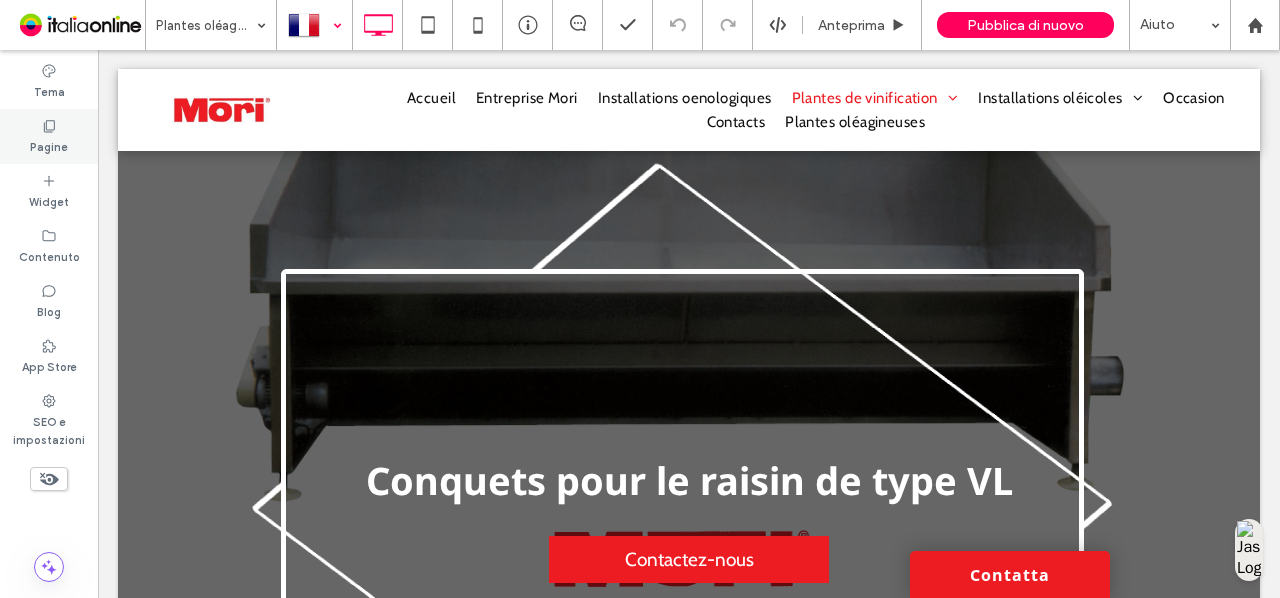 click on "Pagine" at bounding box center [49, 136] 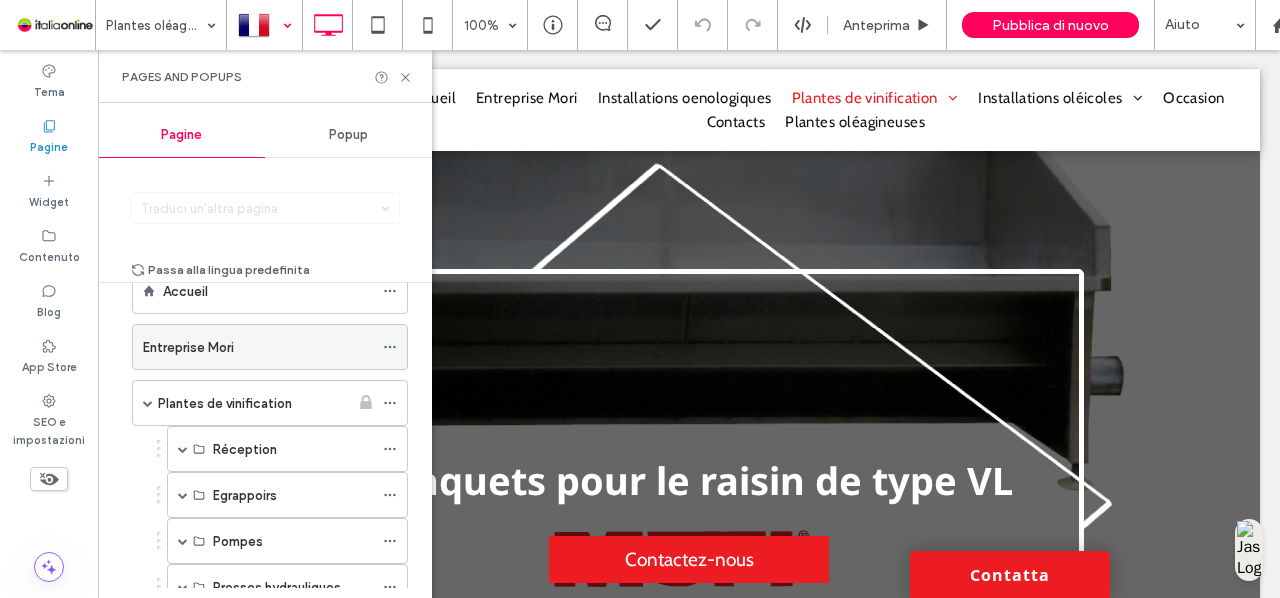 scroll, scrollTop: 60, scrollLeft: 0, axis: vertical 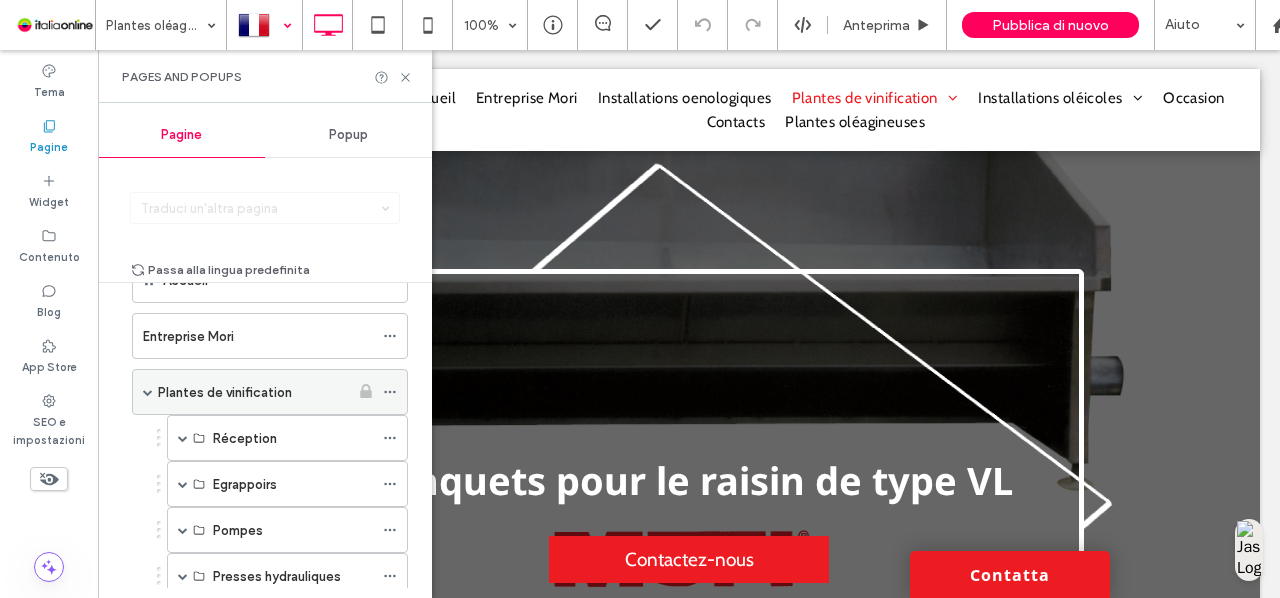 click 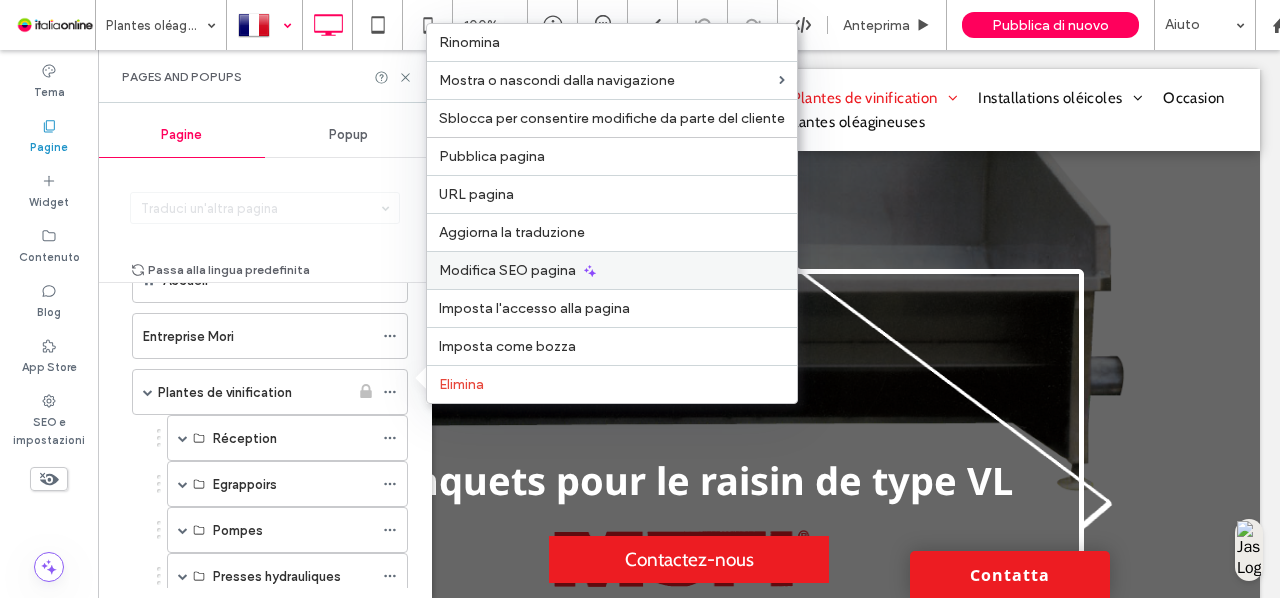 click on "Modifica SEO pagina" at bounding box center (507, 270) 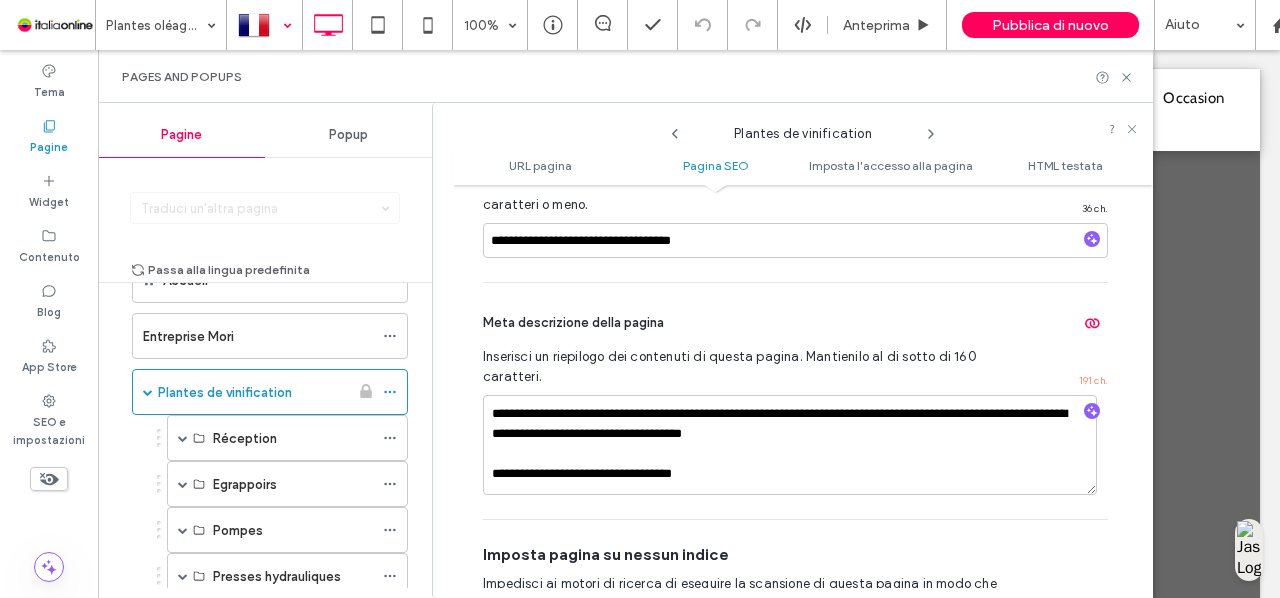 scroll, scrollTop: 573, scrollLeft: 0, axis: vertical 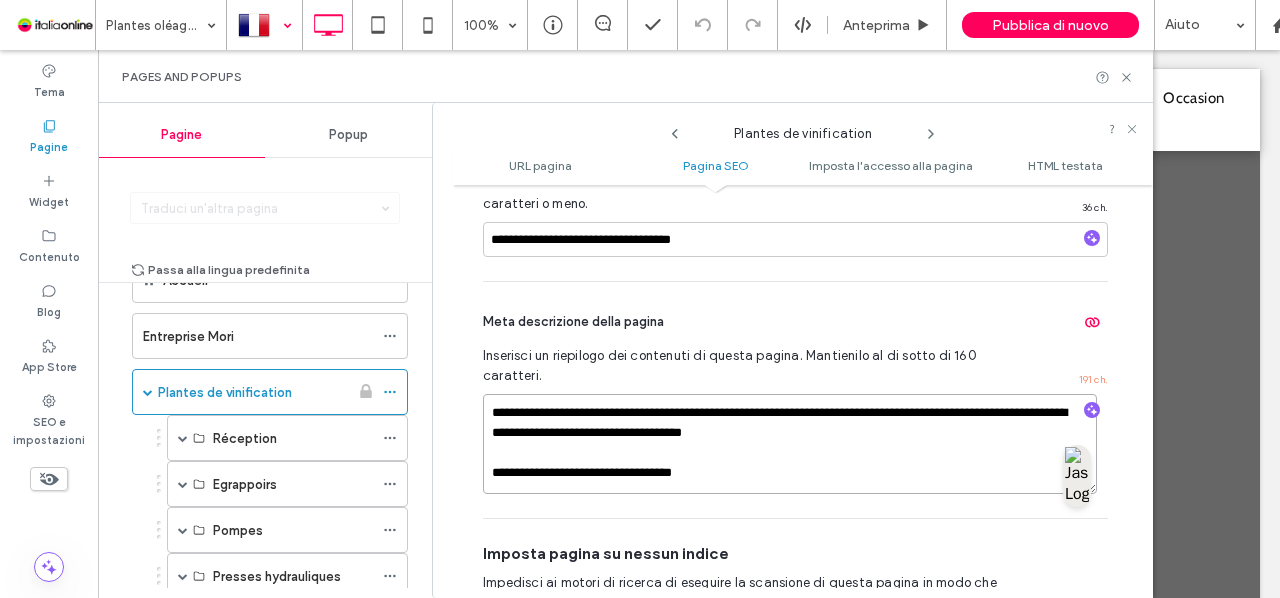 drag, startPoint x: 755, startPoint y: 467, endPoint x: 457, endPoint y: 470, distance: 298.0151 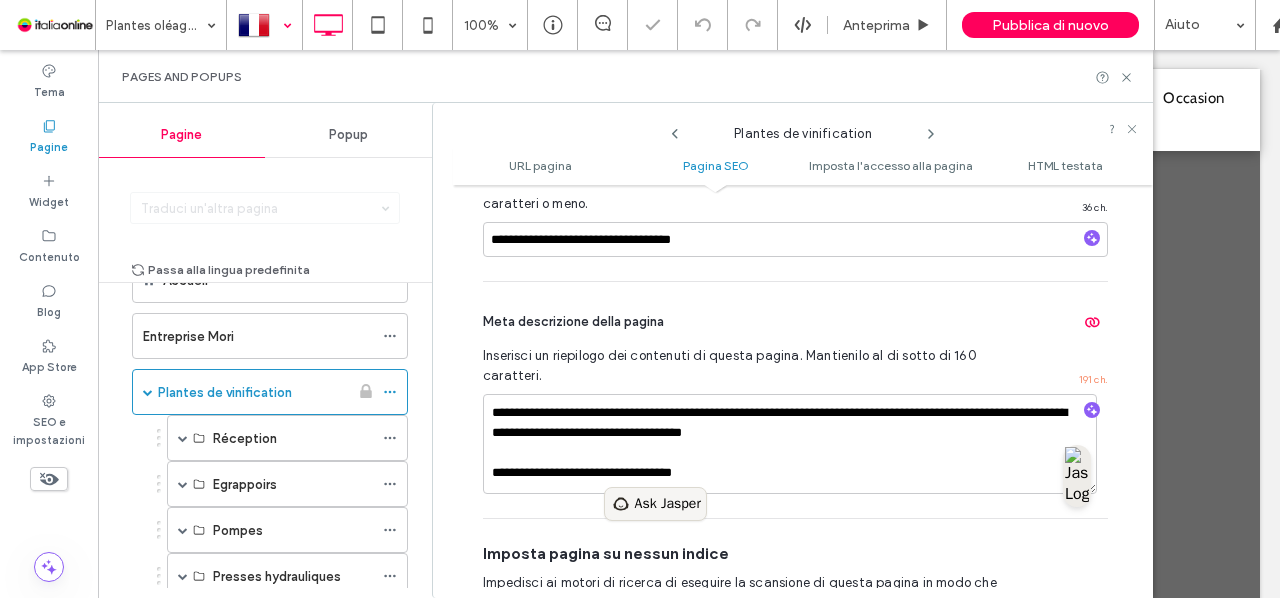 click on "Ask Jasper" at bounding box center (668, 504) 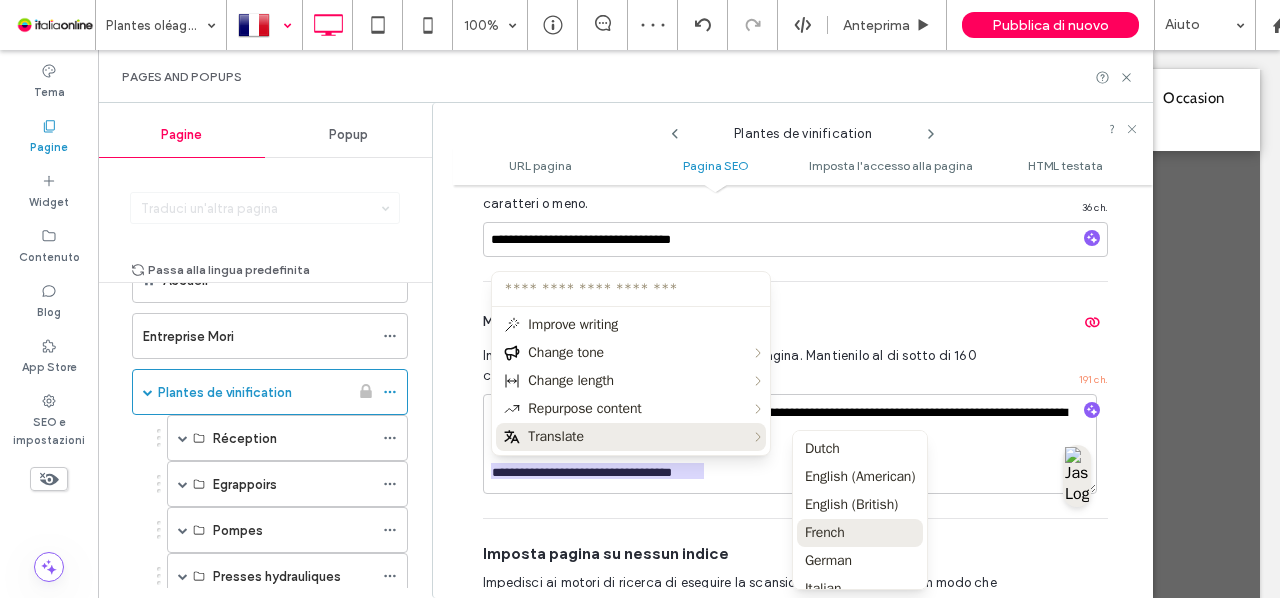click on "French" at bounding box center [860, 533] 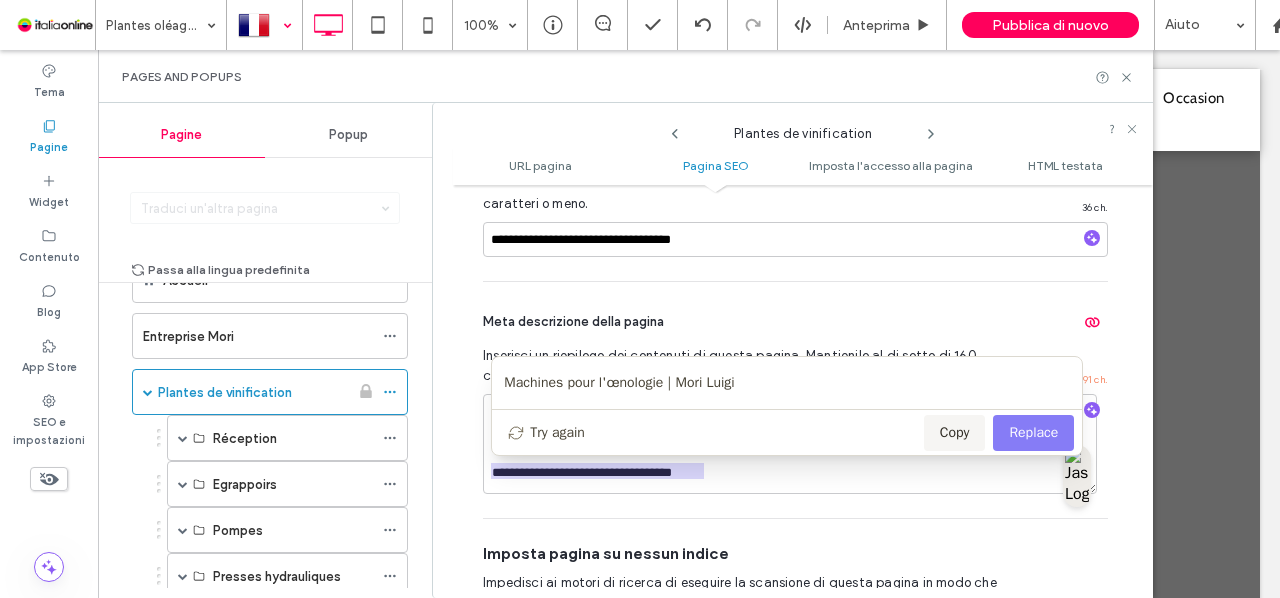 click on "Replace" at bounding box center (1033, 433) 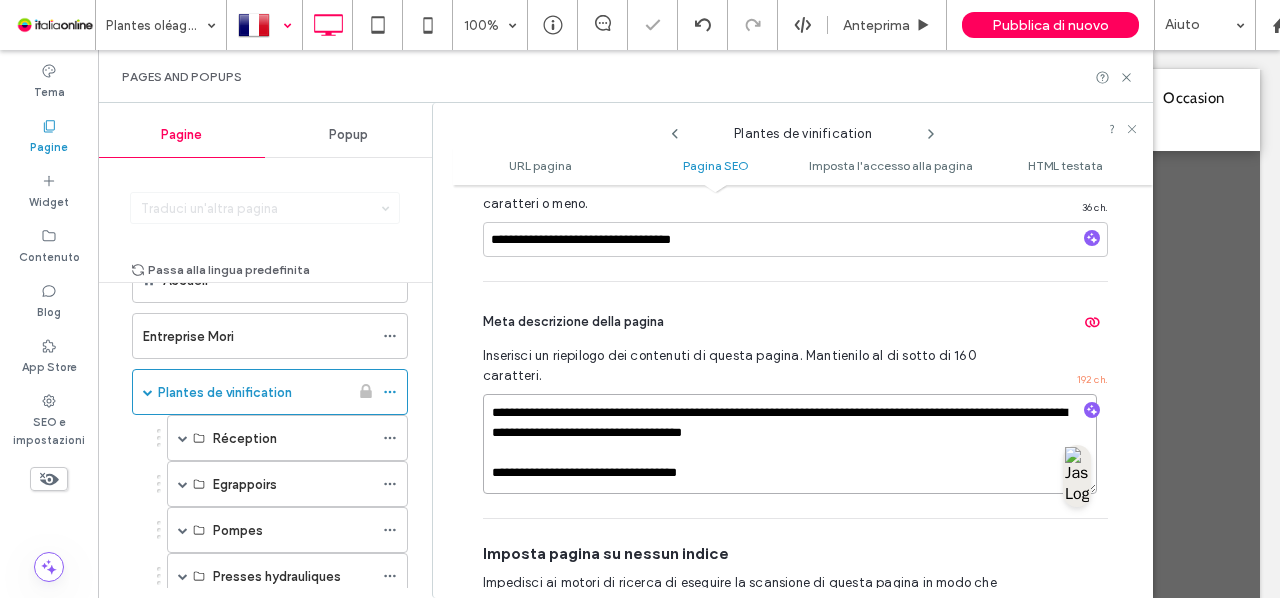 drag, startPoint x: 768, startPoint y: 477, endPoint x: 440, endPoint y: 486, distance: 328.12344 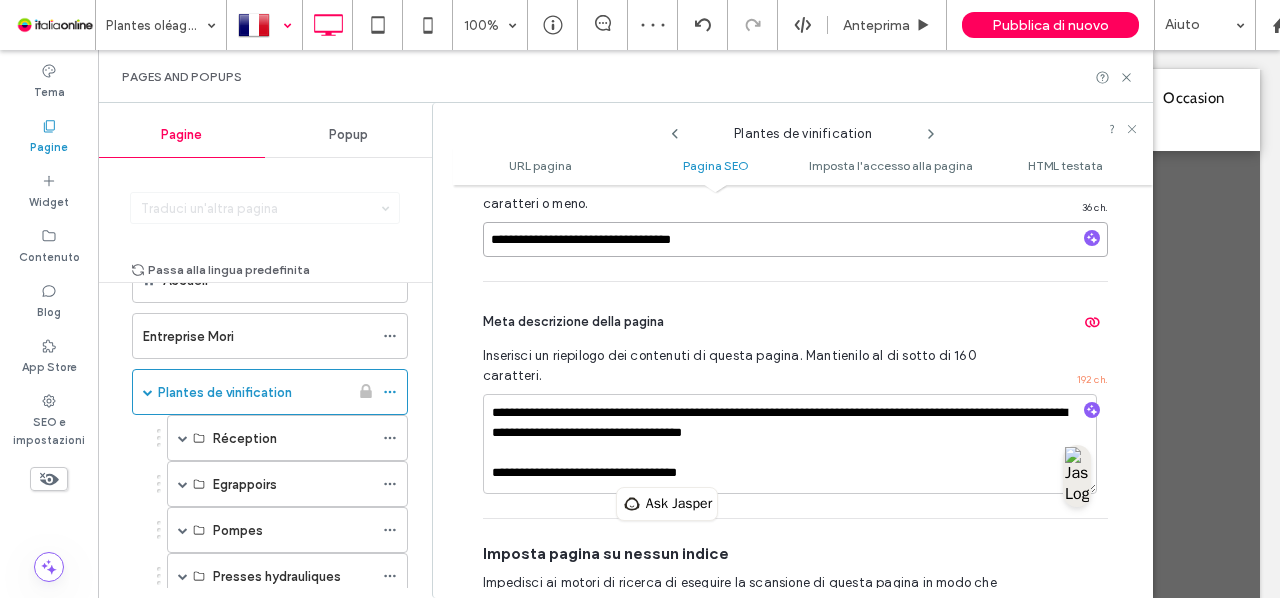 drag, startPoint x: 814, startPoint y: 235, endPoint x: 336, endPoint y: 240, distance: 478.02615 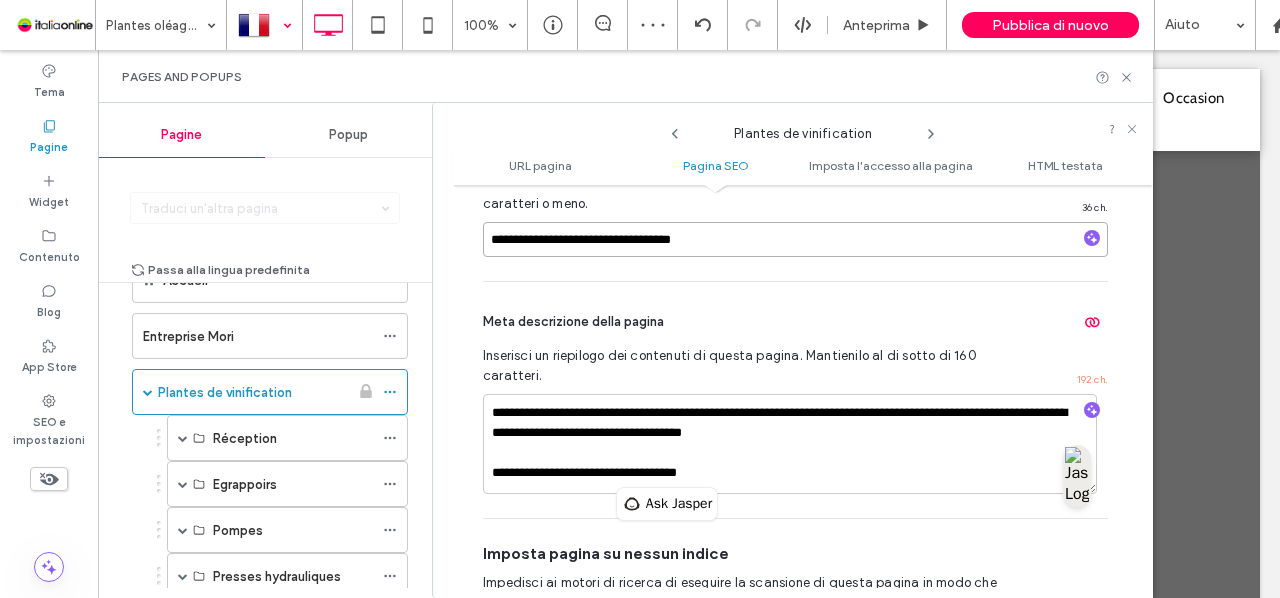 click on "Pagine Popup Traduci un'altra pagina Passa alla lingua predefinita Accueil Entreprise Mori Plantes de vinification Réception Chariot MFV Série VL Série TRAV Série NE Série TAV Série NS Egrappoirs Série DINAMICA Série R Sélecteur mécanique de raisin Pompes Piston elliptique volumétrique Monovis Péristaltique Lobes rotatifs Lavage Pistons Presses hydrauliques Série PZ Série FL Série PZFL 2C Filtres Disques horizontaux Filtres à plaques Embouteillage de vin Plantes oléagineuses Pressoirs Senior 80 Senior 150 Senior 500 Mise en bouteilles d'huile Occasion Contacts a5 Reception Egrappoirs Filtres Presses hydrauliques Pompes Fouloirs Plantes de vinification URL pagina Pagina SEO Imposta l'accesso alla pagina HTML testata URL pagina Personalizza l'URL di questa pagina sul sito live così come viene visualizzato nella barra degli indirizzi del browser. Consigliamo di effettuare questa impostazione una volta e di non cambiarla. /fr/ 18 / 130 Pagina SEO Assistente SEO AI Mostrami Meta tag di pagina 36" at bounding box center (625, 350) 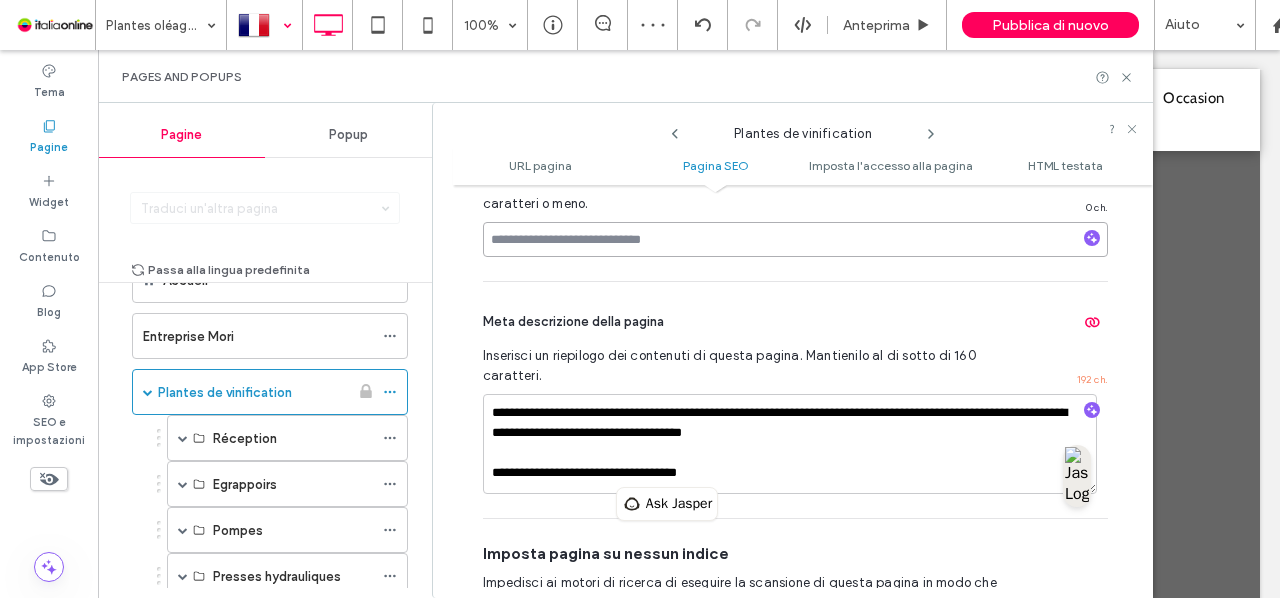 paste on "**********" 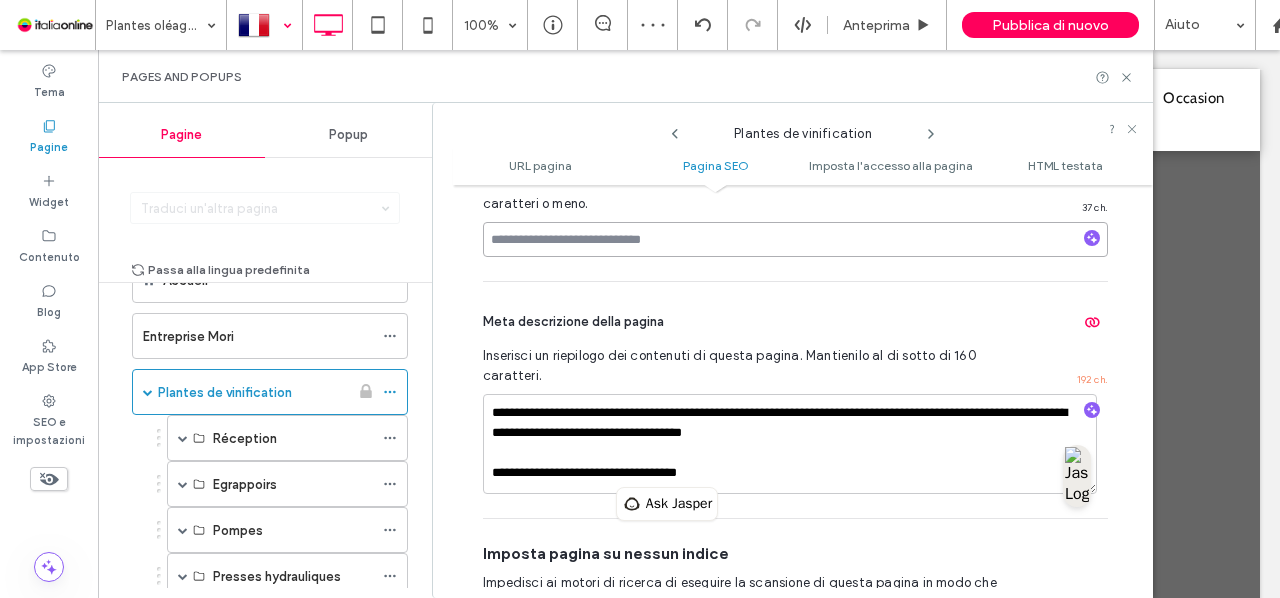 type on "**********" 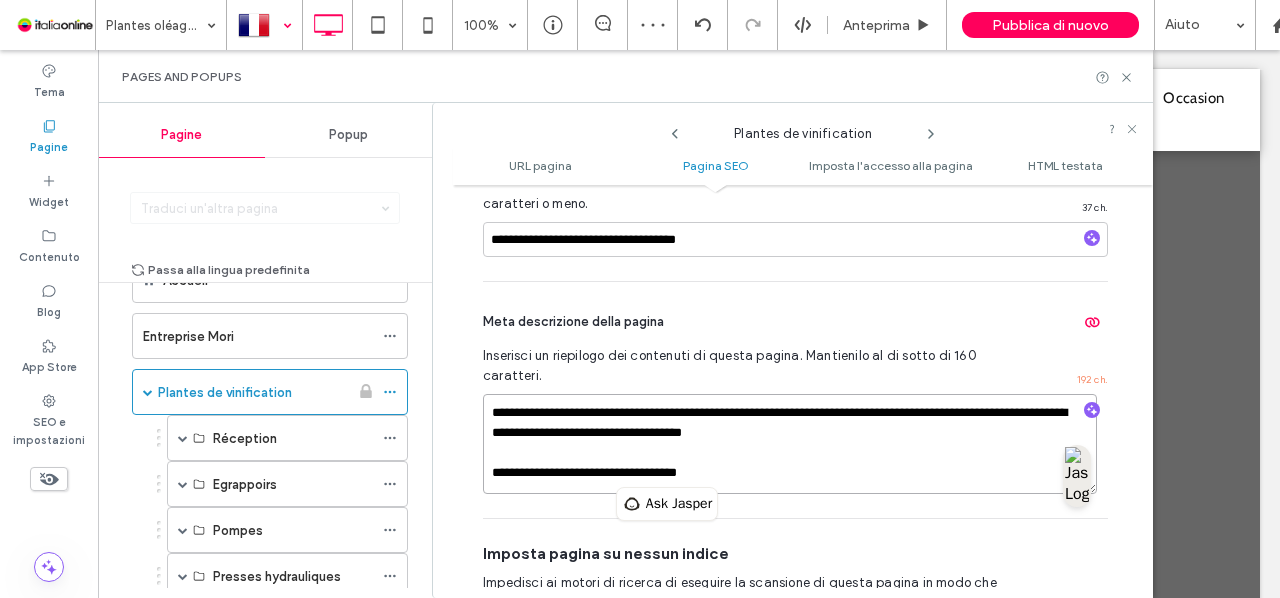 drag, startPoint x: 733, startPoint y: 472, endPoint x: 467, endPoint y: 468, distance: 266.03006 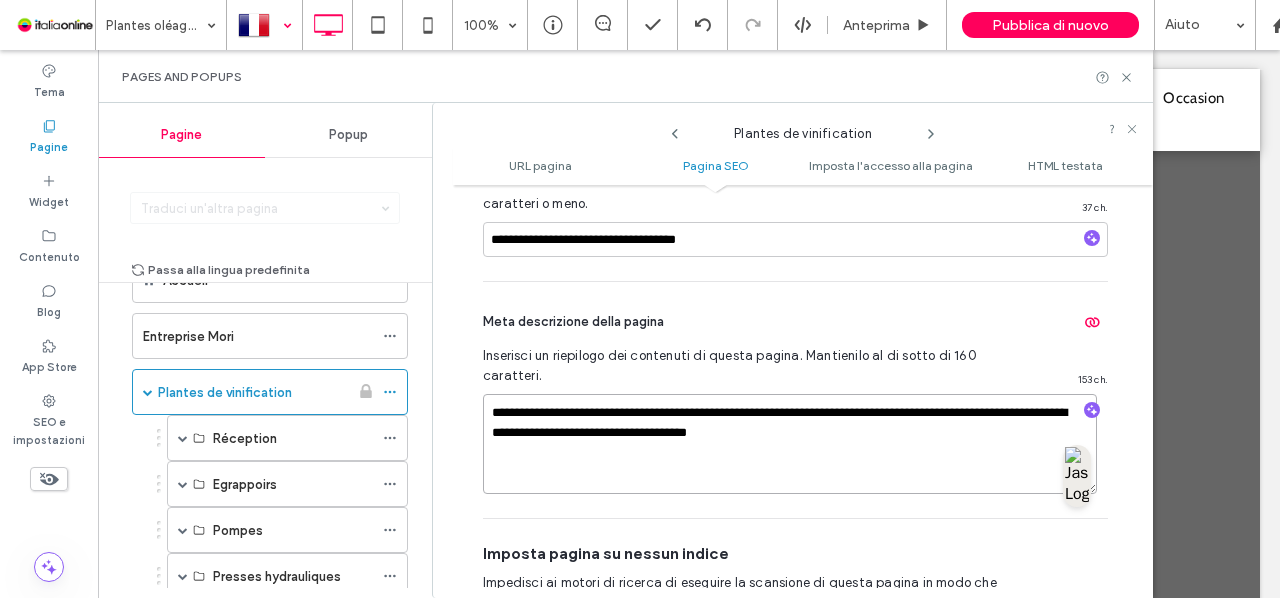 type on "**********" 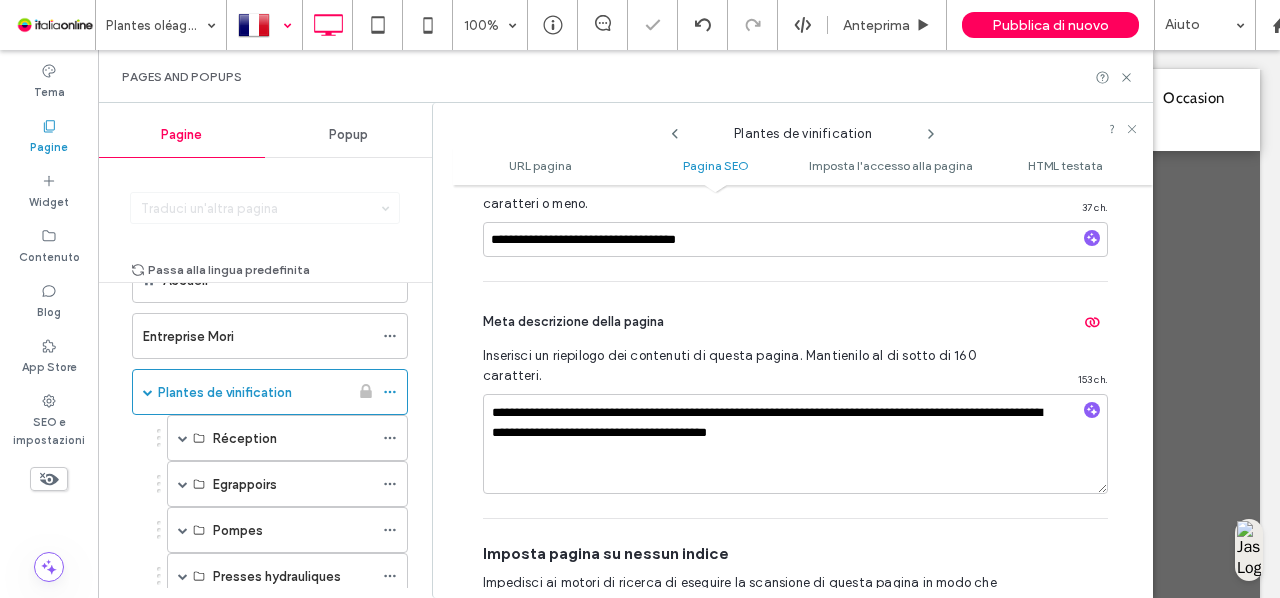 click on "**********" at bounding box center [795, 400] 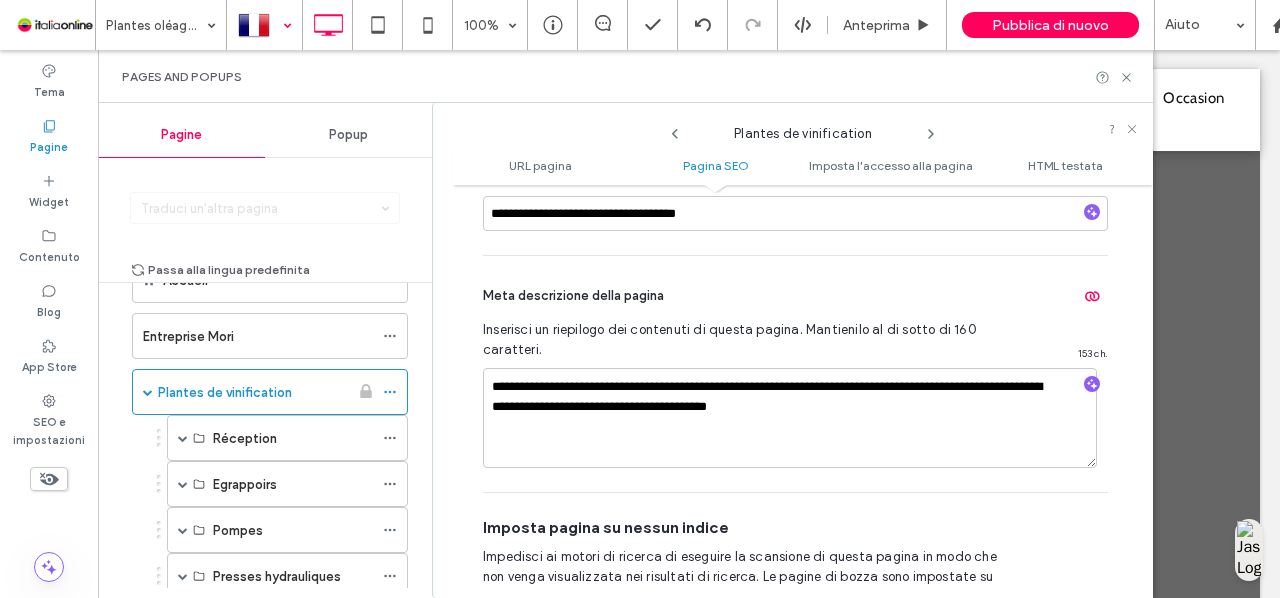 scroll, scrollTop: 0, scrollLeft: 0, axis: both 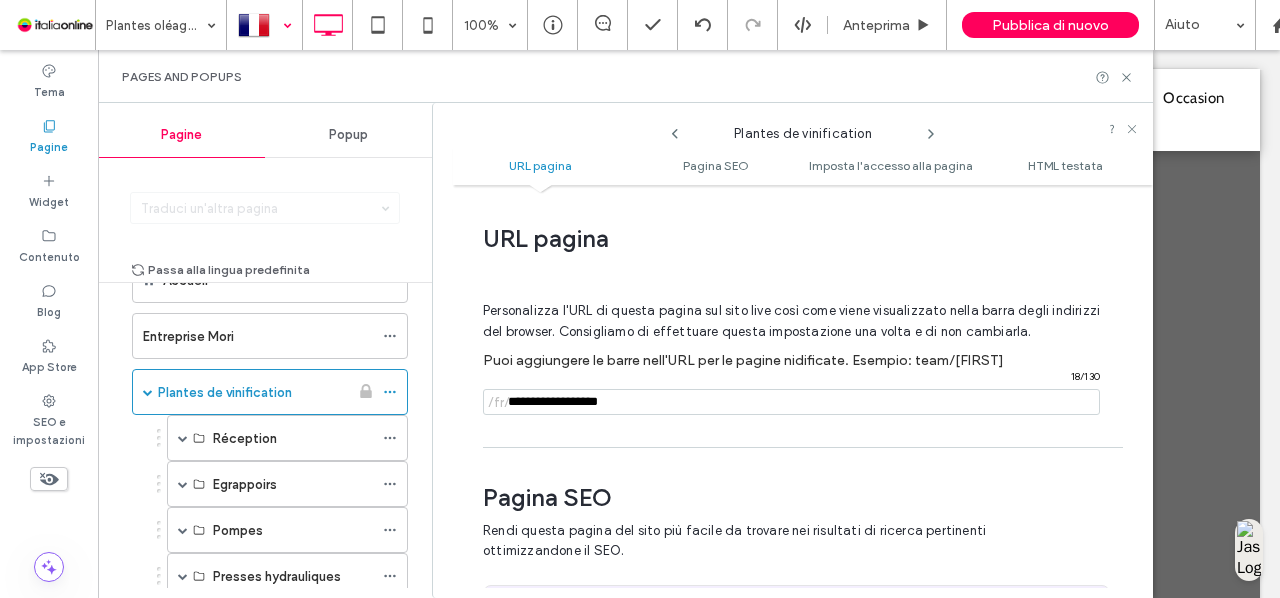 drag, startPoint x: 640, startPoint y: 405, endPoint x: 484, endPoint y: 395, distance: 156.32019 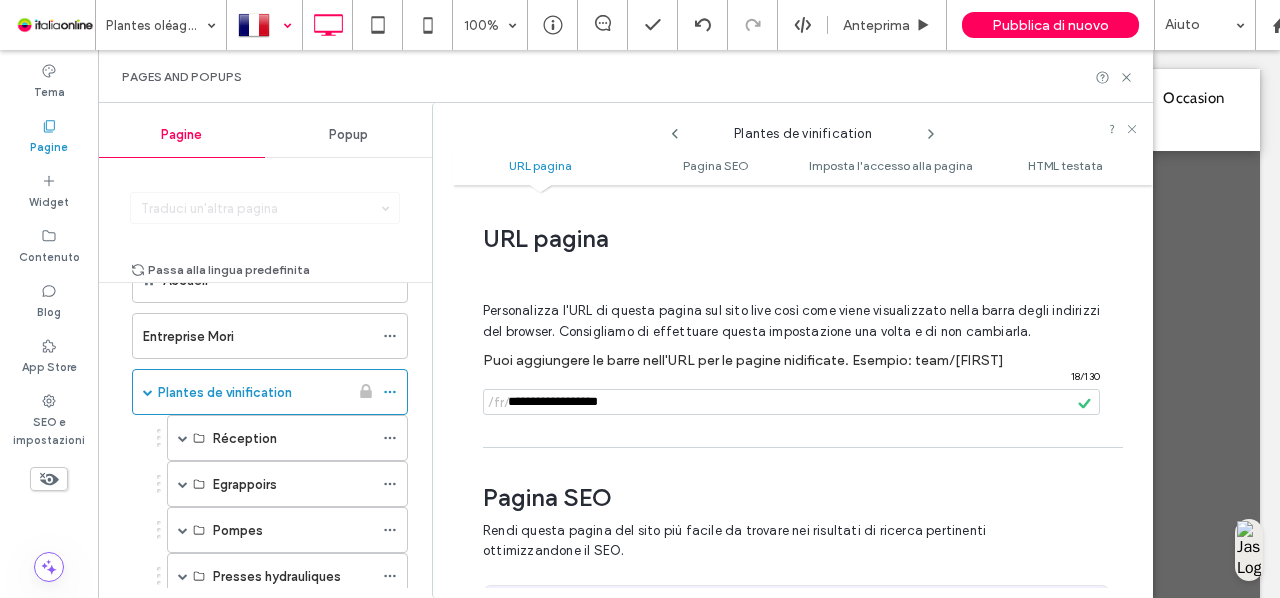 drag, startPoint x: 658, startPoint y: 397, endPoint x: 450, endPoint y: 416, distance: 208.86598 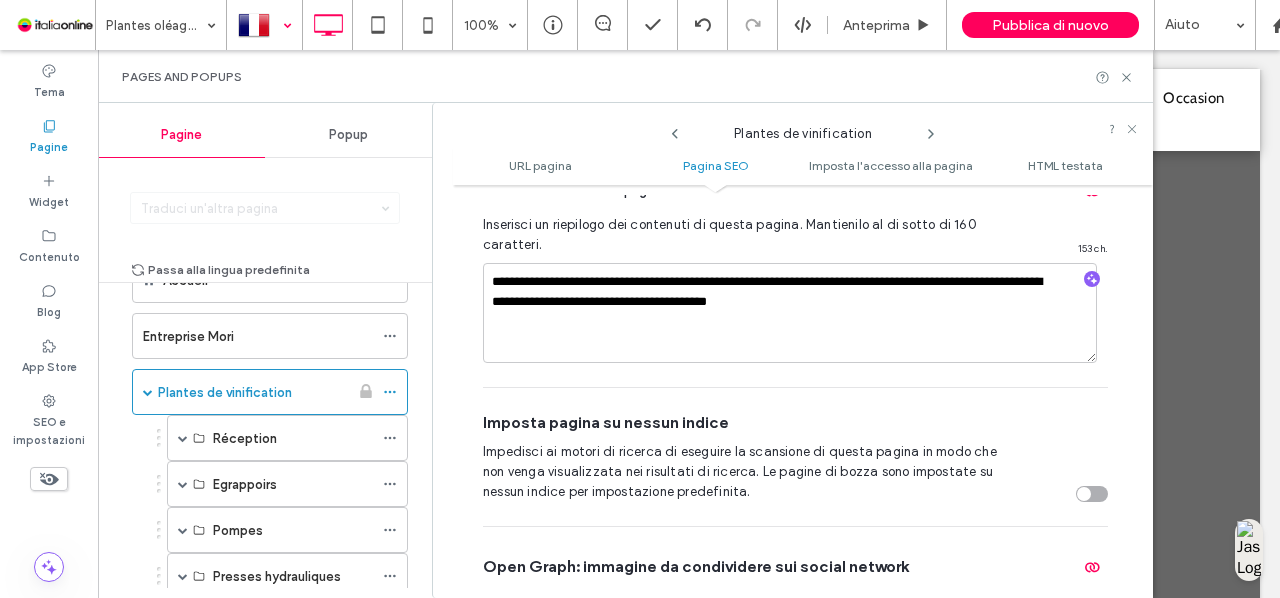 scroll, scrollTop: 0, scrollLeft: 0, axis: both 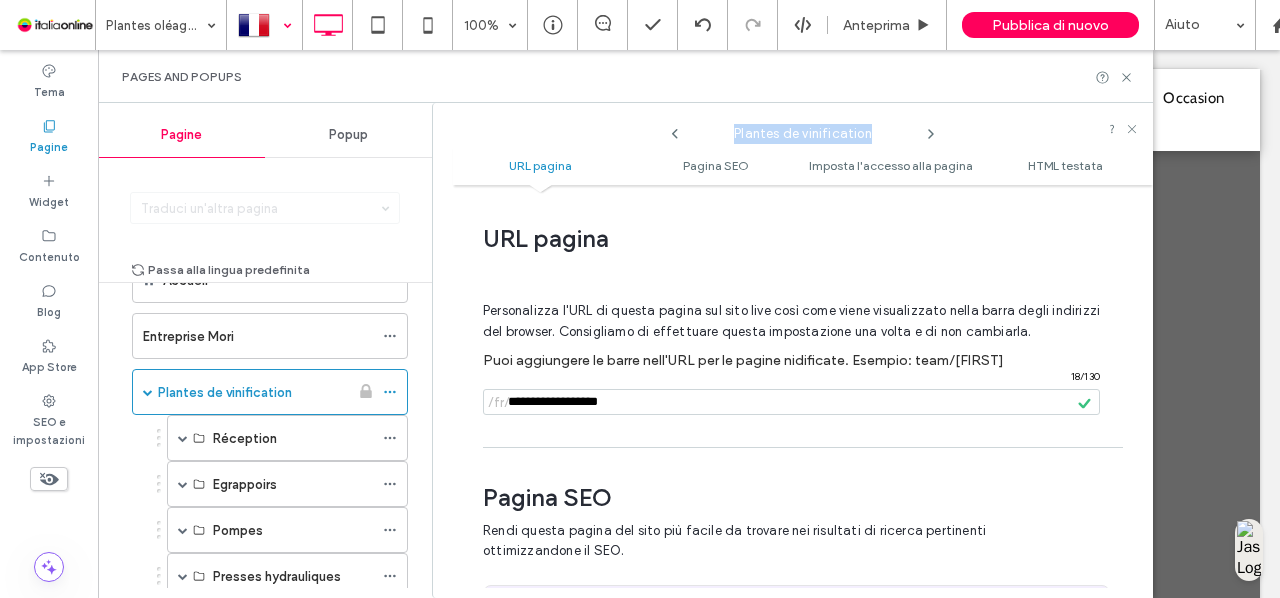 drag, startPoint x: 884, startPoint y: 135, endPoint x: 716, endPoint y: 137, distance: 168.0119 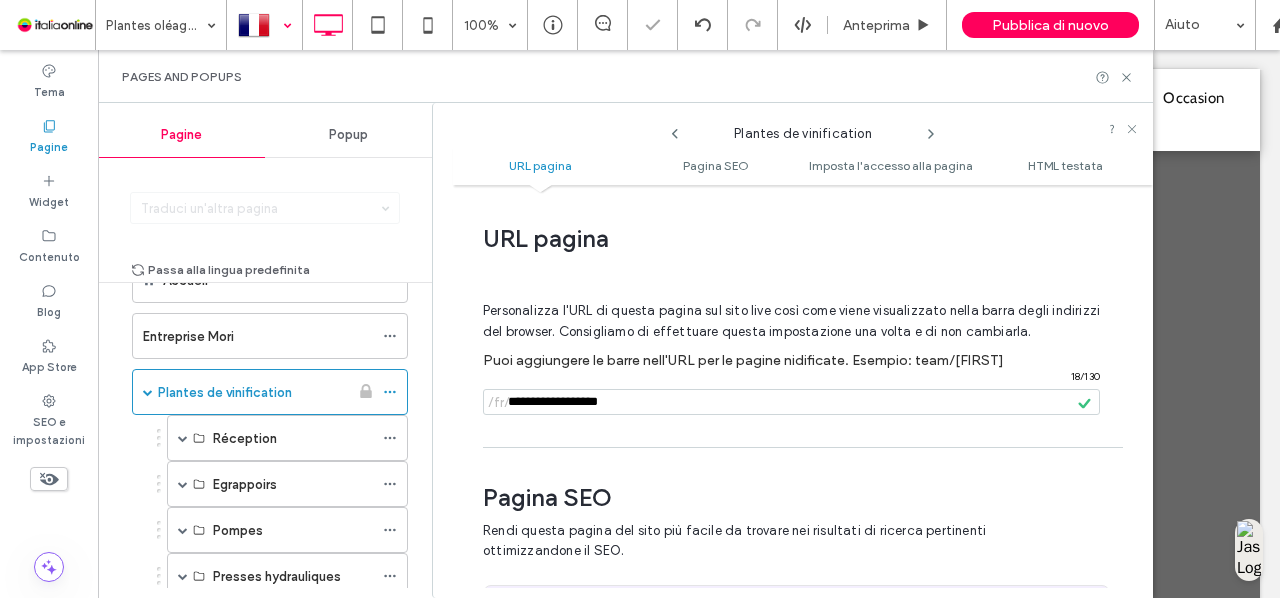 drag, startPoint x: 644, startPoint y: 409, endPoint x: 505, endPoint y: 419, distance: 139.35925 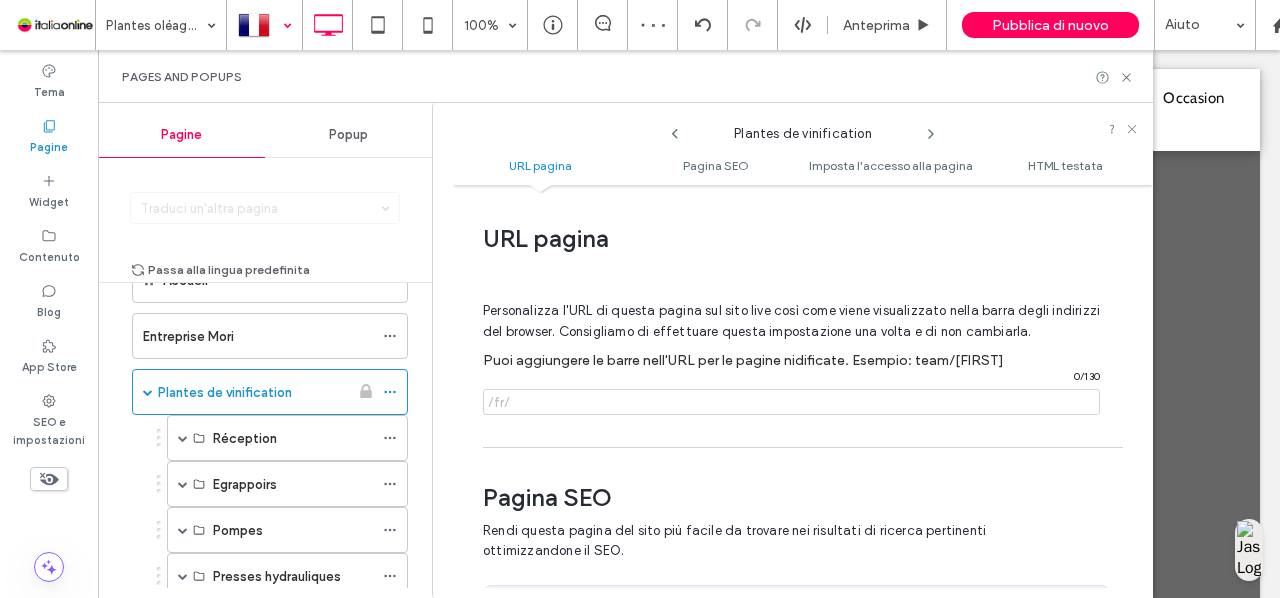 paste on "**********" 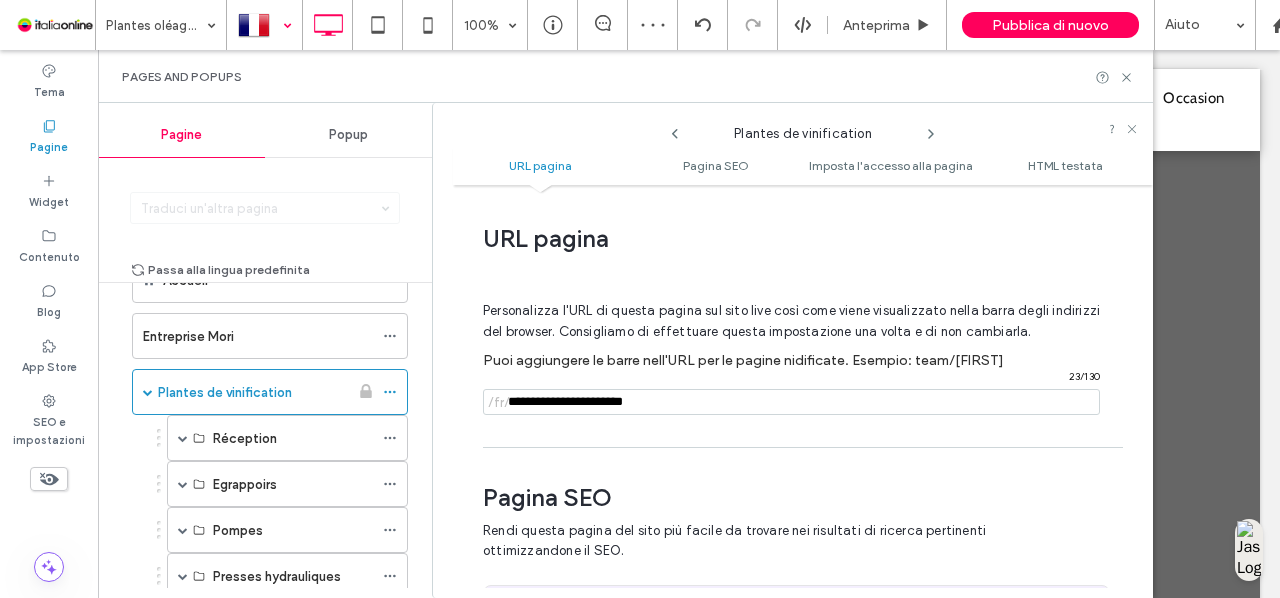 click on "/fr/" at bounding box center (499, 402) 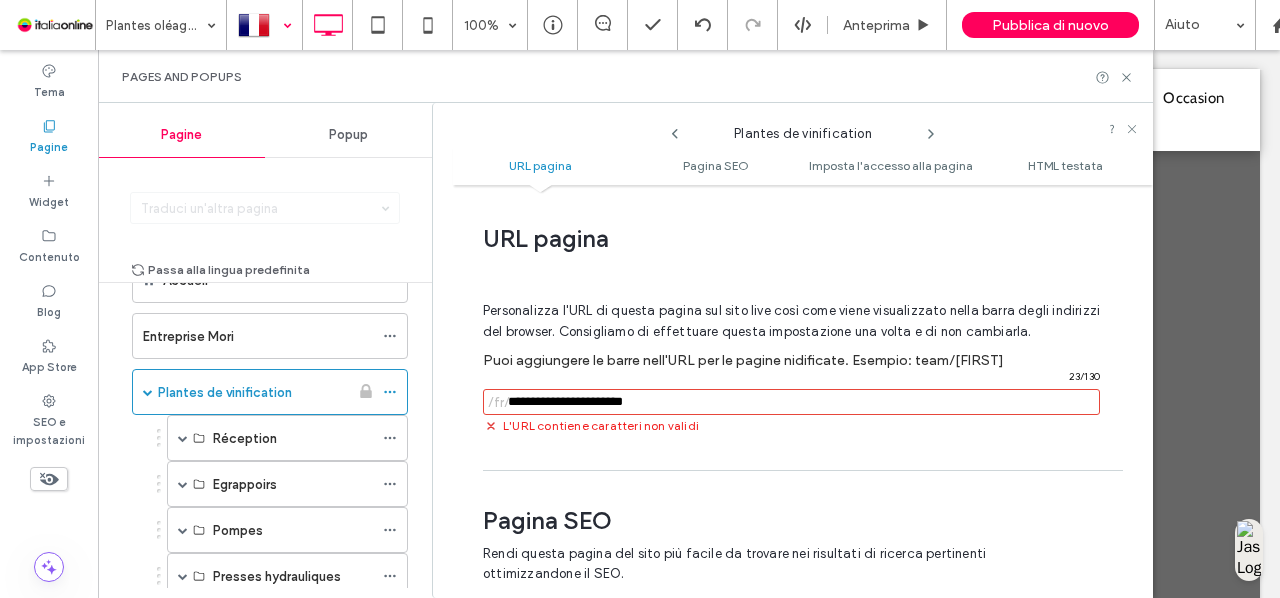 click at bounding box center (791, 402) 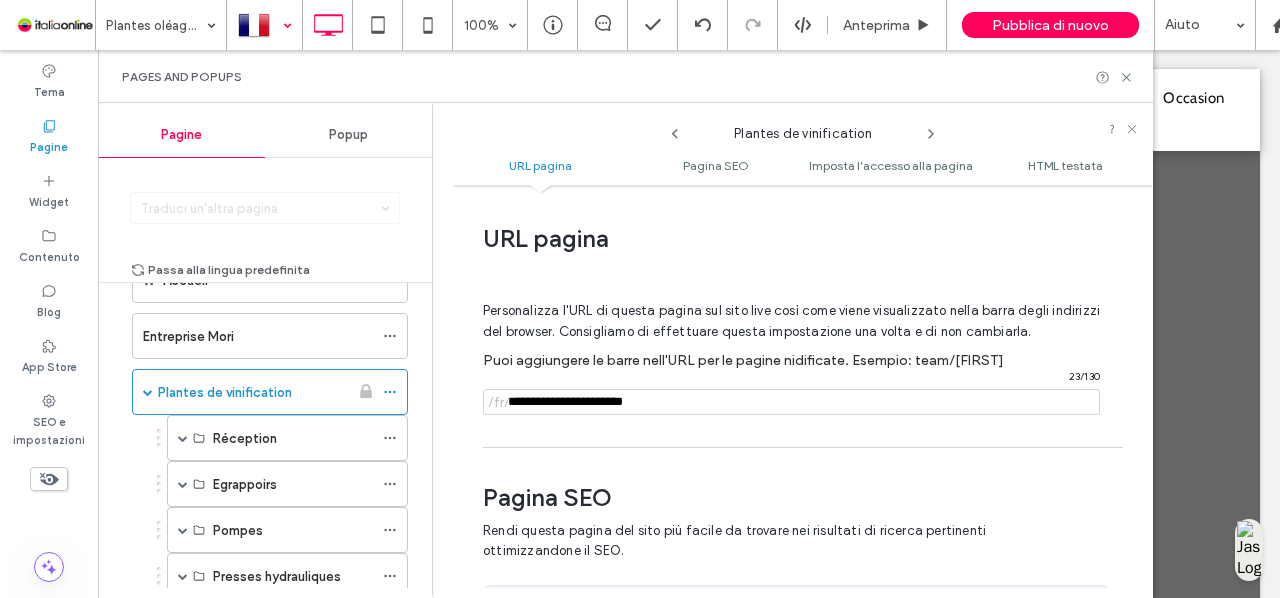click at bounding box center [791, 402] 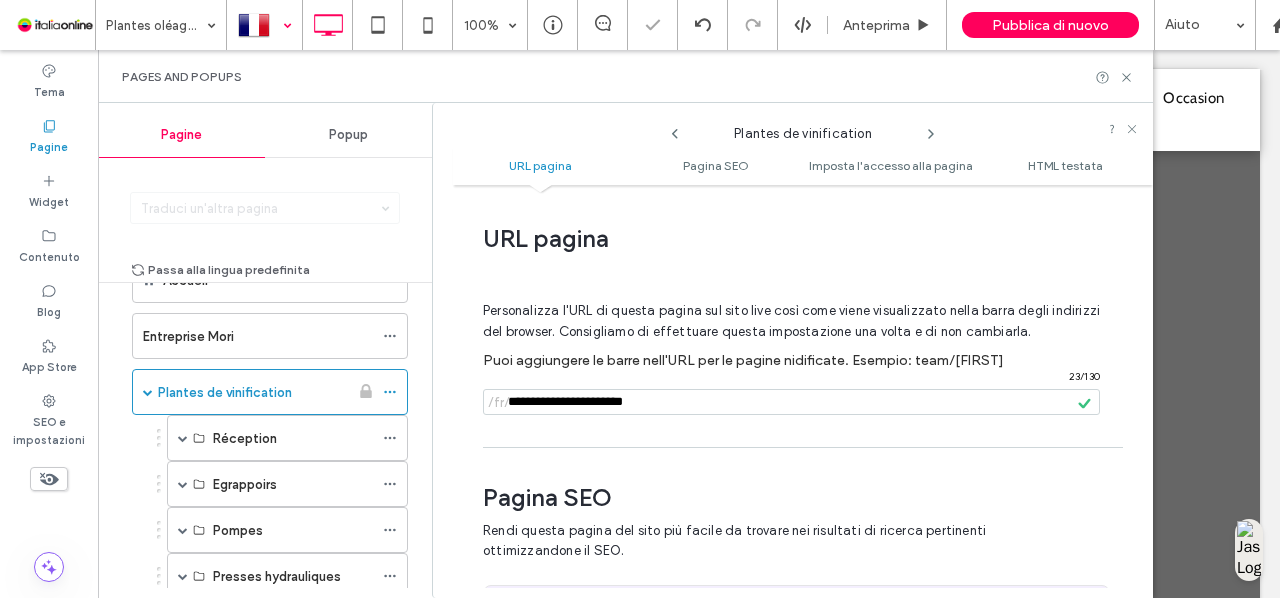 click on "**********" at bounding box center [803, 391] 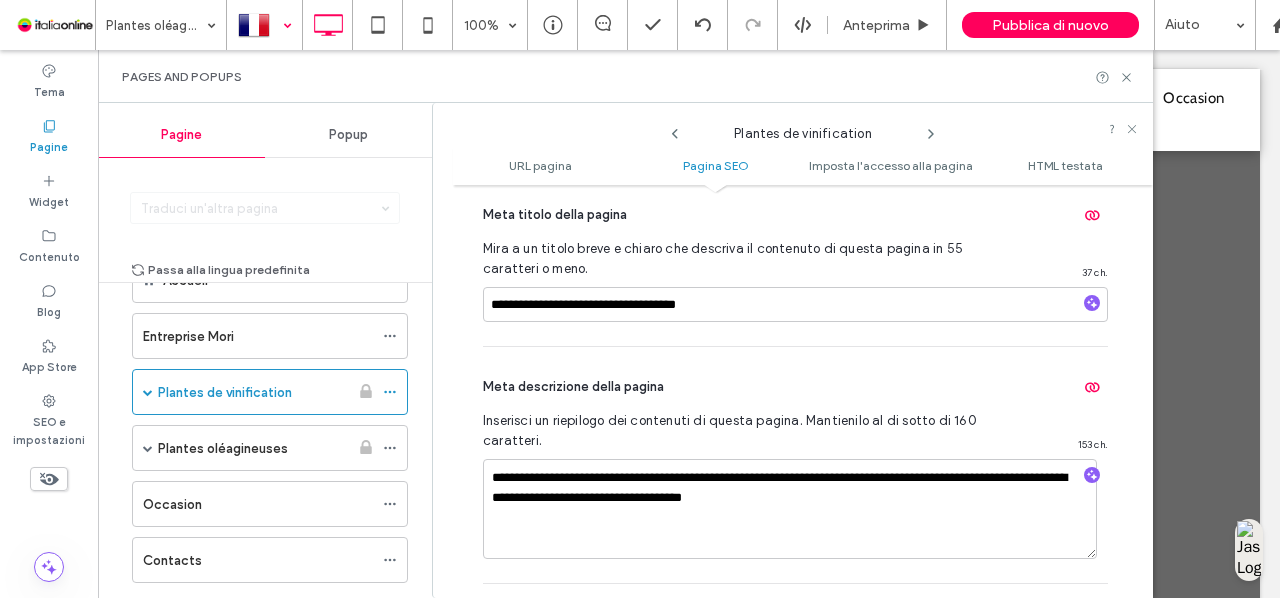 scroll, scrollTop: 506, scrollLeft: 0, axis: vertical 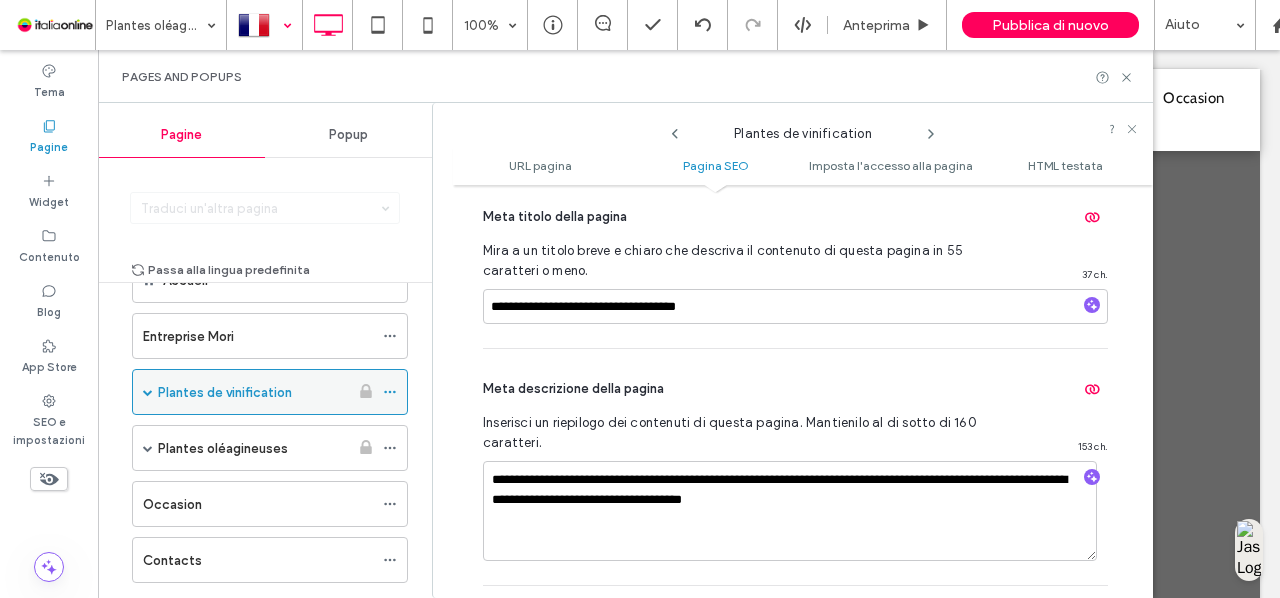 click on "Plantes de vinification" at bounding box center (253, 392) 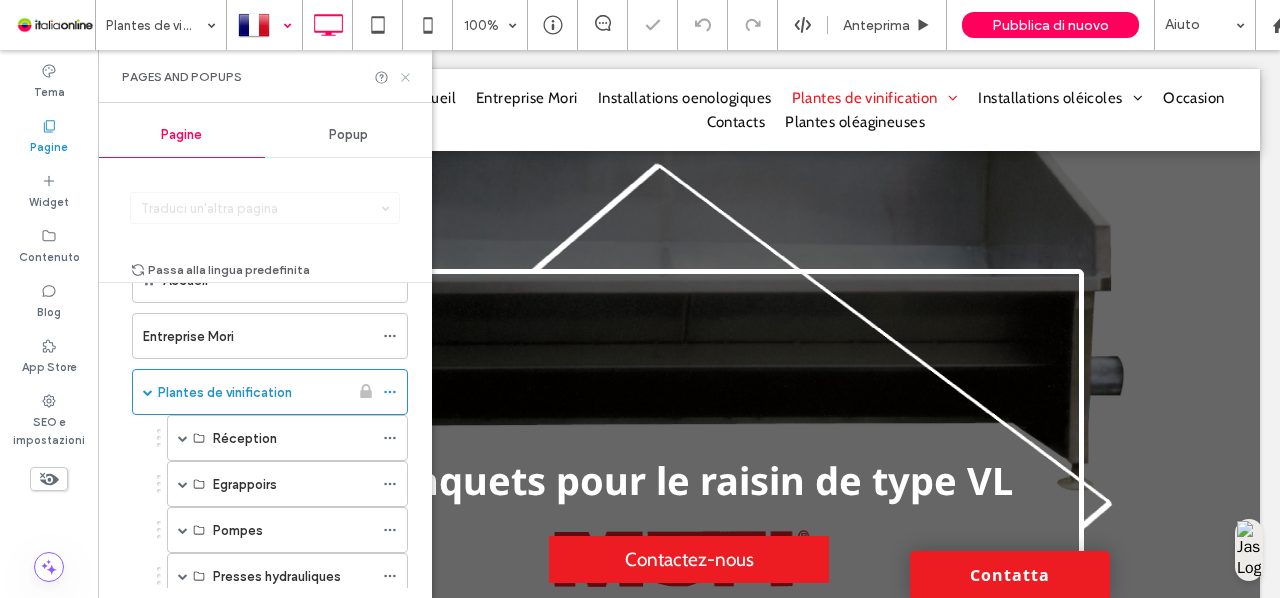 click 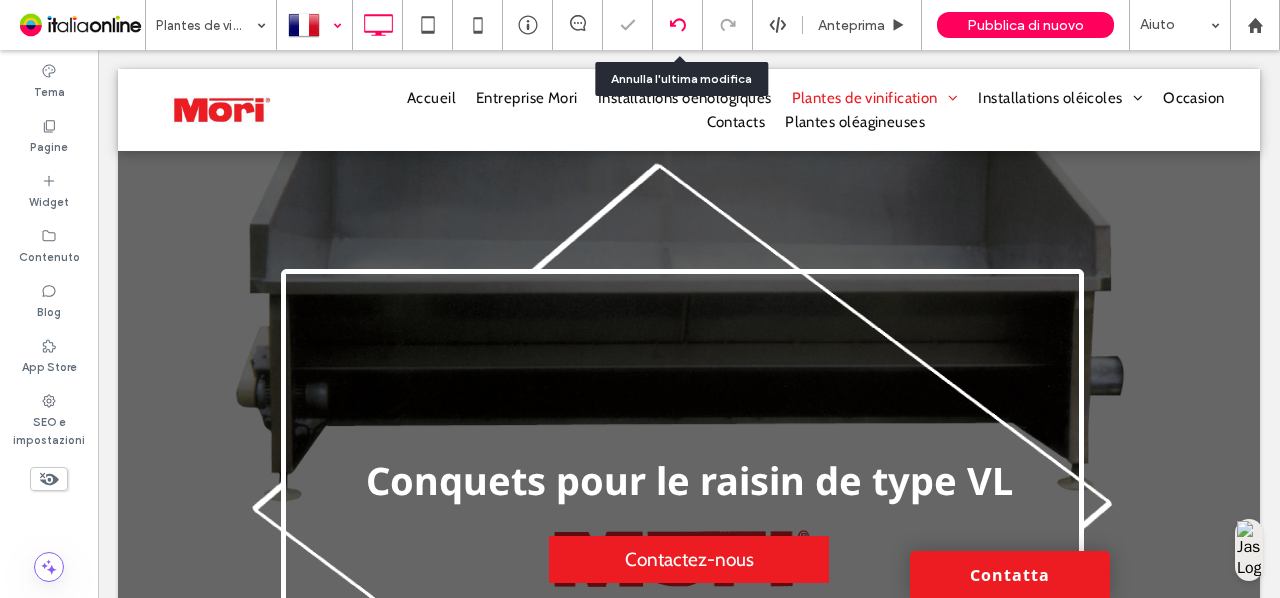click at bounding box center (677, 25) 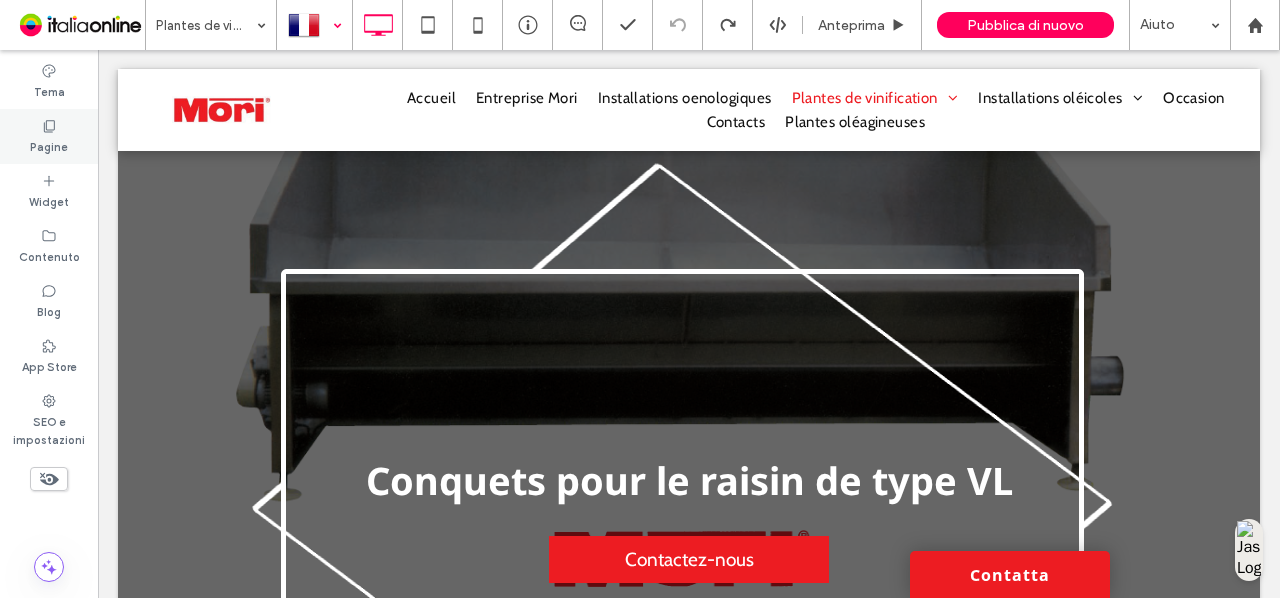 click on "Pagine" at bounding box center (49, 145) 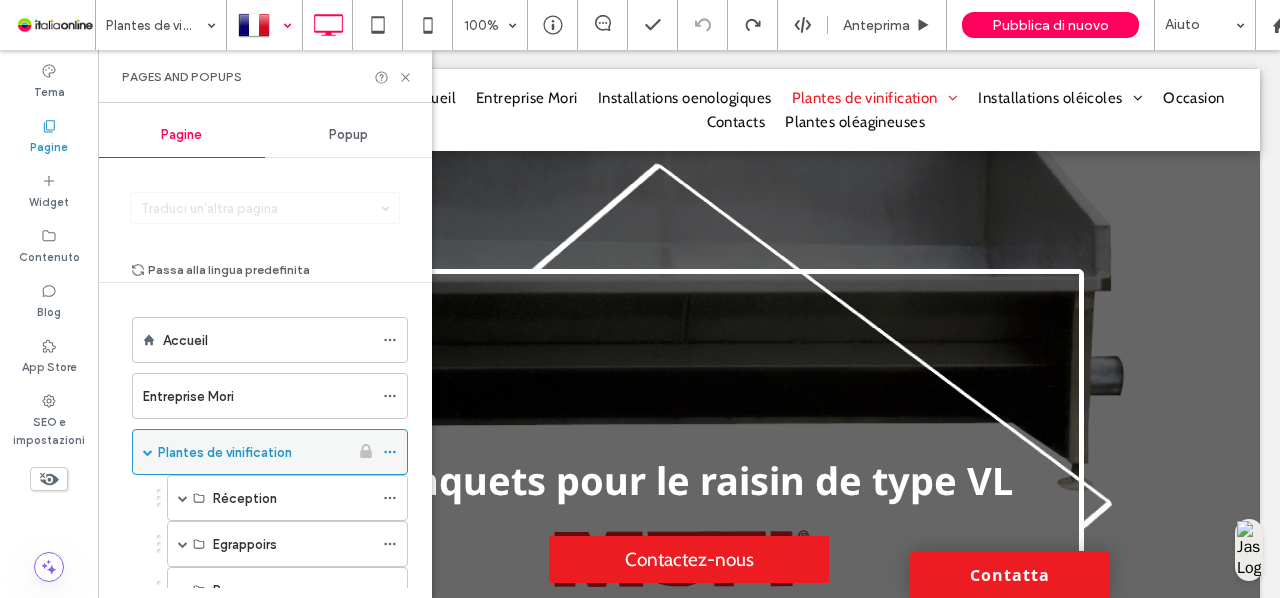 click 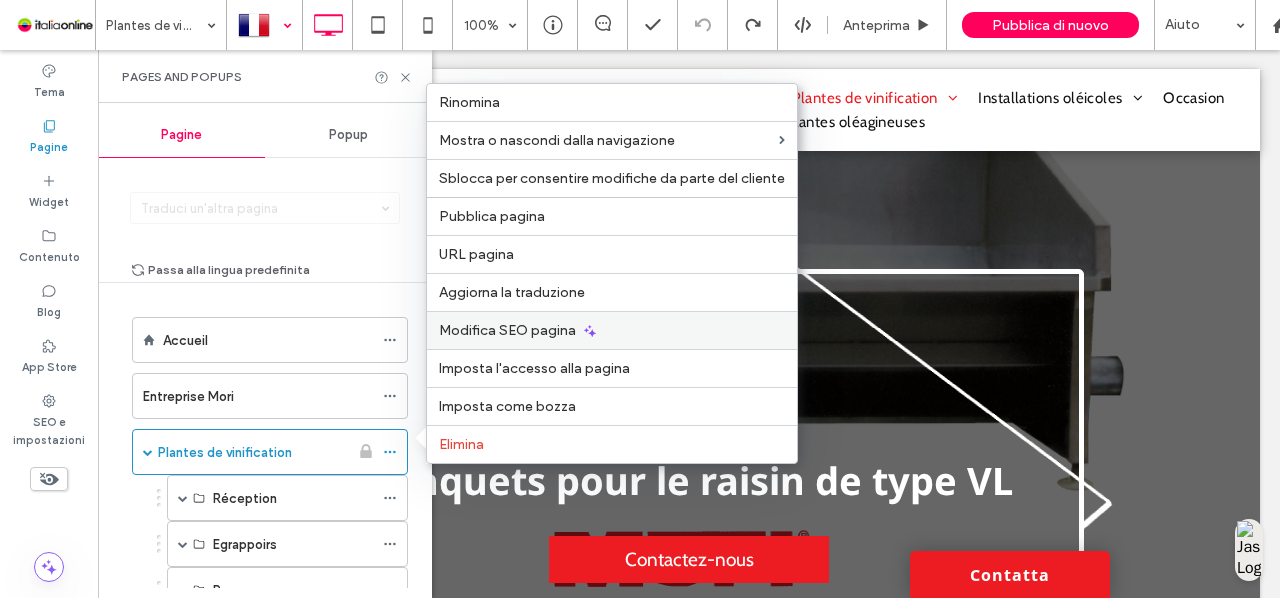 click on "Modifica SEO pagina" at bounding box center (612, 330) 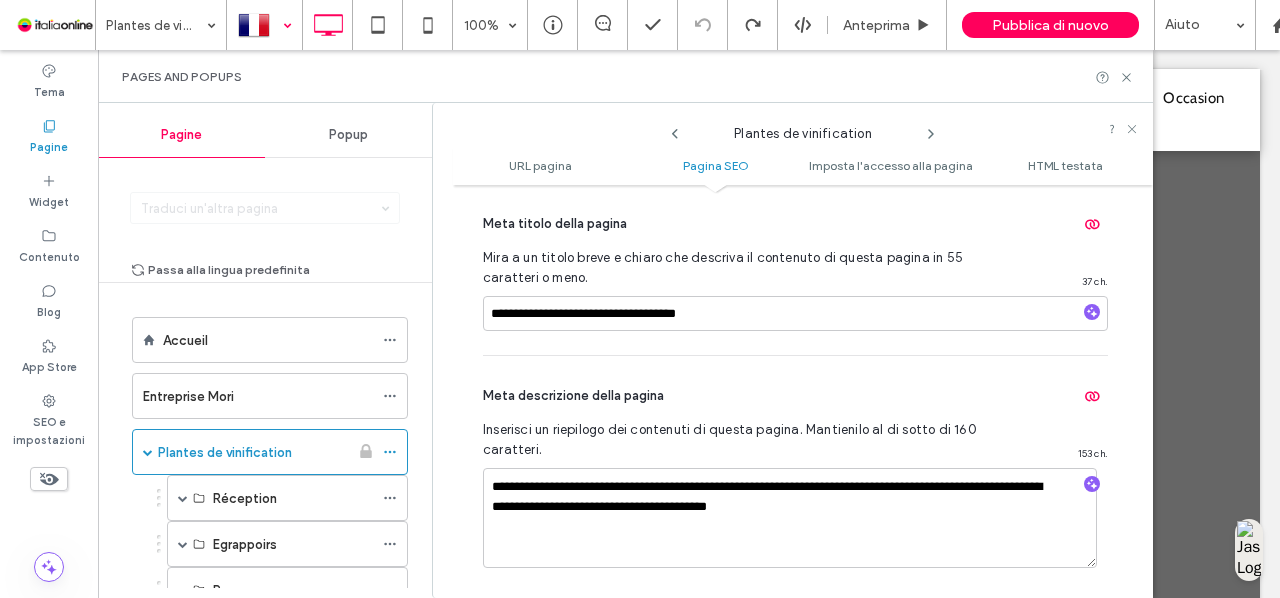 scroll, scrollTop: 500, scrollLeft: 0, axis: vertical 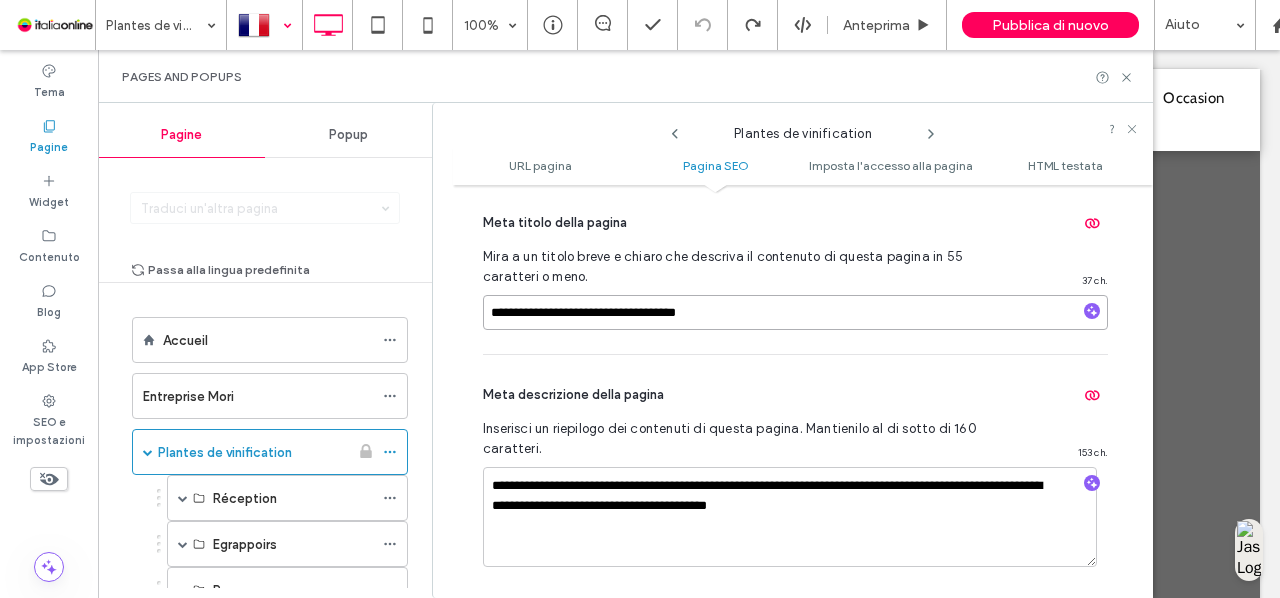 drag, startPoint x: 644, startPoint y: 307, endPoint x: 560, endPoint y: 305, distance: 84.0238 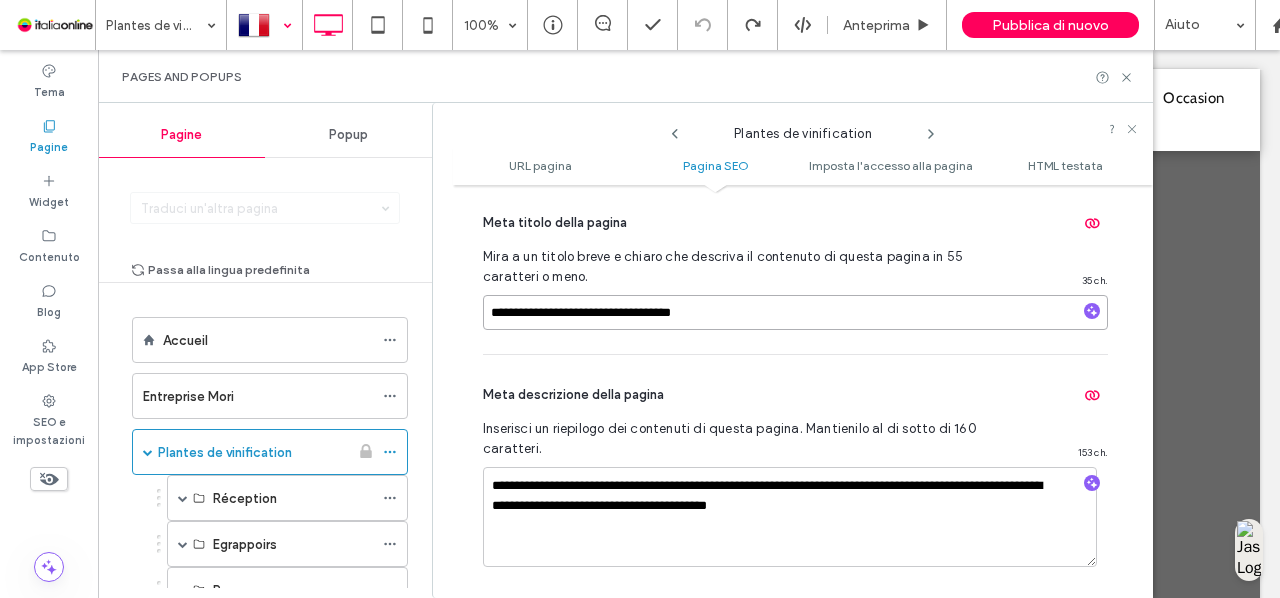 type on "**********" 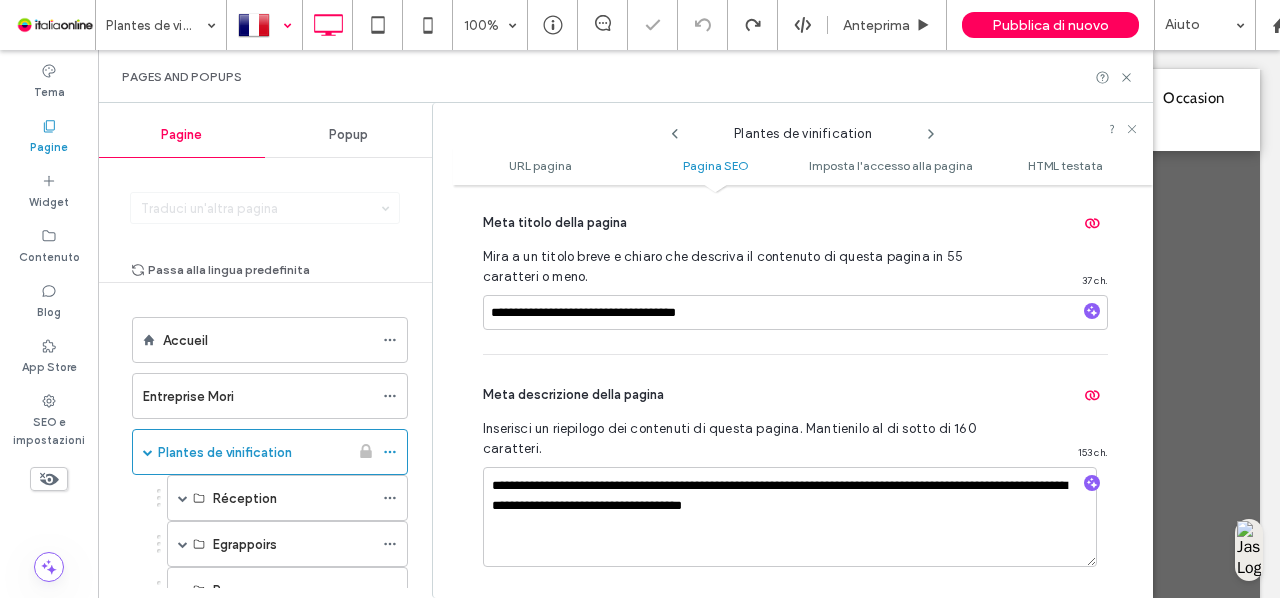 click on "**********" at bounding box center (795, 473) 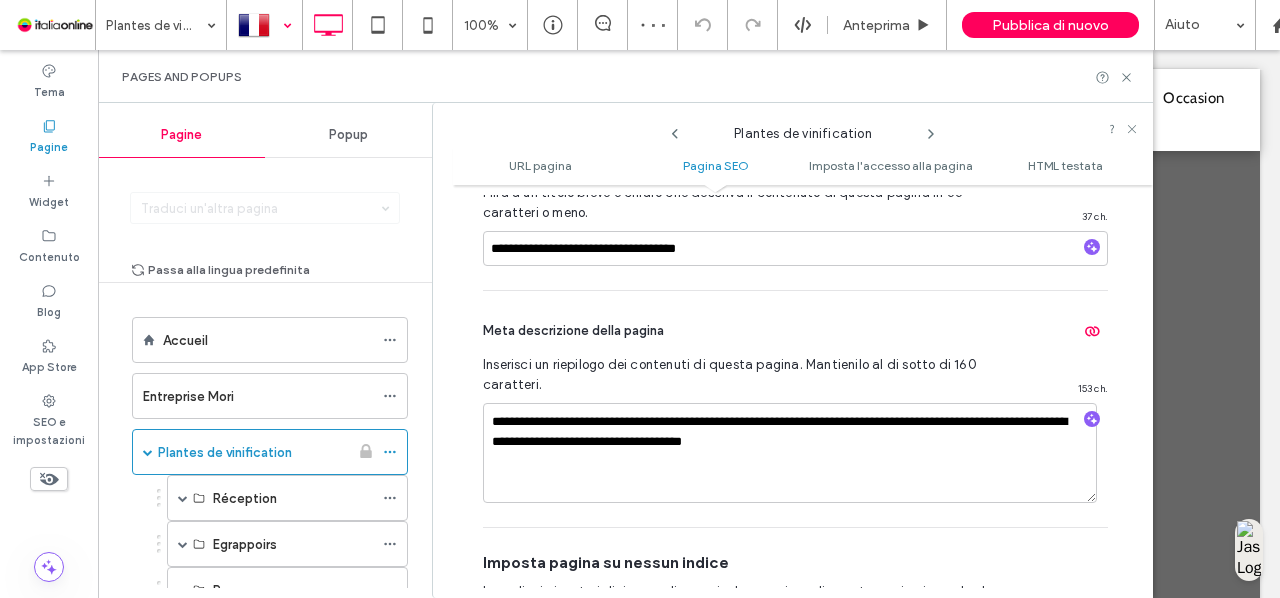 scroll, scrollTop: 567, scrollLeft: 0, axis: vertical 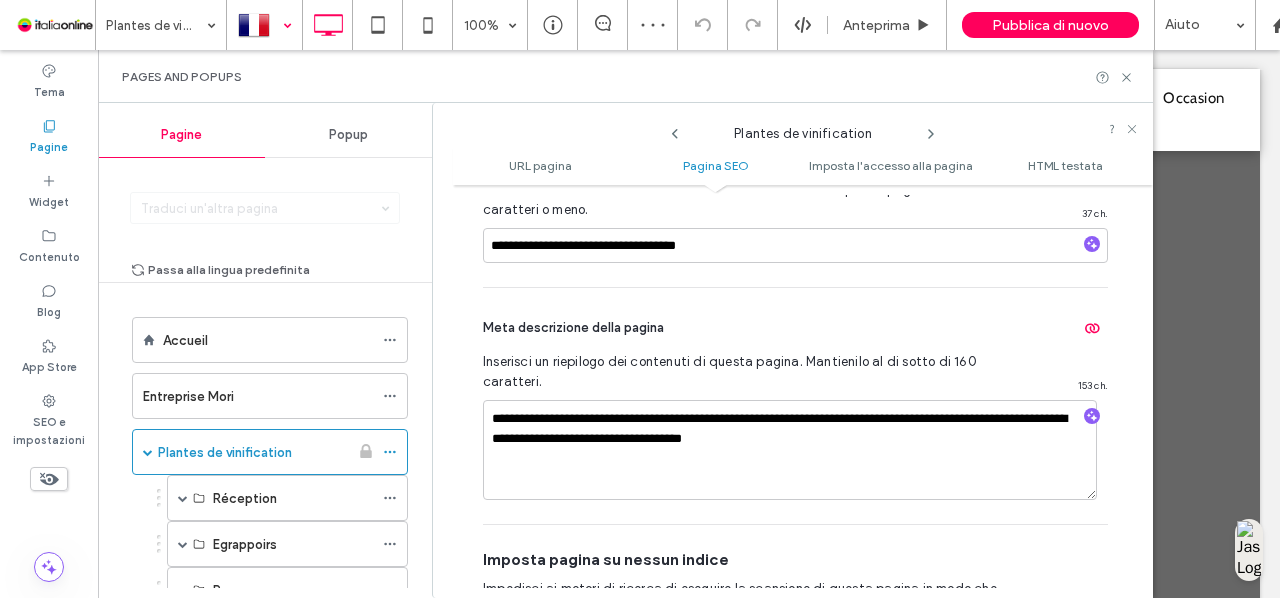 click on "Inserisci un riepilogo dei contenuti di questa pagina. Mantienilo al di sotto di 160 caratteri." at bounding box center (740, 372) 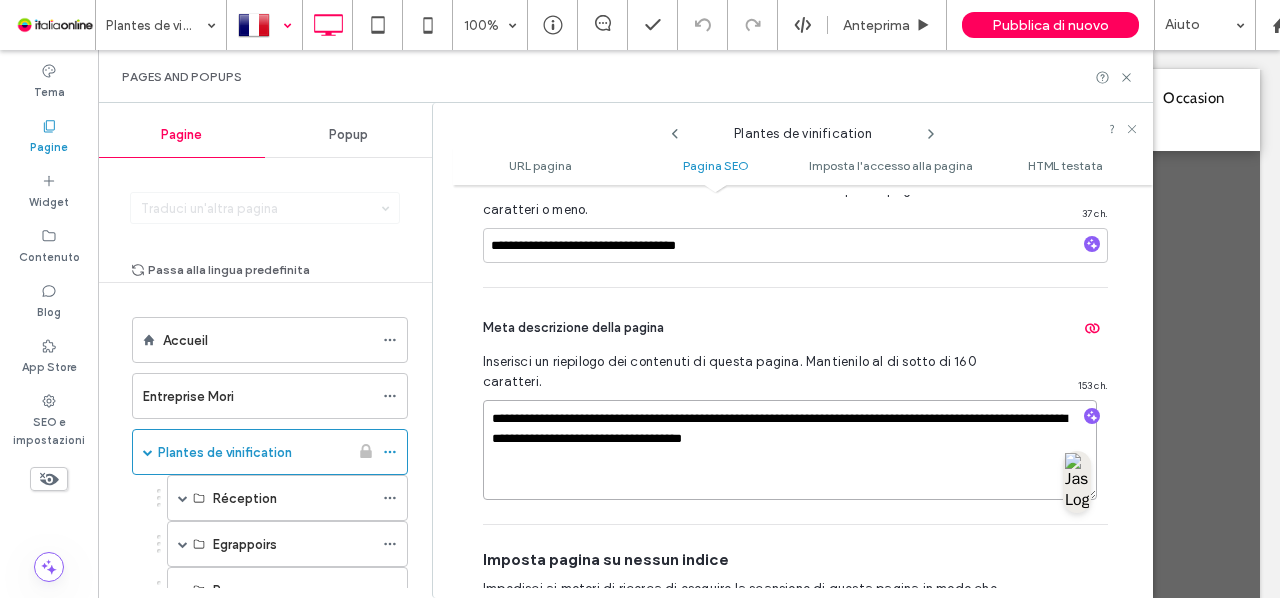 drag, startPoint x: 722, startPoint y: 417, endPoint x: 648, endPoint y: 419, distance: 74.02702 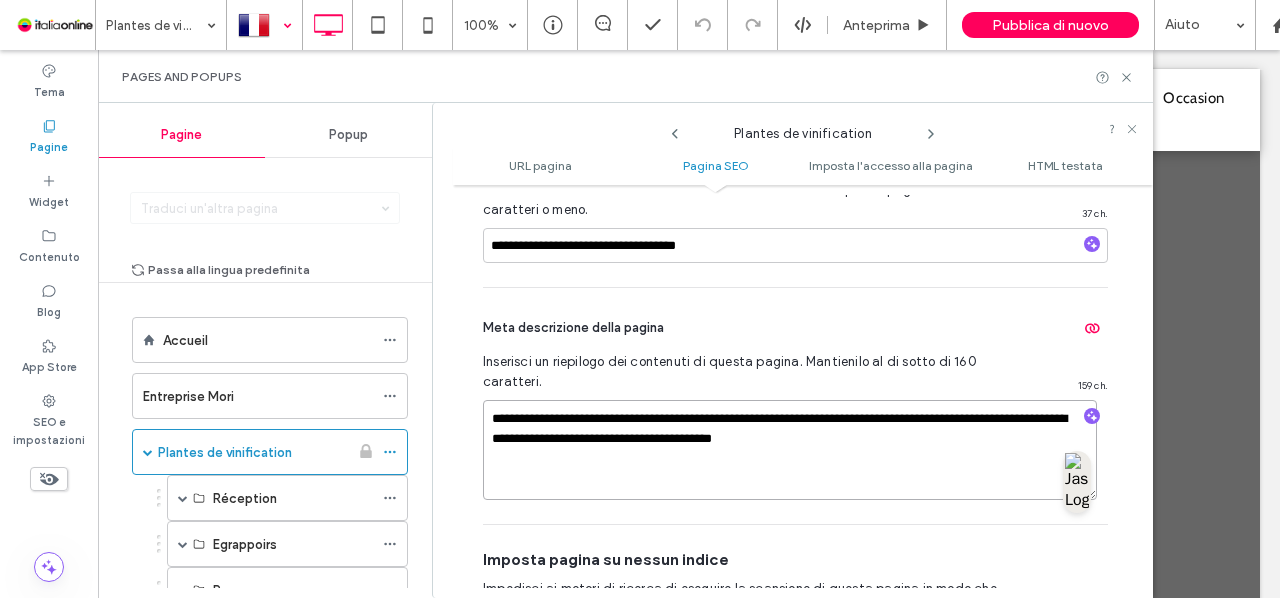 type on "**********" 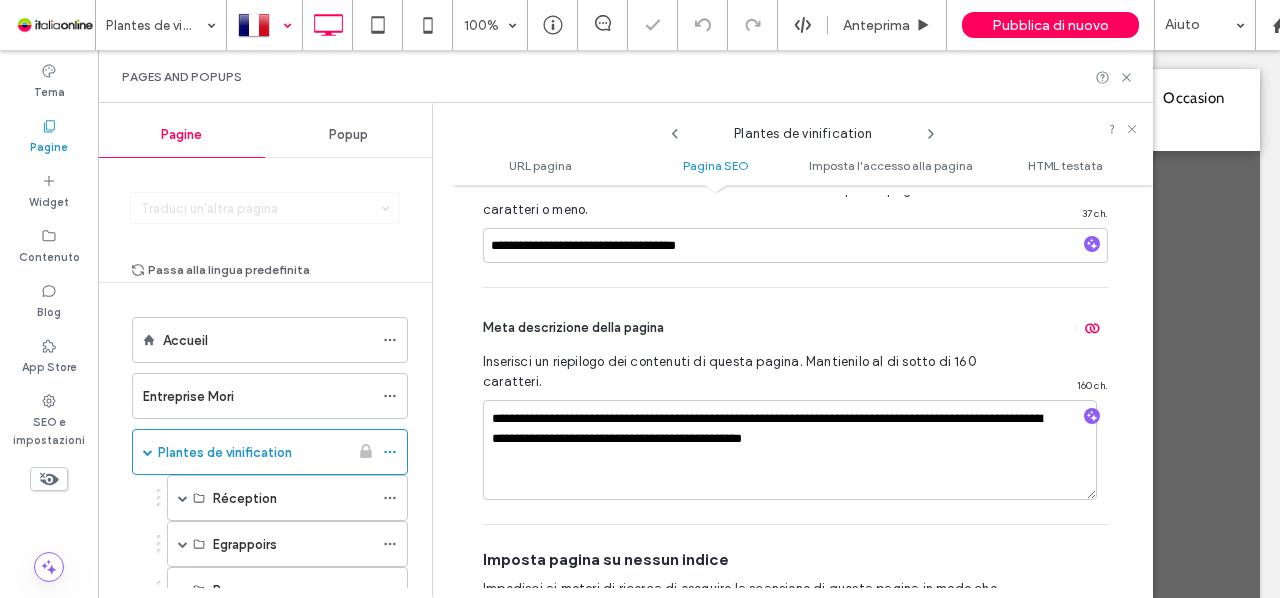 click on "Meta descrizione della pagina" at bounding box center (795, 328) 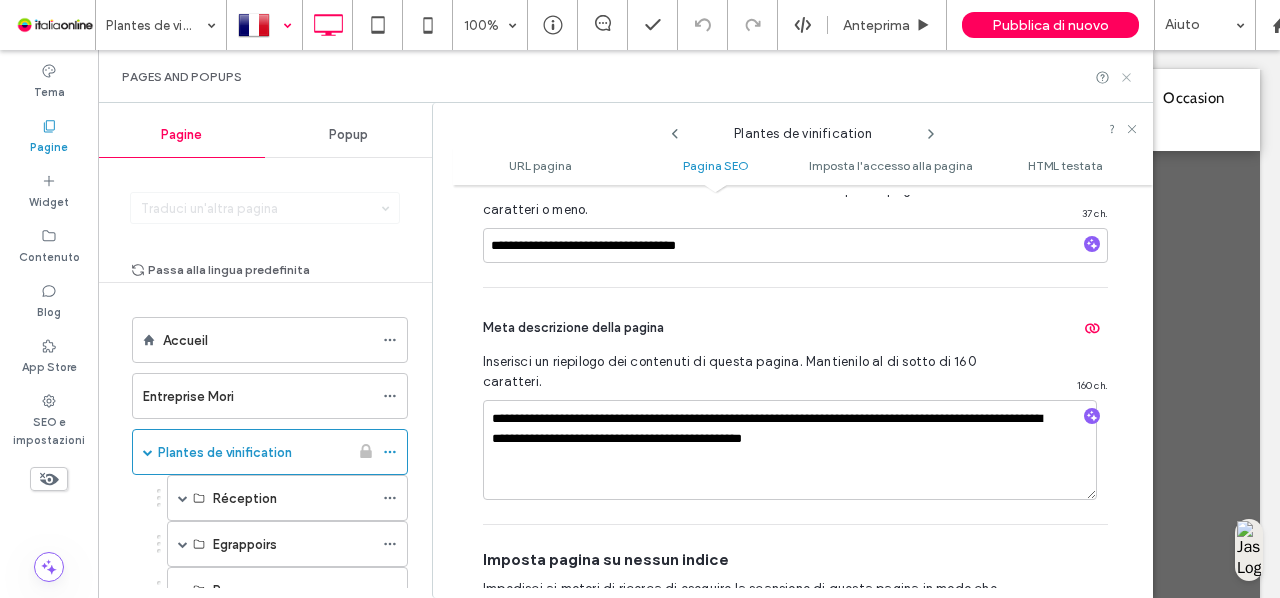 click 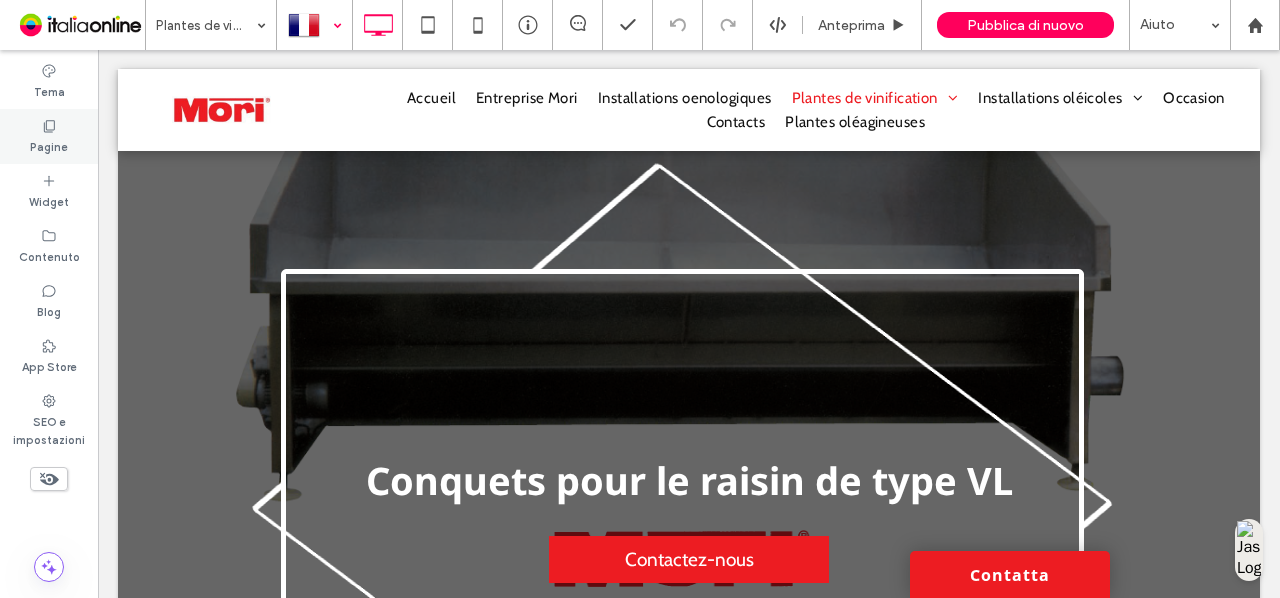 click on "Pagine" at bounding box center [49, 145] 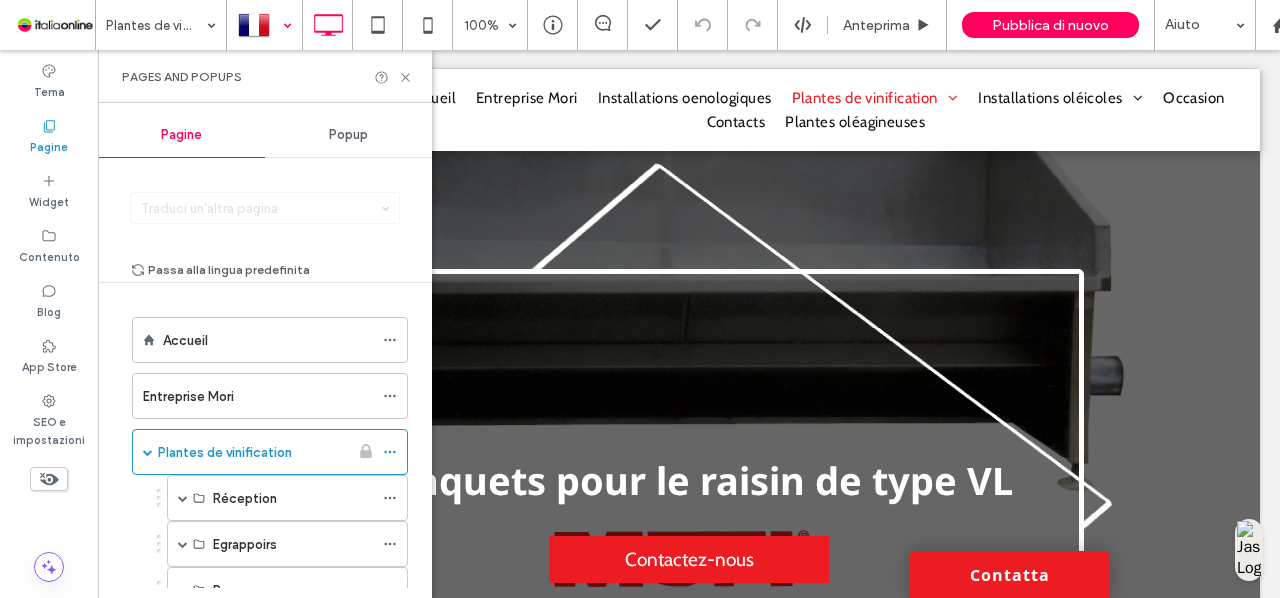 click on "Accueil Entreprise Mori Plantes de vinification Réception Chariot MFV Série VL Série TRAV Série NE Série TAV Série NS Egrappoirs Série DINAMICA Série R Sélecteur mécanique de raisin Pompes Piston elliptique volumétrique Monovis Péristaltique Lobes rotatifs Lavage Pistons Presses hydrauliques Série PZ Série FL Série PZFL 2C Filtres Disques horizontaux Filtres à plaques Embouteillage de vin Plantes oléagineuses Pressoirs Senior 80 Senior 150 Senior 500 Mise en bouteilles d'huile Occasion Contacts a5 Reception Egrappoirs Filtres Presses hydrauliques Pompes Fouloirs" at bounding box center [257, 814] 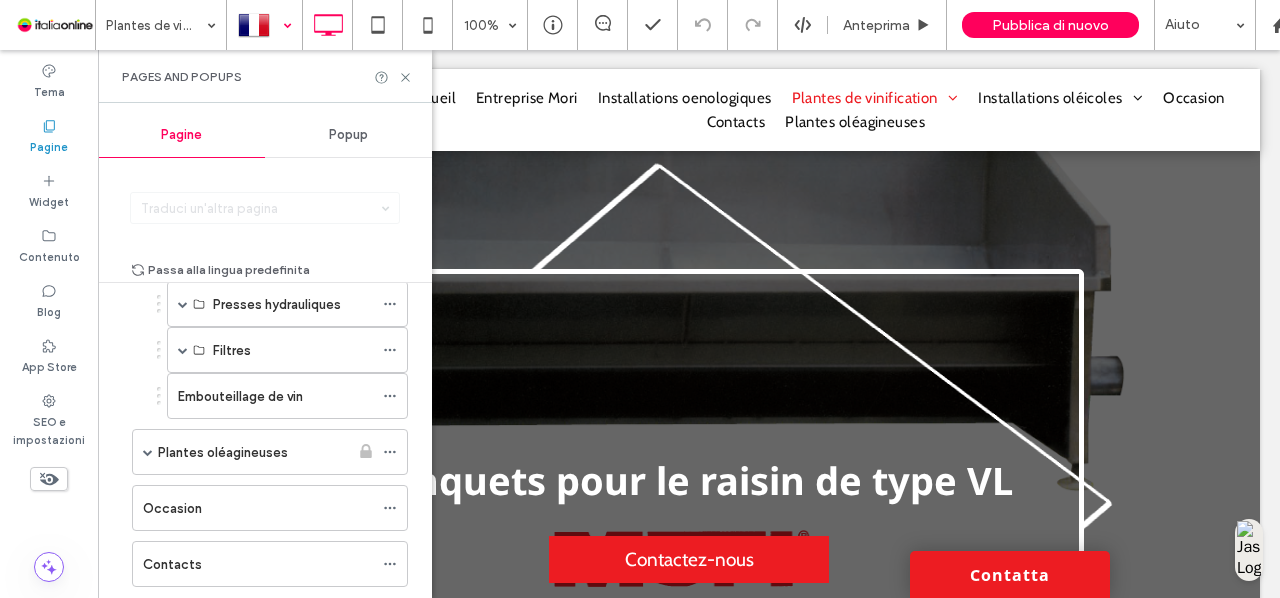 scroll, scrollTop: 335, scrollLeft: 0, axis: vertical 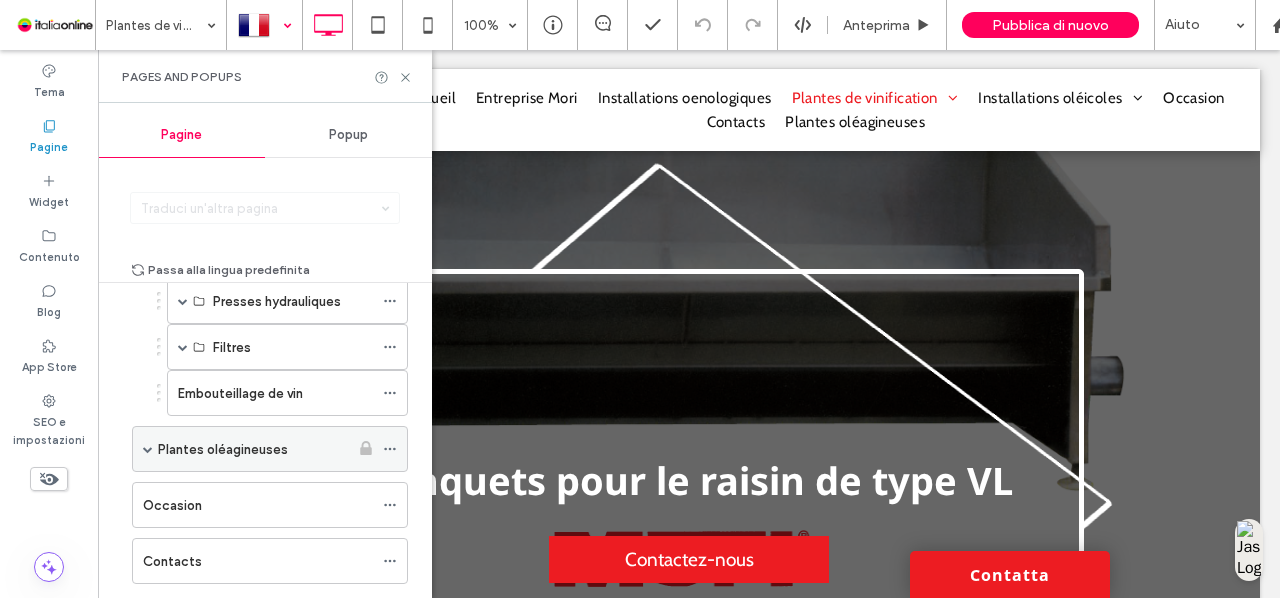 click 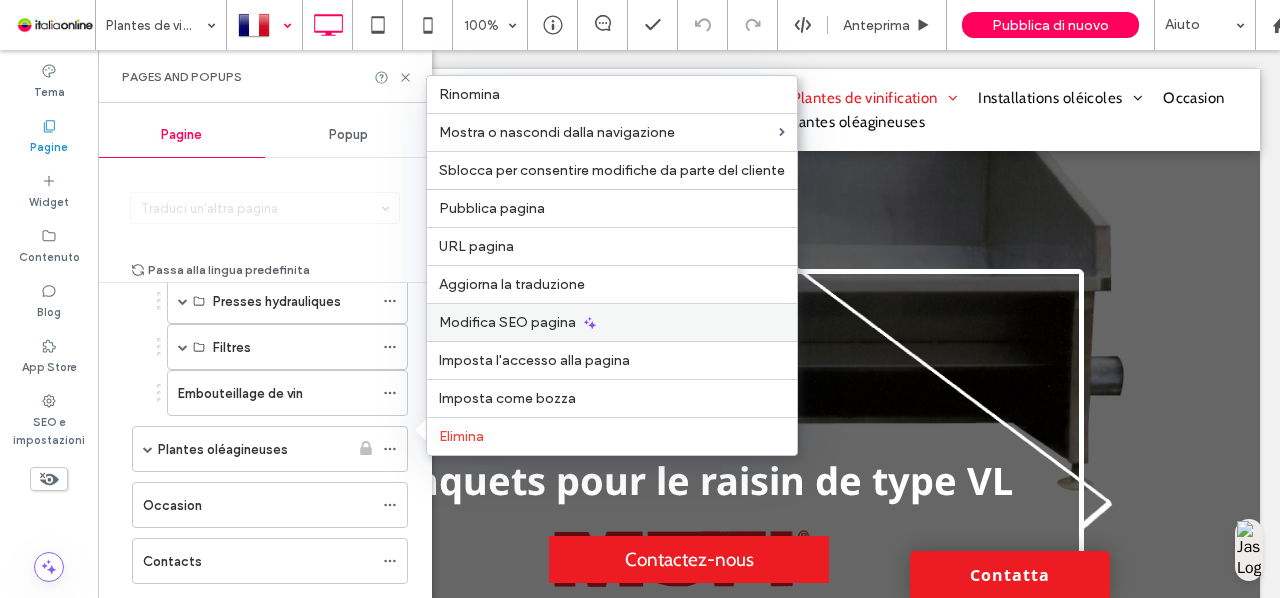 click on "Modifica SEO pagina" at bounding box center (507, 322) 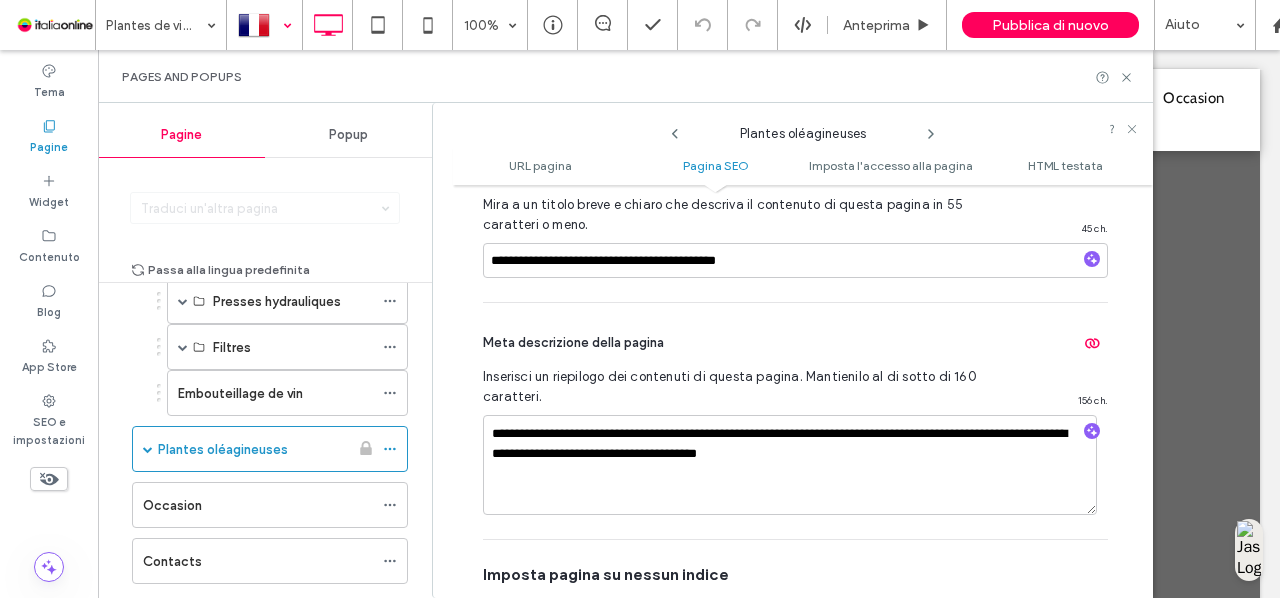 scroll, scrollTop: 553, scrollLeft: 0, axis: vertical 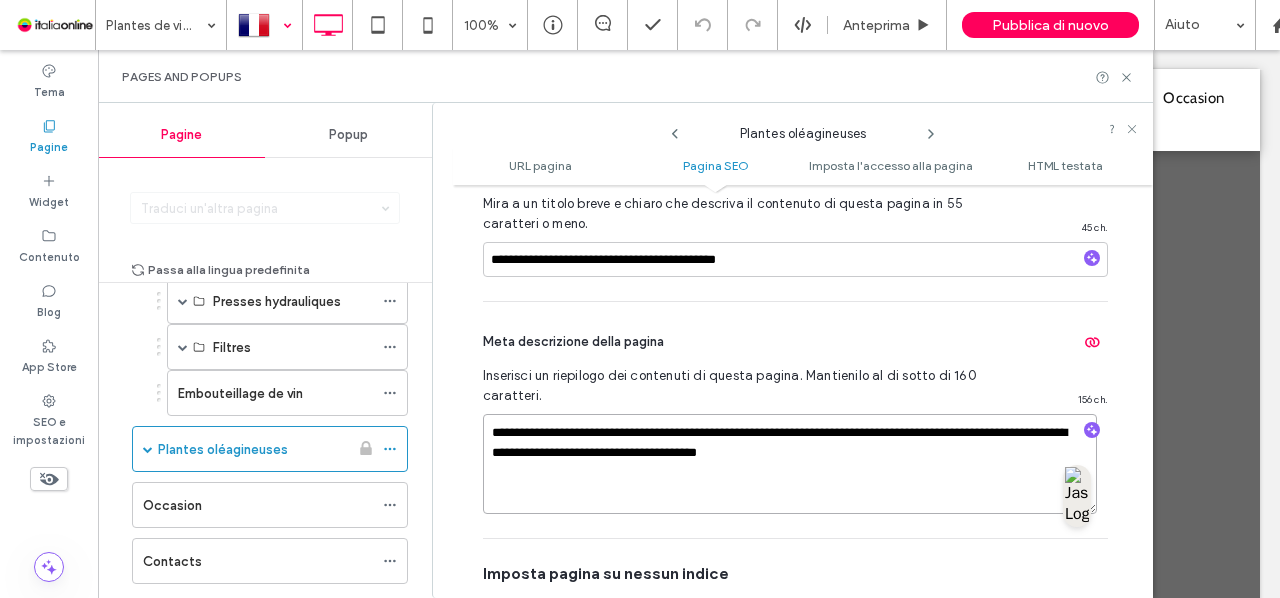drag, startPoint x: 849, startPoint y: 452, endPoint x: 450, endPoint y: 392, distance: 403.48605 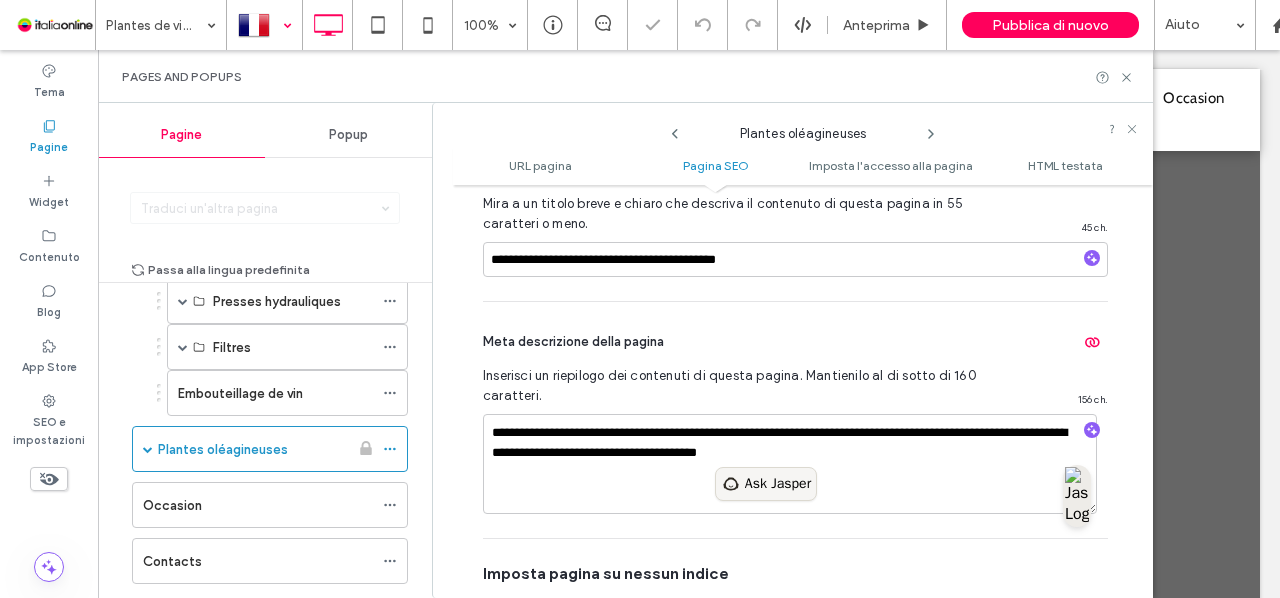 click on "Ask Jasper" at bounding box center (766, 484) 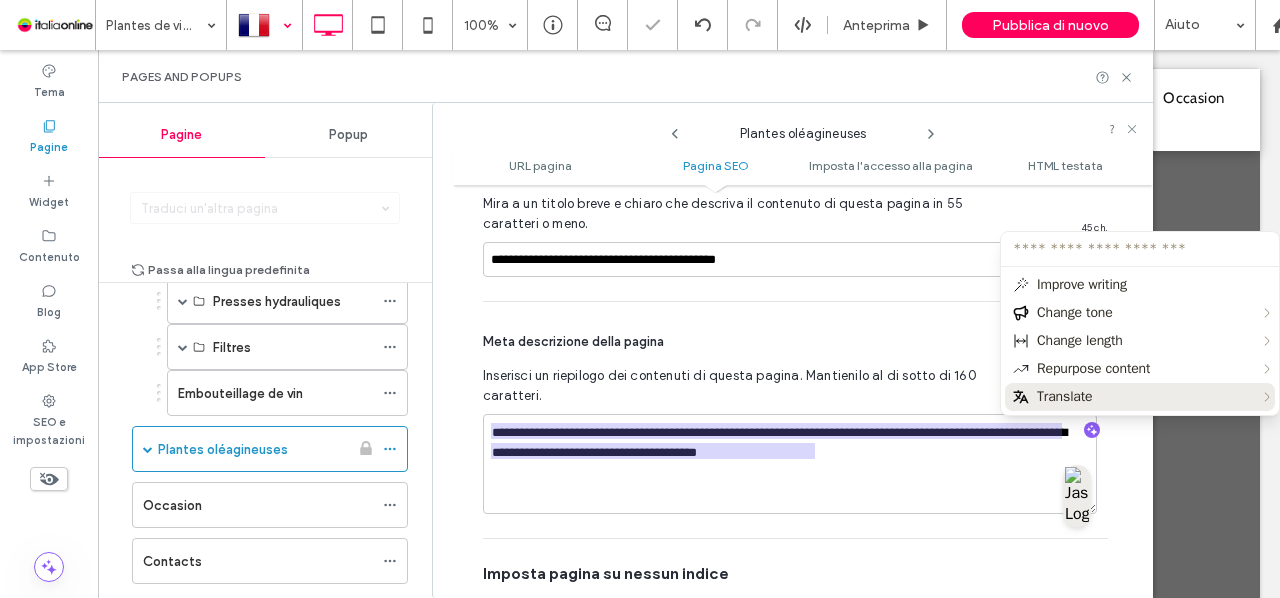 click on "Translate" at bounding box center (1140, 397) 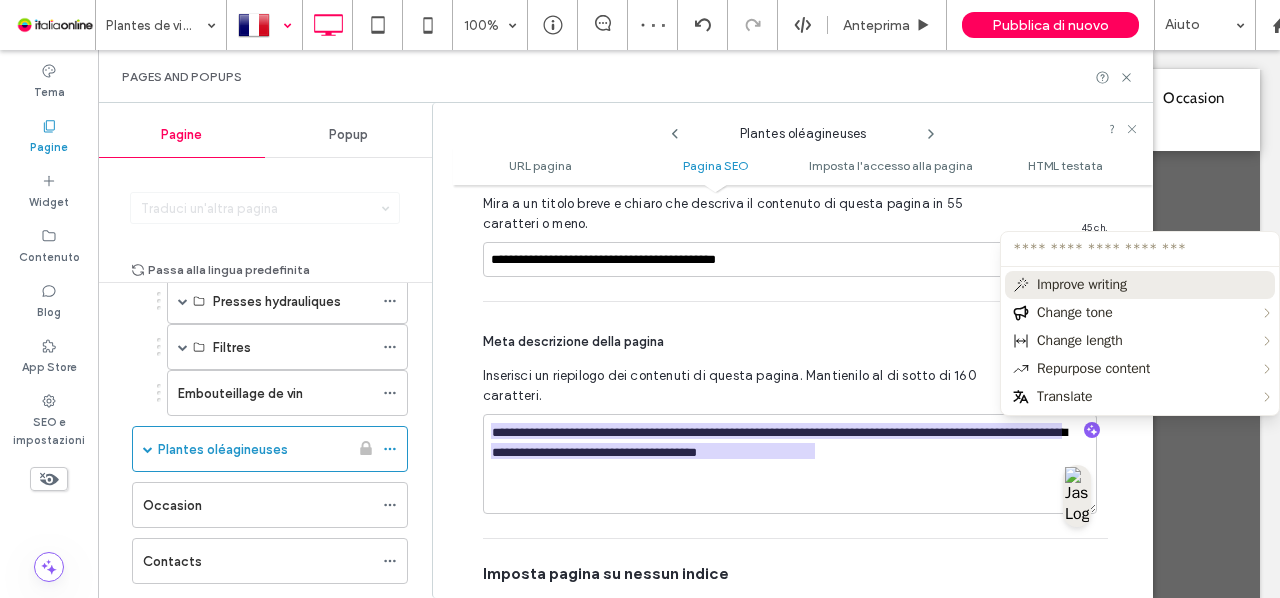 click at bounding box center (1140, 249) 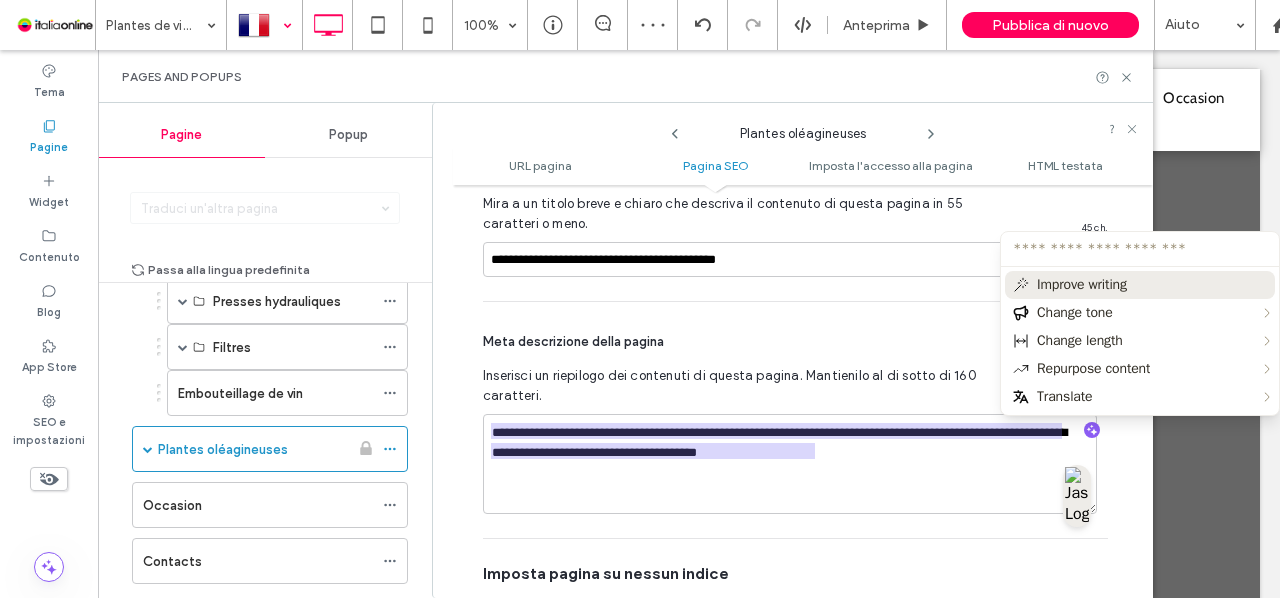 type 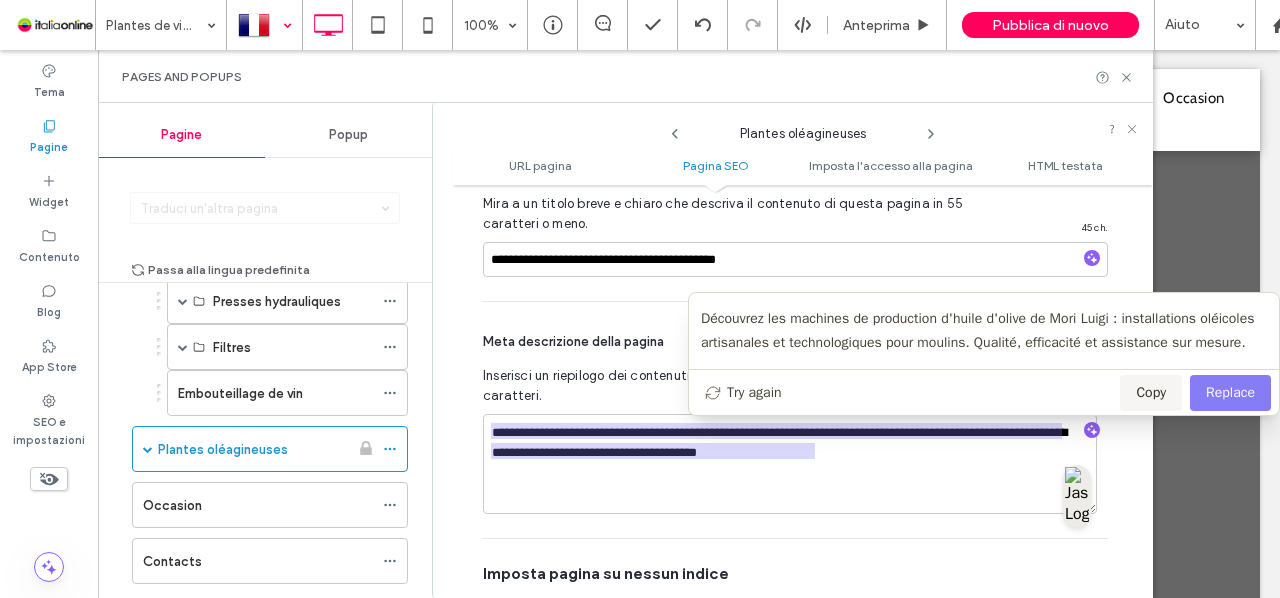 click on "Replace" at bounding box center [1230, 393] 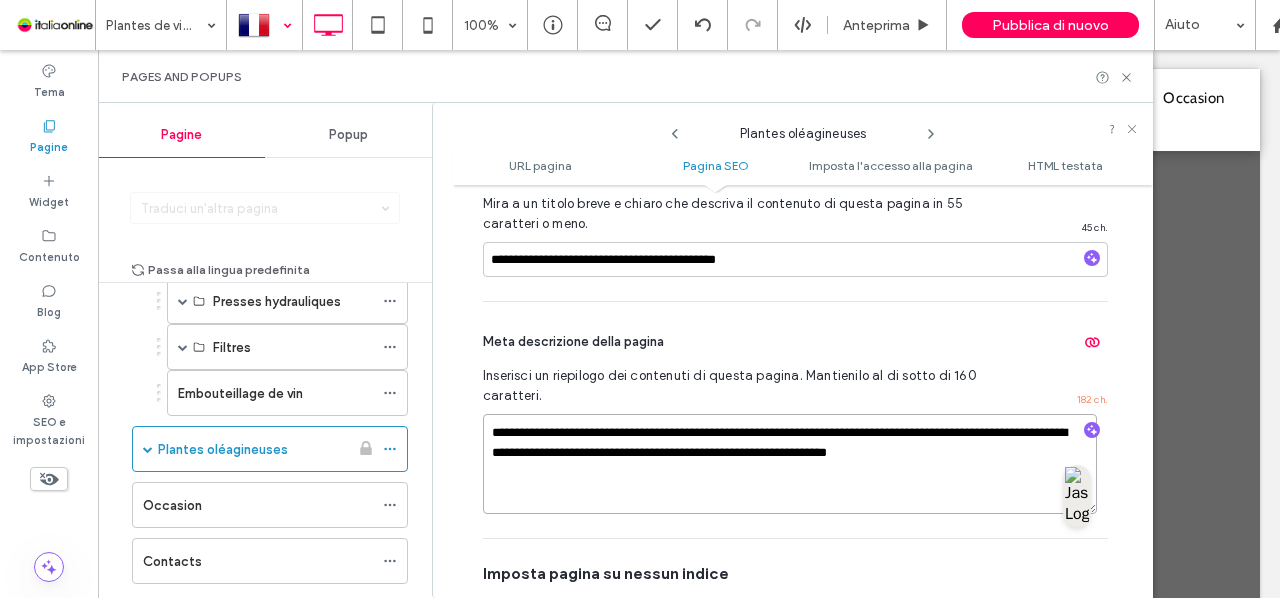 drag, startPoint x: 670, startPoint y: 451, endPoint x: 568, endPoint y: 457, distance: 102.176315 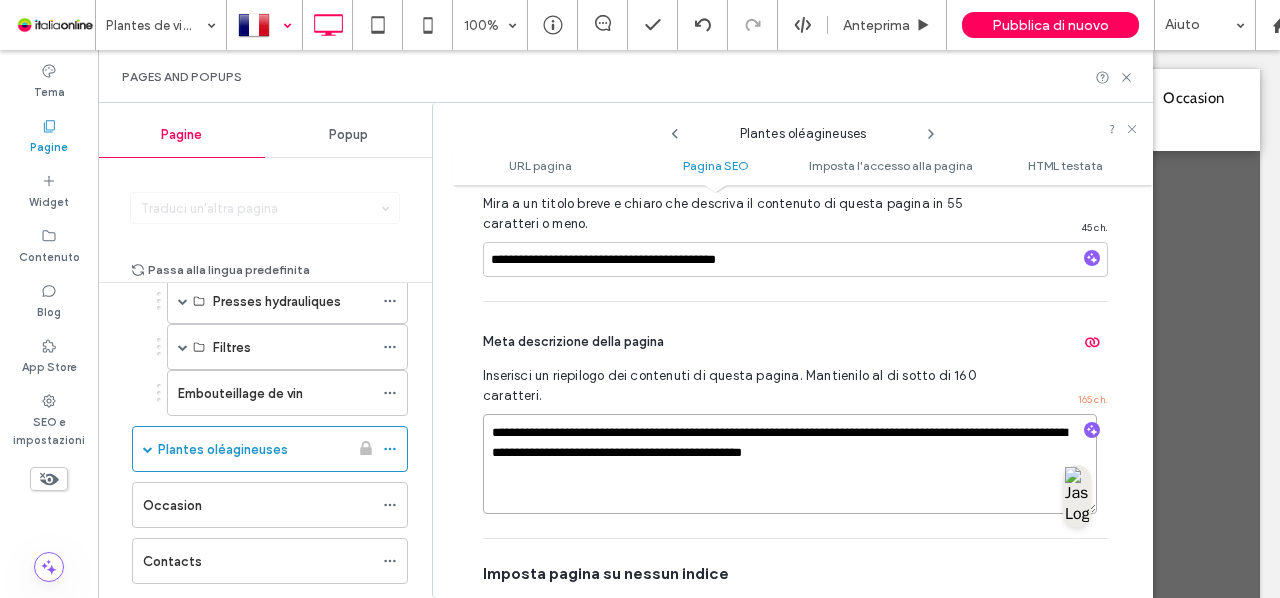 type on "**********" 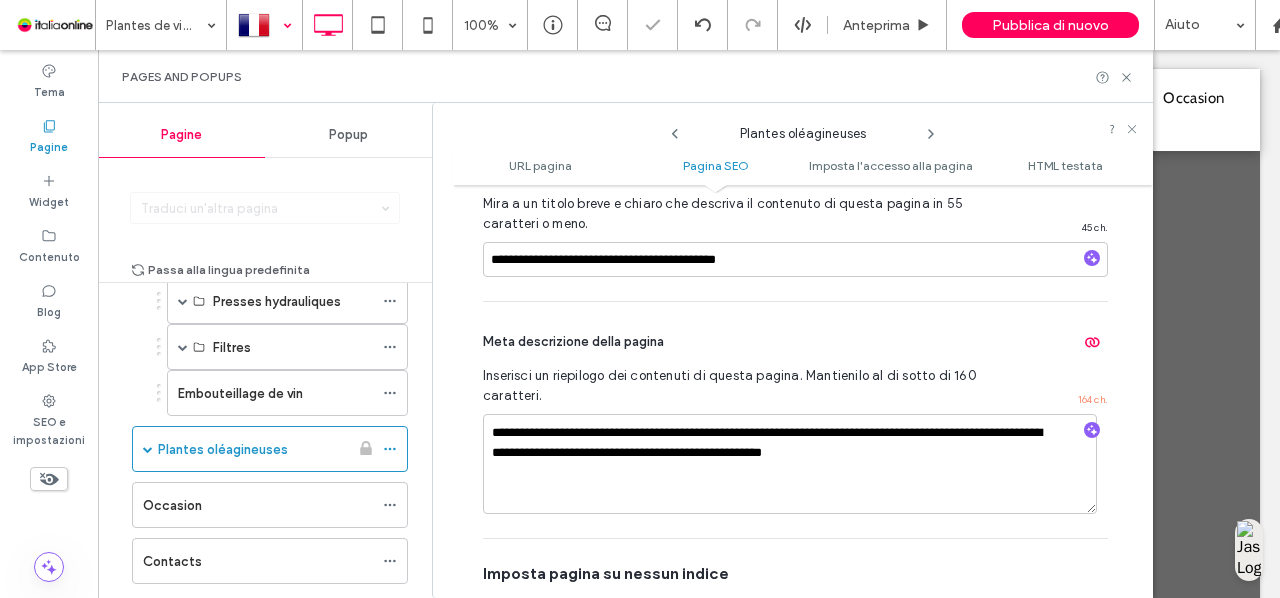 click on "Meta descrizione della pagina" at bounding box center (795, 342) 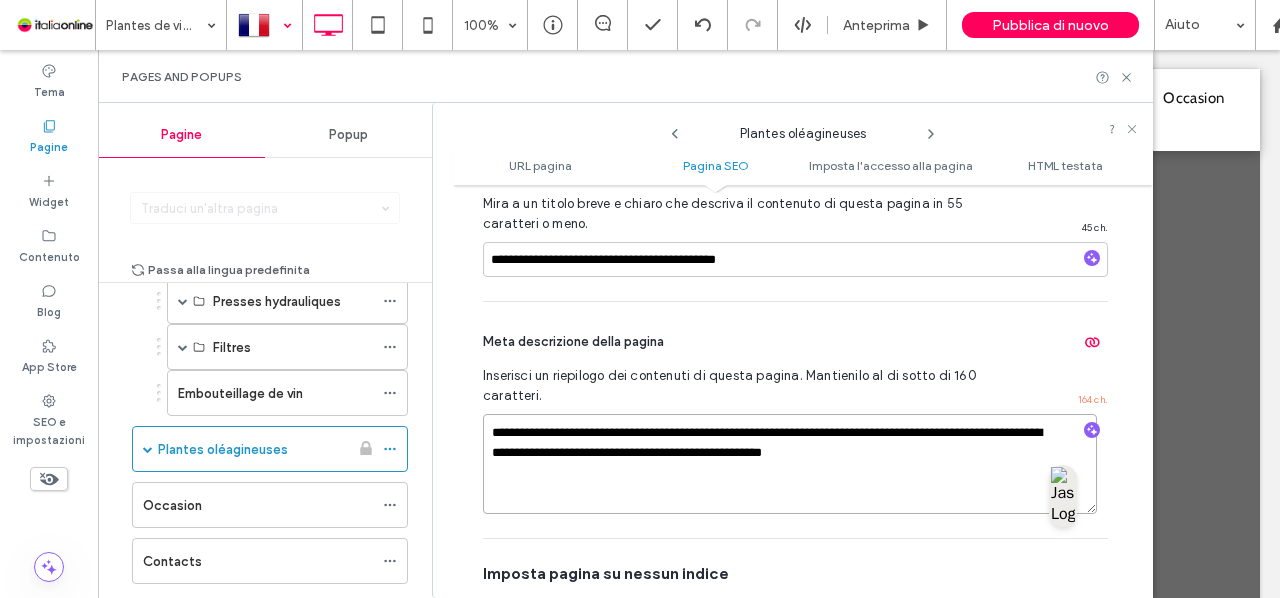 drag, startPoint x: 932, startPoint y: 458, endPoint x: 845, endPoint y: 463, distance: 87.14356 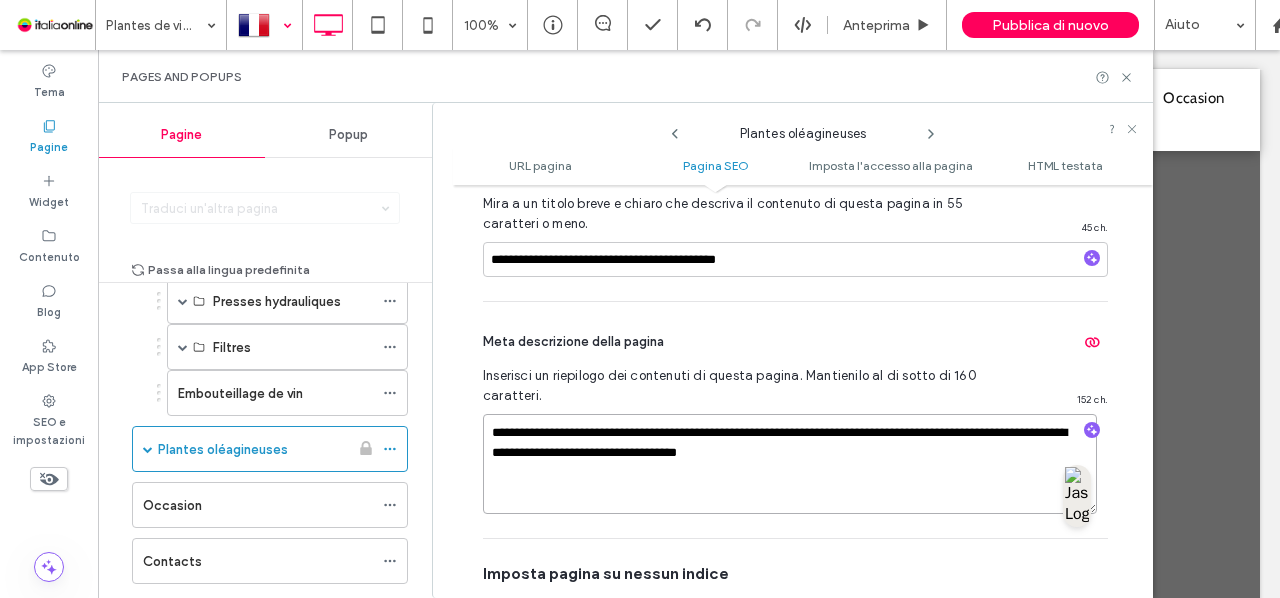 type on "**********" 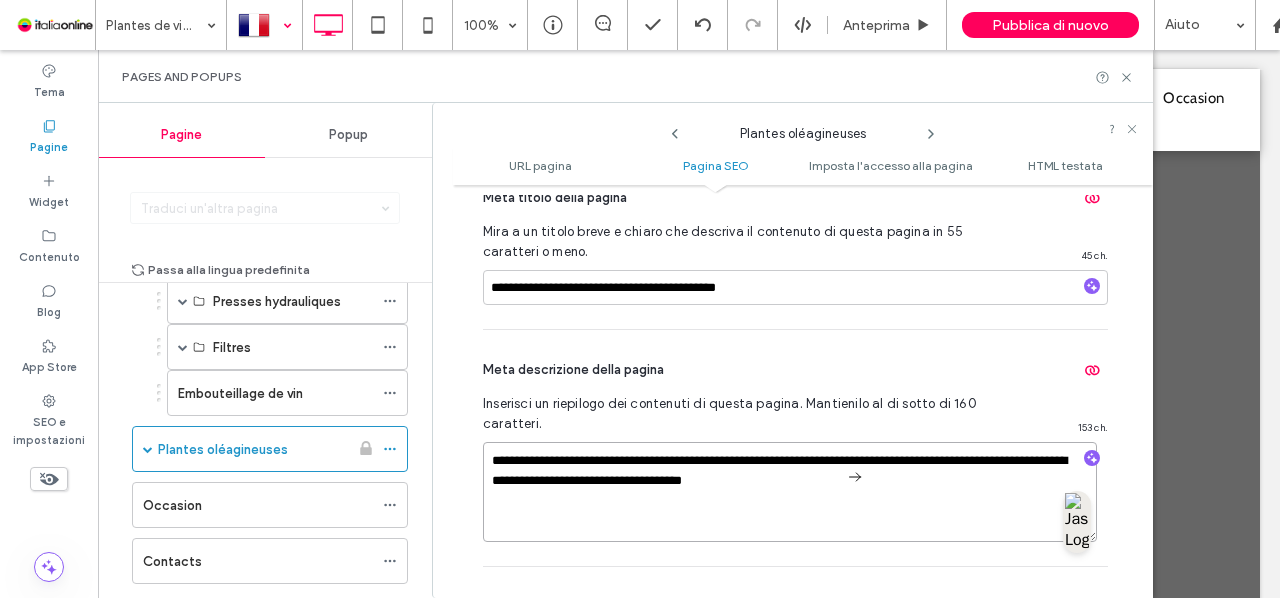 scroll, scrollTop: 527, scrollLeft: 0, axis: vertical 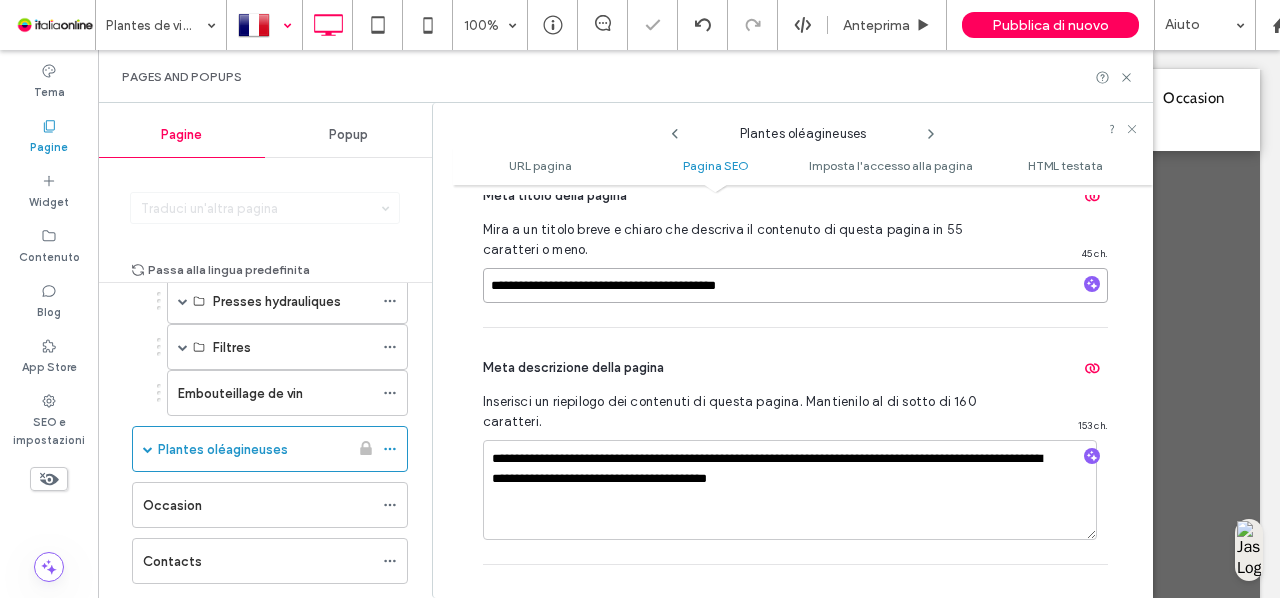 drag, startPoint x: 762, startPoint y: 287, endPoint x: 456, endPoint y: 289, distance: 306.00653 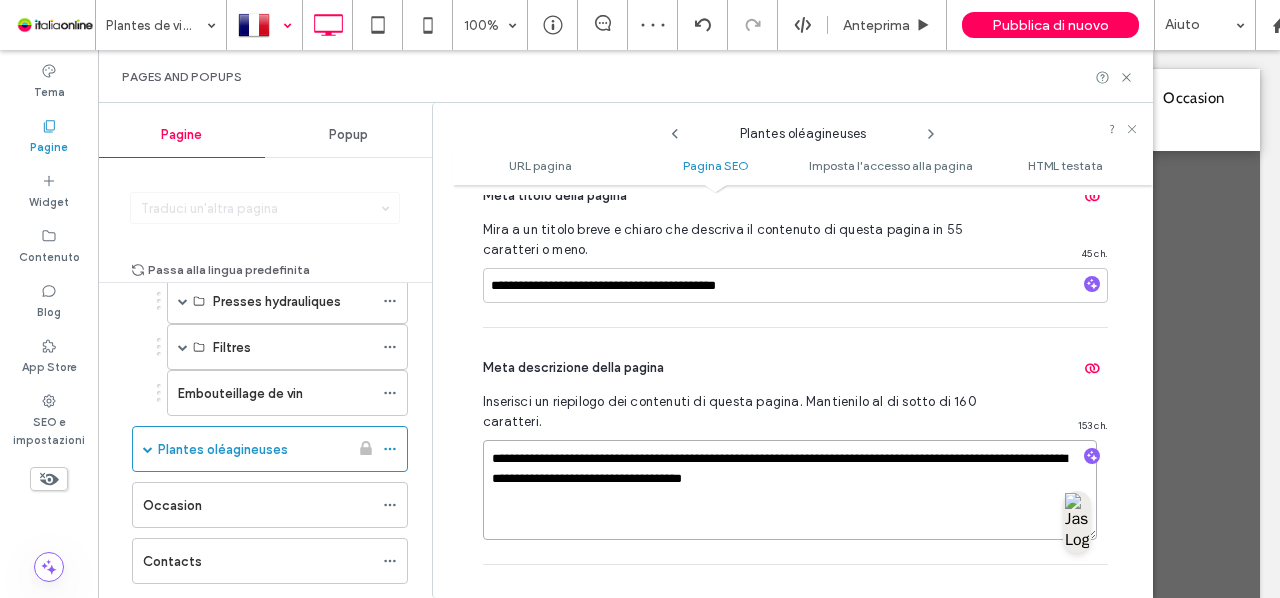 click on "**********" at bounding box center (790, 490) 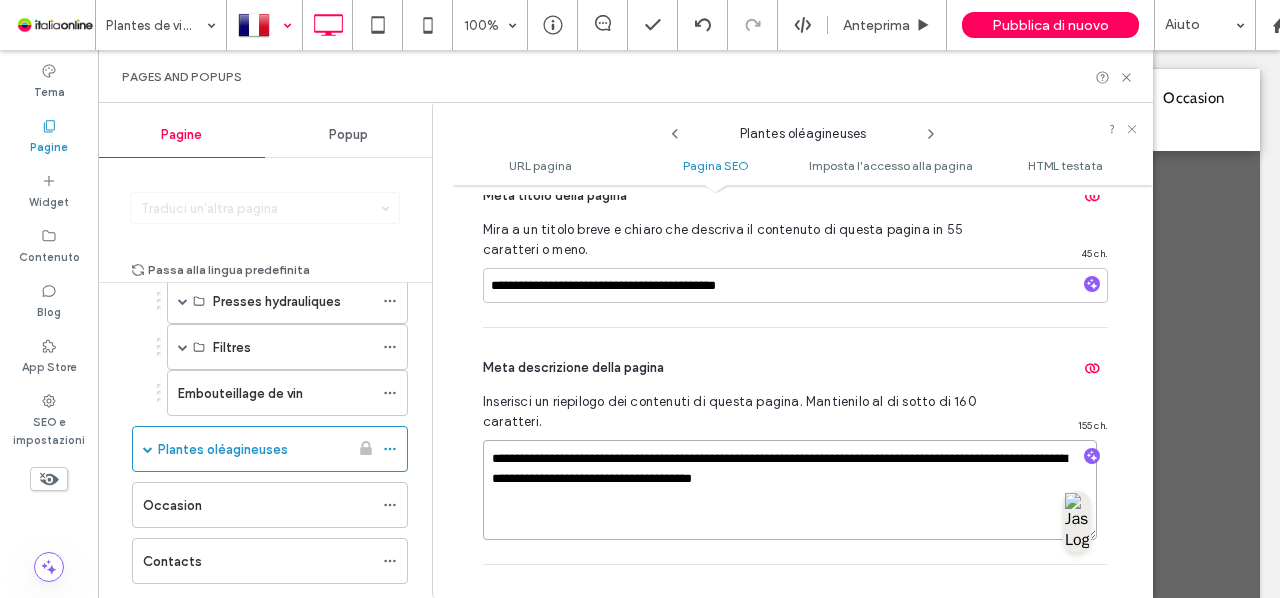 paste on "**********" 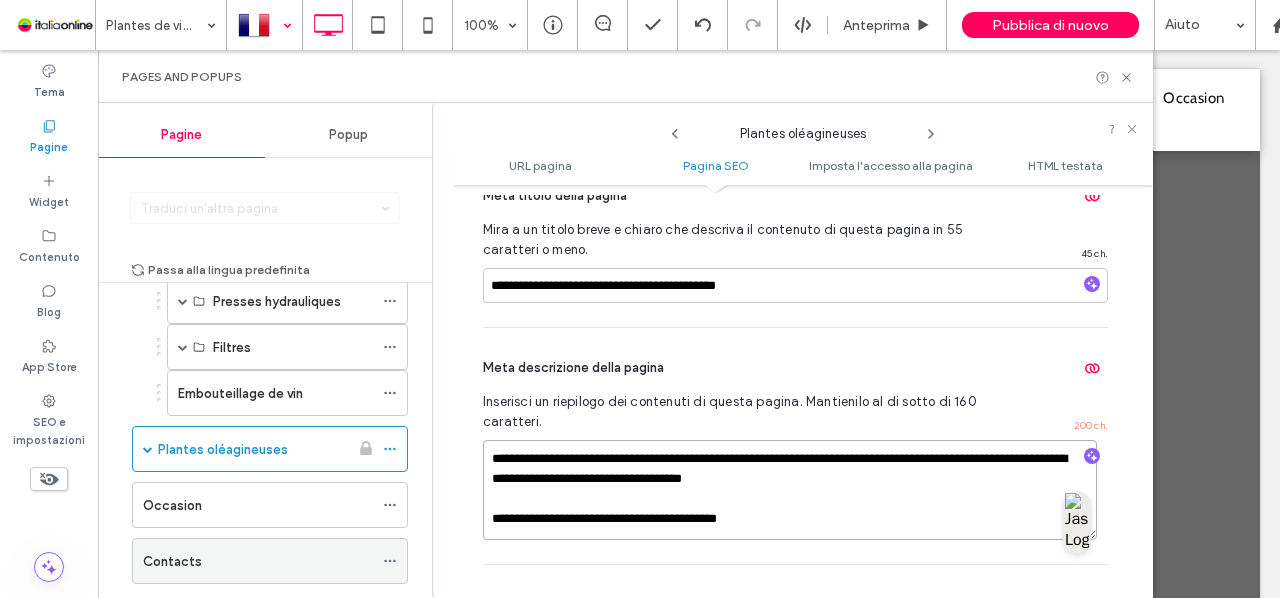 drag, startPoint x: 842, startPoint y: 519, endPoint x: 346, endPoint y: 555, distance: 497.30475 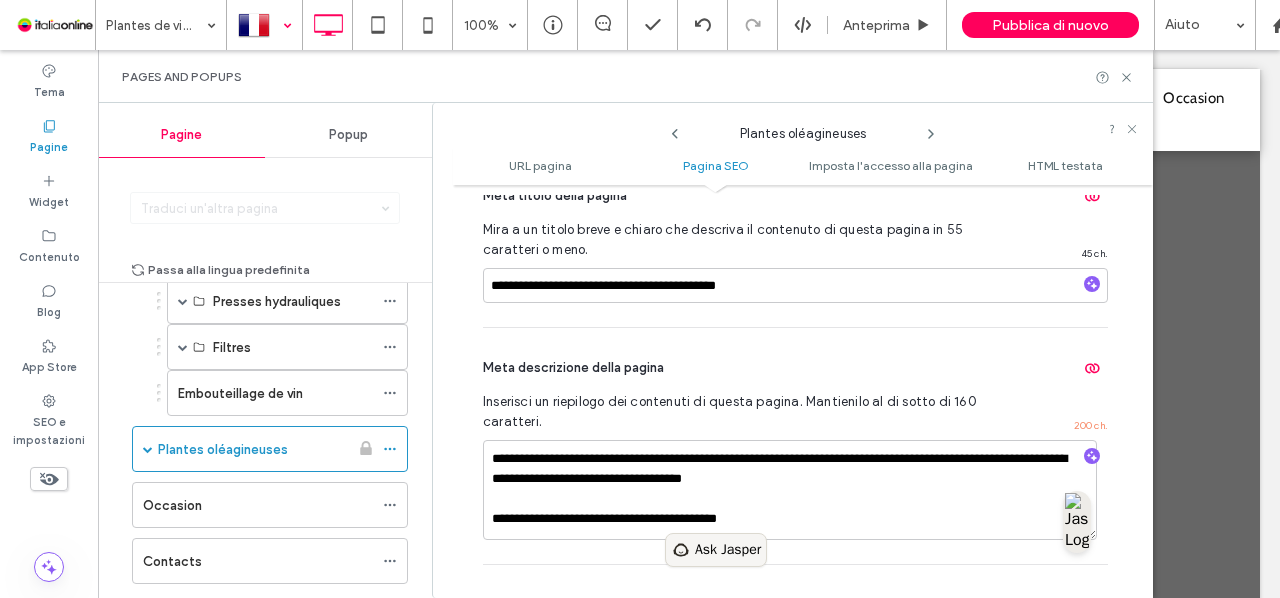 click on "Ask Jasper" at bounding box center [728, 550] 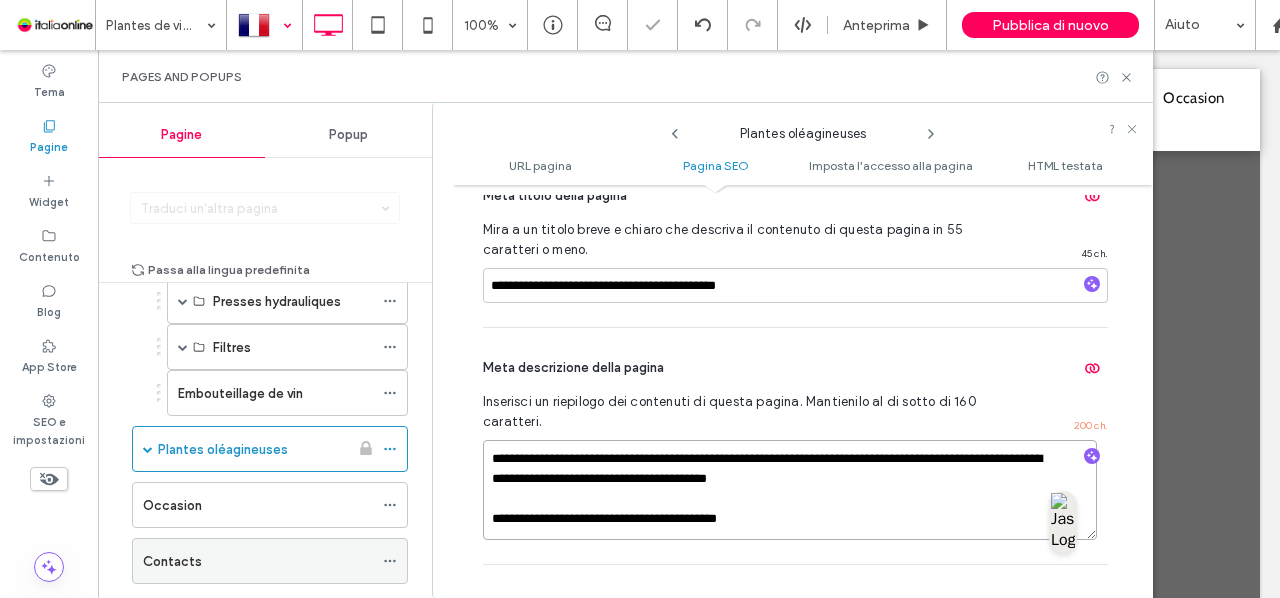 drag, startPoint x: 776, startPoint y: 522, endPoint x: 359, endPoint y: 539, distance: 417.34637 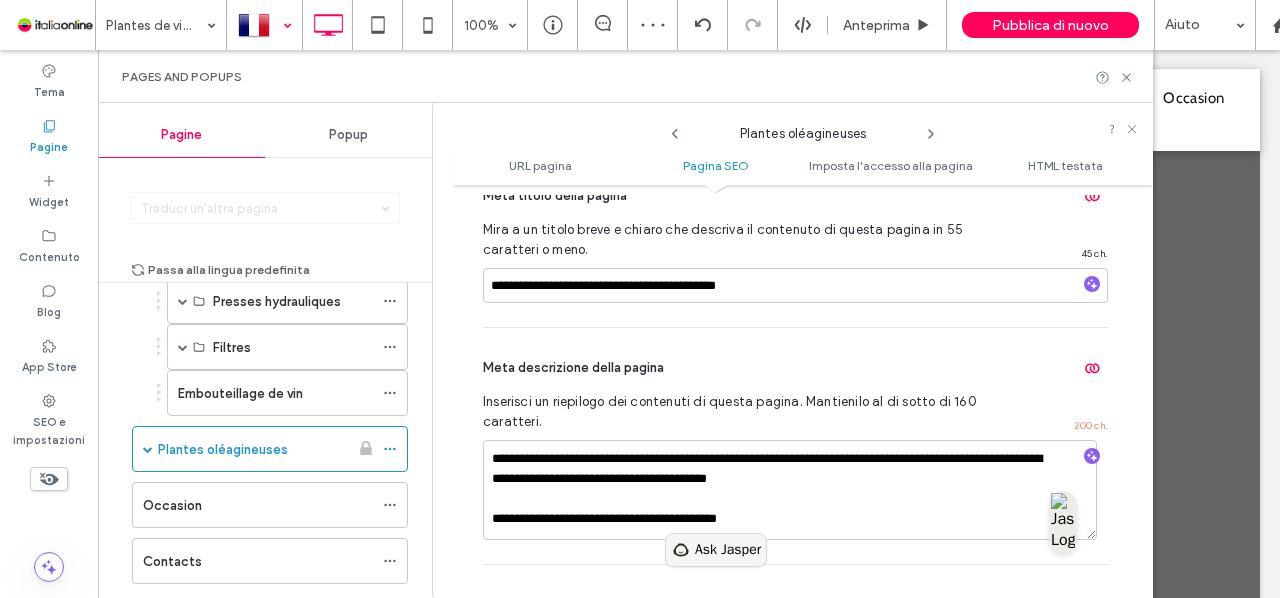 click on "Ask Jasper" at bounding box center [728, 550] 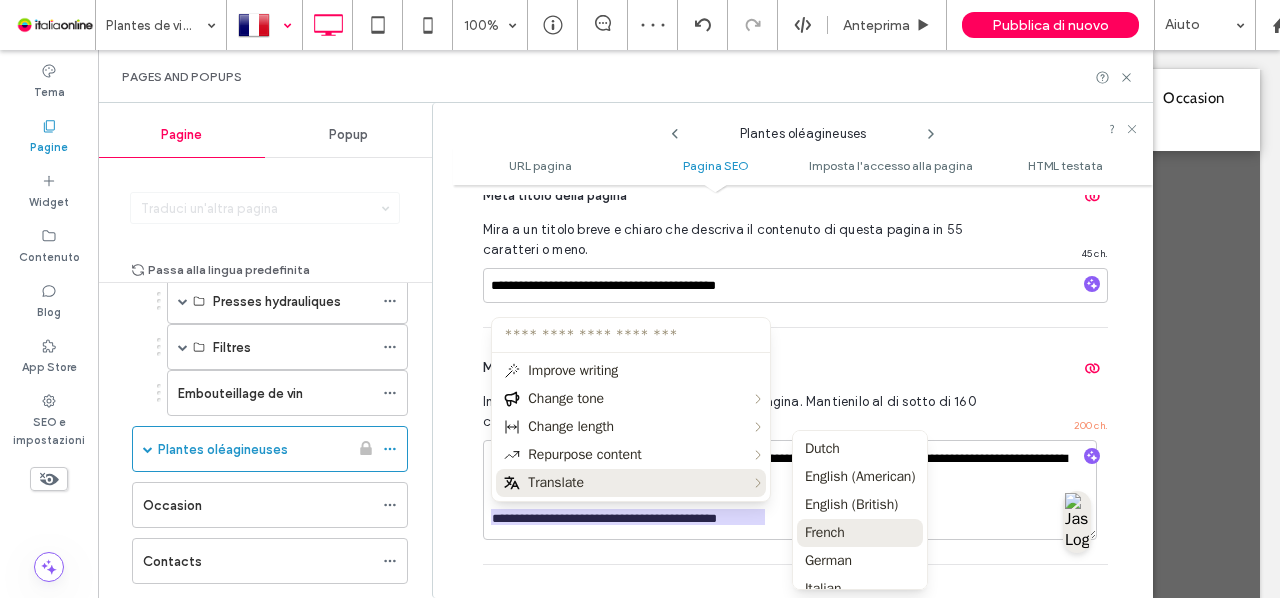 click on "French" at bounding box center [860, 533] 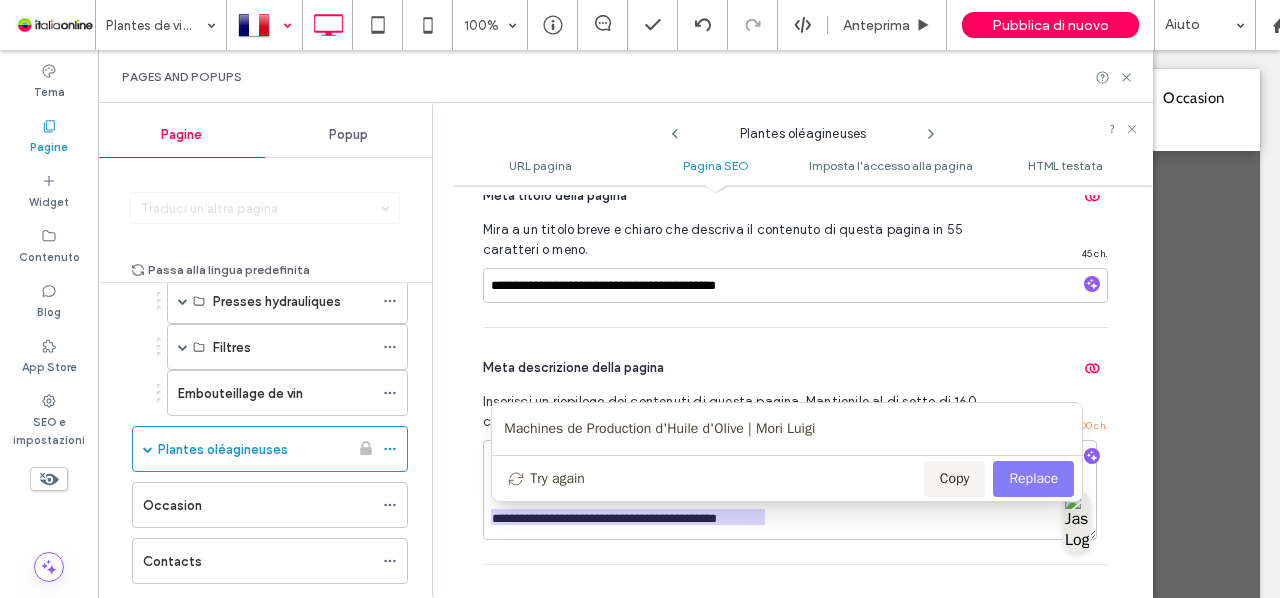 click on "Replace" at bounding box center (1033, 479) 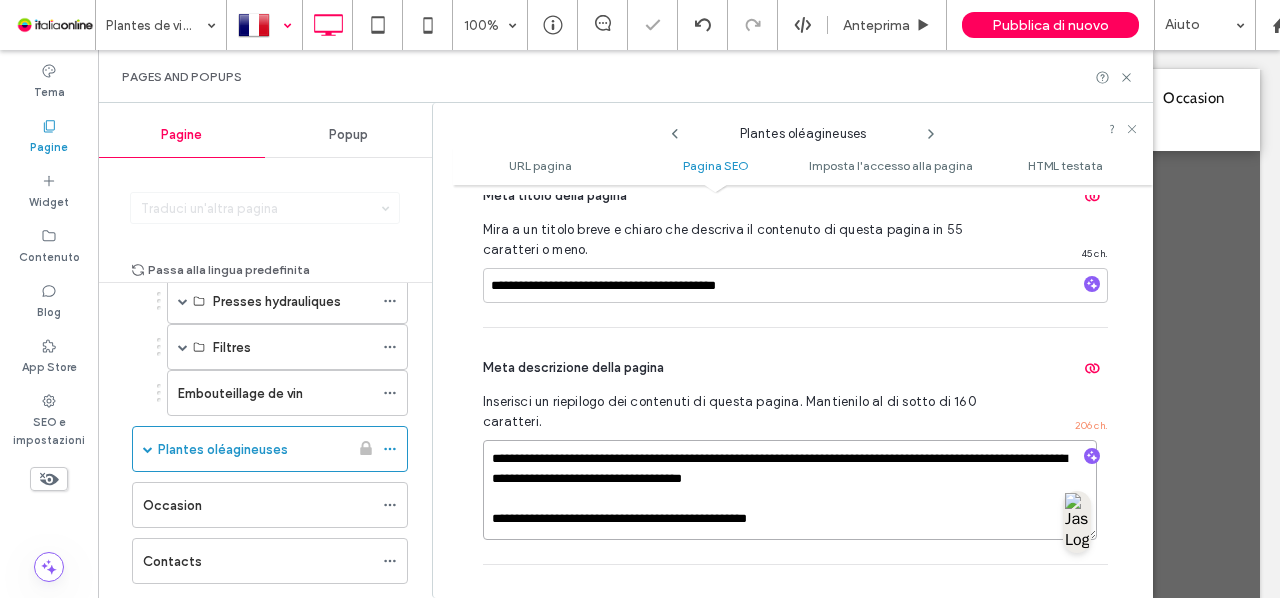 drag, startPoint x: 848, startPoint y: 520, endPoint x: 492, endPoint y: 528, distance: 356.08987 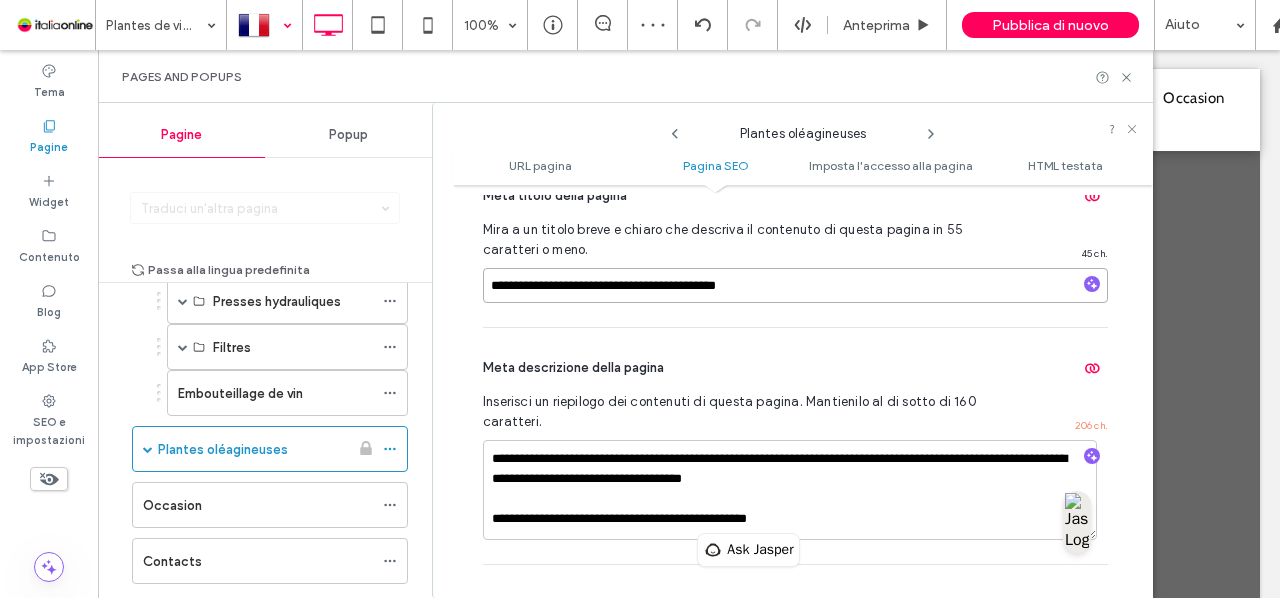 drag, startPoint x: 854, startPoint y: 274, endPoint x: 393, endPoint y: 268, distance: 461.03903 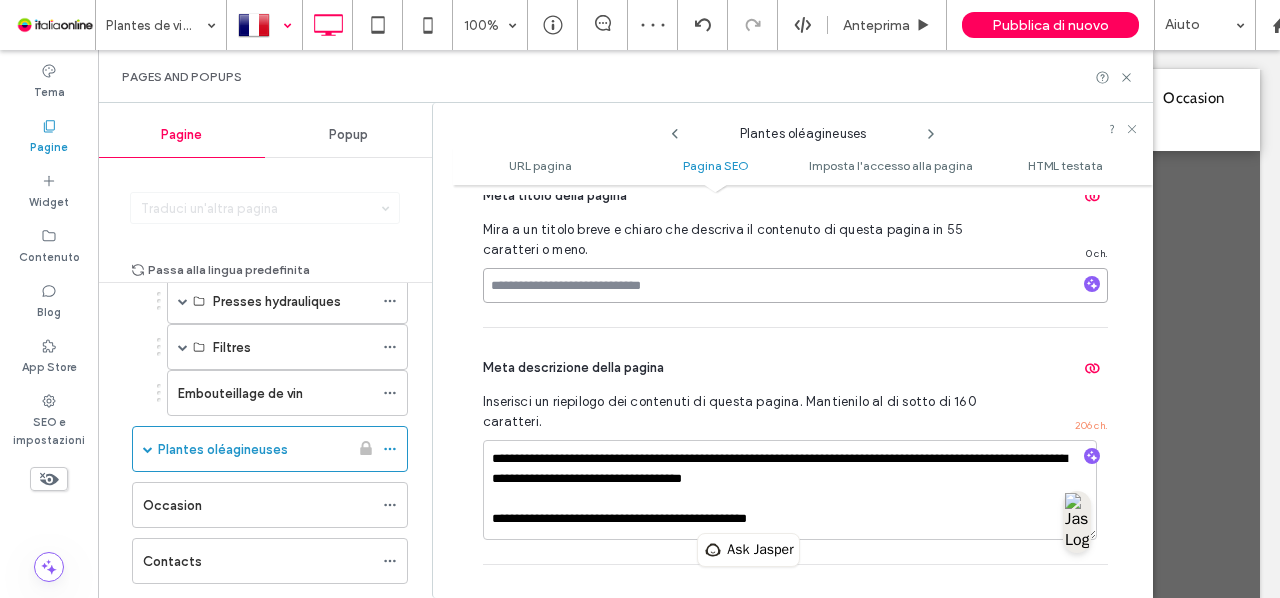 paste on "**********" 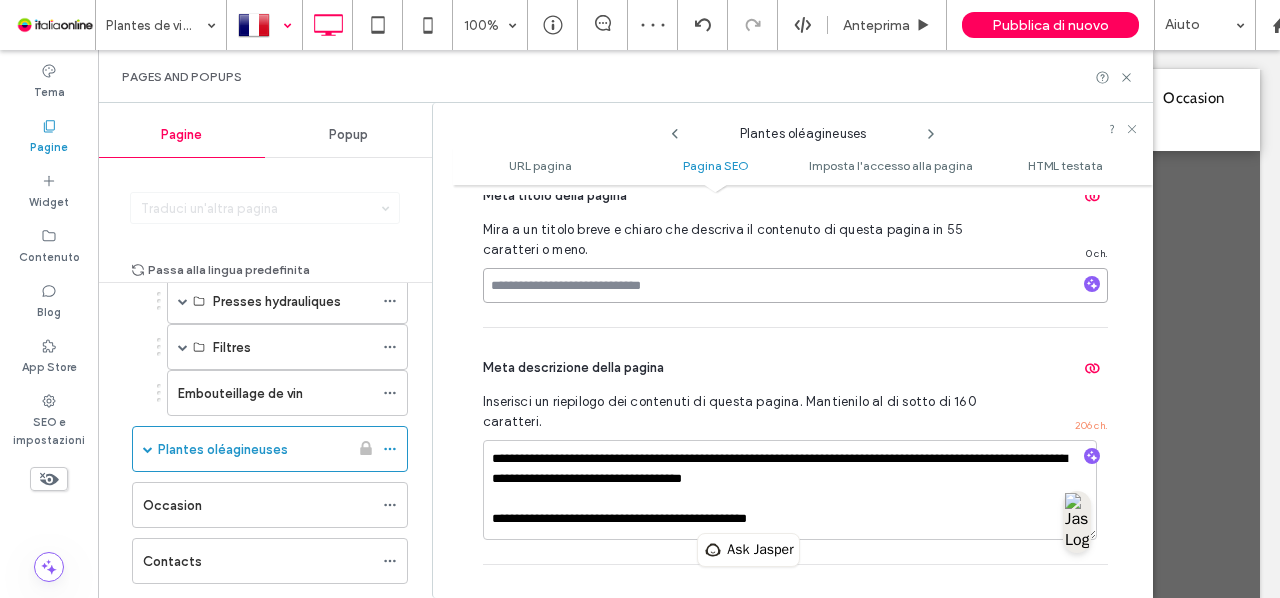 type on "**********" 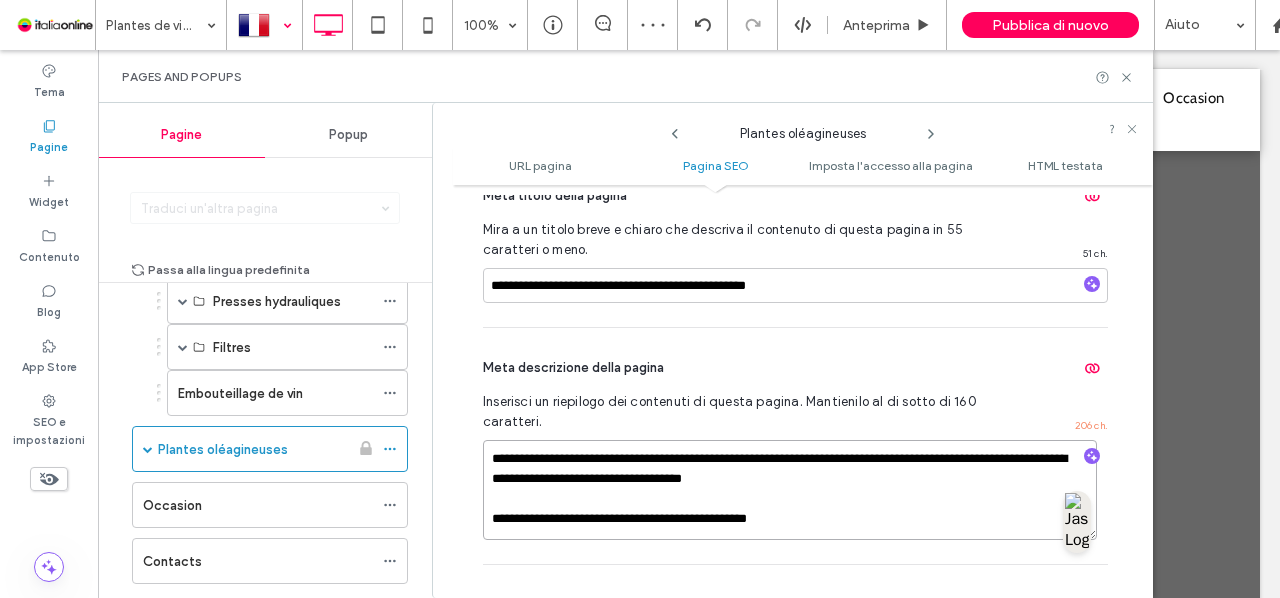 drag, startPoint x: 826, startPoint y: 518, endPoint x: 459, endPoint y: 511, distance: 367.06674 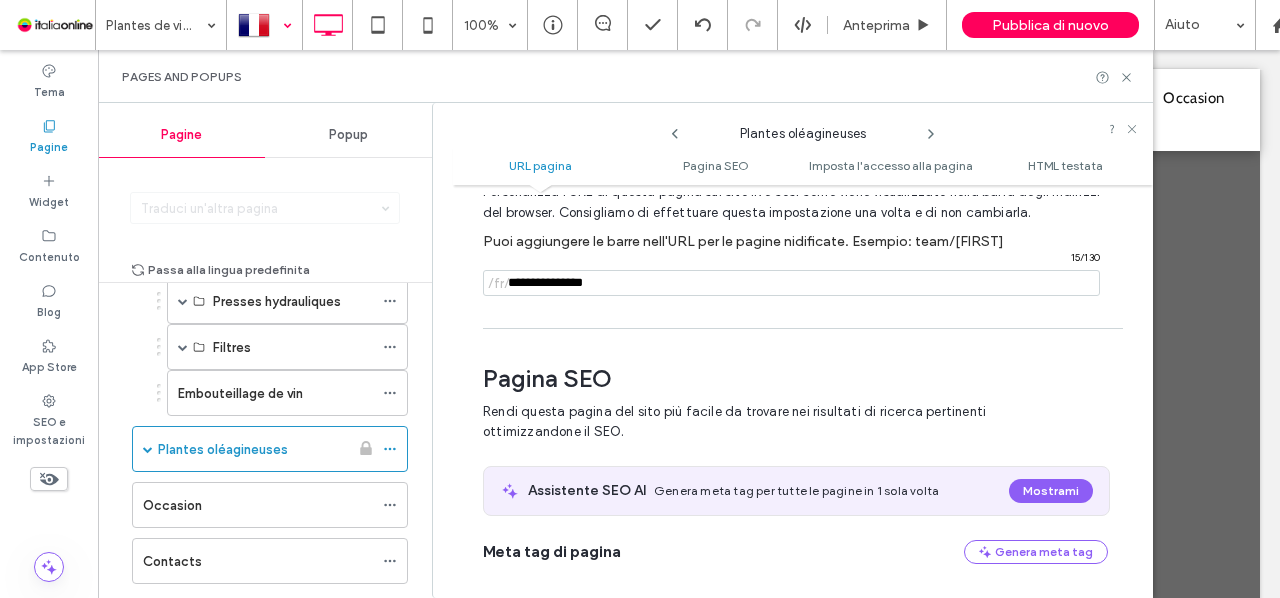 scroll, scrollTop: 119, scrollLeft: 0, axis: vertical 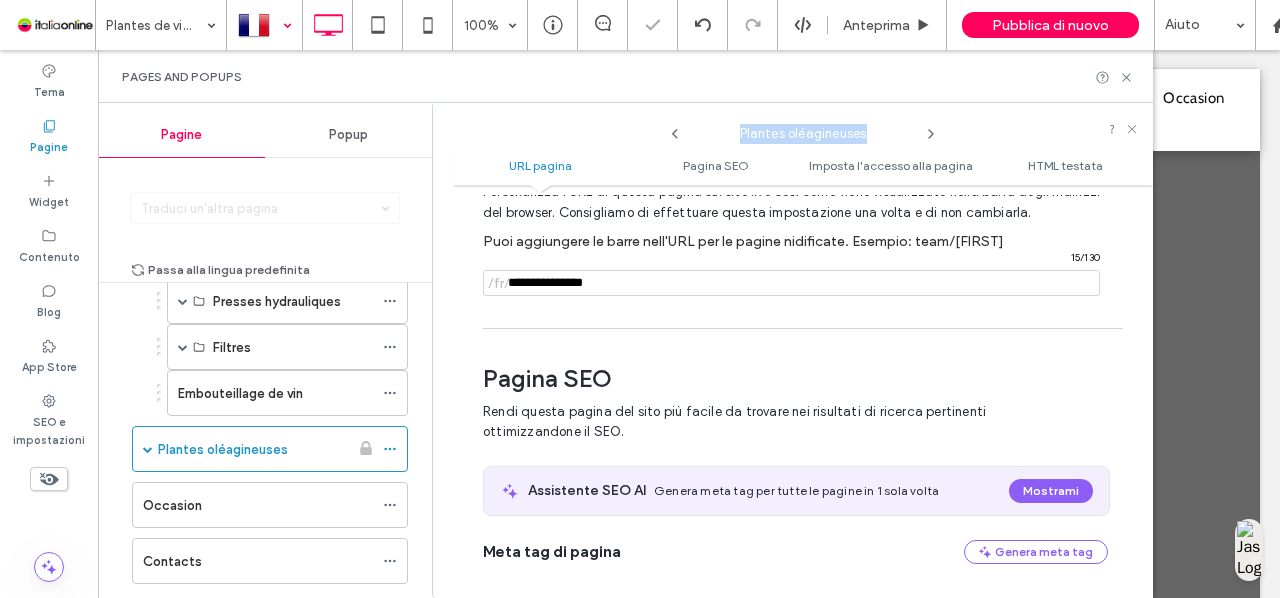 drag, startPoint x: 892, startPoint y: 139, endPoint x: 712, endPoint y: 137, distance: 180.01111 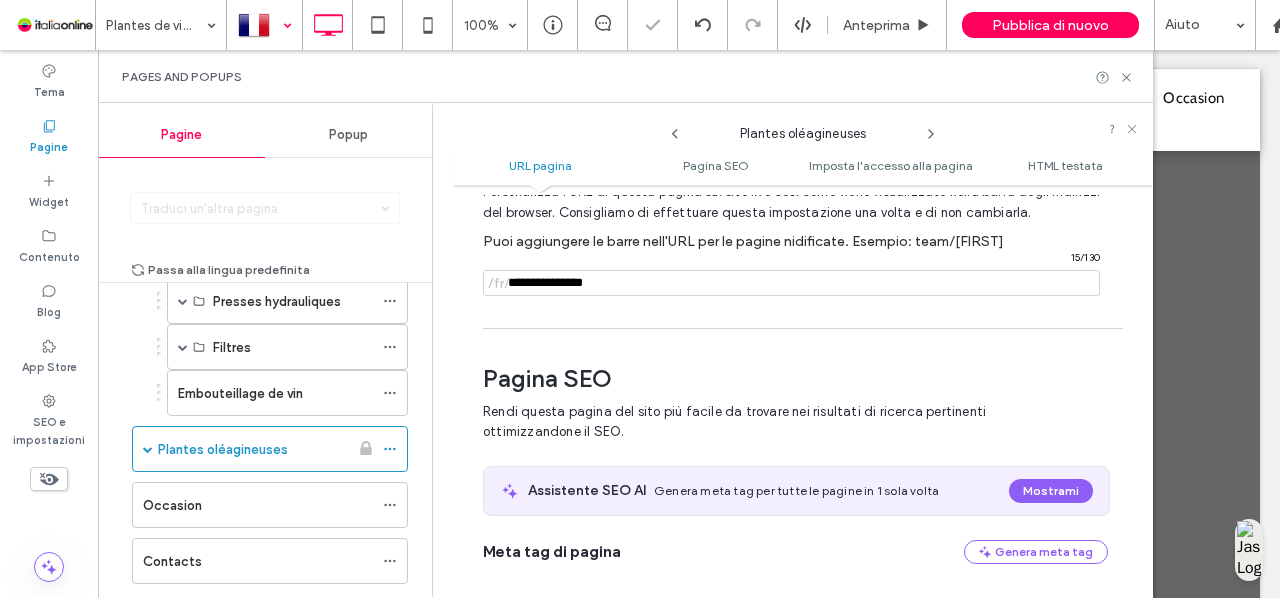 drag, startPoint x: 692, startPoint y: 276, endPoint x: 357, endPoint y: 255, distance: 335.65756 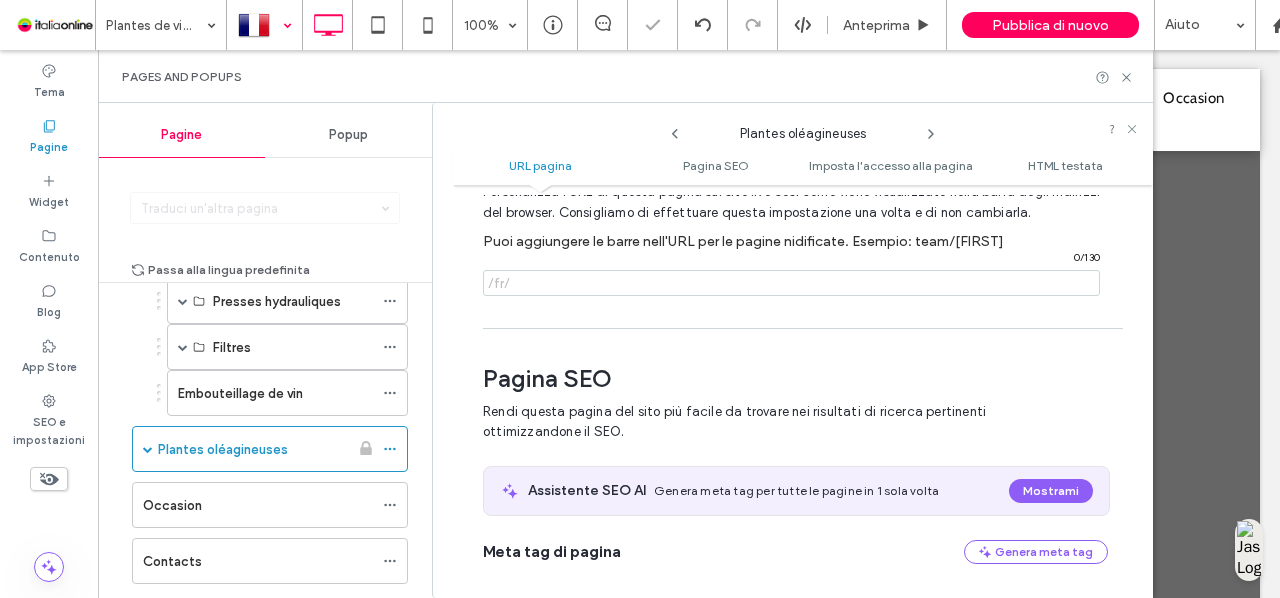 paste on "**********" 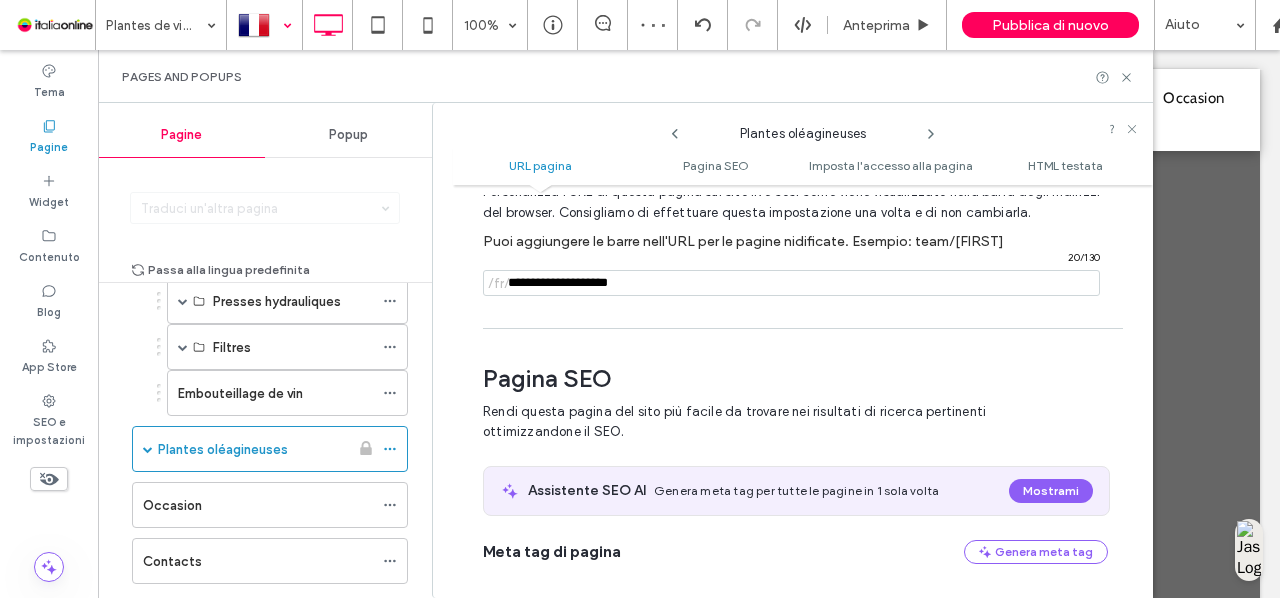 click at bounding box center [791, 283] 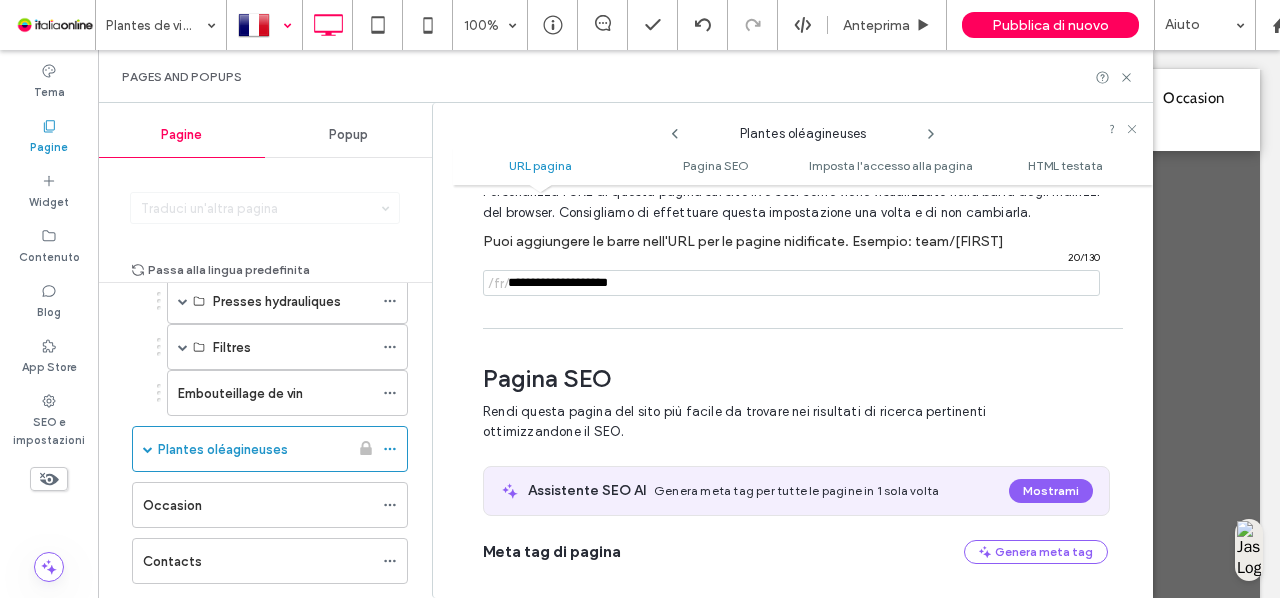 click on "/fr/" at bounding box center (499, 283) 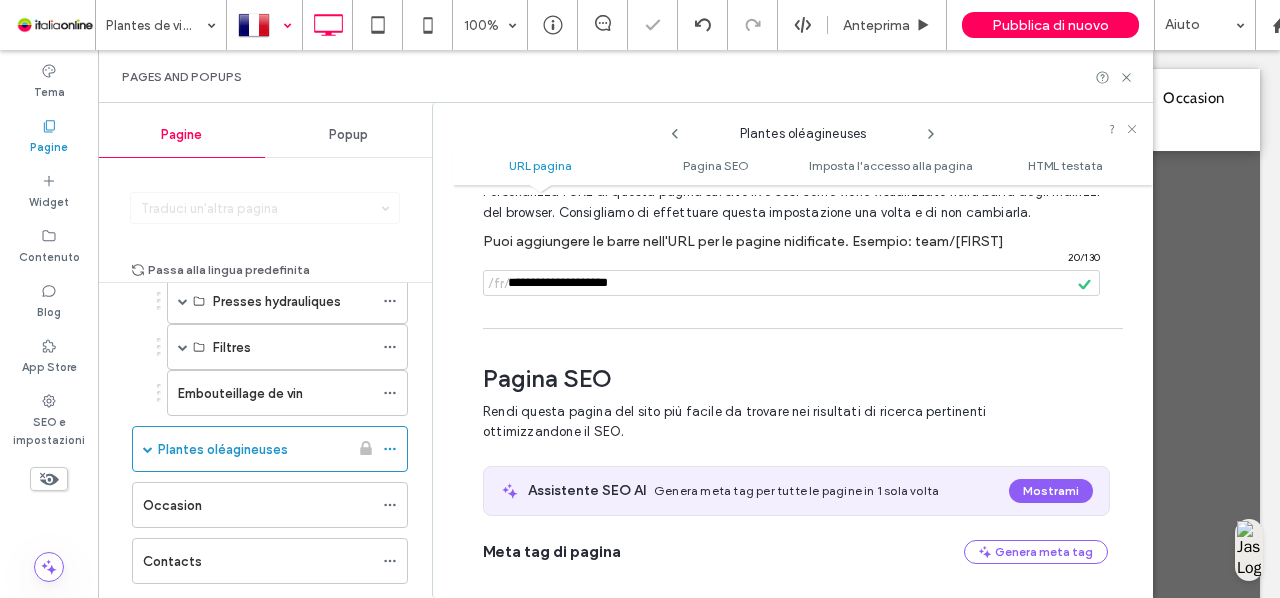 click at bounding box center [791, 283] 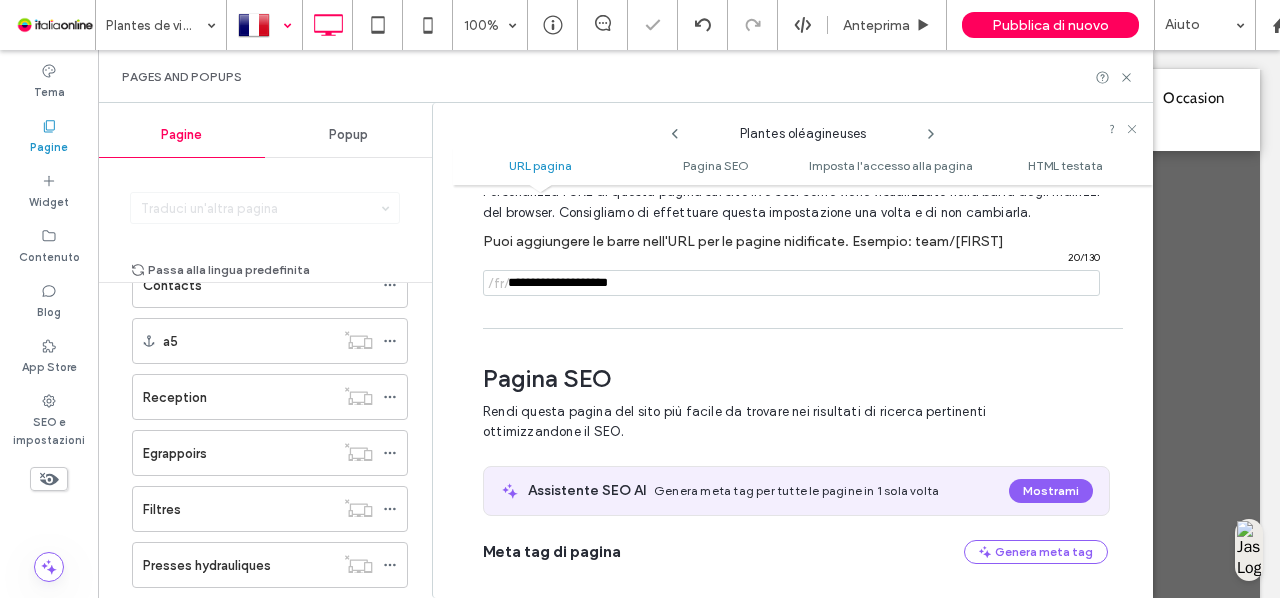click at bounding box center [791, 283] 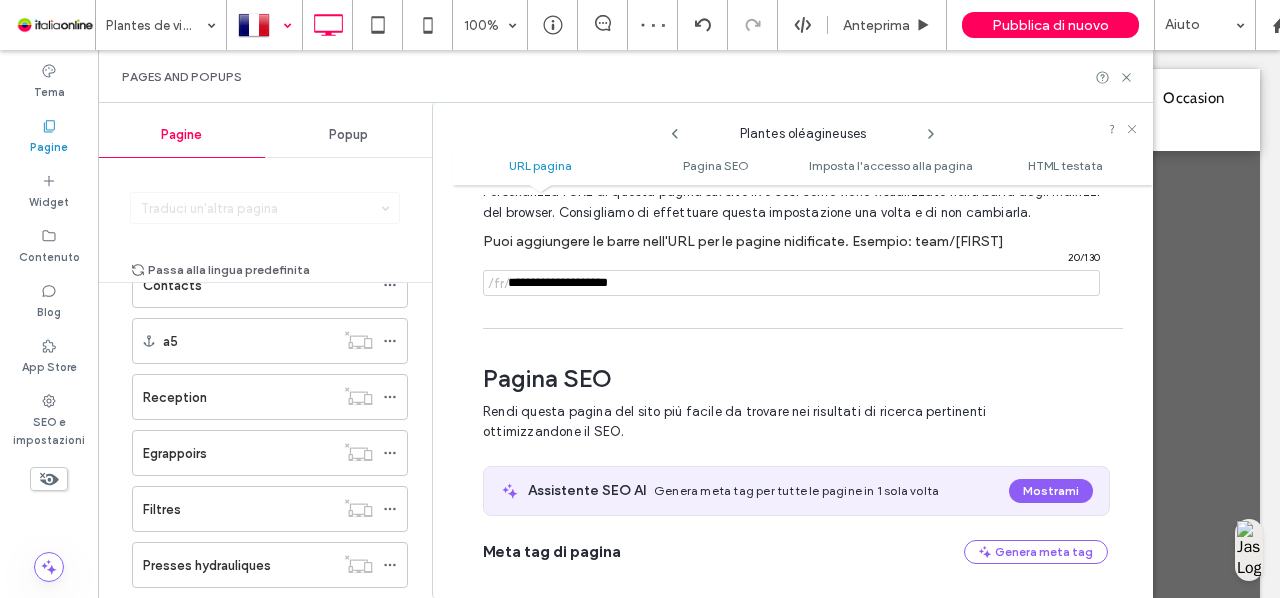 type on "**********" 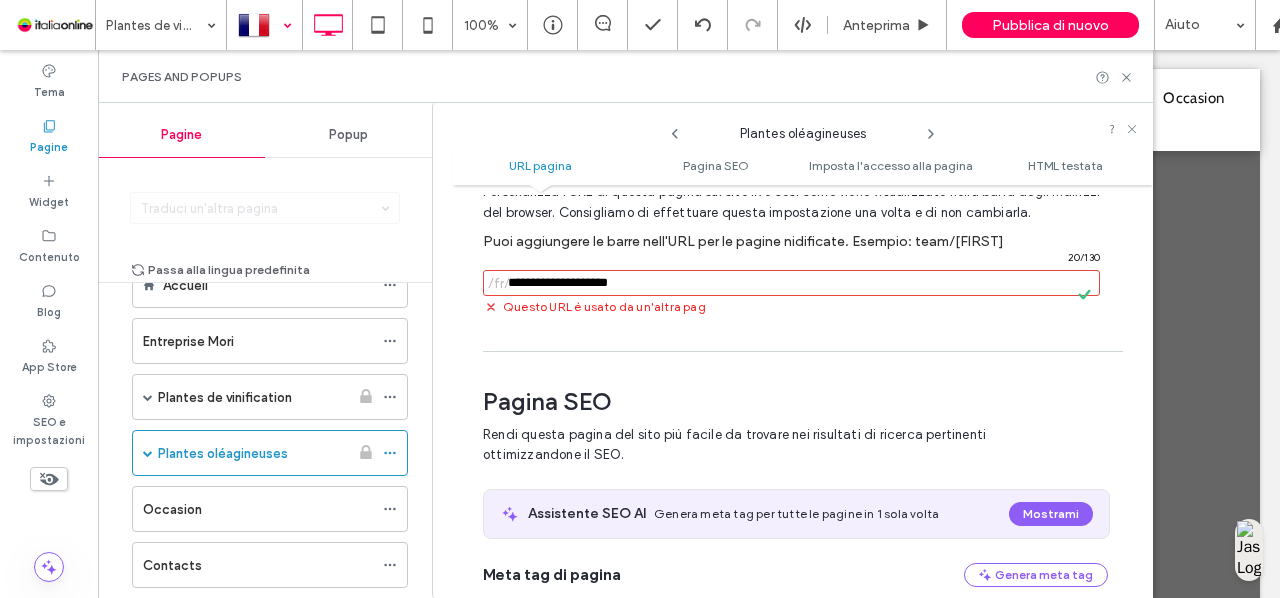 scroll, scrollTop: 56, scrollLeft: 0, axis: vertical 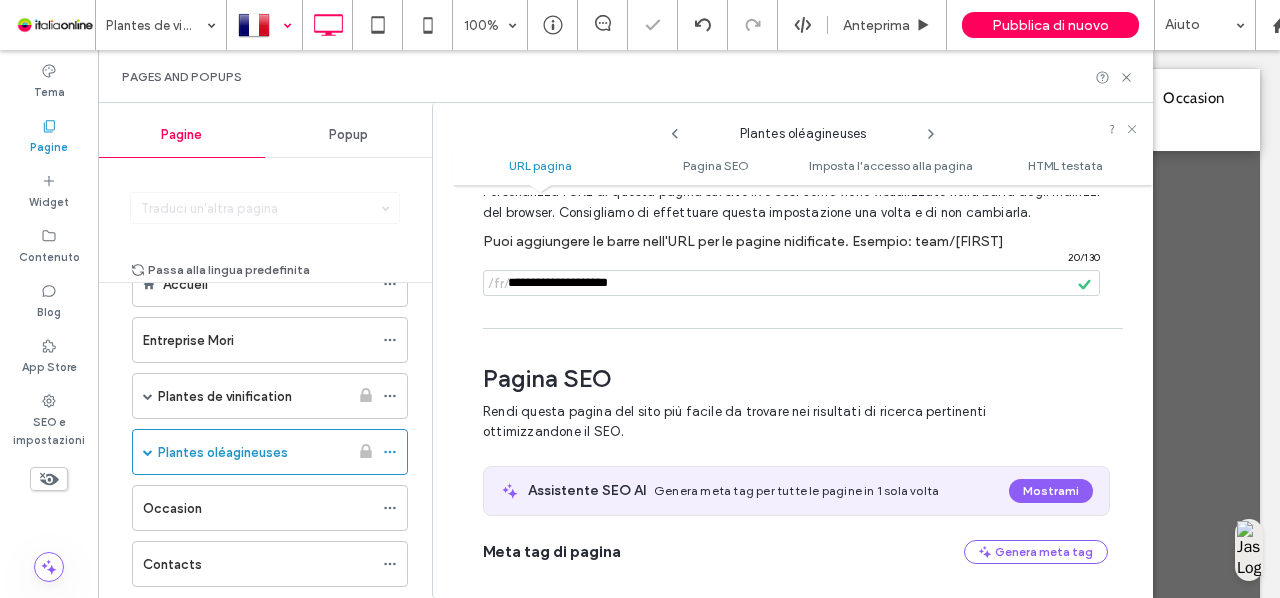 click 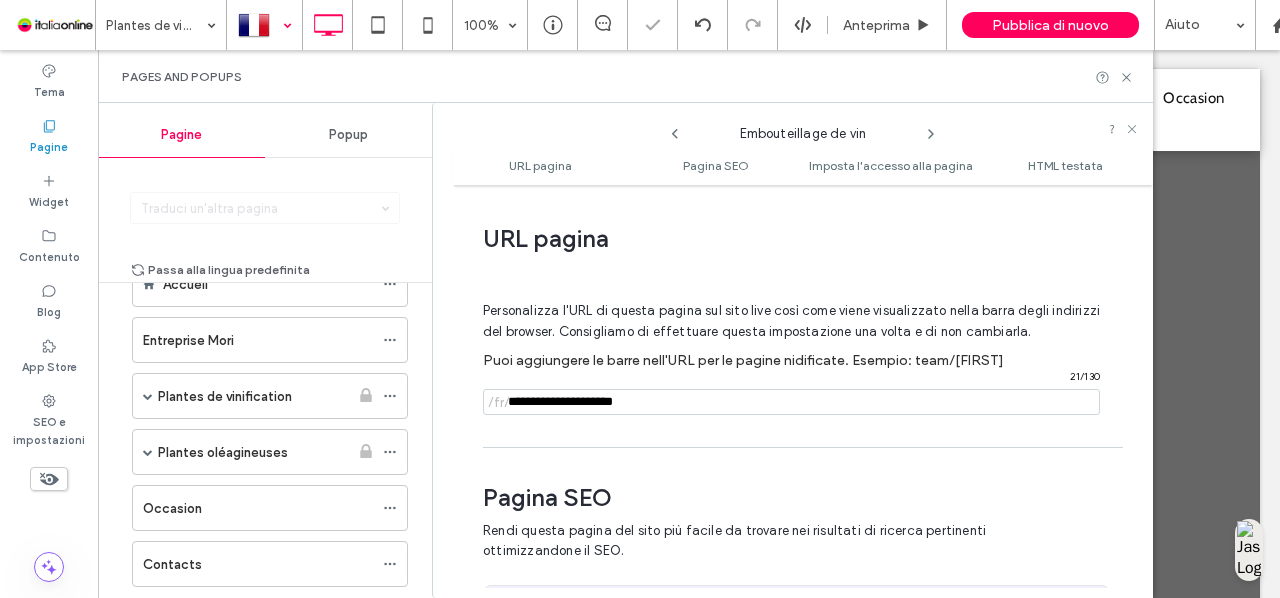 scroll, scrollTop: 273, scrollLeft: 0, axis: vertical 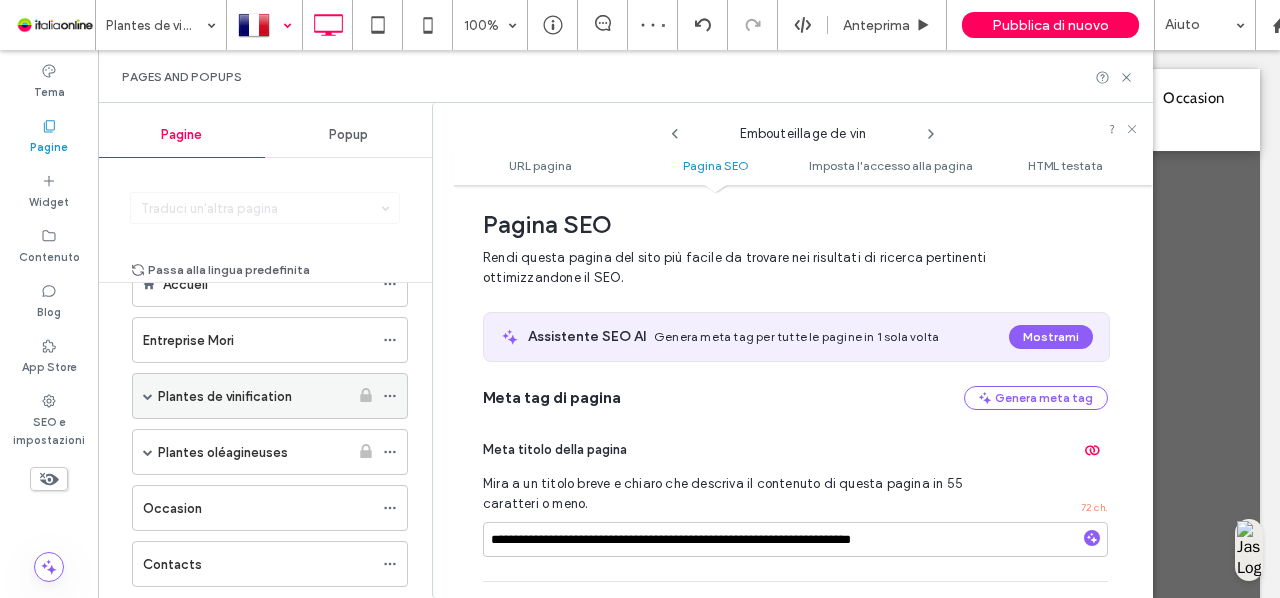 click 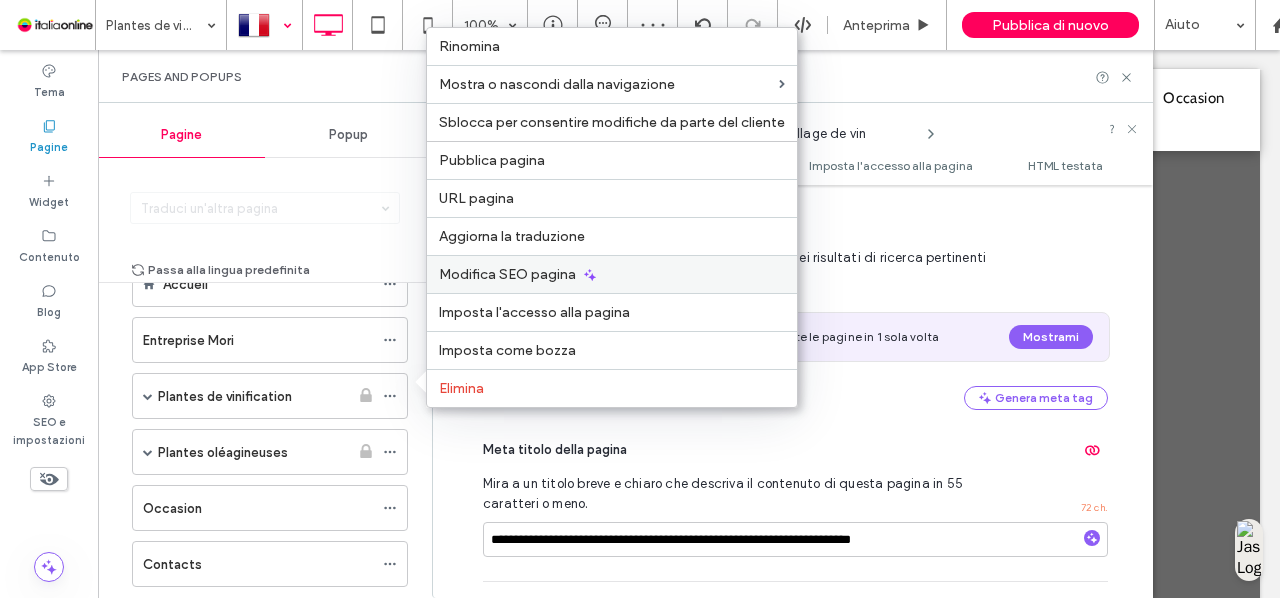 click on "Modifica SEO pagina" at bounding box center [612, 274] 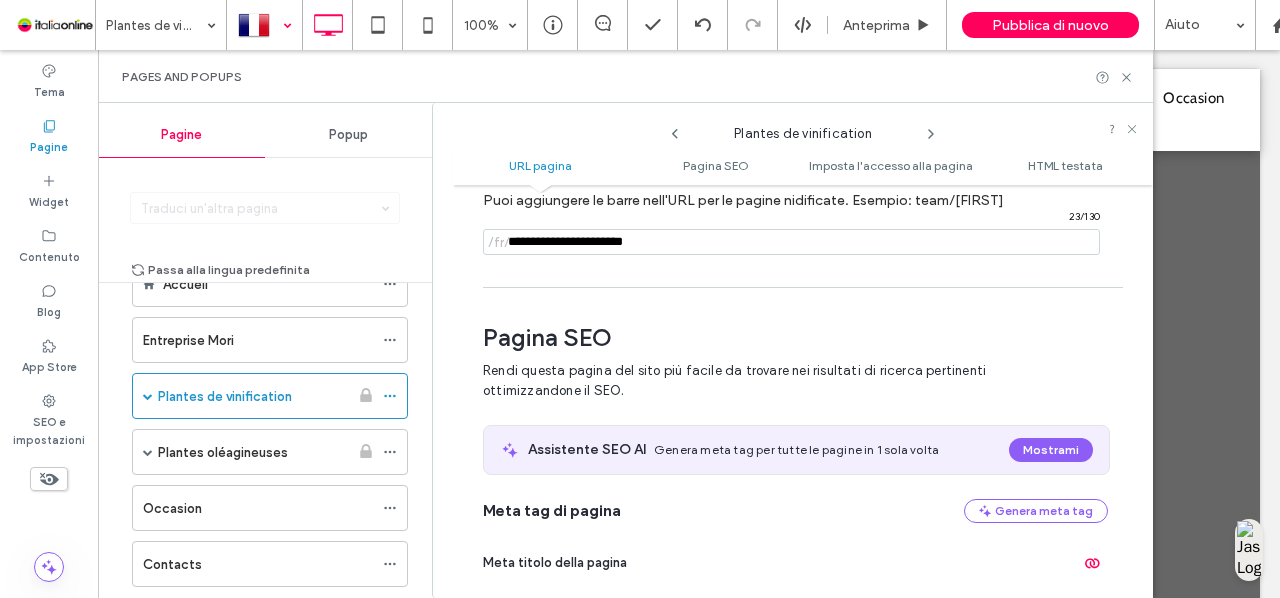 scroll, scrollTop: 147, scrollLeft: 0, axis: vertical 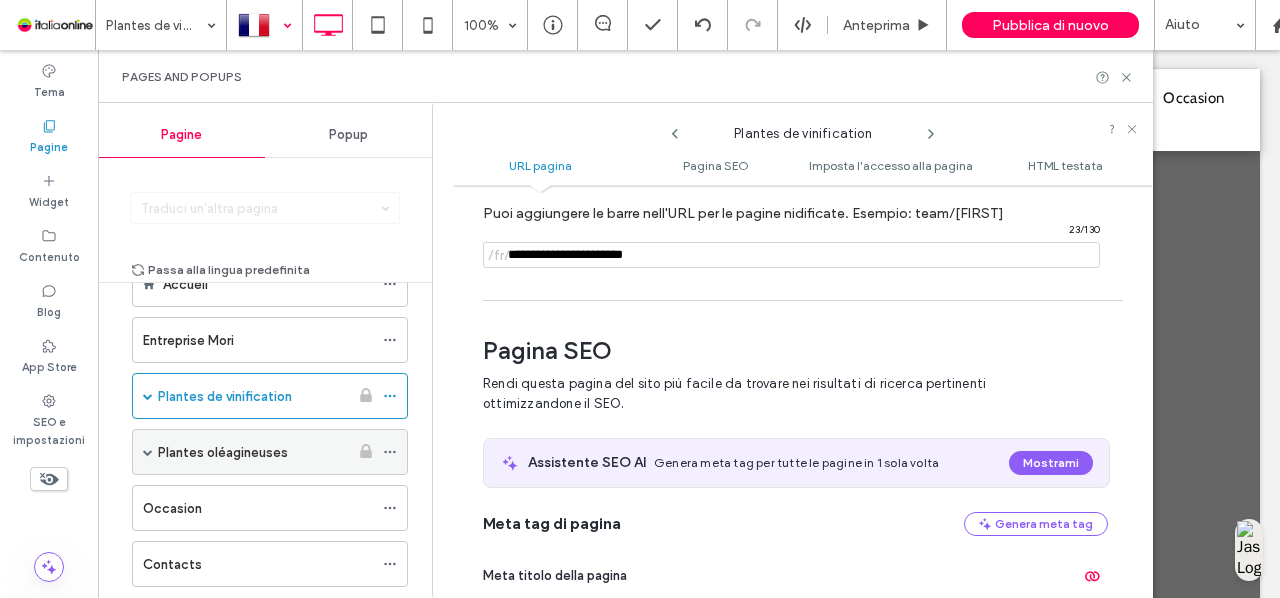 click 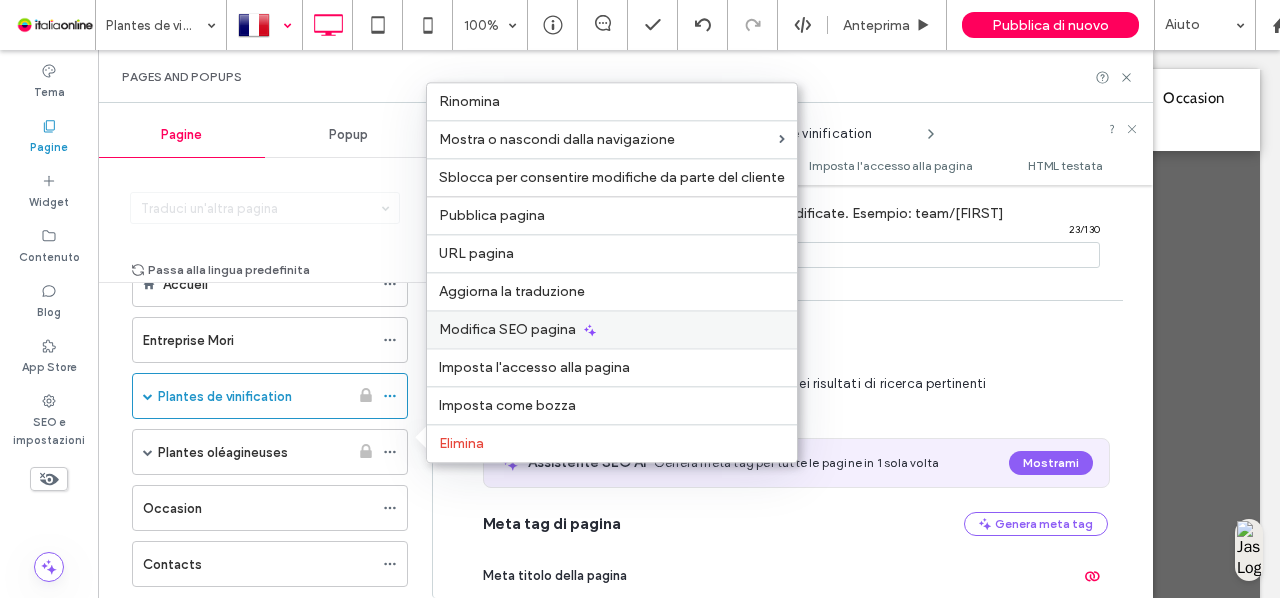 click on "Modifica SEO pagina" at bounding box center [612, 329] 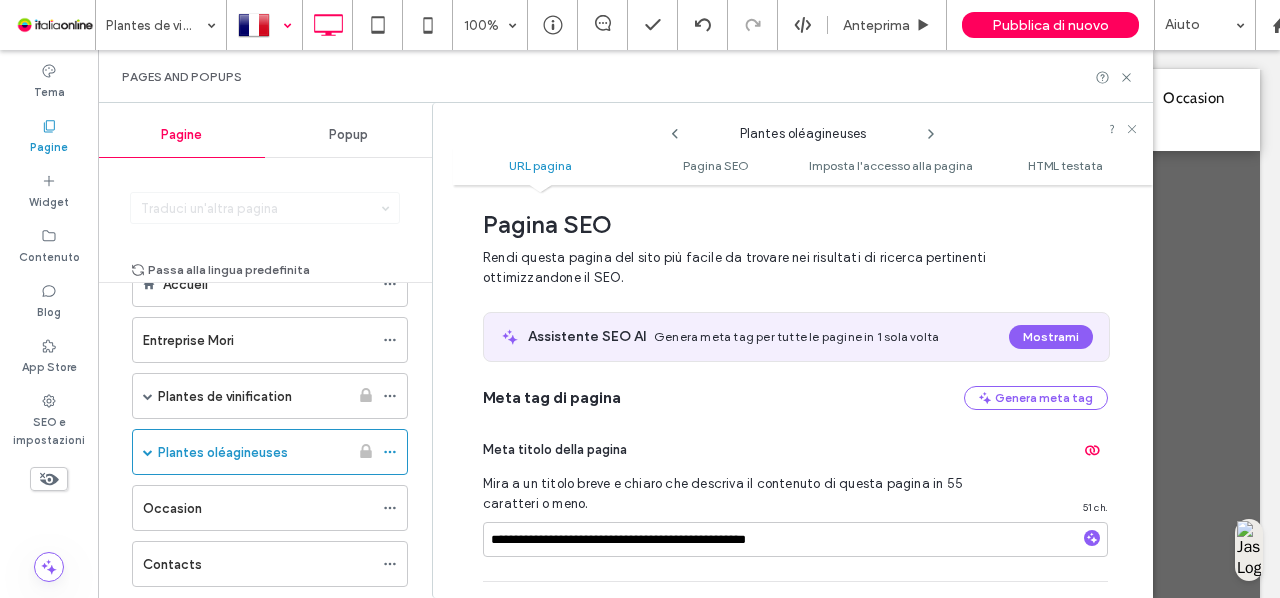 scroll, scrollTop: 0, scrollLeft: 0, axis: both 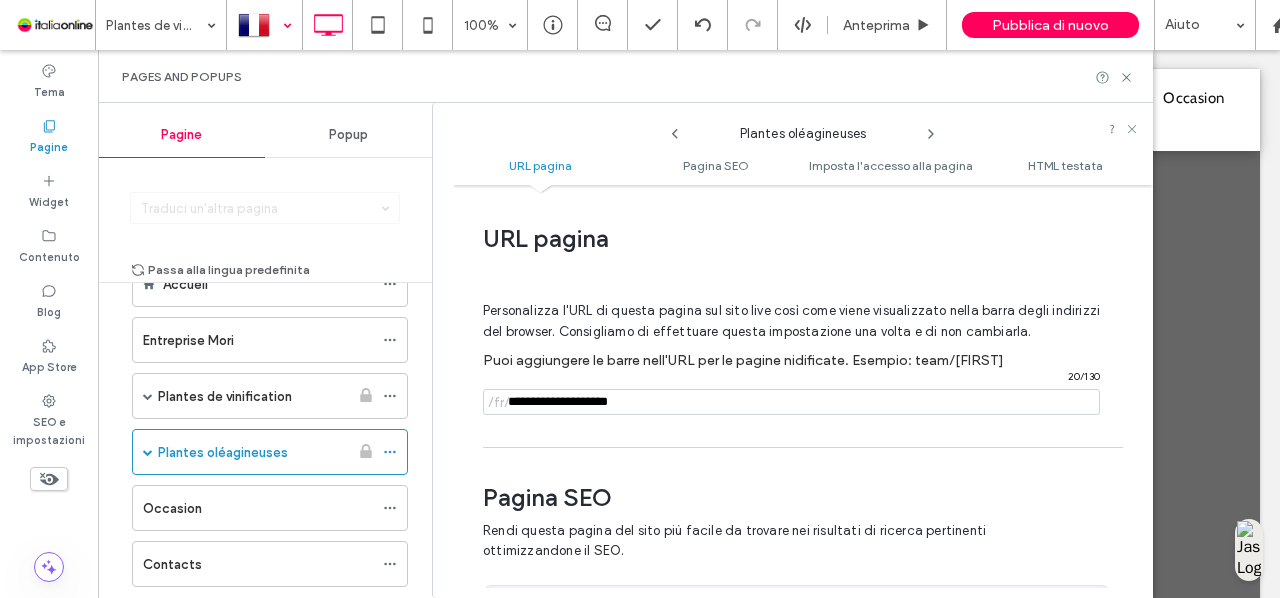 click at bounding box center [791, 402] 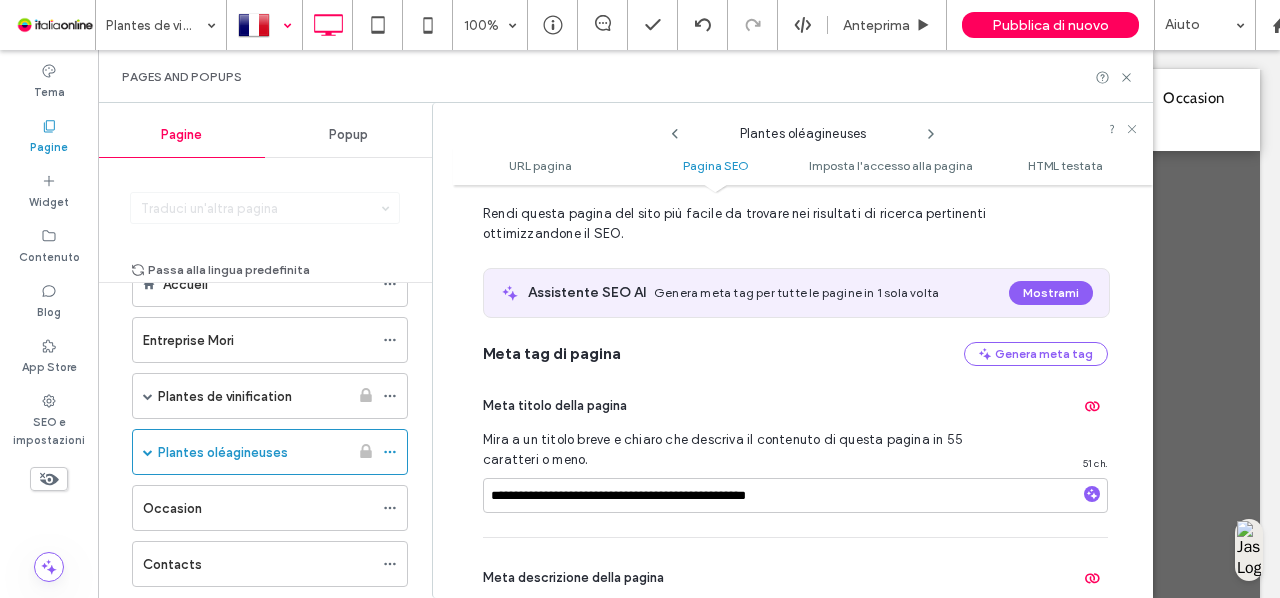 scroll, scrollTop: 318, scrollLeft: 0, axis: vertical 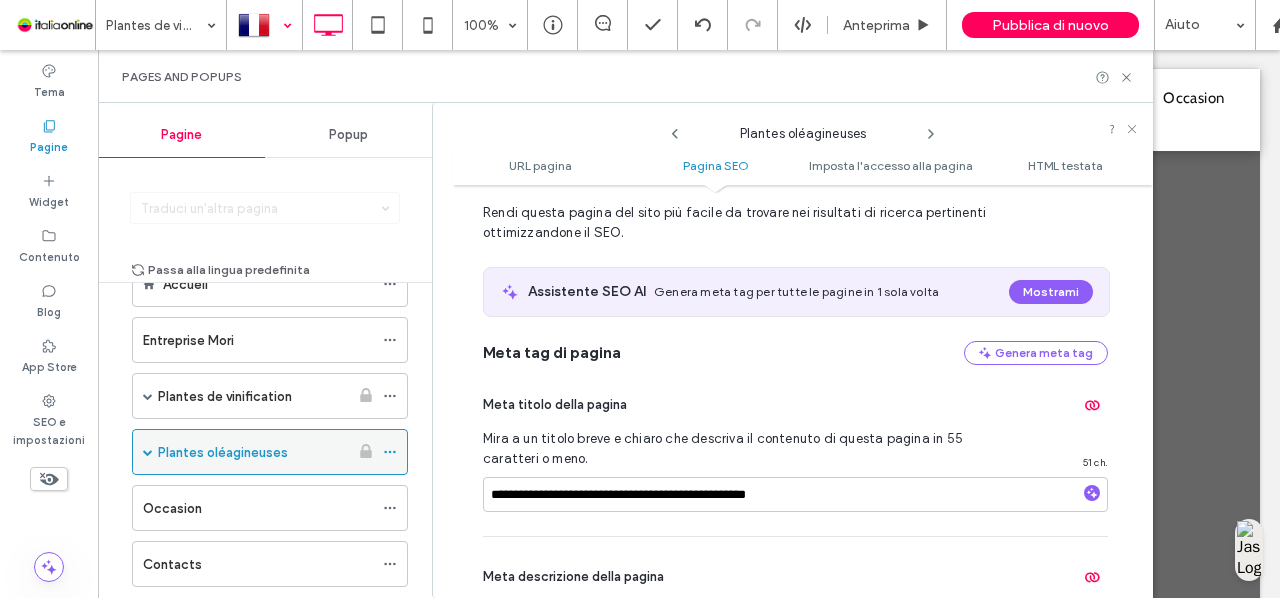 click on "Plantes oléagineuses" at bounding box center (270, 452) 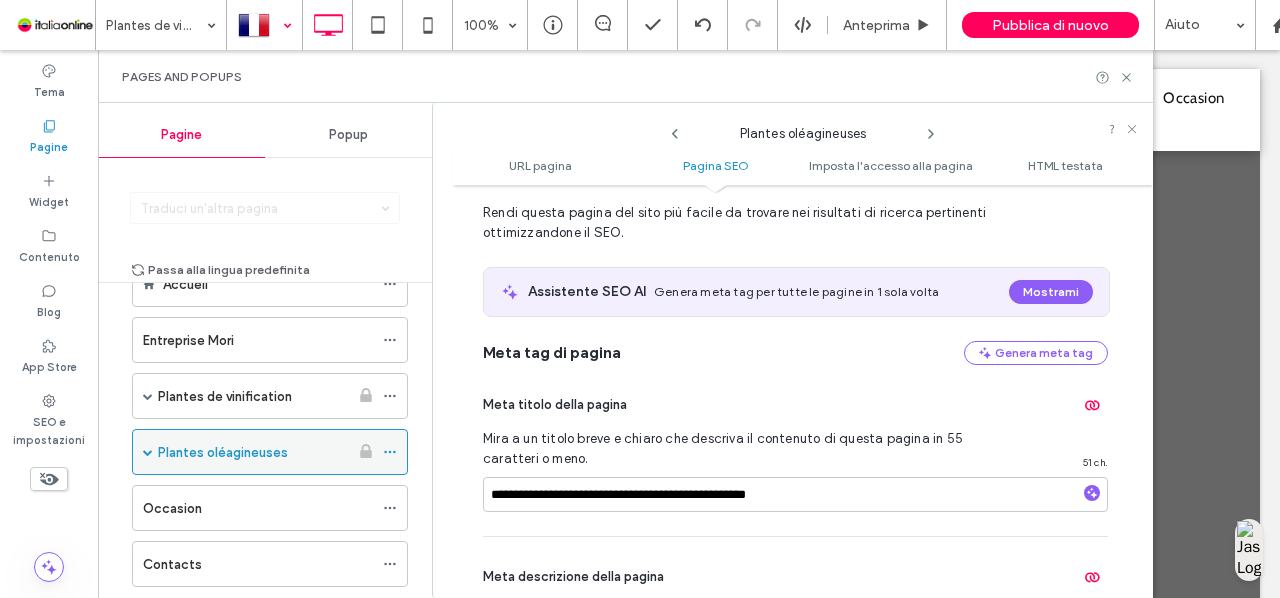 click at bounding box center (148, 452) 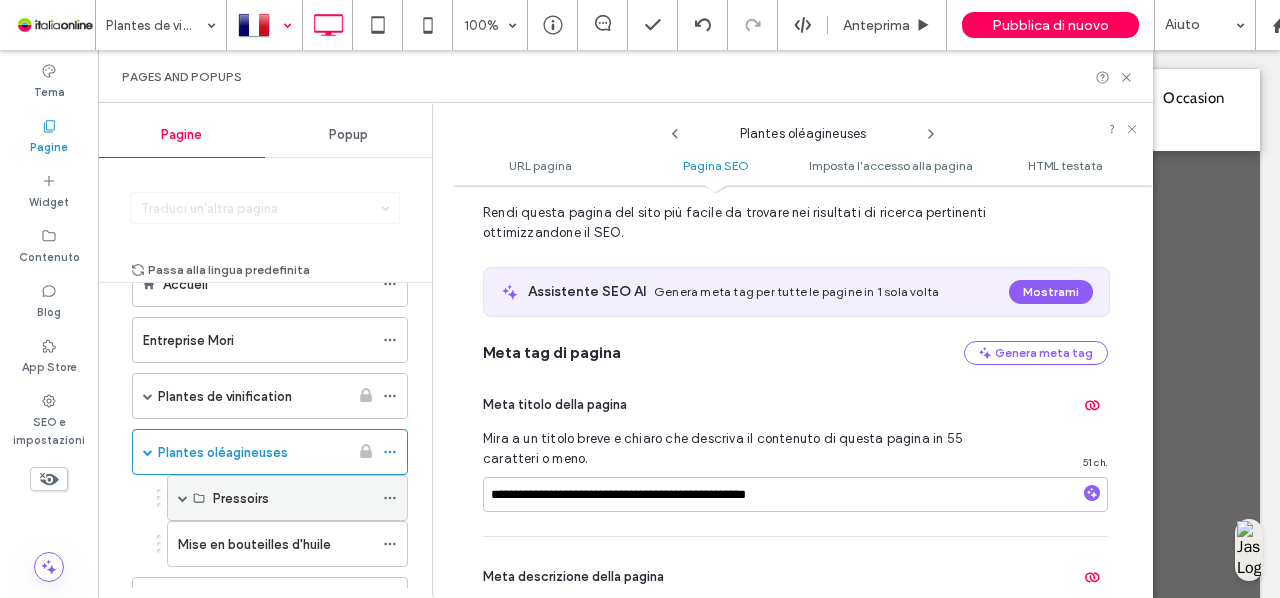 click on "Pressoirs" at bounding box center (293, 498) 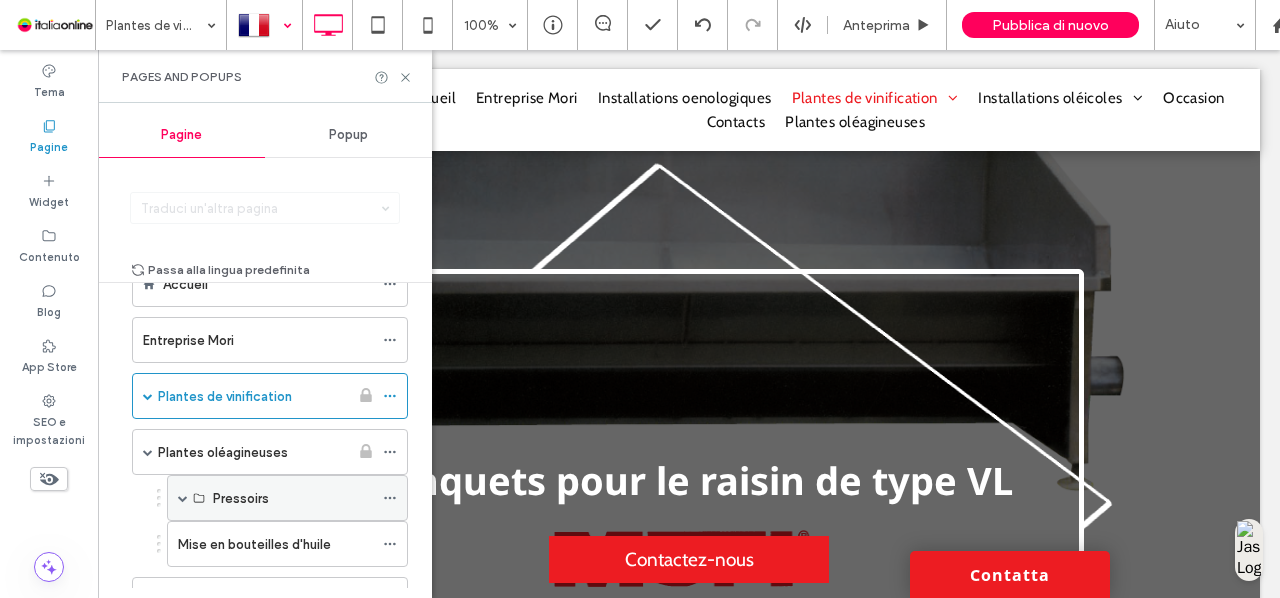 click 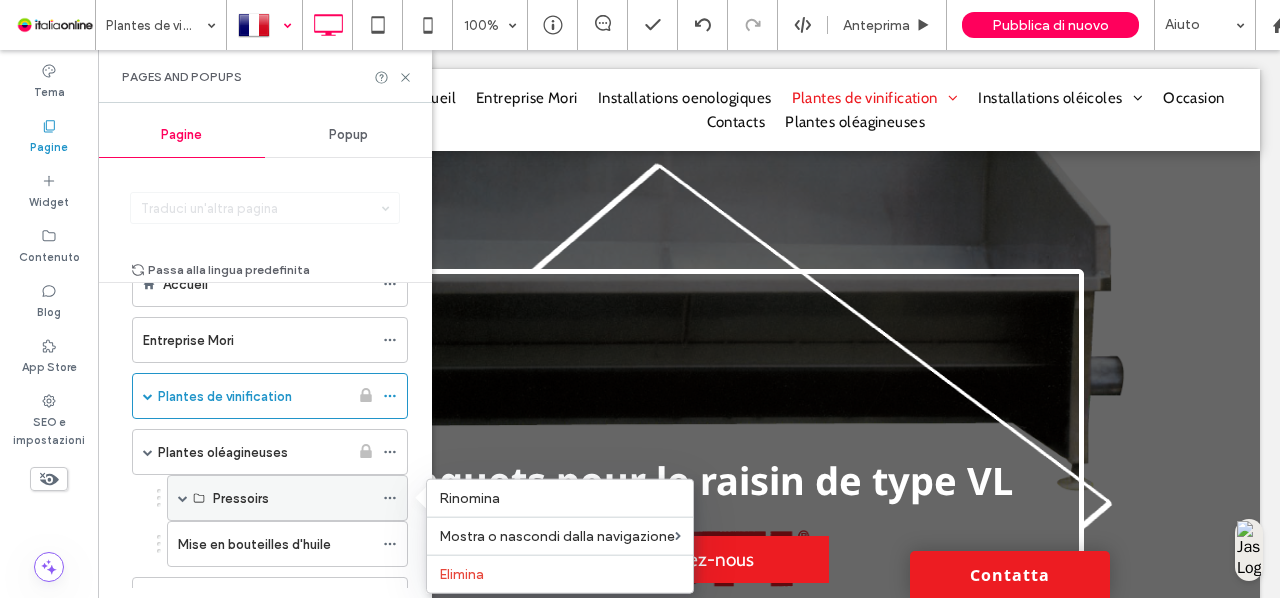 click 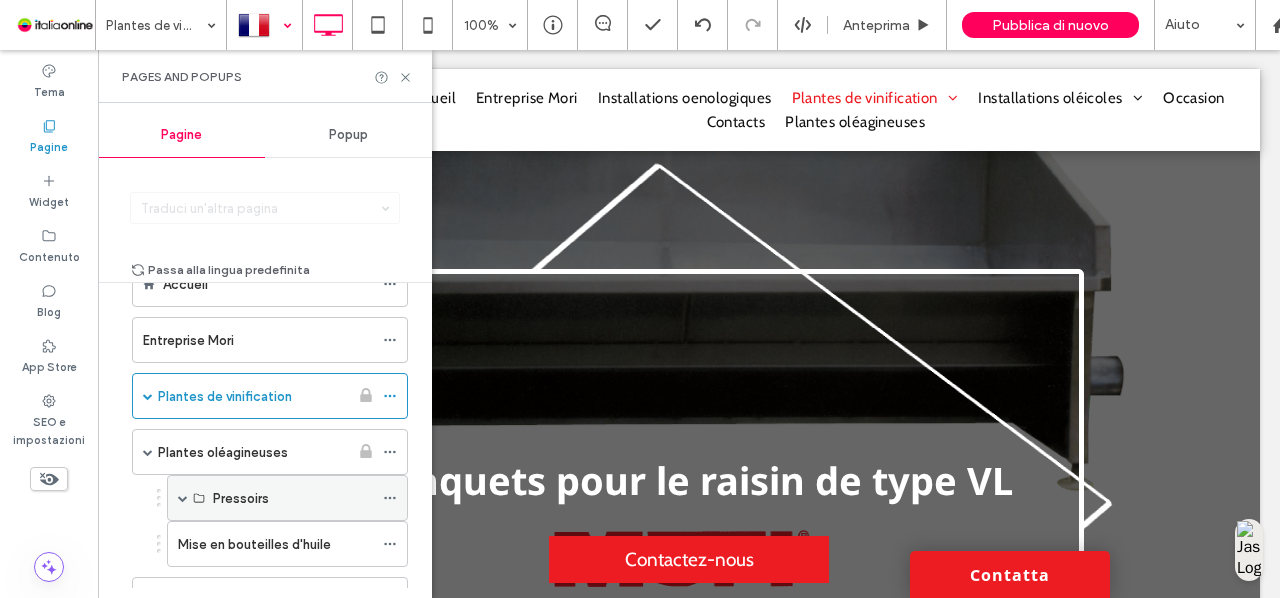 click 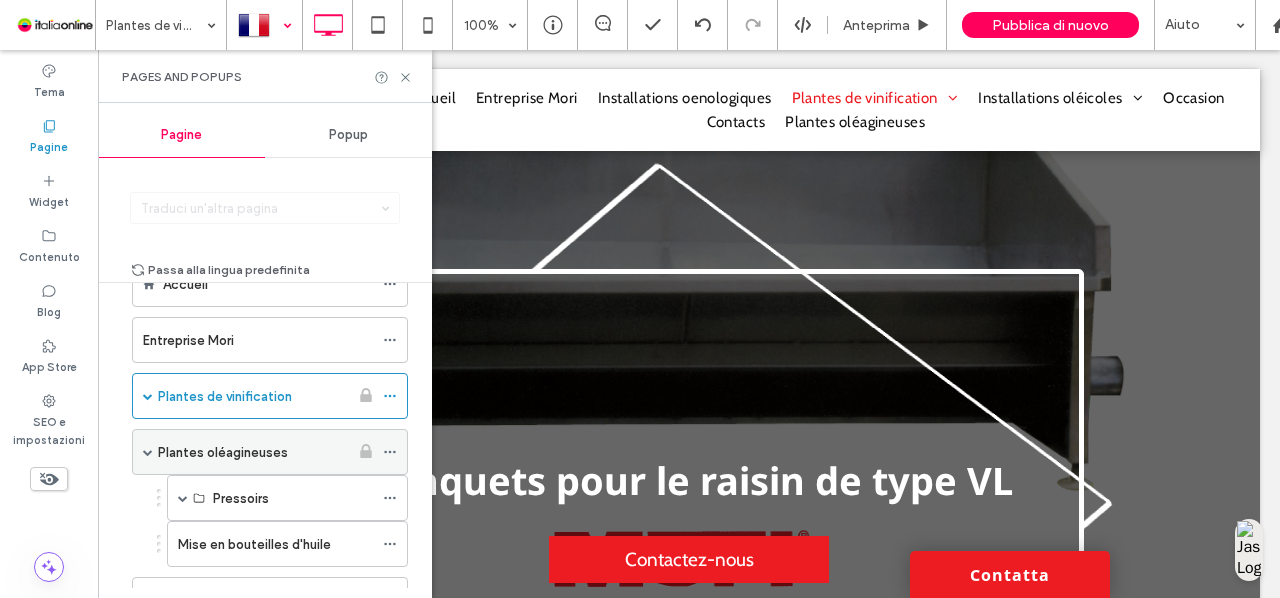 click 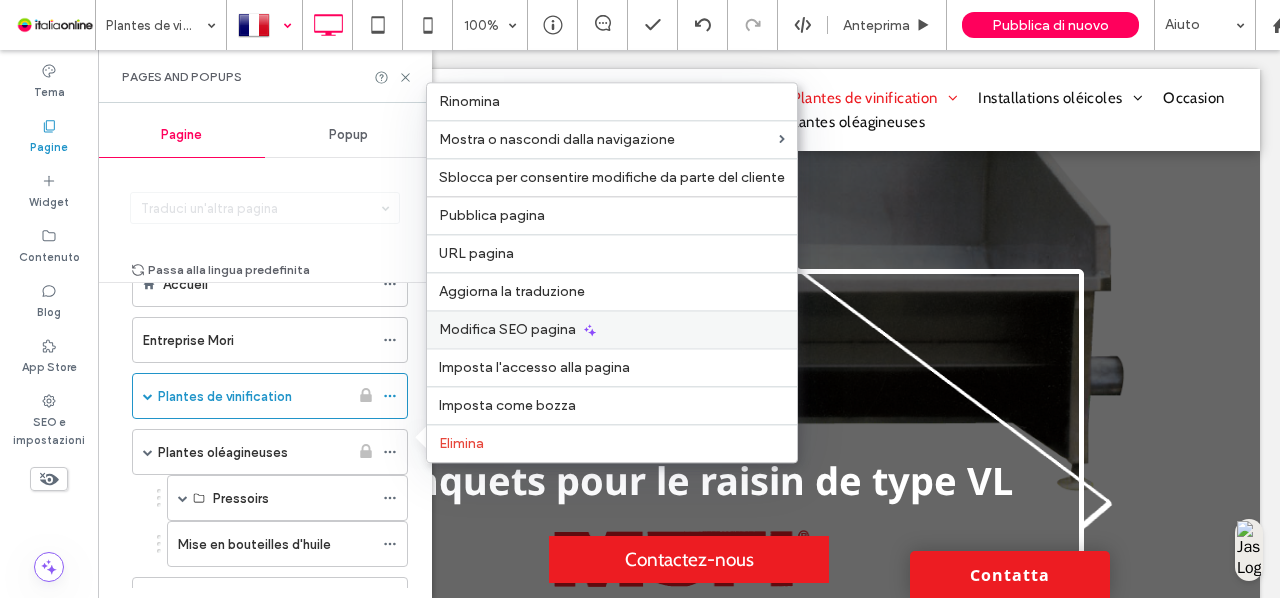click on "Modifica SEO pagina" at bounding box center [612, 329] 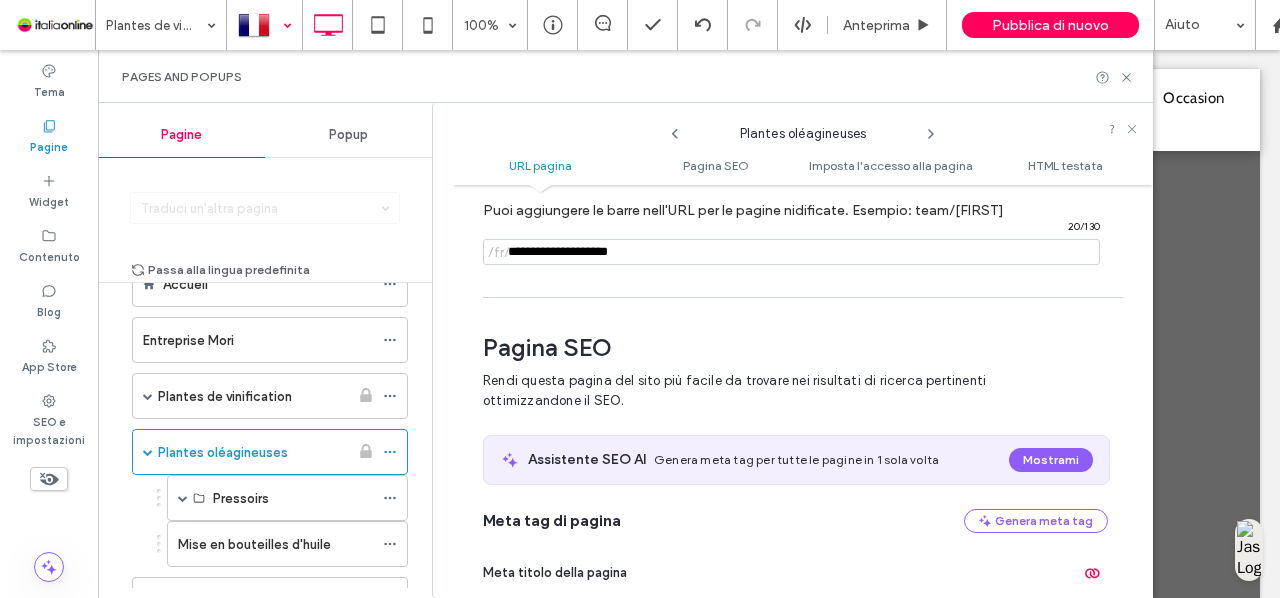 scroll, scrollTop: 273, scrollLeft: 0, axis: vertical 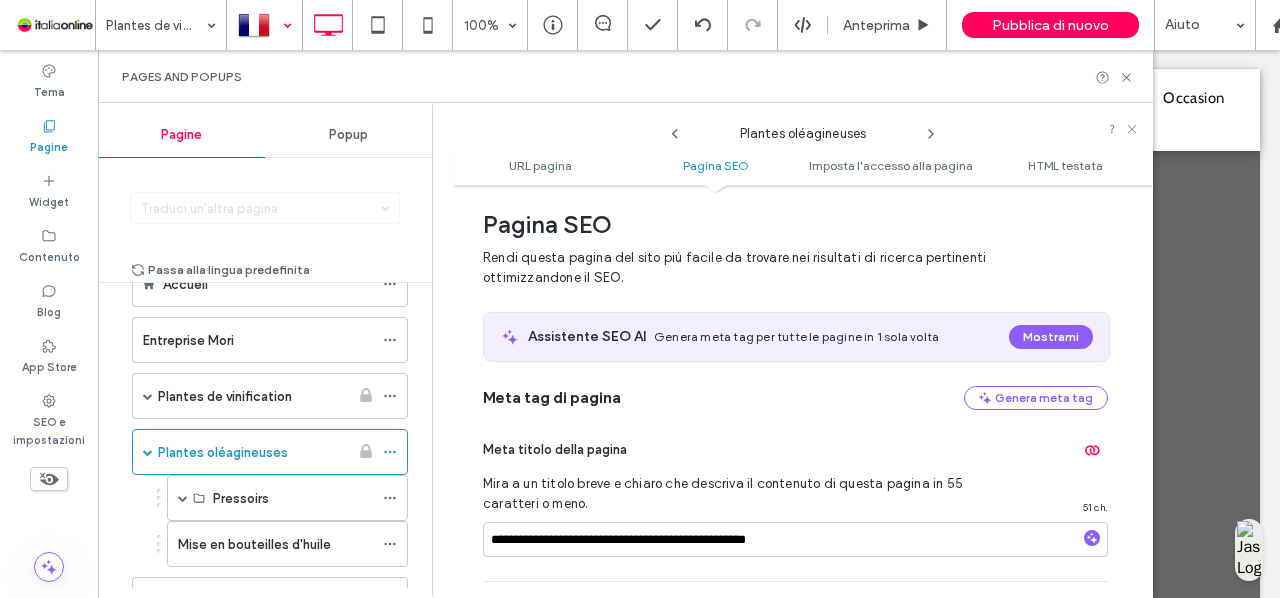 click 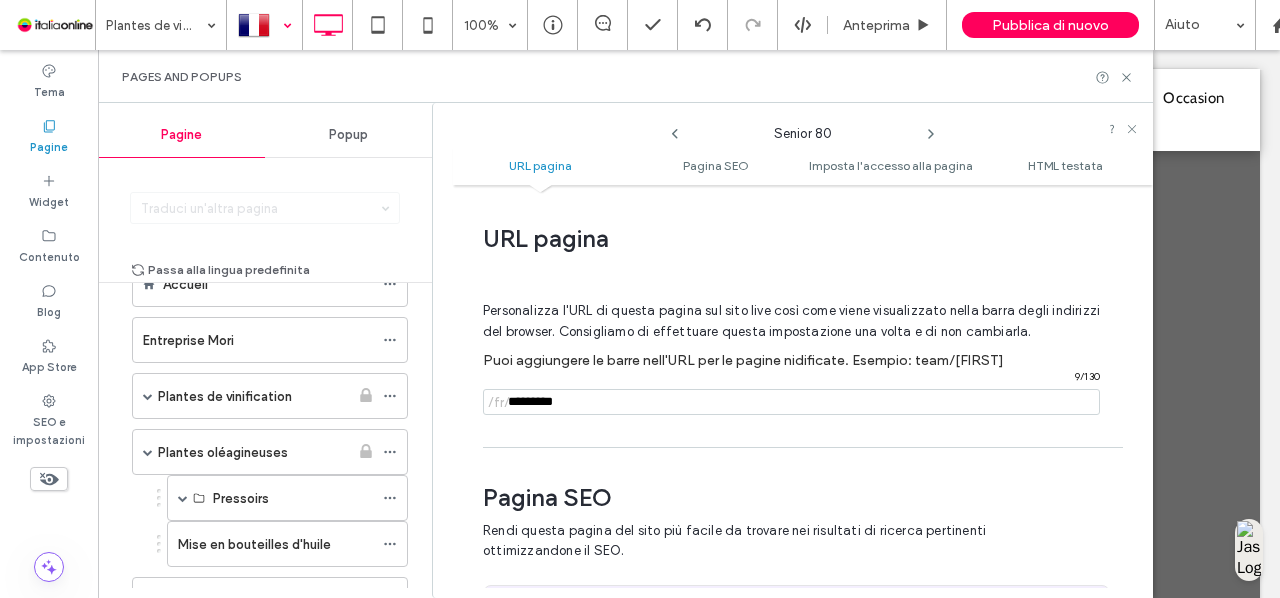 scroll, scrollTop: 273, scrollLeft: 0, axis: vertical 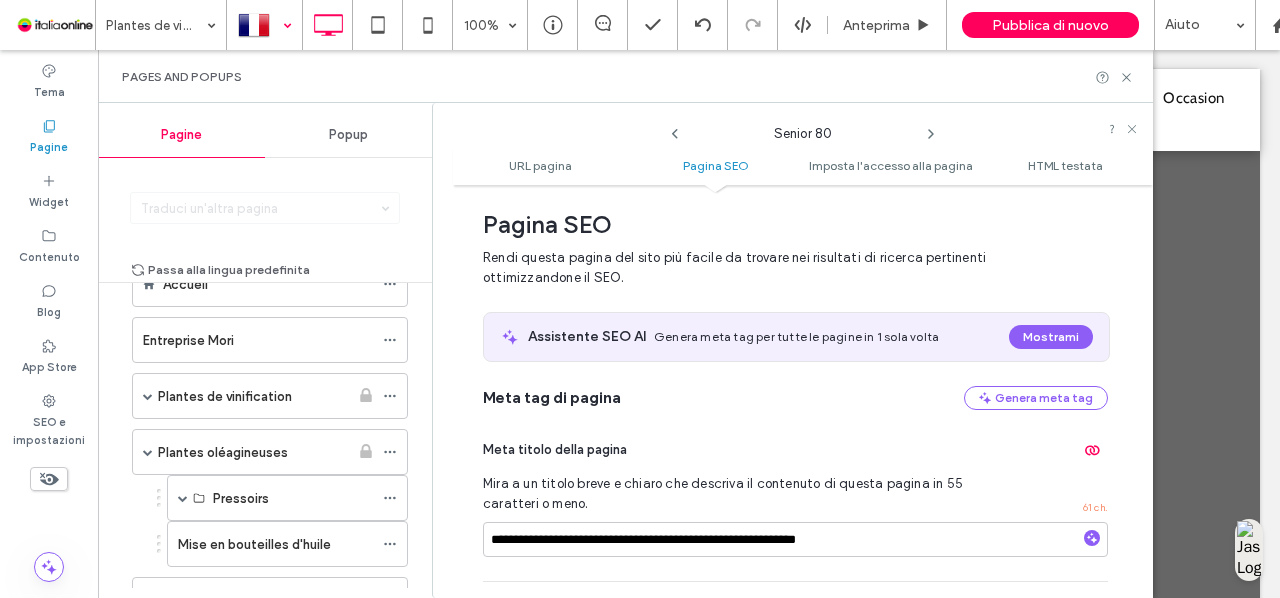 click 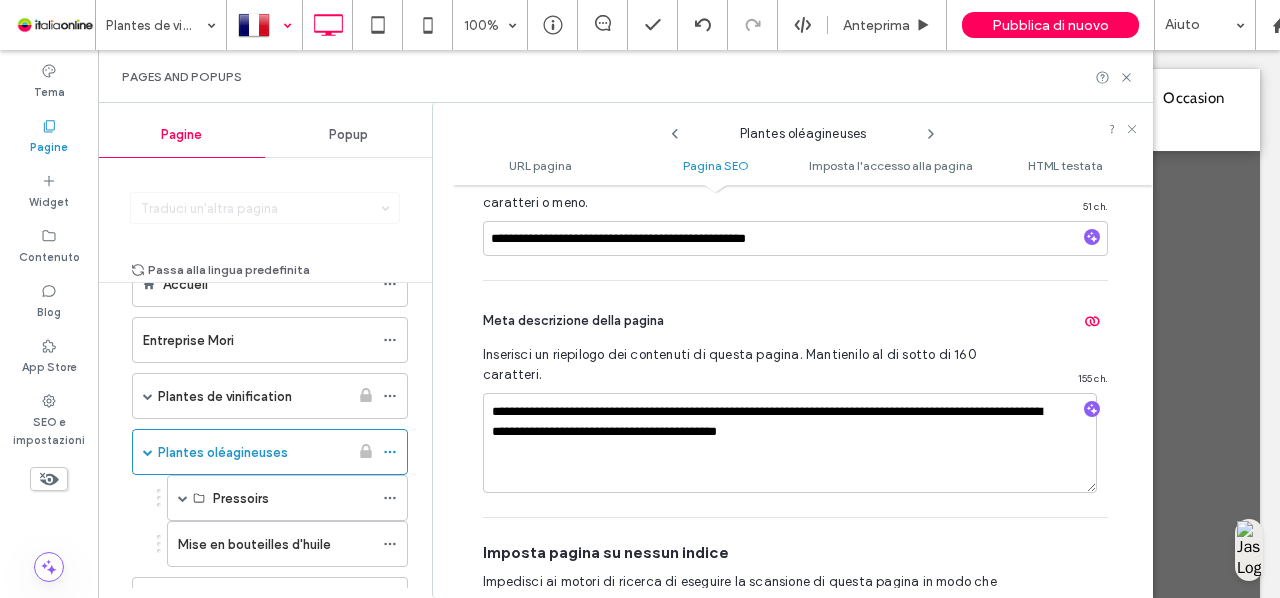 scroll, scrollTop: 611, scrollLeft: 0, axis: vertical 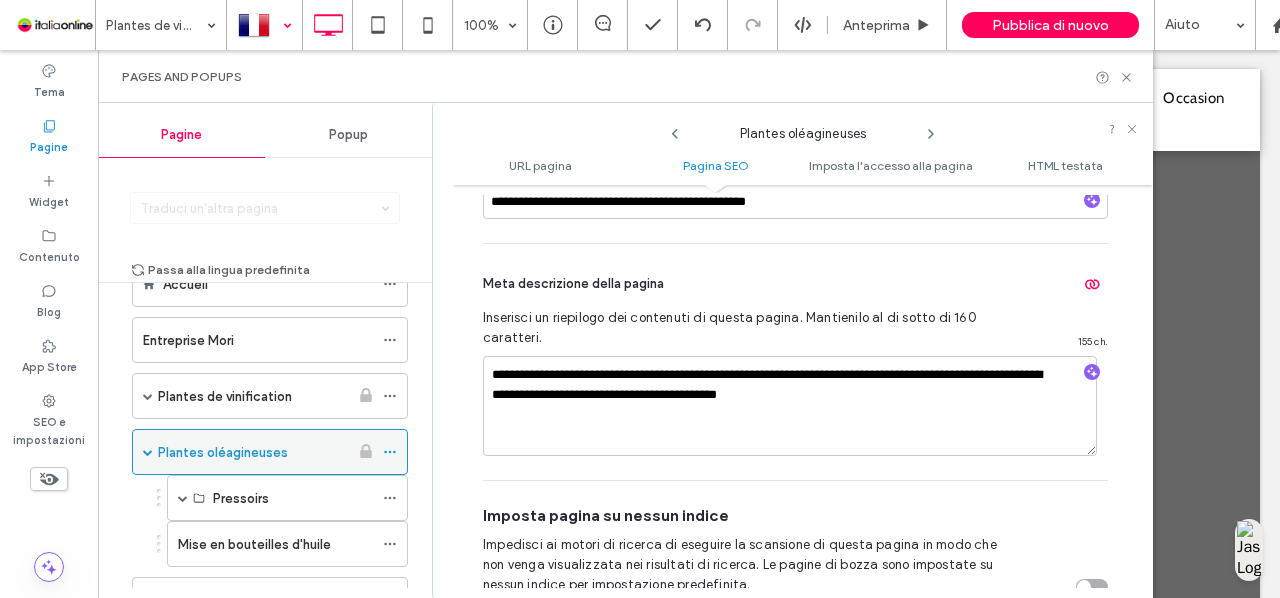 click on "Plantes oléagineuses" at bounding box center (223, 452) 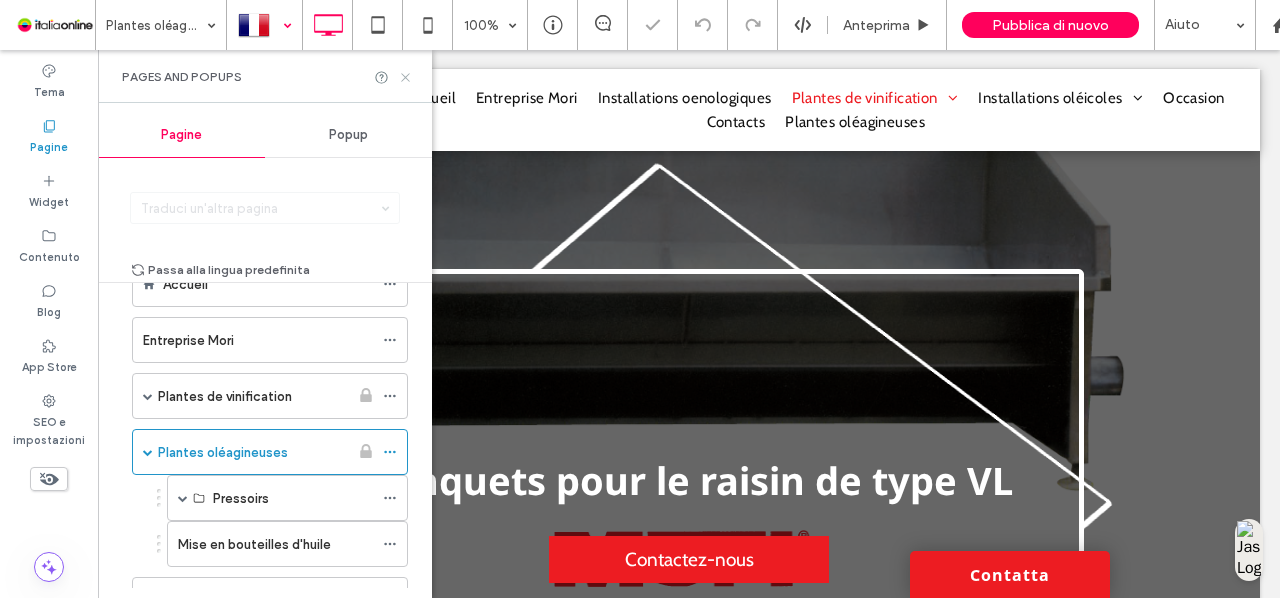 click 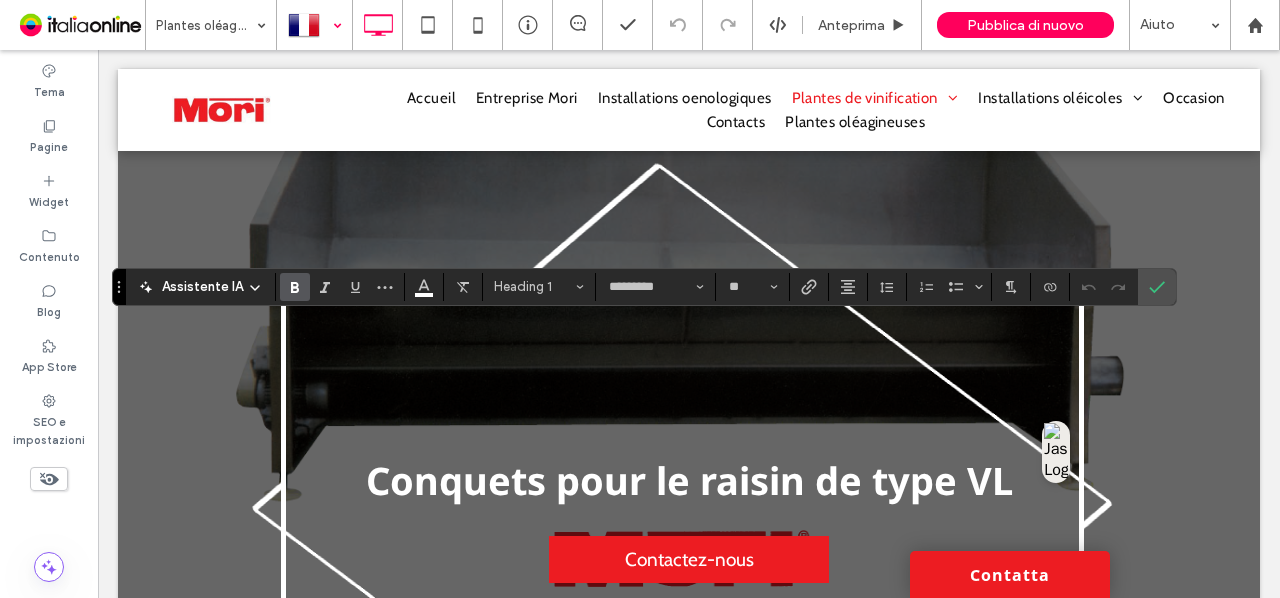 type on "*********" 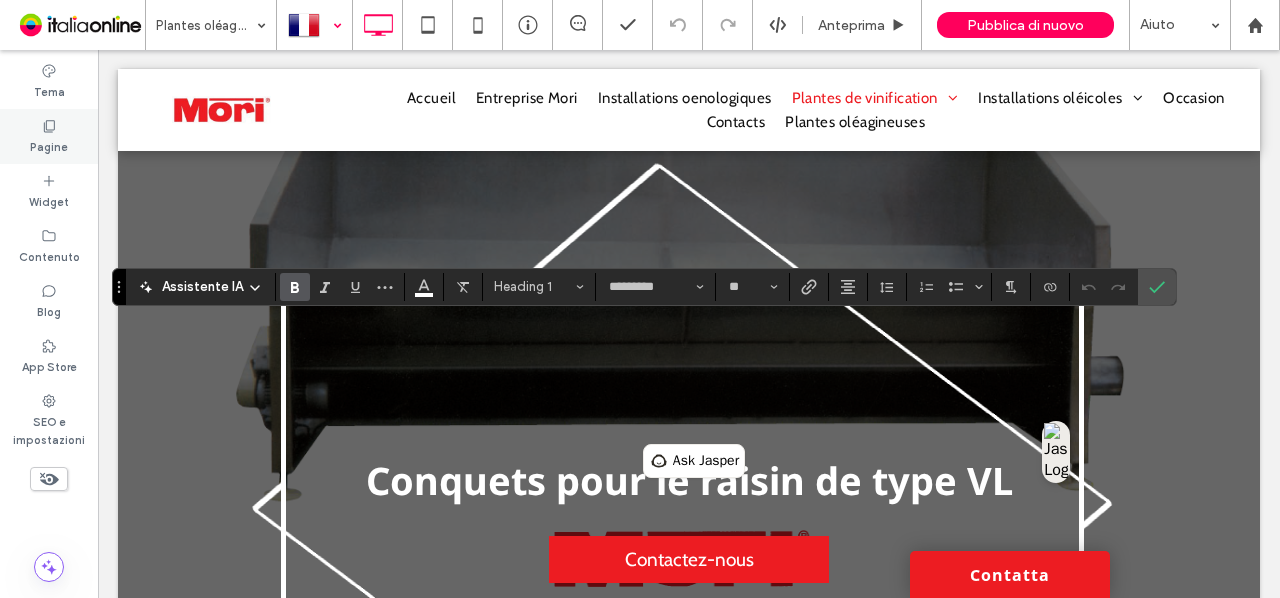 click on "Pagine" at bounding box center (49, 136) 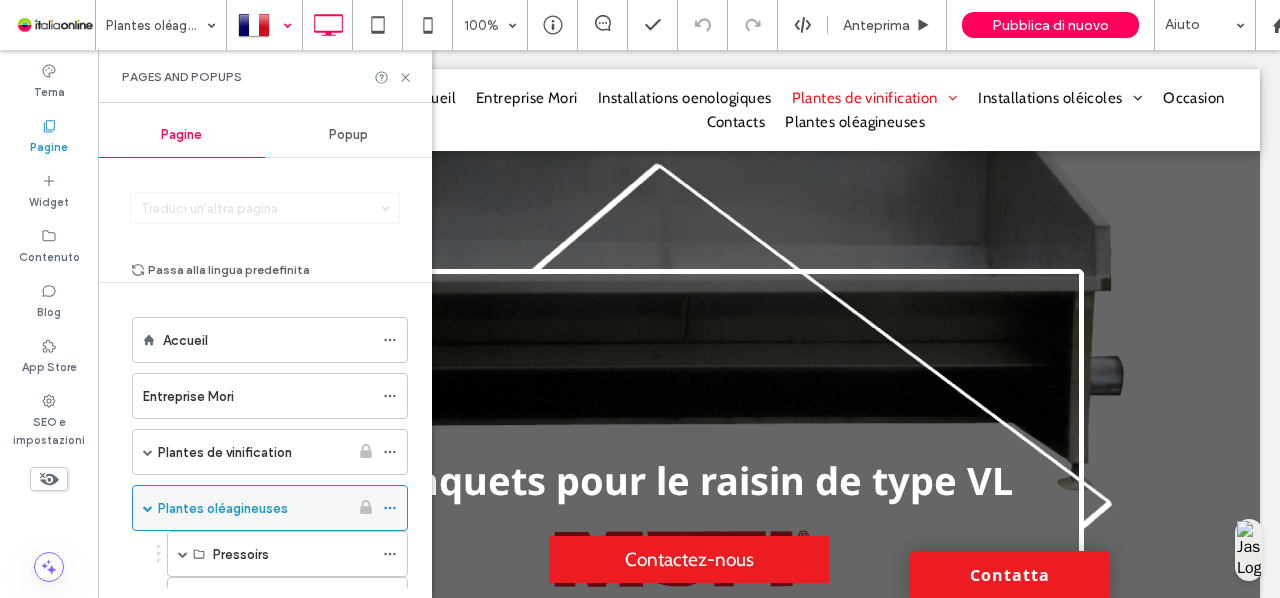 click 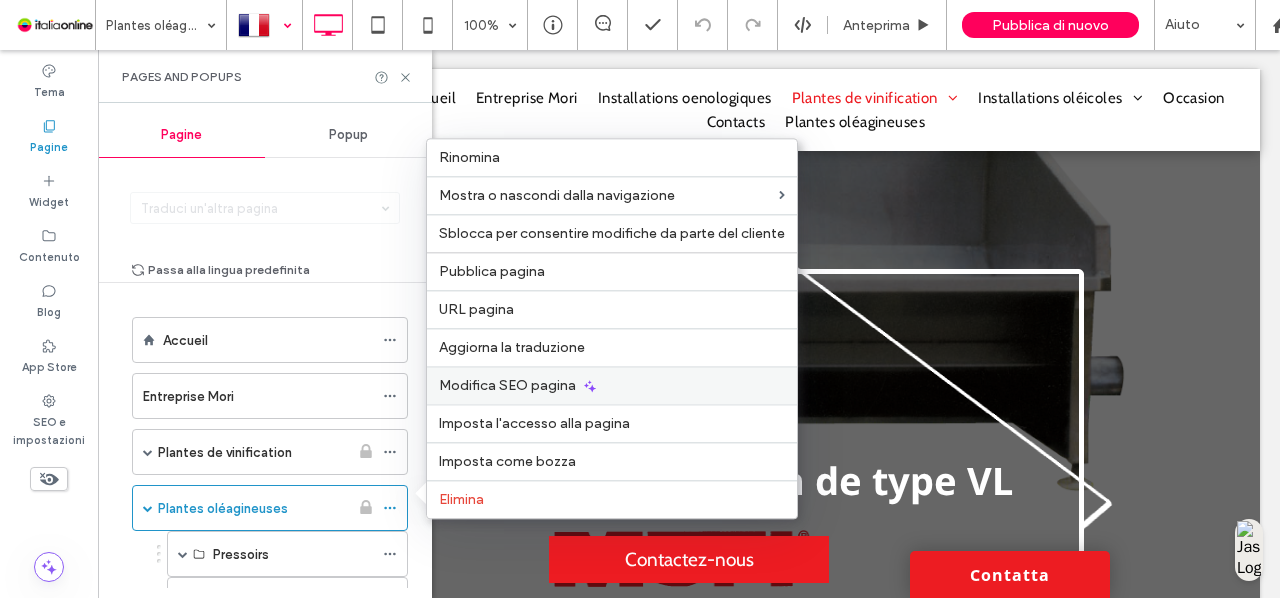 click on "Modifica SEO pagina" at bounding box center (612, 385) 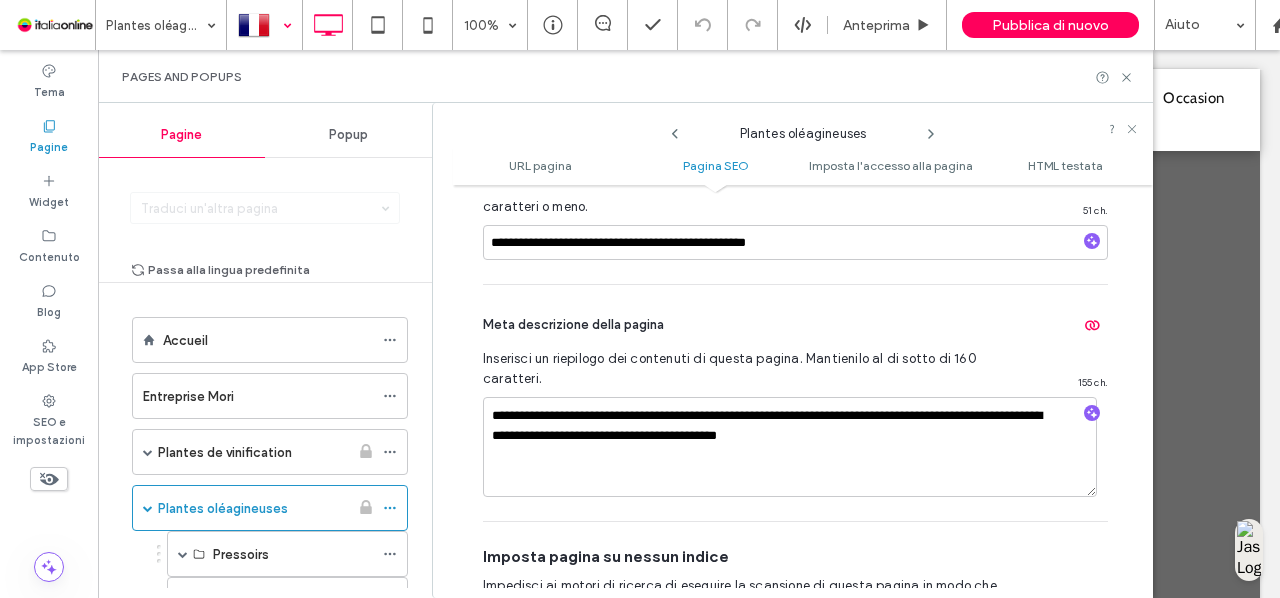 scroll, scrollTop: 571, scrollLeft: 0, axis: vertical 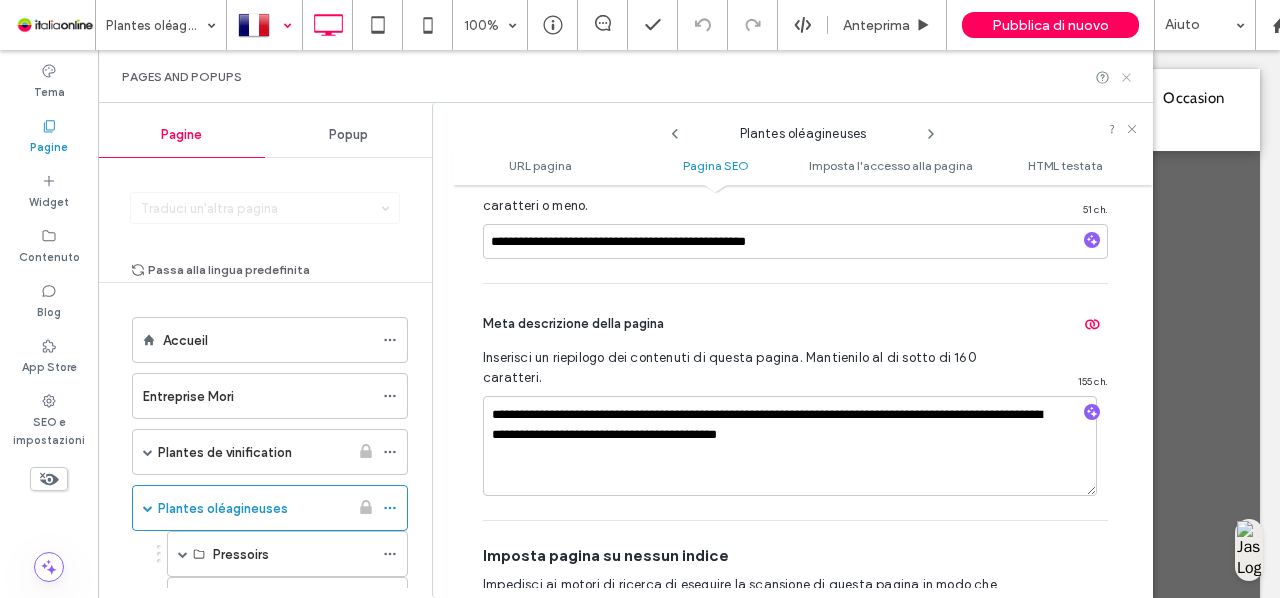 click 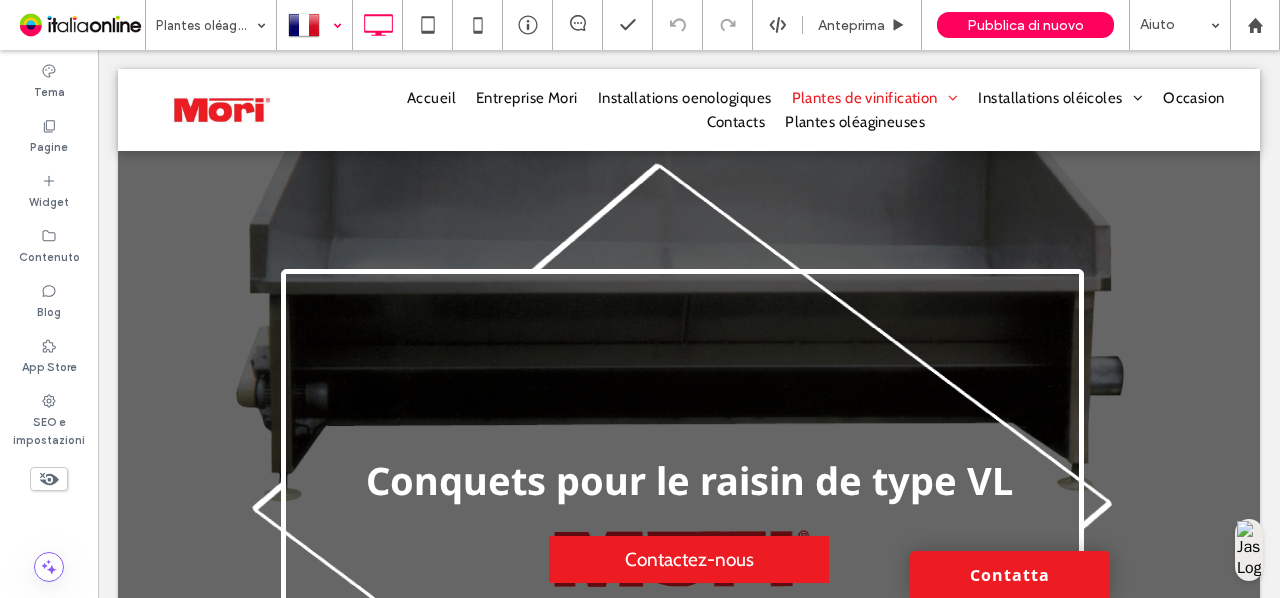 click at bounding box center [314, 25] 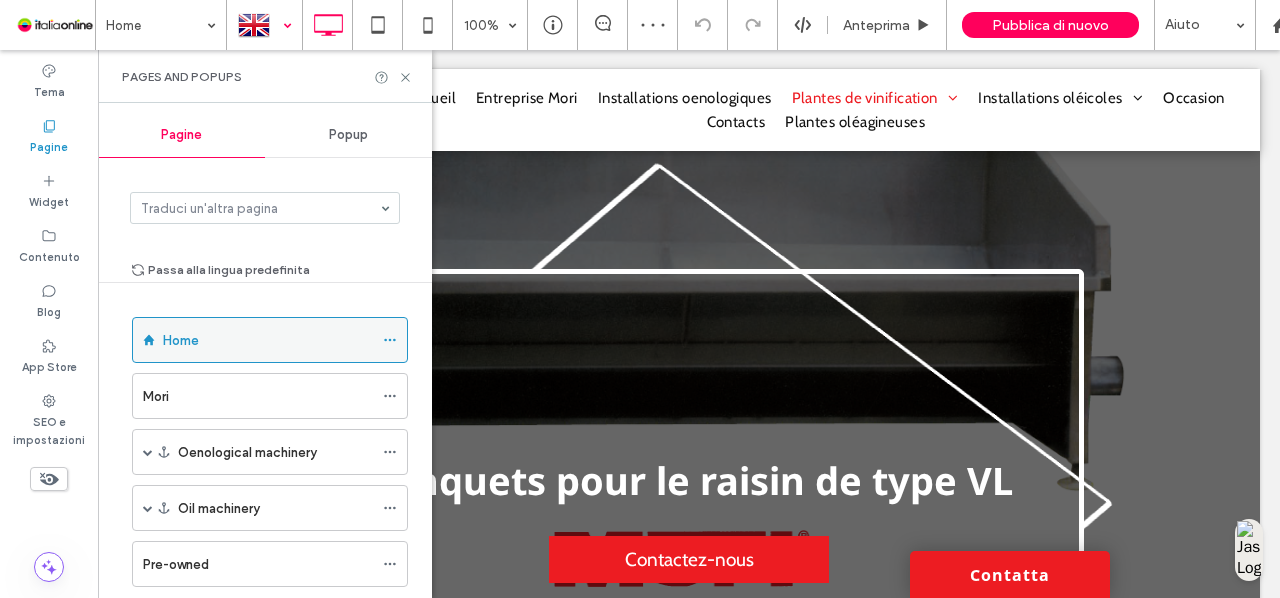 click 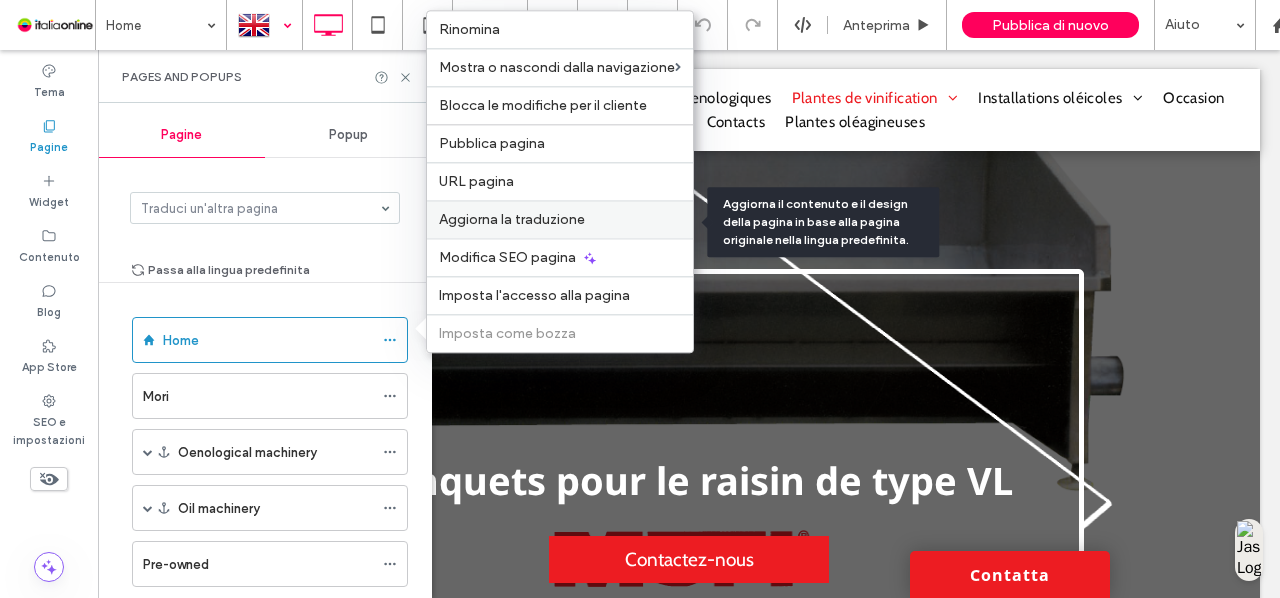 click on "Aggiorna la traduzione" at bounding box center [512, 219] 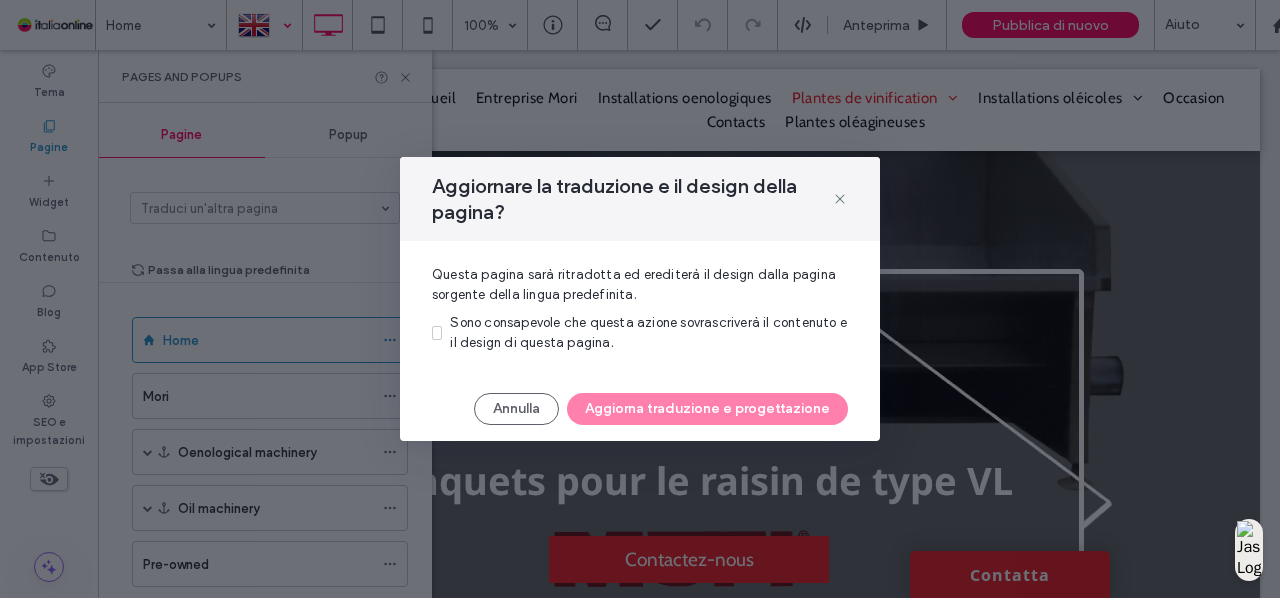 click 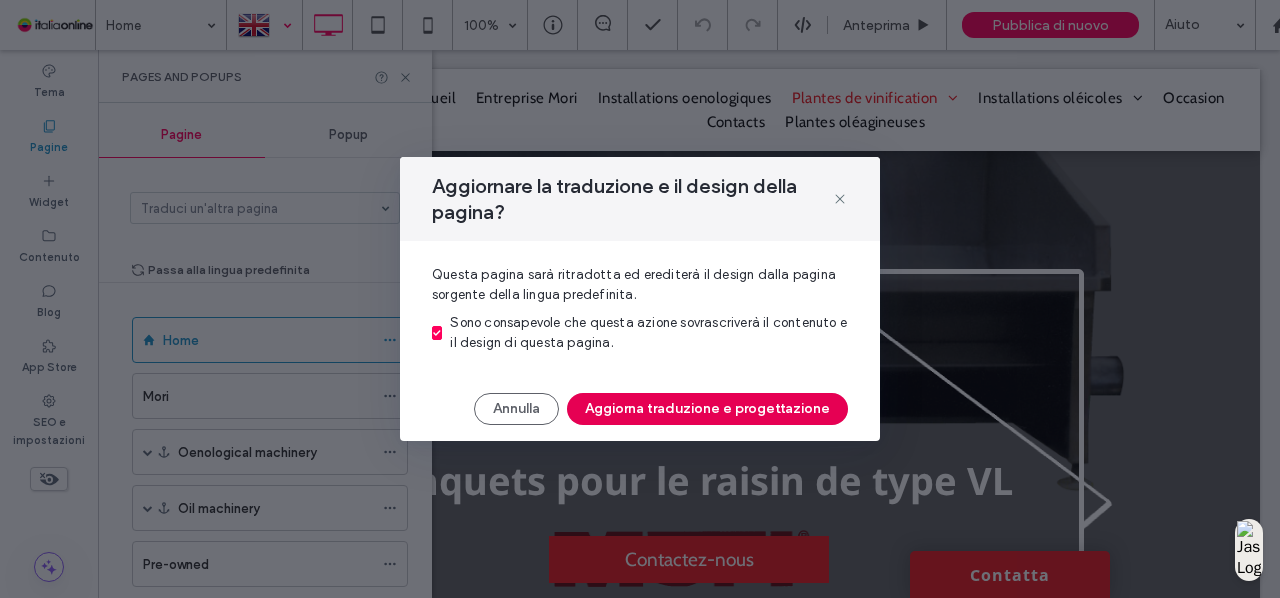 click on "Aggiorna traduzione e progettazione" at bounding box center (707, 409) 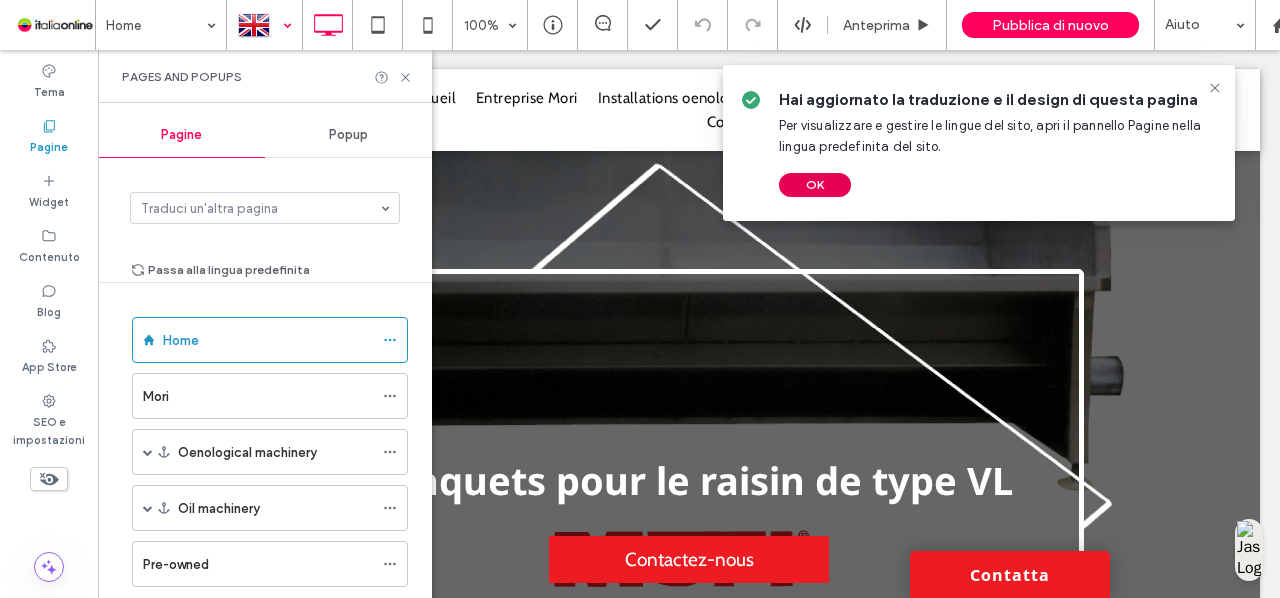 click on "OK" at bounding box center [815, 185] 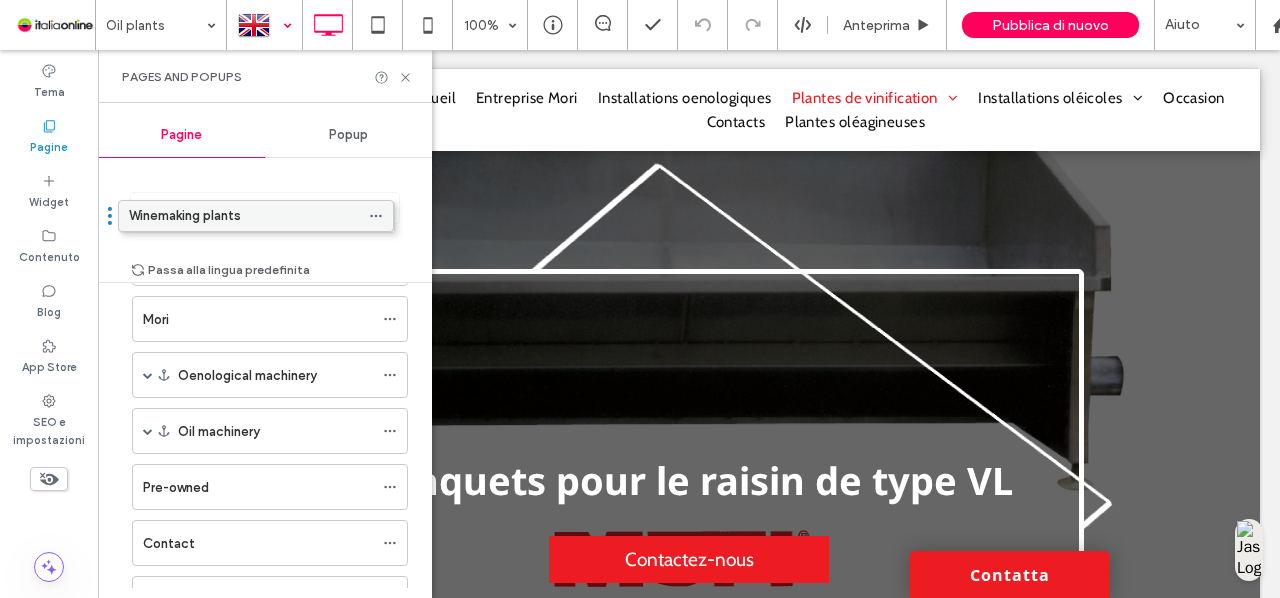 scroll, scrollTop: 57, scrollLeft: 0, axis: vertical 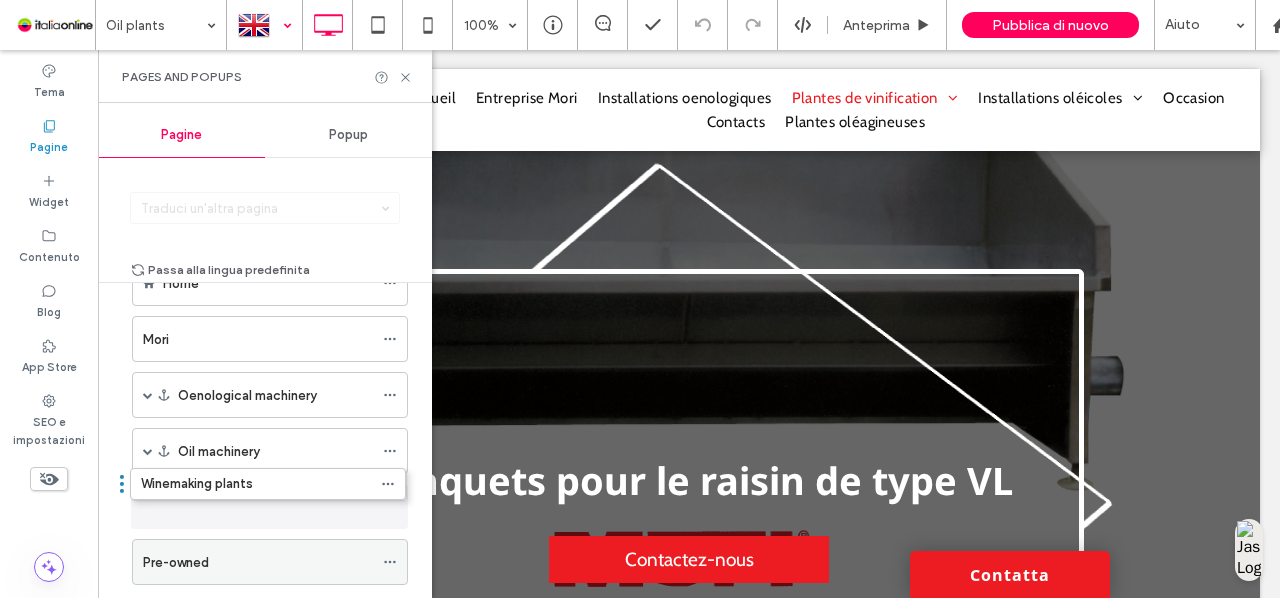 drag, startPoint x: 312, startPoint y: 467, endPoint x: 310, endPoint y: 496, distance: 29.068884 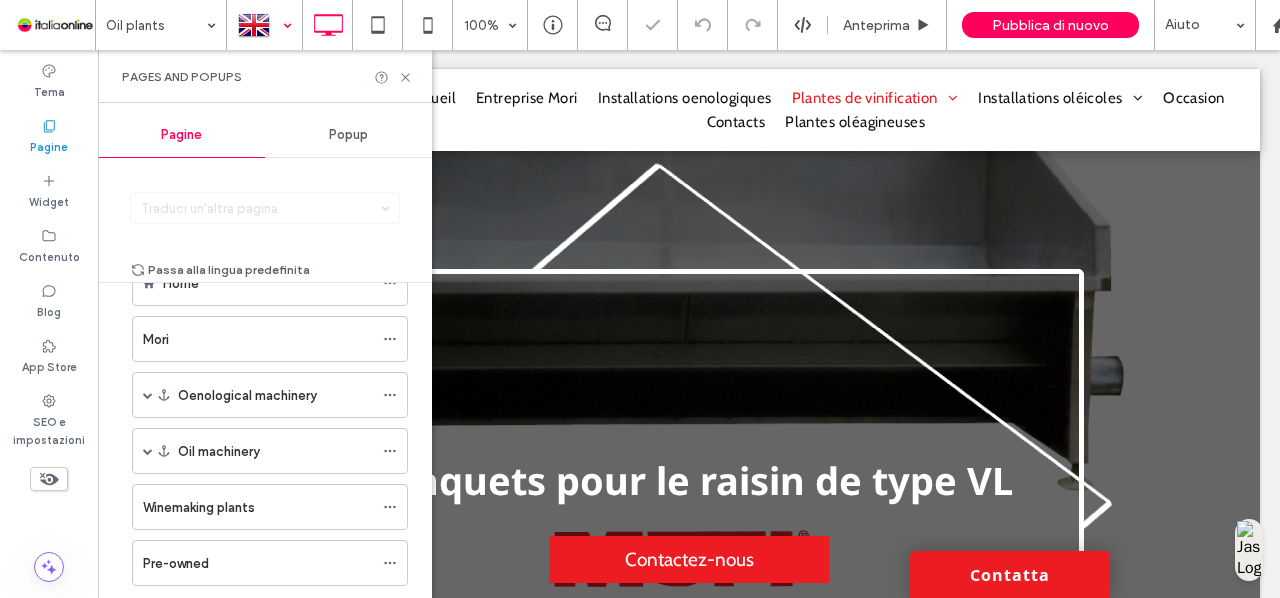 scroll, scrollTop: 597, scrollLeft: 0, axis: vertical 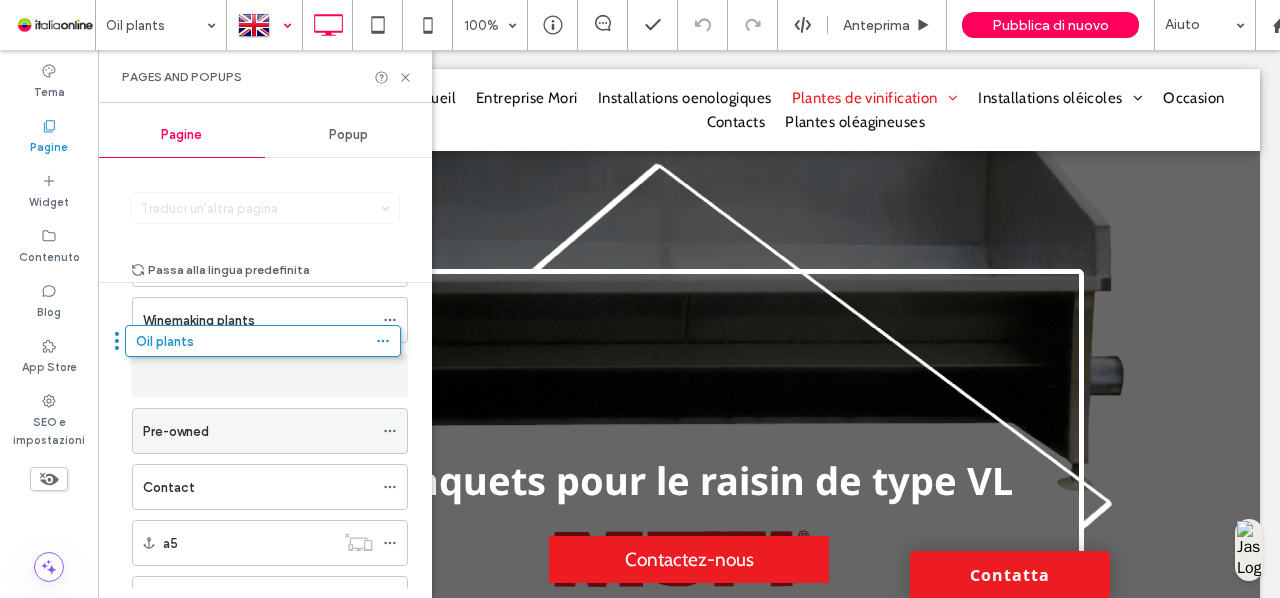 drag, startPoint x: 305, startPoint y: 519, endPoint x: 297, endPoint y: 359, distance: 160.19987 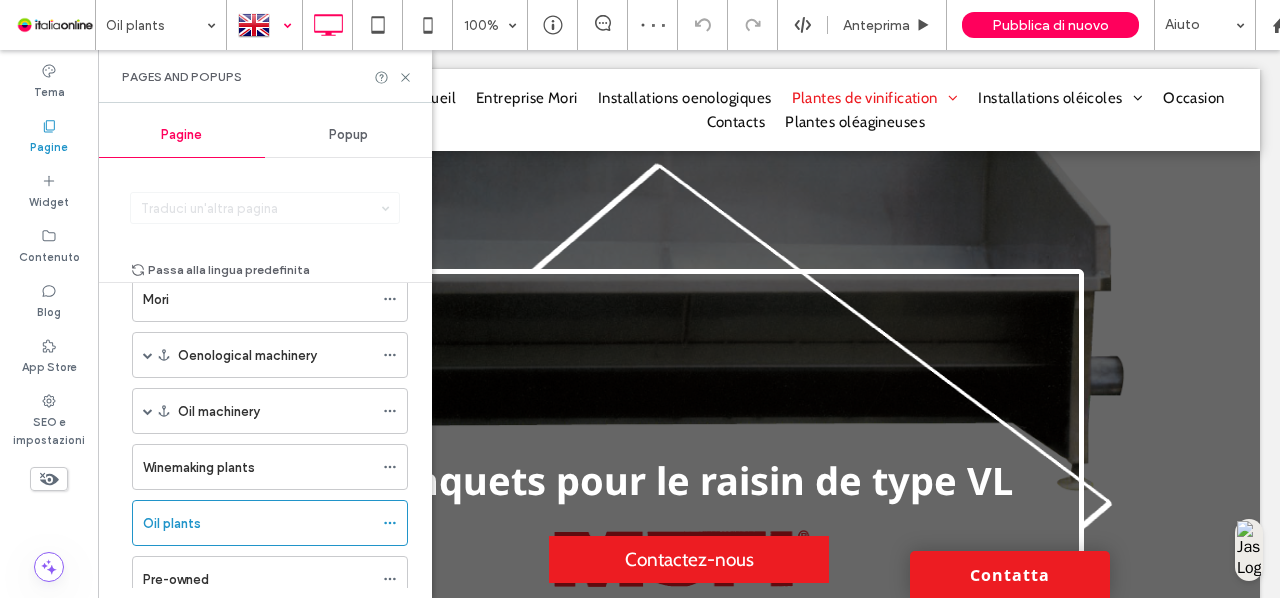 scroll, scrollTop: 78, scrollLeft: 0, axis: vertical 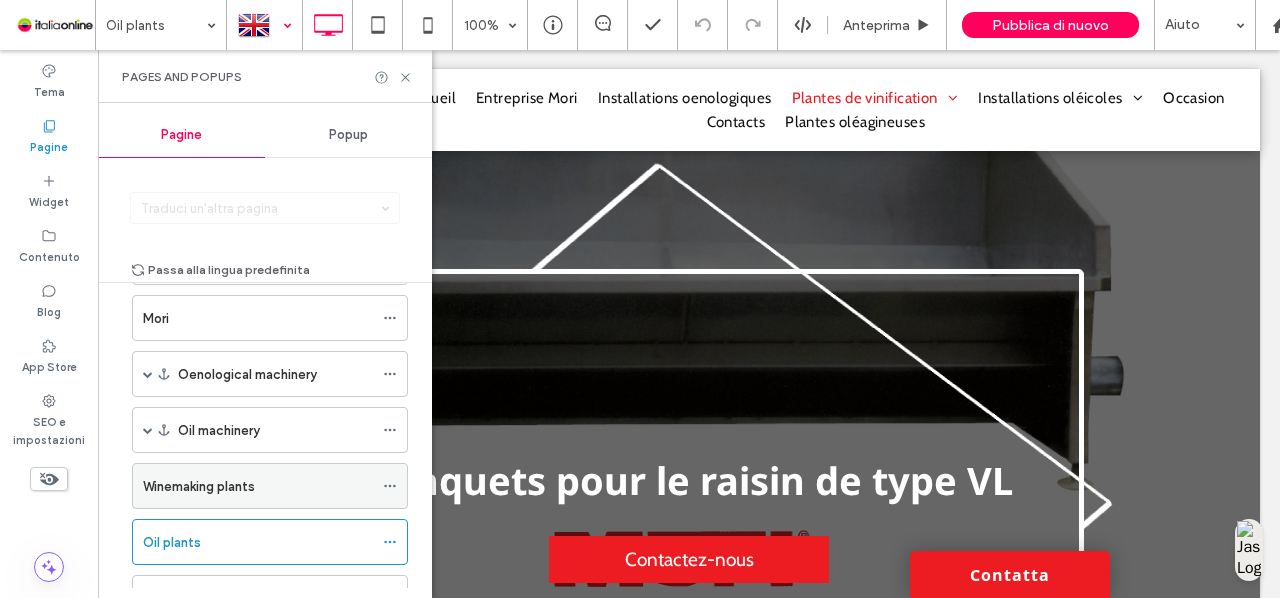 click 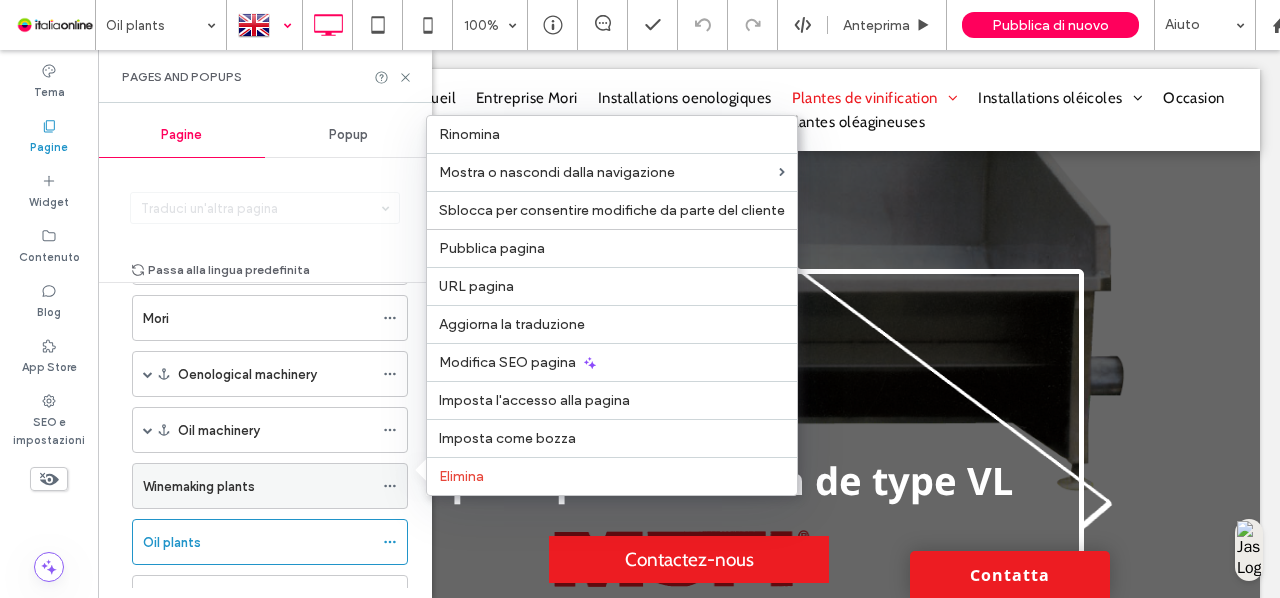 click on "Winemaking plants" at bounding box center [258, 486] 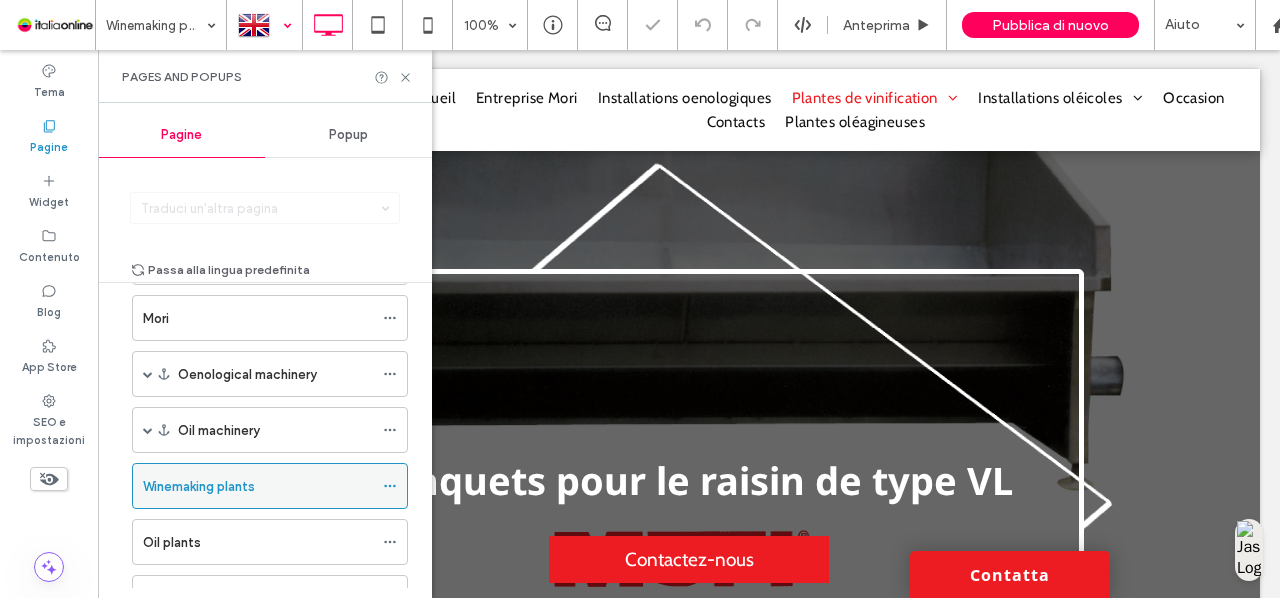 click 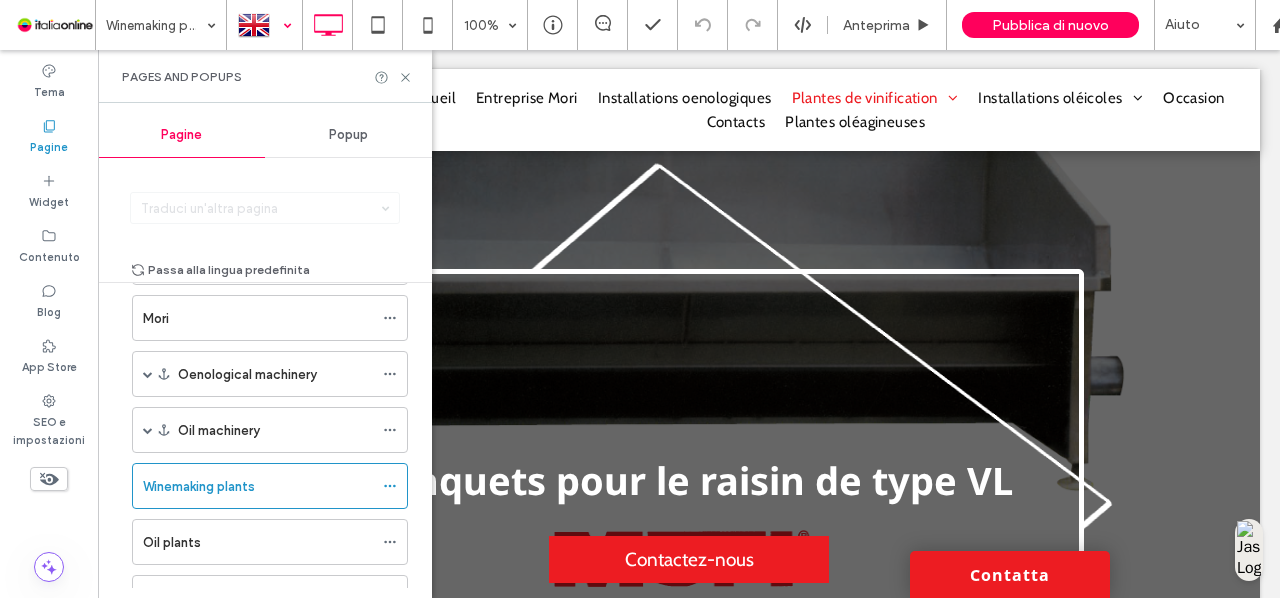 click on "Home Mori Oenological machinery Intake MFV trolley VL series TRAV series NE series TAV series NS Series Destemmers DINAMICA series R Series Mechanical grape selector Pumps Volumetric elliptical piston Single-screw feeders Peristaltic Rotary lobes Washing Pistons Hydraulic presses PZ series FL series PZFL 2C series Filters Horizontal discs Plate filters Wine bottling Oil machinery Crushers Senior 80 Senior 150 Senior 500 Oil bottling Winemaking plants Oil plants Pre-owned Contact a5 Receipt Destemmers Filters Hydraulic presses Pumps Crushers" at bounding box center [277, 435] 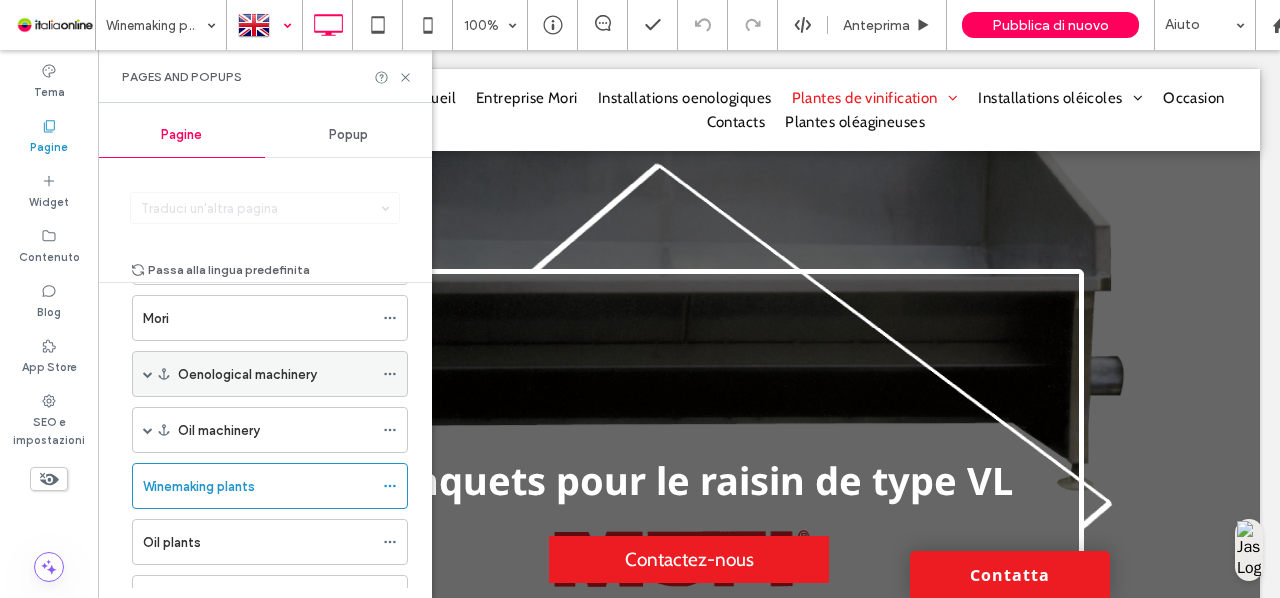 click at bounding box center [148, 374] 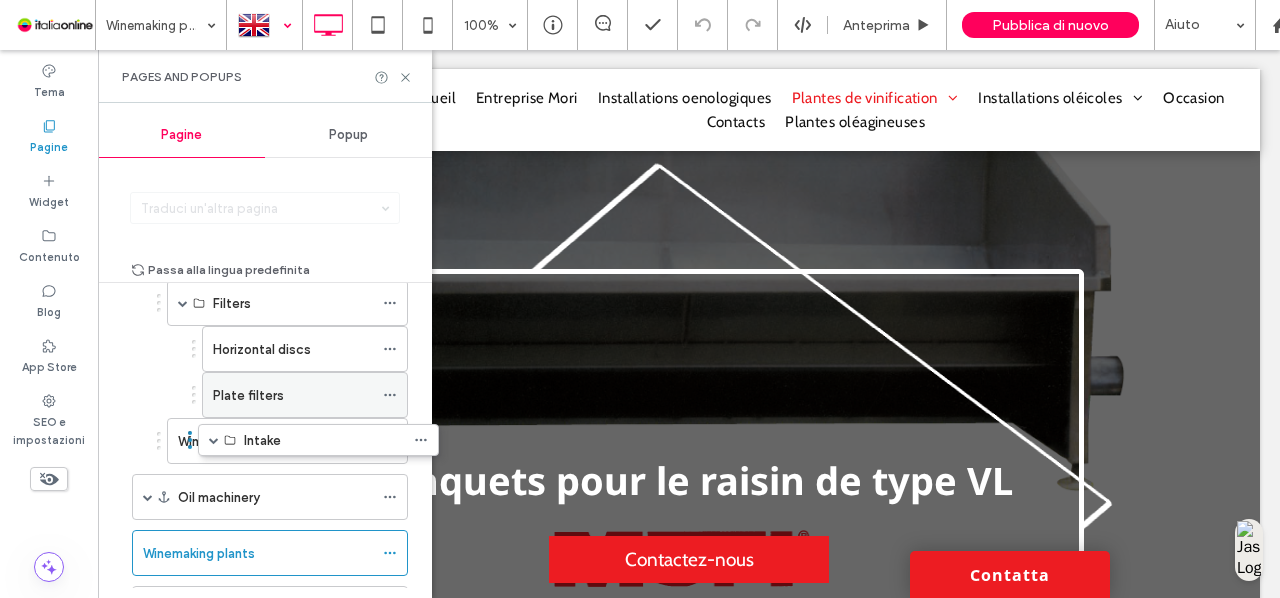 scroll, scrollTop: 333, scrollLeft: 0, axis: vertical 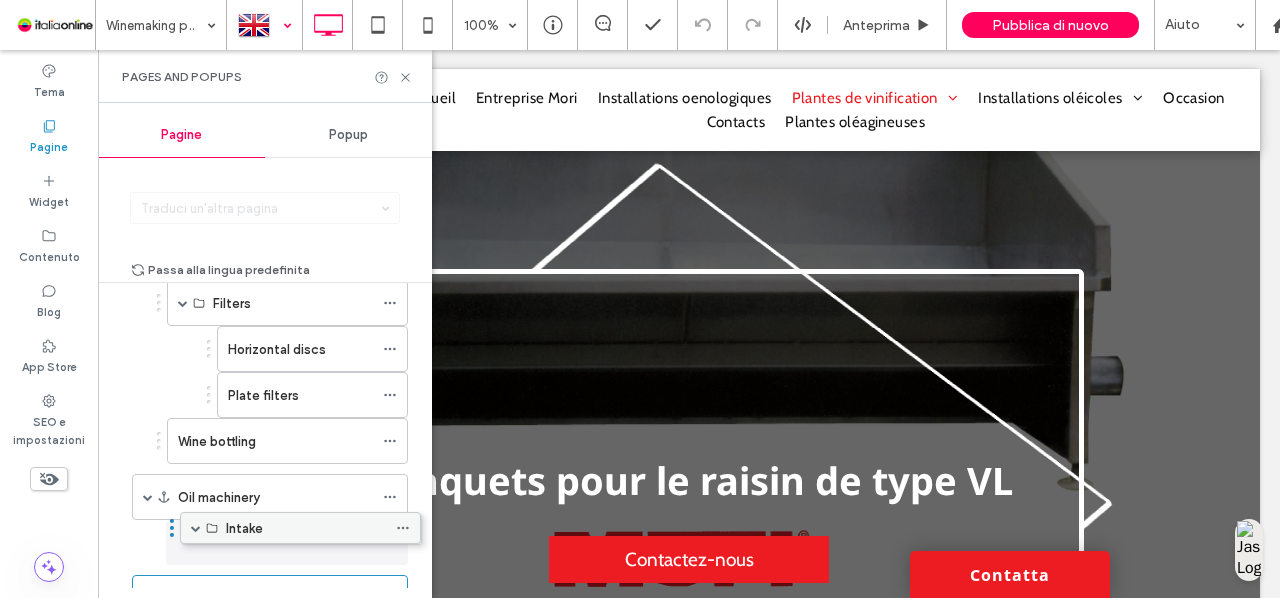 drag, startPoint x: 186, startPoint y: 403, endPoint x: 198, endPoint y: 513, distance: 110.65261 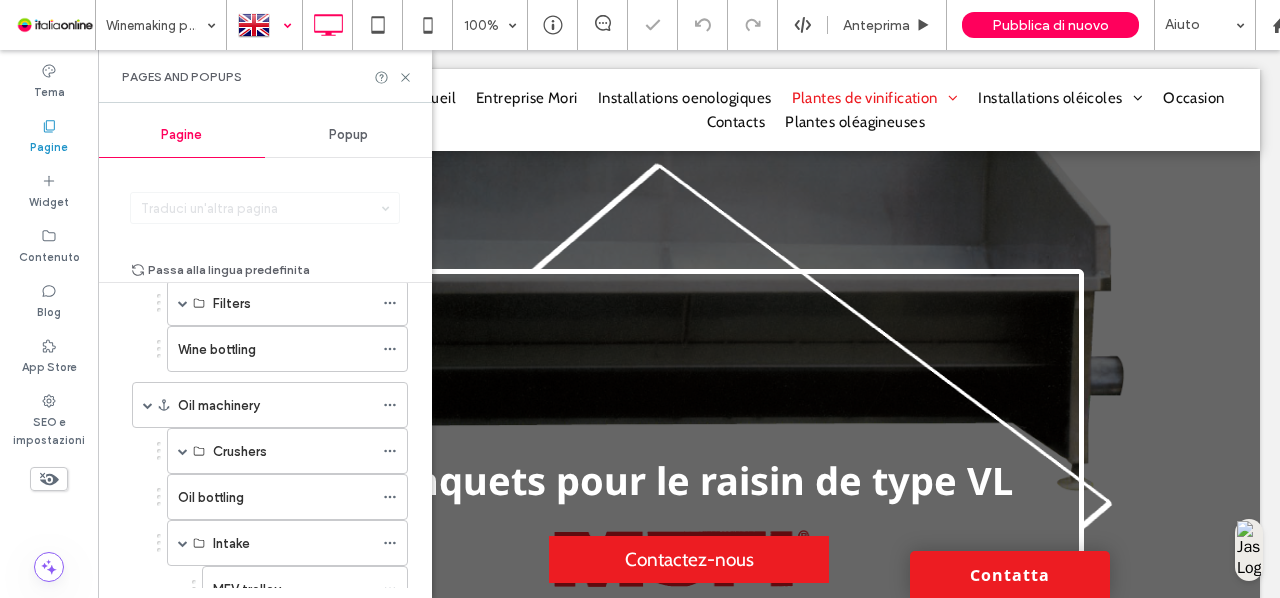 scroll, scrollTop: 378, scrollLeft: 0, axis: vertical 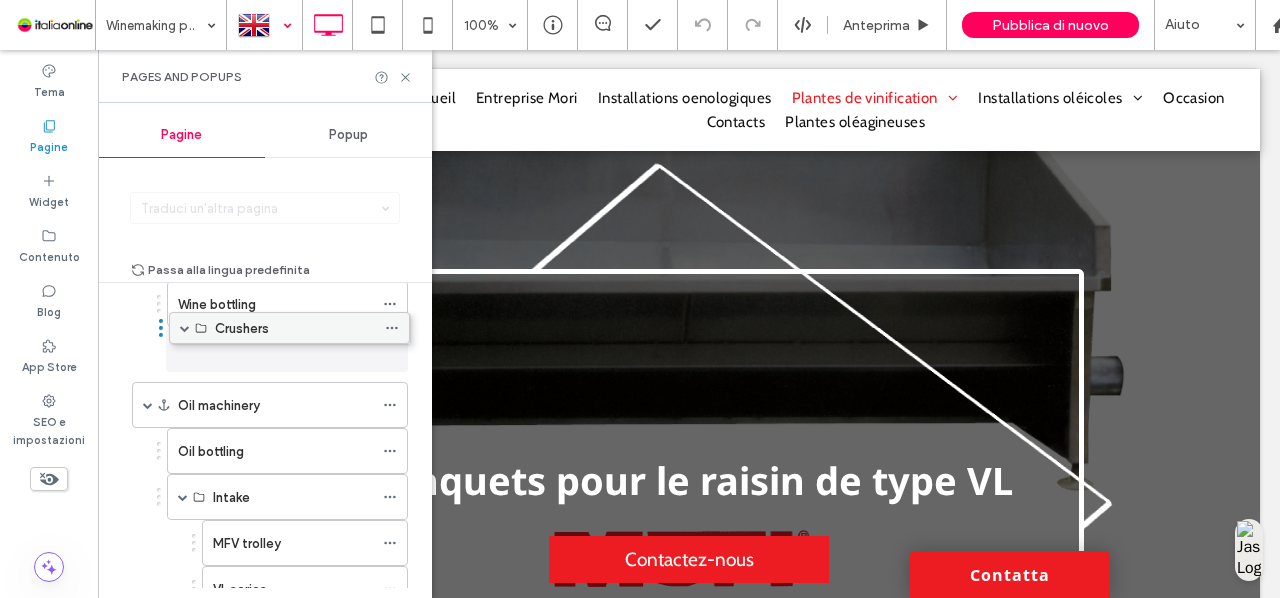 drag, startPoint x: 256, startPoint y: 387, endPoint x: 258, endPoint y: 314, distance: 73.02739 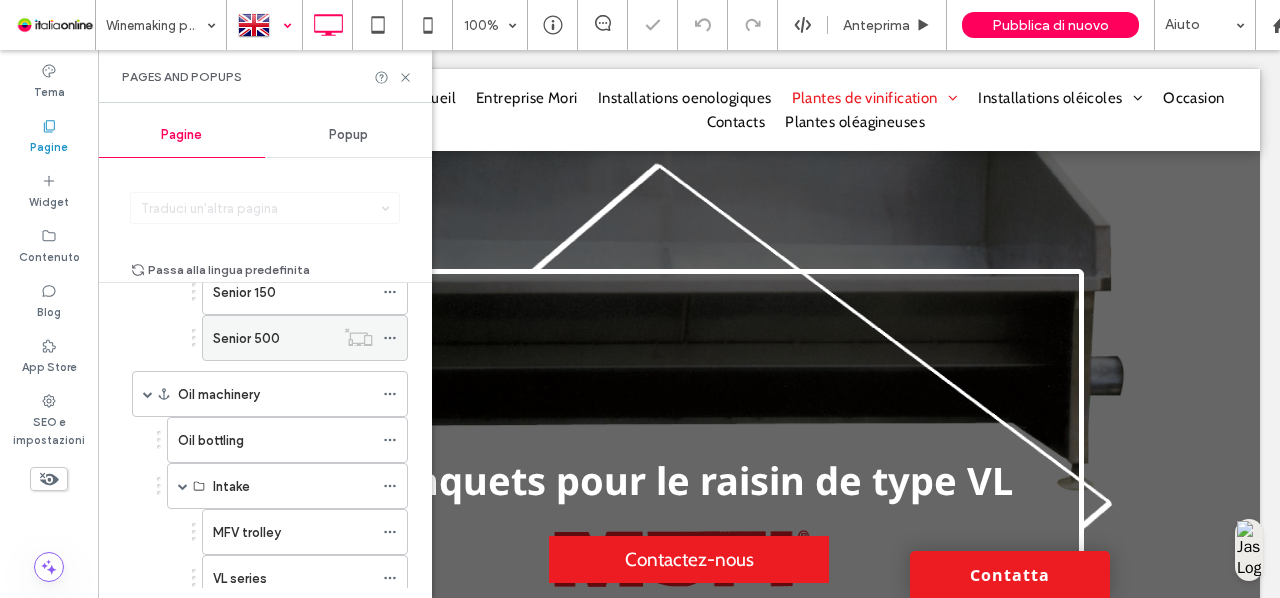 scroll, scrollTop: 528, scrollLeft: 0, axis: vertical 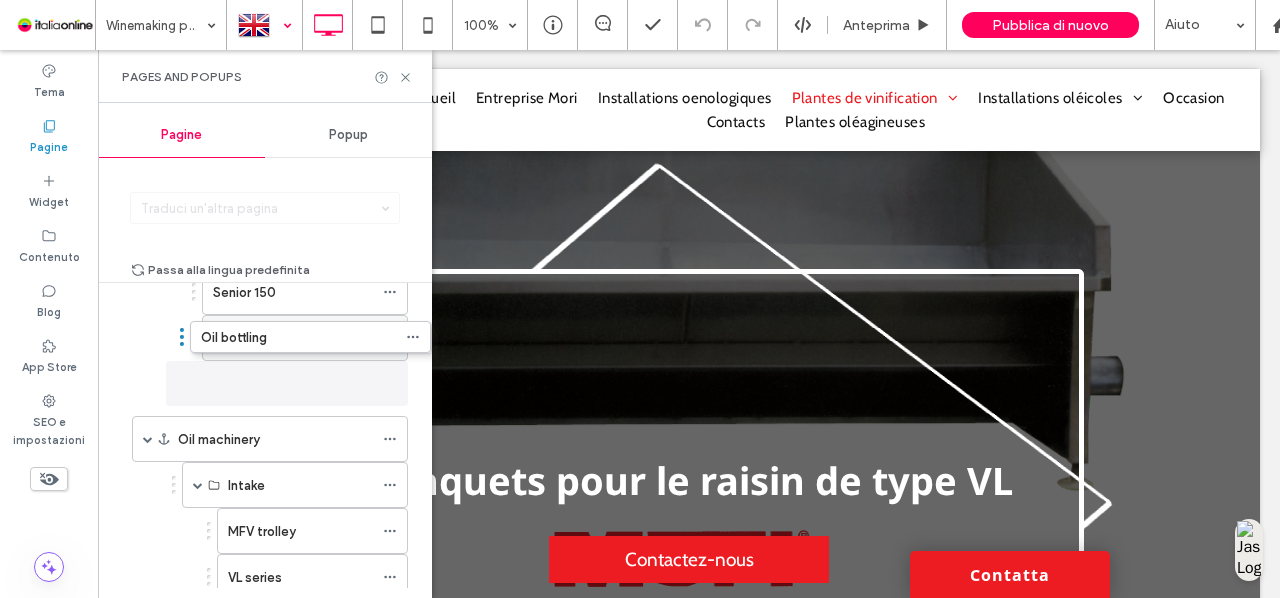 drag, startPoint x: 252, startPoint y: 430, endPoint x: 274, endPoint y: 341, distance: 91.67879 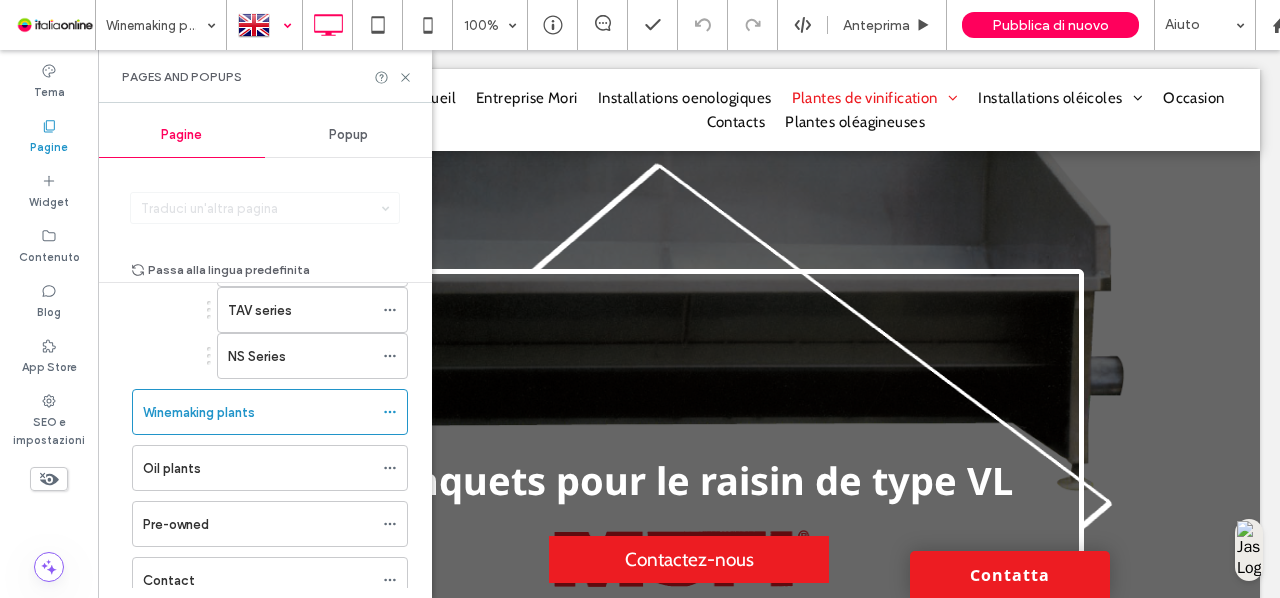 scroll, scrollTop: 934, scrollLeft: 0, axis: vertical 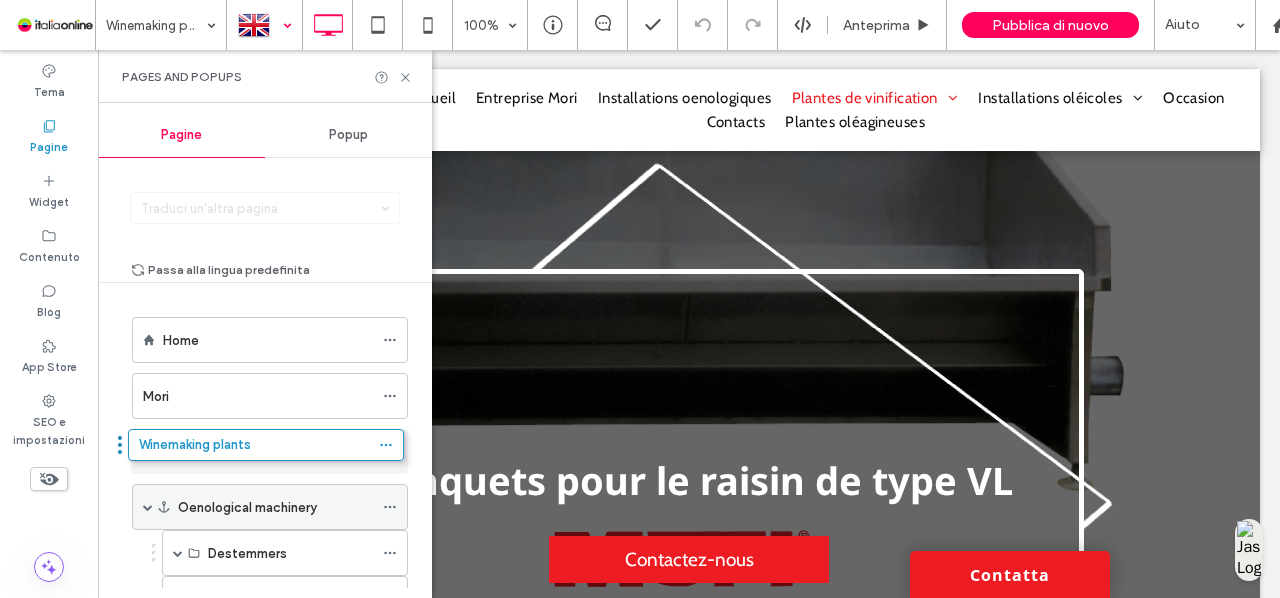 drag, startPoint x: 268, startPoint y: 389, endPoint x: 264, endPoint y: 445, distance: 56.142673 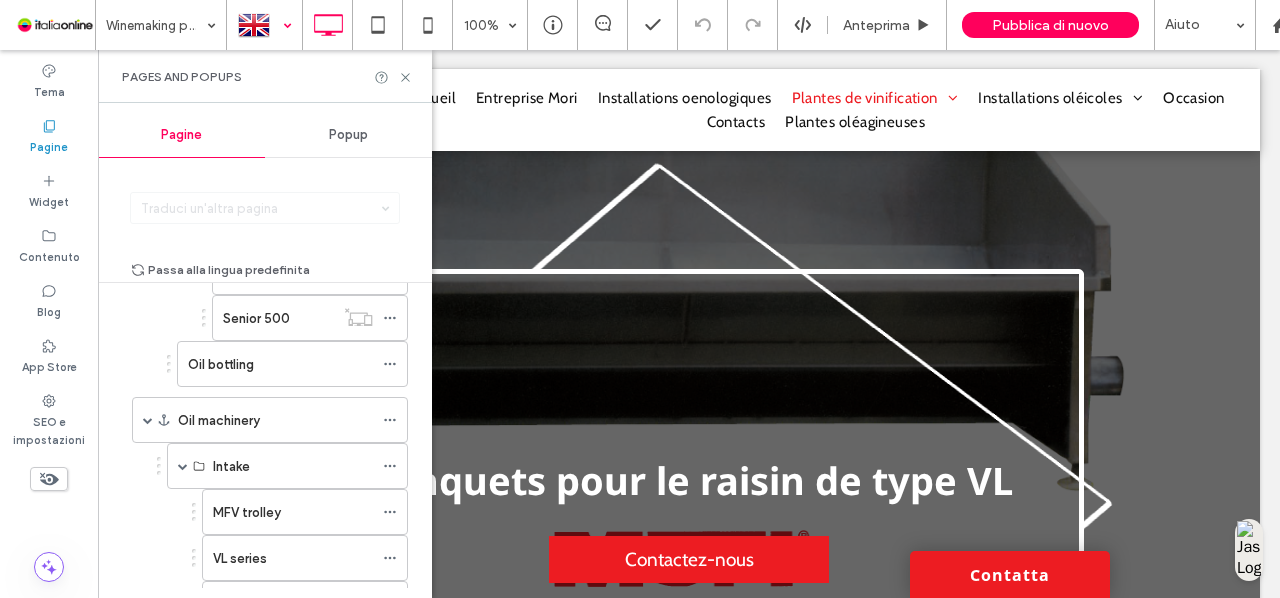 scroll, scrollTop: 604, scrollLeft: 0, axis: vertical 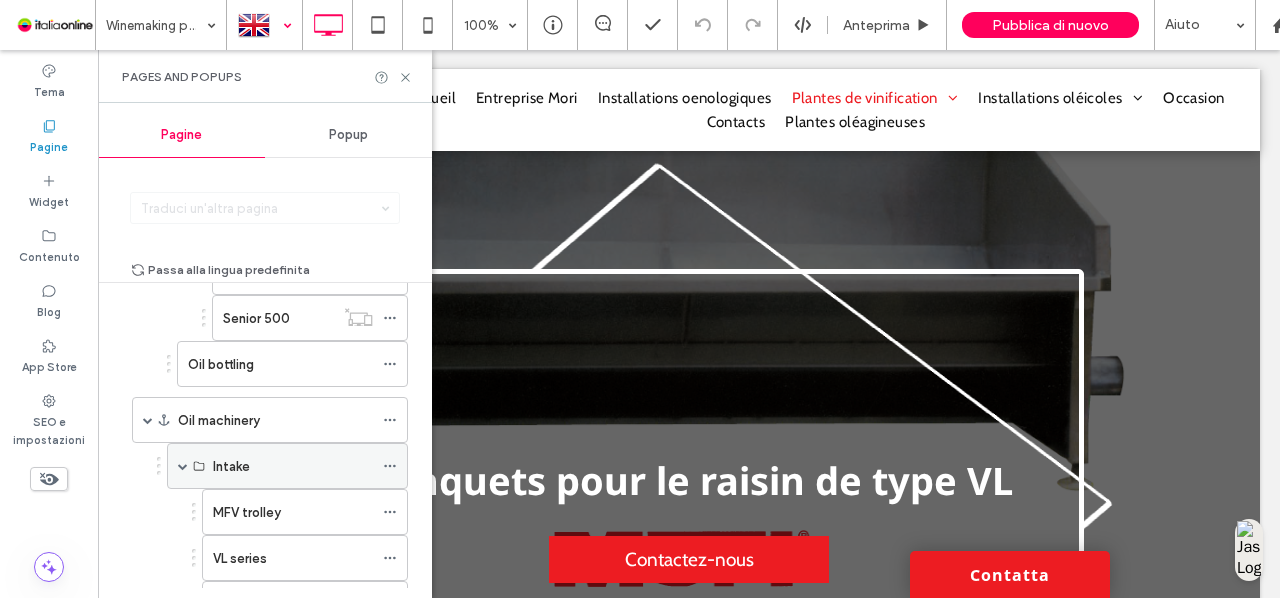 click at bounding box center (183, 466) 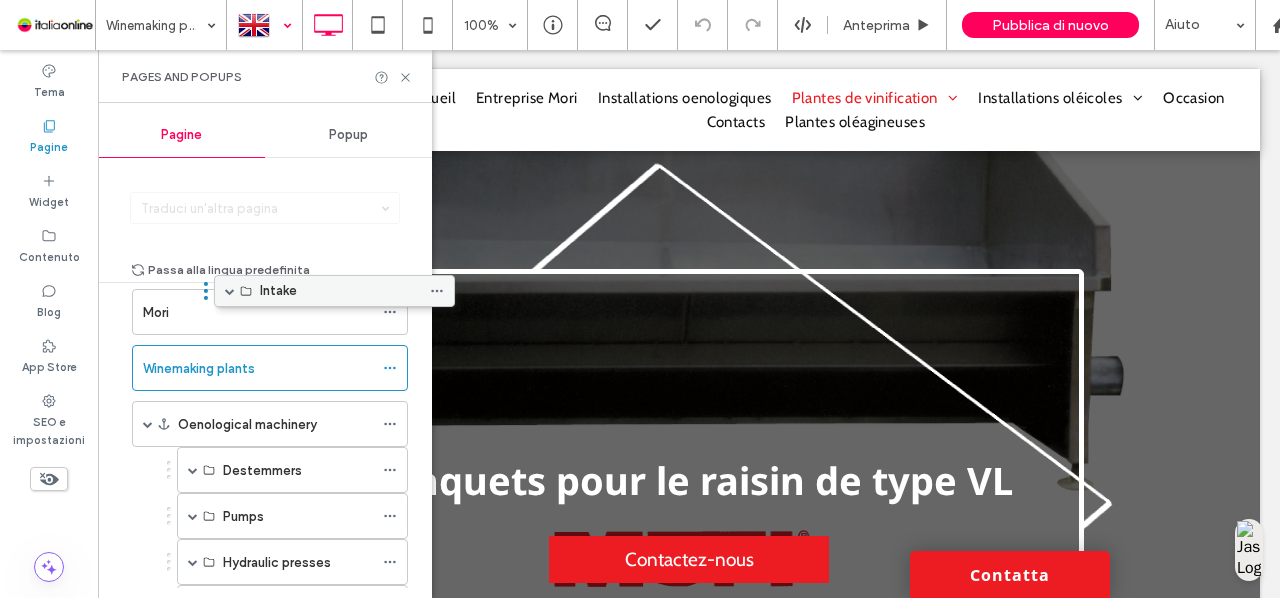 scroll, scrollTop: 0, scrollLeft: 0, axis: both 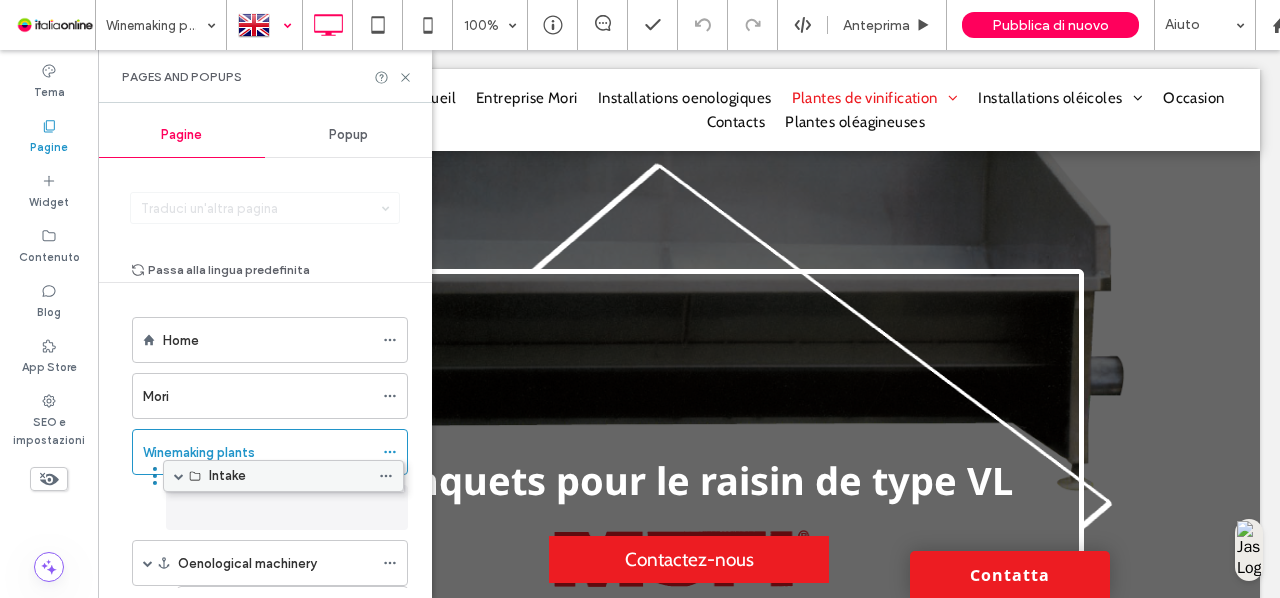 drag, startPoint x: 294, startPoint y: 447, endPoint x: 290, endPoint y: 465, distance: 18.439089 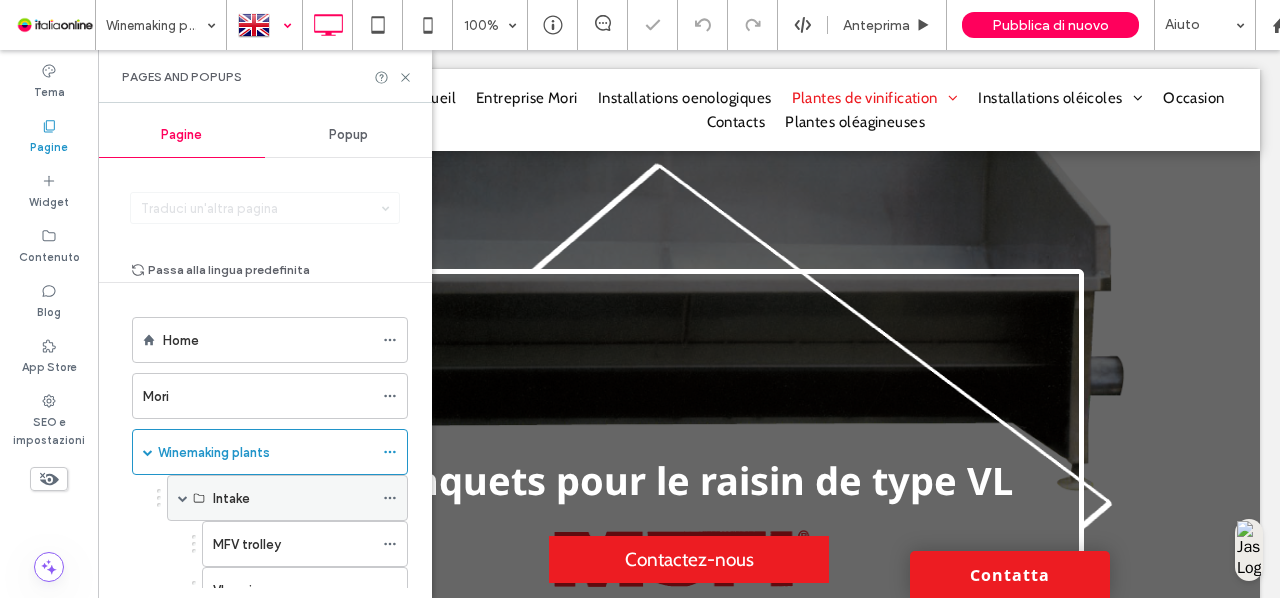 click at bounding box center (183, 498) 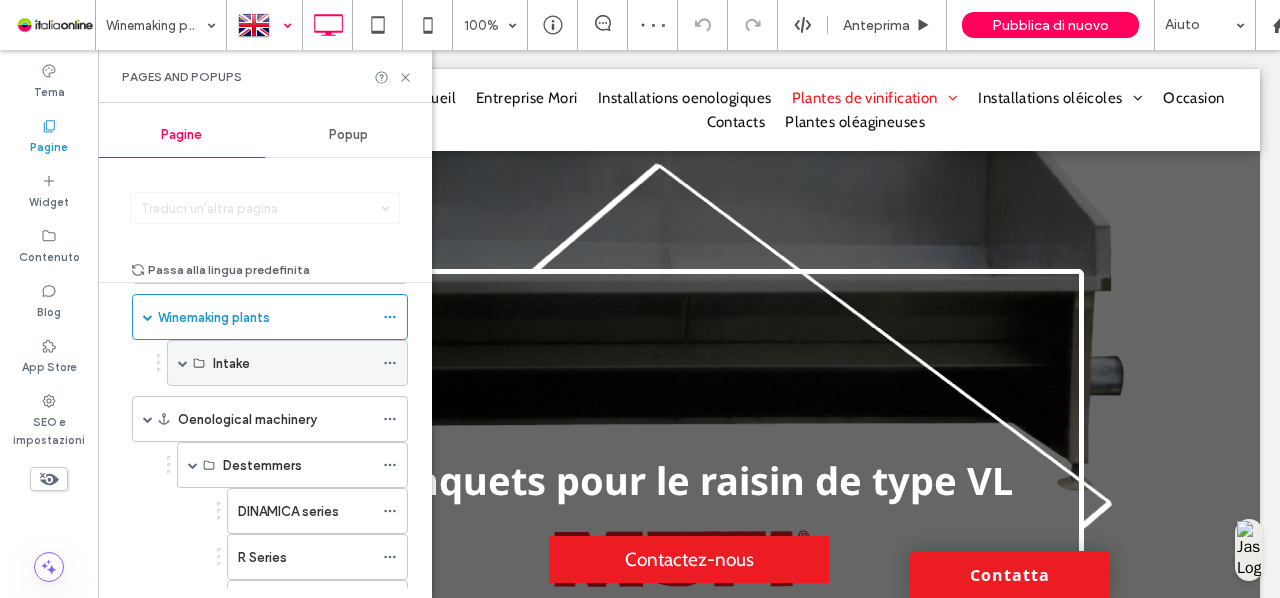scroll, scrollTop: 134, scrollLeft: 0, axis: vertical 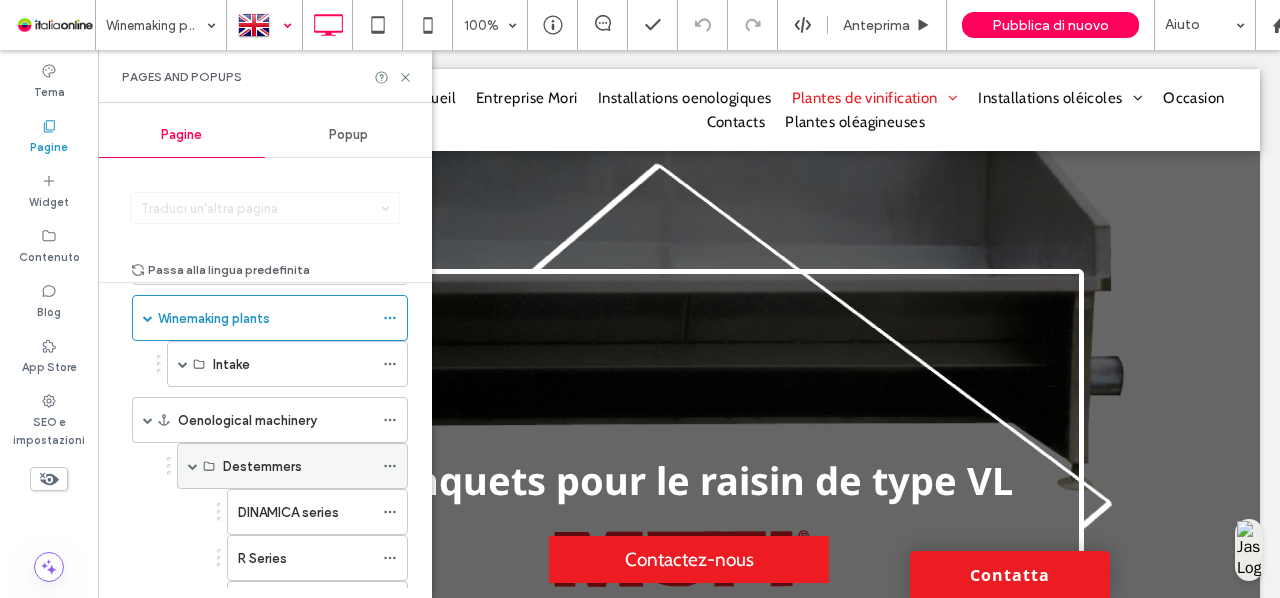 click at bounding box center (193, 466) 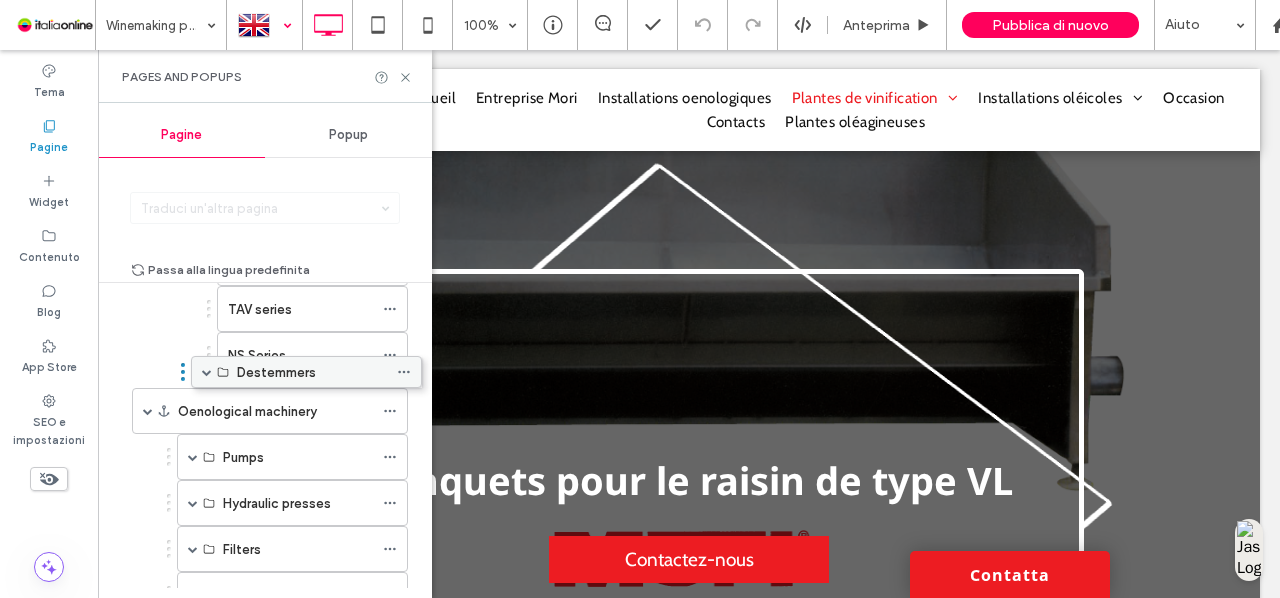 scroll, scrollTop: 418, scrollLeft: 0, axis: vertical 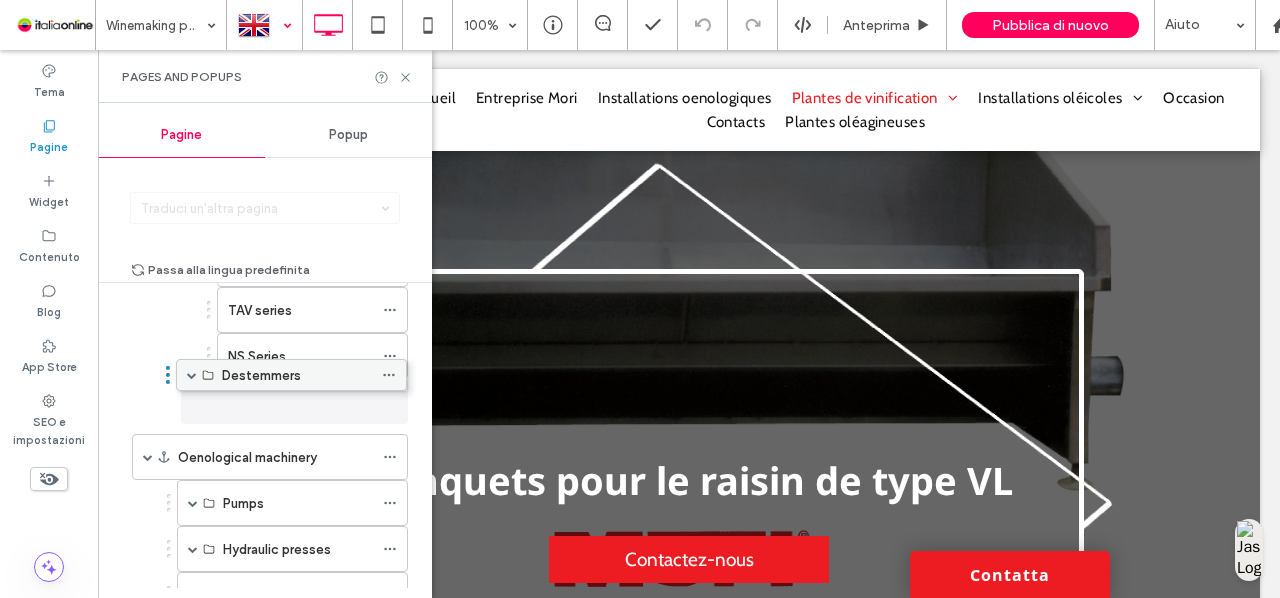 drag, startPoint x: 270, startPoint y: 460, endPoint x: 269, endPoint y: 372, distance: 88.005684 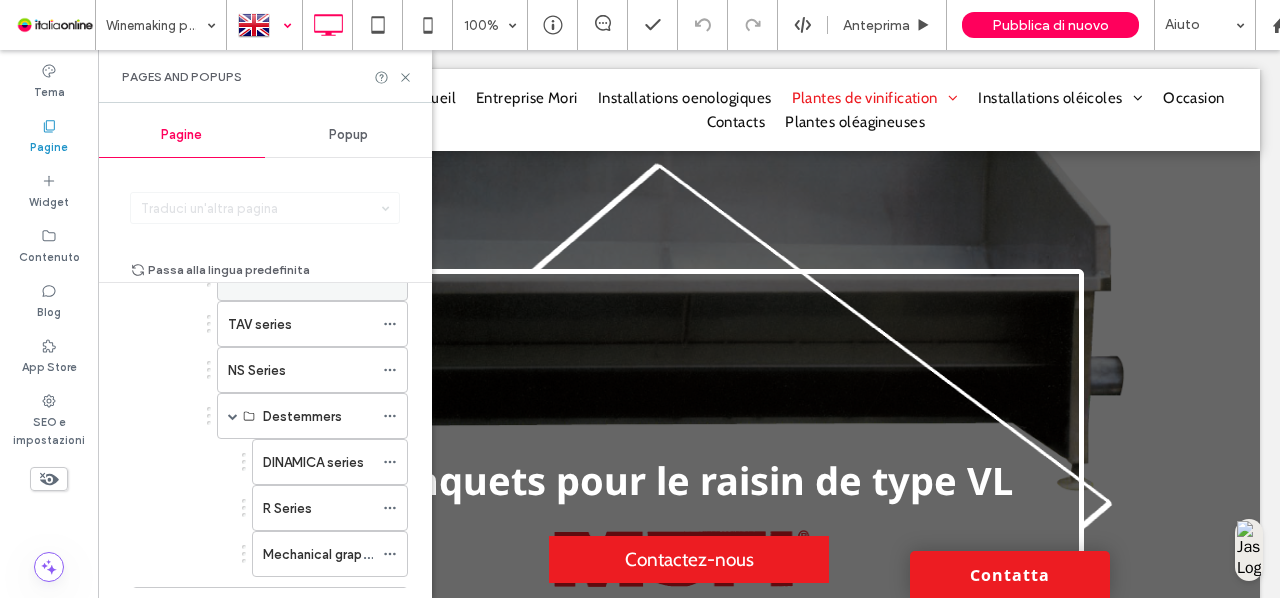 scroll, scrollTop: 104, scrollLeft: 0, axis: vertical 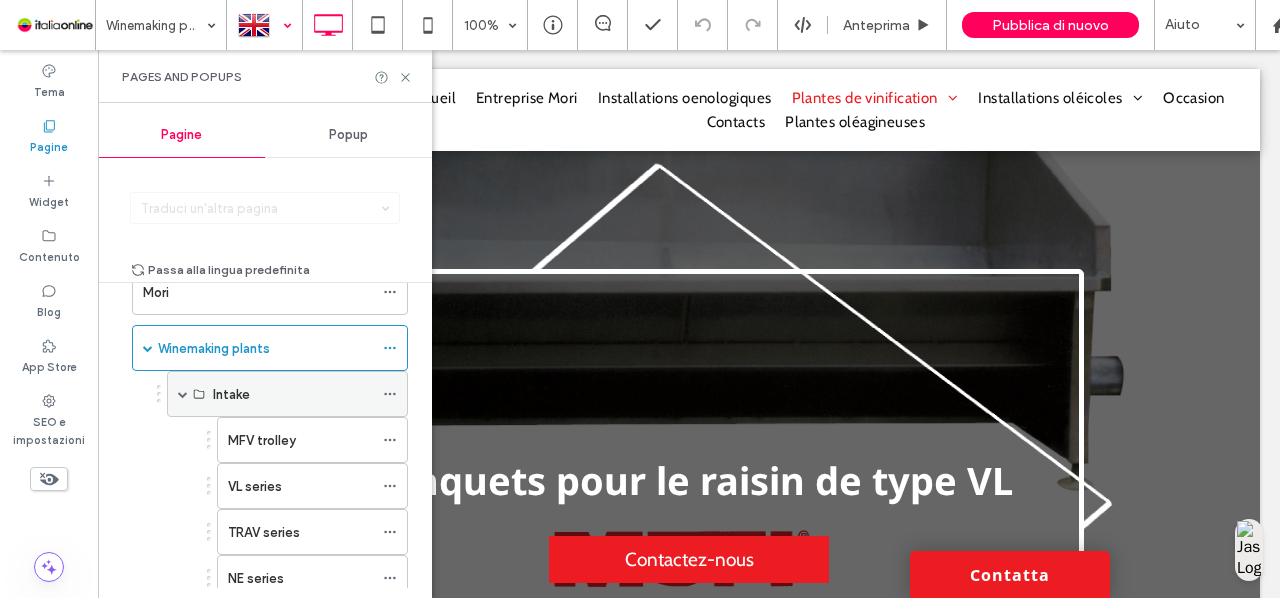 click at bounding box center [183, 394] 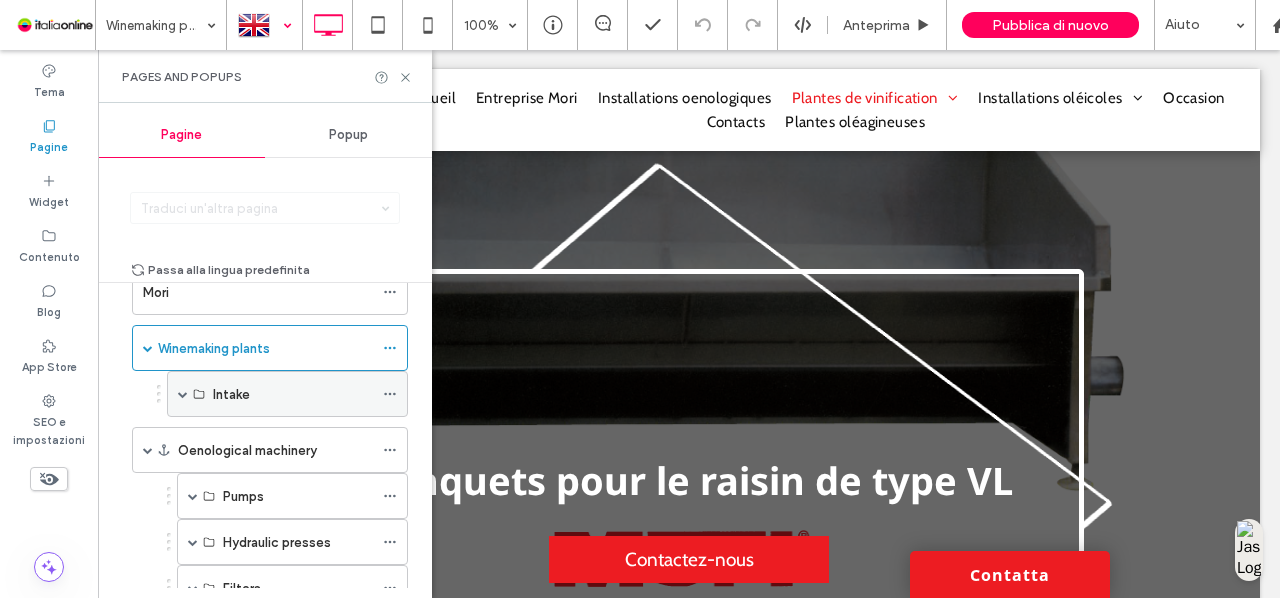 click at bounding box center (183, 394) 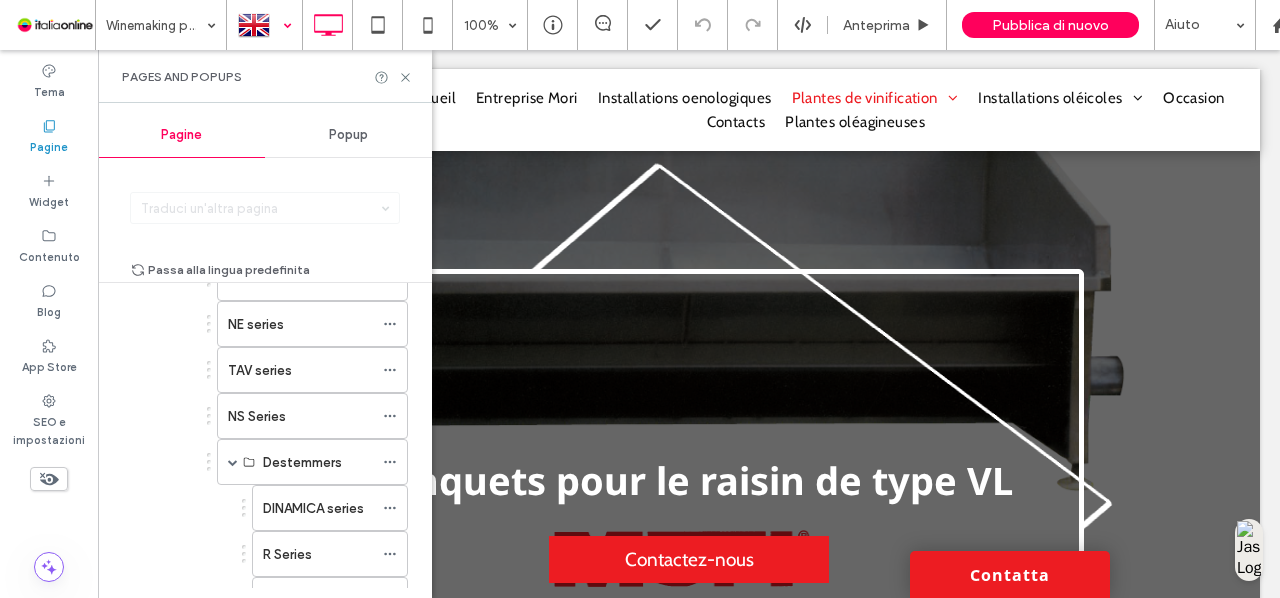 scroll, scrollTop: 400, scrollLeft: 0, axis: vertical 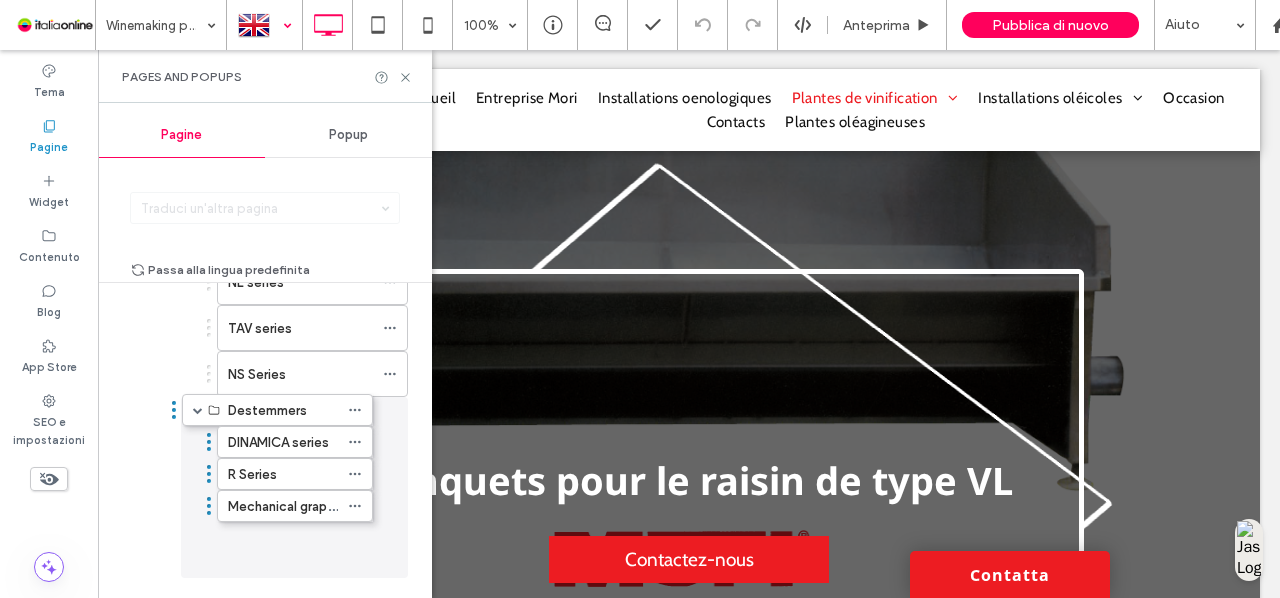 drag, startPoint x: 207, startPoint y: 411, endPoint x: 172, endPoint y: 407, distance: 35.22783 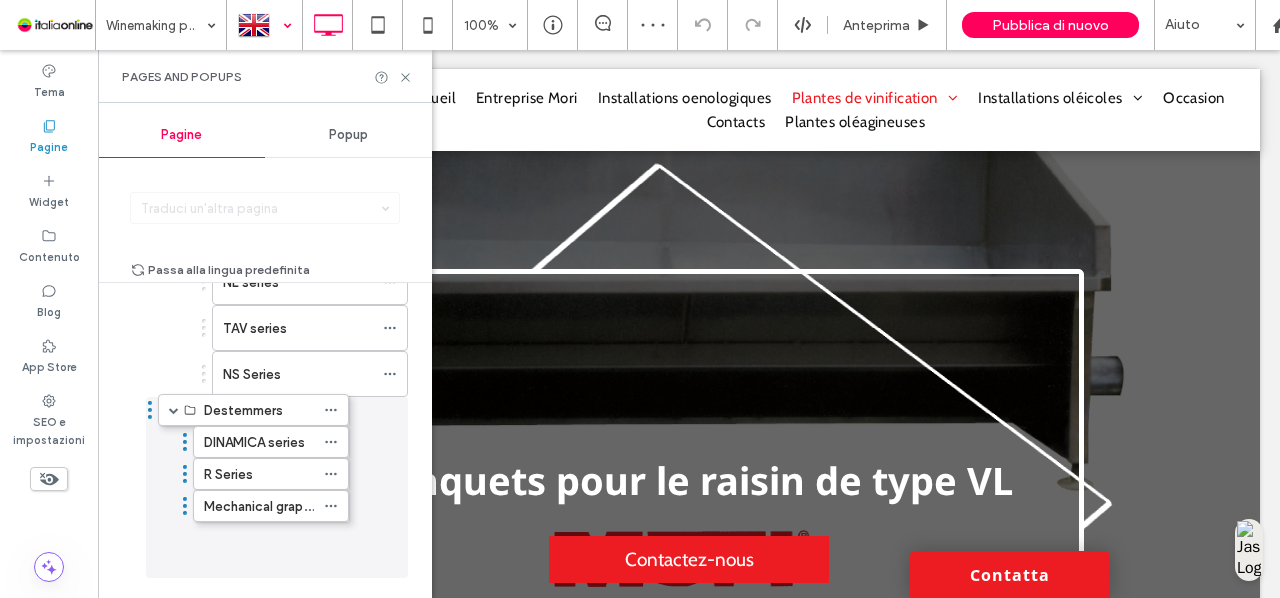 drag, startPoint x: 208, startPoint y: 411, endPoint x: 153, endPoint y: 409, distance: 55.03635 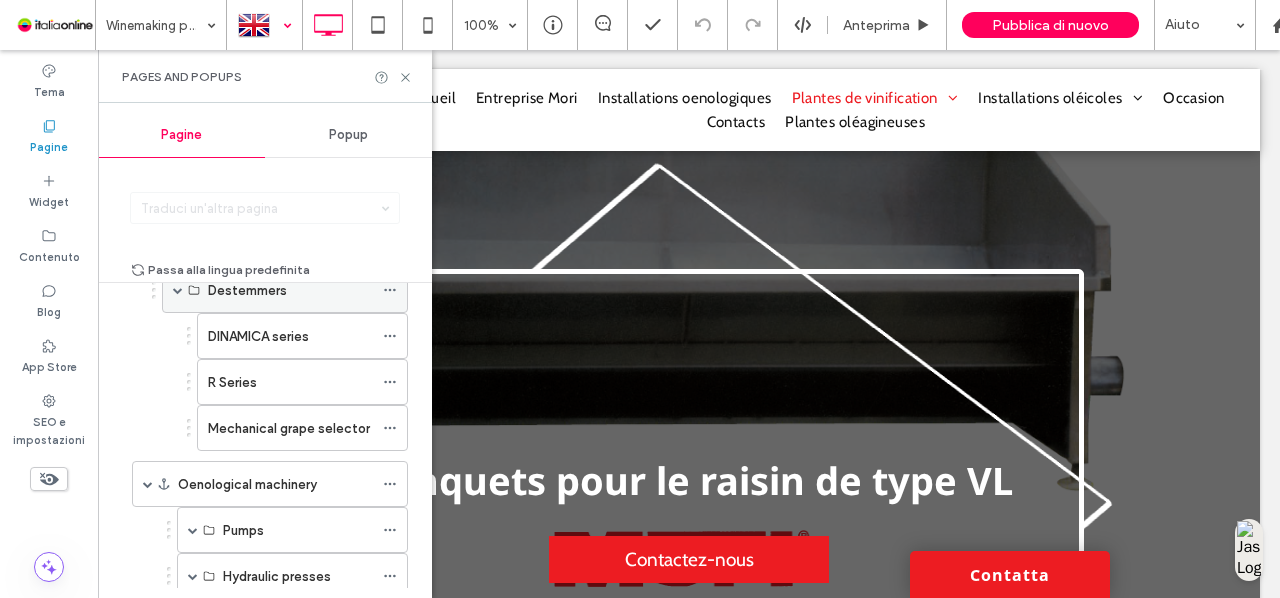 scroll, scrollTop: 486, scrollLeft: 0, axis: vertical 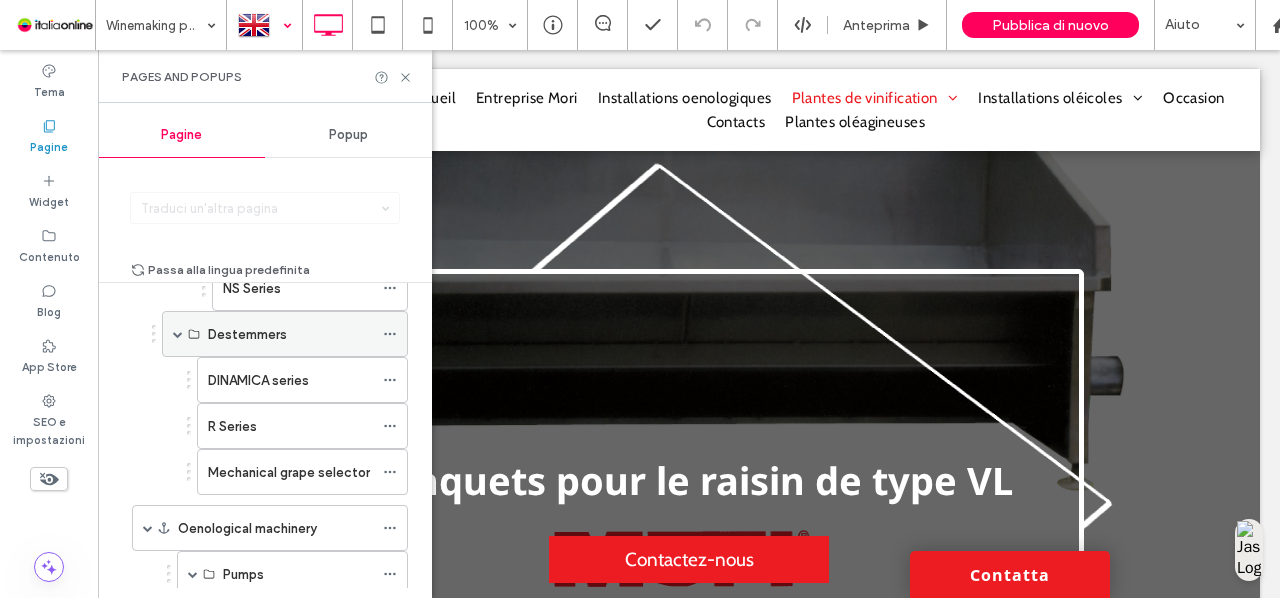 click at bounding box center (178, 334) 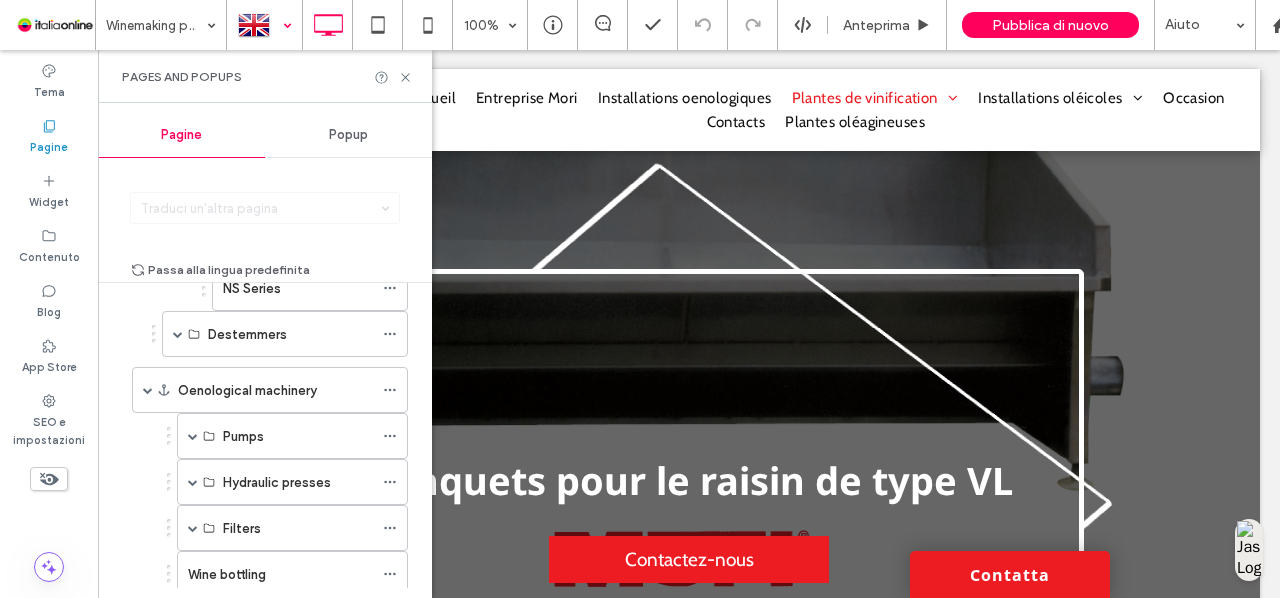 scroll, scrollTop: 474, scrollLeft: 0, axis: vertical 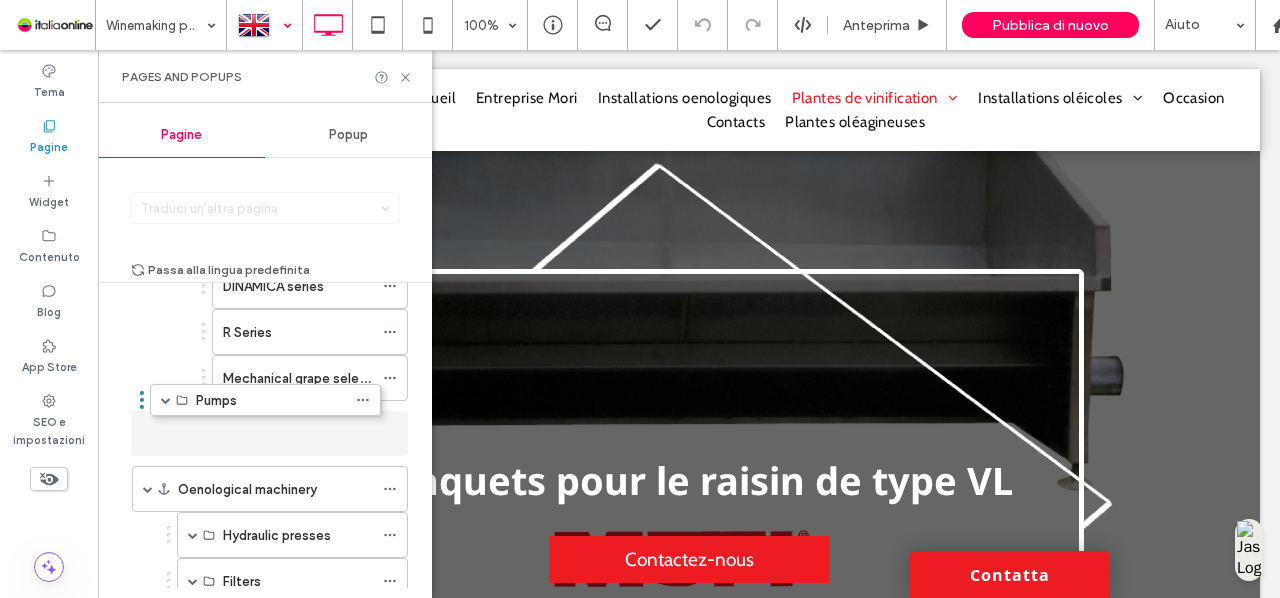 drag, startPoint x: 168, startPoint y: 435, endPoint x: 141, endPoint y: 394, distance: 49.09175 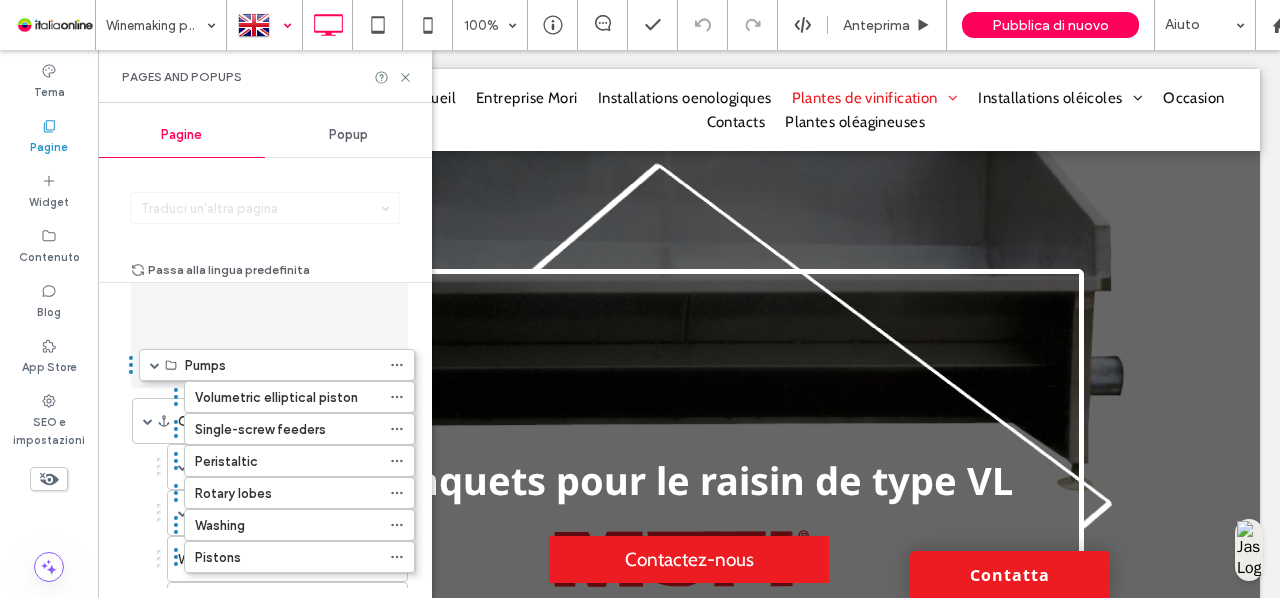 scroll, scrollTop: 592, scrollLeft: 0, axis: vertical 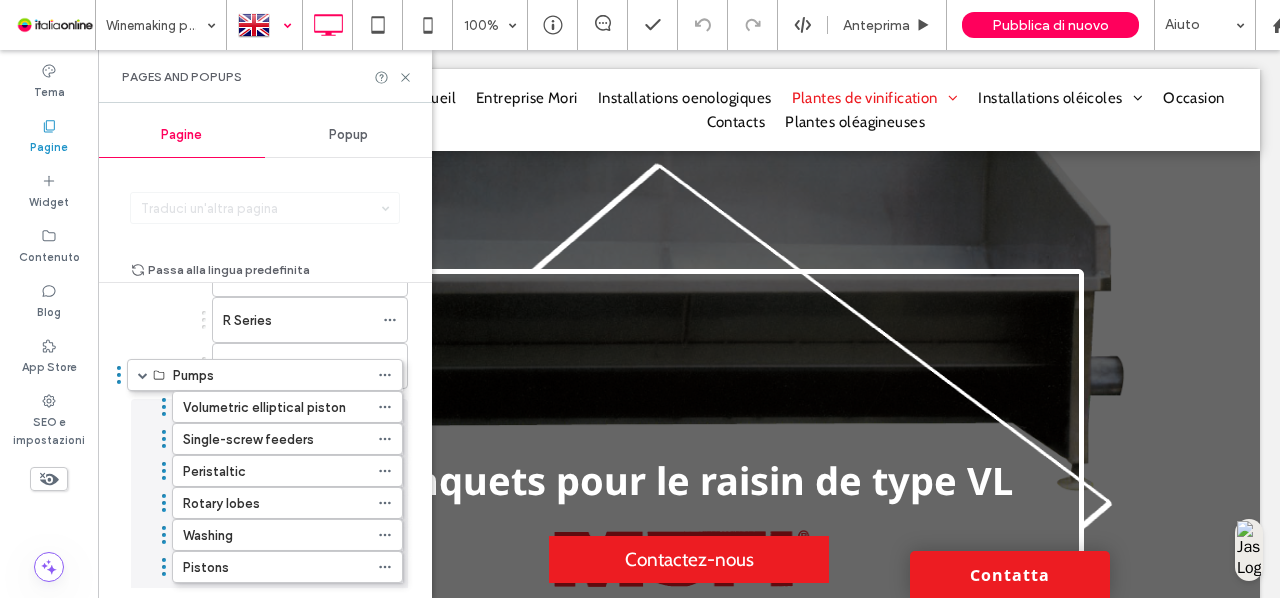drag, startPoint x: 122, startPoint y: 424, endPoint x: 120, endPoint y: 382, distance: 42.047592 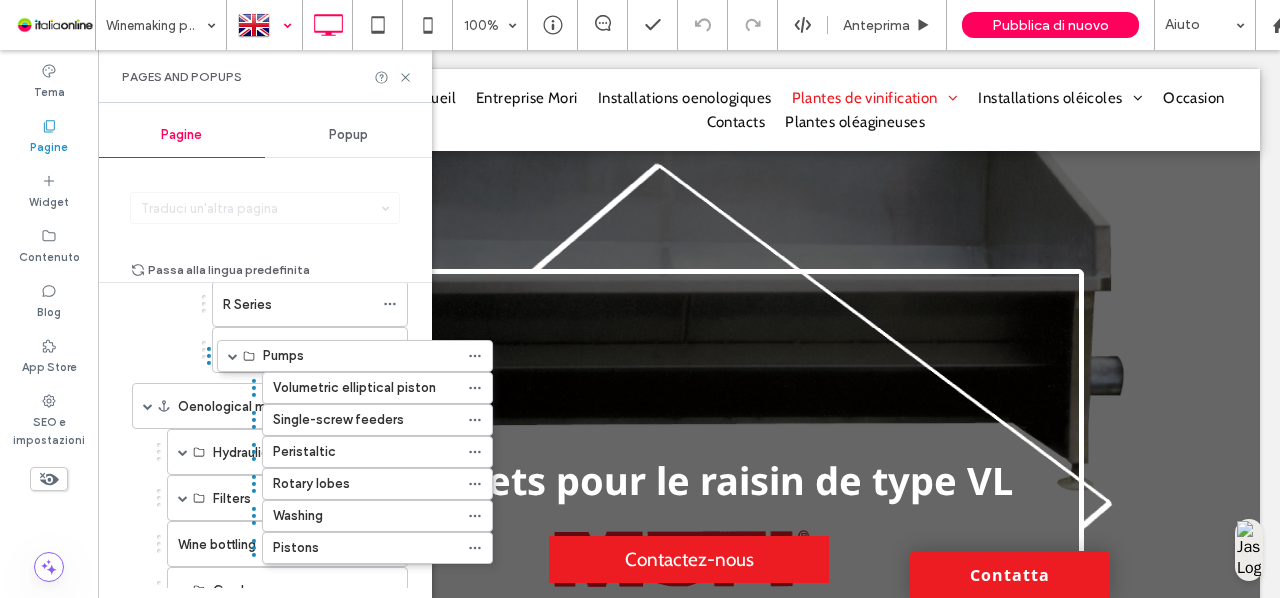 scroll, scrollTop: 608, scrollLeft: 0, axis: vertical 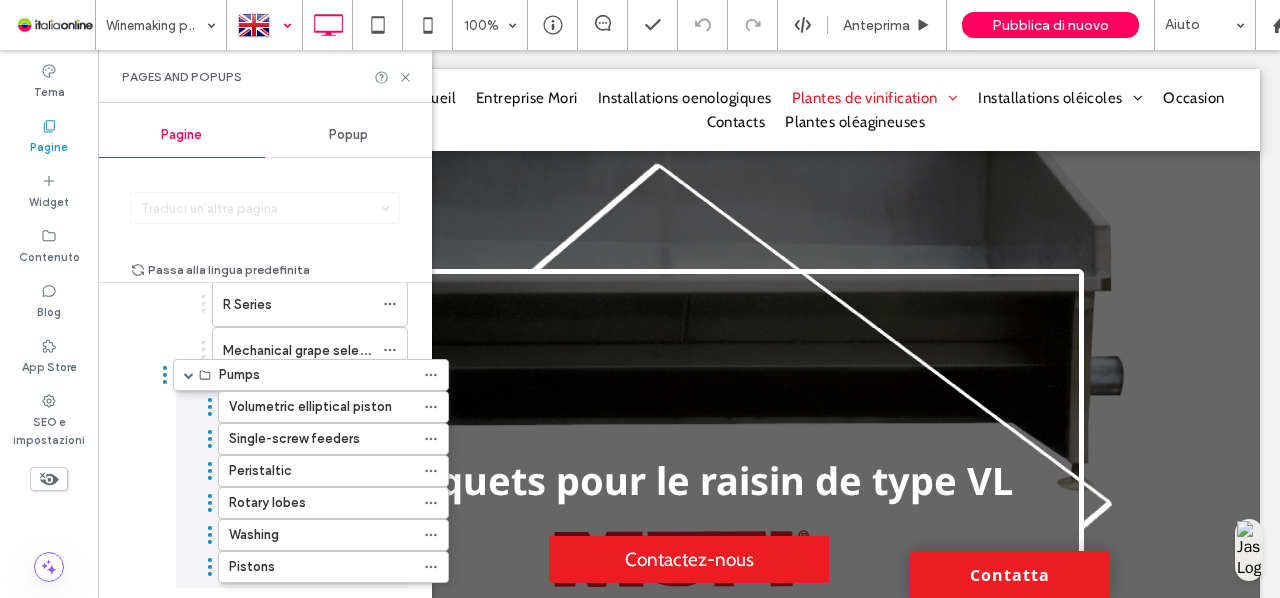 drag, startPoint x: 123, startPoint y: 411, endPoint x: 165, endPoint y: 382, distance: 51.0392 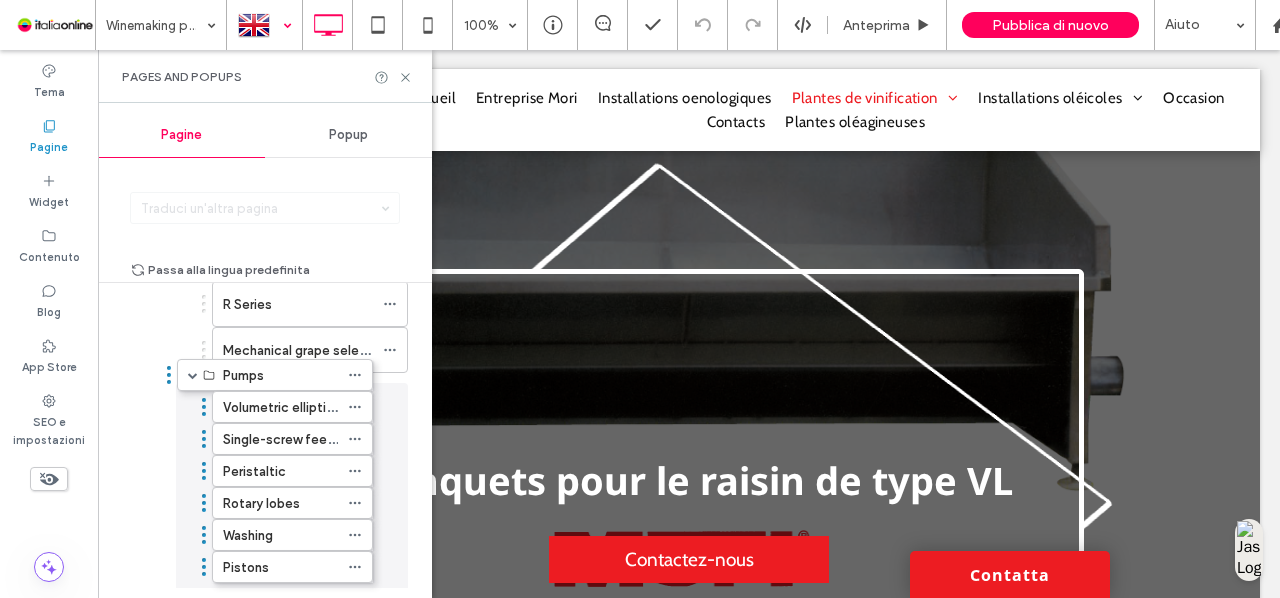drag, startPoint x: 203, startPoint y: 383, endPoint x: 168, endPoint y: 371, distance: 37 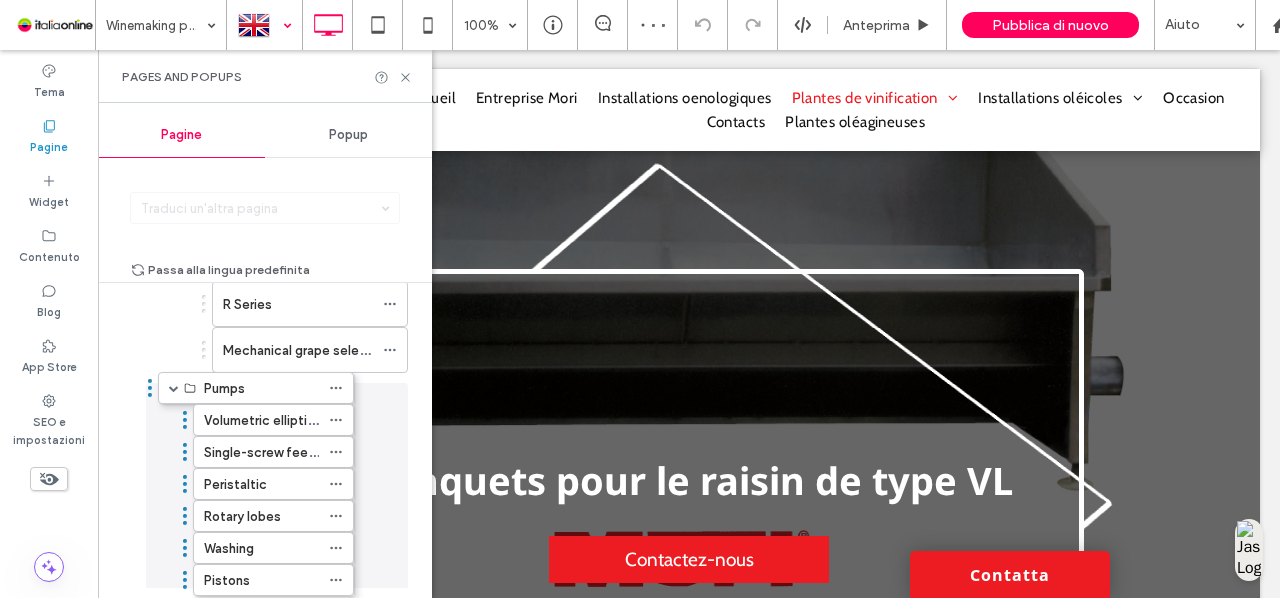 drag, startPoint x: 202, startPoint y: 382, endPoint x: 148, endPoint y: 382, distance: 54 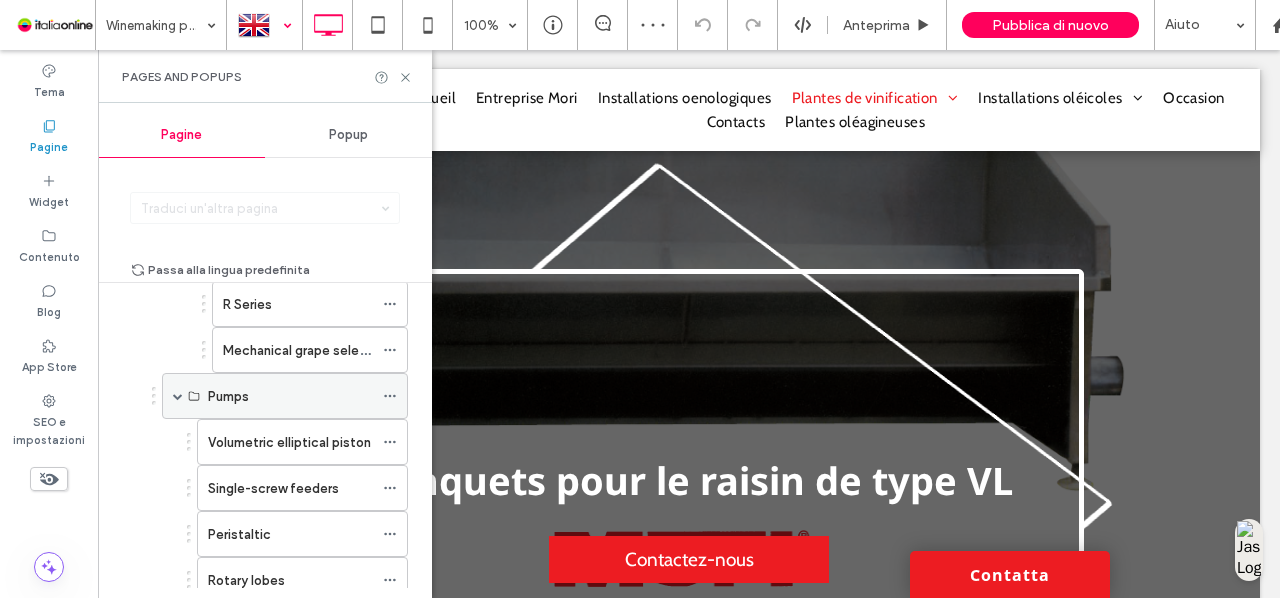click at bounding box center [178, 396] 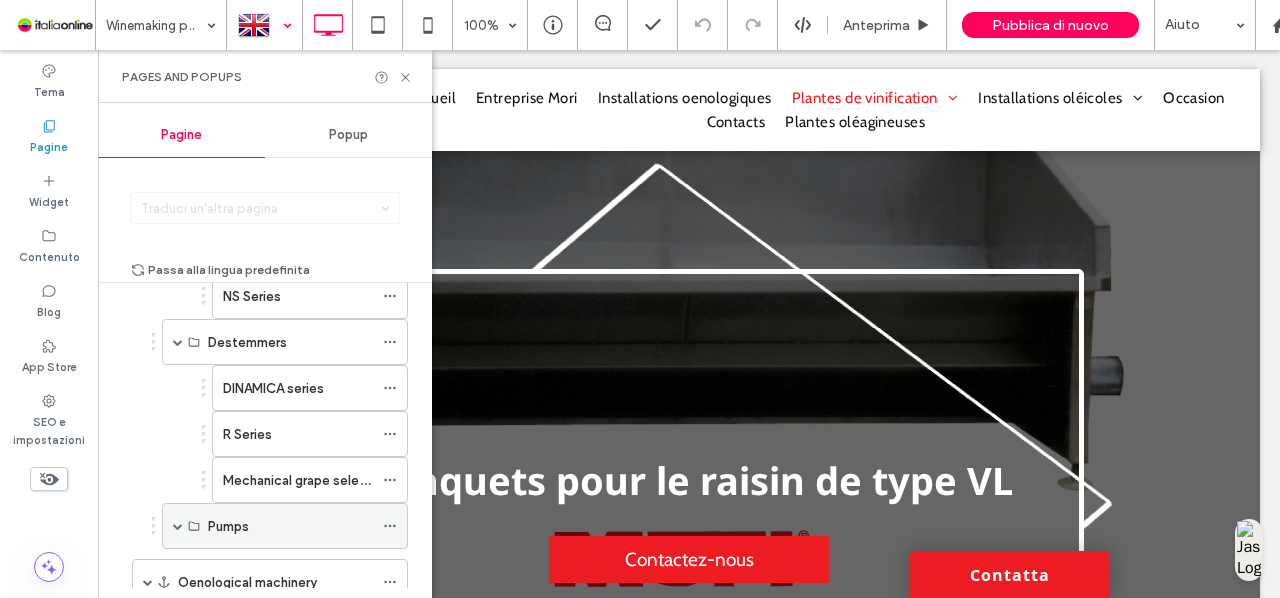 scroll, scrollTop: 478, scrollLeft: 0, axis: vertical 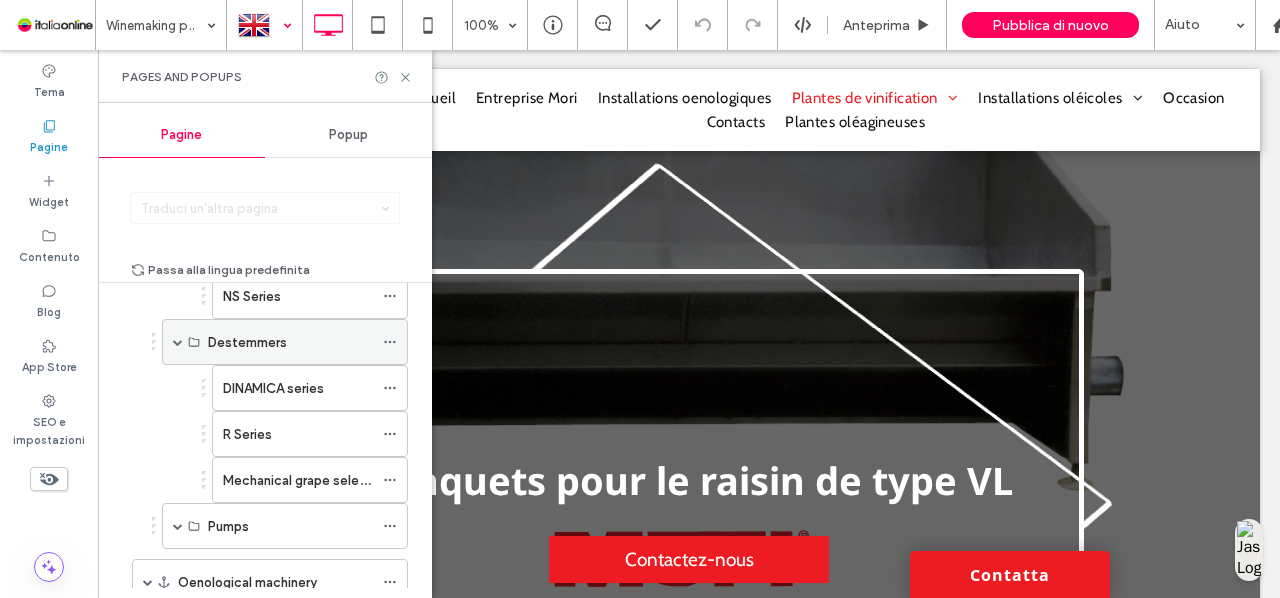 click at bounding box center [178, 342] 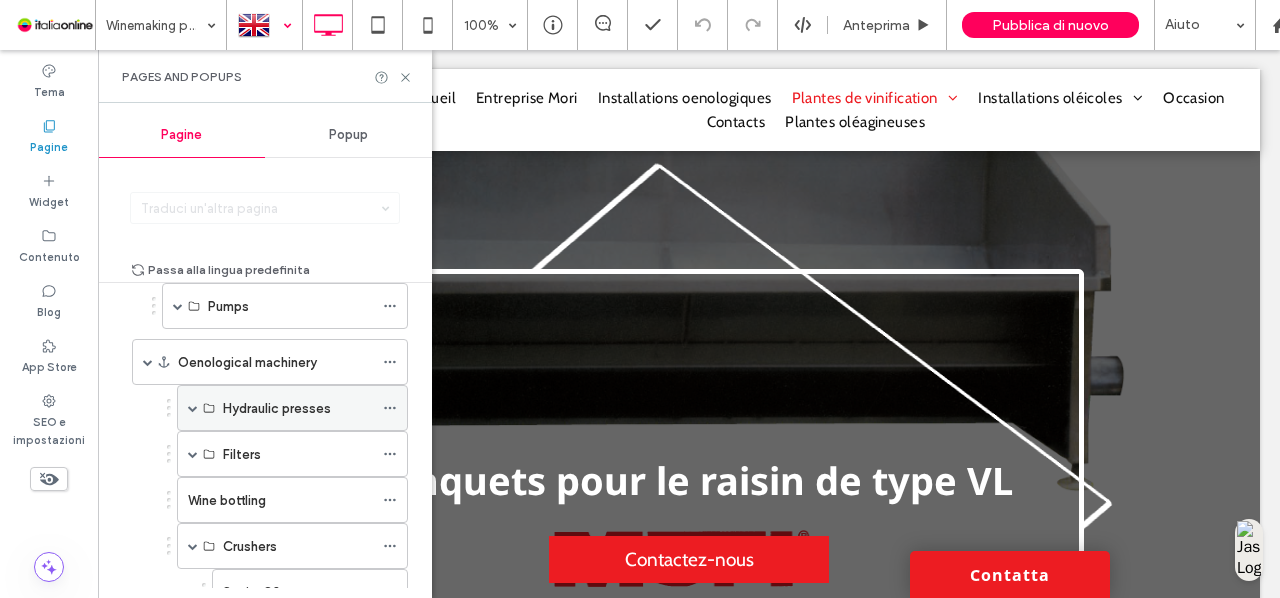 scroll, scrollTop: 480, scrollLeft: 0, axis: vertical 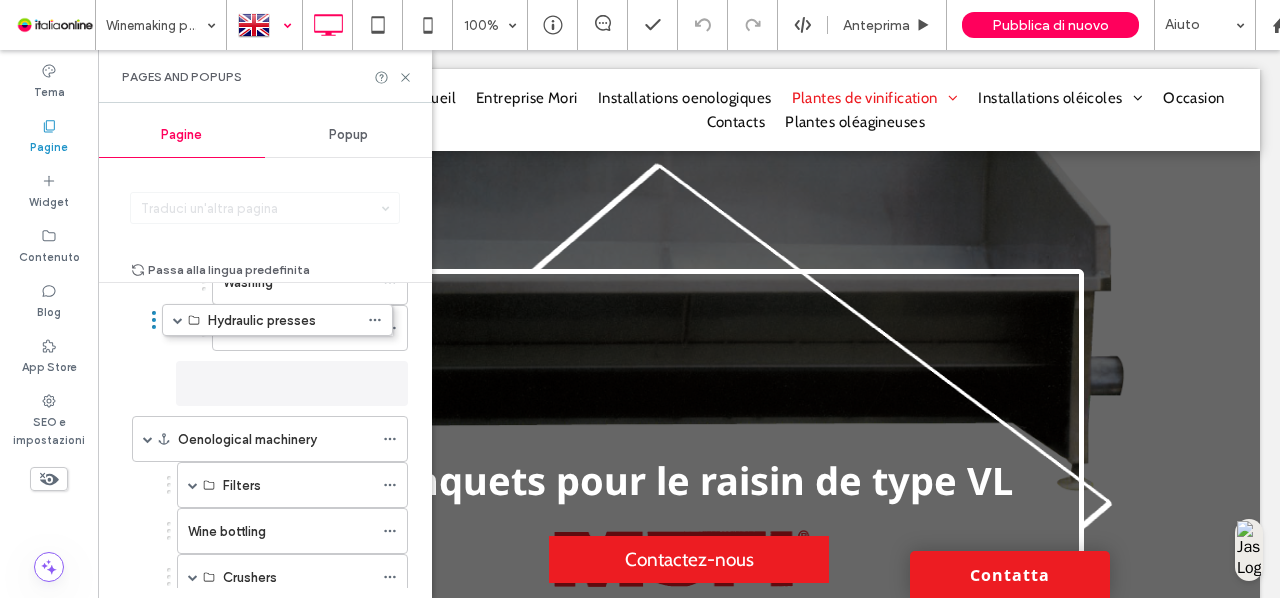 drag, startPoint x: 170, startPoint y: 477, endPoint x: 154, endPoint y: 317, distance: 160.798 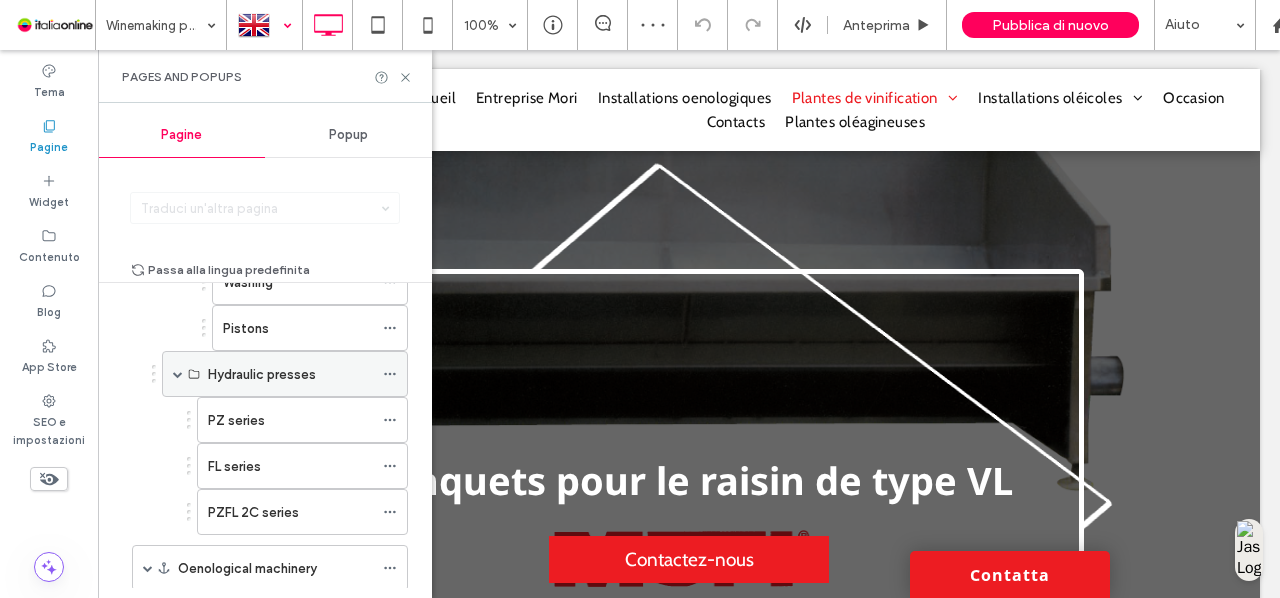 click on "Hydraulic presses" at bounding box center [285, 374] 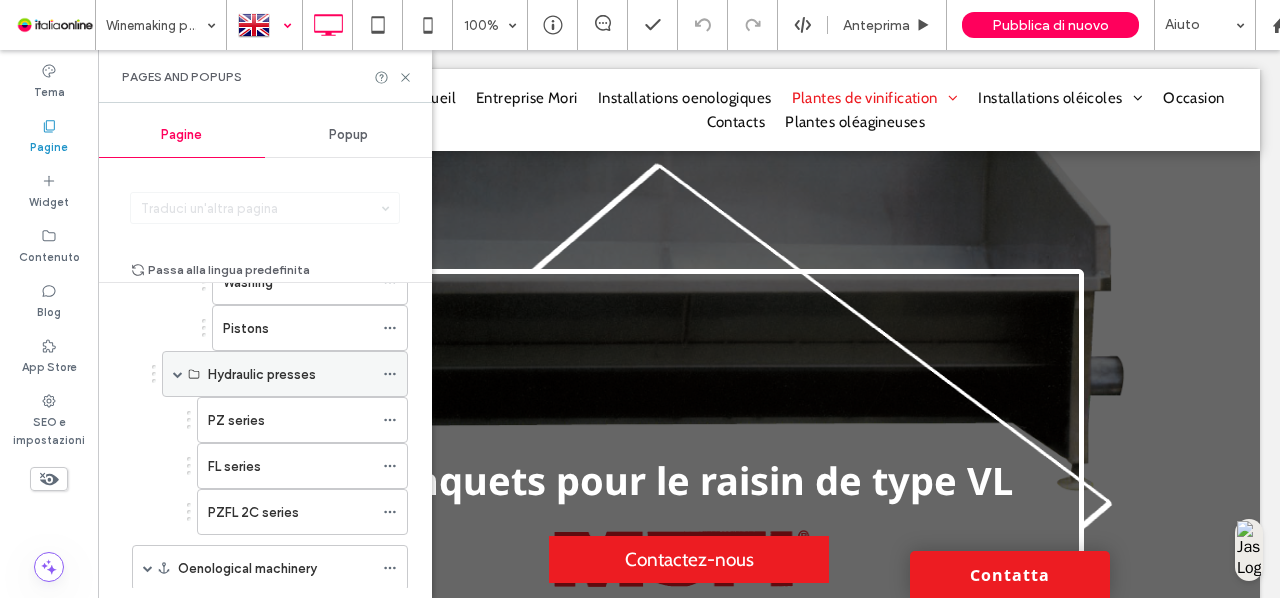 click at bounding box center [178, 374] 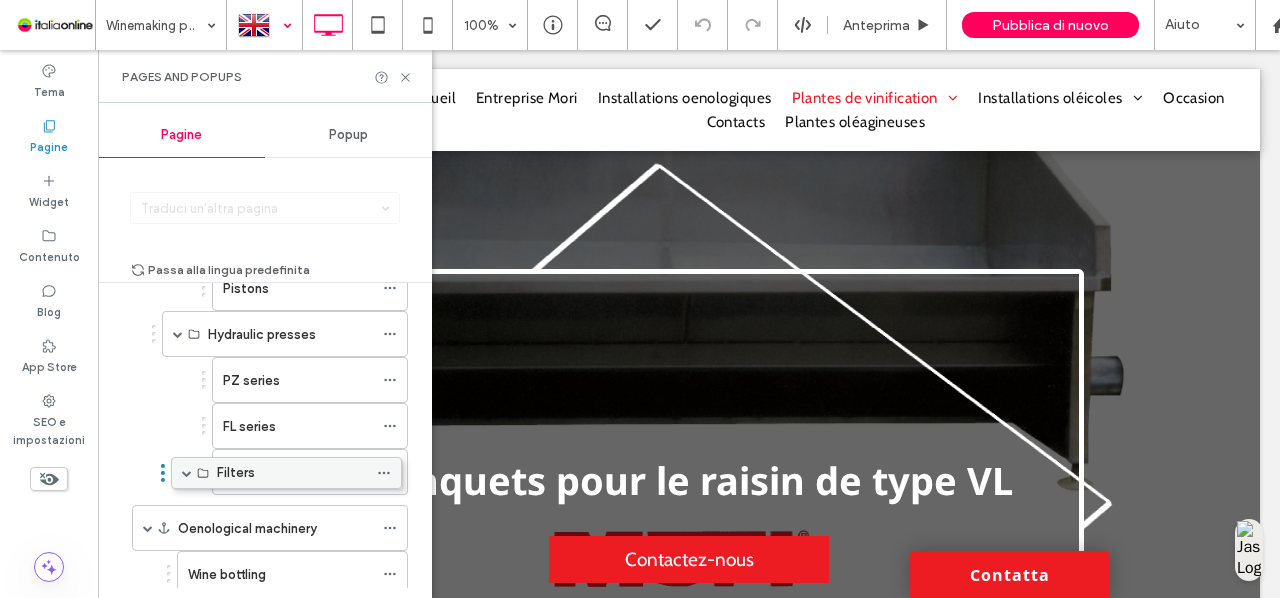 scroll, scrollTop: 854, scrollLeft: 0, axis: vertical 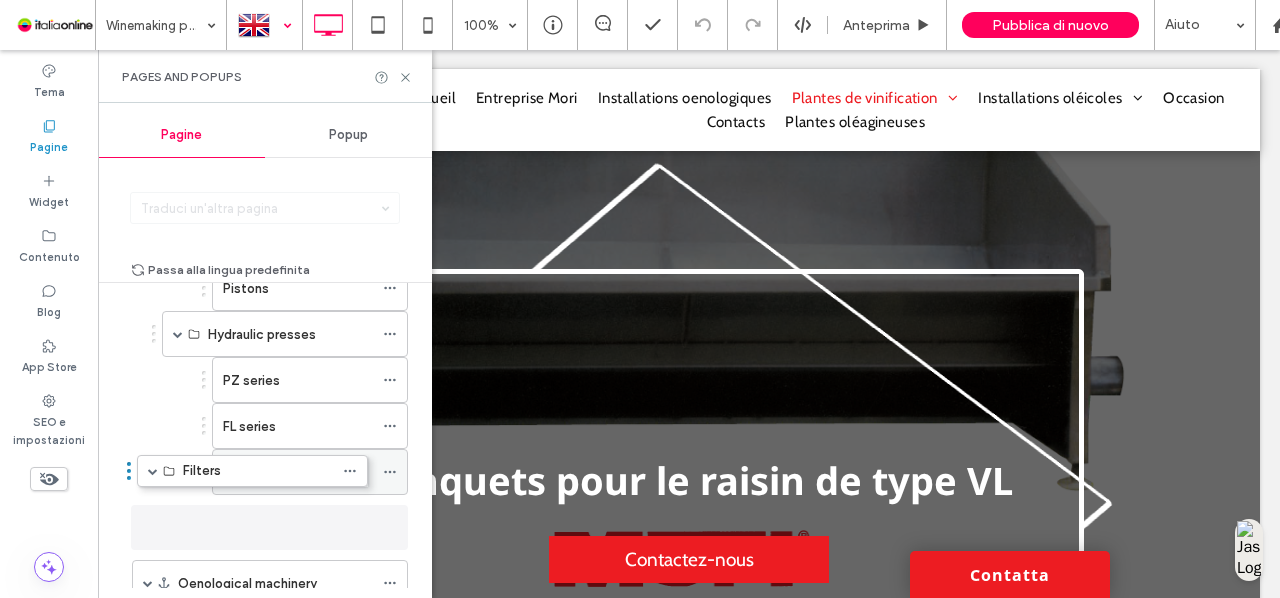 drag, startPoint x: 300, startPoint y: 456, endPoint x: 261, endPoint y: 463, distance: 39.623226 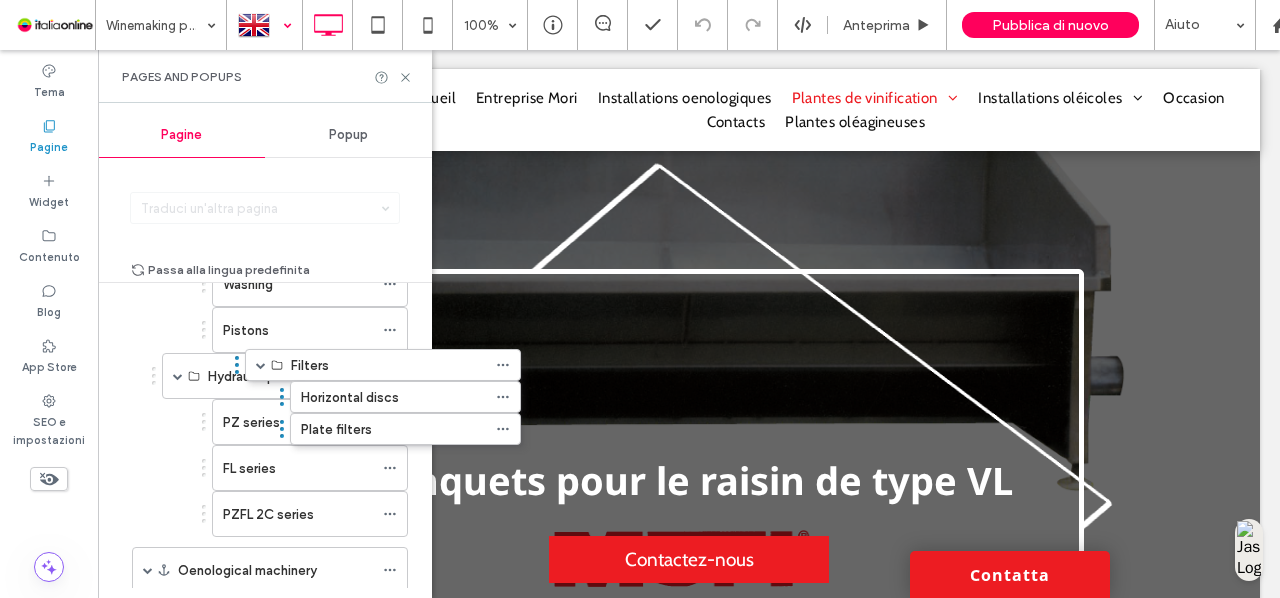 scroll, scrollTop: 948, scrollLeft: 0, axis: vertical 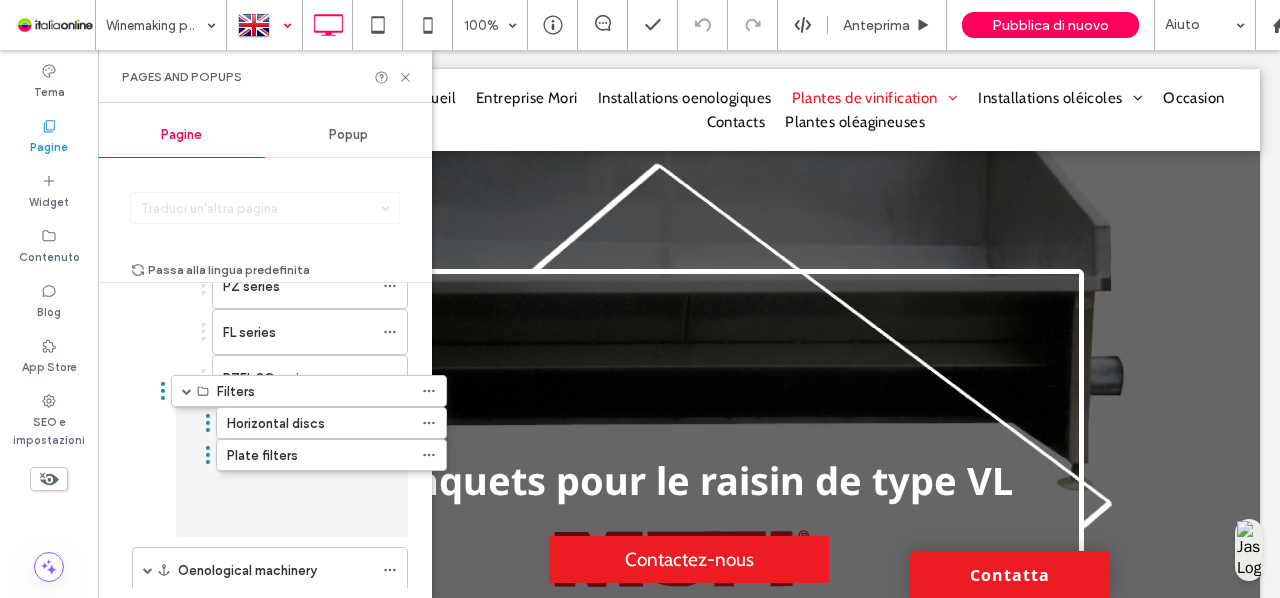 drag, startPoint x: 126, startPoint y: 507, endPoint x: 166, endPoint y: 395, distance: 118.92855 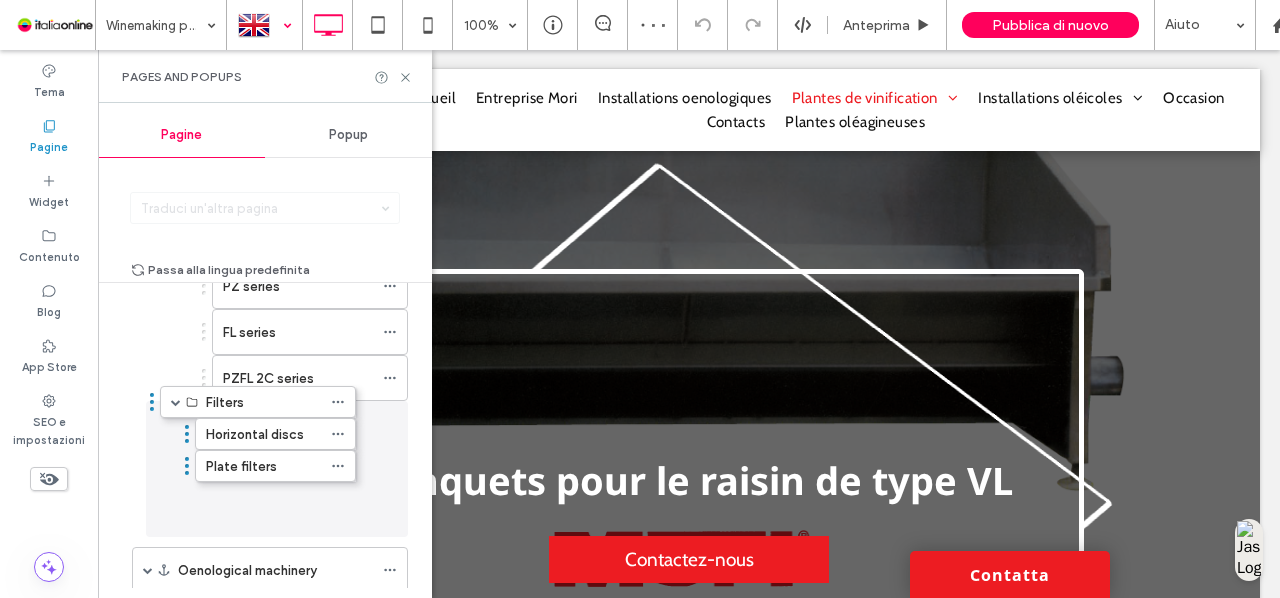 drag, startPoint x: 204, startPoint y: 405, endPoint x: 152, endPoint y: 397, distance: 52.611786 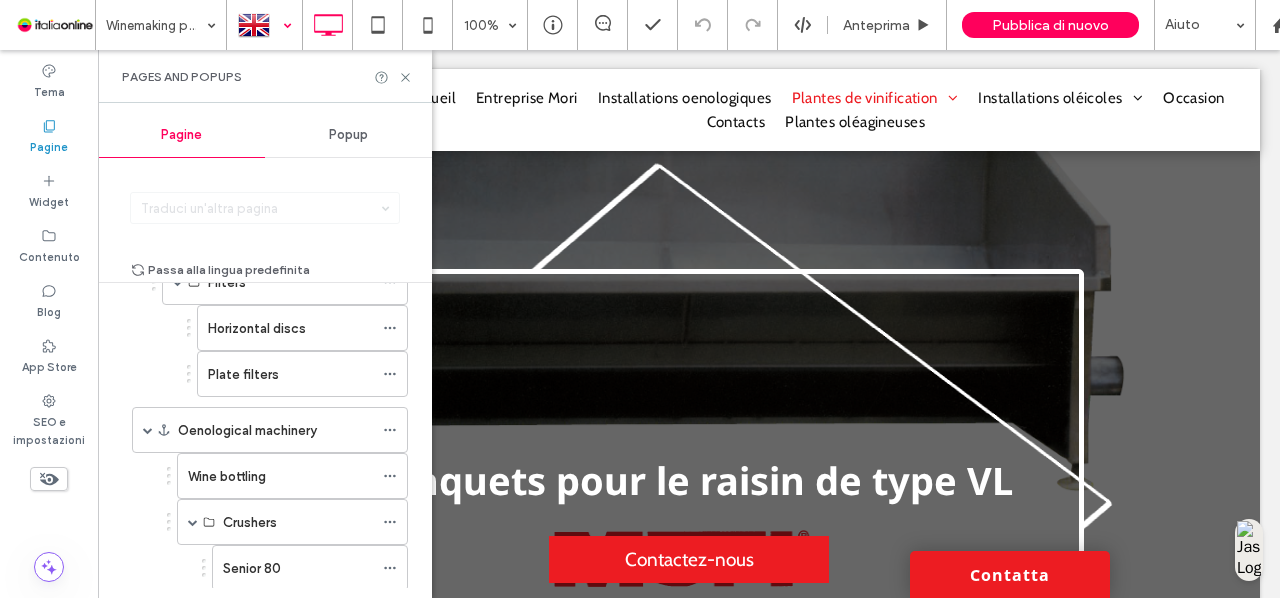 scroll, scrollTop: 1088, scrollLeft: 0, axis: vertical 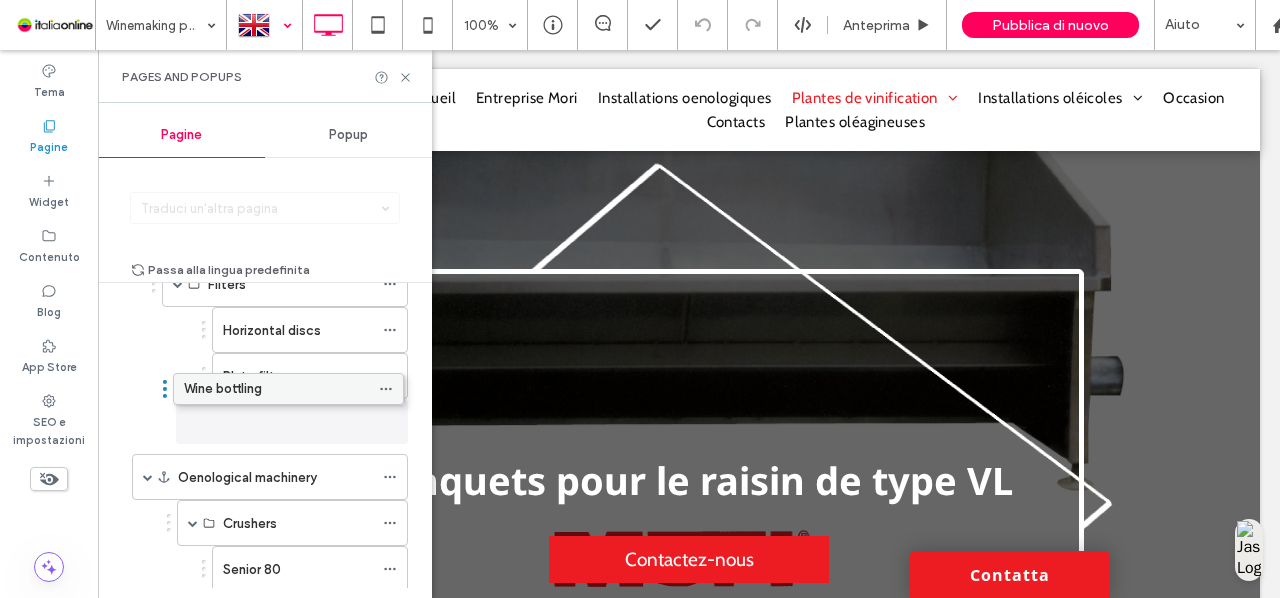 drag, startPoint x: 298, startPoint y: 452, endPoint x: 294, endPoint y: 379, distance: 73.109505 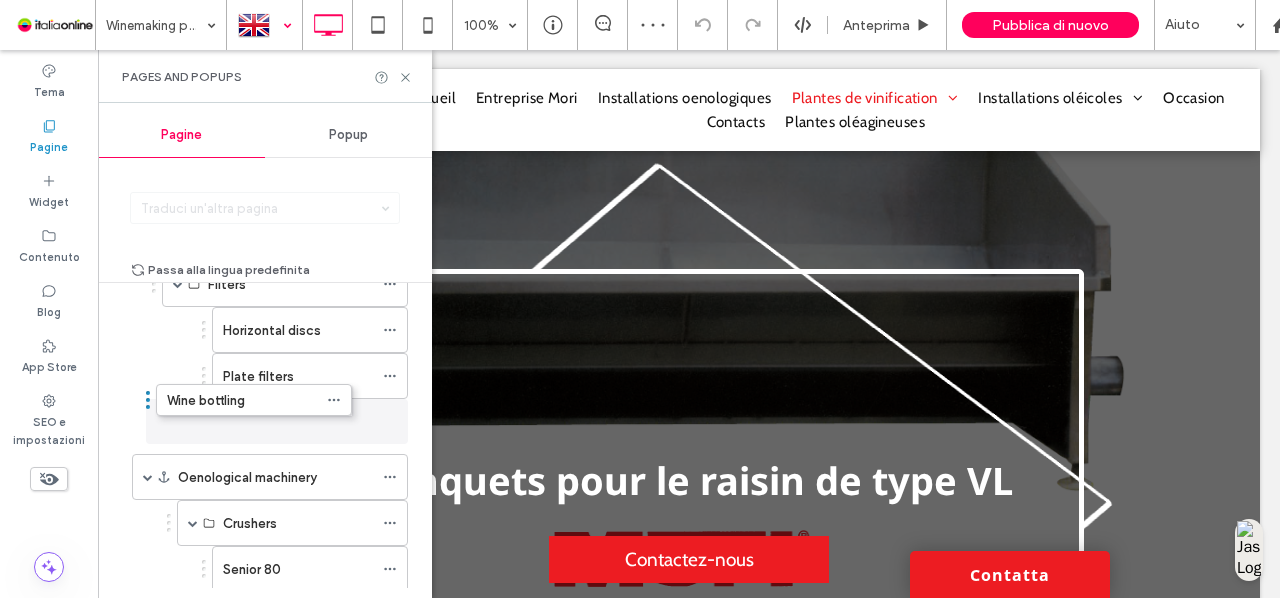 drag, startPoint x: 202, startPoint y: 401, endPoint x: 147, endPoint y: 395, distance: 55.326305 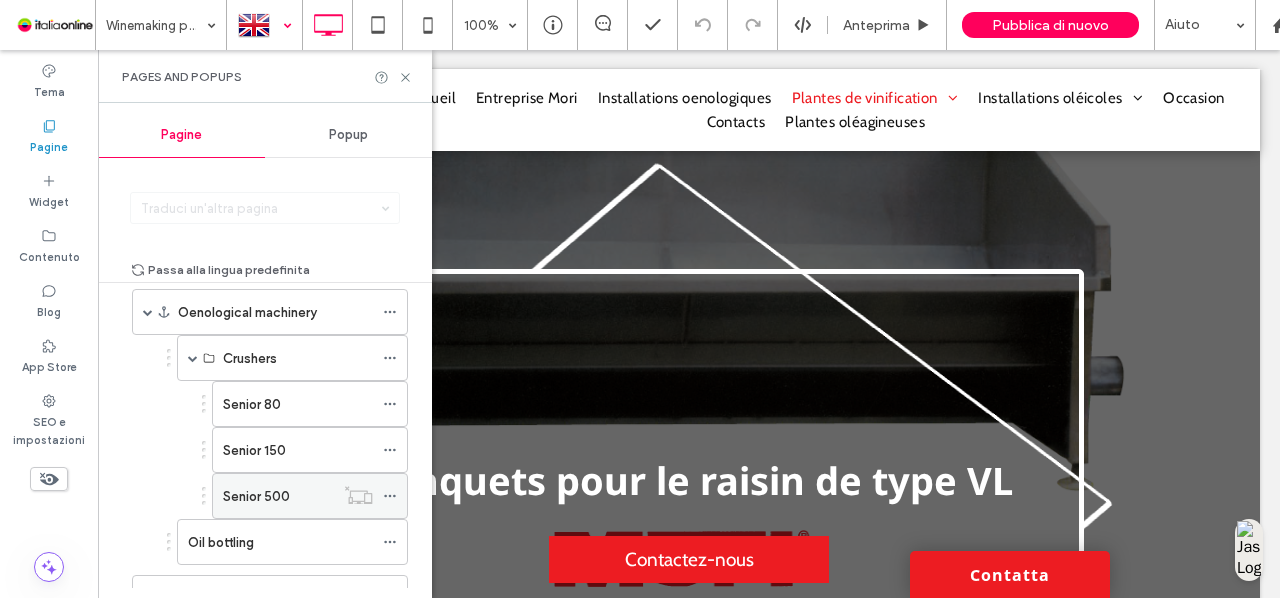 scroll, scrollTop: 1170, scrollLeft: 0, axis: vertical 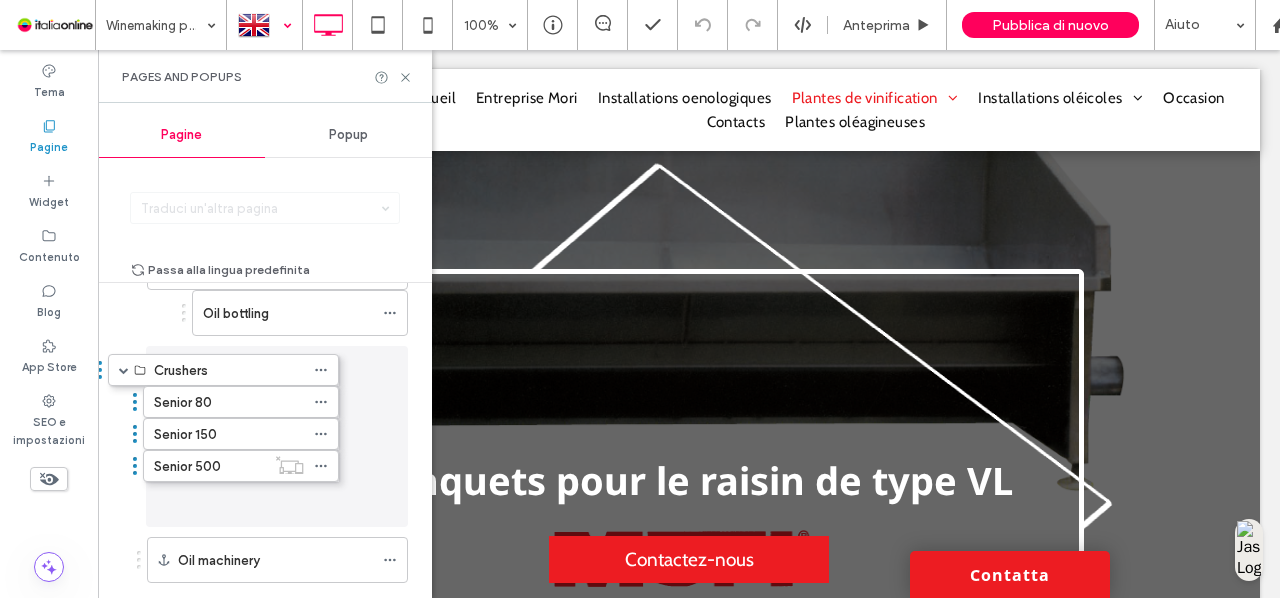 drag, startPoint x: 169, startPoint y: 419, endPoint x: 102, endPoint y: 365, distance: 86.05231 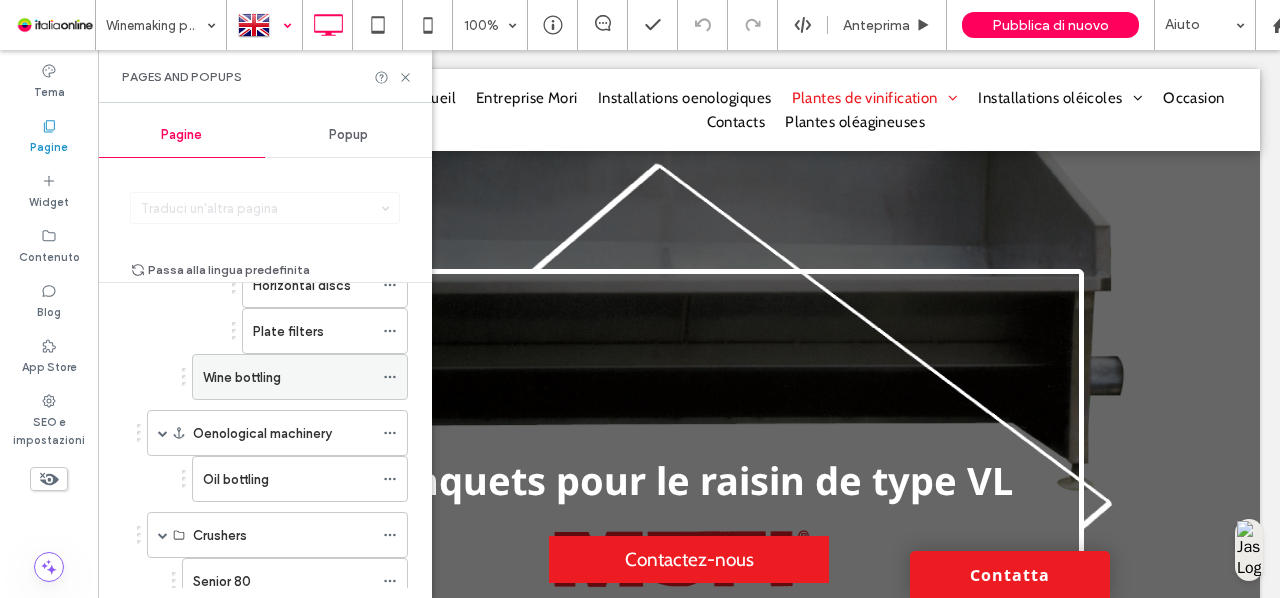 scroll, scrollTop: 1134, scrollLeft: 0, axis: vertical 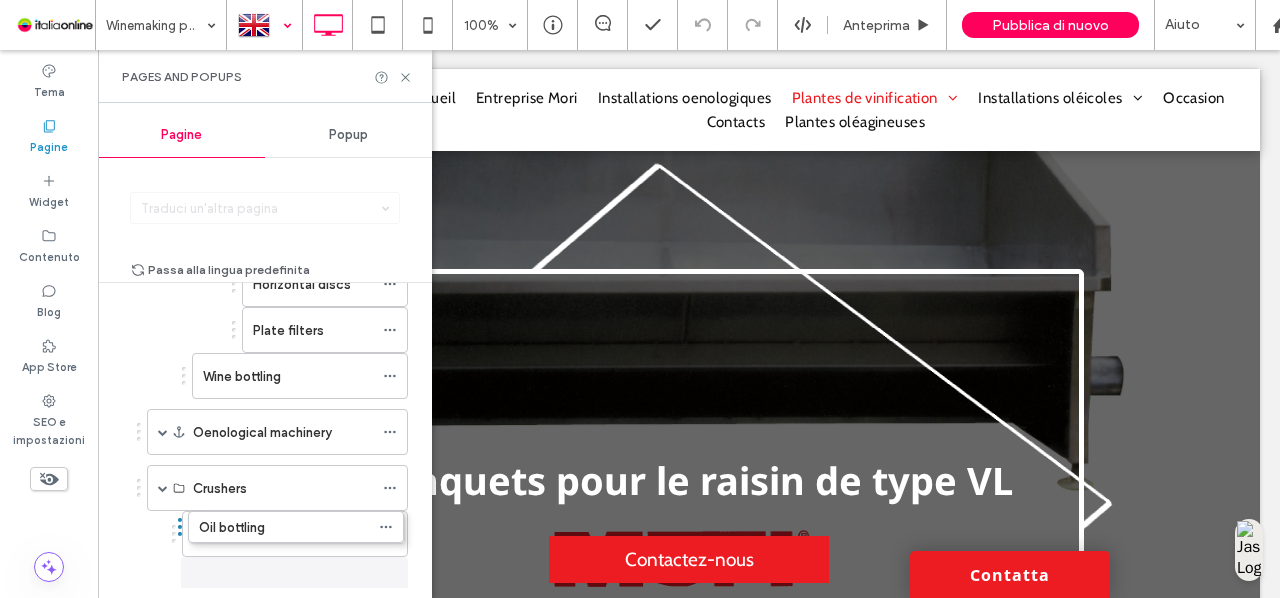 drag, startPoint x: 184, startPoint y: 458, endPoint x: 176, endPoint y: 524, distance: 66.48308 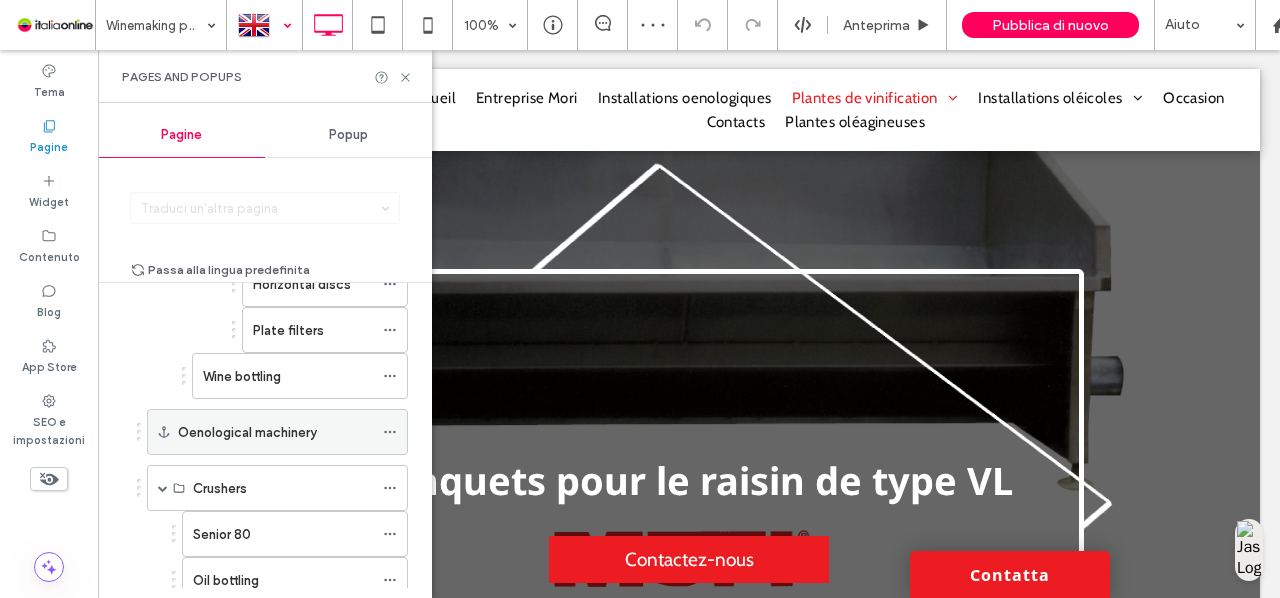 click 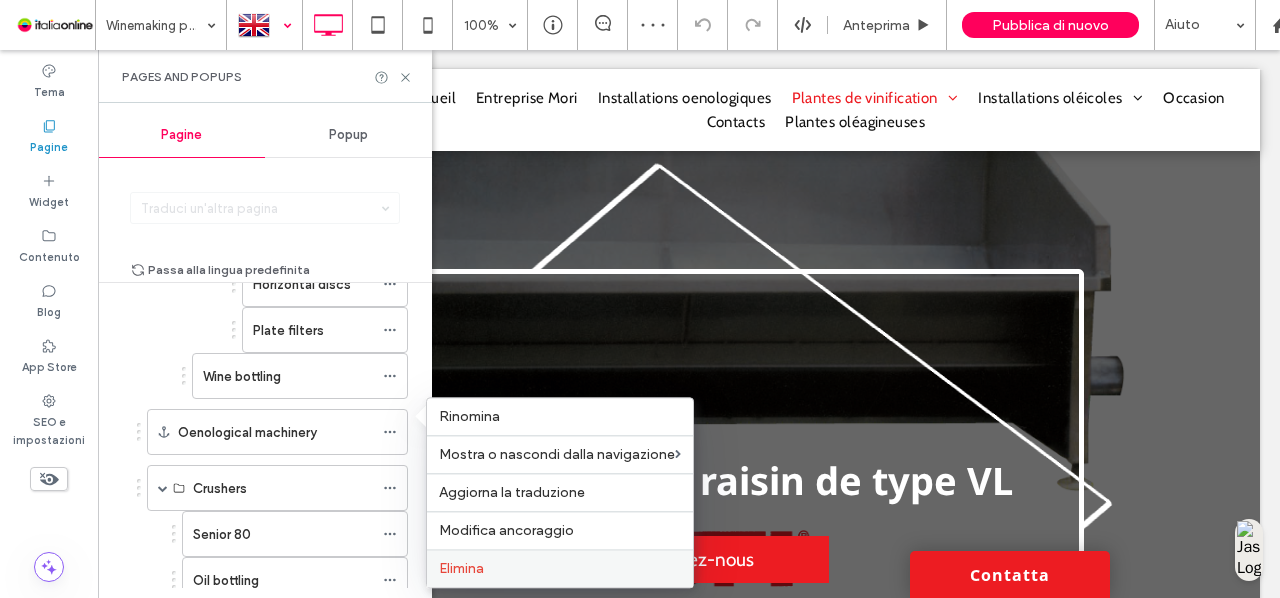 click on "Elimina" at bounding box center (560, 568) 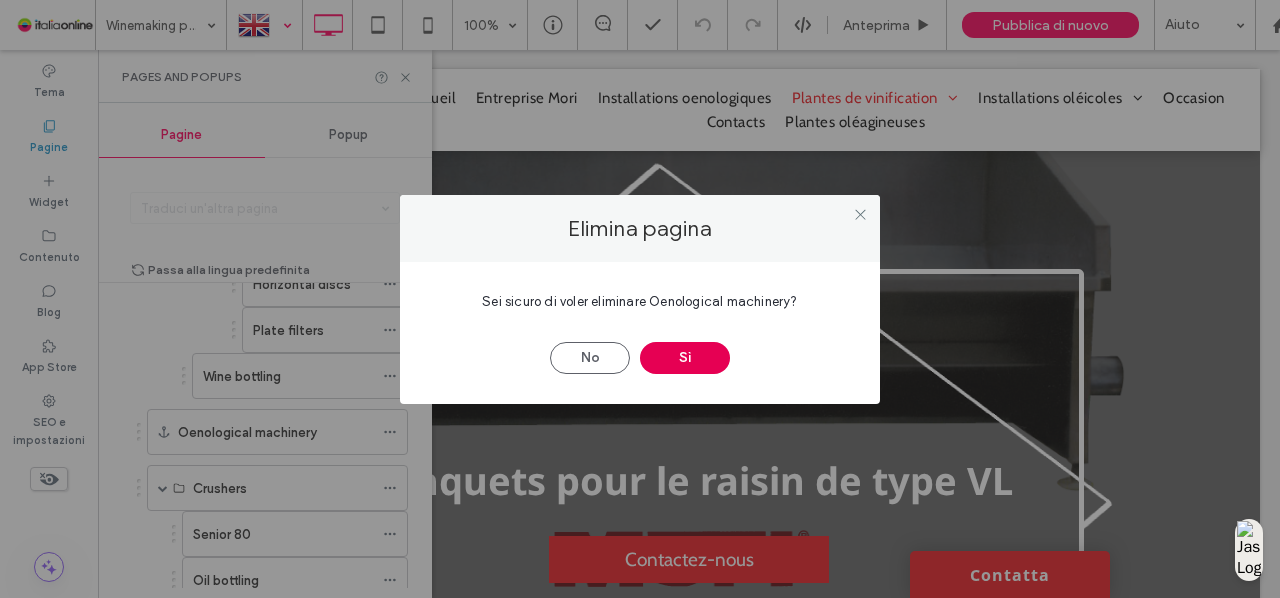 click on "Sì" at bounding box center [685, 358] 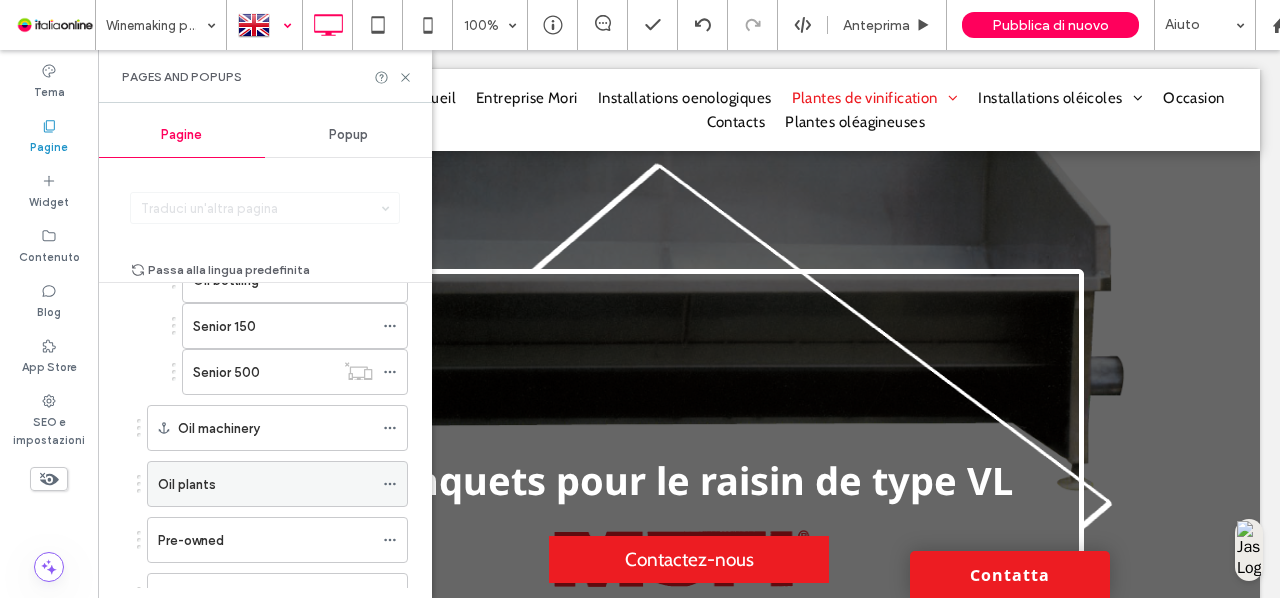 scroll, scrollTop: 1377, scrollLeft: 0, axis: vertical 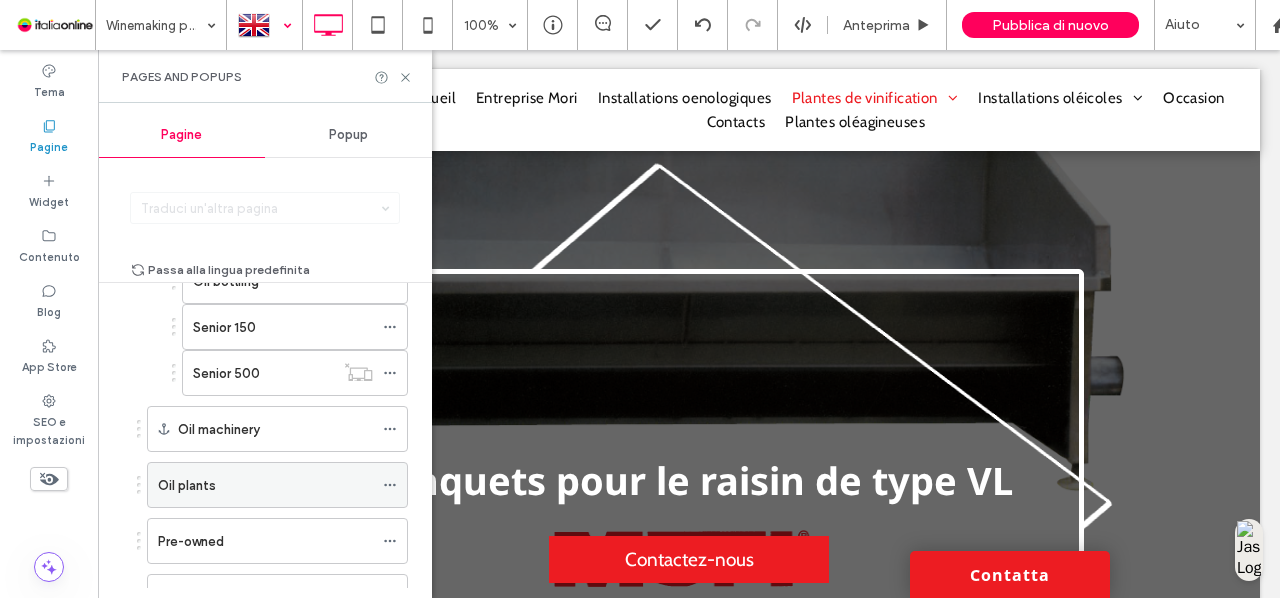 click 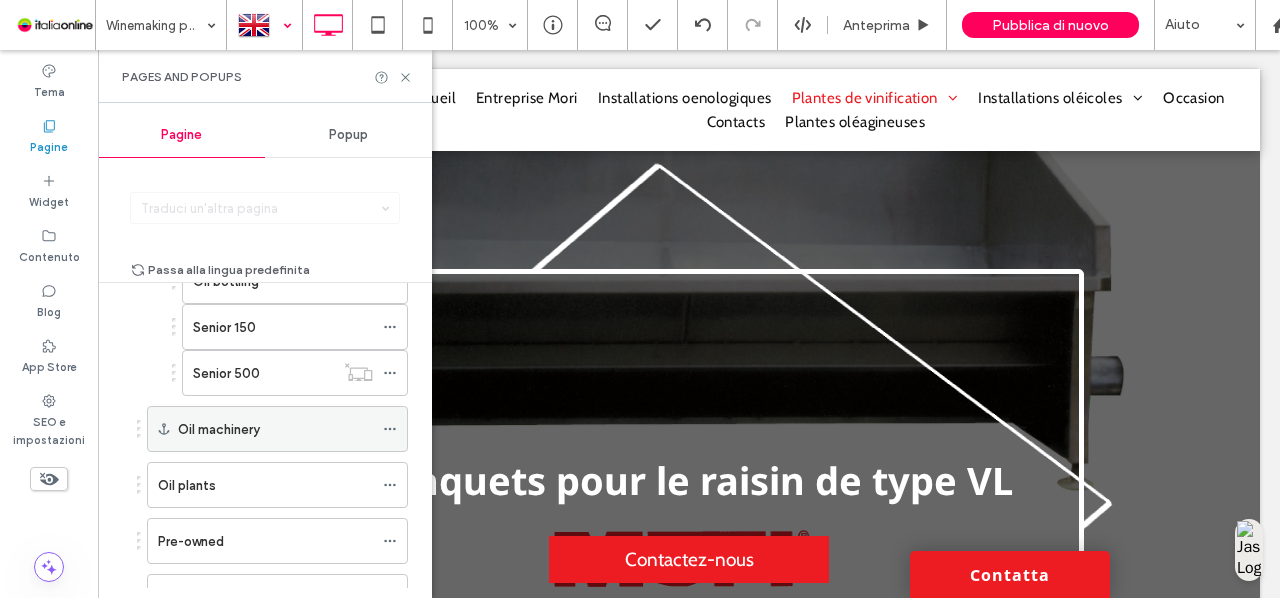 click on "Oil machinery" at bounding box center [275, 429] 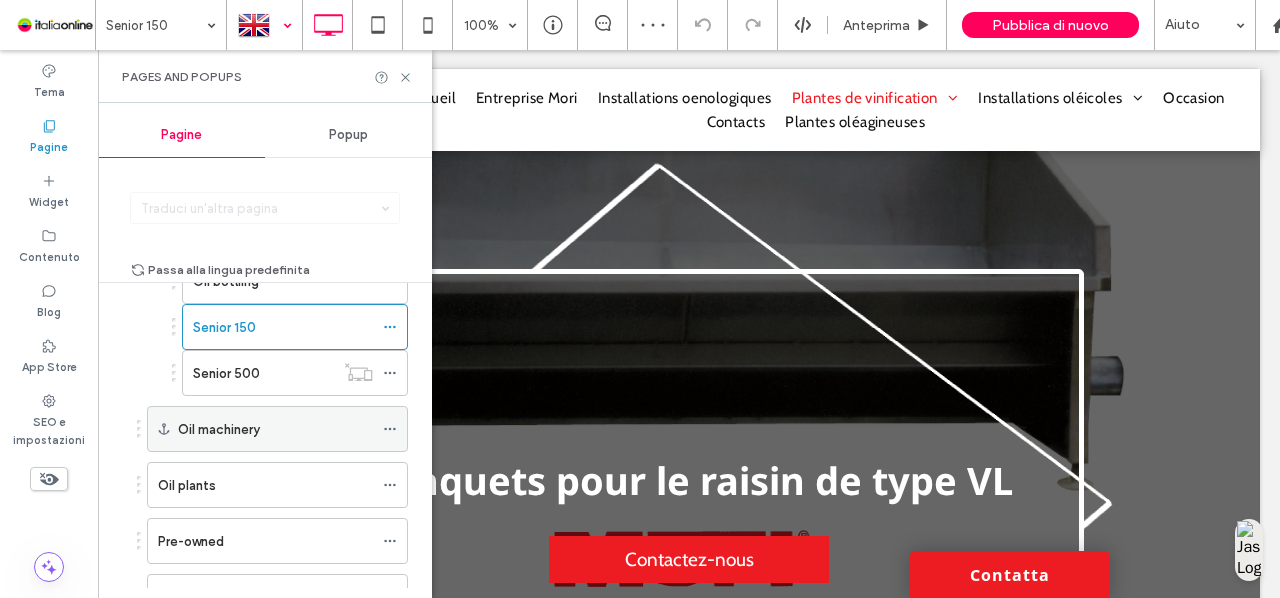 click 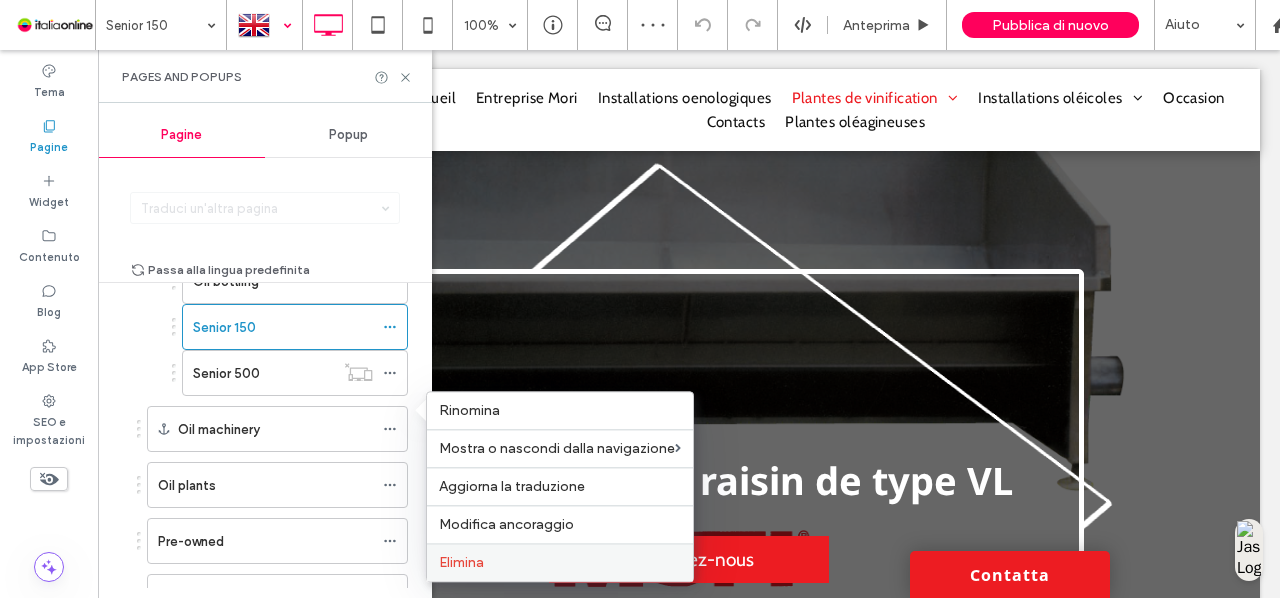 click on "Elimina" at bounding box center (560, 562) 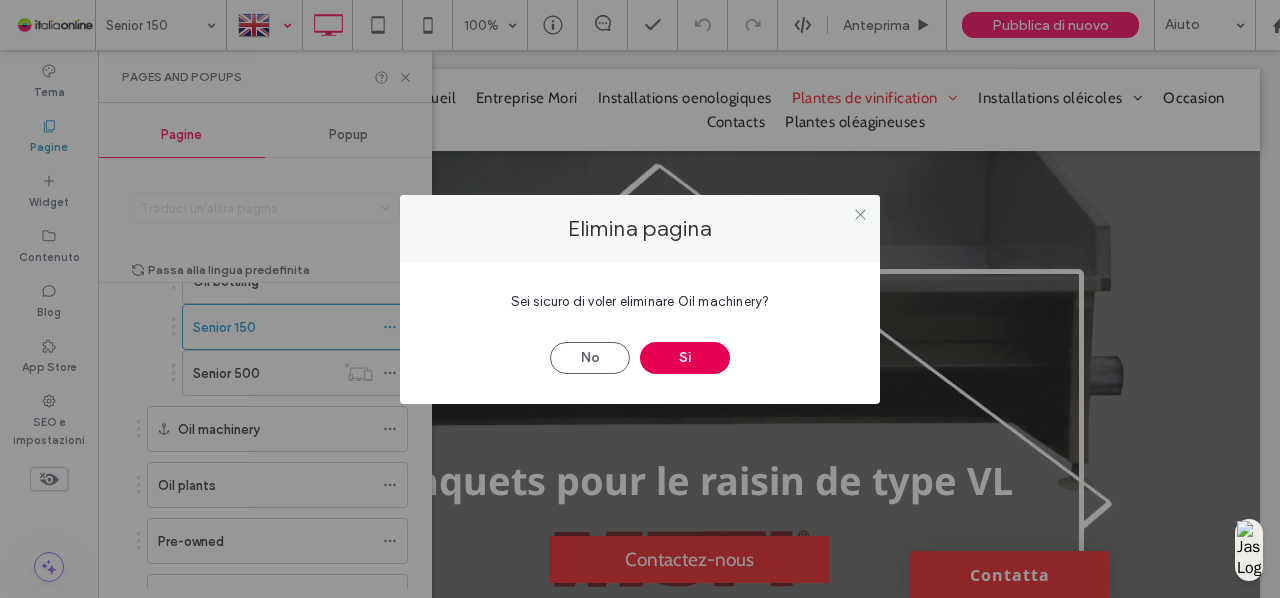 click on "Sì" at bounding box center [685, 358] 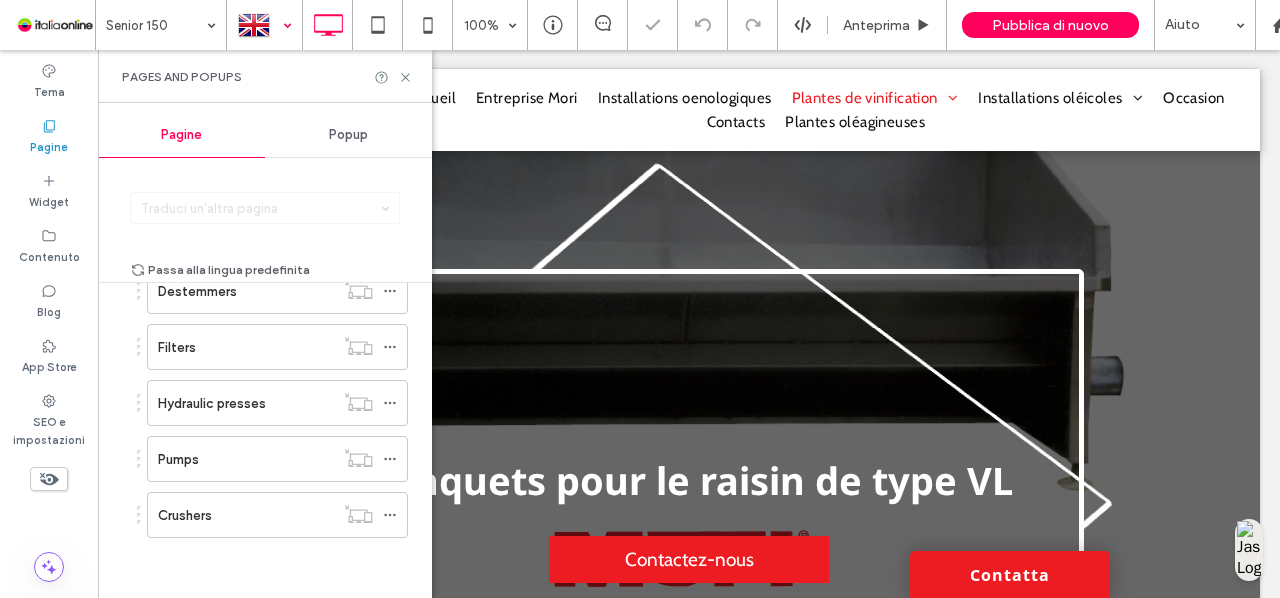 scroll, scrollTop: 334, scrollLeft: 0, axis: vertical 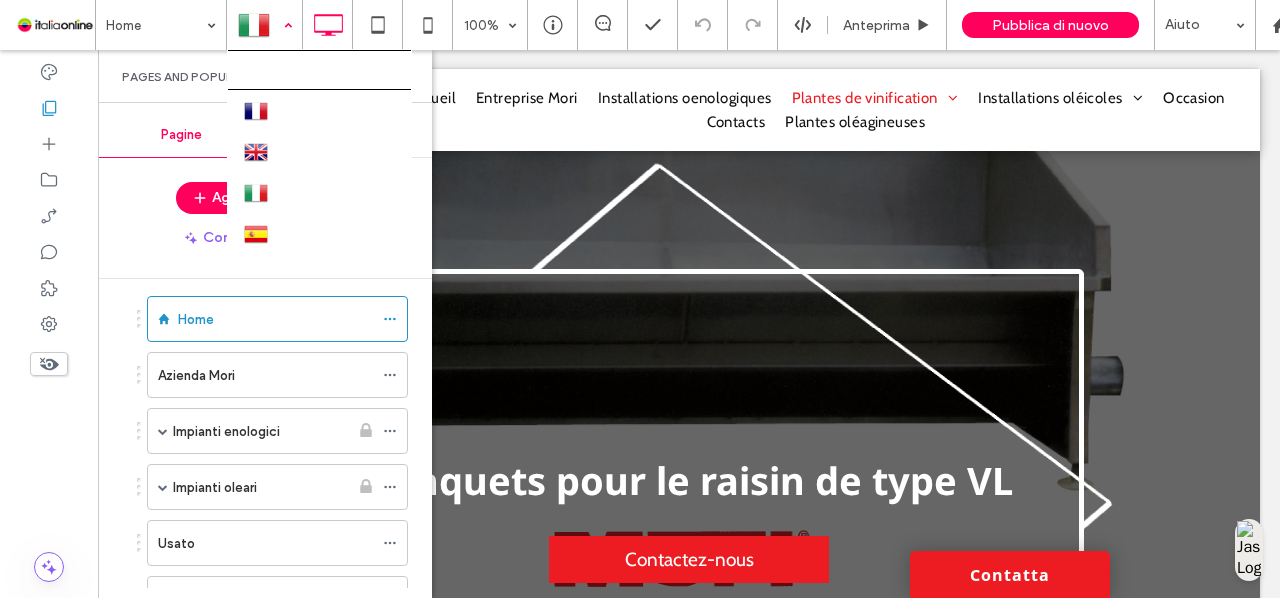 click at bounding box center (264, 25) 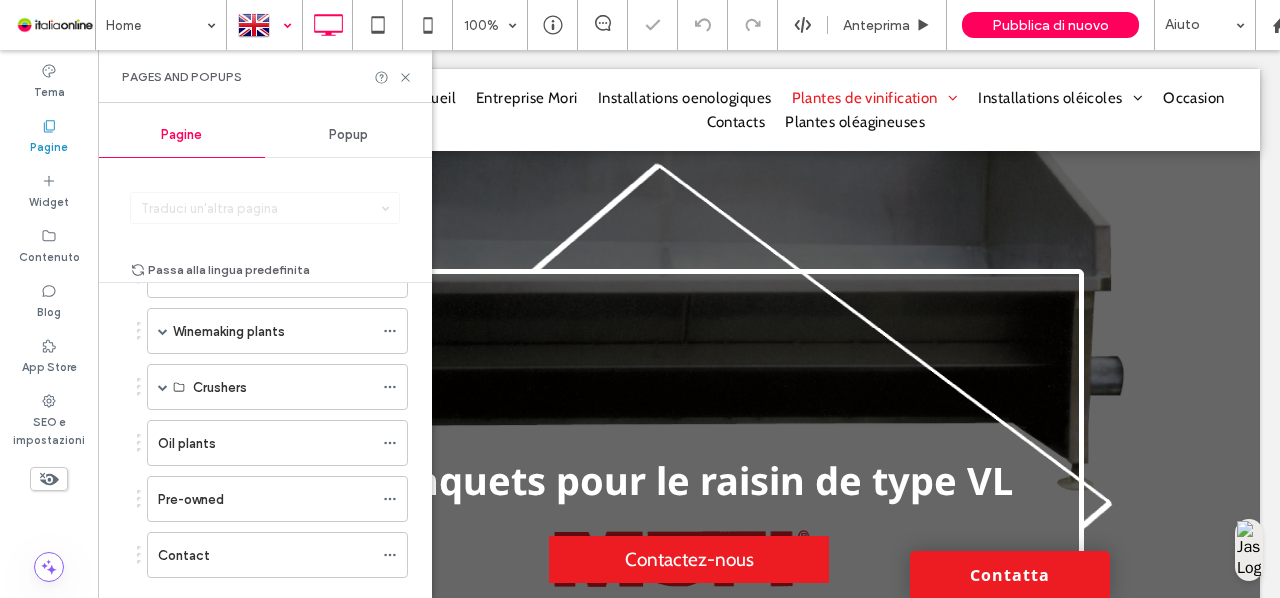 scroll, scrollTop: 123, scrollLeft: 0, axis: vertical 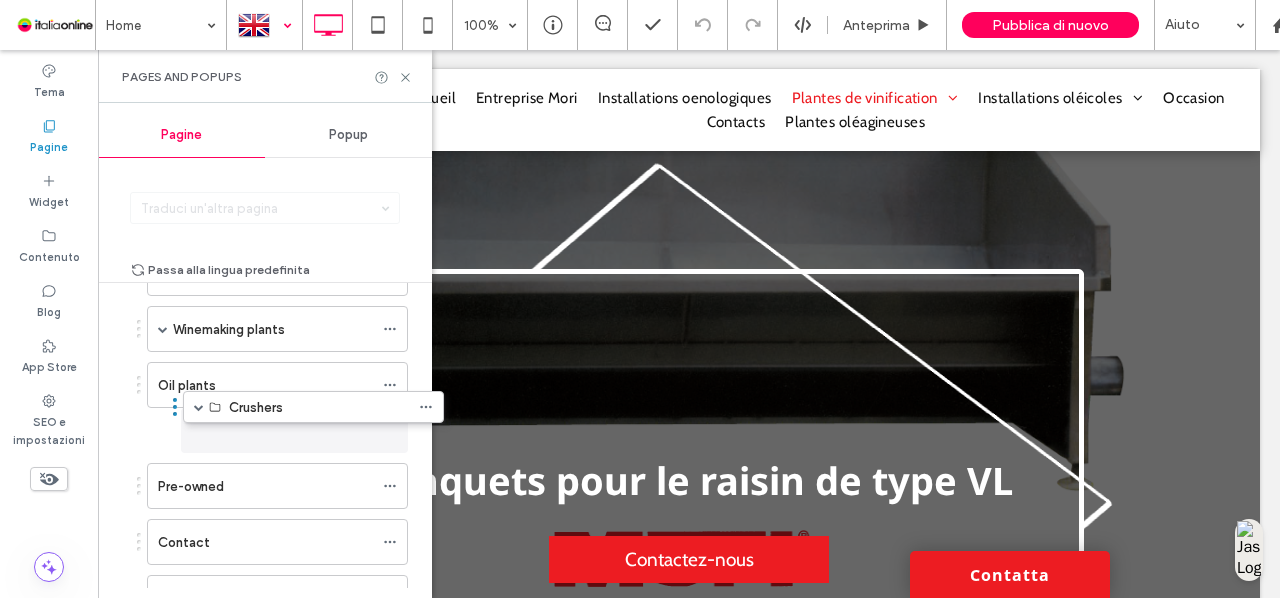 drag, startPoint x: 250, startPoint y: 389, endPoint x: 286, endPoint y: 424, distance: 50.20956 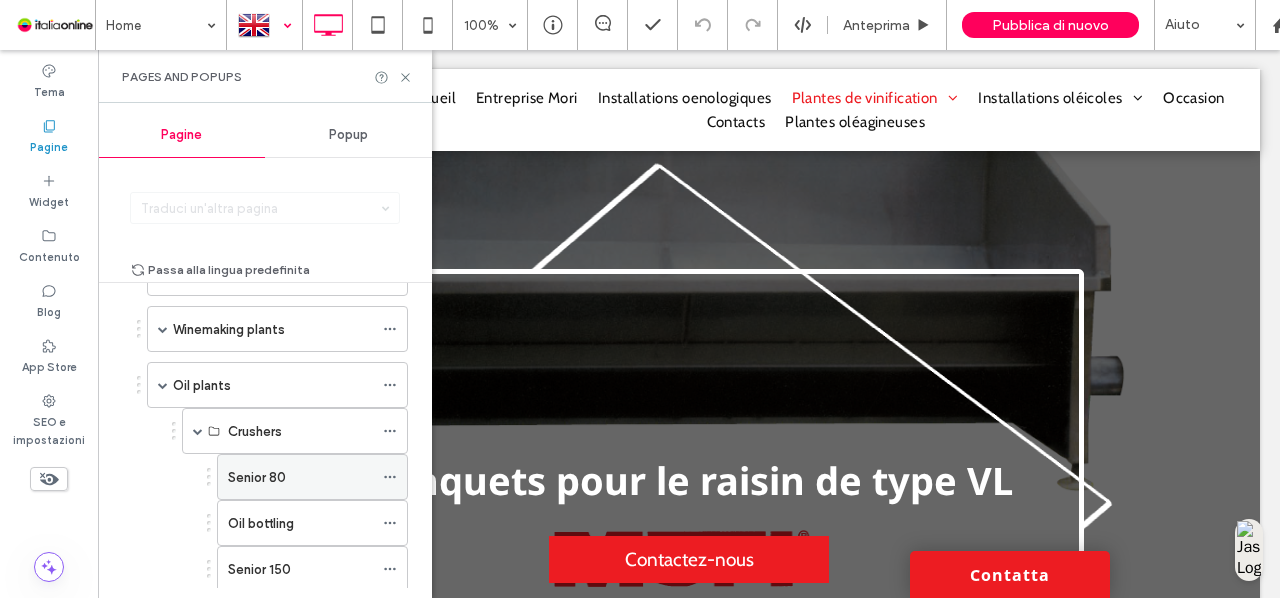scroll, scrollTop: 263, scrollLeft: 0, axis: vertical 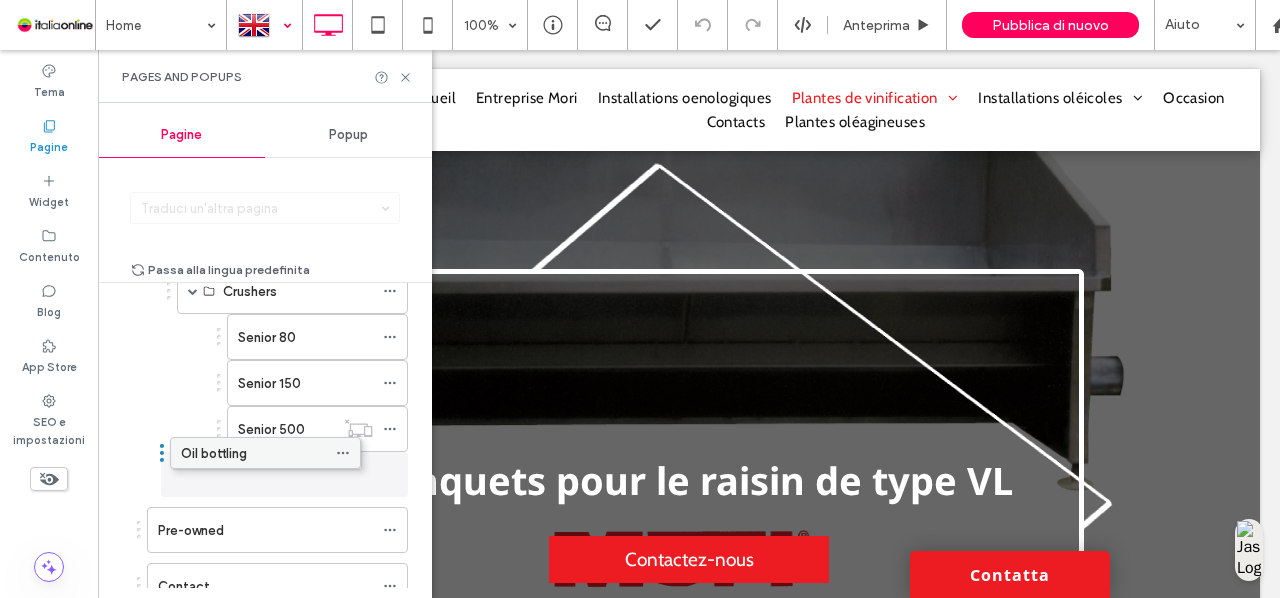 drag, startPoint x: 314, startPoint y: 377, endPoint x: 267, endPoint y: 450, distance: 86.821655 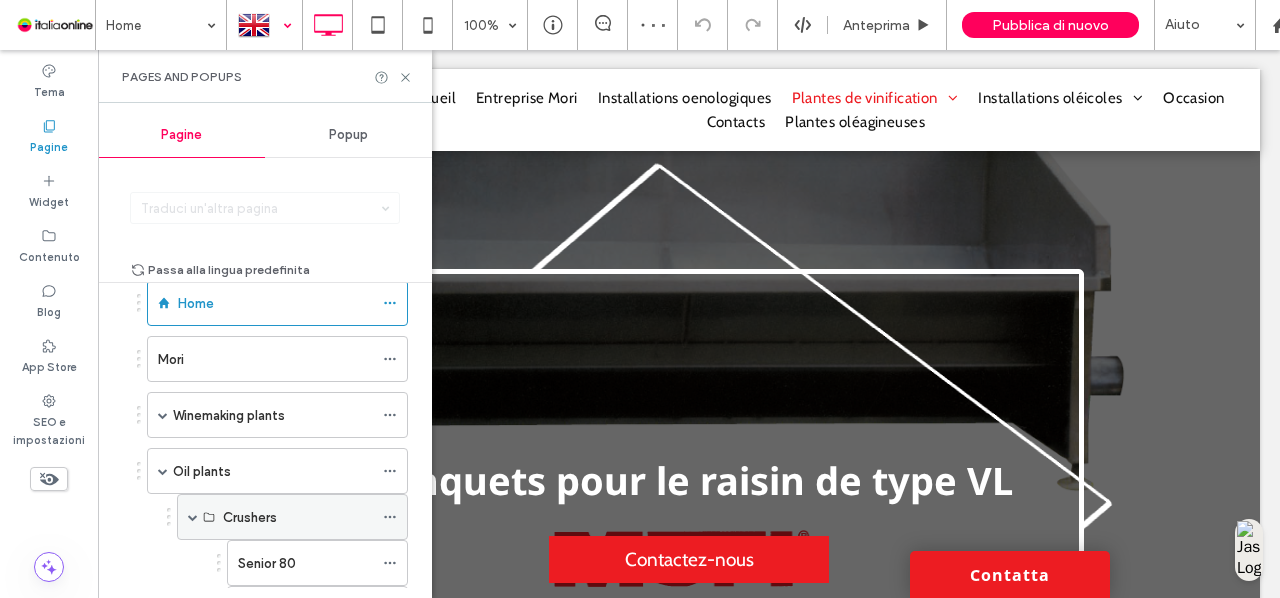 scroll, scrollTop: 41, scrollLeft: 0, axis: vertical 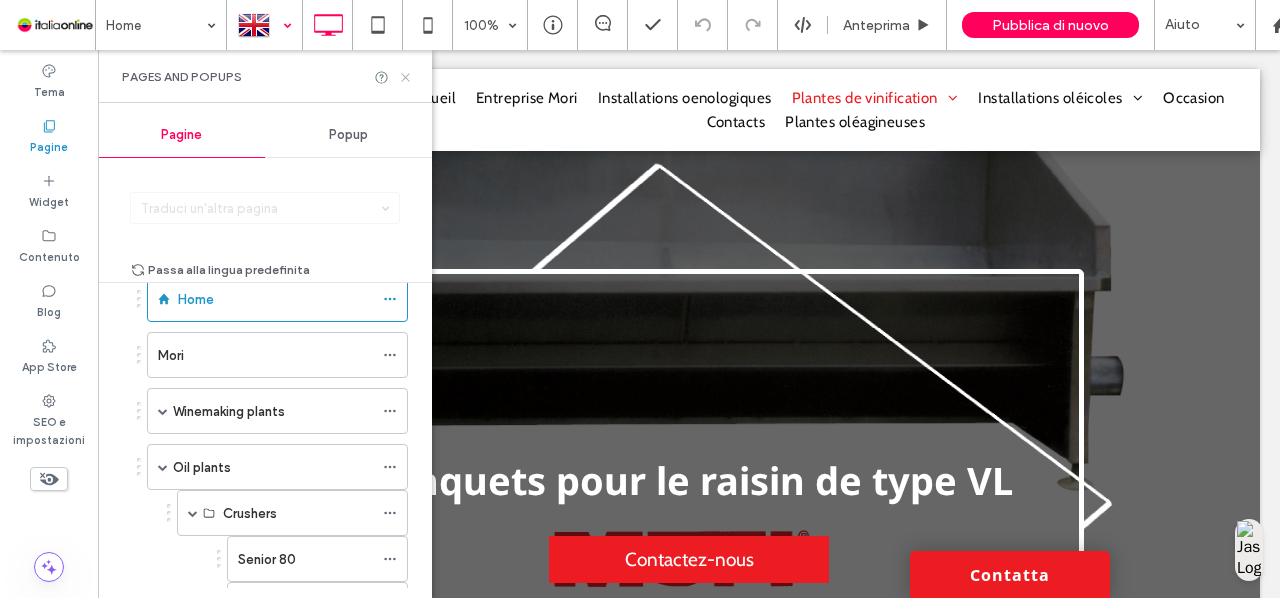 click 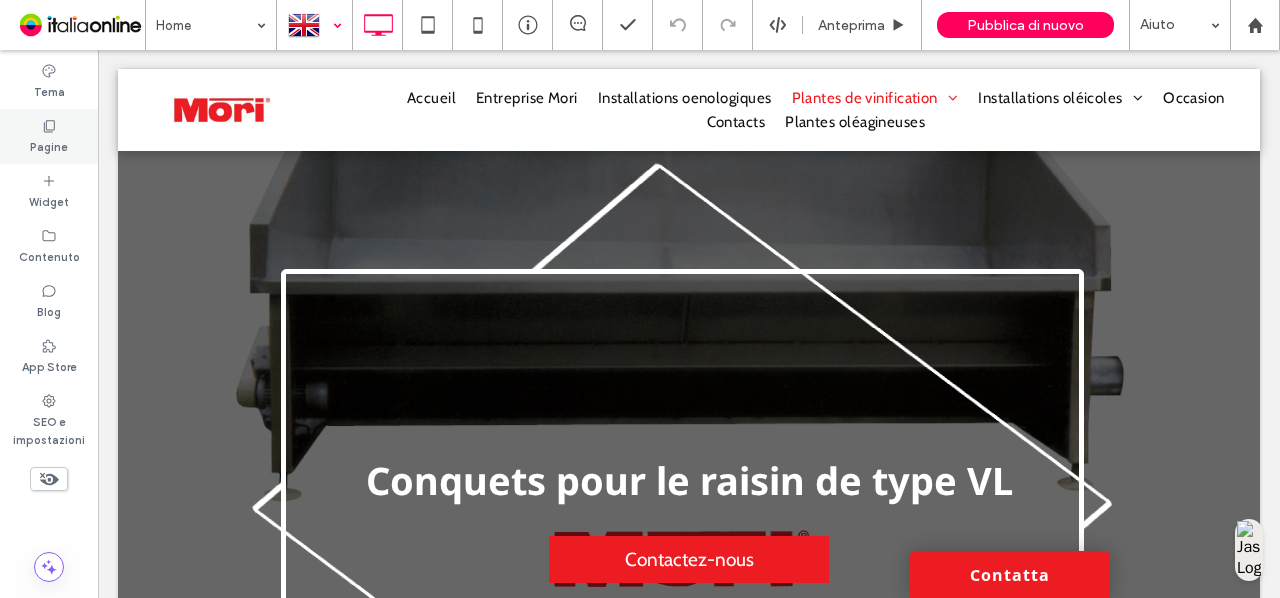 click on "Pagine" at bounding box center (49, 136) 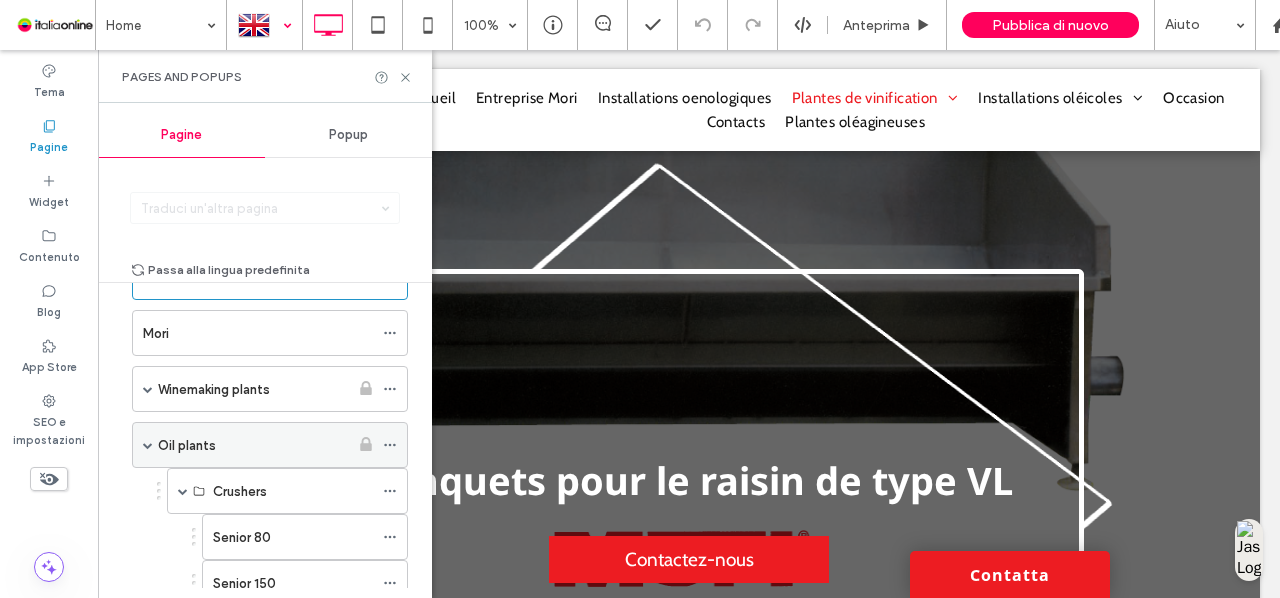 scroll, scrollTop: 66, scrollLeft: 0, axis: vertical 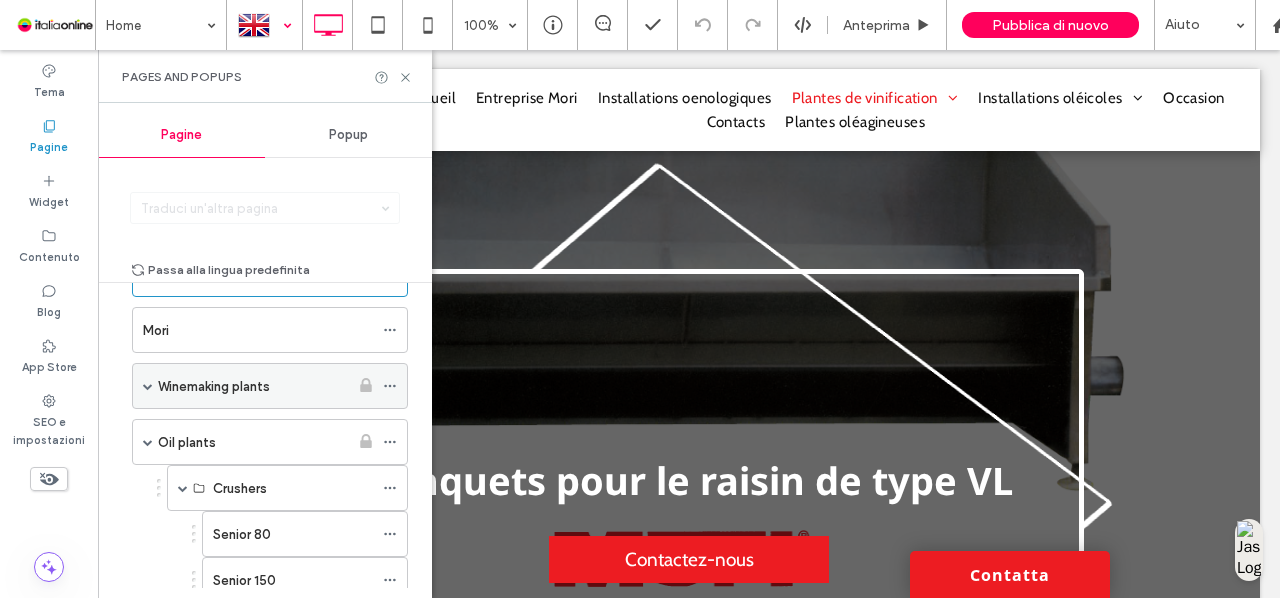 click 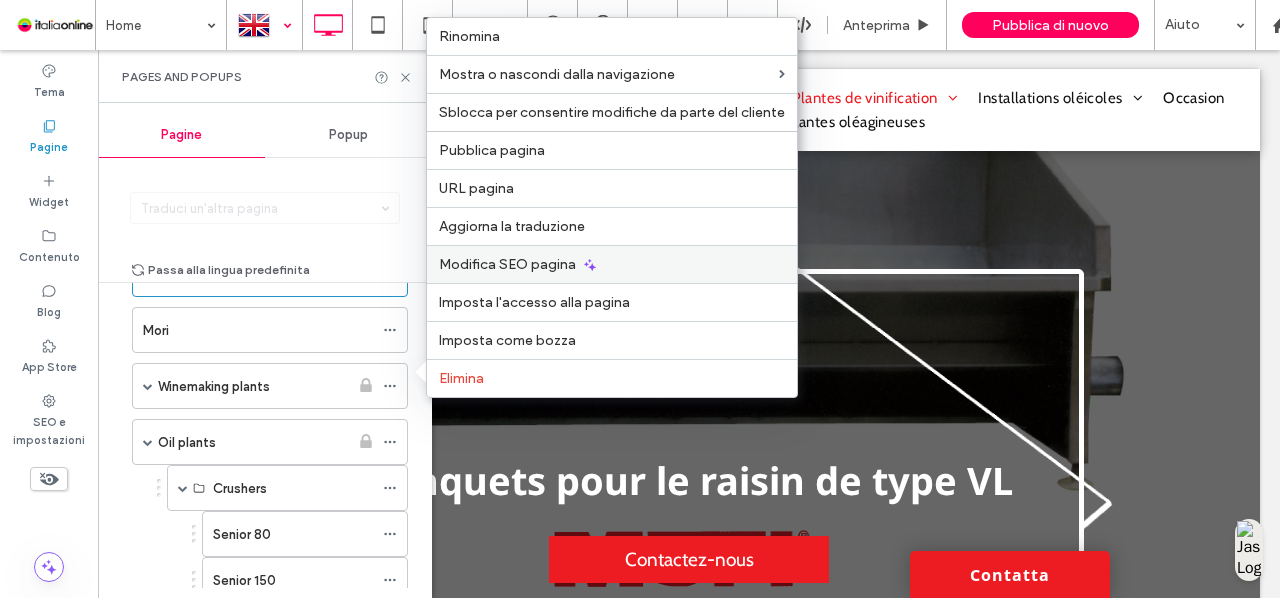 click on "Modifica SEO pagina" at bounding box center (612, 264) 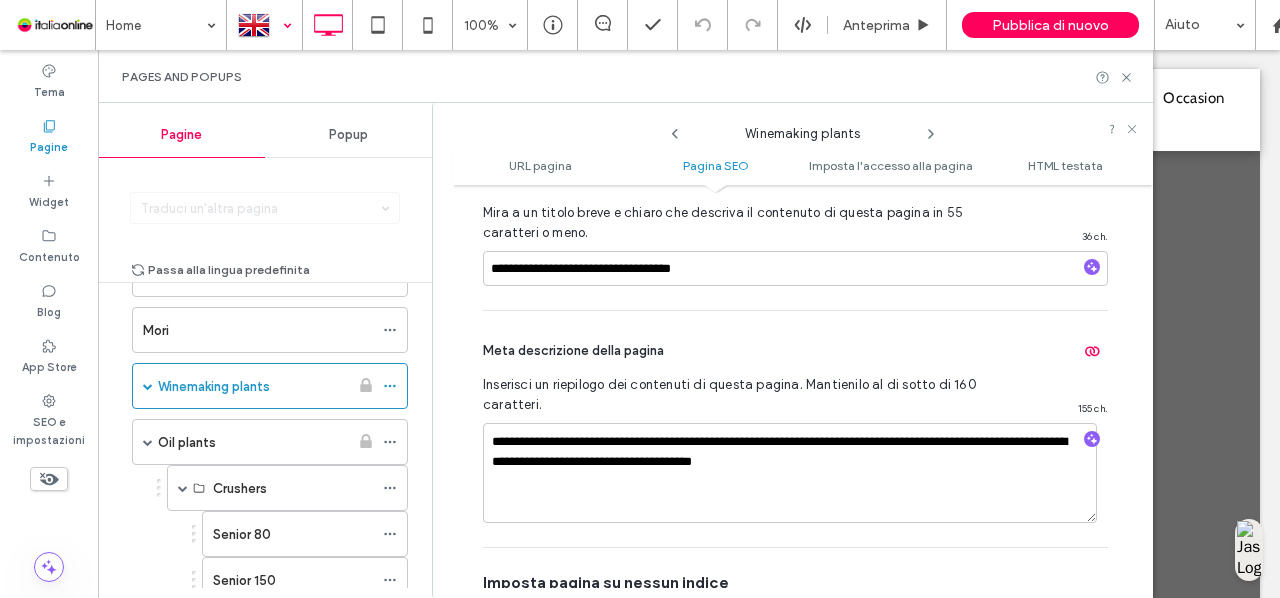 scroll, scrollTop: 548, scrollLeft: 0, axis: vertical 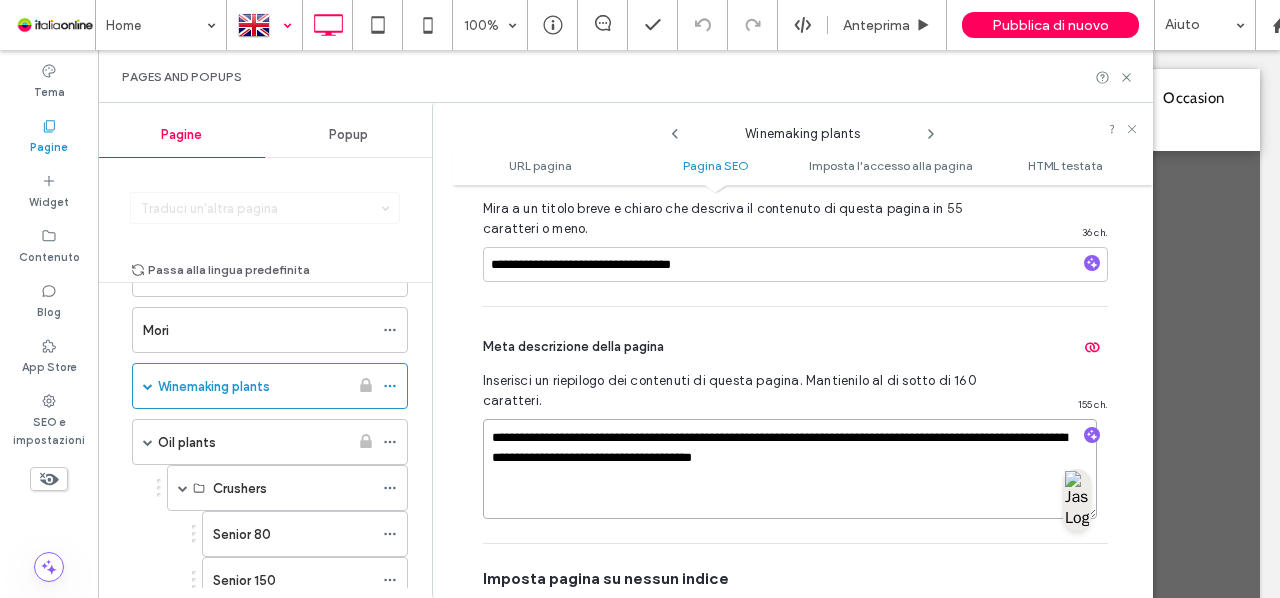 drag, startPoint x: 936, startPoint y: 457, endPoint x: 420, endPoint y: 389, distance: 520.4613 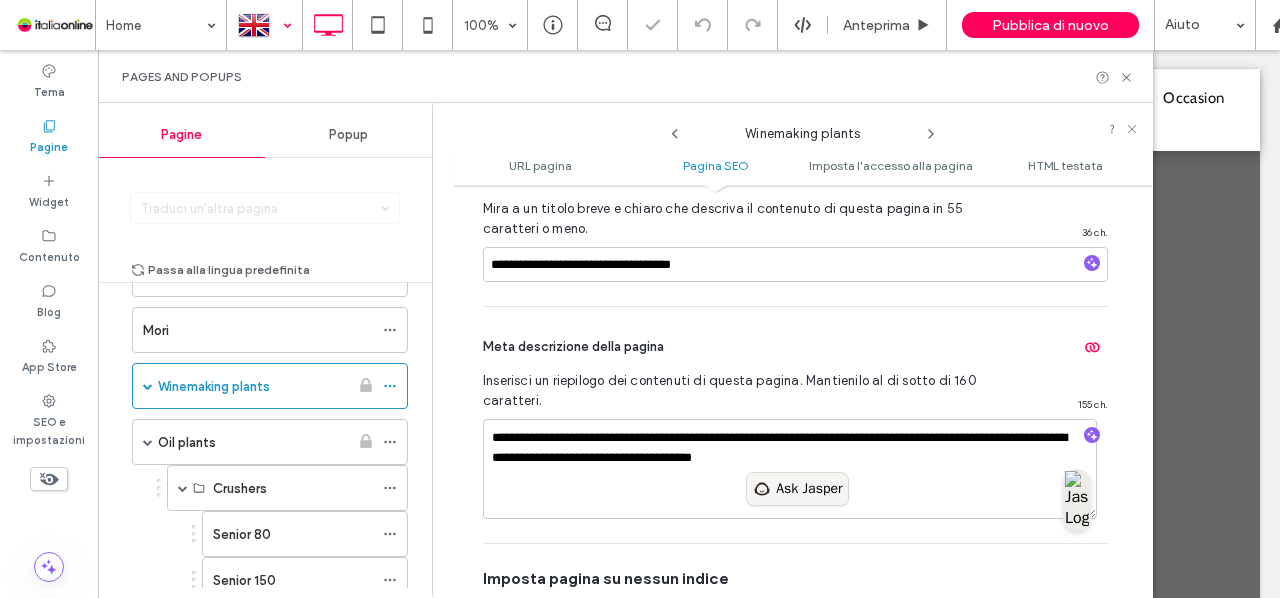 click on "Ask Jasper" at bounding box center (809, 489) 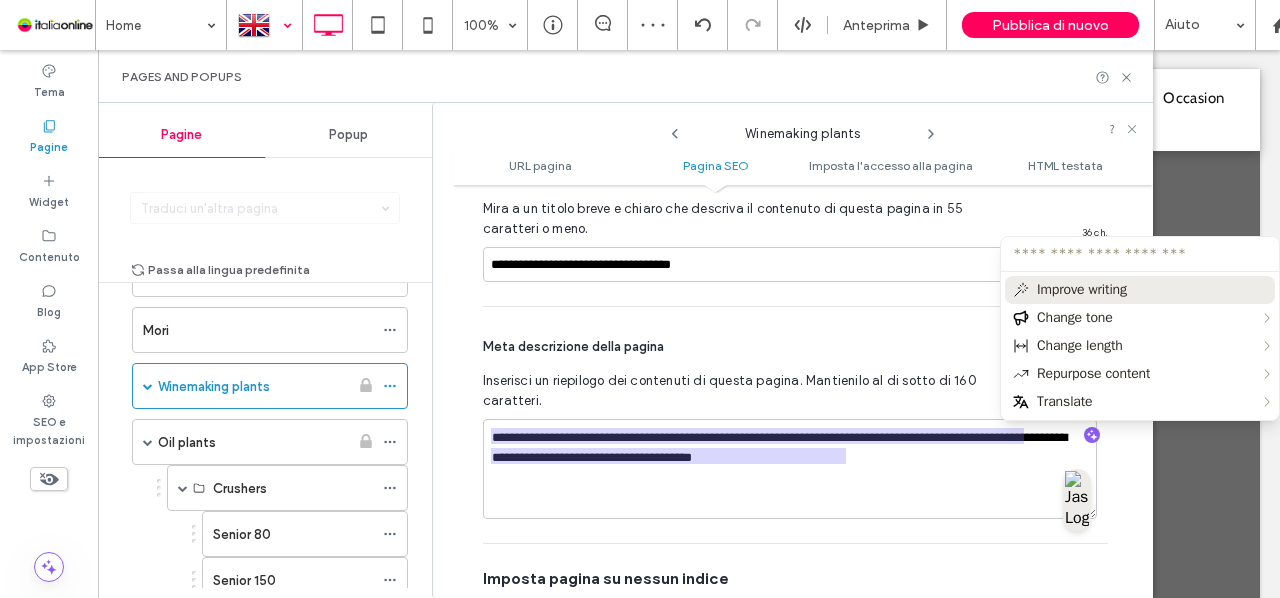 click at bounding box center (1140, 254) 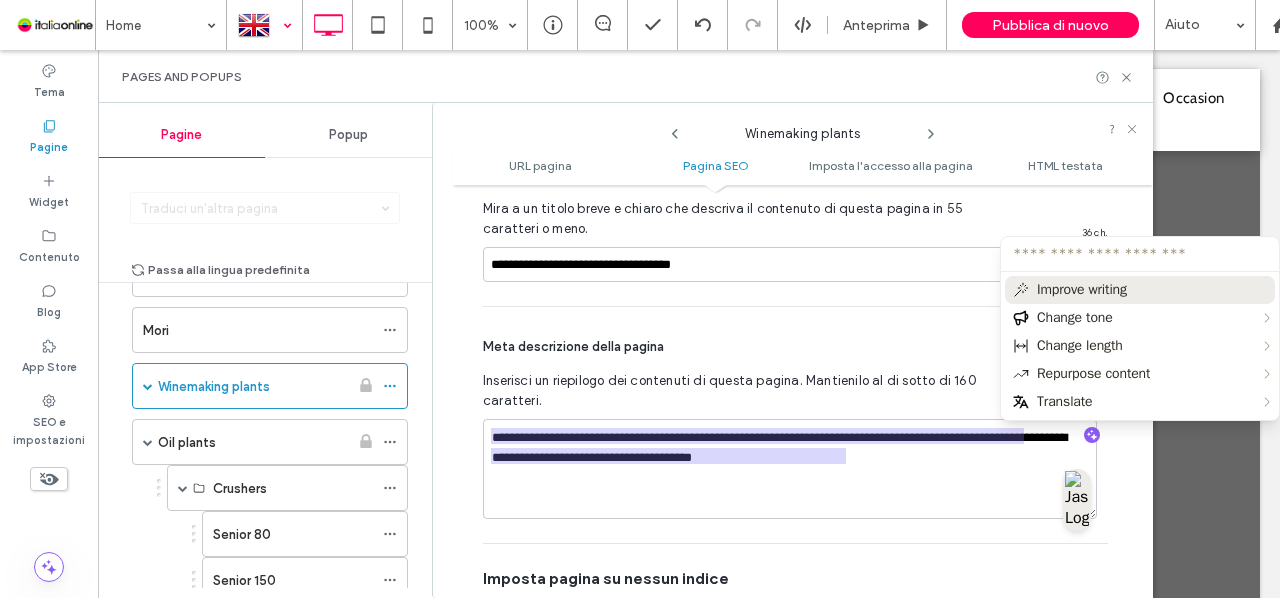 click at bounding box center [1140, 254] 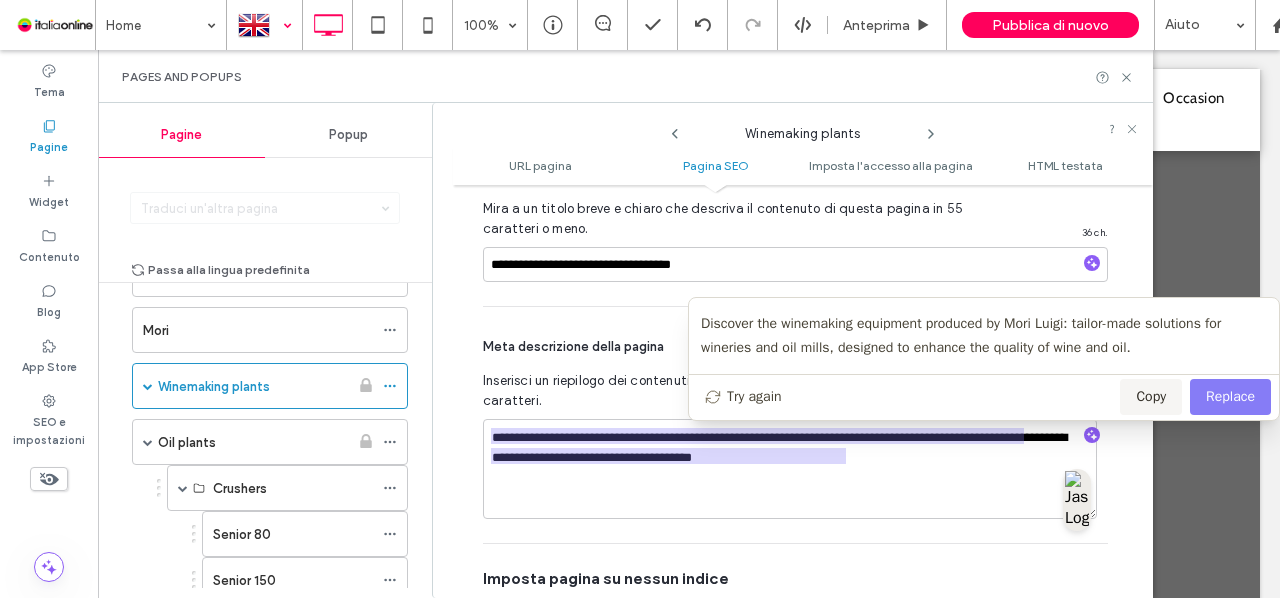 click on "Replace" at bounding box center [1230, 397] 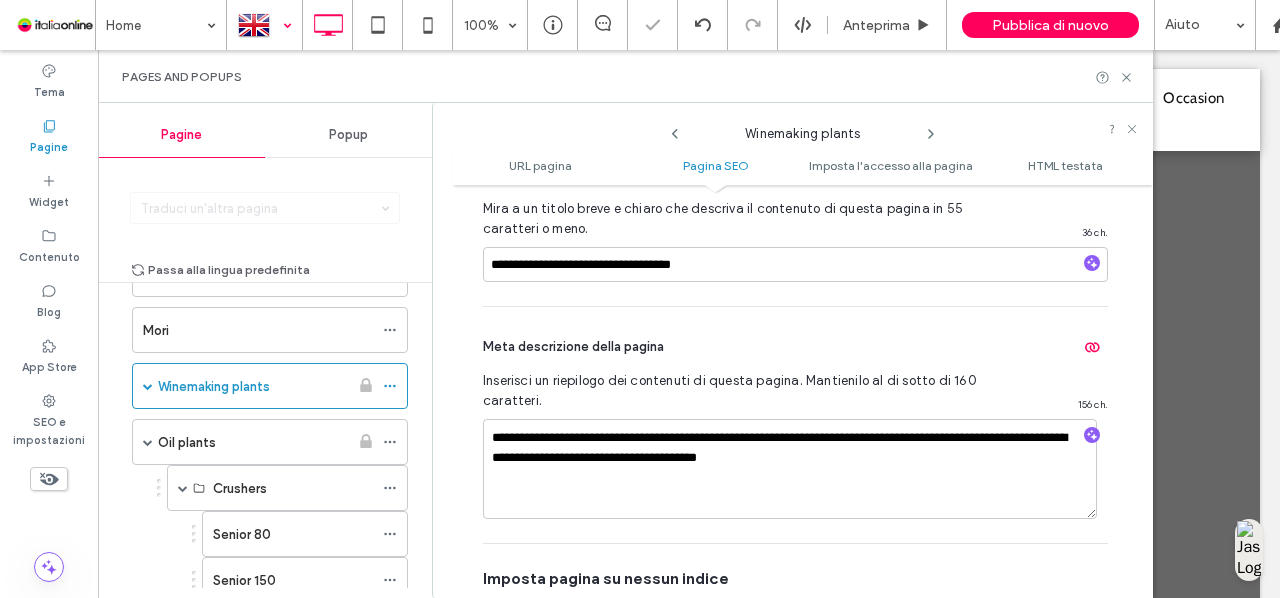 click on "Meta descrizione della pagina" at bounding box center (795, 347) 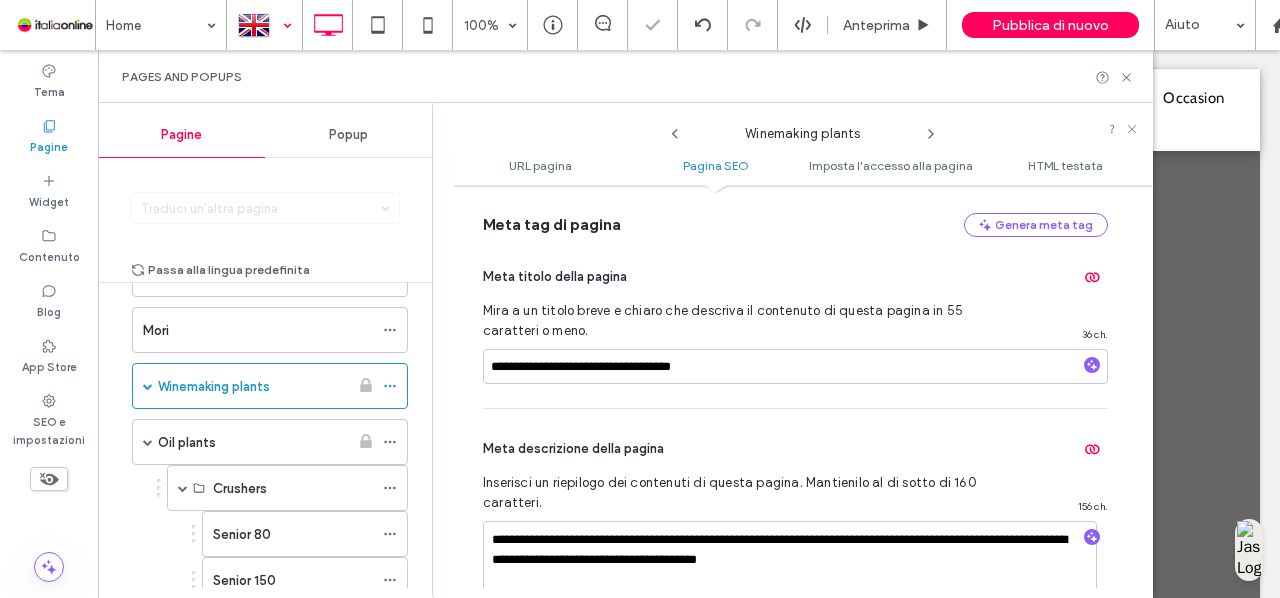 scroll, scrollTop: 442, scrollLeft: 0, axis: vertical 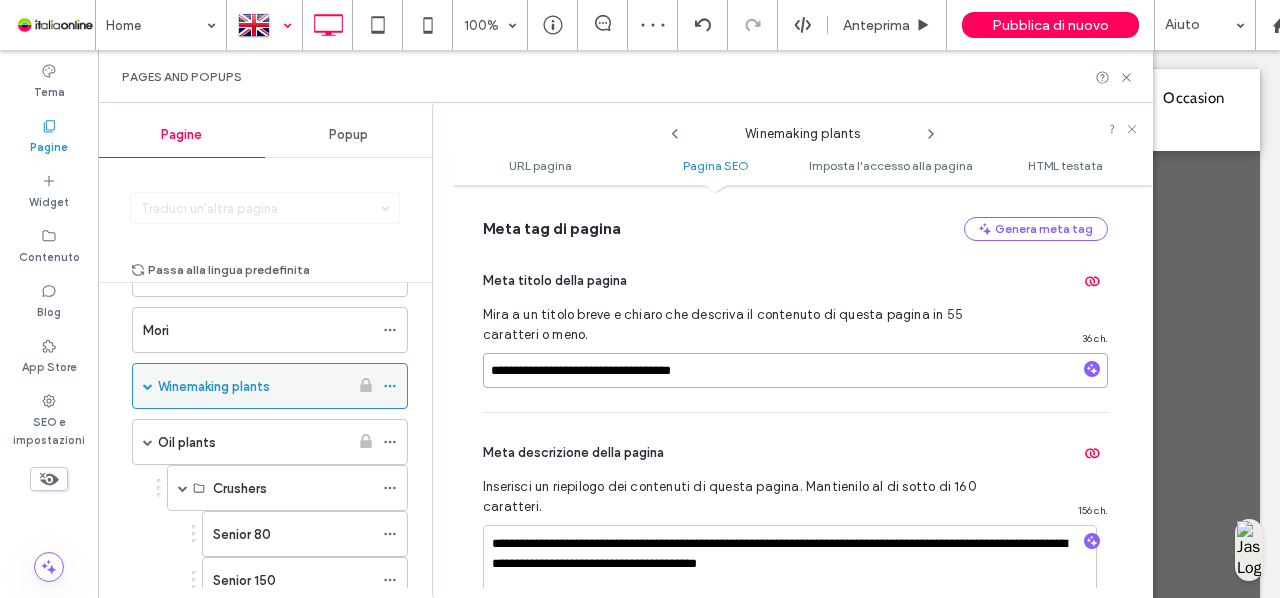 drag, startPoint x: 732, startPoint y: 372, endPoint x: 318, endPoint y: 361, distance: 414.14612 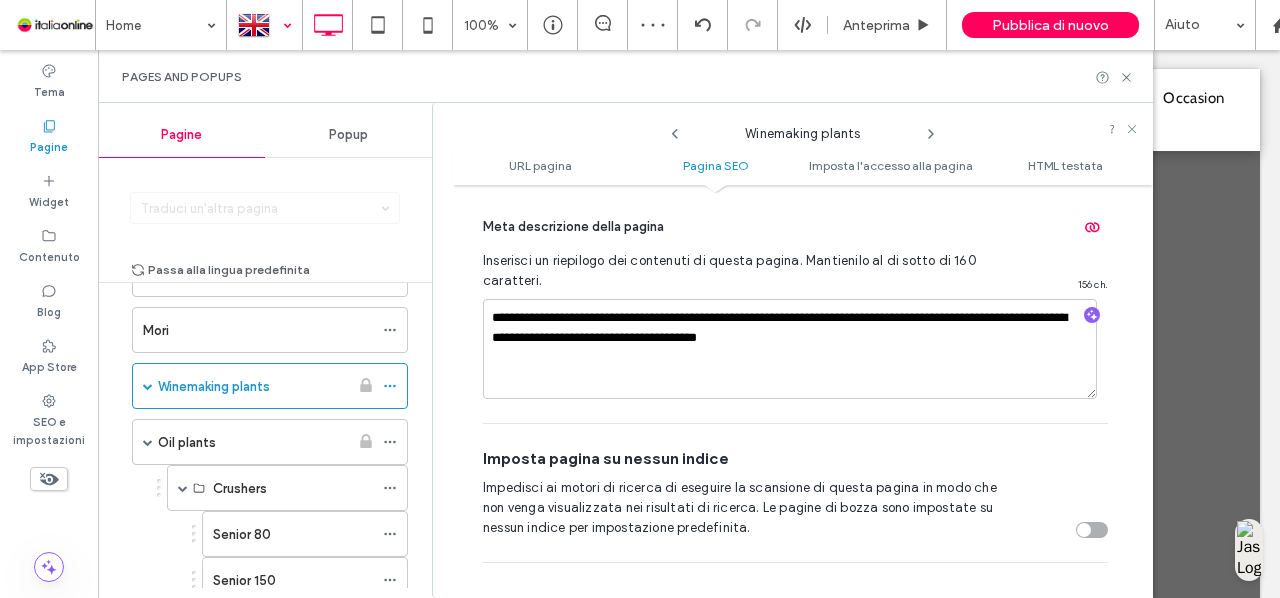 scroll, scrollTop: 669, scrollLeft: 0, axis: vertical 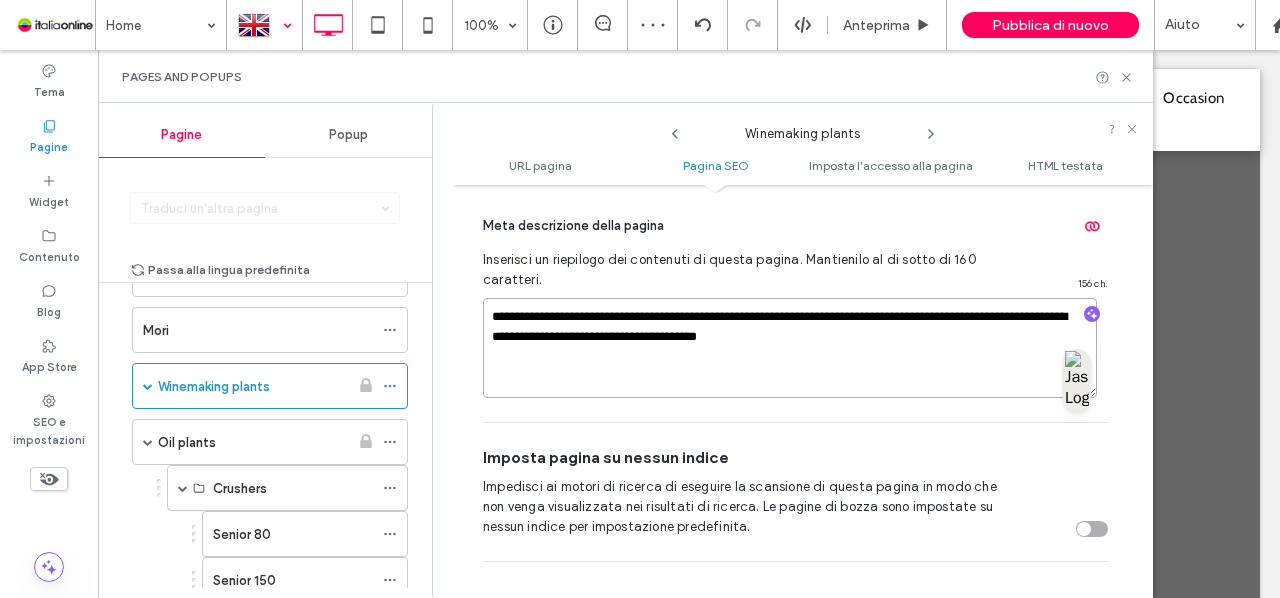 click on "**********" at bounding box center [790, 348] 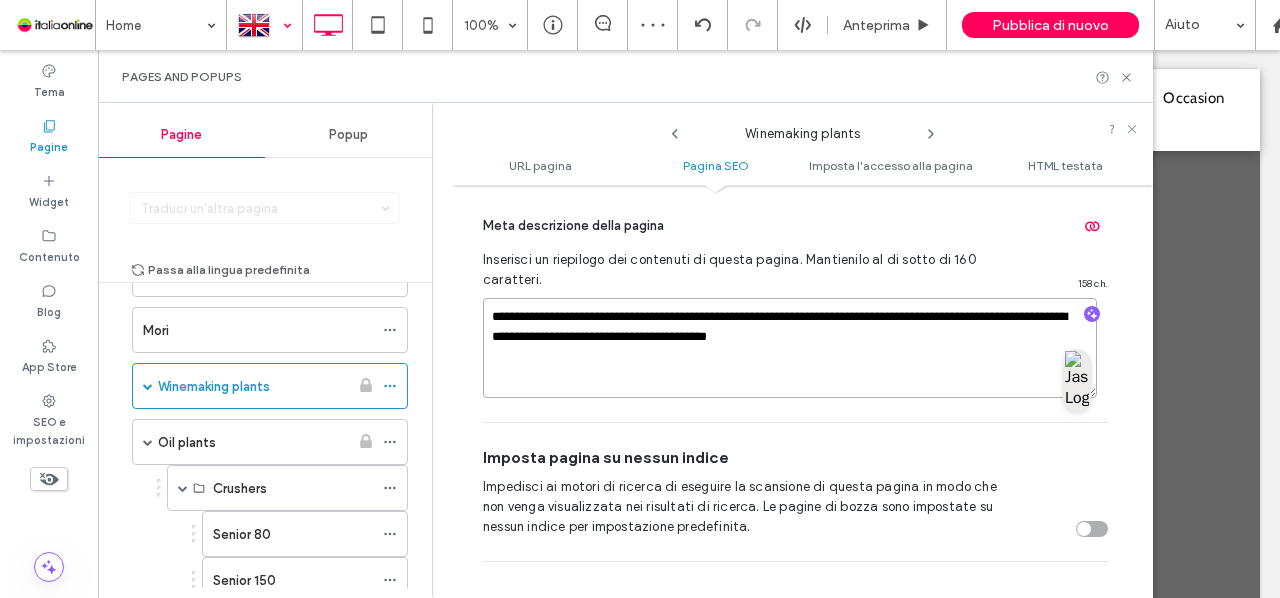 paste on "**********" 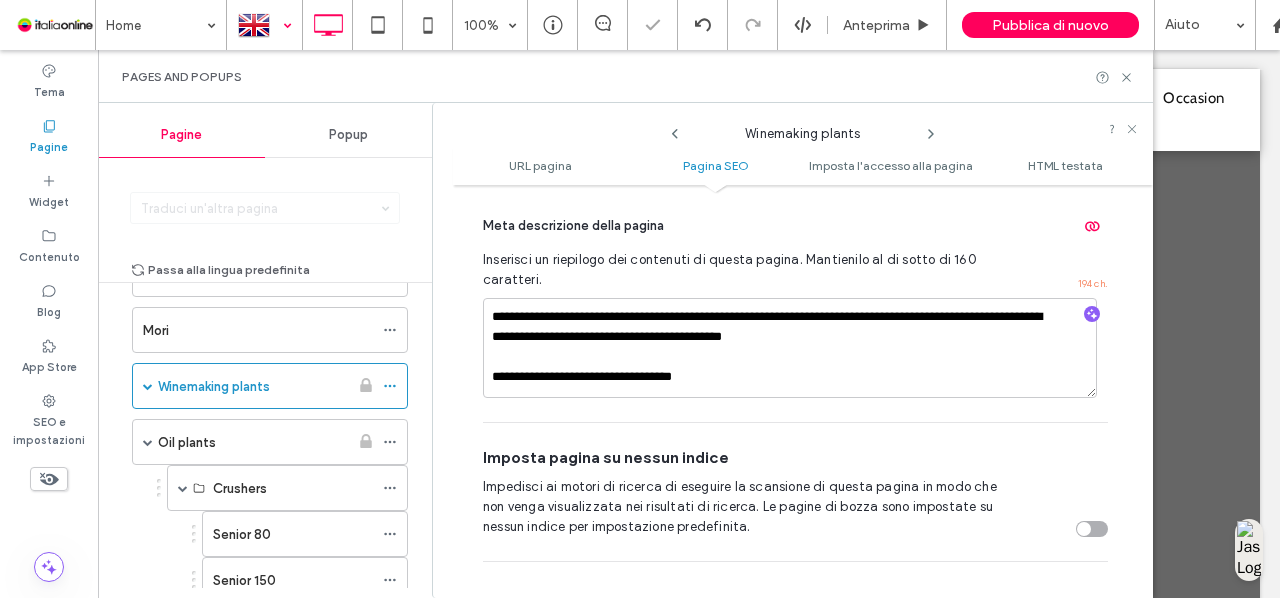 drag, startPoint x: 719, startPoint y: 375, endPoint x: 422, endPoint y: 367, distance: 297.10773 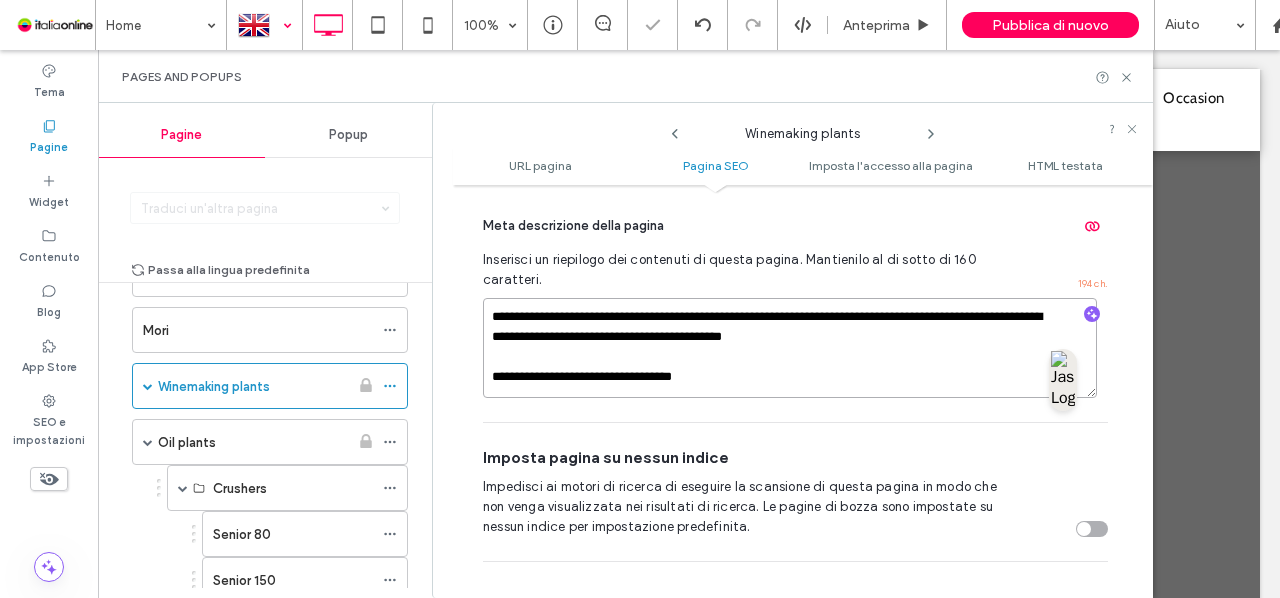 drag, startPoint x: 798, startPoint y: 385, endPoint x: 412, endPoint y: 356, distance: 387.08786 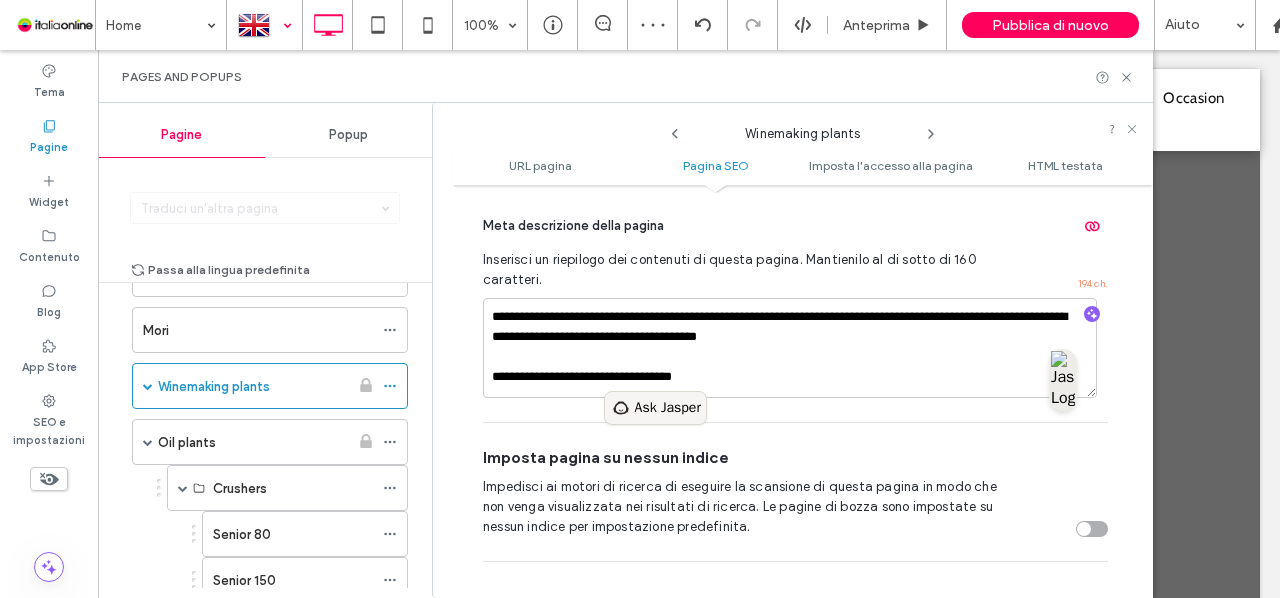 click on "Ask Jasper" at bounding box center [668, 408] 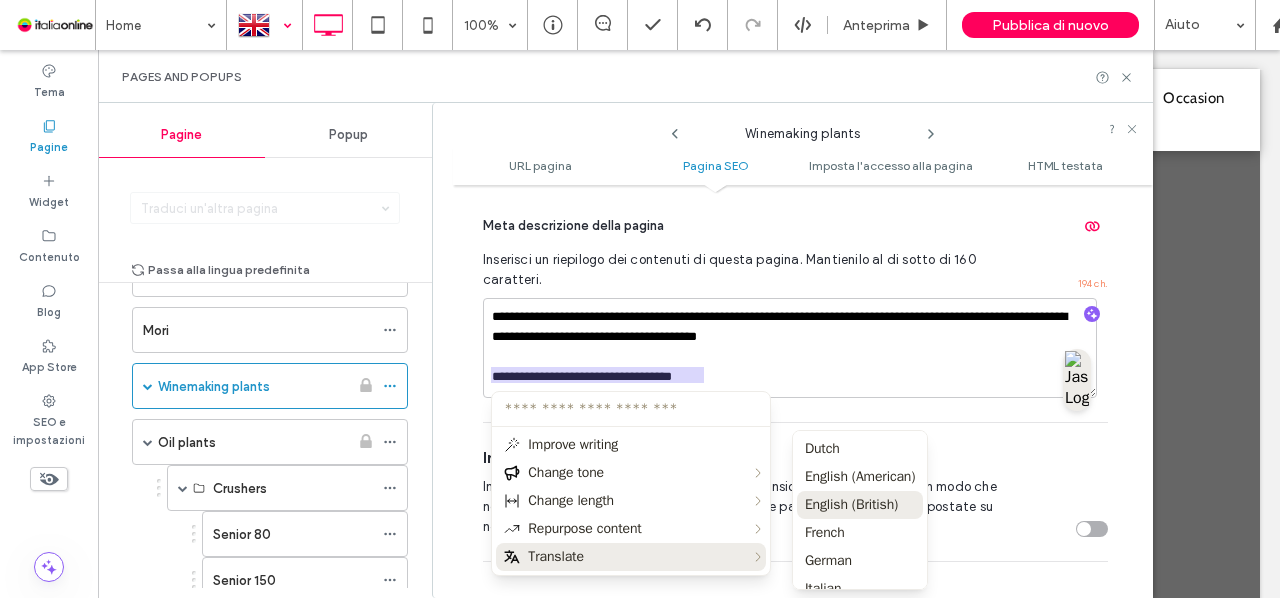 click on "English (British)" at bounding box center (851, 505) 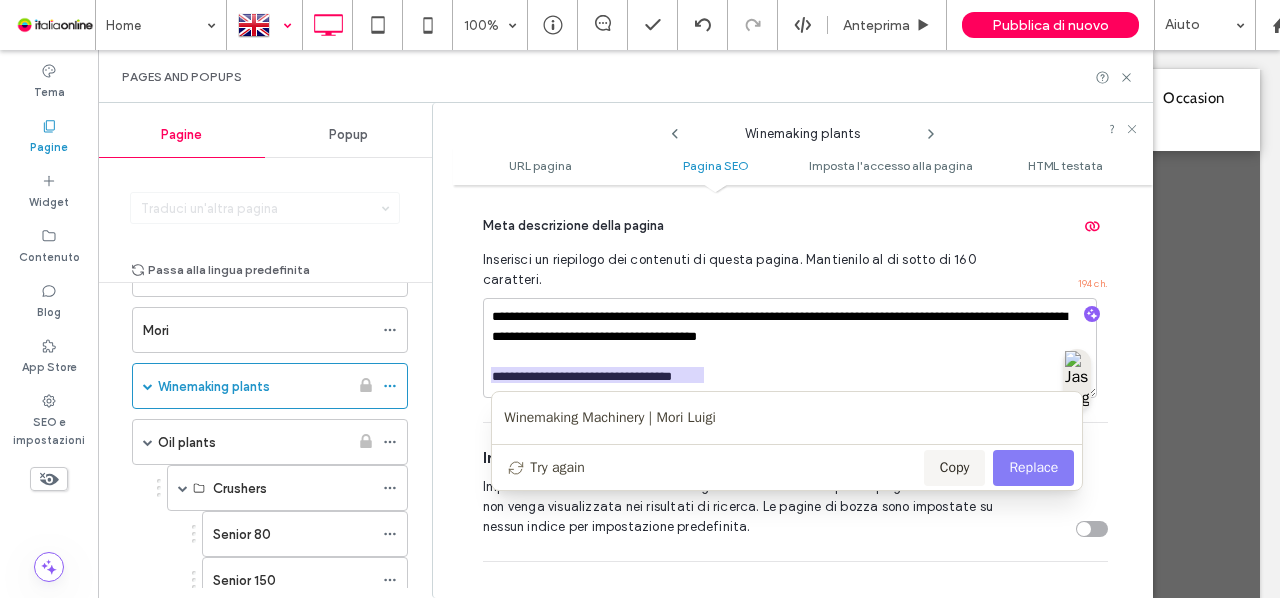 click on "Replace" at bounding box center (1033, 468) 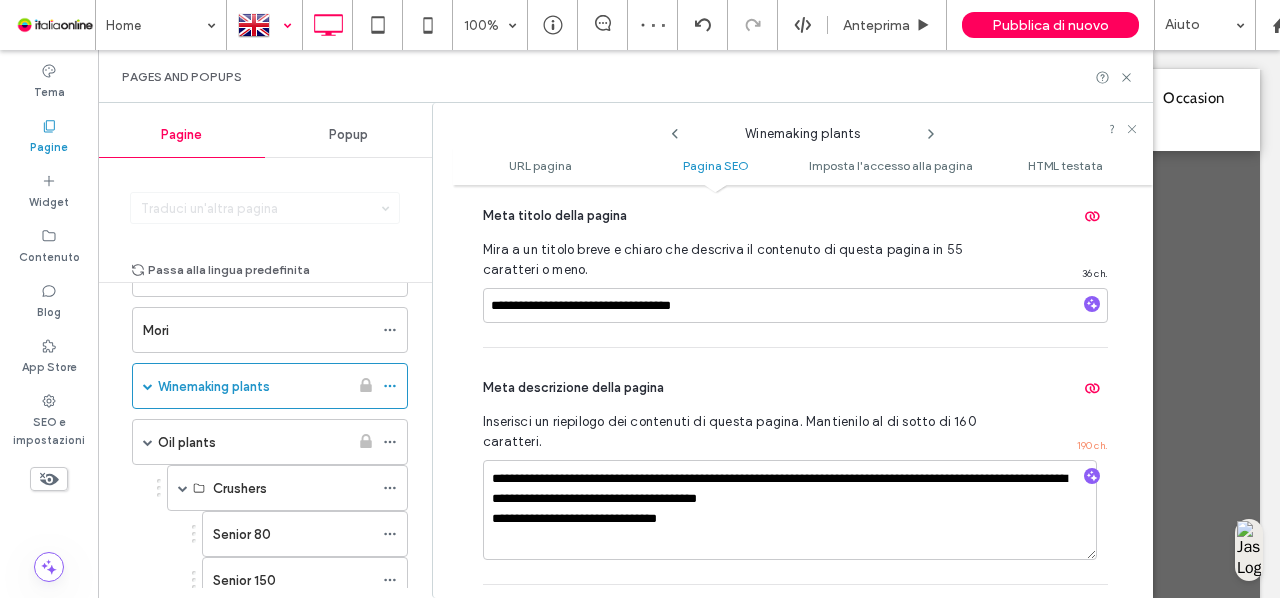 scroll, scrollTop: 507, scrollLeft: 0, axis: vertical 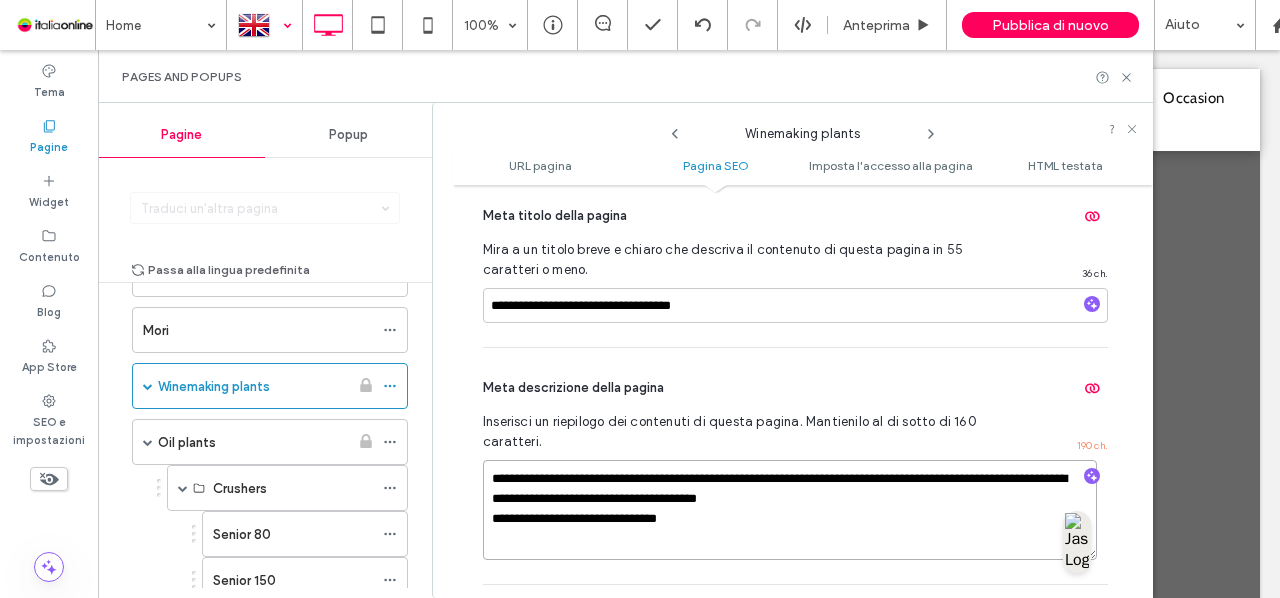drag, startPoint x: 738, startPoint y: 515, endPoint x: 486, endPoint y: 519, distance: 252.03174 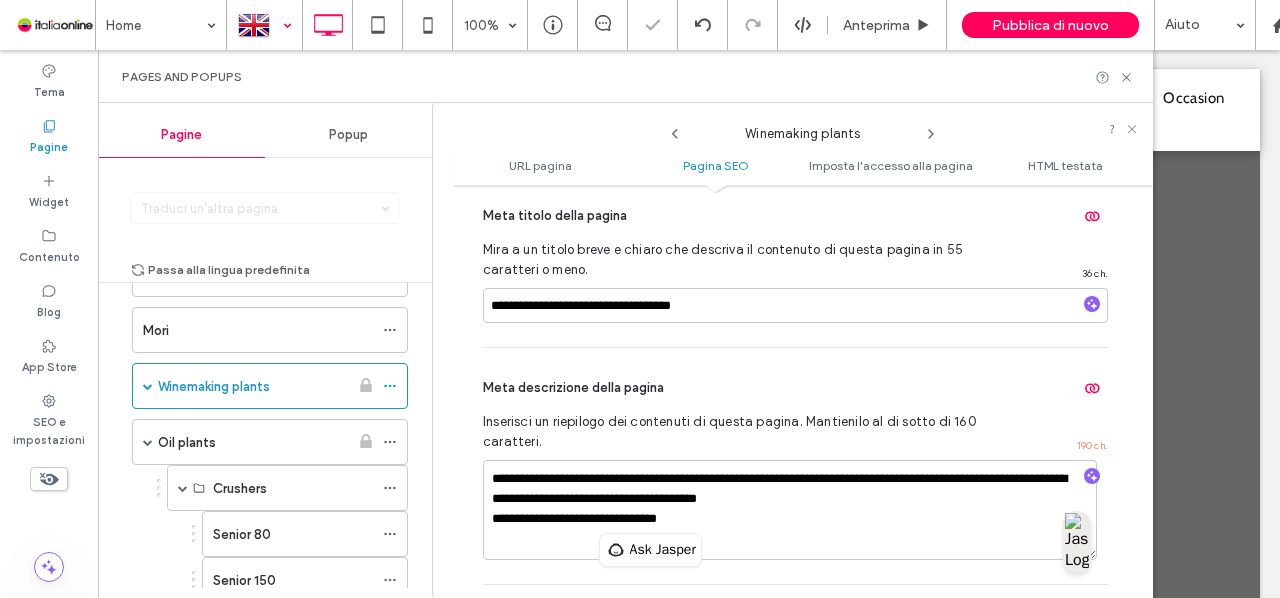 drag, startPoint x: 788, startPoint y: 286, endPoint x: 772, endPoint y: 288, distance: 16.124516 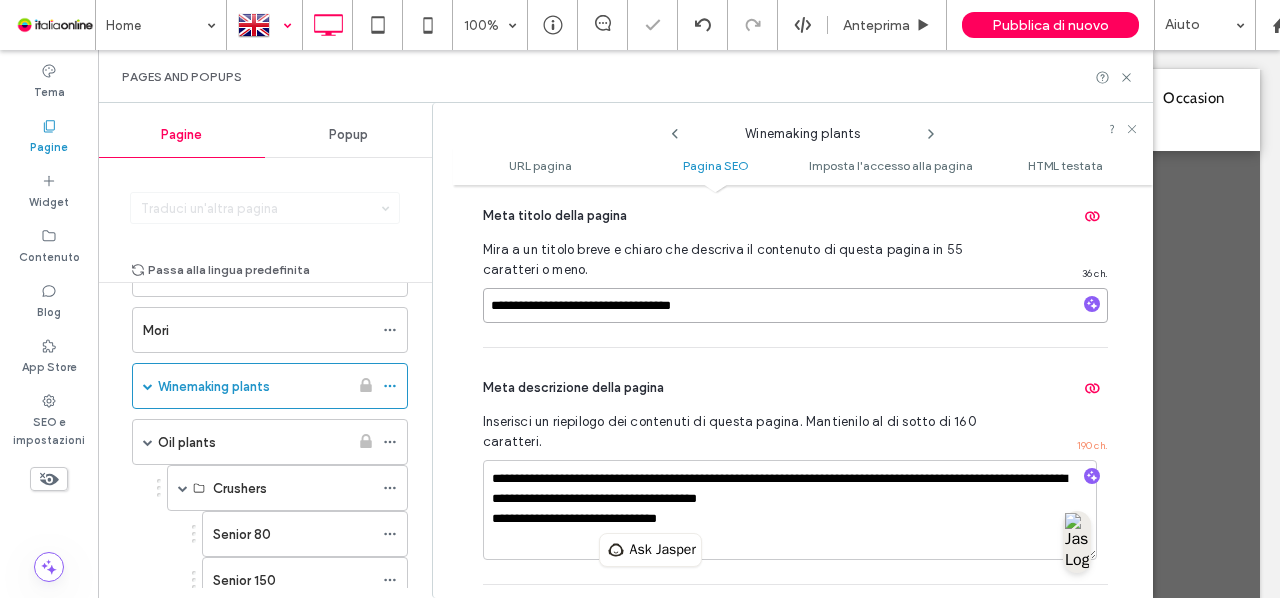 drag, startPoint x: 760, startPoint y: 295, endPoint x: 364, endPoint y: 275, distance: 396.50473 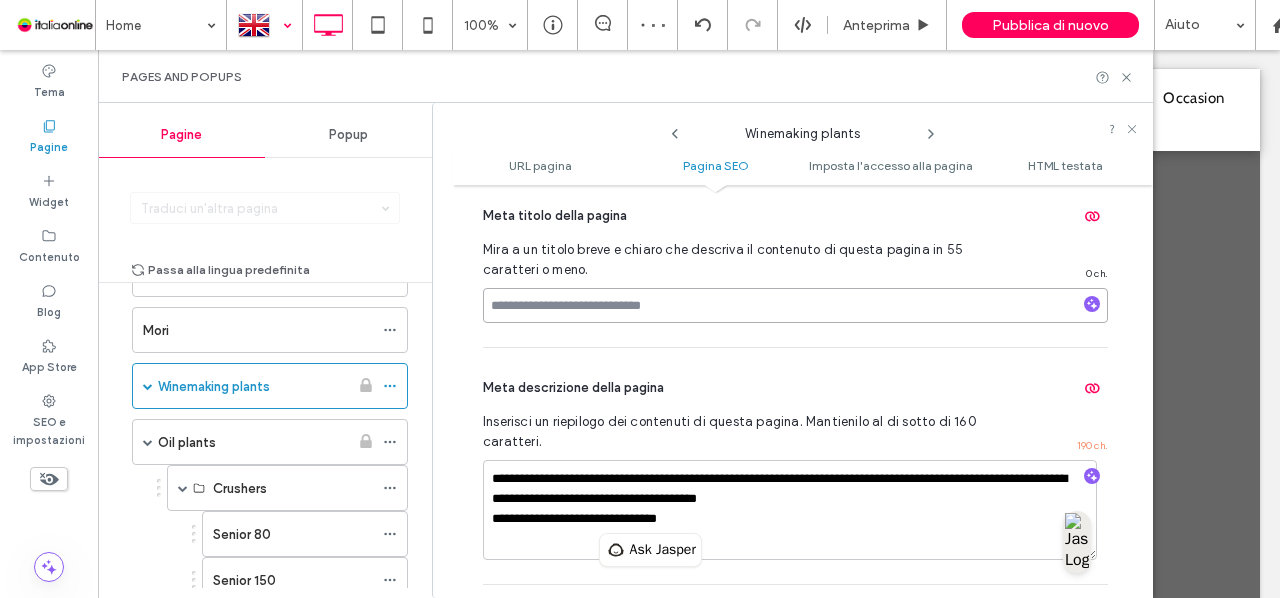 paste on "**********" 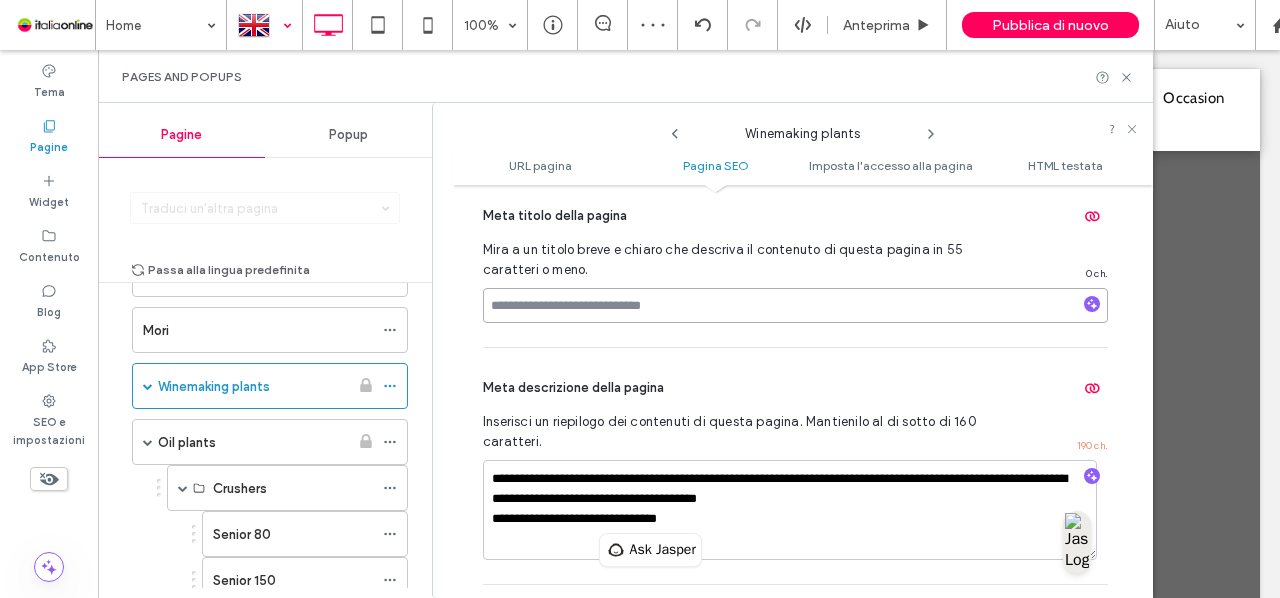 type on "**********" 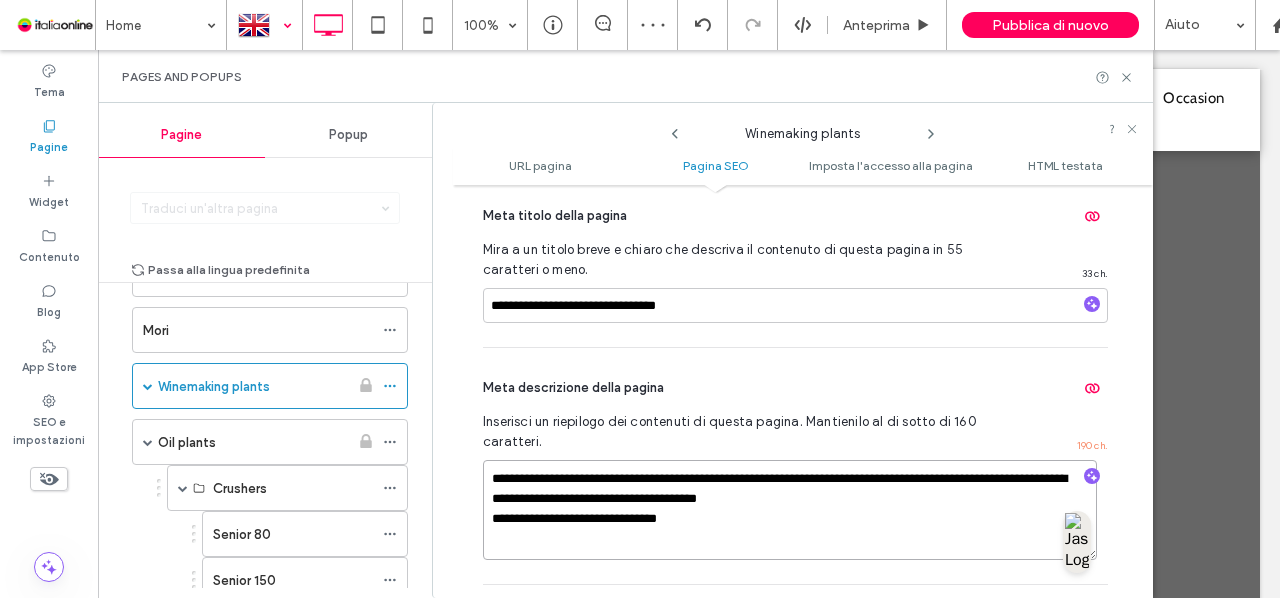 drag, startPoint x: 753, startPoint y: 526, endPoint x: 486, endPoint y: 521, distance: 267.0468 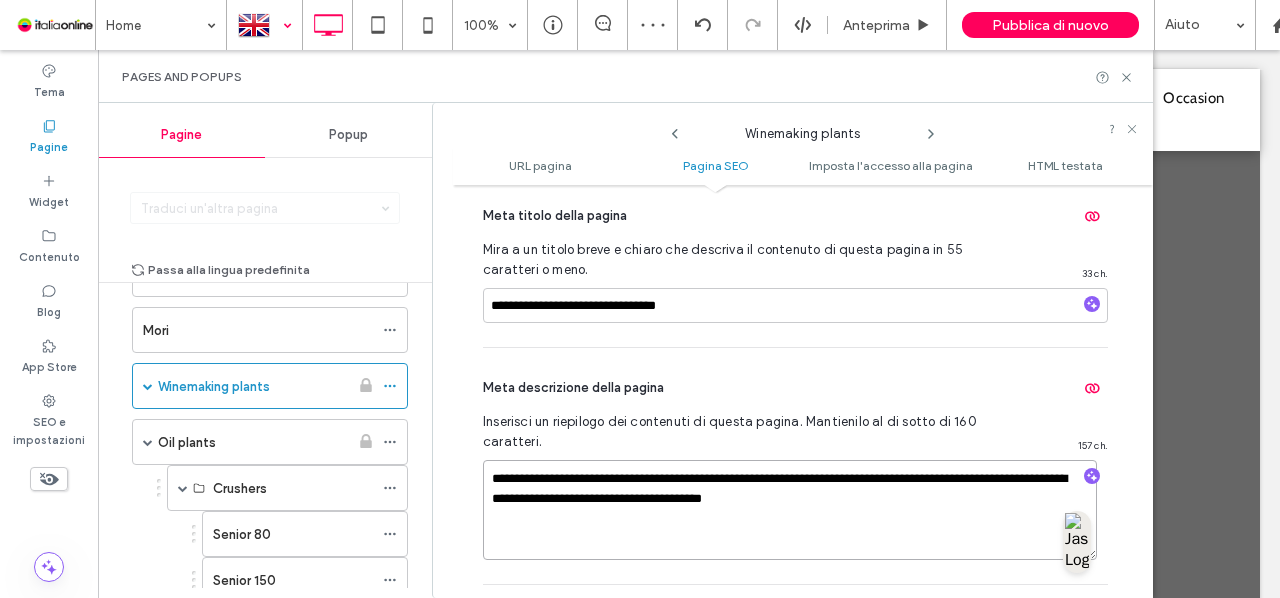 type on "**********" 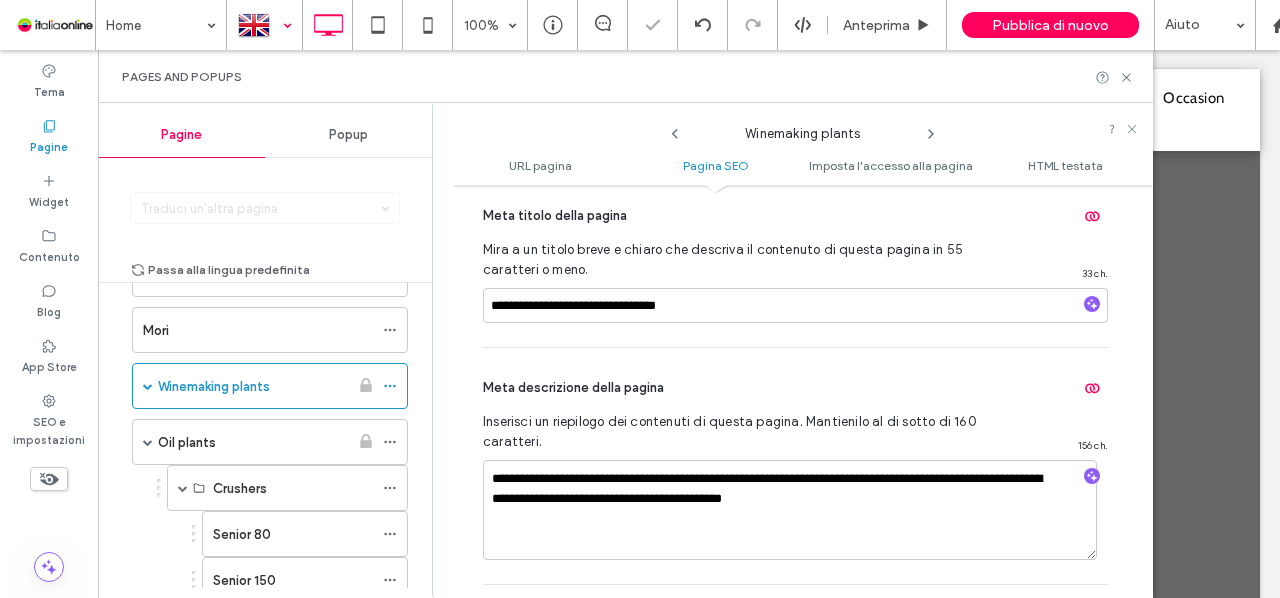 click on "Meta descrizione della pagina" at bounding box center [795, 388] 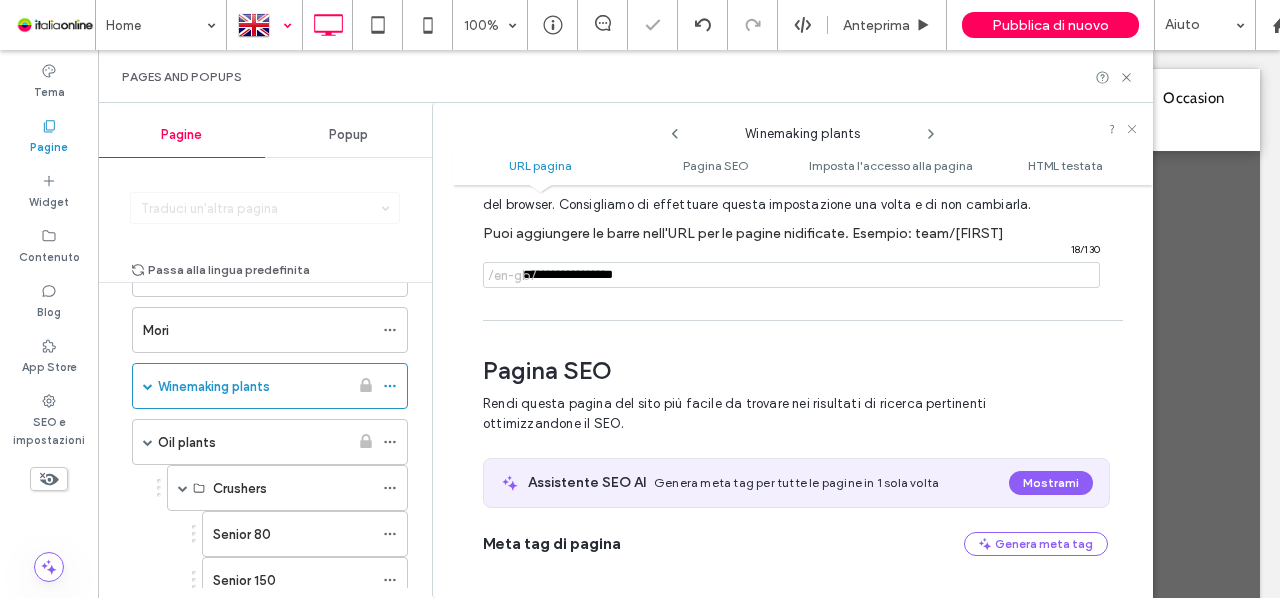 scroll, scrollTop: 126, scrollLeft: 0, axis: vertical 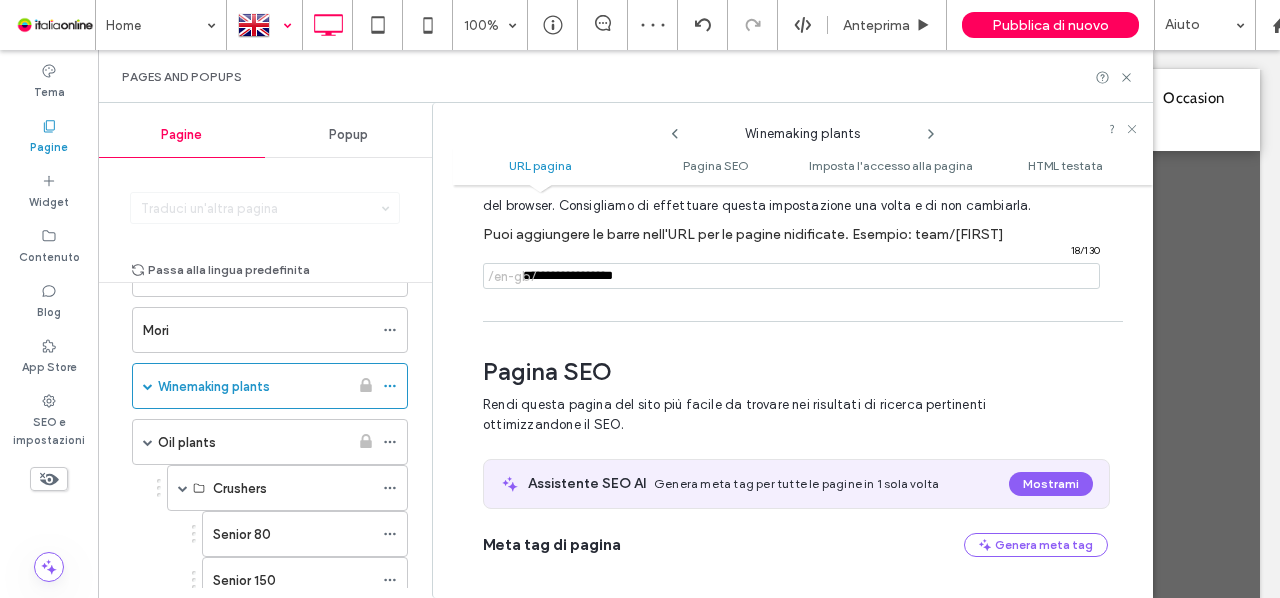 click at bounding box center (791, 276) 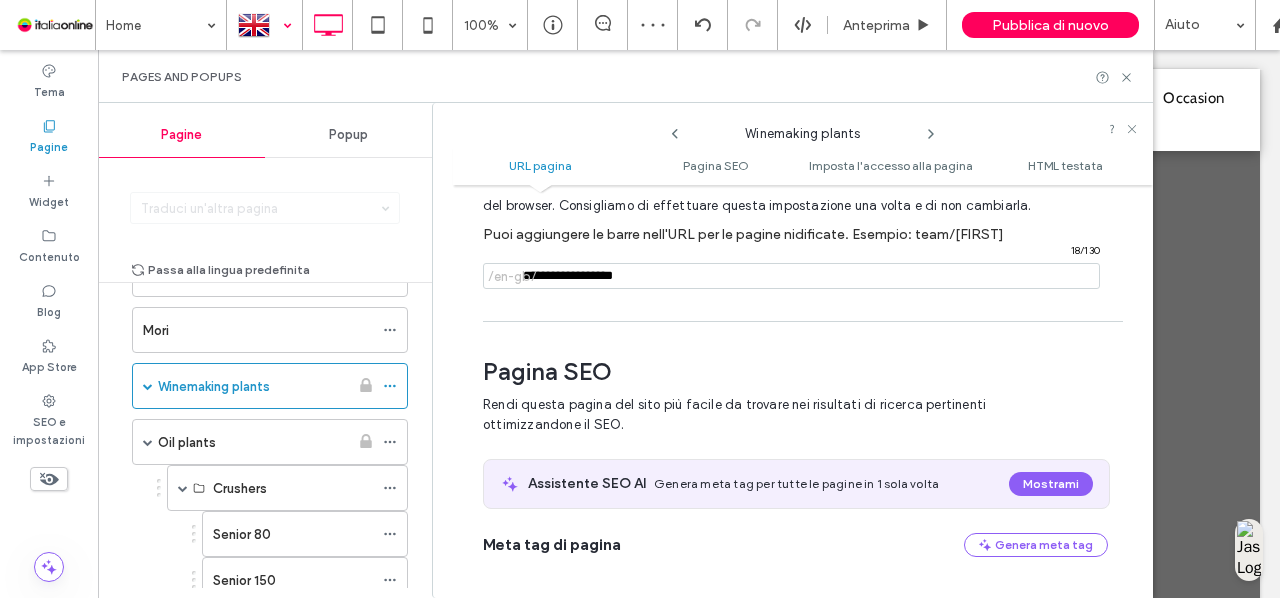 drag, startPoint x: 688, startPoint y: 285, endPoint x: 234, endPoint y: 231, distance: 457.20016 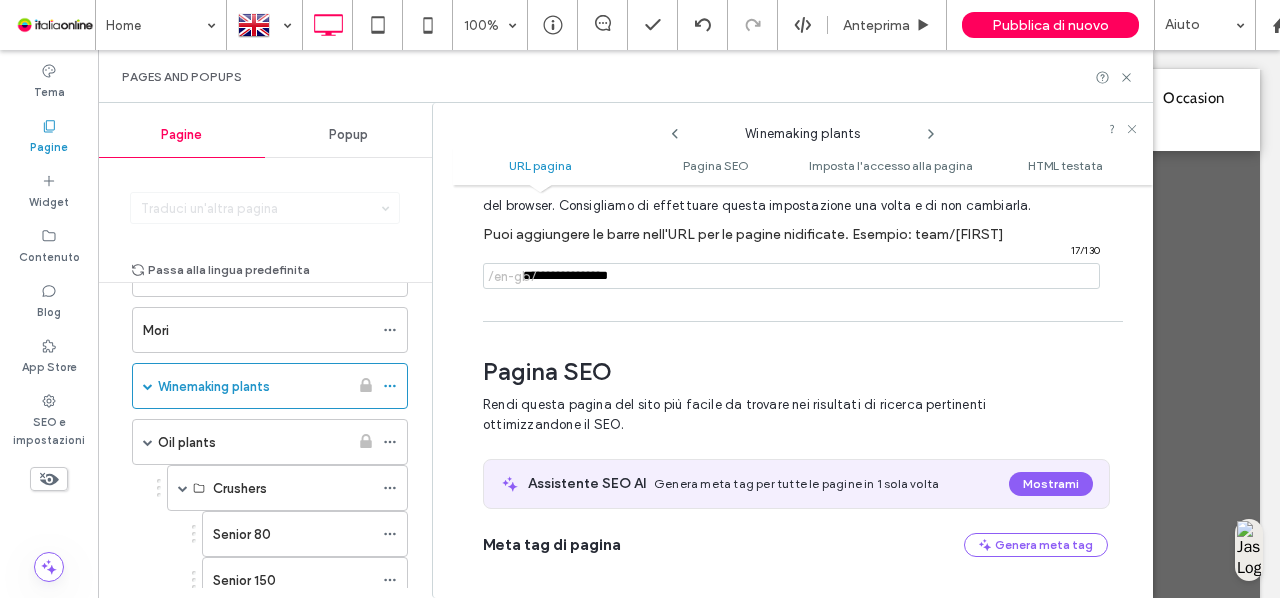 type on "**********" 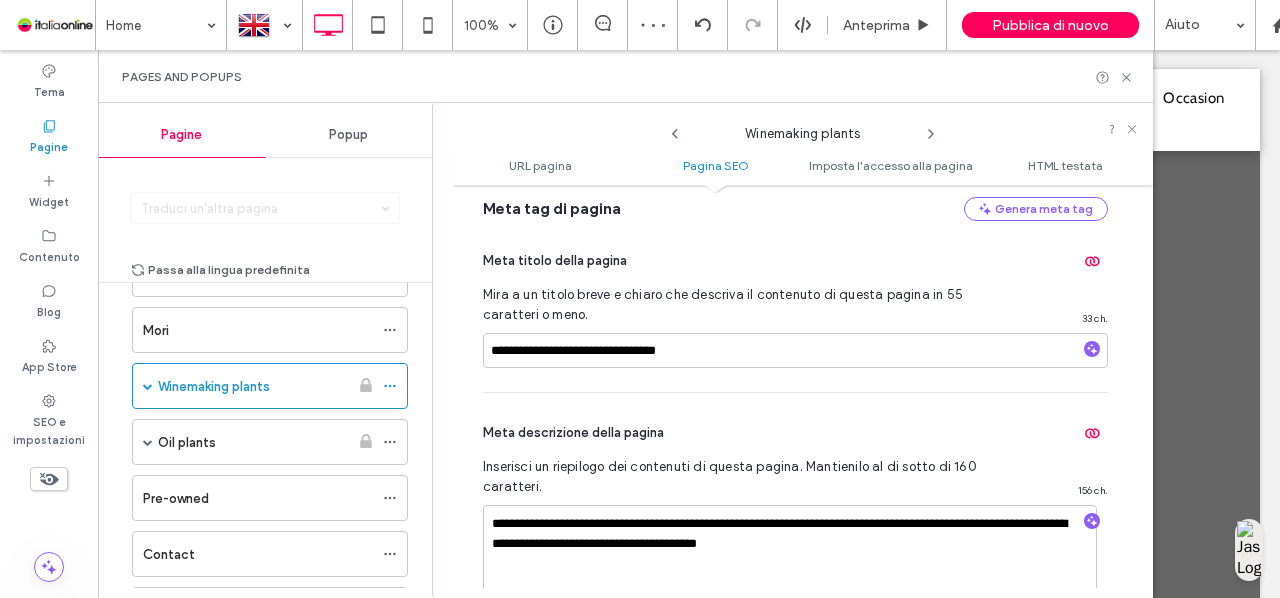 scroll, scrollTop: 444, scrollLeft: 0, axis: vertical 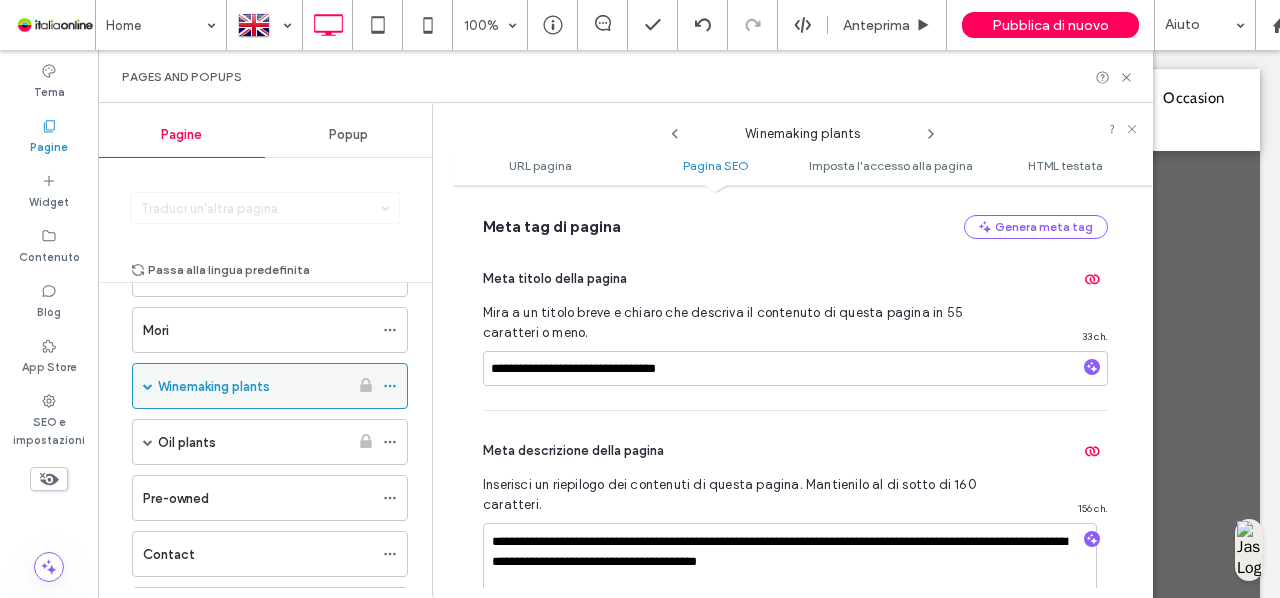 click on "Winemaking plants" at bounding box center [253, 386] 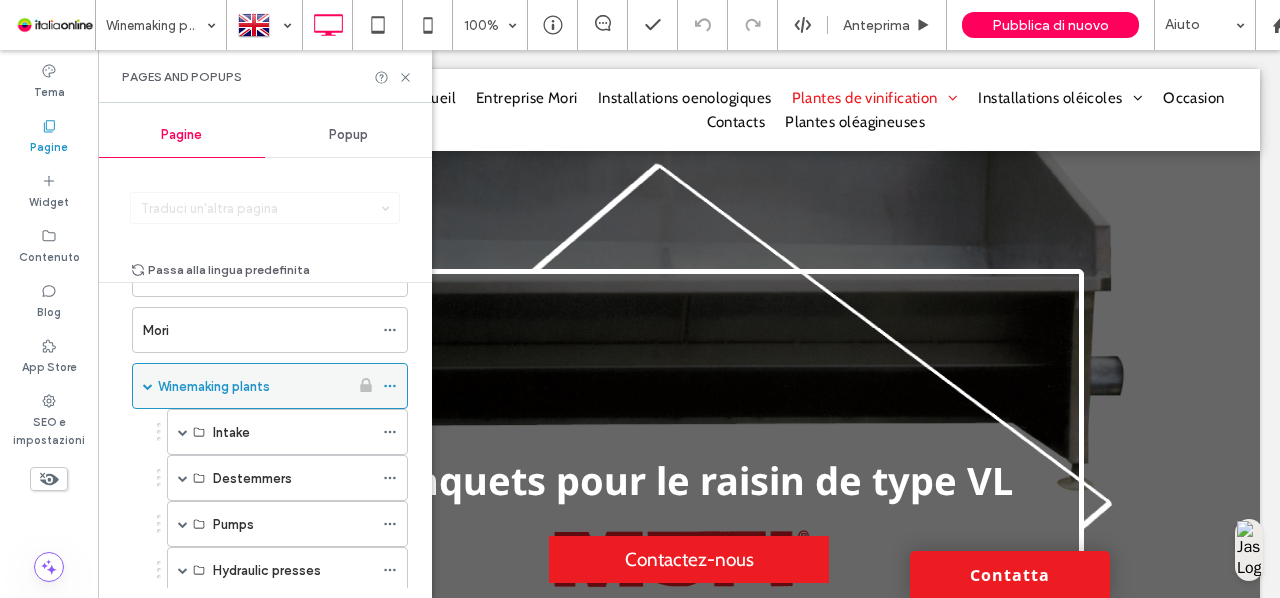 click 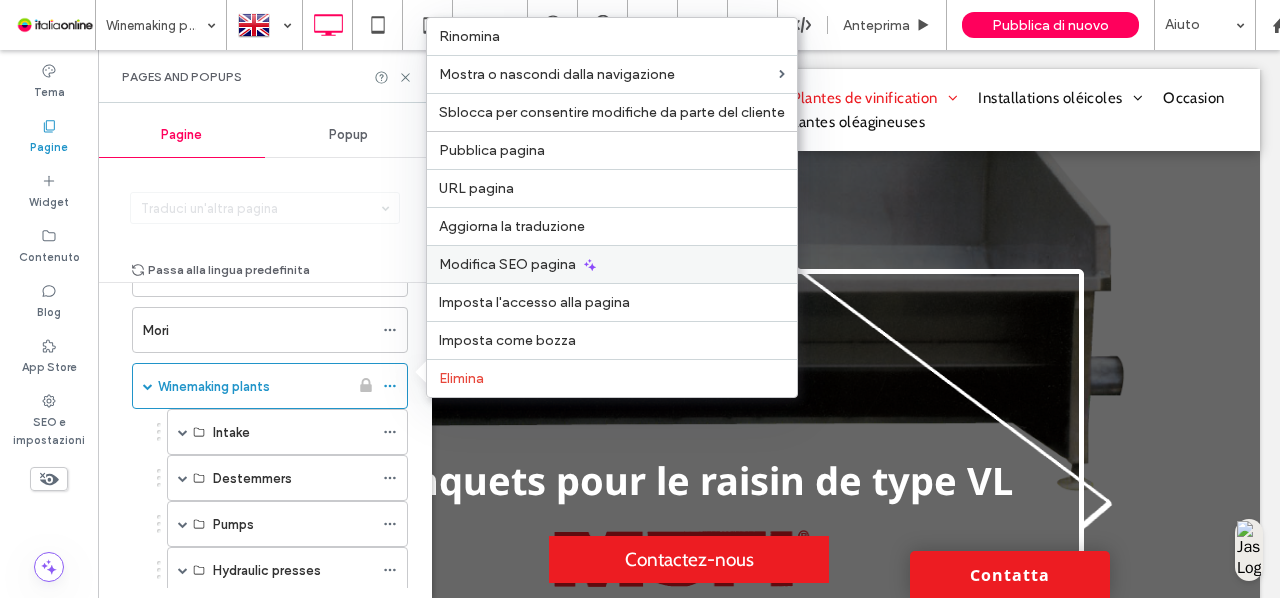 click on "Modifica SEO pagina" at bounding box center [612, 264] 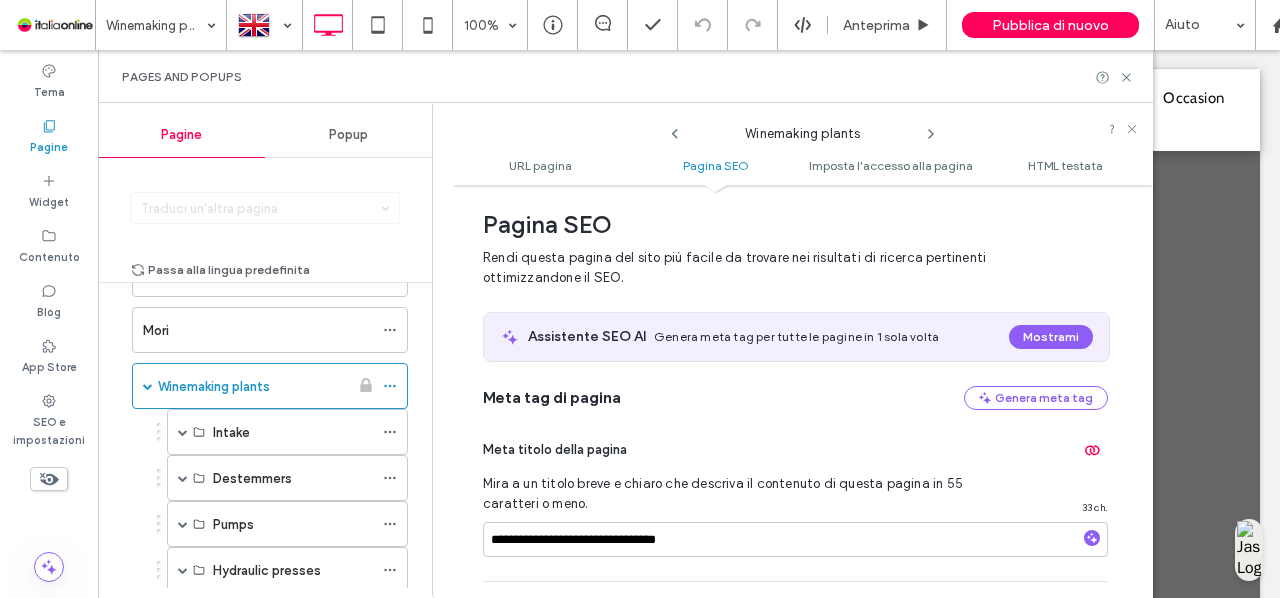 scroll, scrollTop: 544, scrollLeft: 0, axis: vertical 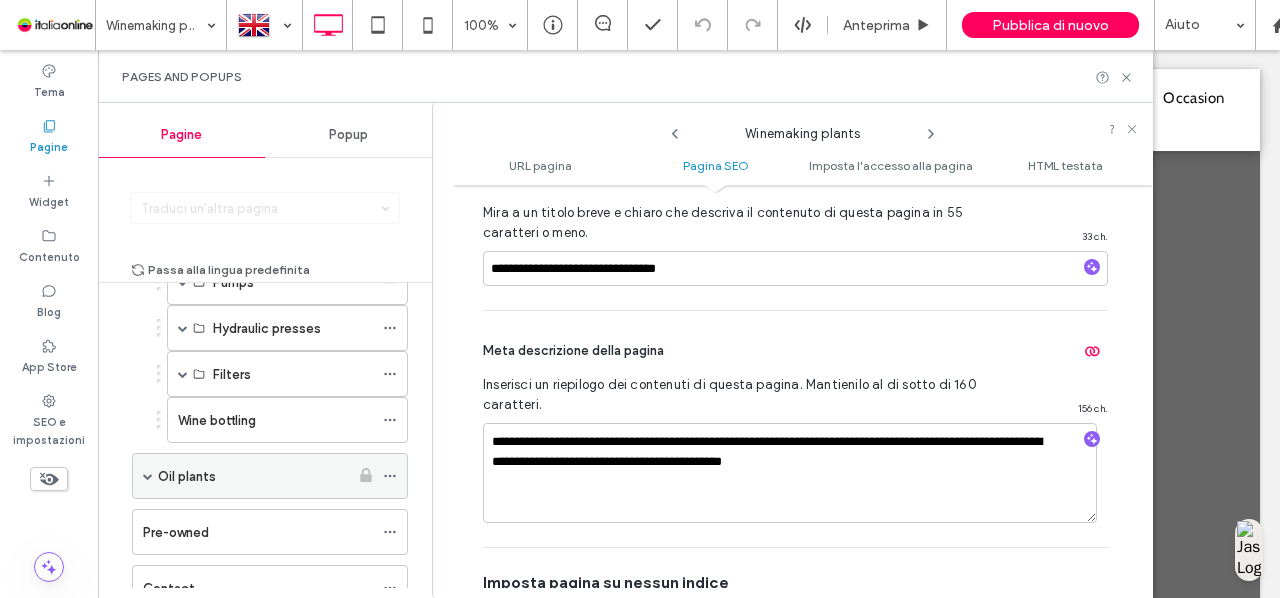 click at bounding box center (148, 476) 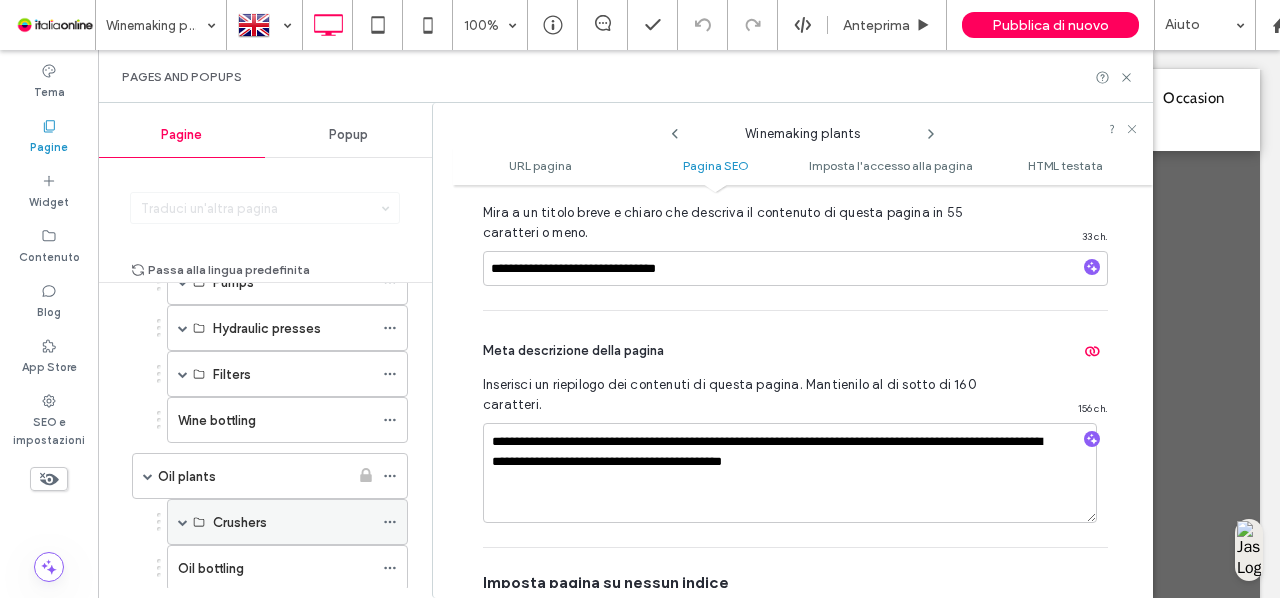 scroll, scrollTop: 338, scrollLeft: 0, axis: vertical 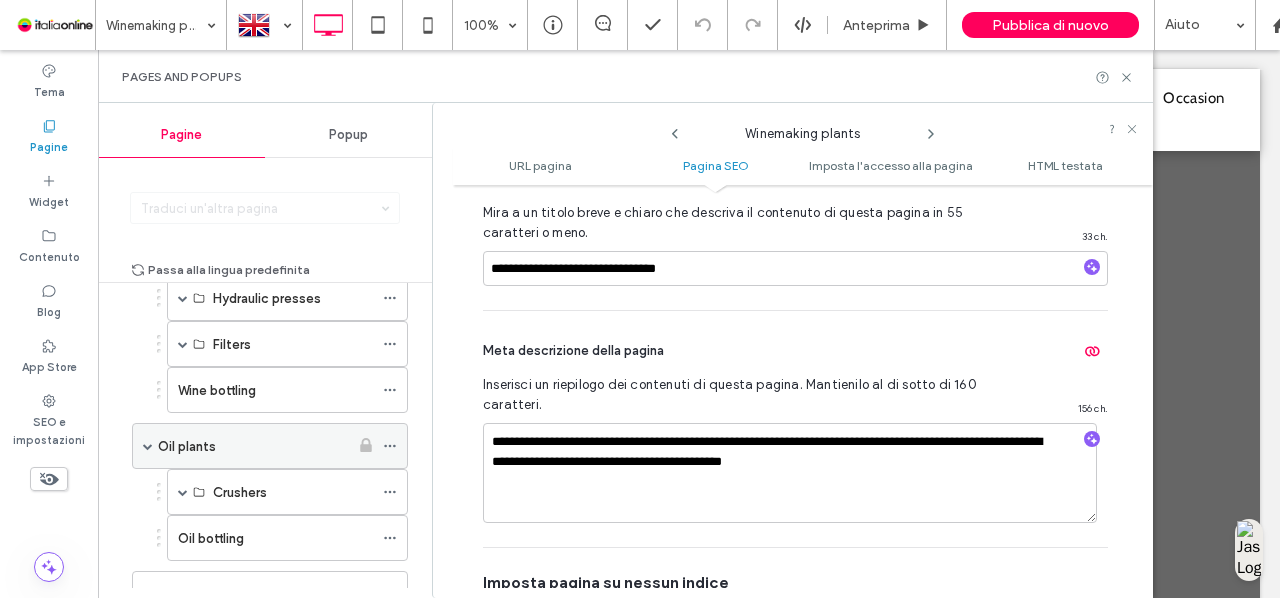 click 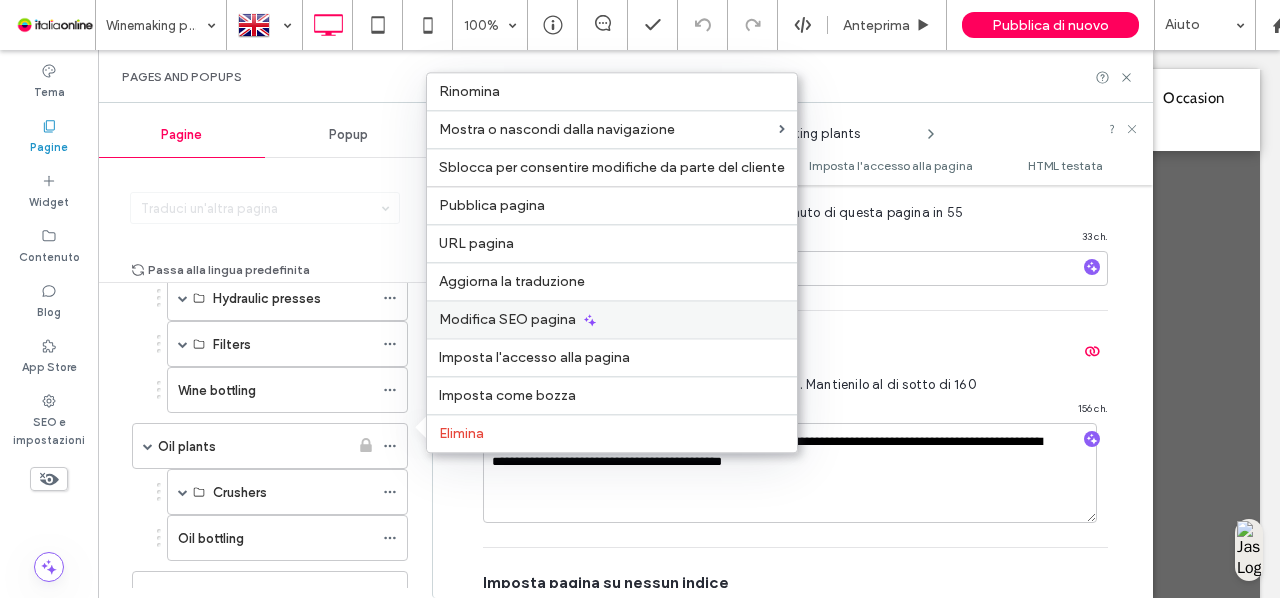 click on "Modifica SEO pagina" at bounding box center (612, 319) 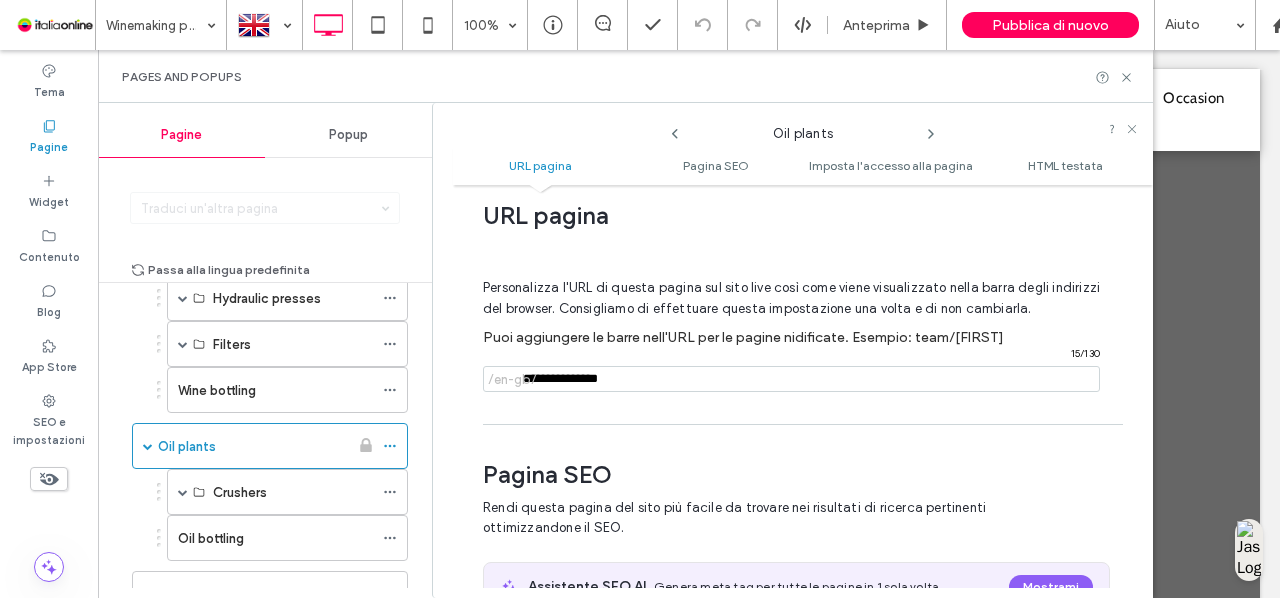 scroll, scrollTop: 24, scrollLeft: 0, axis: vertical 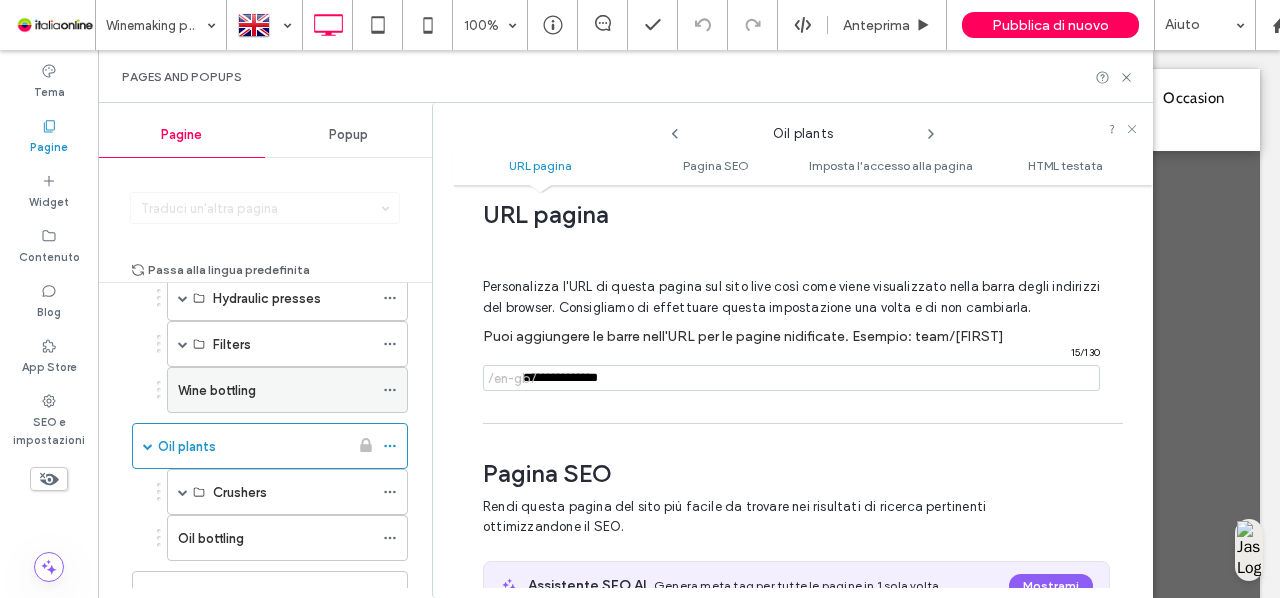 drag, startPoint x: 660, startPoint y: 367, endPoint x: 359, endPoint y: 396, distance: 302.39377 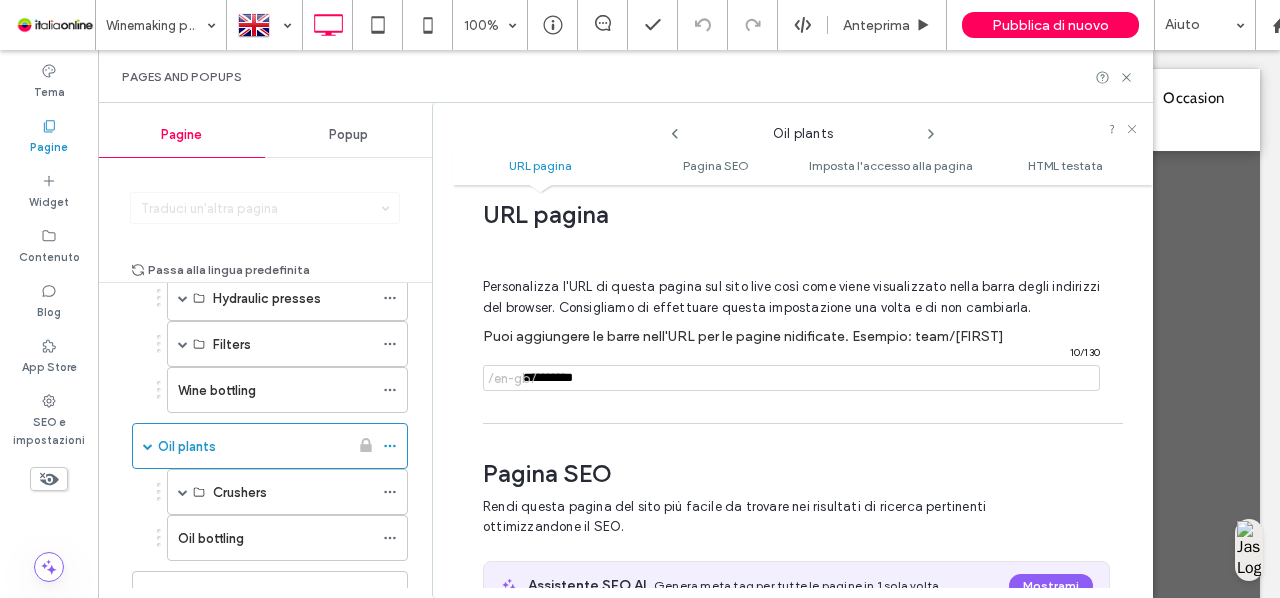 type on "**********" 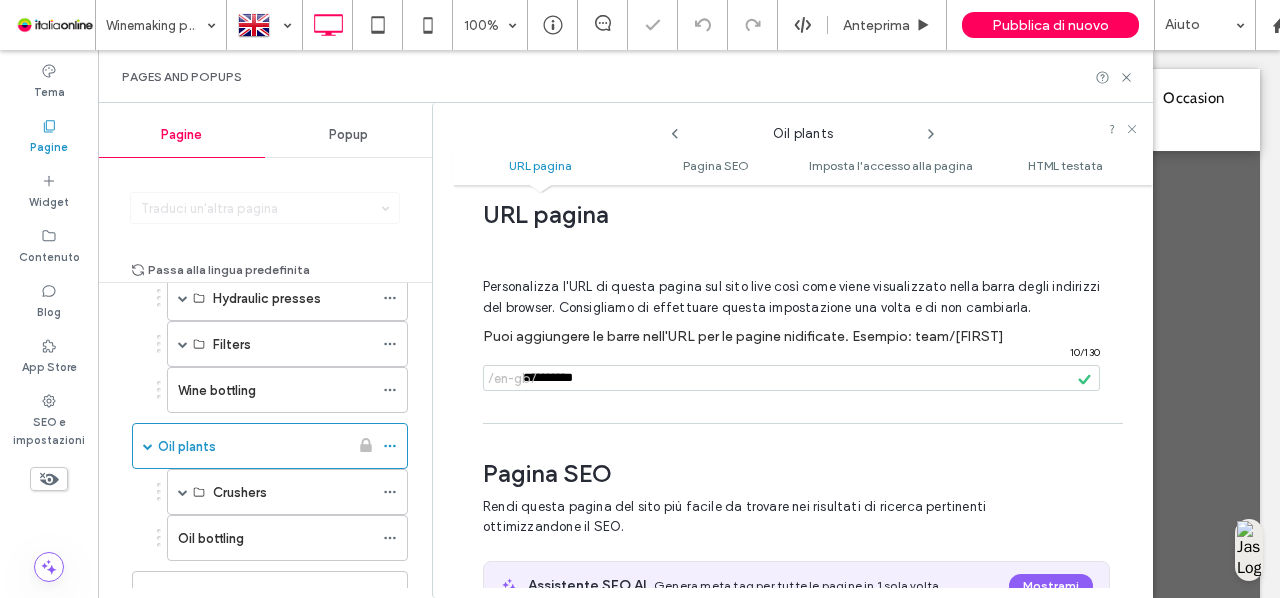click on "**********" at bounding box center [803, 391] 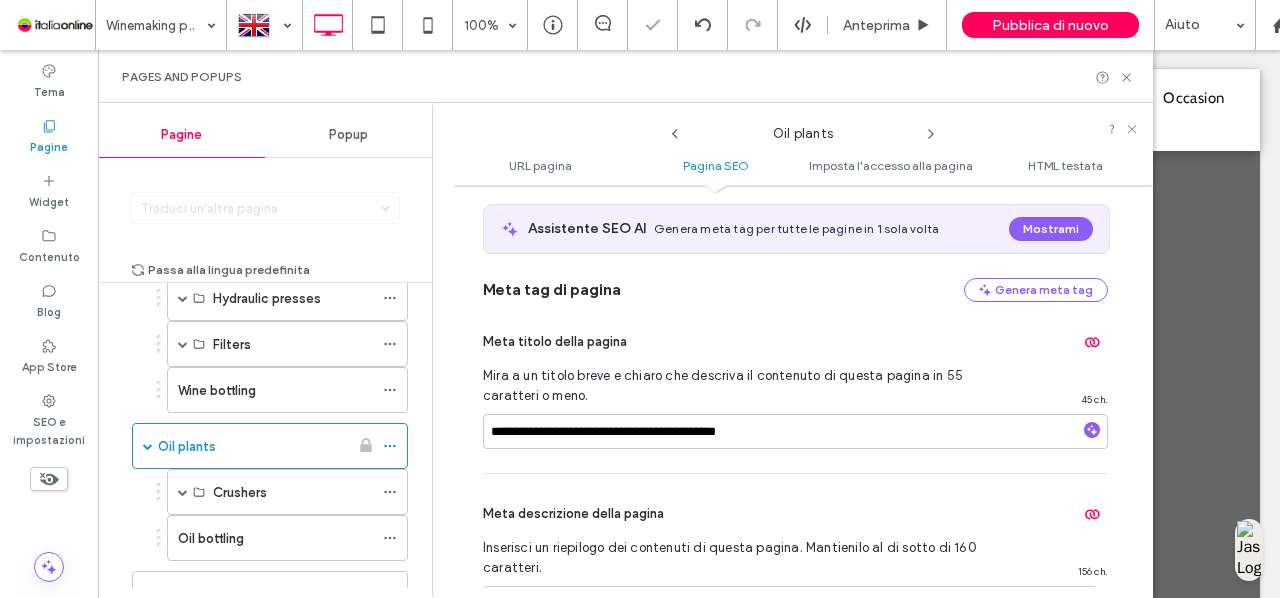 scroll, scrollTop: 618, scrollLeft: 0, axis: vertical 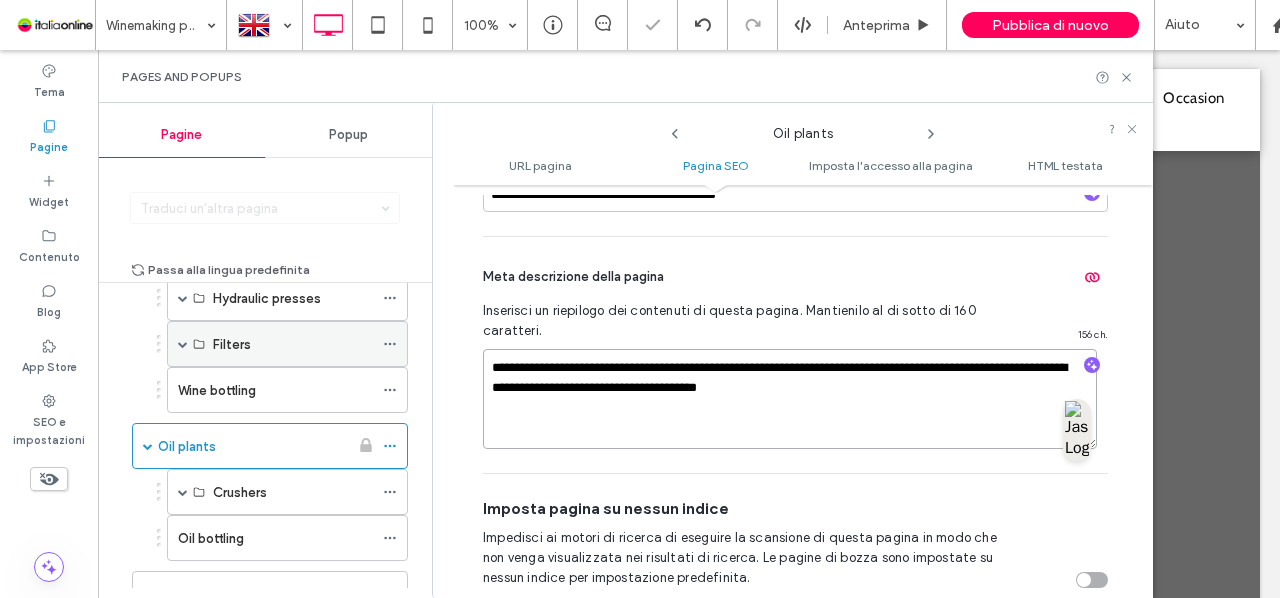 drag, startPoint x: 852, startPoint y: 395, endPoint x: 338, endPoint y: 335, distance: 517.4901 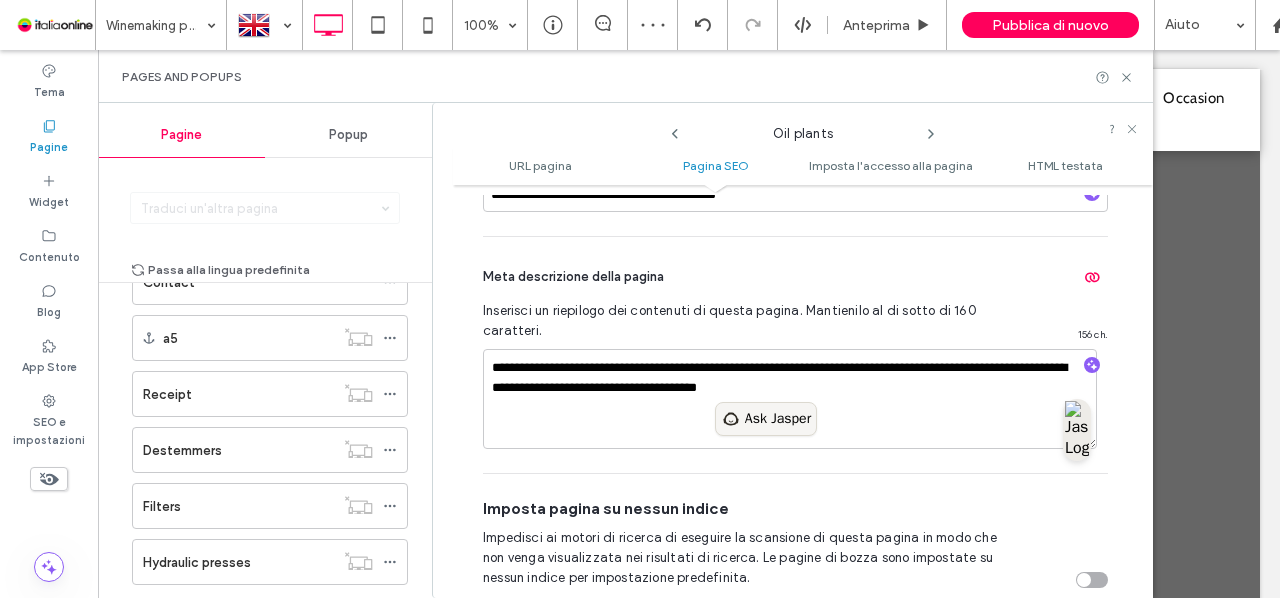 click on "Ask Jasper" at bounding box center [778, 419] 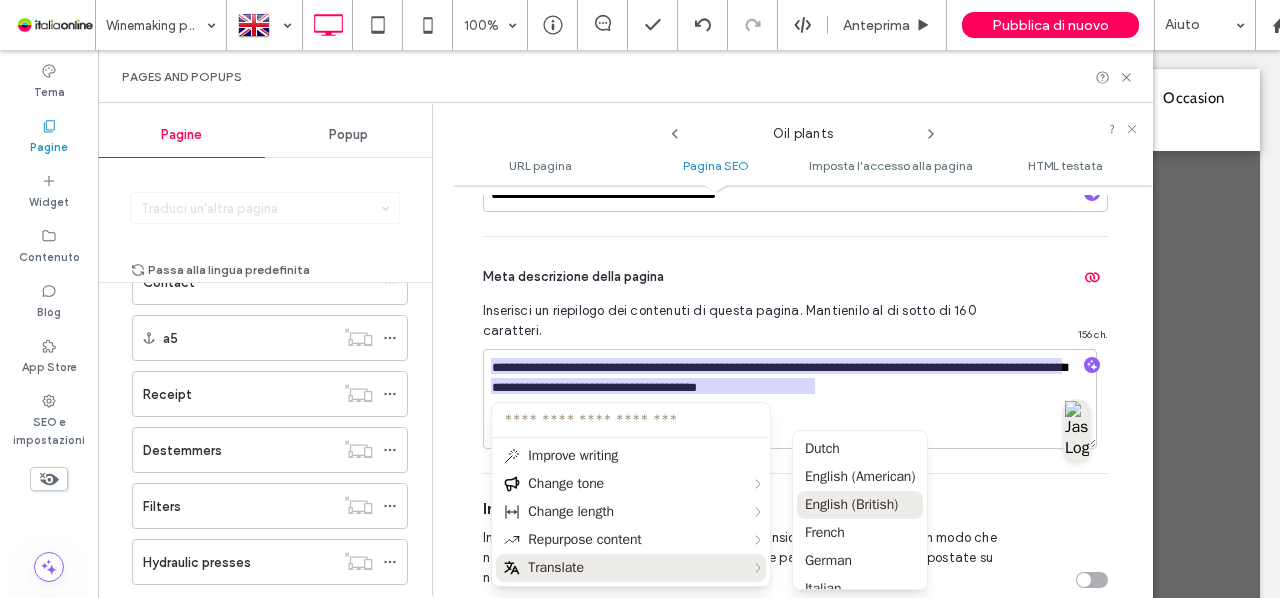 click on "English (British)" at bounding box center (851, 505) 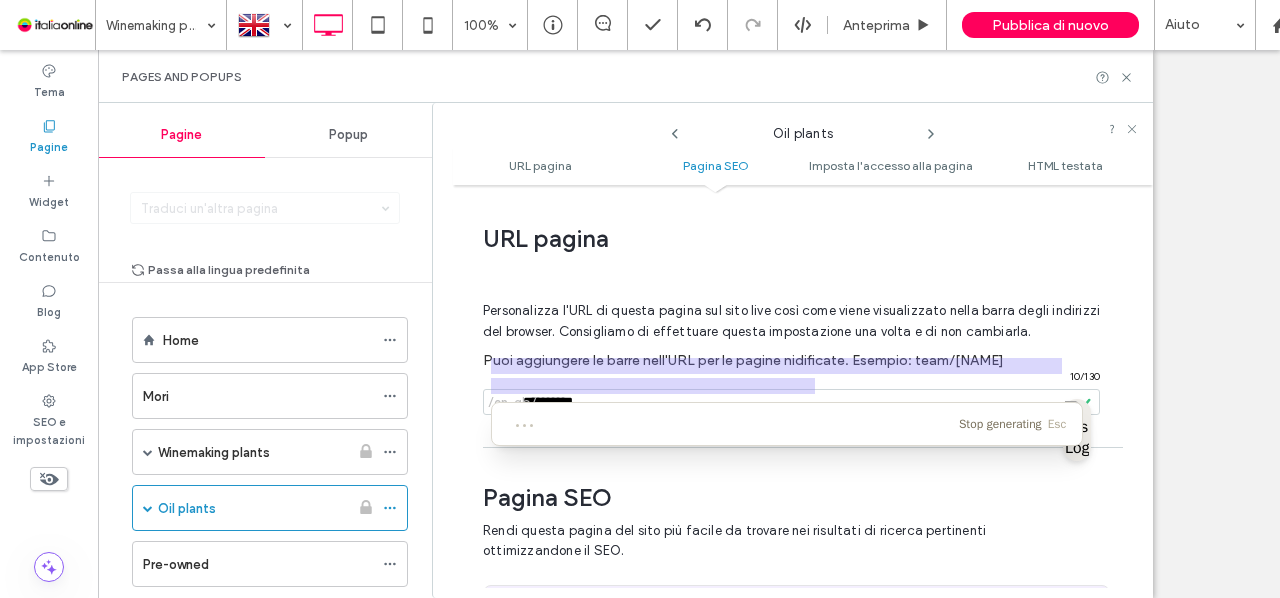 scroll, scrollTop: 0, scrollLeft: 0, axis: both 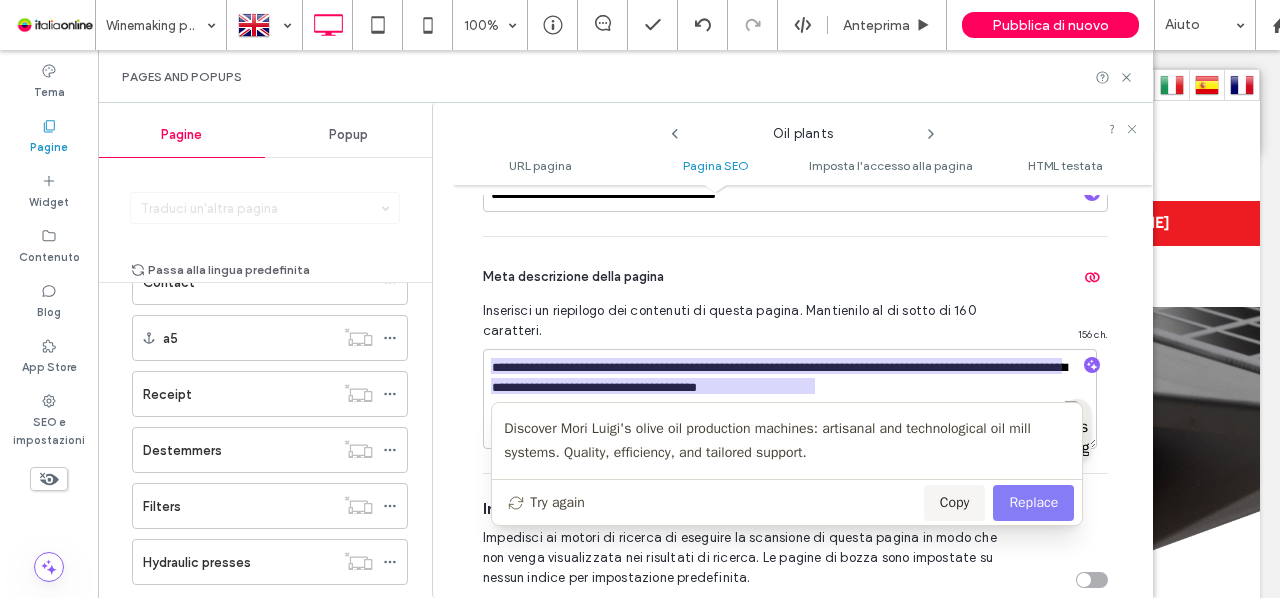 click on "Replace" at bounding box center [1033, 503] 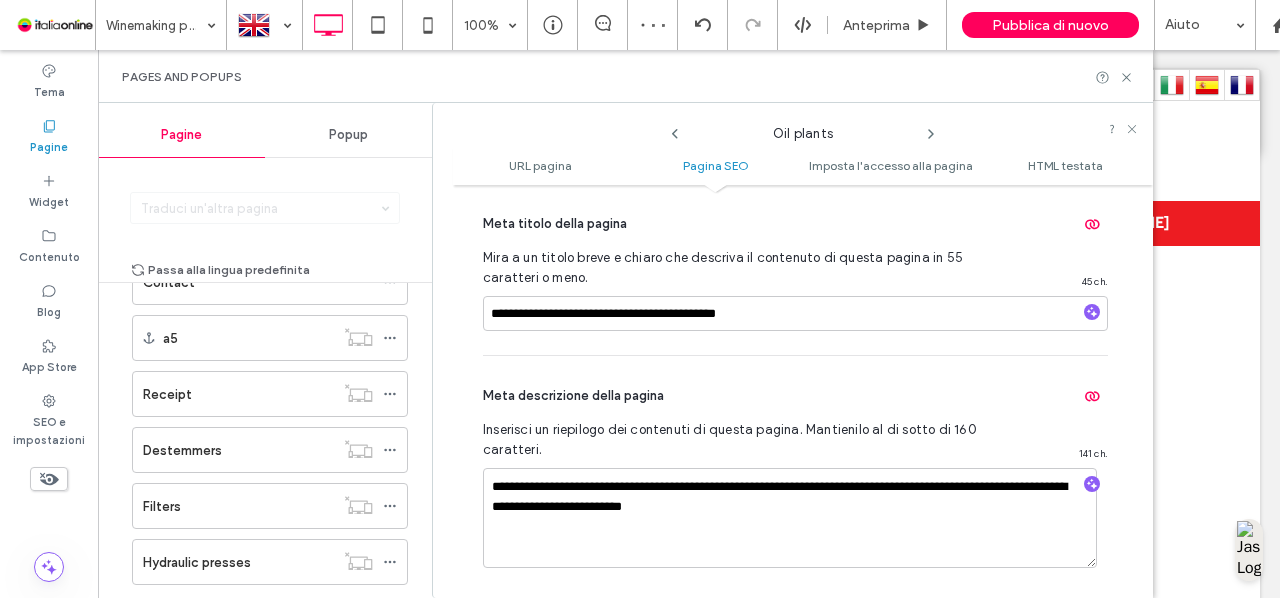 scroll, scrollTop: 443, scrollLeft: 0, axis: vertical 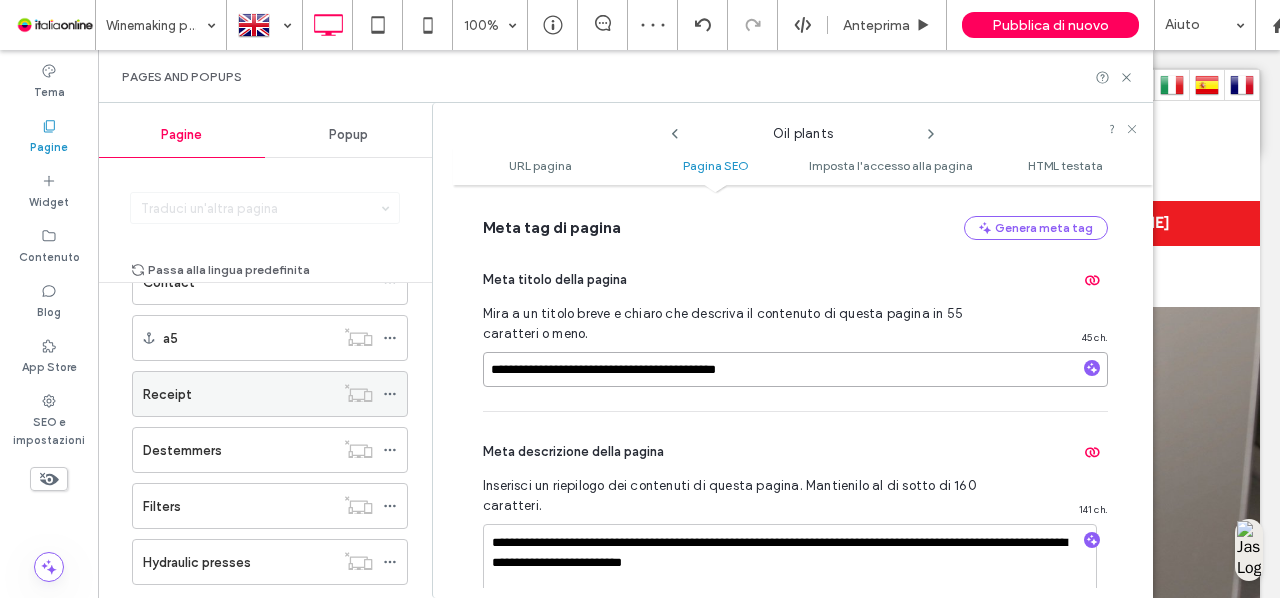 drag, startPoint x: 843, startPoint y: 374, endPoint x: 375, endPoint y: 380, distance: 468.03845 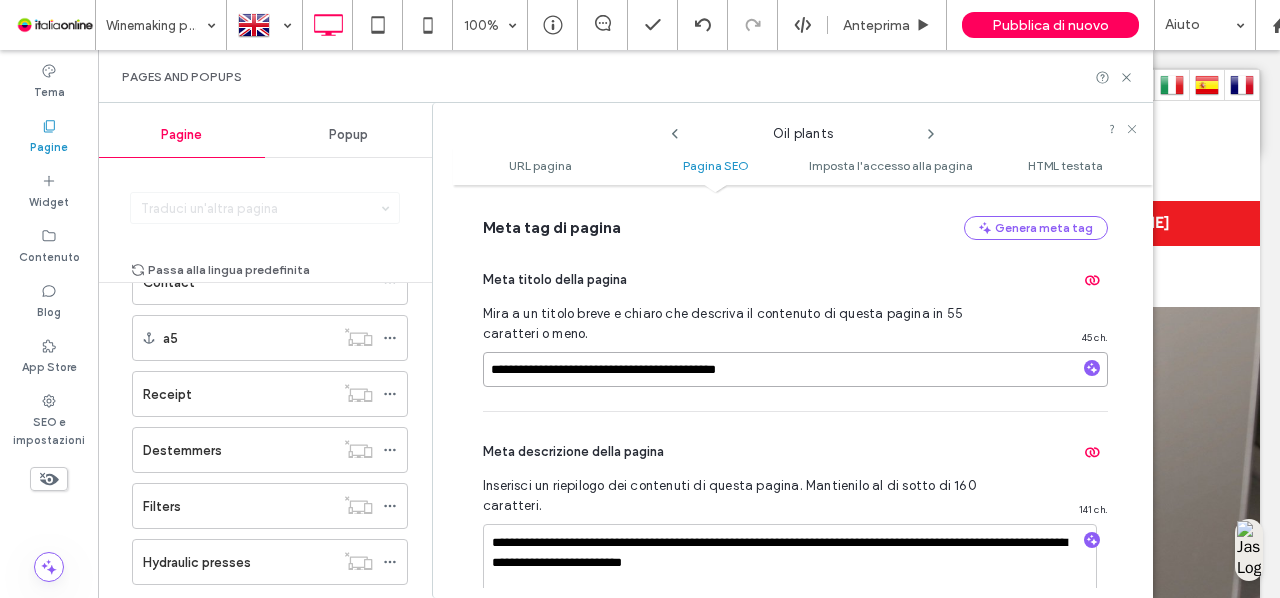 scroll, scrollTop: 581, scrollLeft: 0, axis: vertical 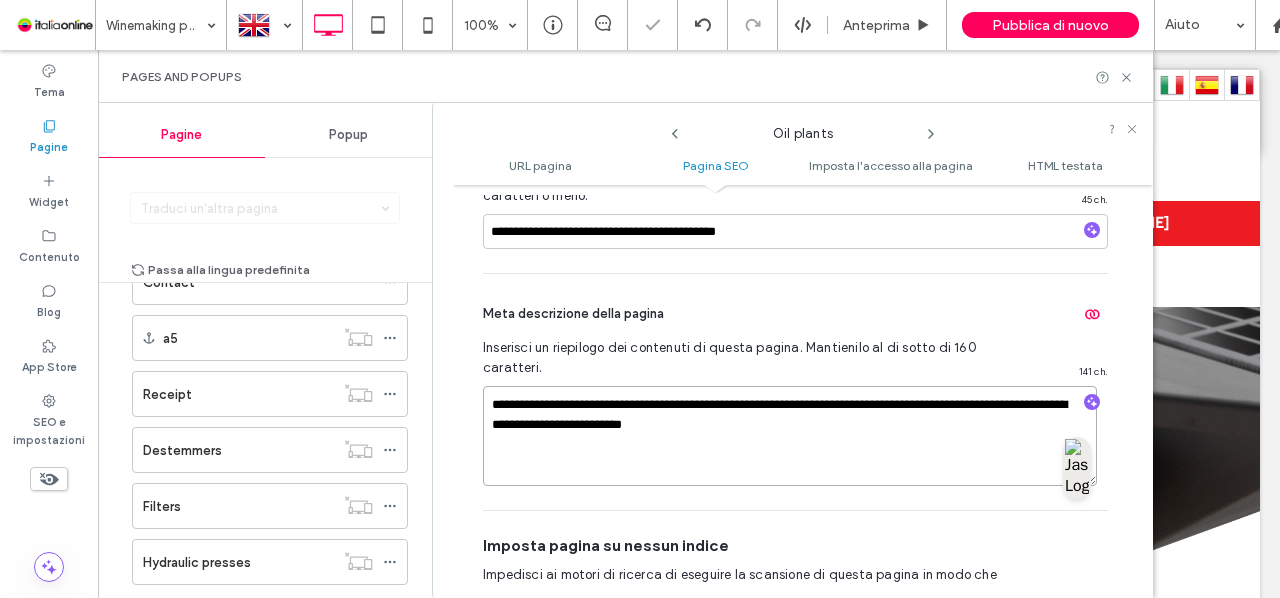 click on "**********" at bounding box center [790, 436] 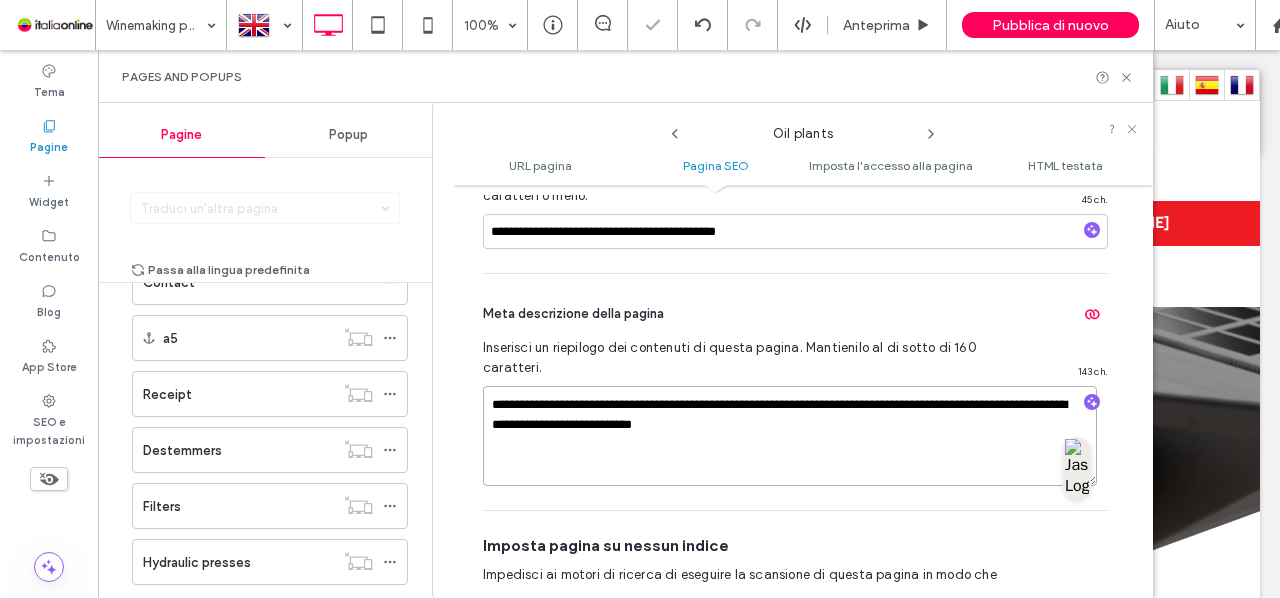 paste on "**********" 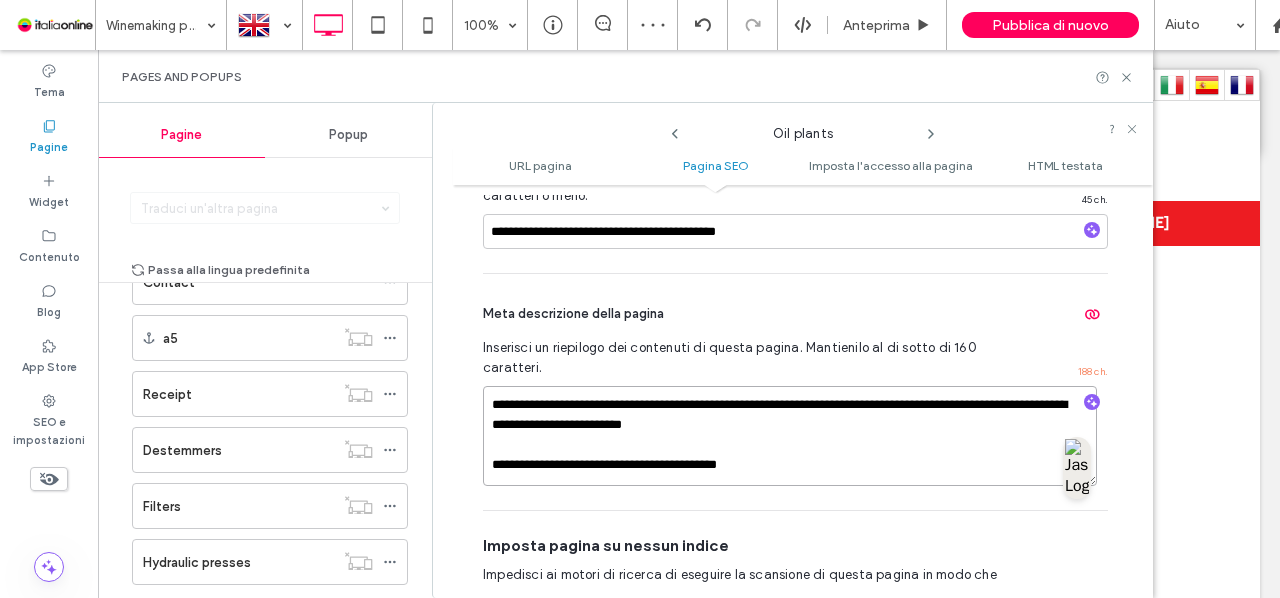 drag, startPoint x: 811, startPoint y: 465, endPoint x: 415, endPoint y: 458, distance: 396.06186 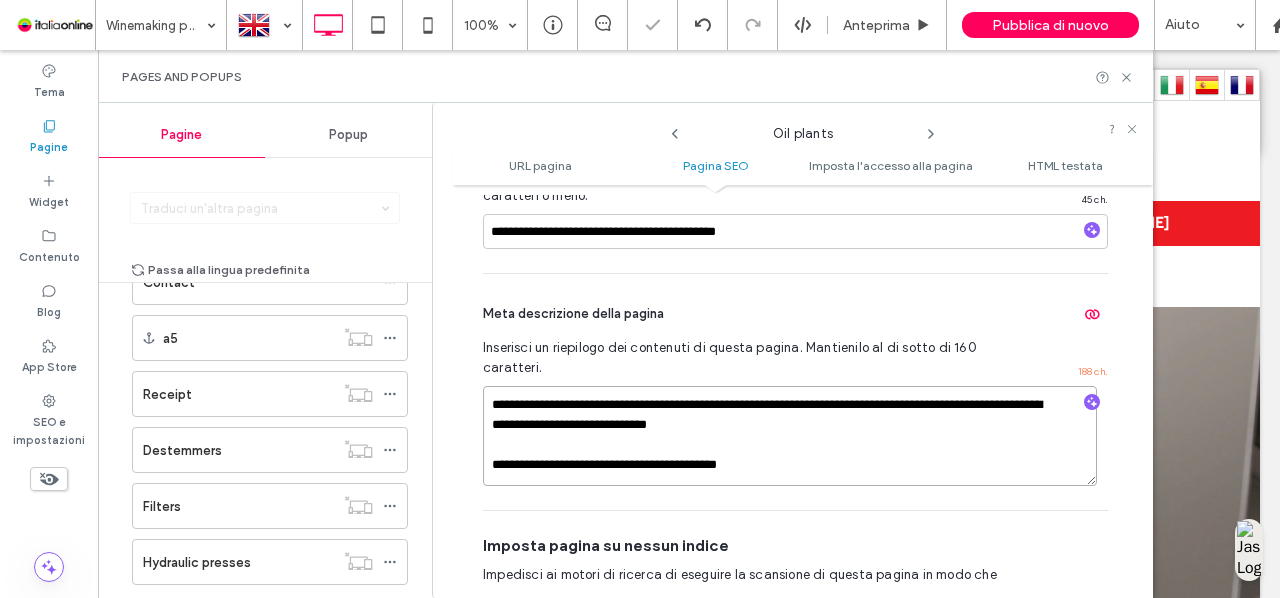 click on "**********" at bounding box center (790, 436) 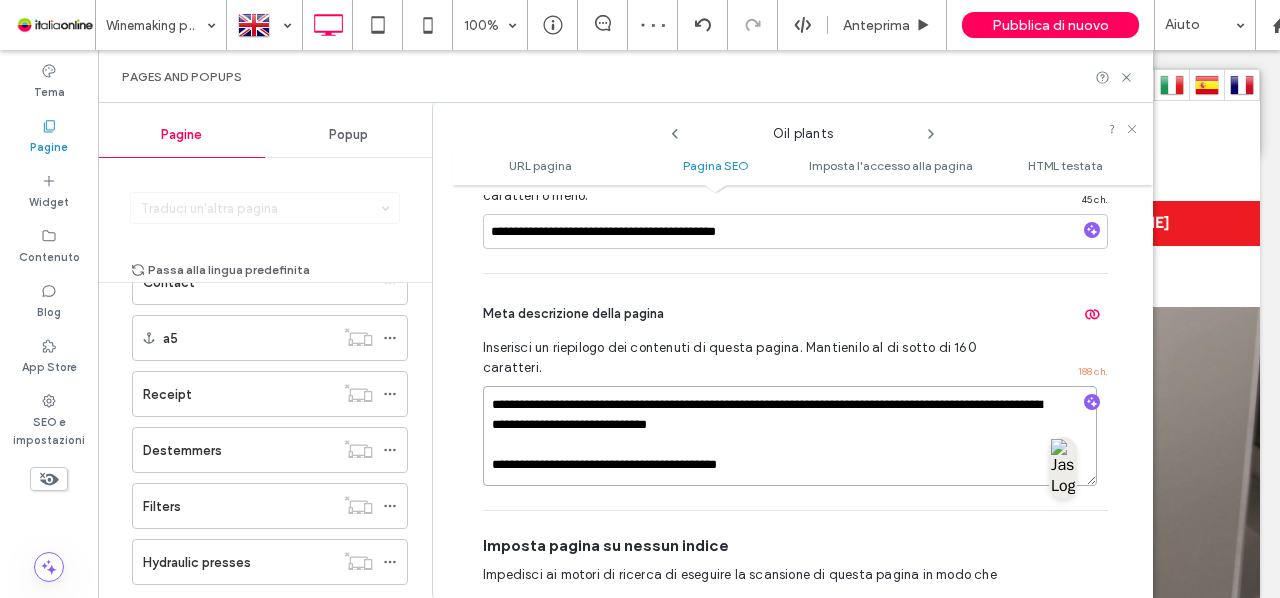 drag, startPoint x: 791, startPoint y: 469, endPoint x: 466, endPoint y: 455, distance: 325.3014 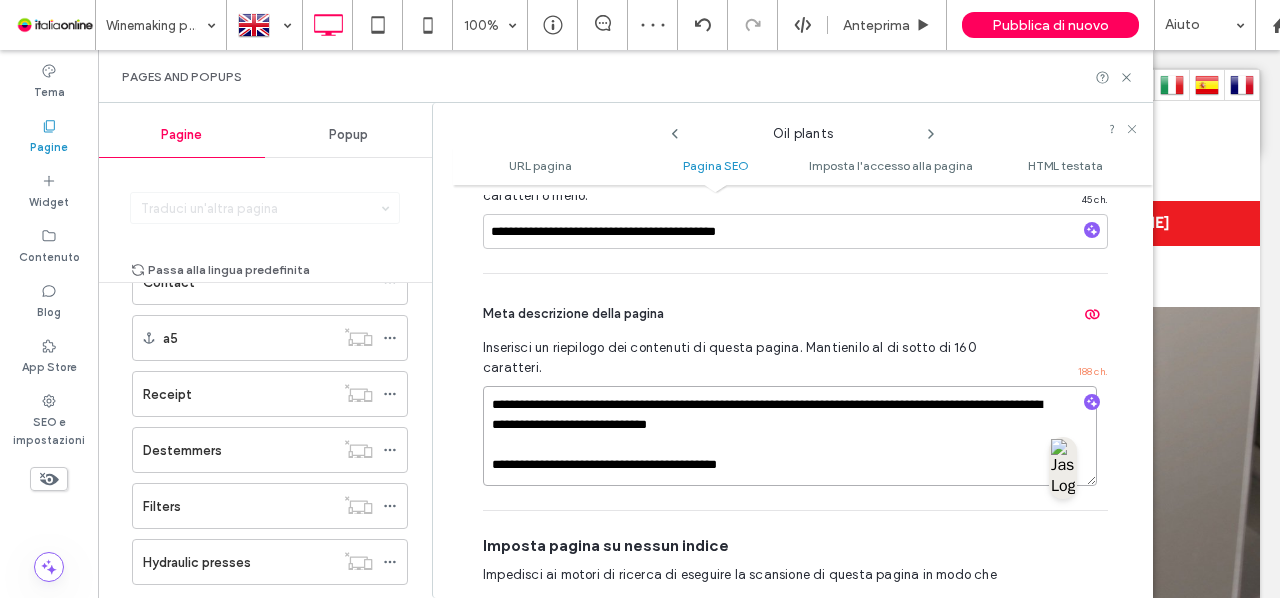 click on "**********" at bounding box center [803, 391] 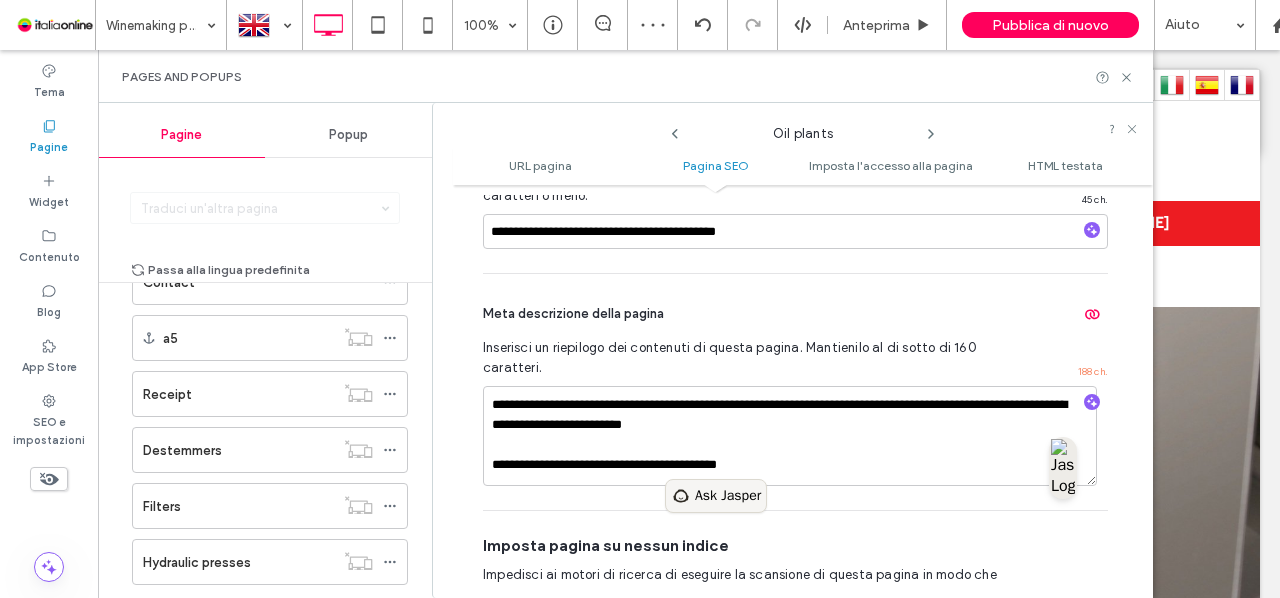 click on "Ask Jasper" at bounding box center [716, 496] 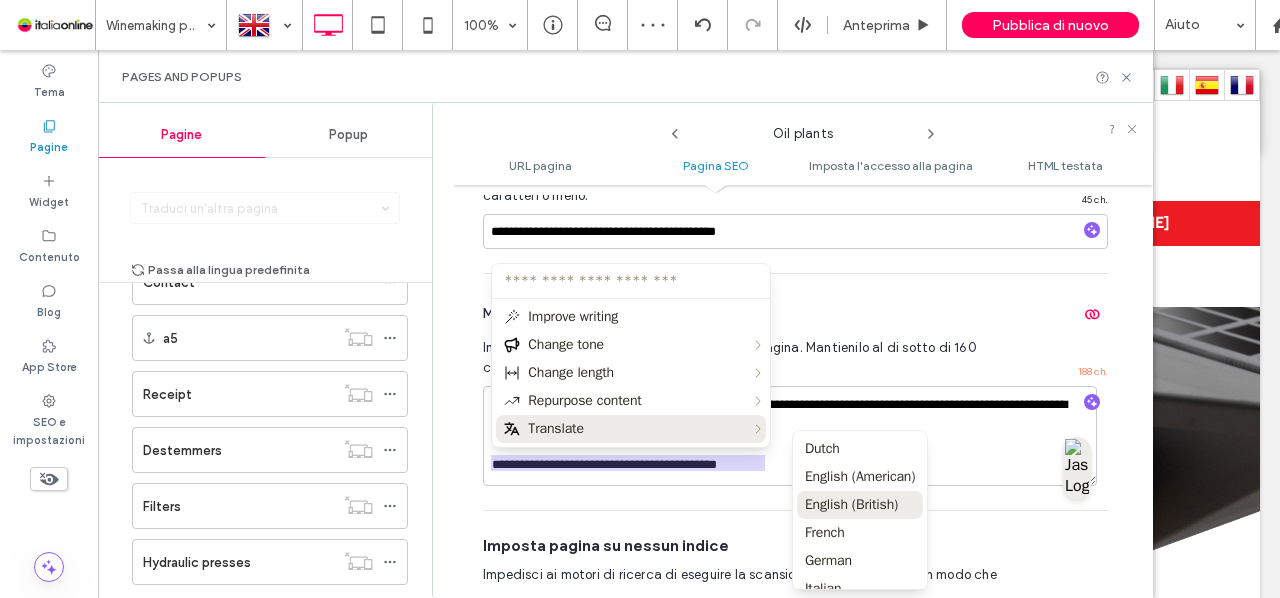 click on "English (British)" at bounding box center (851, 505) 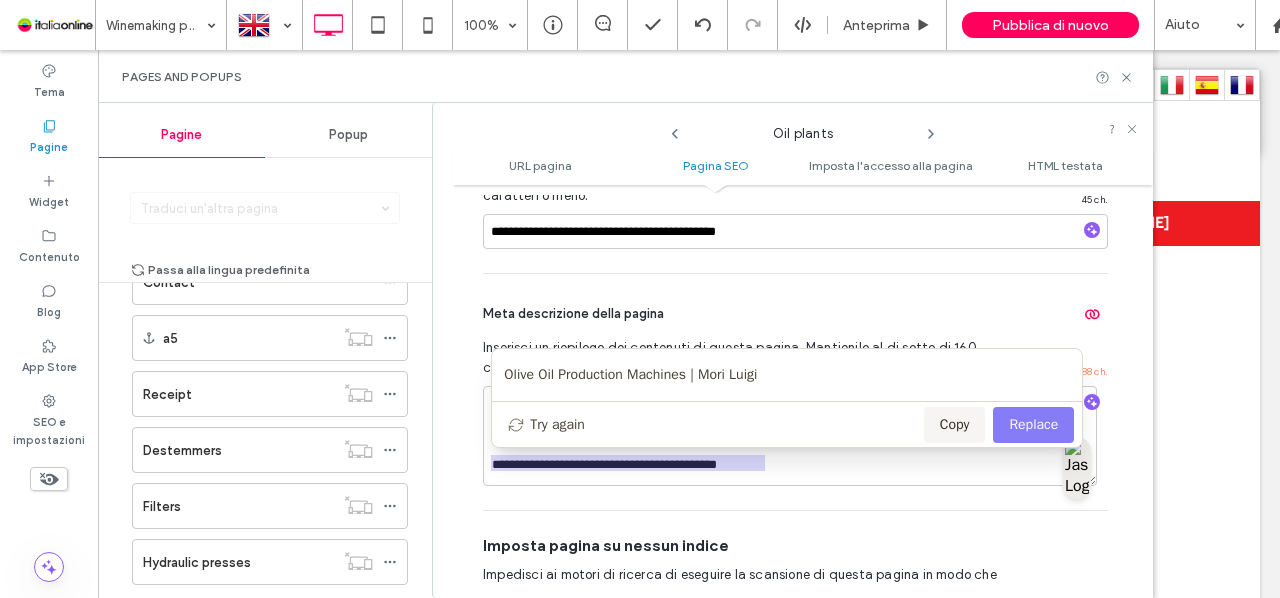 click on "Replace" at bounding box center [1033, 425] 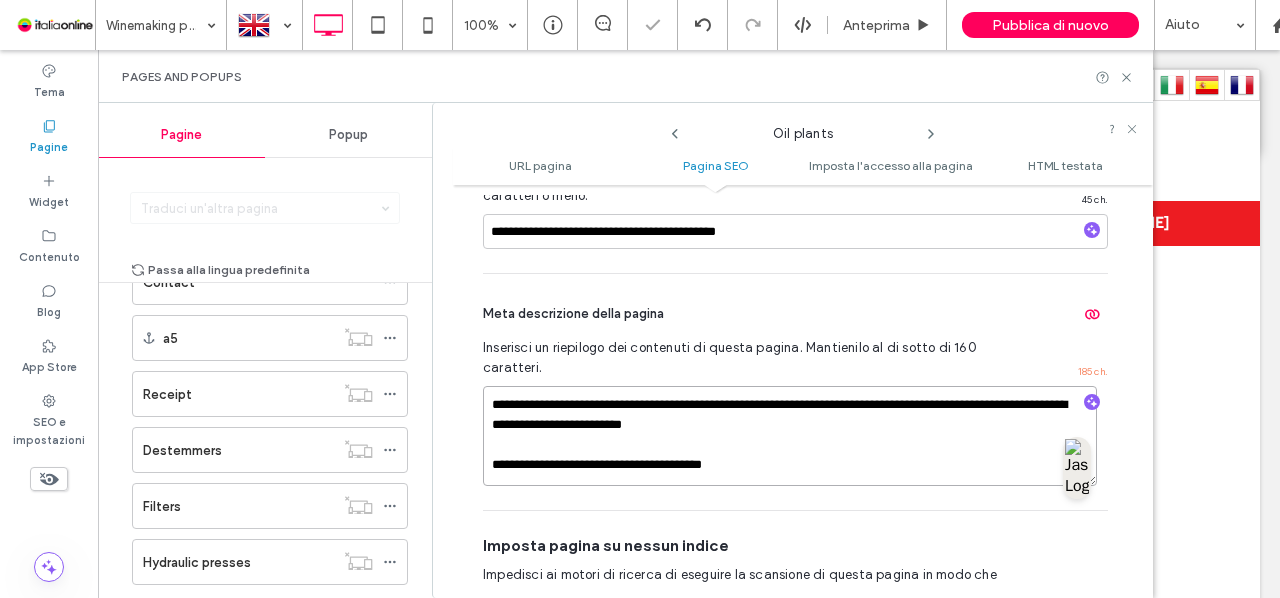 drag, startPoint x: 790, startPoint y: 470, endPoint x: 443, endPoint y: 479, distance: 347.1167 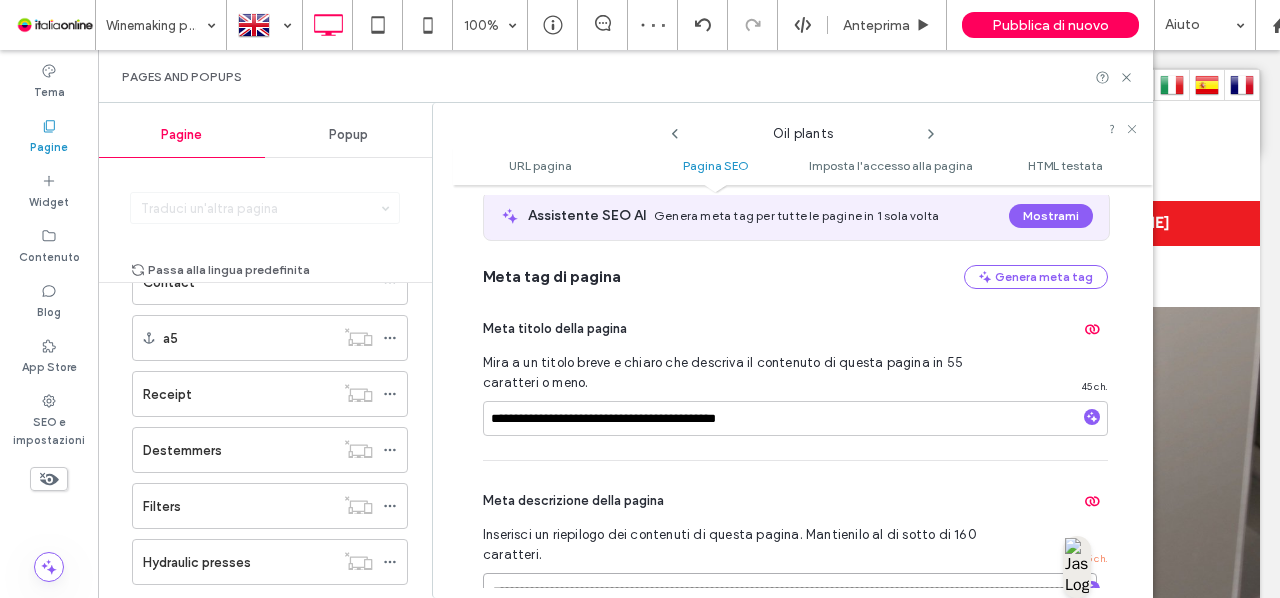 scroll, scrollTop: 393, scrollLeft: 0, axis: vertical 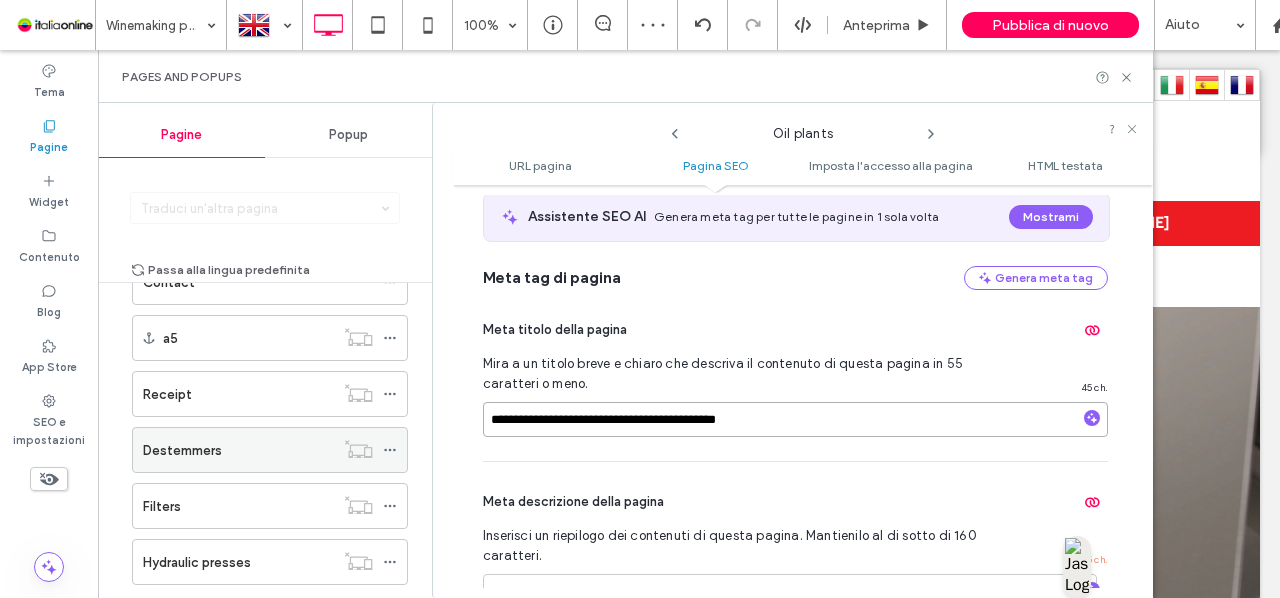 drag, startPoint x: 792, startPoint y: 417, endPoint x: 353, endPoint y: 451, distance: 440.31467 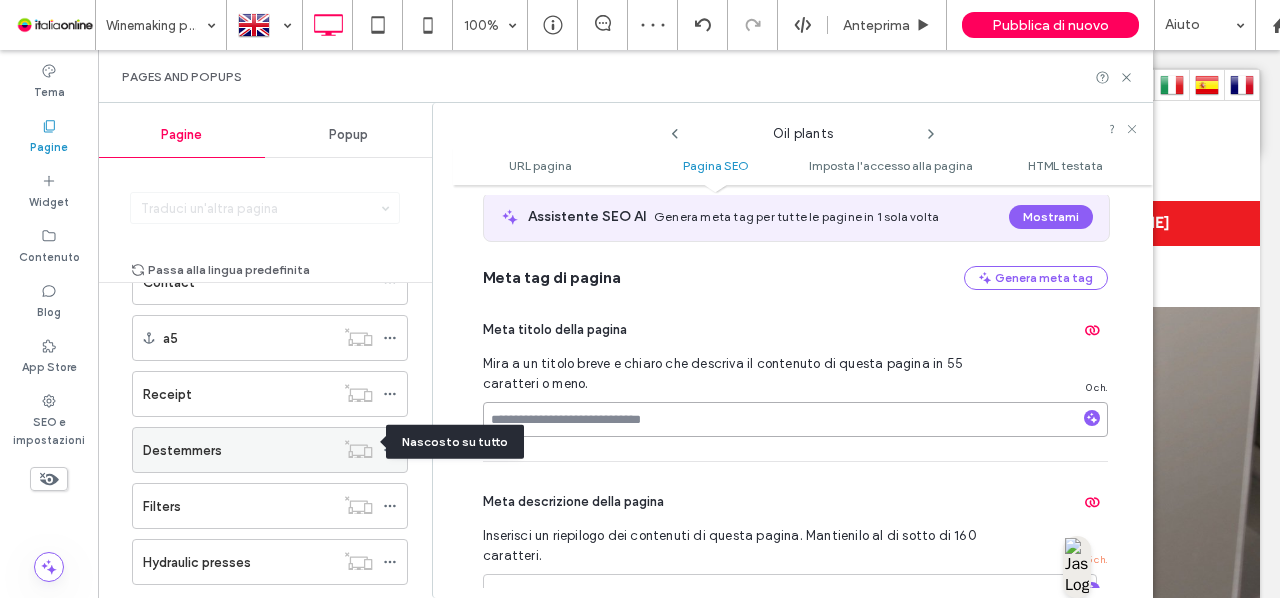 paste on "**********" 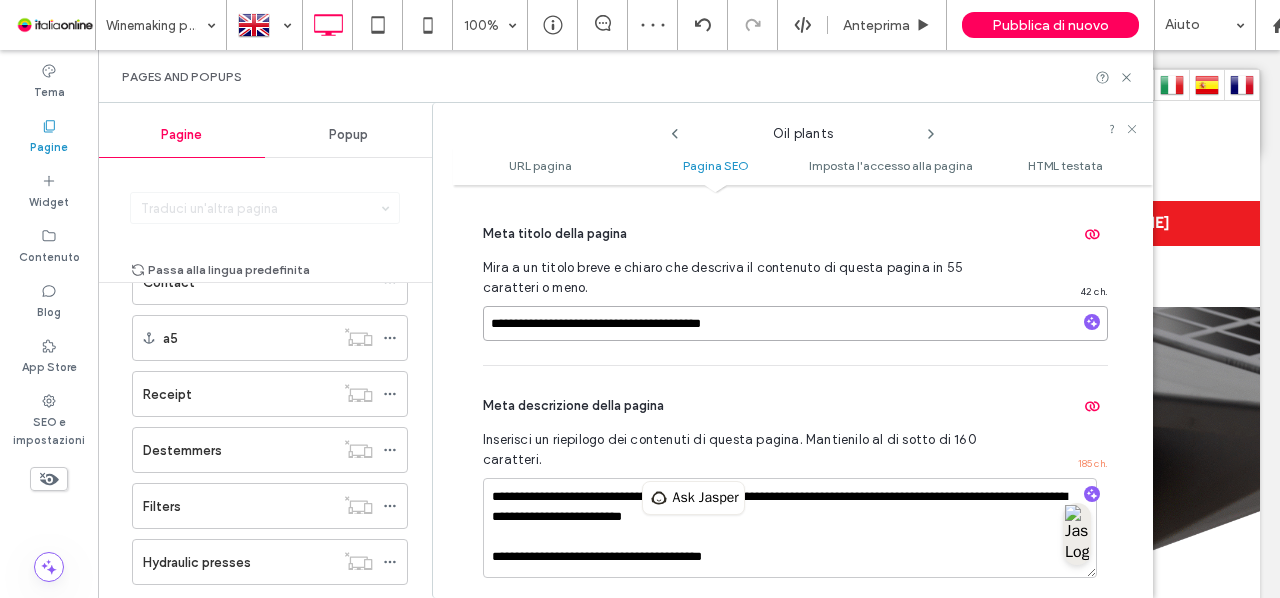 scroll, scrollTop: 517, scrollLeft: 0, axis: vertical 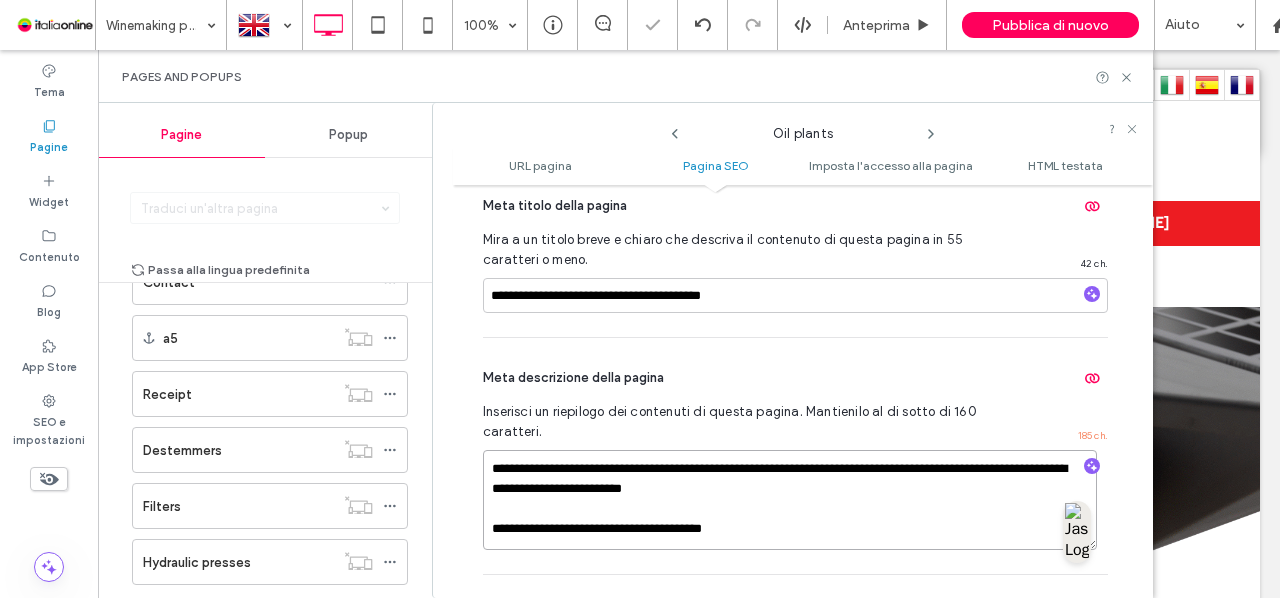 drag, startPoint x: 798, startPoint y: 541, endPoint x: 443, endPoint y: 529, distance: 355.20276 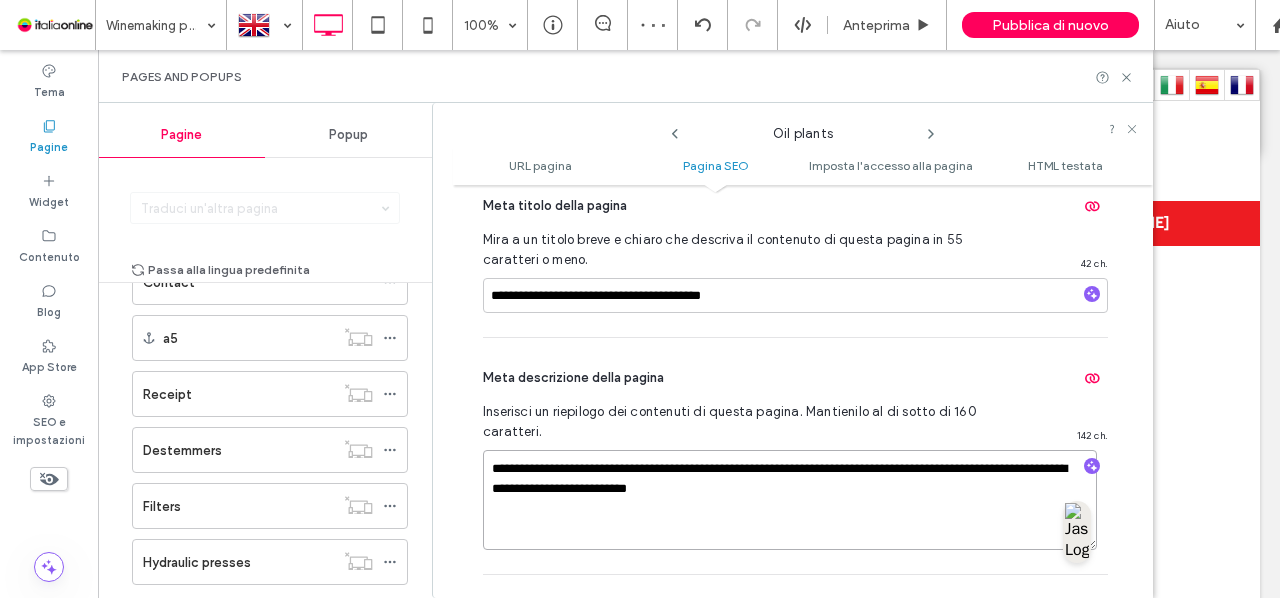 type on "**********" 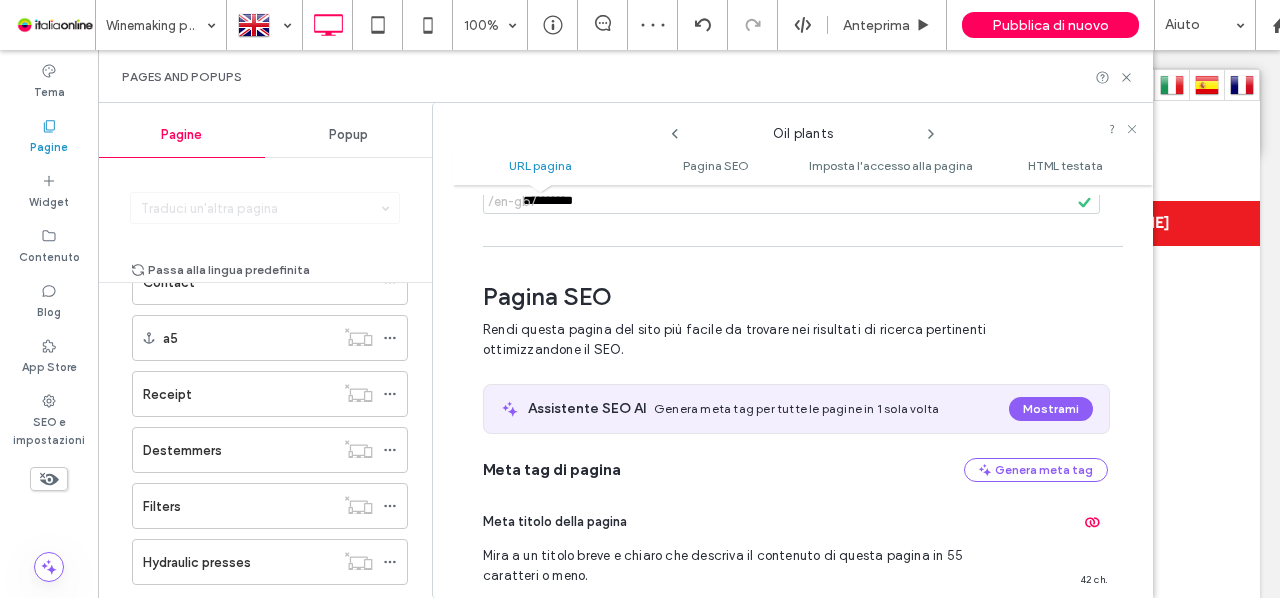 scroll, scrollTop: 159, scrollLeft: 0, axis: vertical 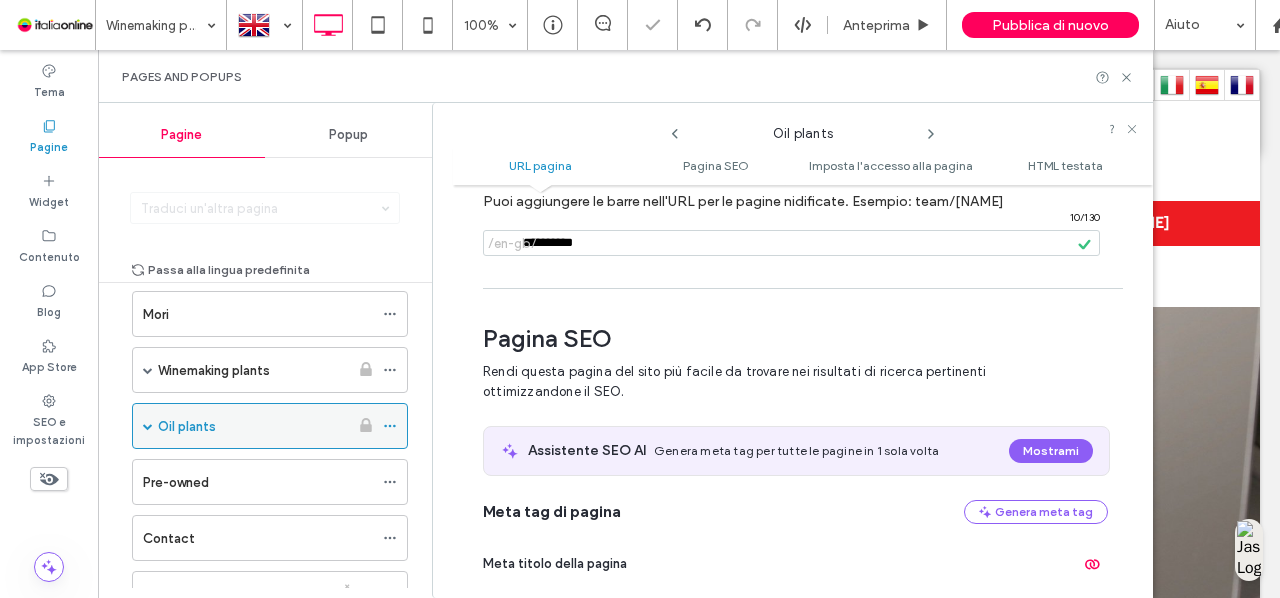click on "Oil plants" at bounding box center [253, 426] 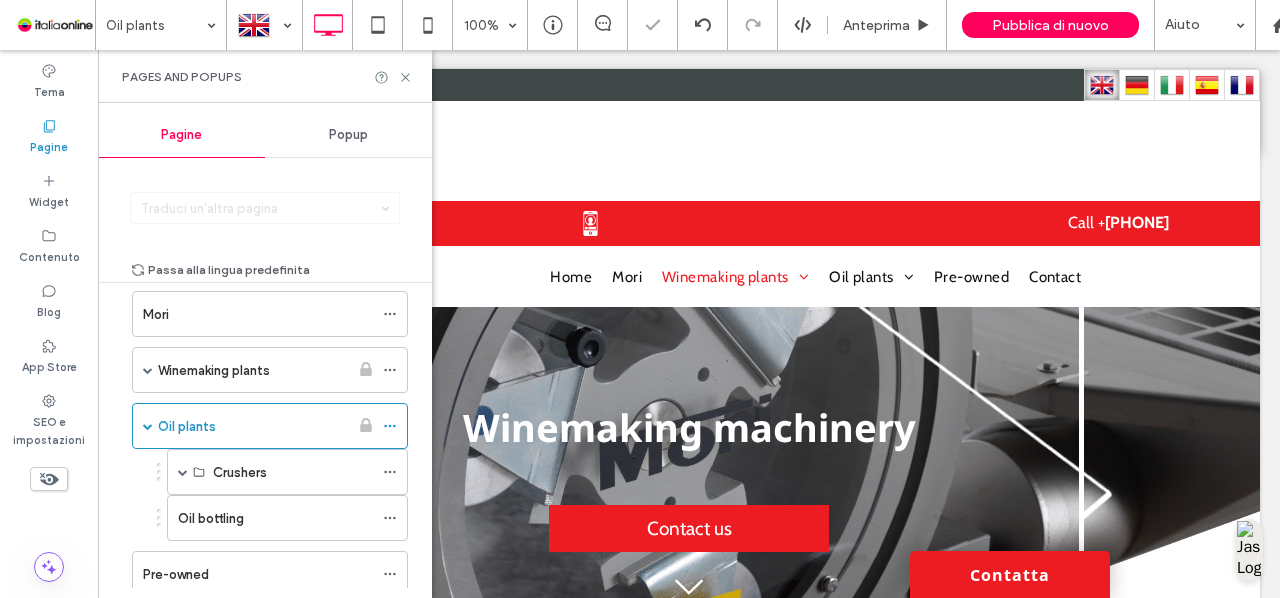 click 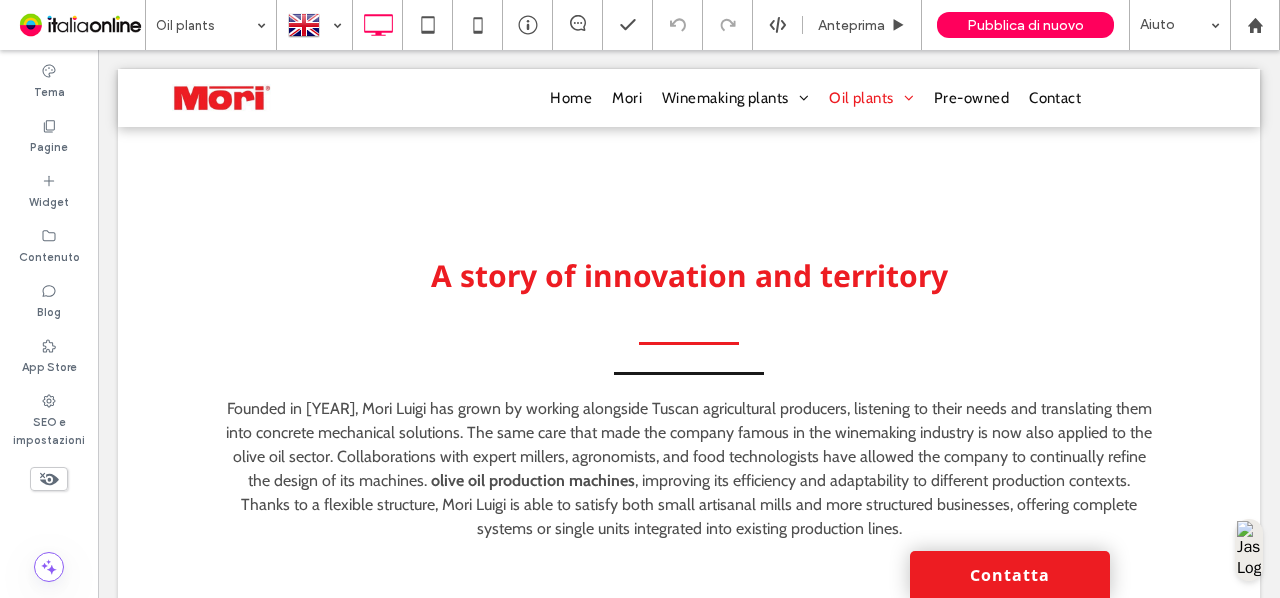 scroll, scrollTop: 3440, scrollLeft: 0, axis: vertical 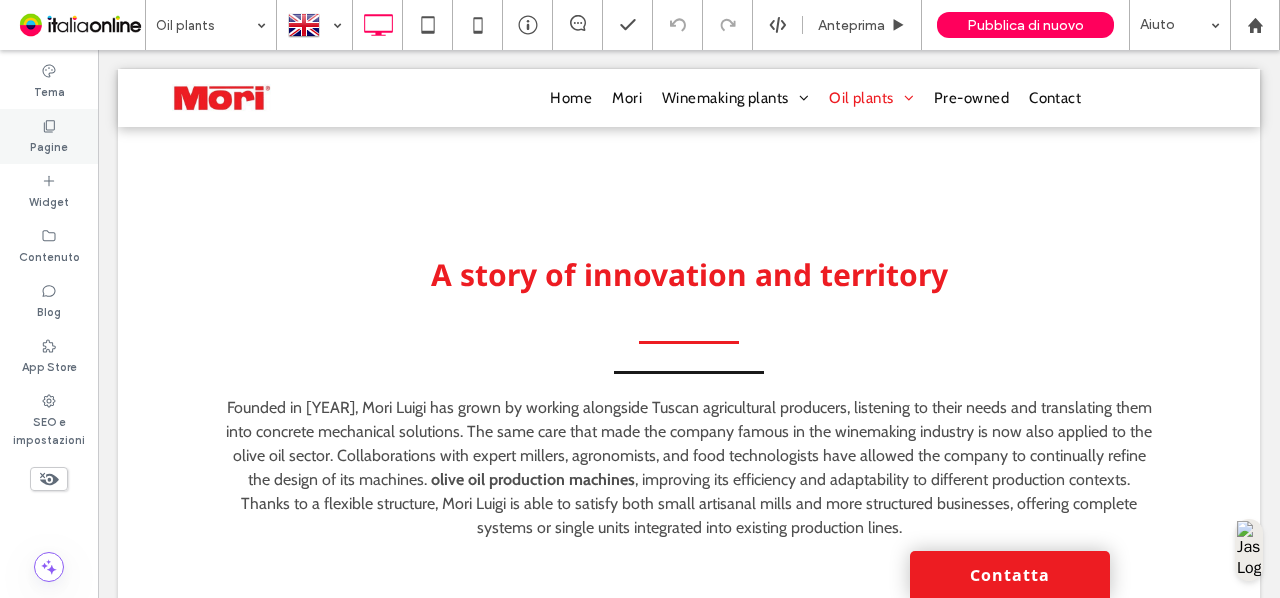click on "Pagine" at bounding box center [49, 145] 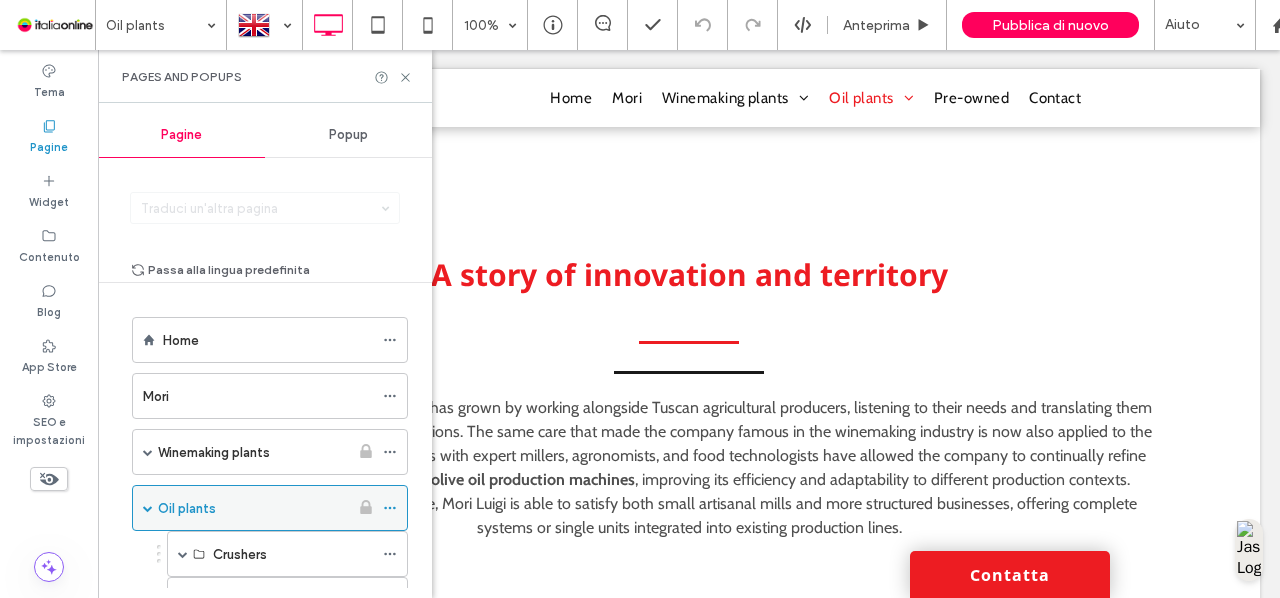 click 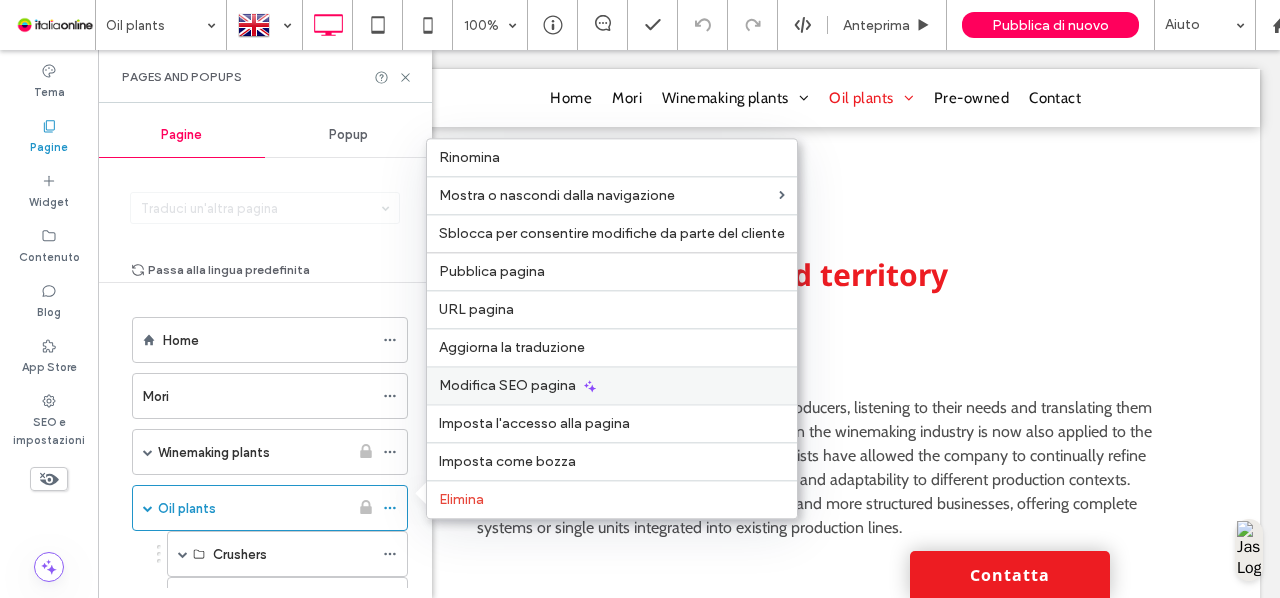 click on "Modifica SEO pagina" at bounding box center (612, 385) 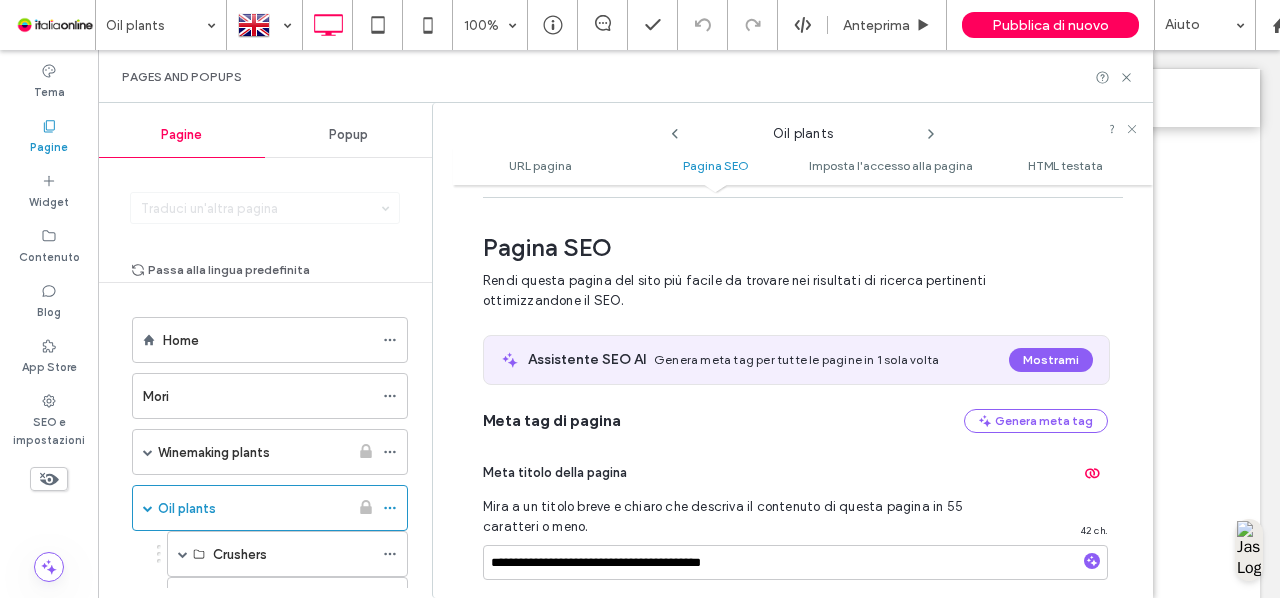 scroll, scrollTop: 273, scrollLeft: 0, axis: vertical 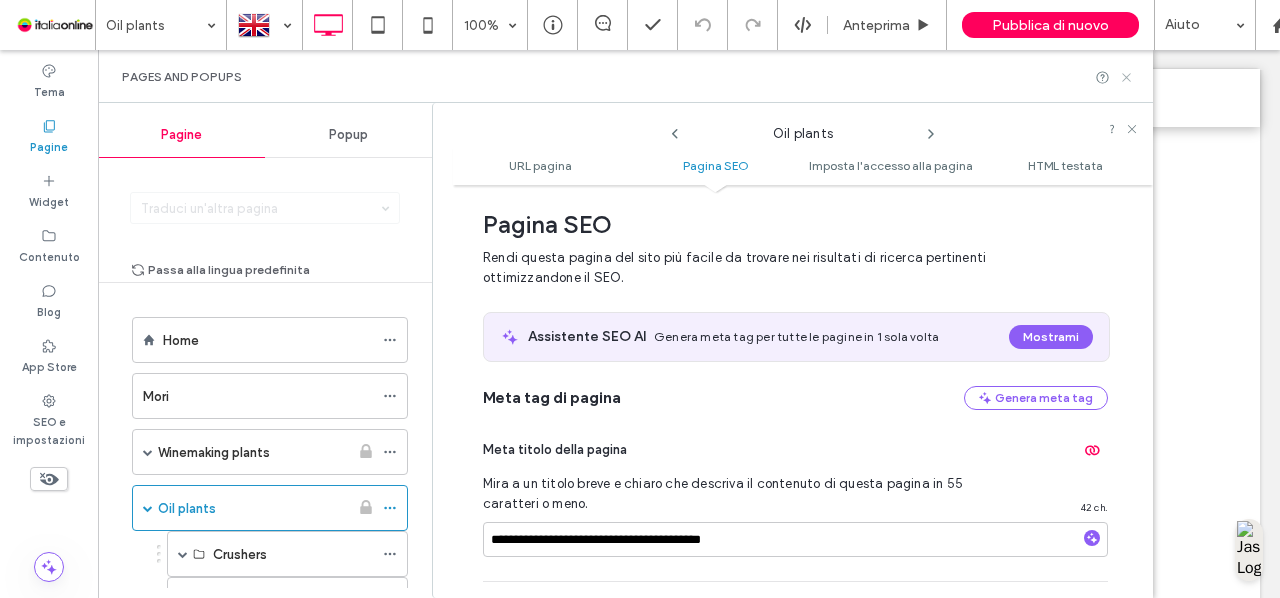 click 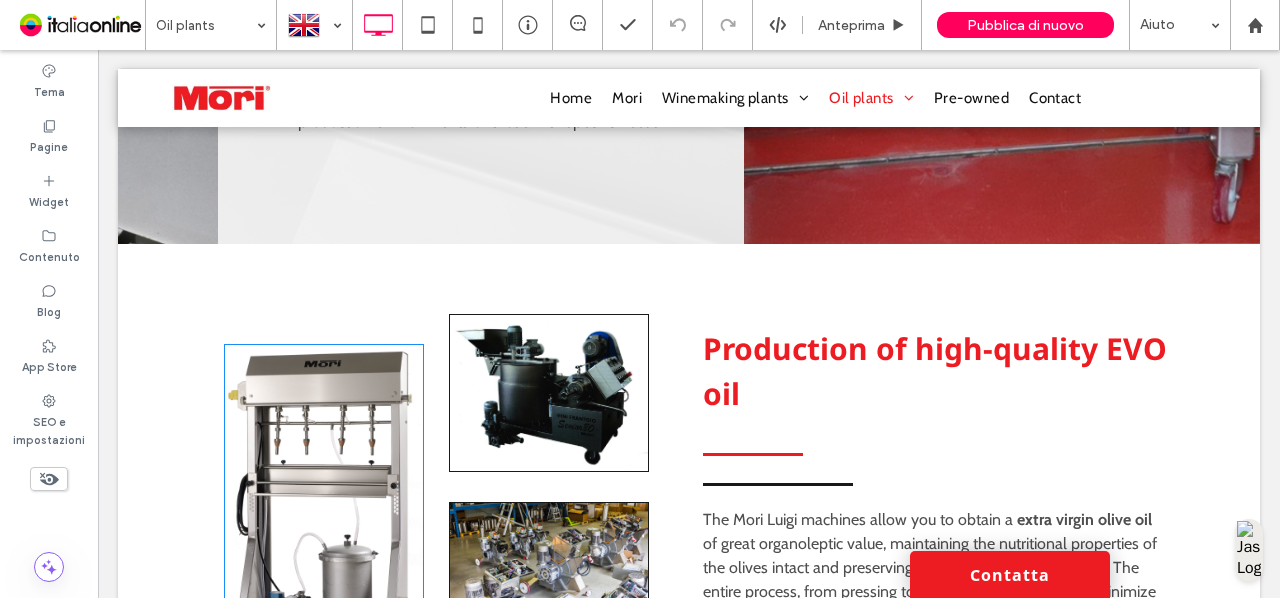 scroll, scrollTop: 2368, scrollLeft: 0, axis: vertical 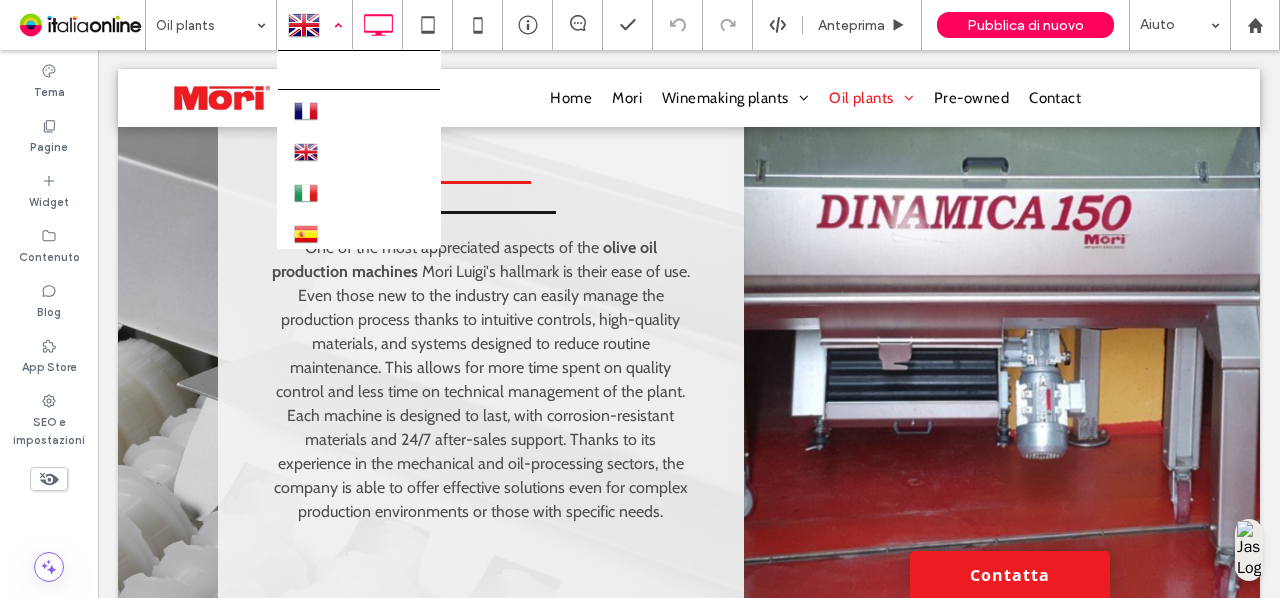 click at bounding box center (314, 25) 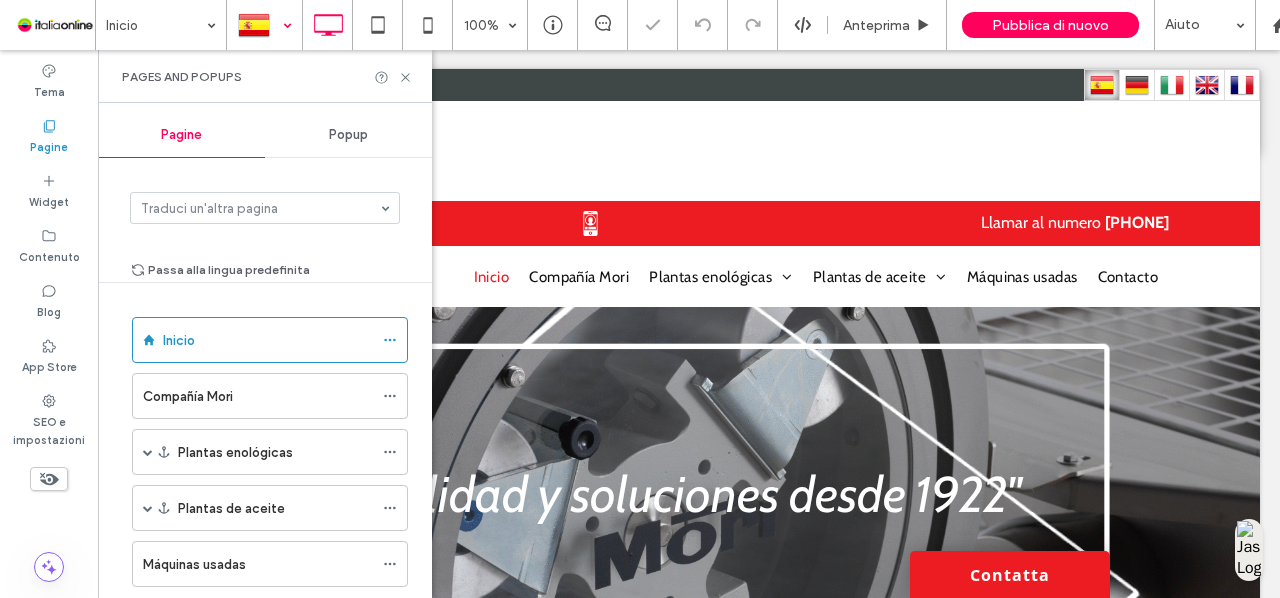 scroll, scrollTop: 0, scrollLeft: 0, axis: both 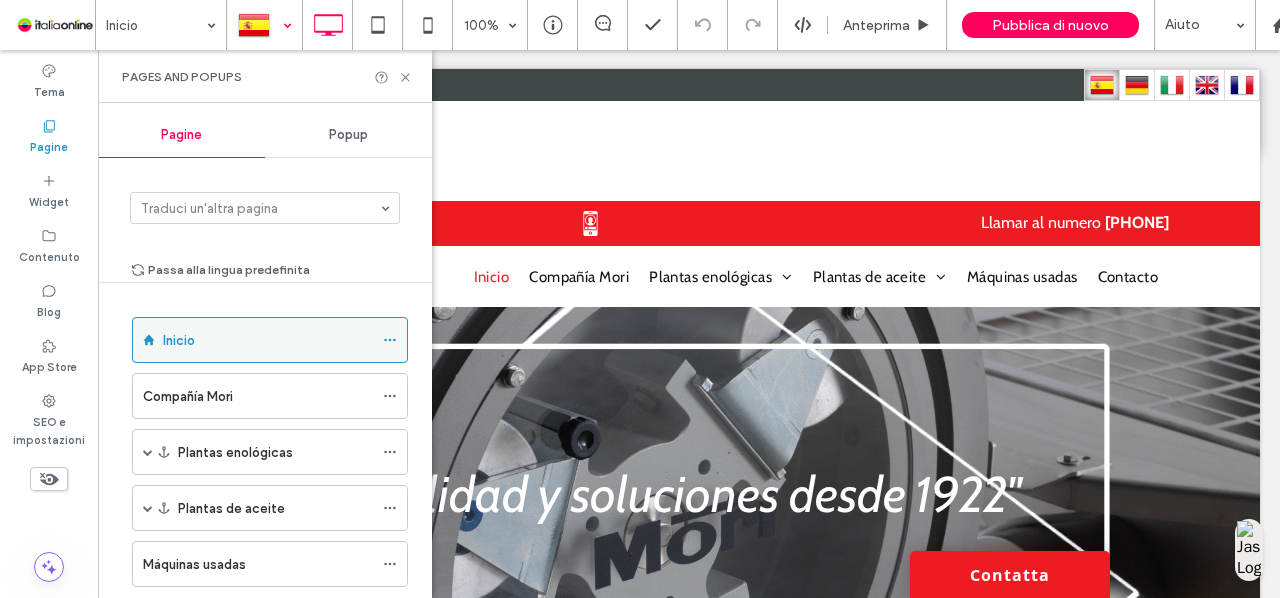 click 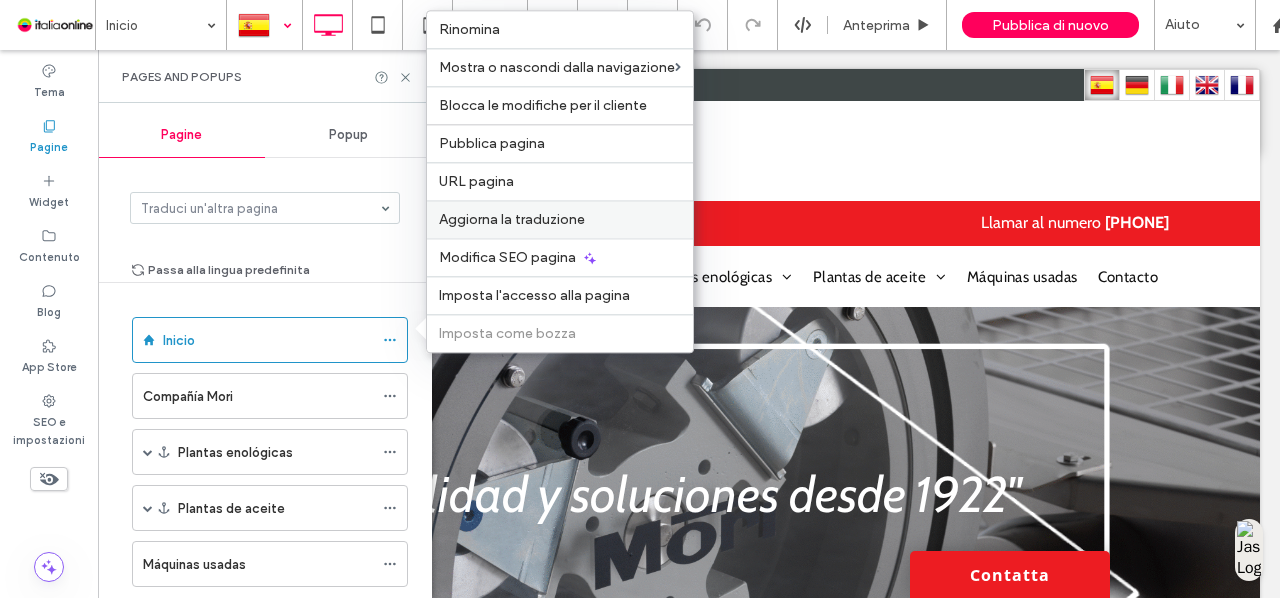 click on "Aggiorna la traduzione" at bounding box center (512, 219) 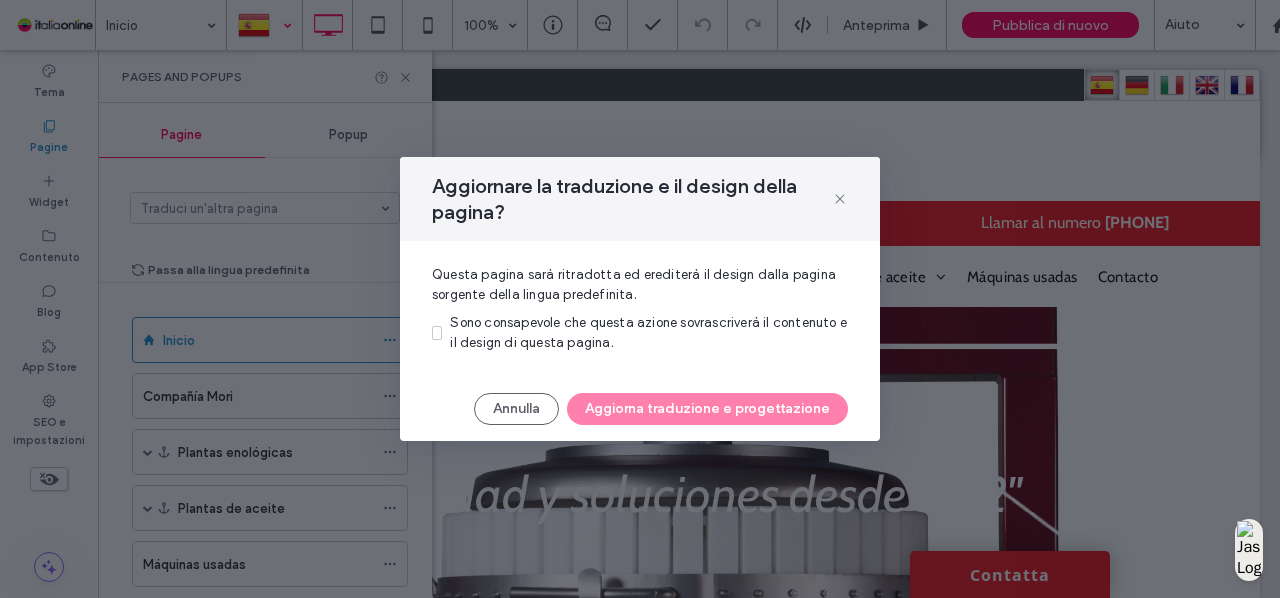 click at bounding box center [437, 333] 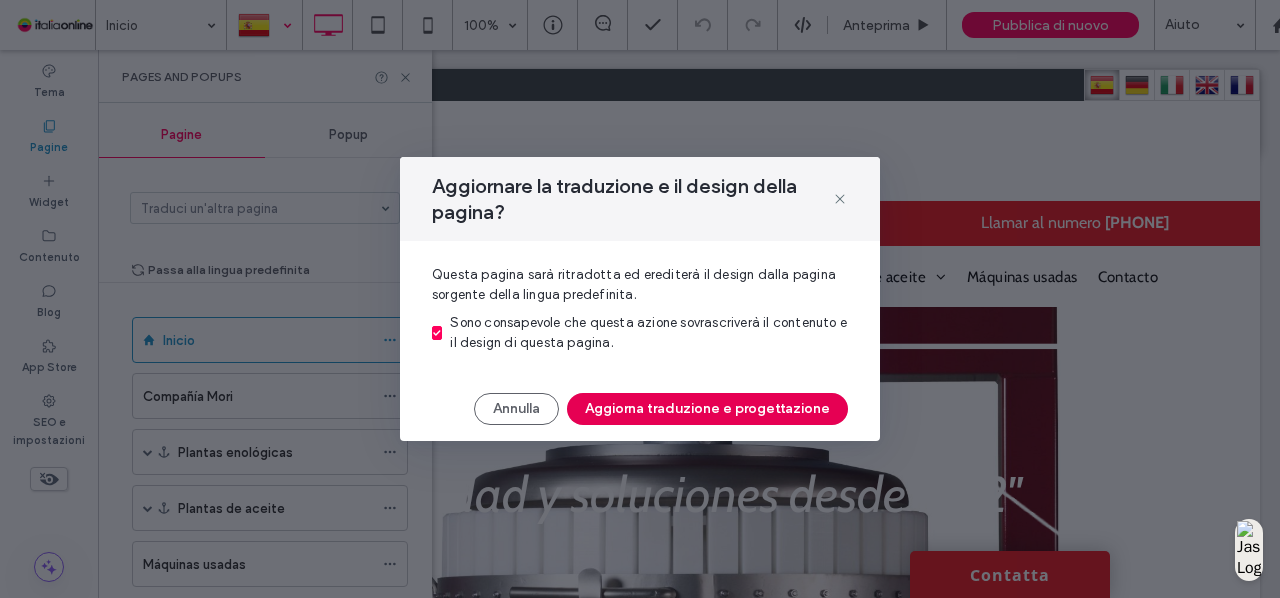 click on "Aggiorna traduzione e progettazione" at bounding box center [707, 409] 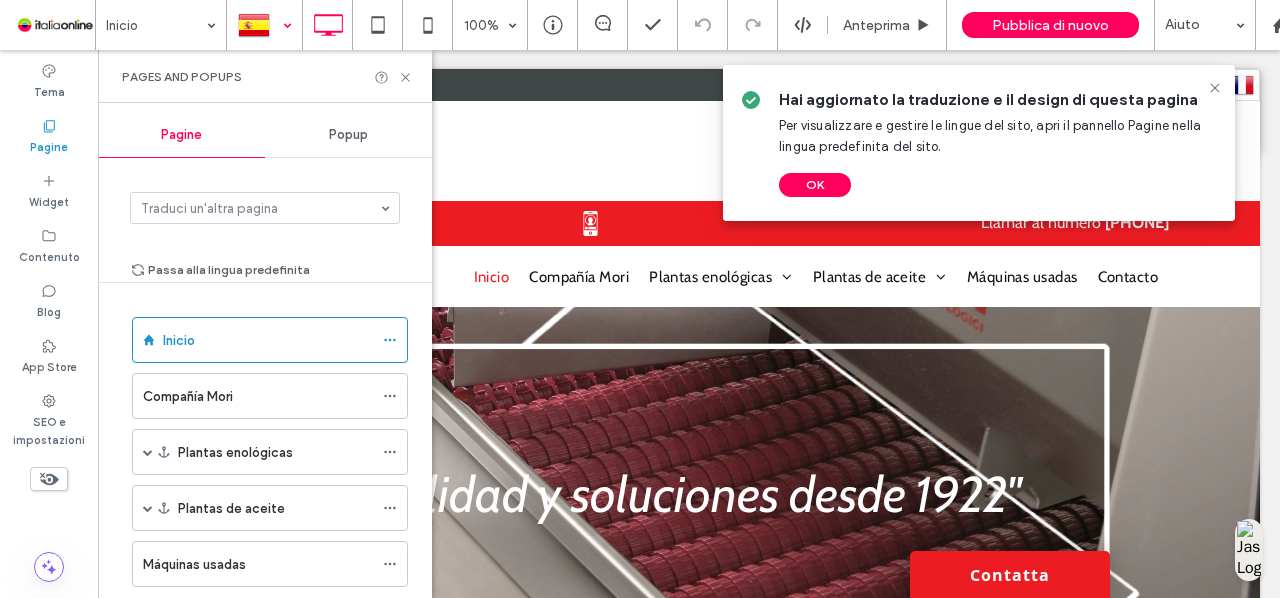 click on "OK" at bounding box center (815, 185) 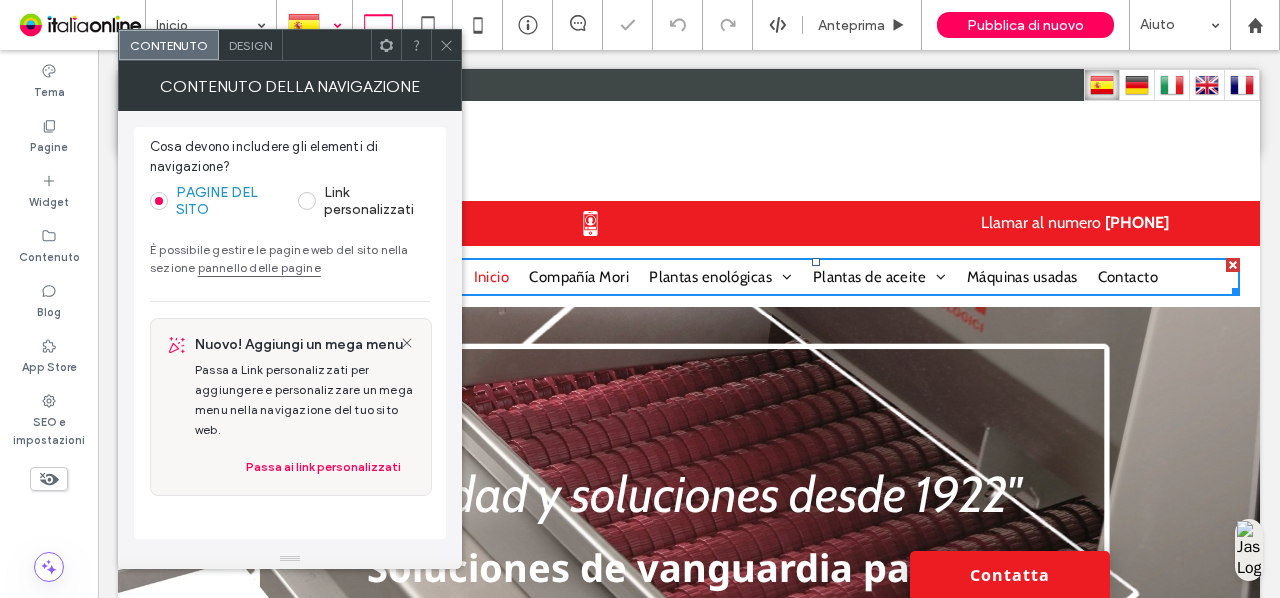 scroll, scrollTop: 0, scrollLeft: 0, axis: both 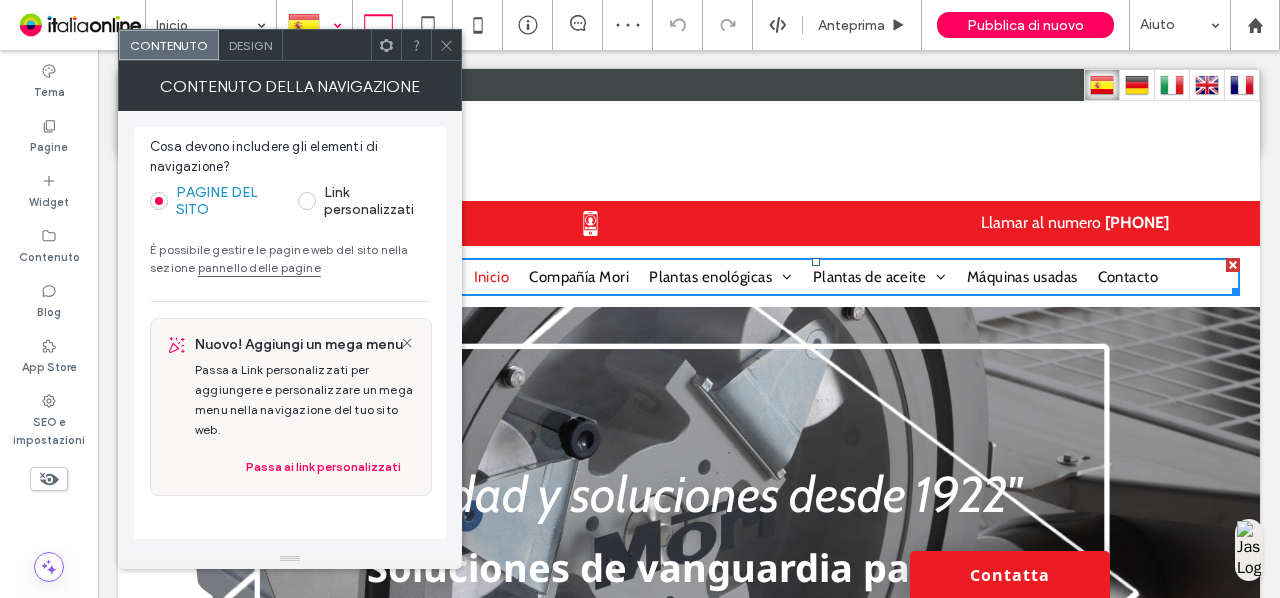 click 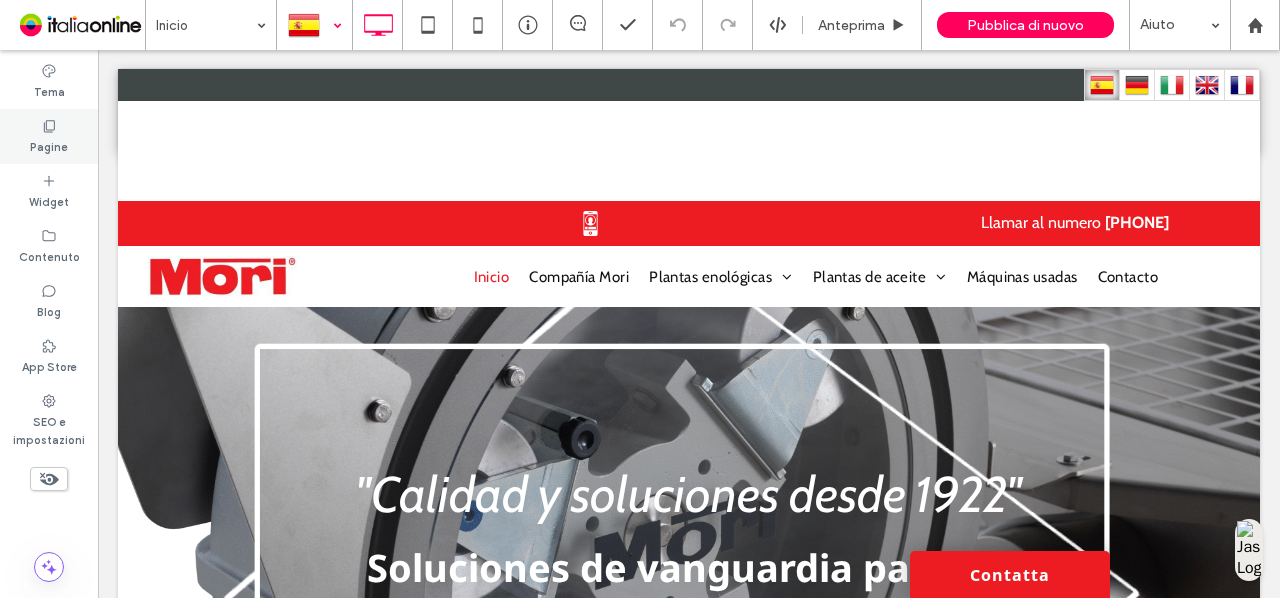 click on "Pagine" at bounding box center (49, 145) 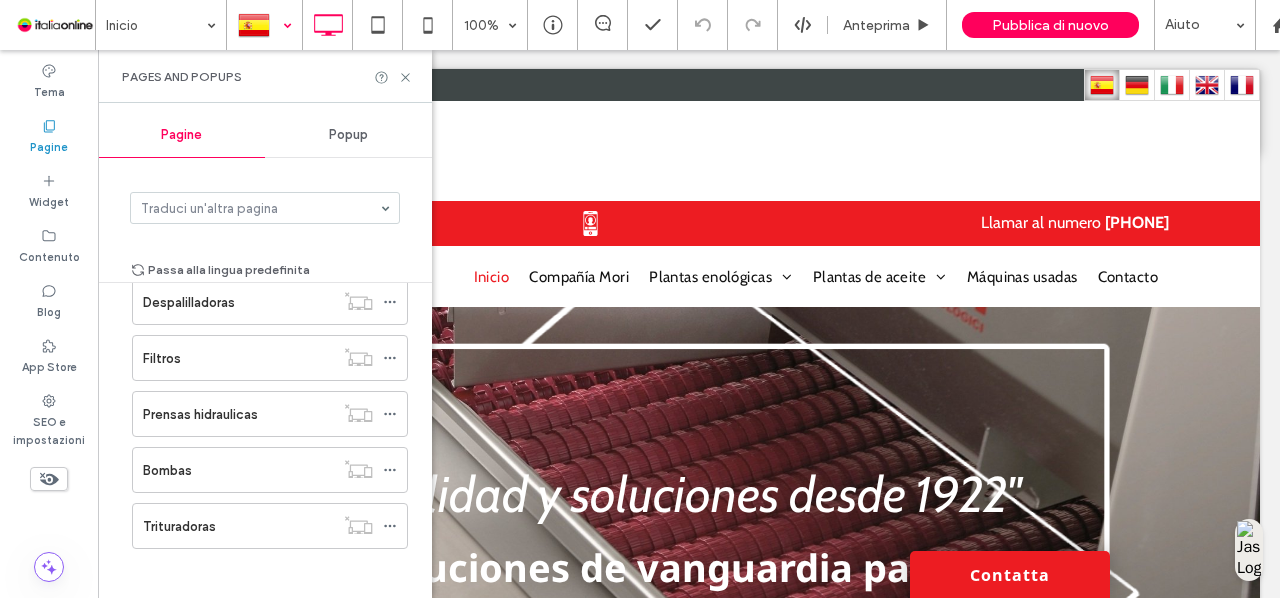 scroll, scrollTop: 0, scrollLeft: 0, axis: both 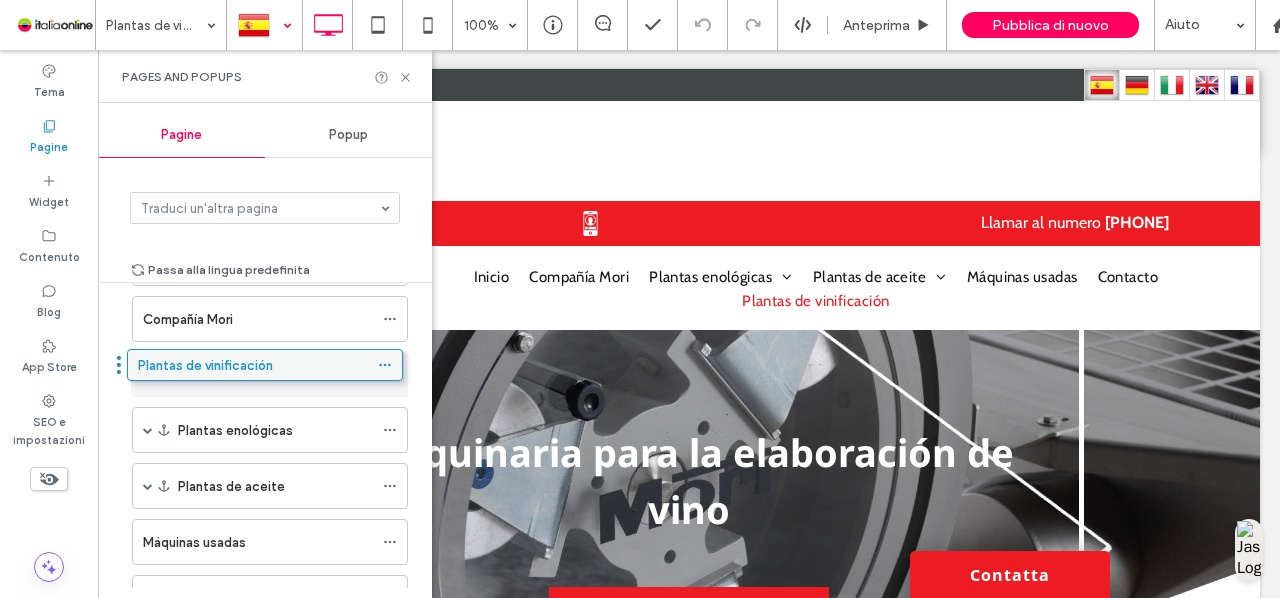 drag, startPoint x: 318, startPoint y: 506, endPoint x: 313, endPoint y: 362, distance: 144.08678 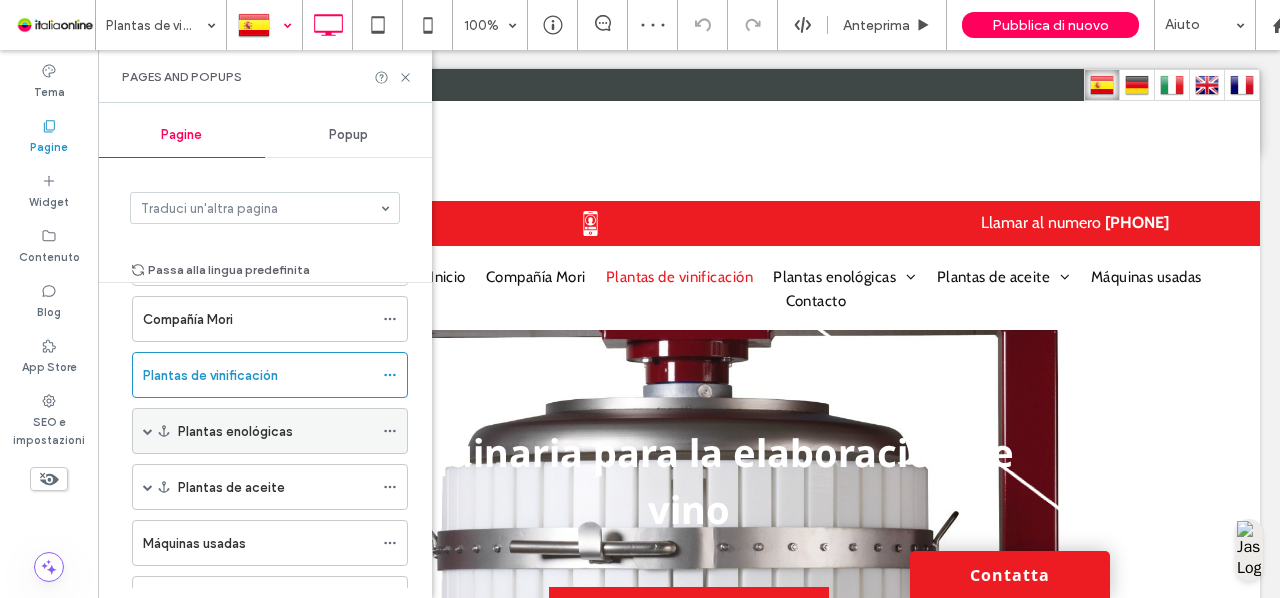 click at bounding box center (148, 431) 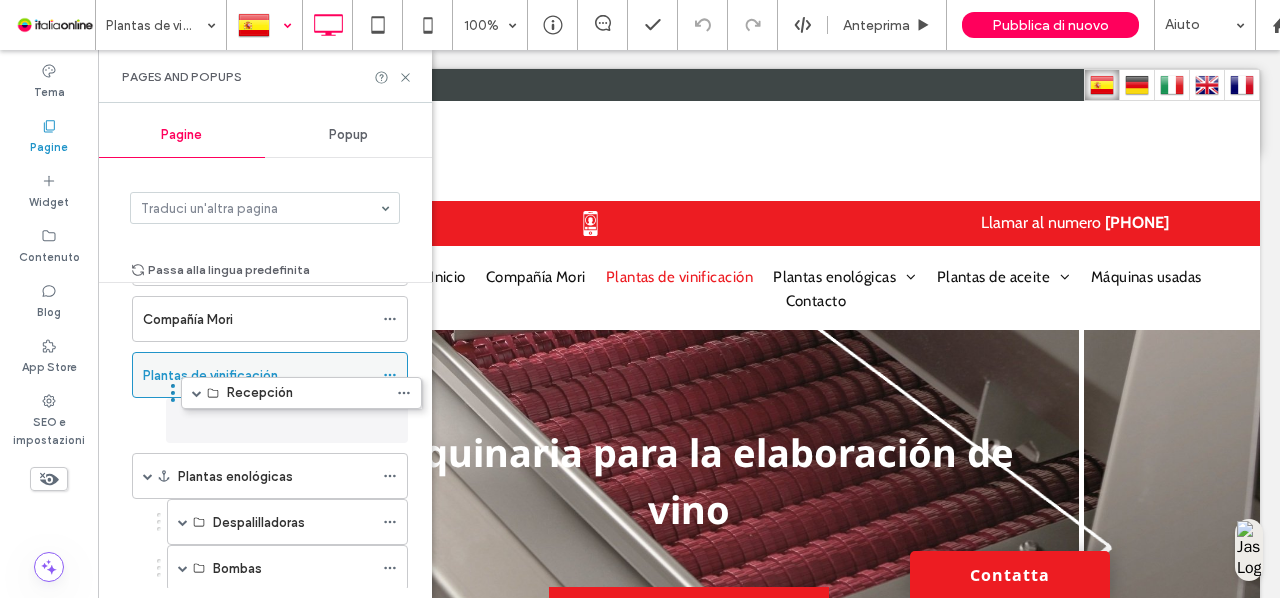 drag, startPoint x: 282, startPoint y: 466, endPoint x: 295, endPoint y: 383, distance: 84.0119 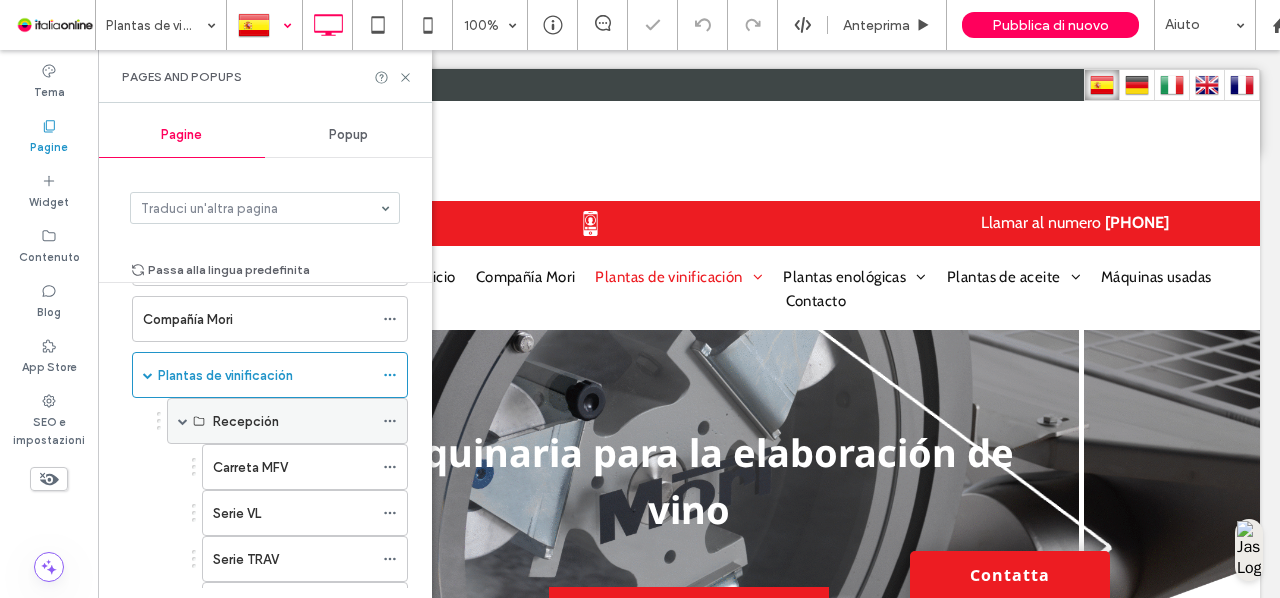 click at bounding box center [183, 421] 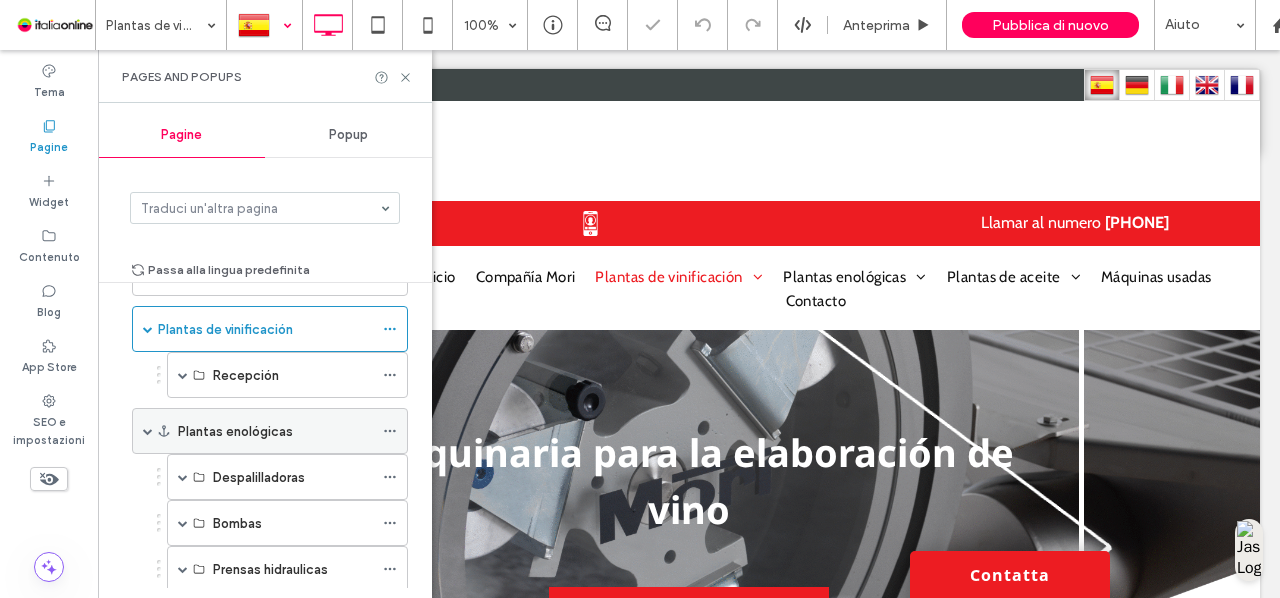 scroll, scrollTop: 122, scrollLeft: 0, axis: vertical 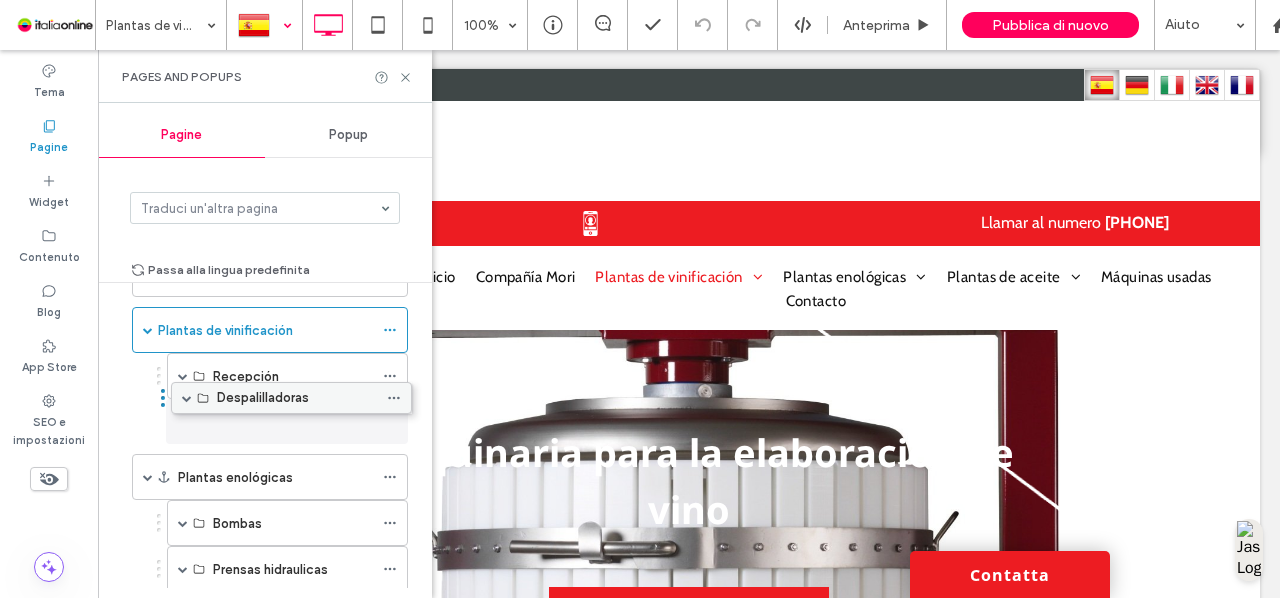 drag, startPoint x: 331, startPoint y: 471, endPoint x: 335, endPoint y: 393, distance: 78.10249 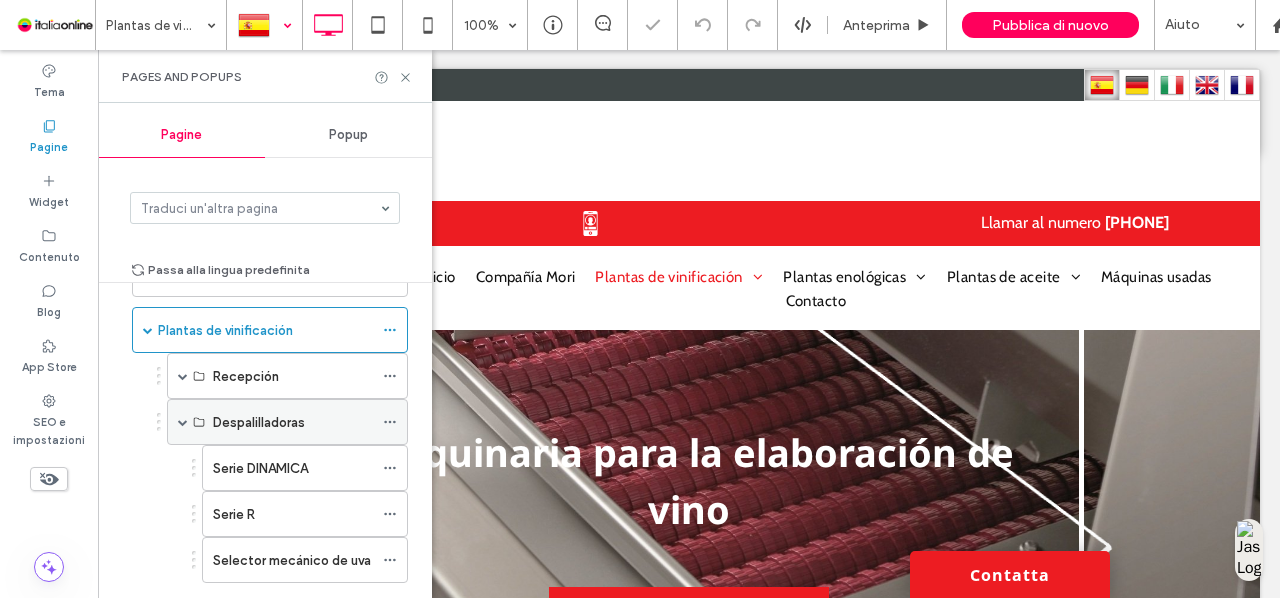 click at bounding box center [183, 422] 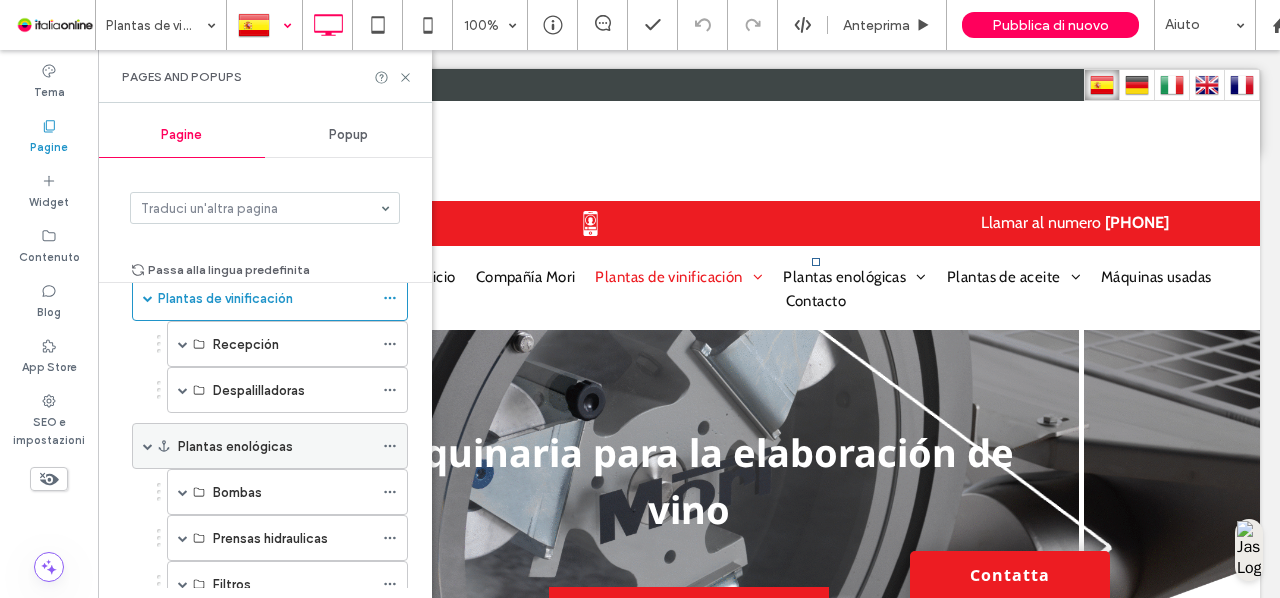scroll, scrollTop: 158, scrollLeft: 0, axis: vertical 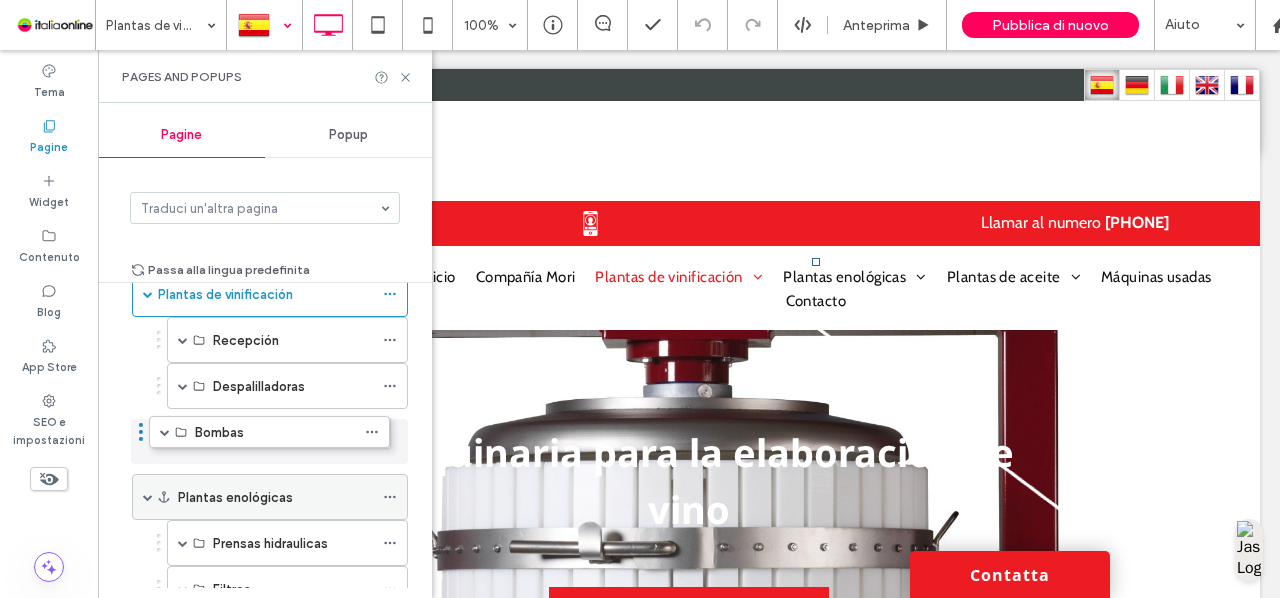 drag, startPoint x: 302, startPoint y: 481, endPoint x: 283, endPoint y: 428, distance: 56.302753 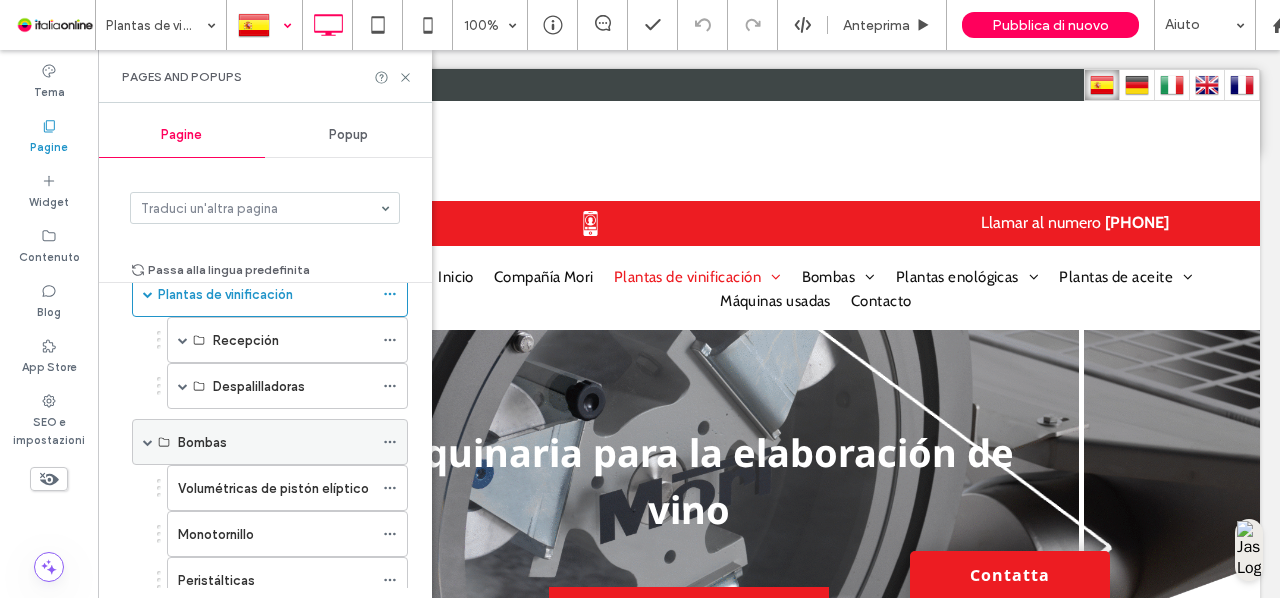 click at bounding box center (148, 442) 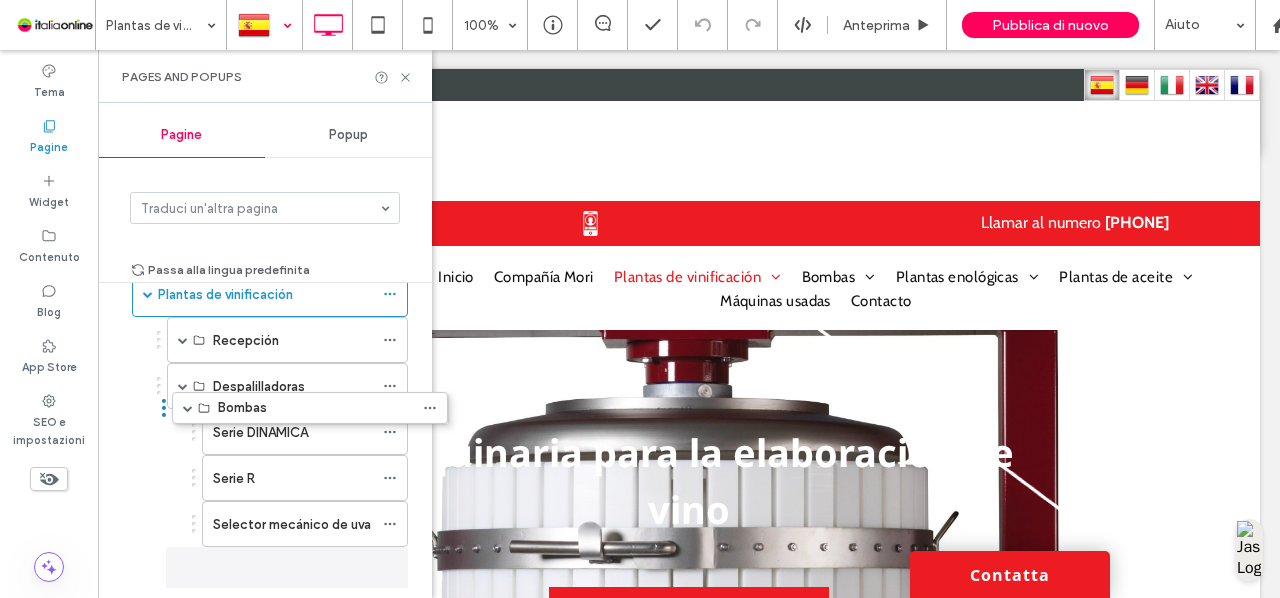 drag, startPoint x: 124, startPoint y: 434, endPoint x: 164, endPoint y: 412, distance: 45.65085 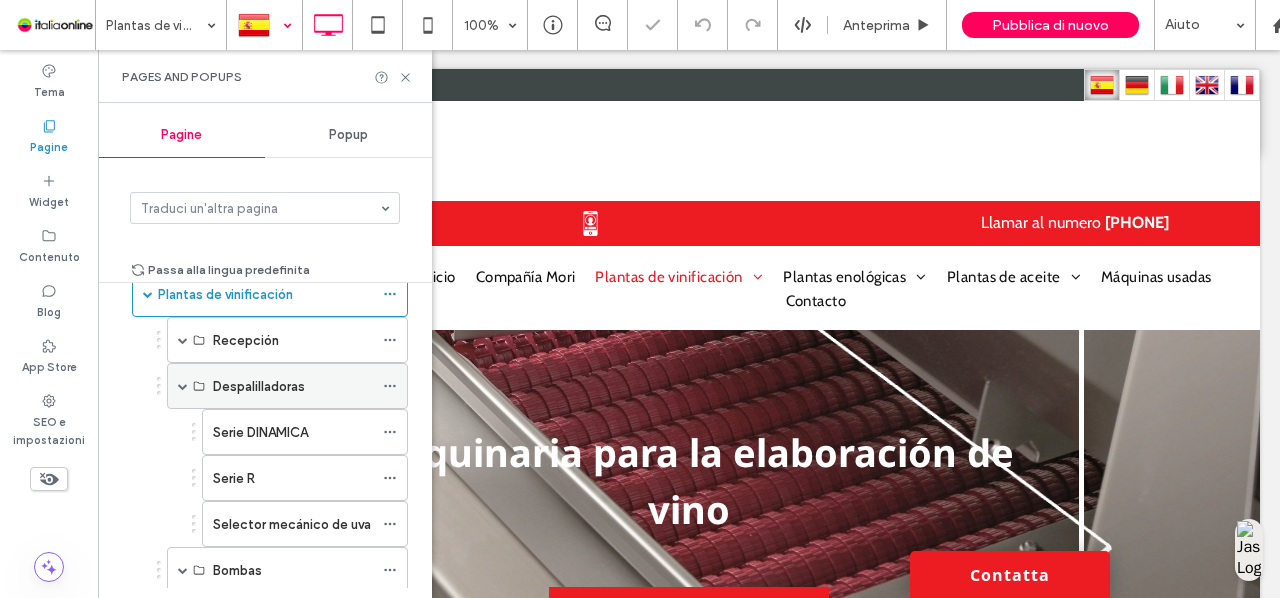 click at bounding box center [183, 386] 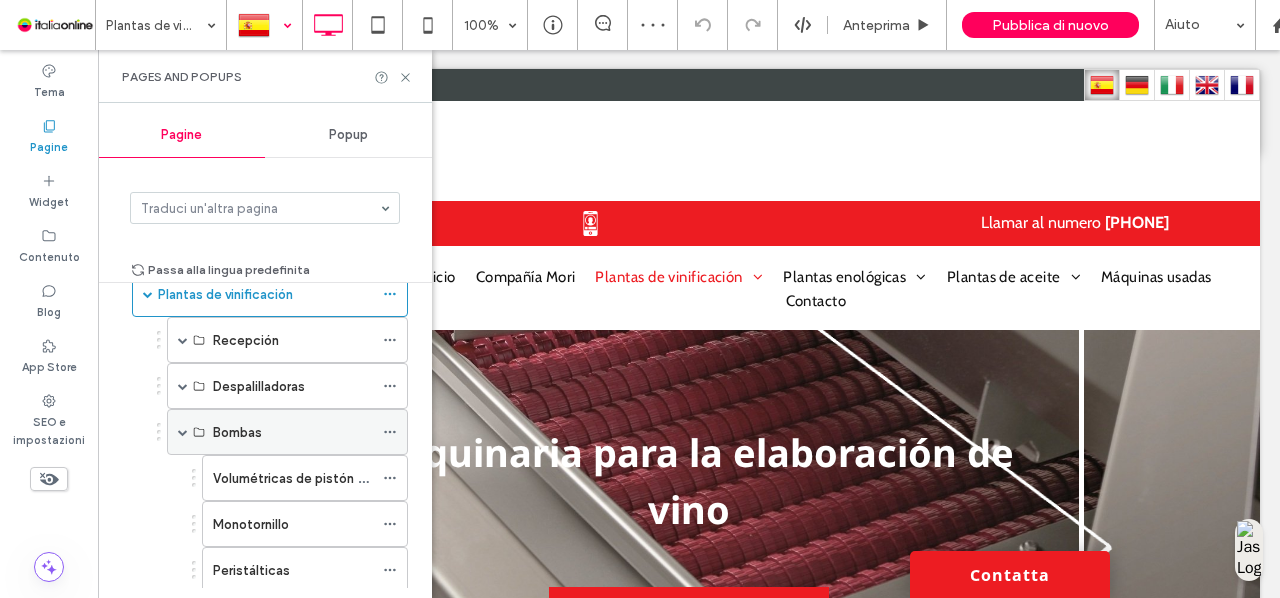 click at bounding box center [183, 432] 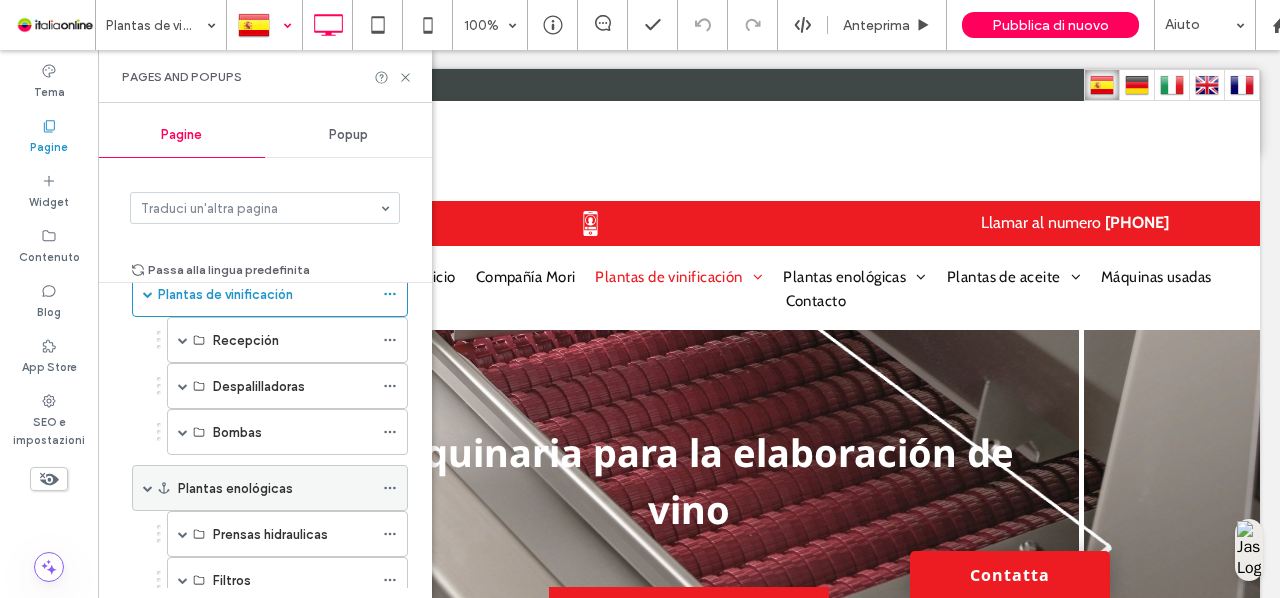 scroll, scrollTop: 207, scrollLeft: 0, axis: vertical 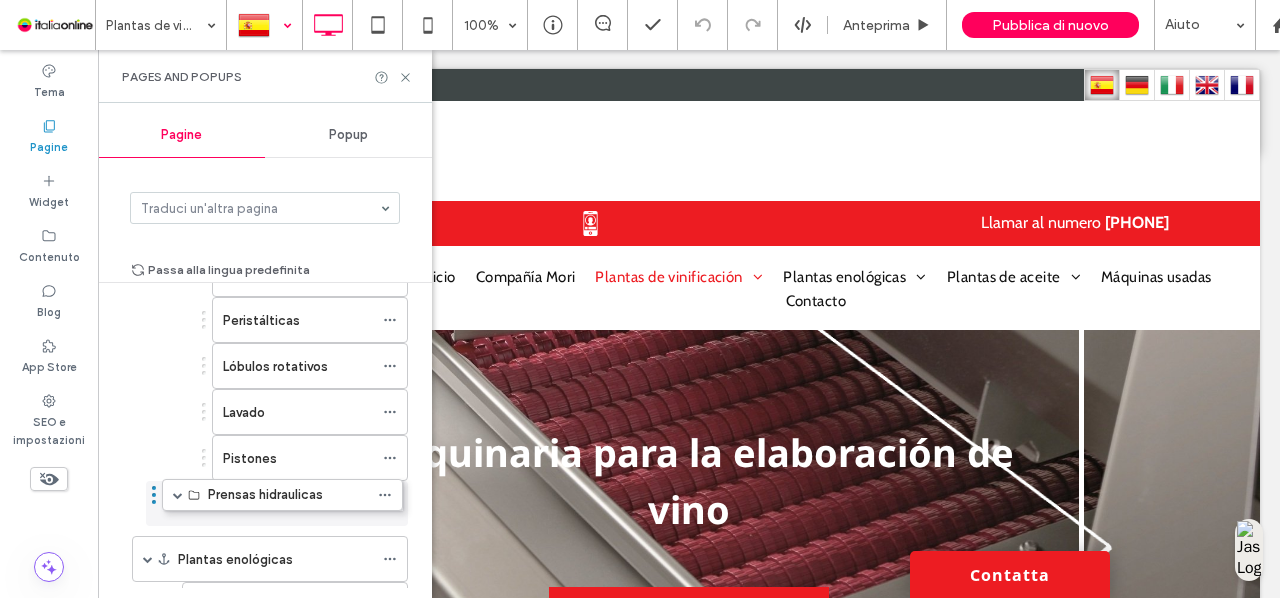 drag, startPoint x: 158, startPoint y: 478, endPoint x: 153, endPoint y: 491, distance: 13.928389 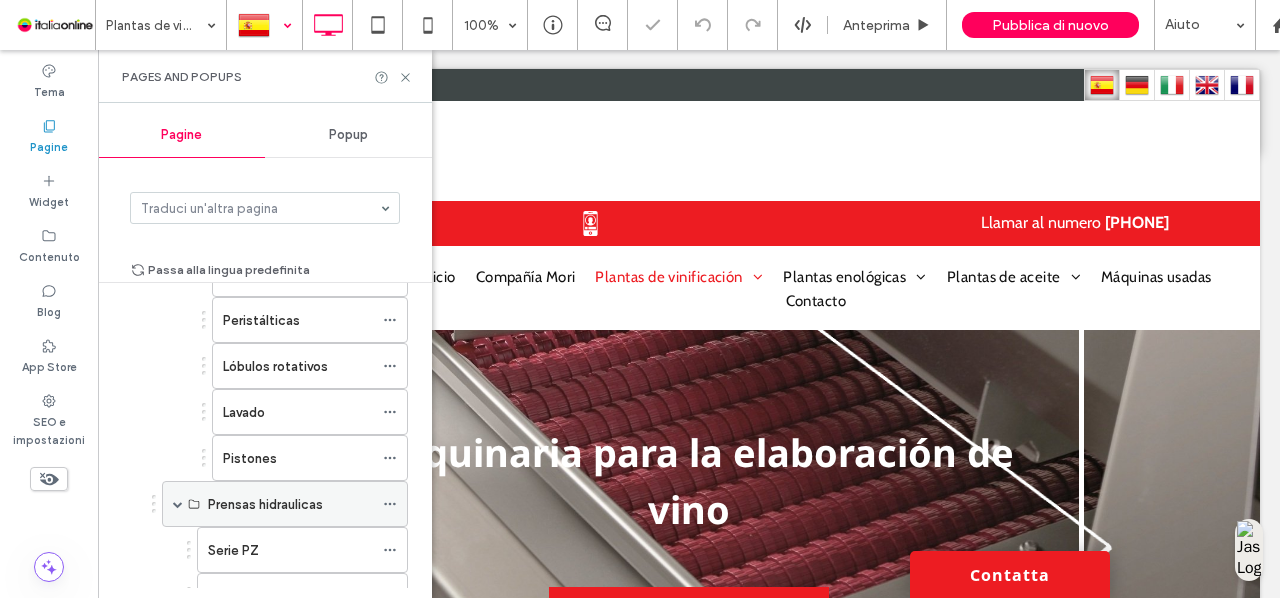 click at bounding box center [178, 504] 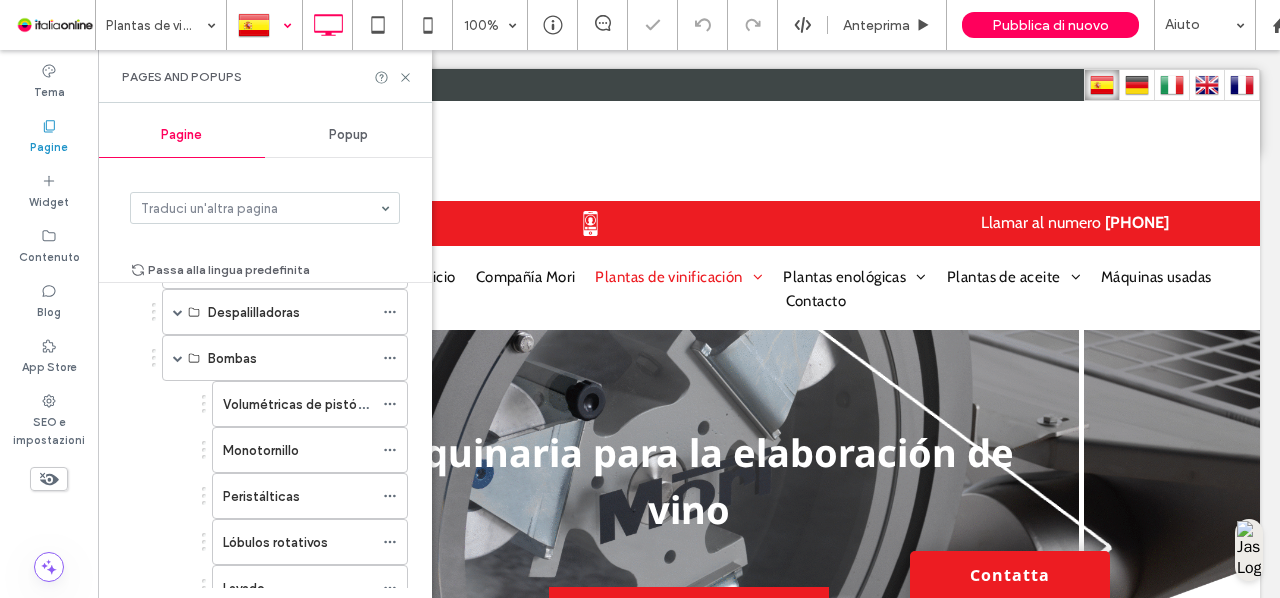 scroll, scrollTop: 229, scrollLeft: 0, axis: vertical 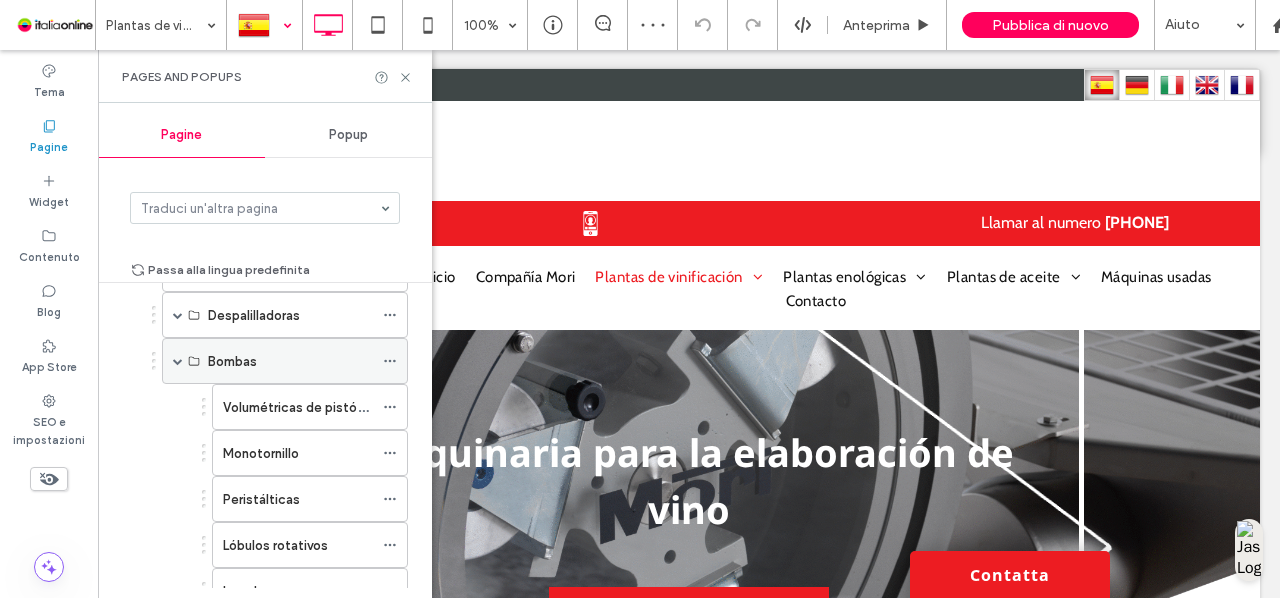 click at bounding box center (178, 361) 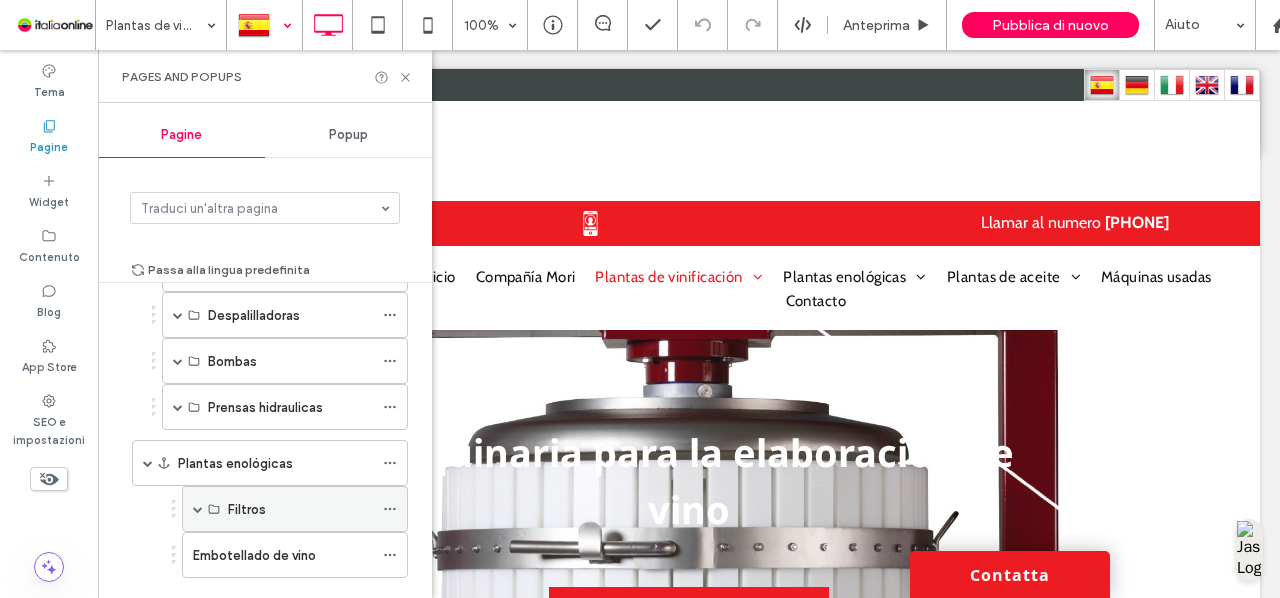 scroll, scrollTop: 272, scrollLeft: 0, axis: vertical 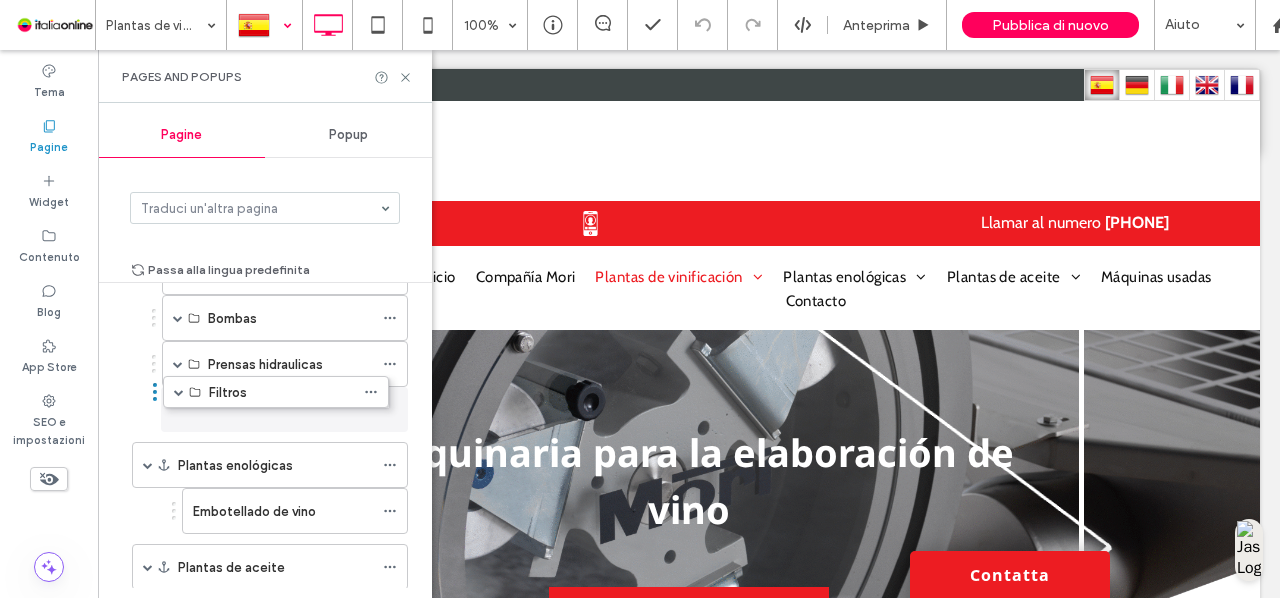 drag, startPoint x: 174, startPoint y: 460, endPoint x: 155, endPoint y: 390, distance: 72.53275 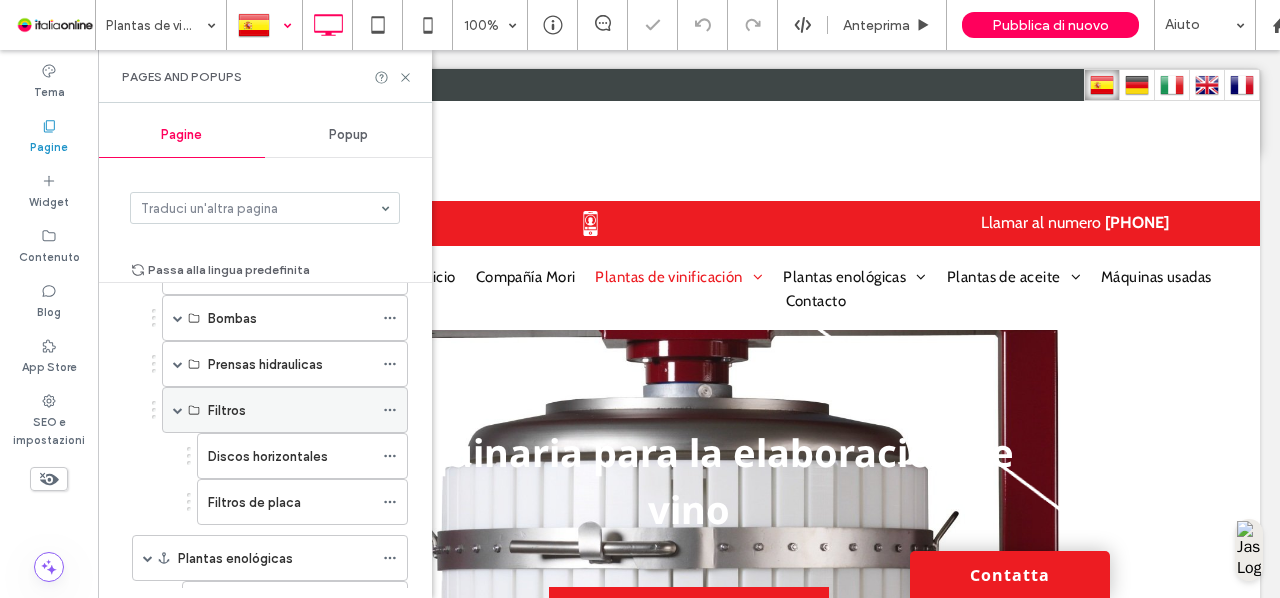 click at bounding box center (178, 410) 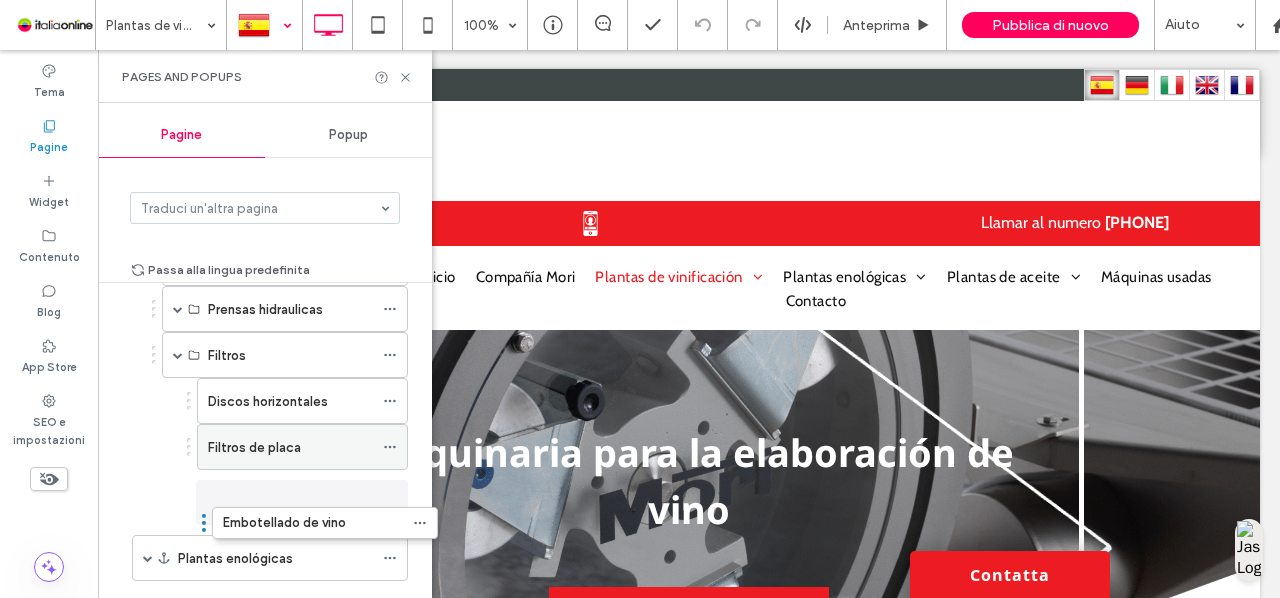 scroll, scrollTop: 272, scrollLeft: 0, axis: vertical 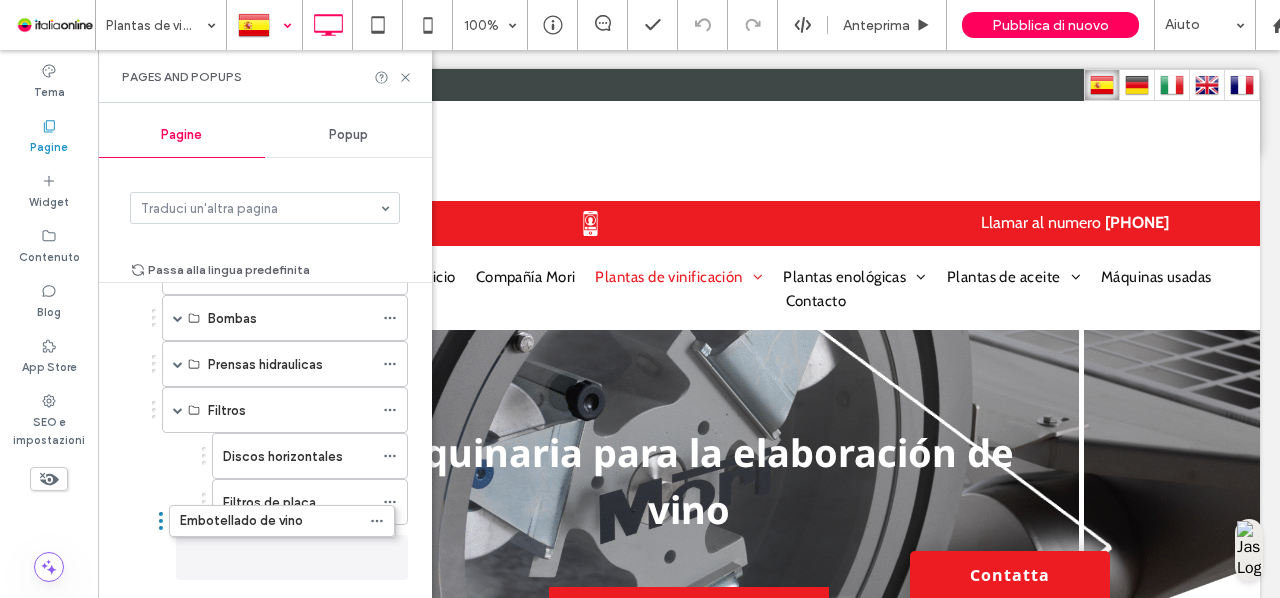 drag, startPoint x: 172, startPoint y: 503, endPoint x: 159, endPoint y: 516, distance: 18.384777 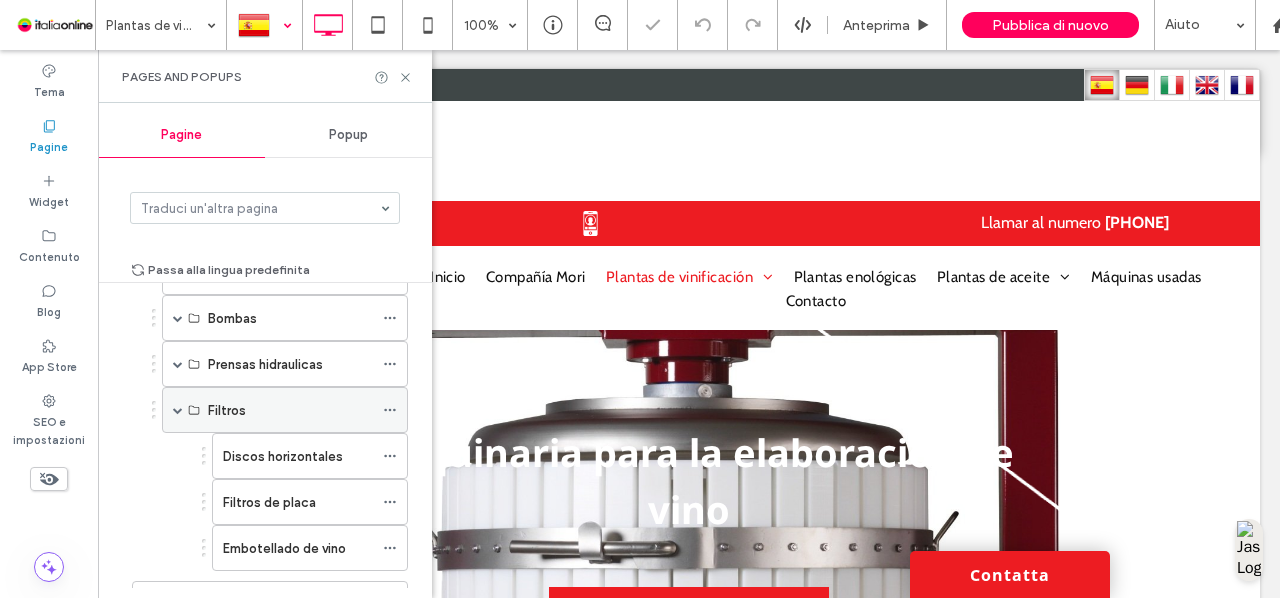 click at bounding box center [178, 410] 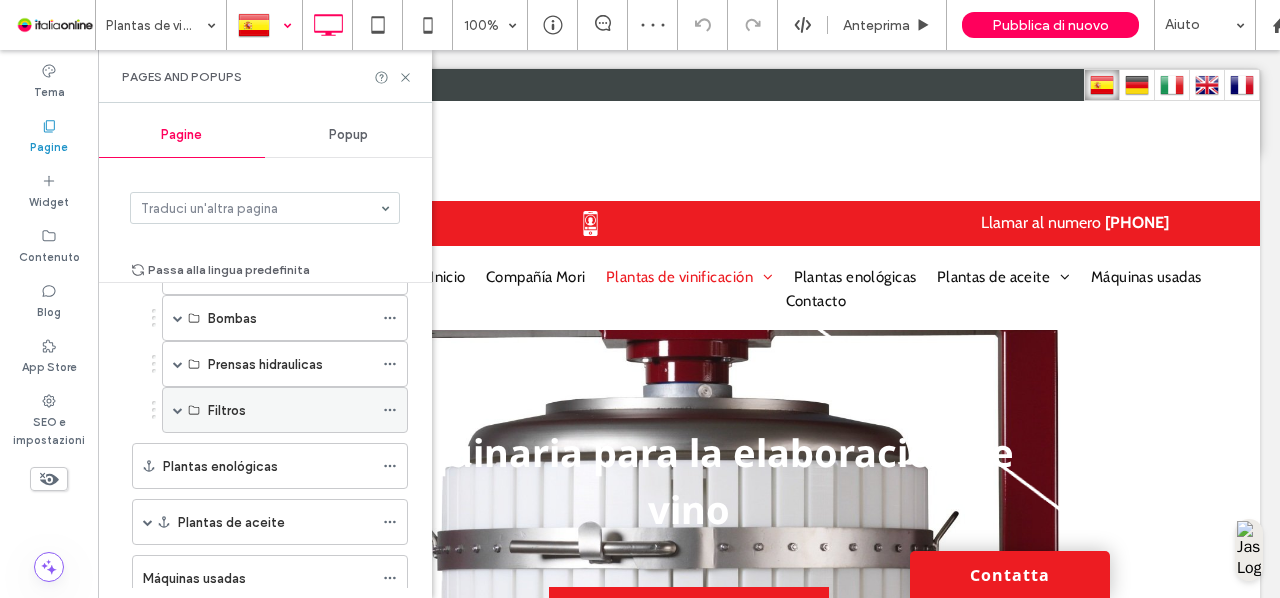 click at bounding box center (178, 410) 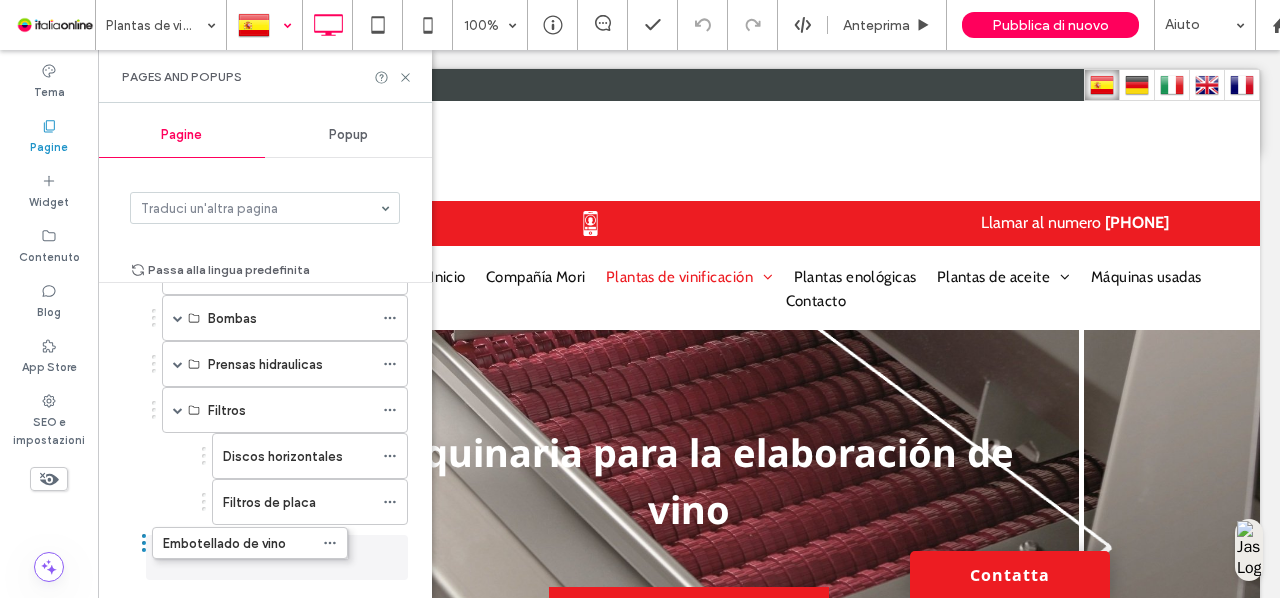 drag, startPoint x: 202, startPoint y: 537, endPoint x: 142, endPoint y: 537, distance: 60 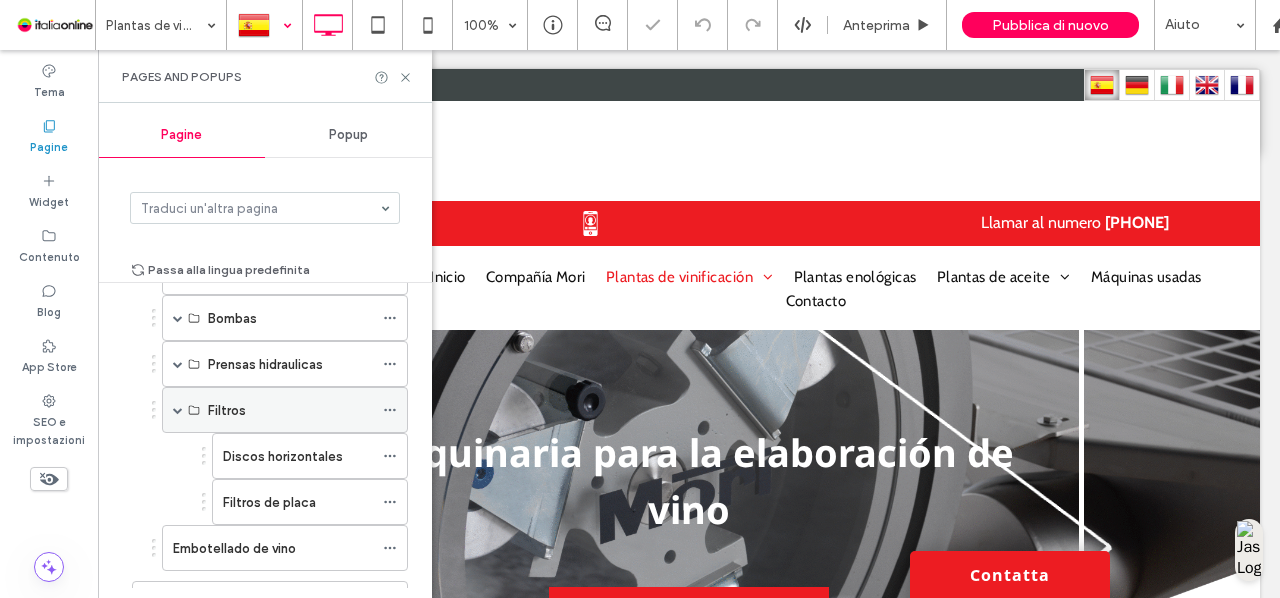 click at bounding box center (178, 410) 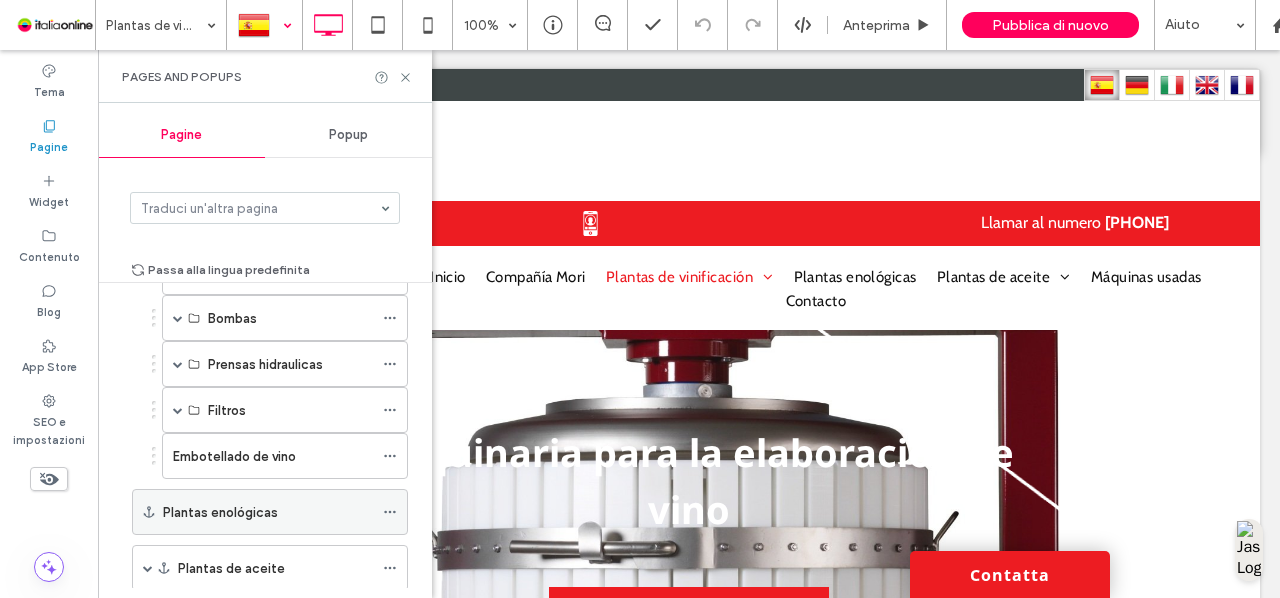 scroll, scrollTop: 370, scrollLeft: 0, axis: vertical 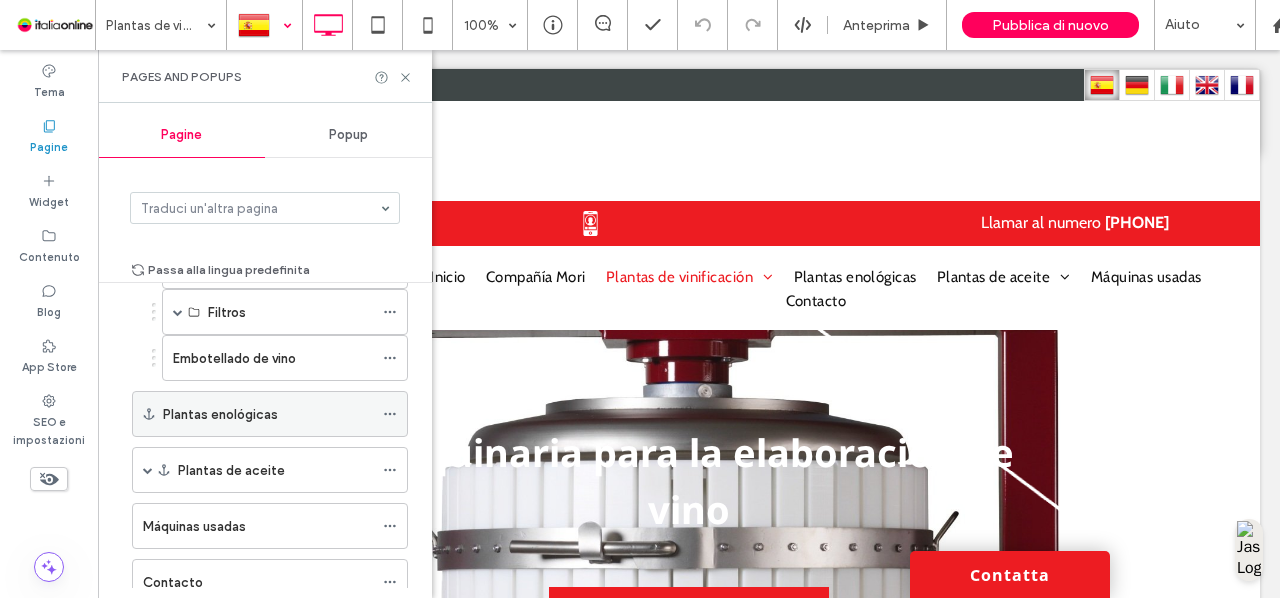 click 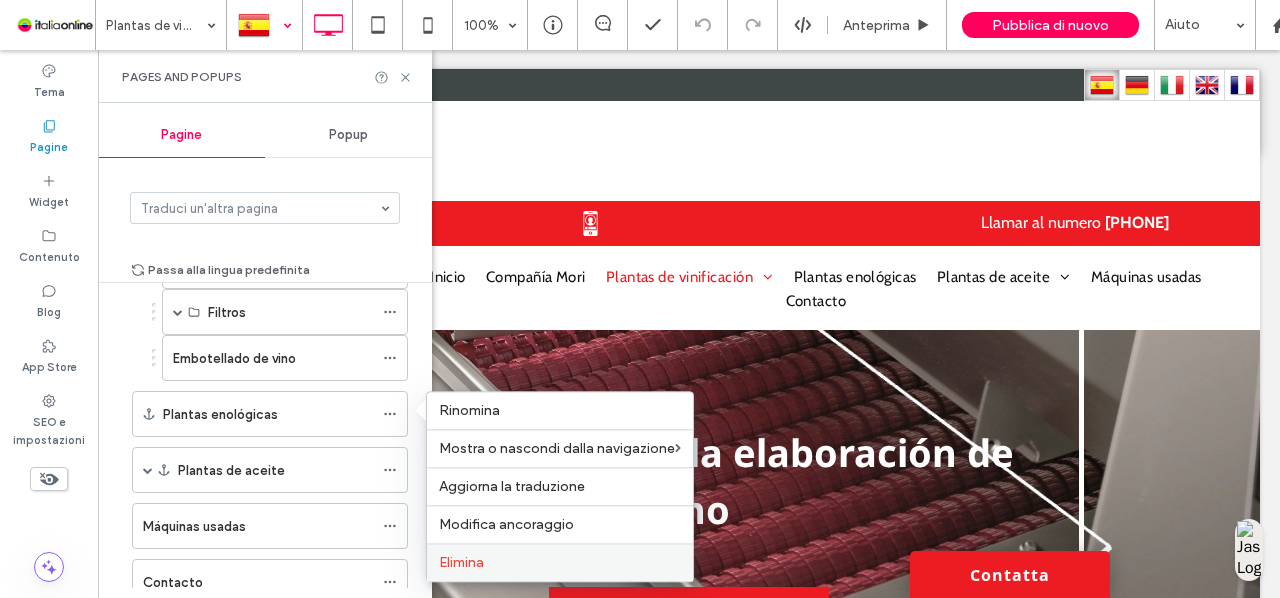click on "Elimina" at bounding box center (560, 562) 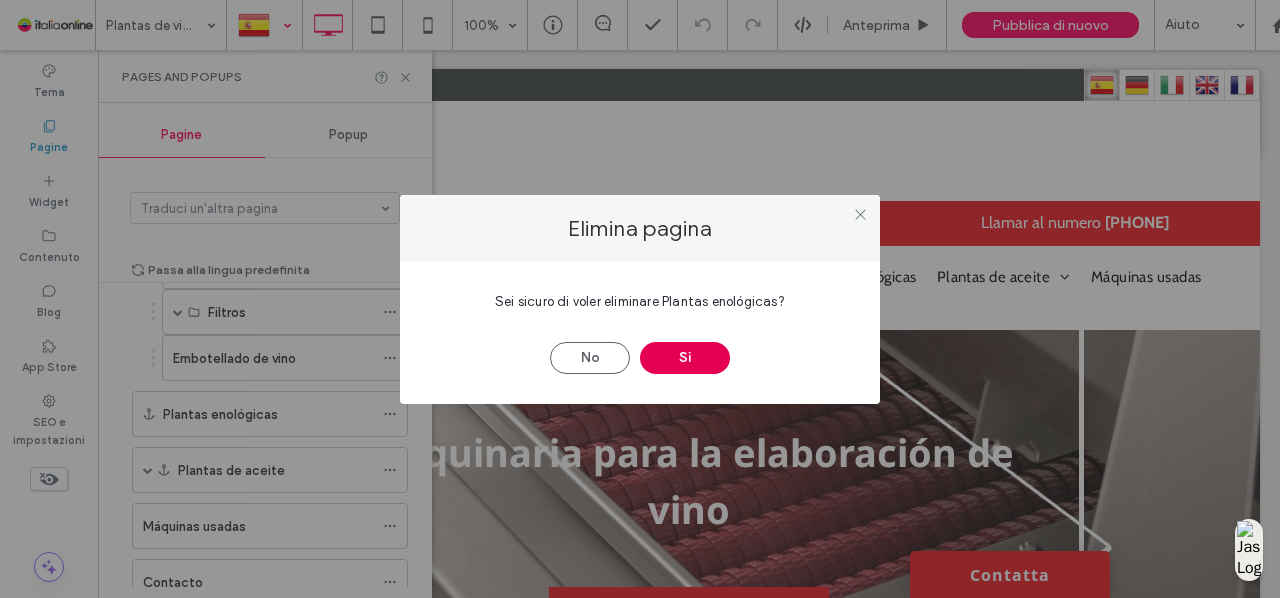 click on "Sì" at bounding box center [685, 358] 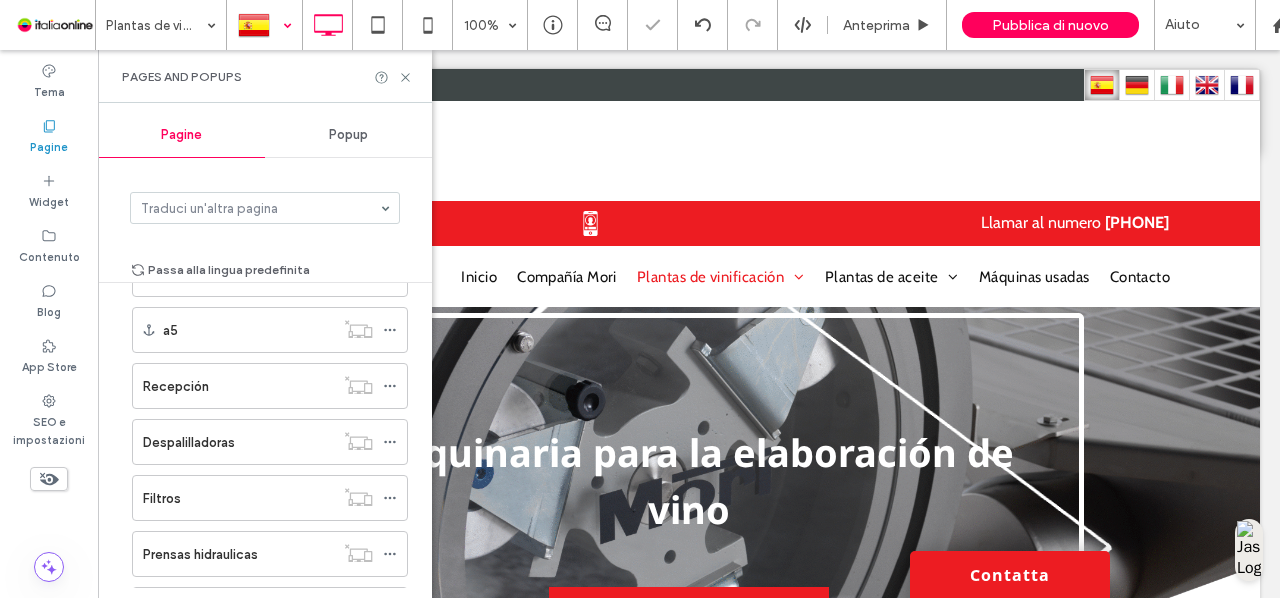 scroll, scrollTop: 758, scrollLeft: 0, axis: vertical 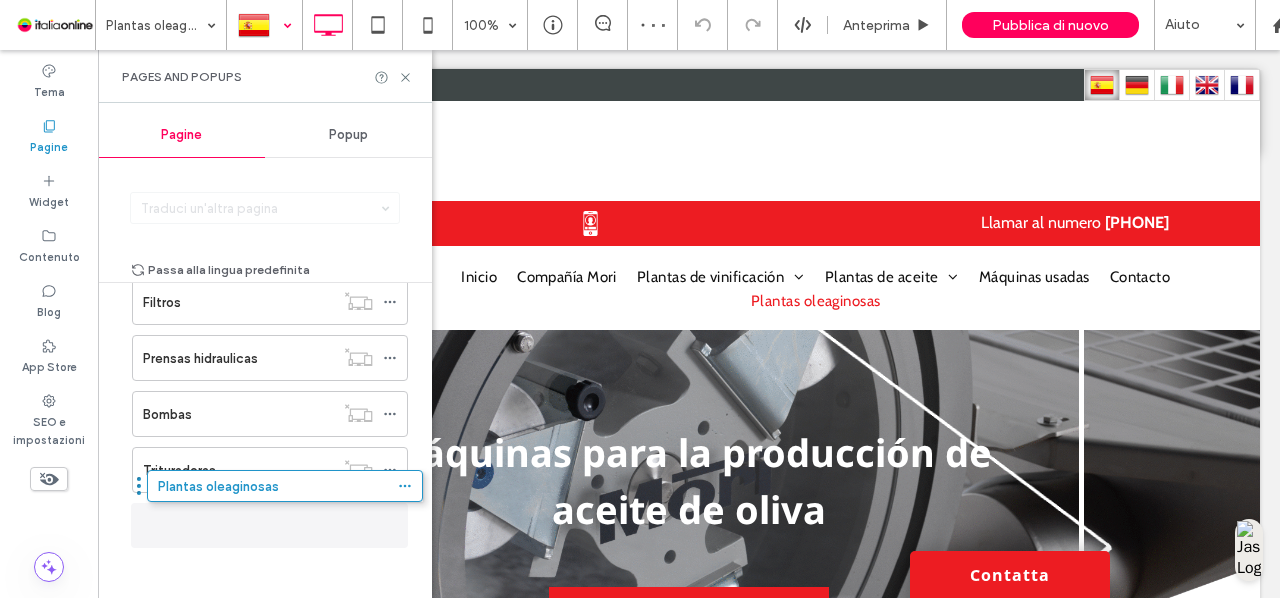 drag, startPoint x: 231, startPoint y: 516, endPoint x: 244, endPoint y: 493, distance: 26.41969 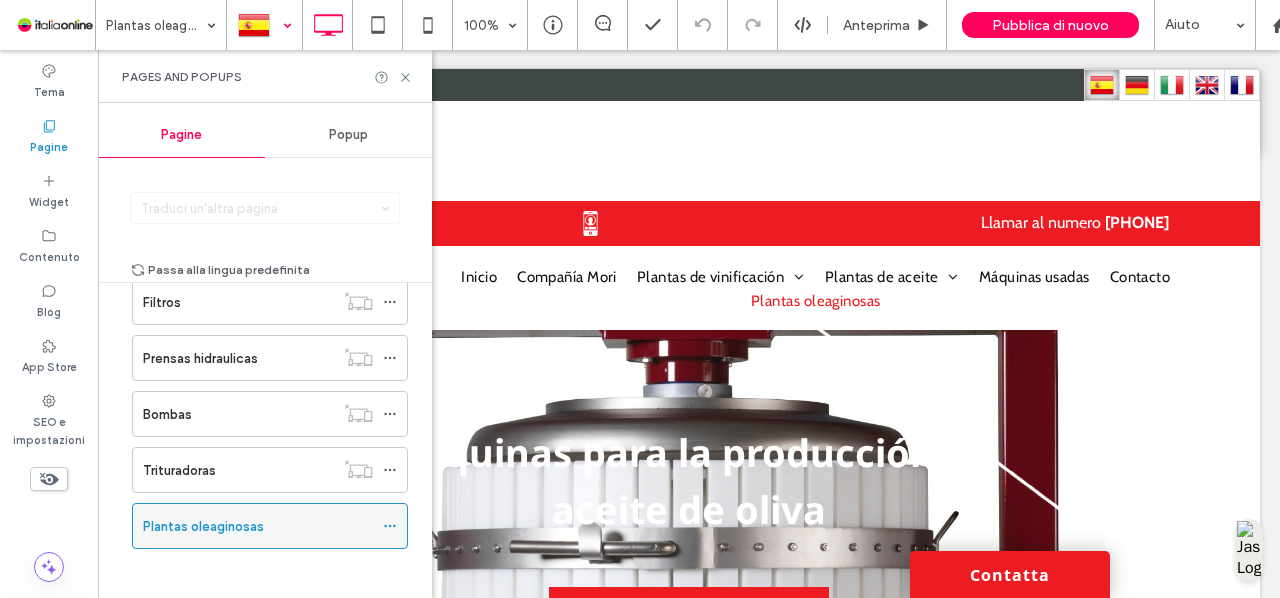 scroll, scrollTop: 541, scrollLeft: 0, axis: vertical 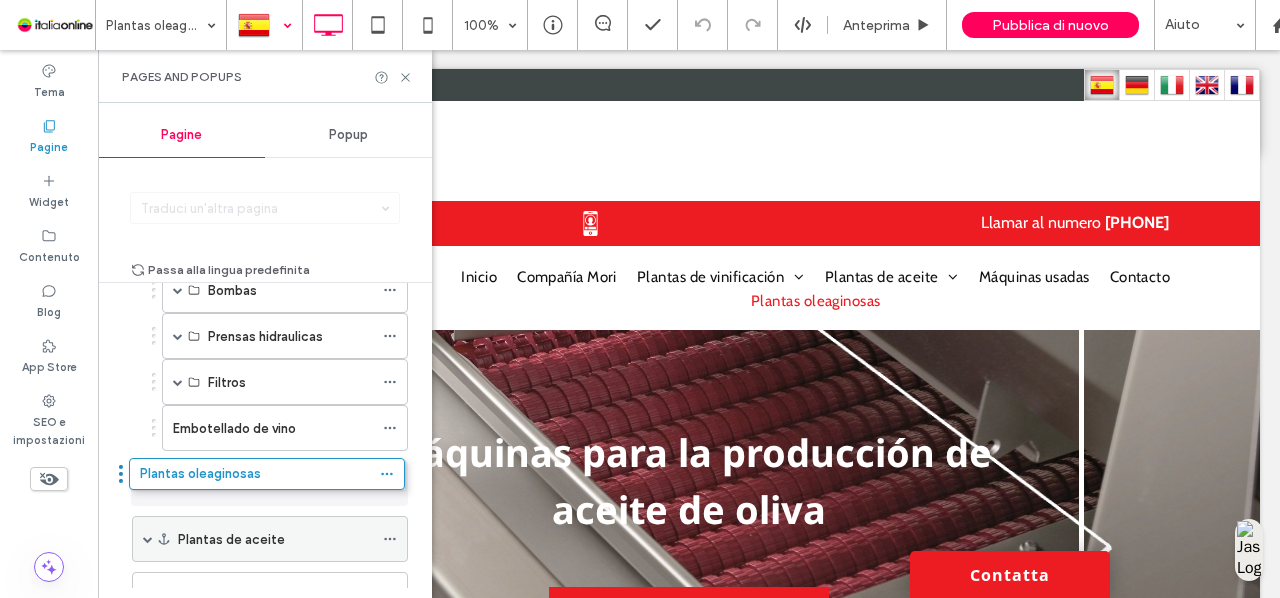 drag, startPoint x: 297, startPoint y: 510, endPoint x: 294, endPoint y: 475, distance: 35.128338 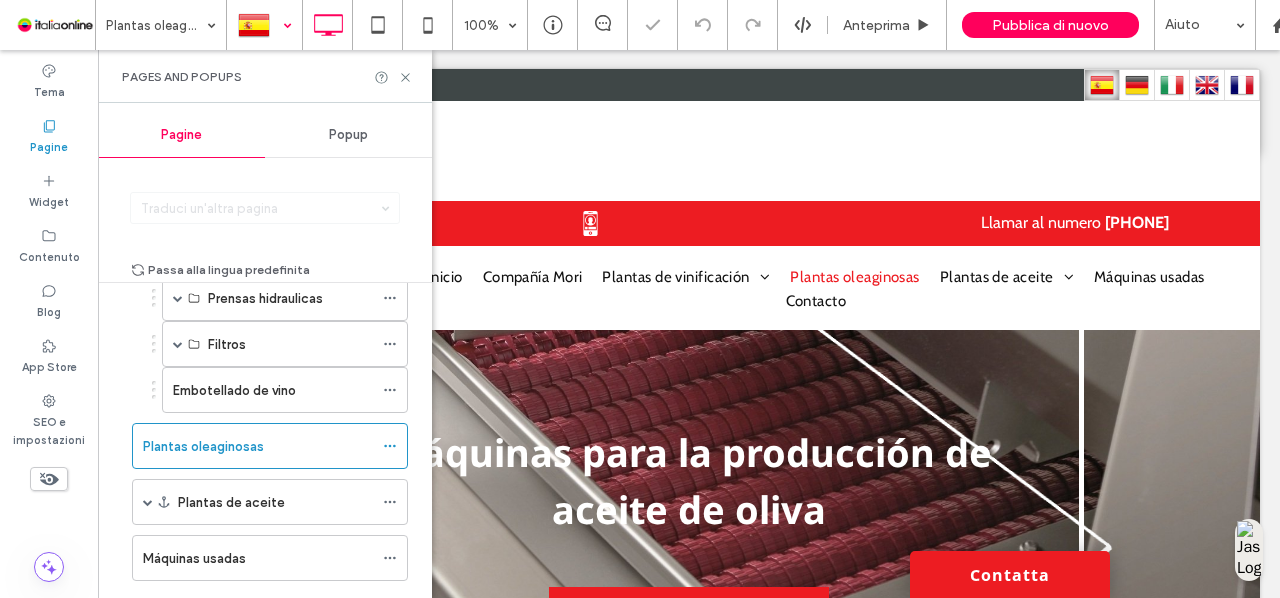 scroll, scrollTop: 615, scrollLeft: 0, axis: vertical 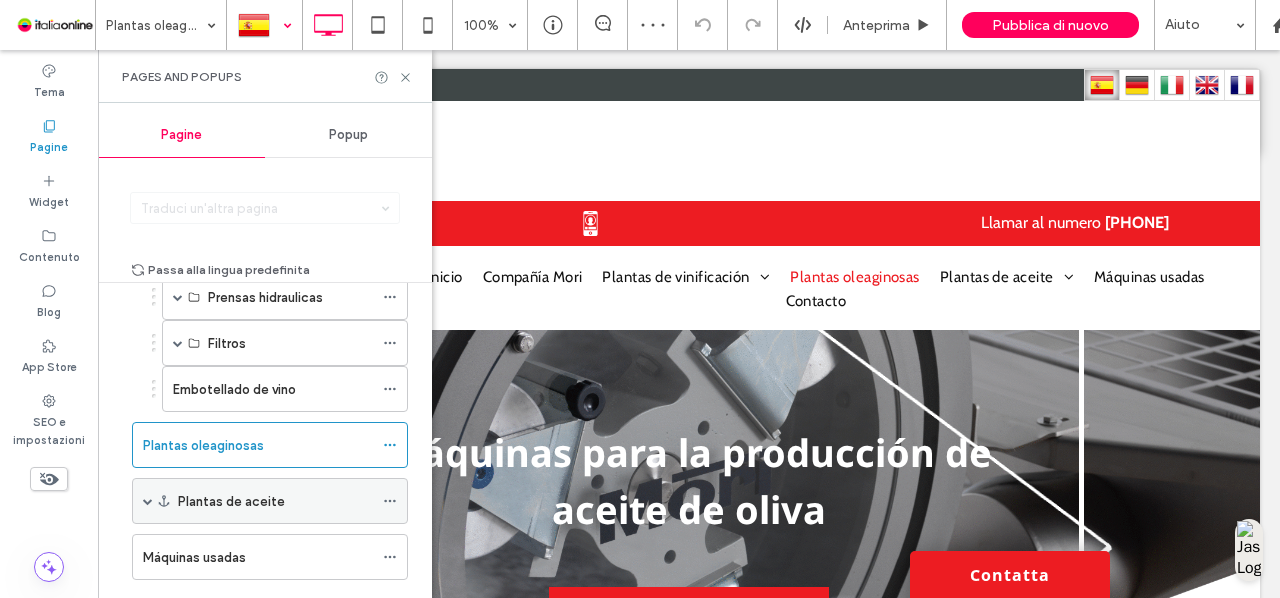 click on "Plantas de aceite" at bounding box center [270, 501] 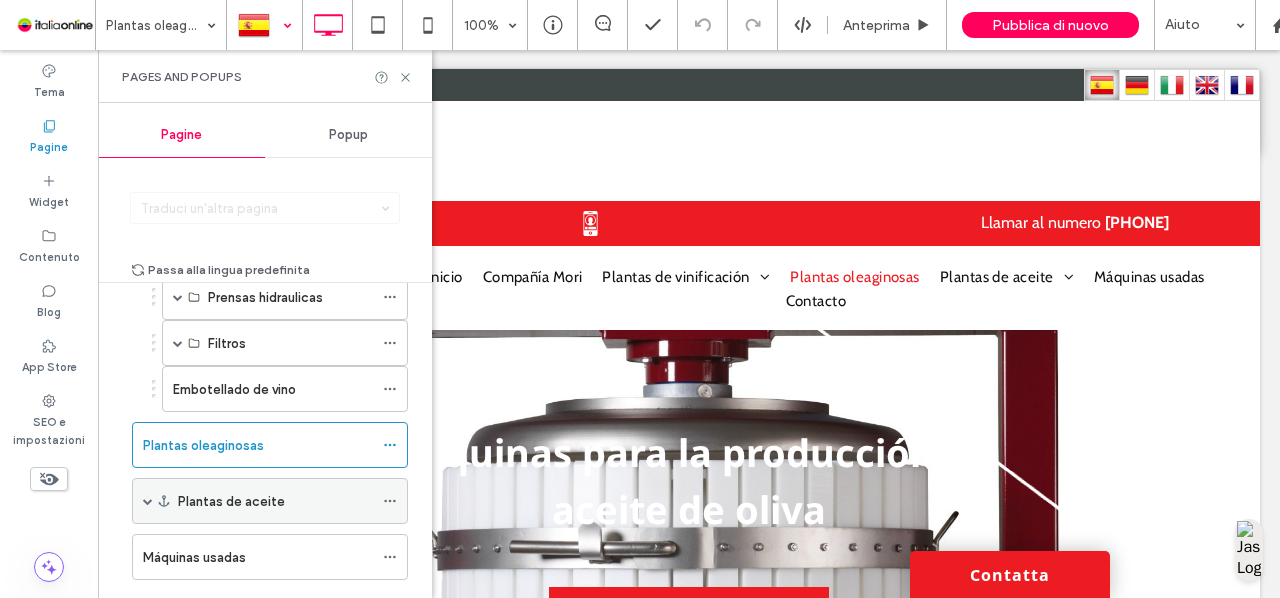 click at bounding box center (148, 501) 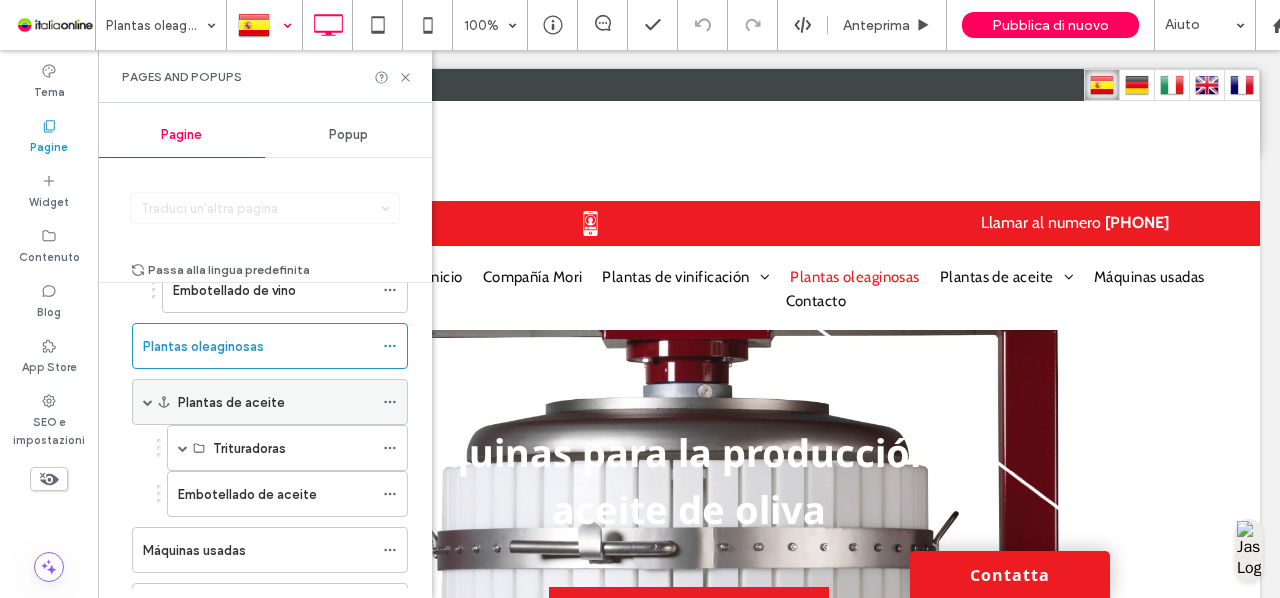 scroll, scrollTop: 712, scrollLeft: 0, axis: vertical 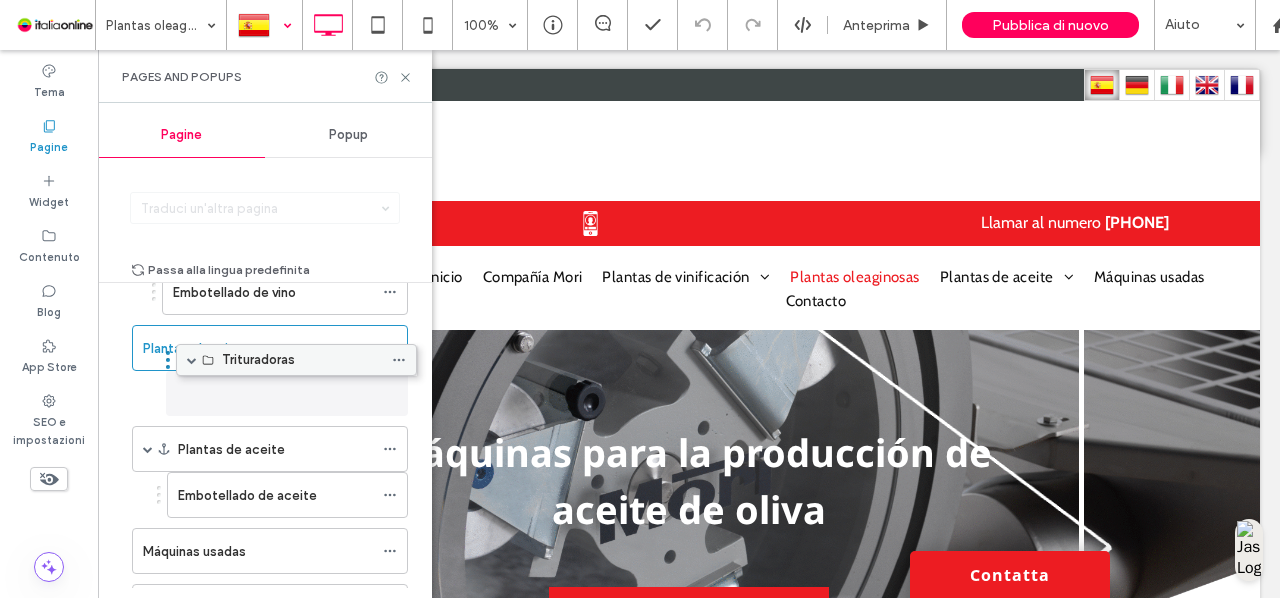 drag, startPoint x: 298, startPoint y: 437, endPoint x: 307, endPoint y: 357, distance: 80.50466 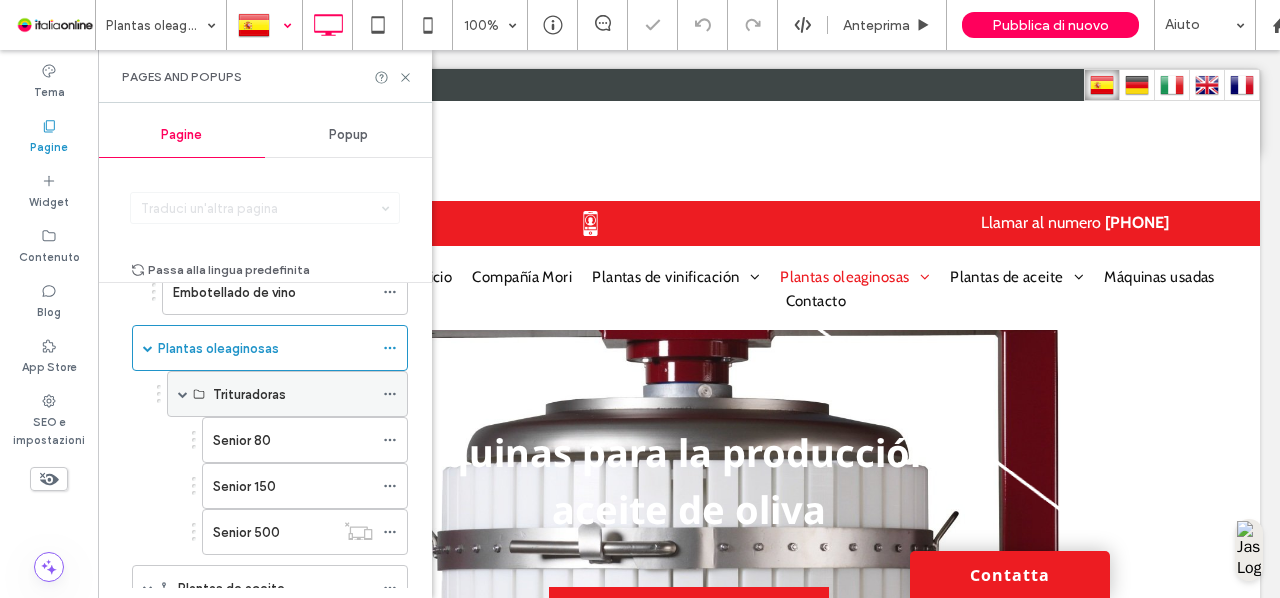 click at bounding box center (183, 394) 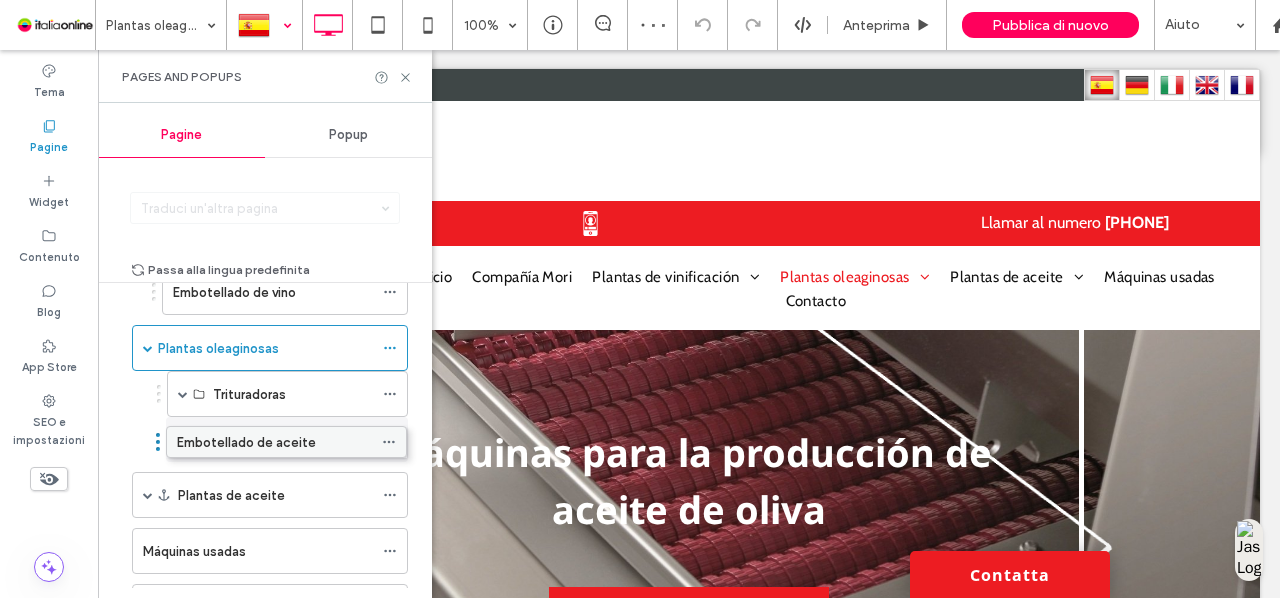 drag, startPoint x: 271, startPoint y: 481, endPoint x: 271, endPoint y: 435, distance: 46 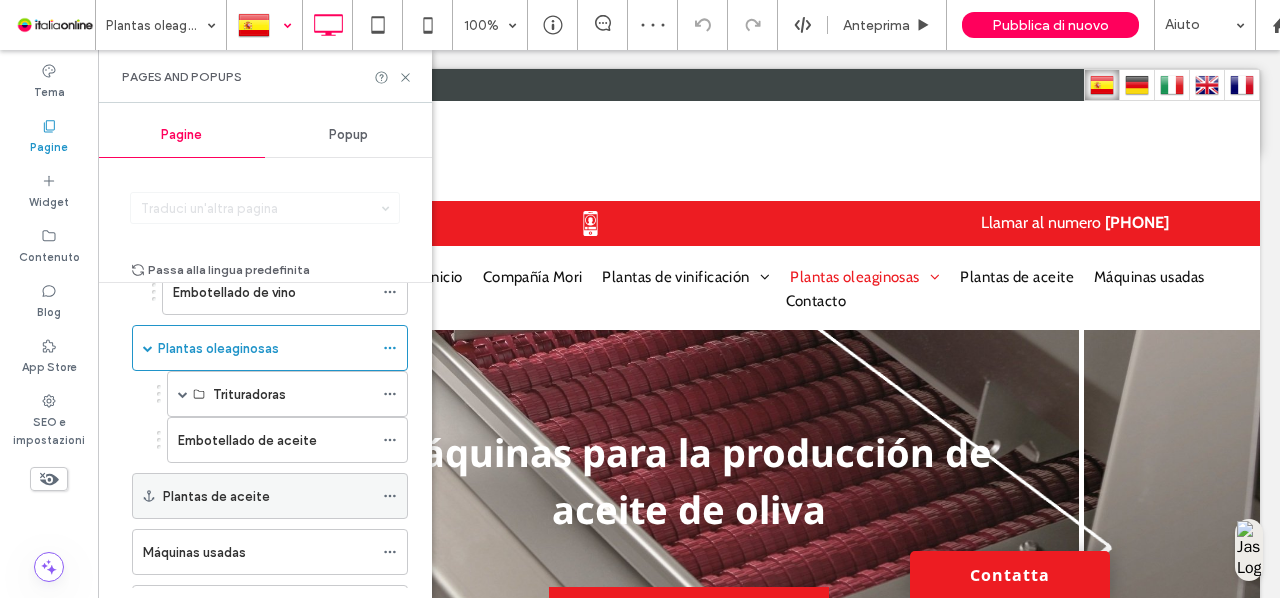 click 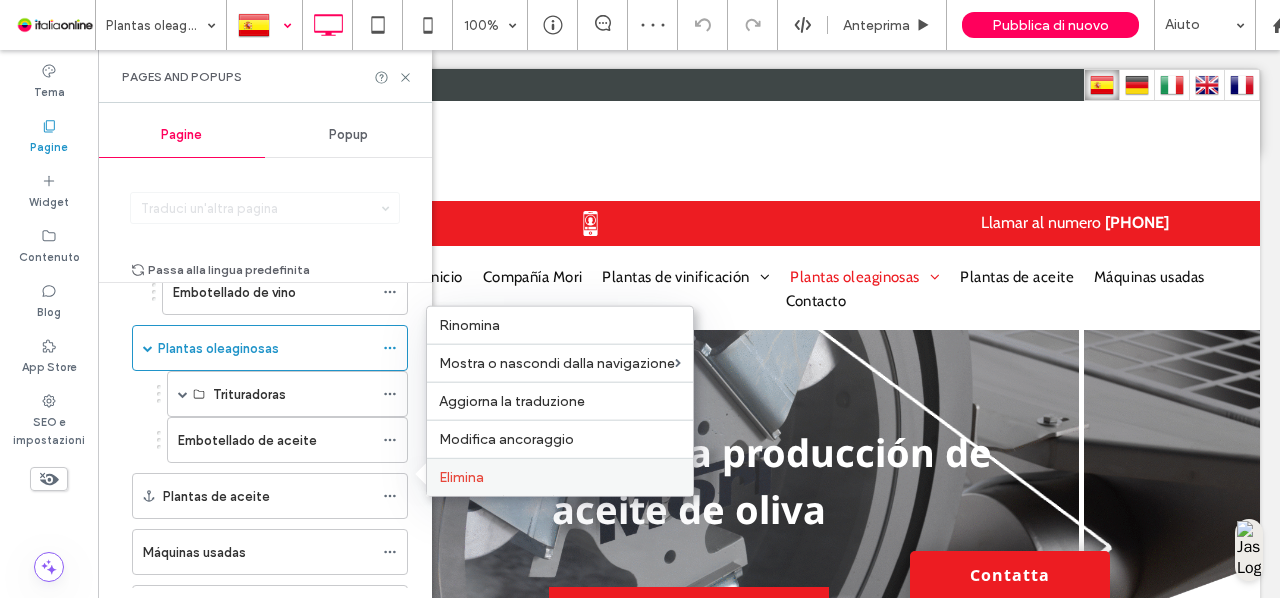 click on "Elimina" at bounding box center [560, 477] 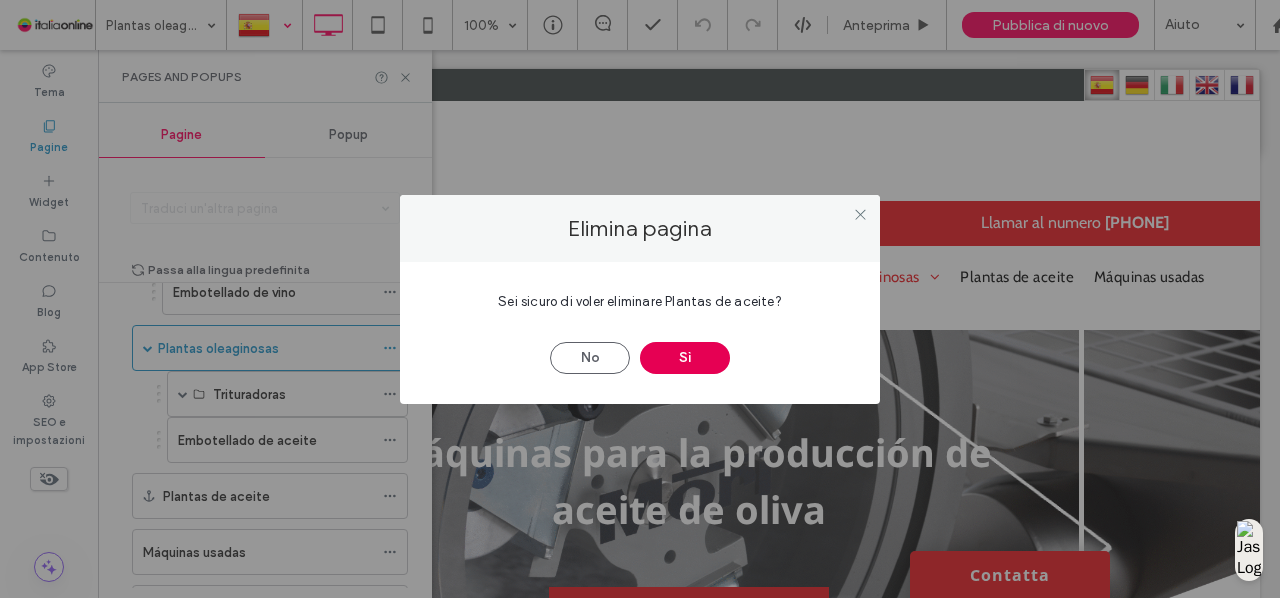 click on "Sì" at bounding box center [685, 358] 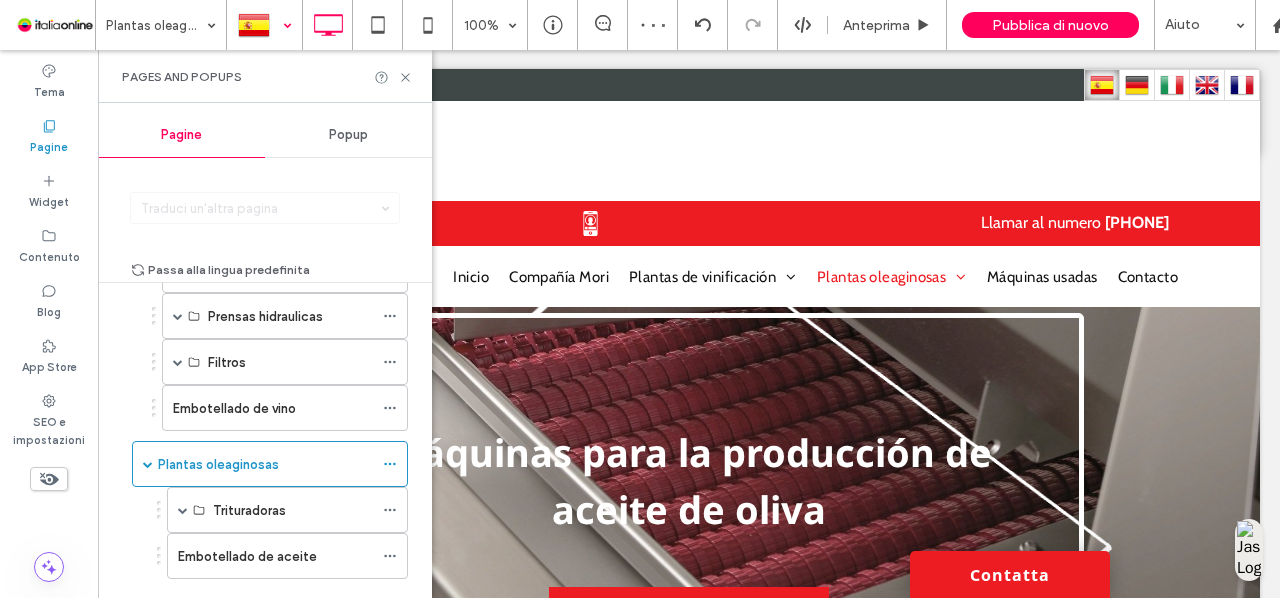 scroll, scrollTop: 596, scrollLeft: 0, axis: vertical 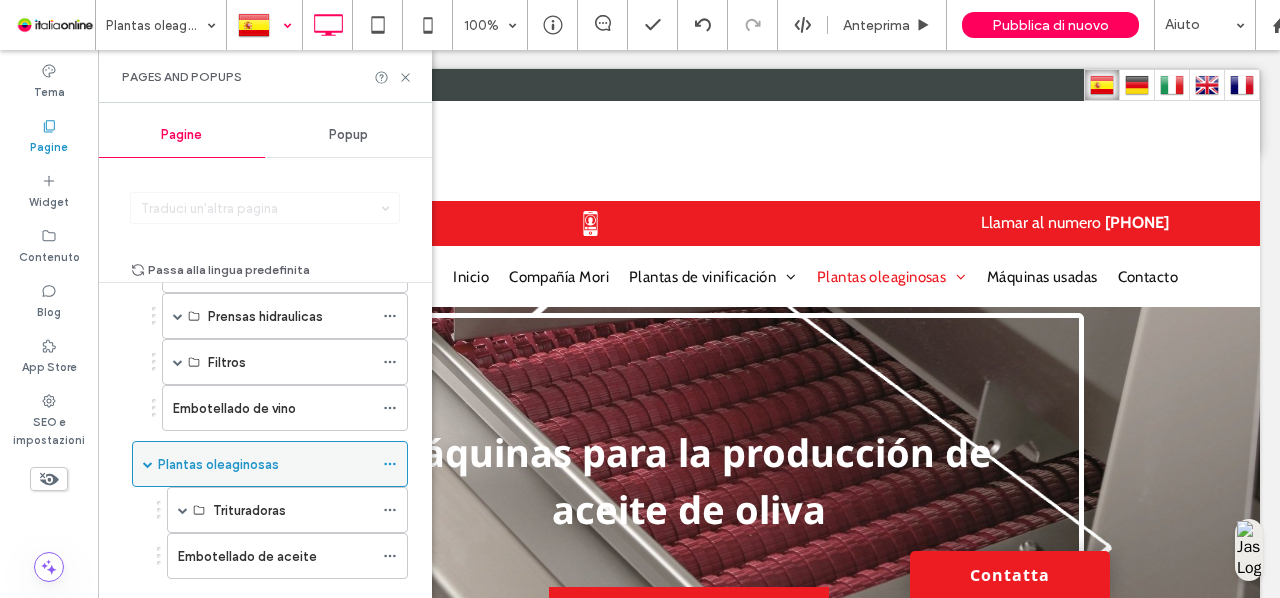 click 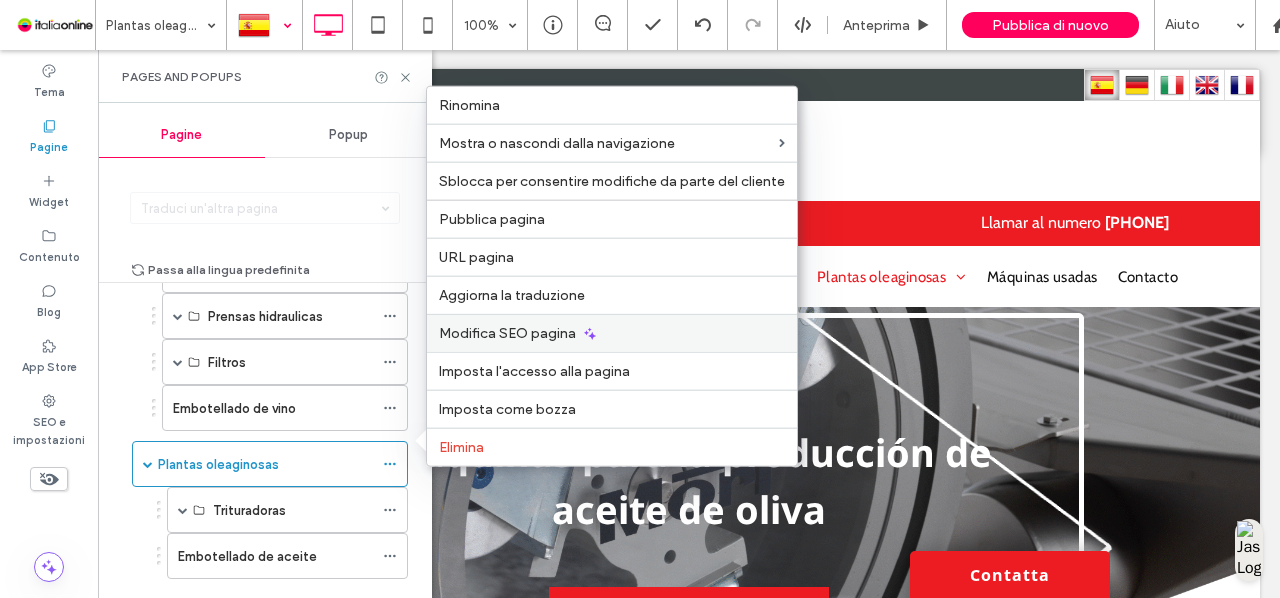 click on "Modifica SEO pagina" at bounding box center [507, 333] 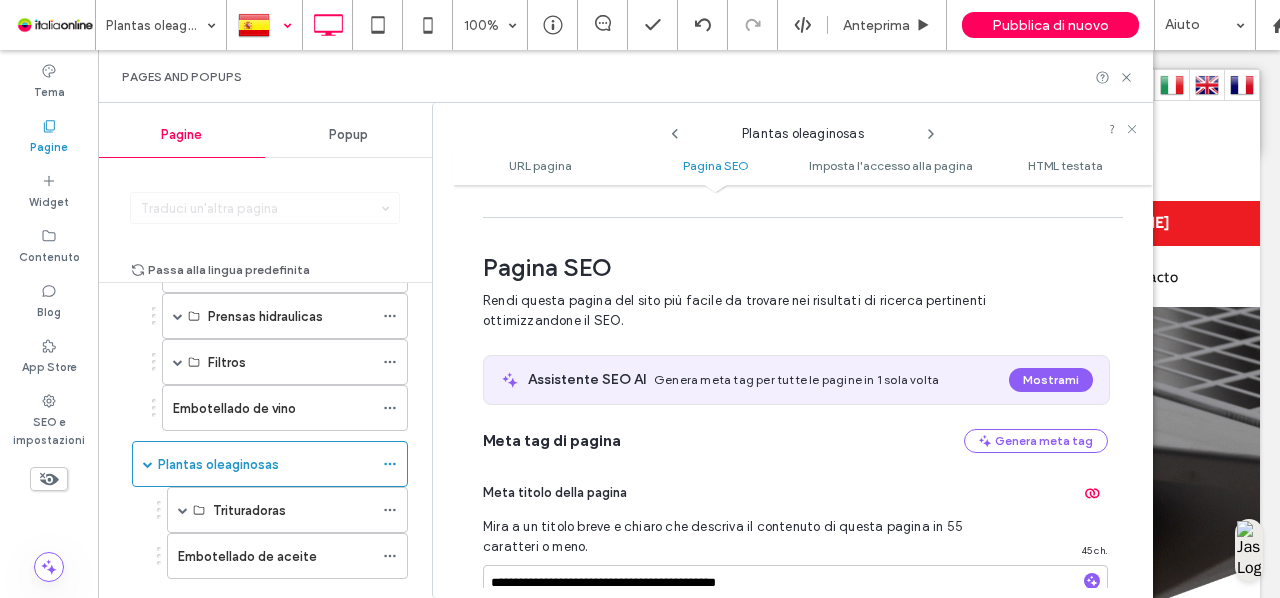 scroll, scrollTop: 273, scrollLeft: 0, axis: vertical 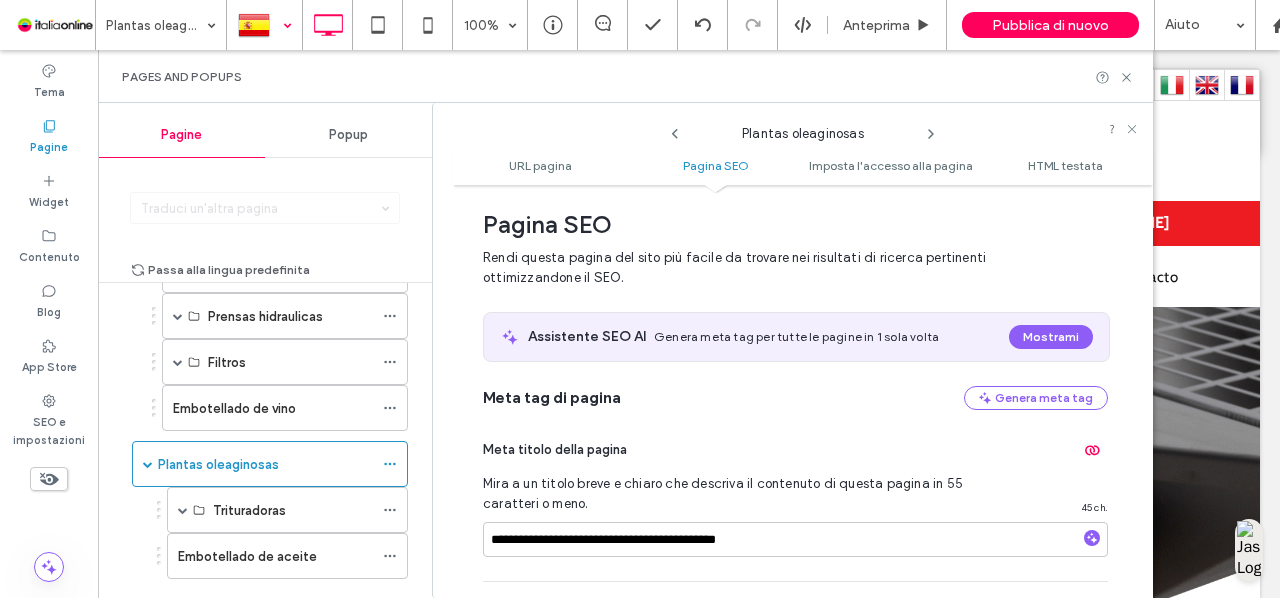 drag, startPoint x: 558, startPoint y: 336, endPoint x: 661, endPoint y: 373, distance: 109.444046 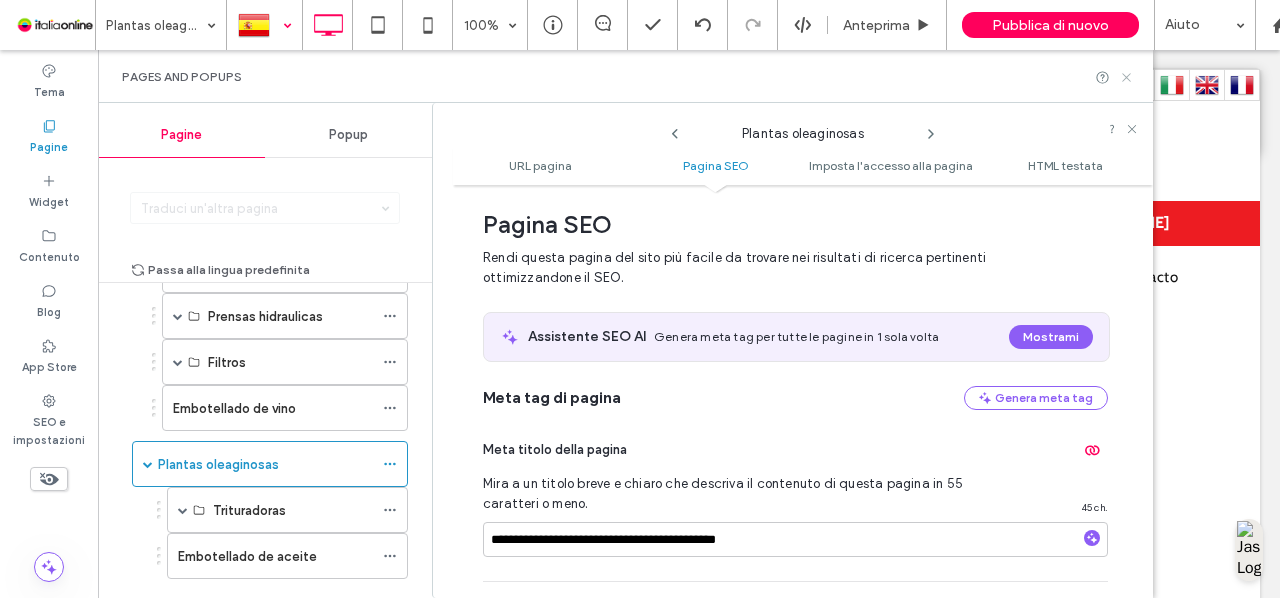 click 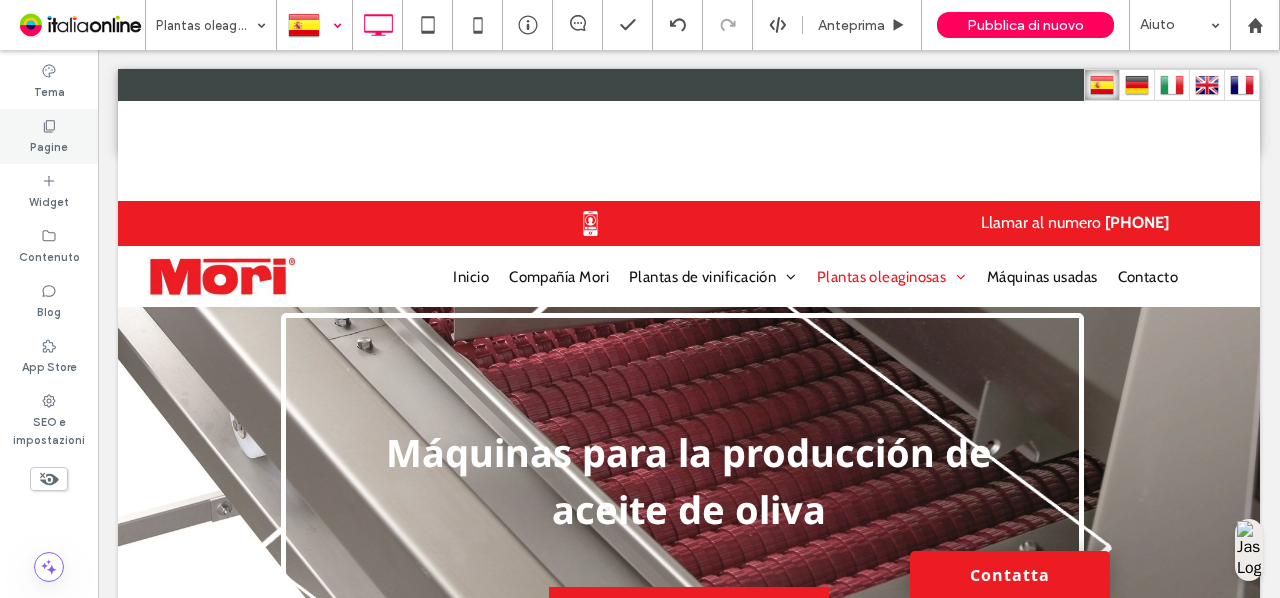 click on "Pagine" at bounding box center [49, 136] 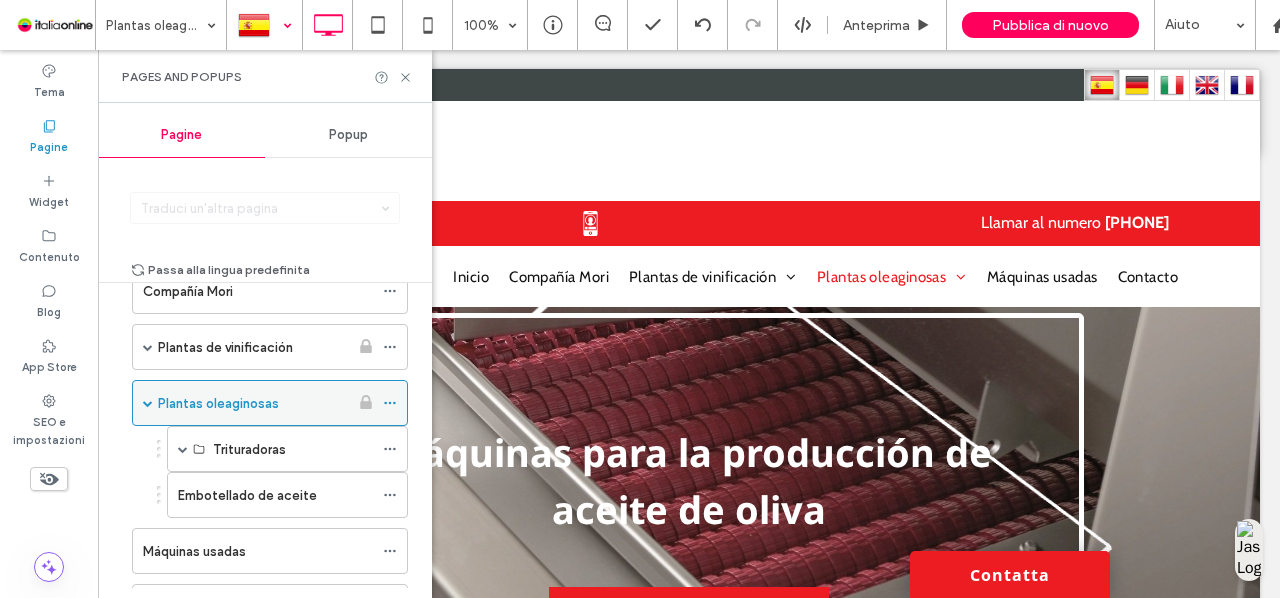 scroll, scrollTop: 64, scrollLeft: 0, axis: vertical 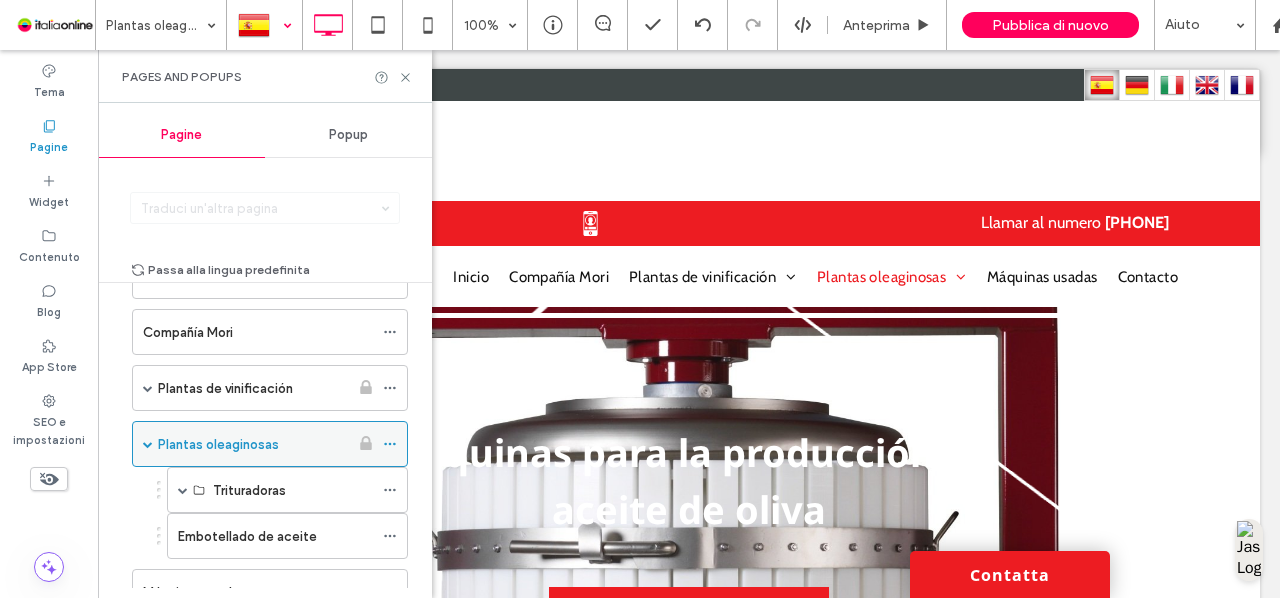 click 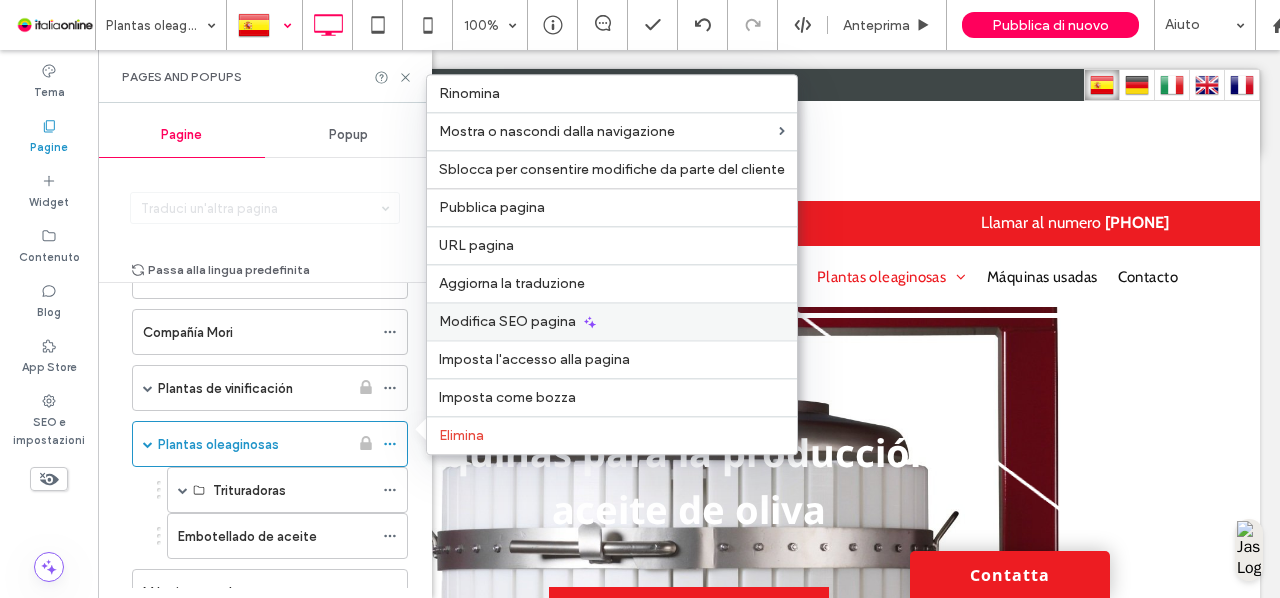click on "Modifica SEO pagina" at bounding box center [507, 321] 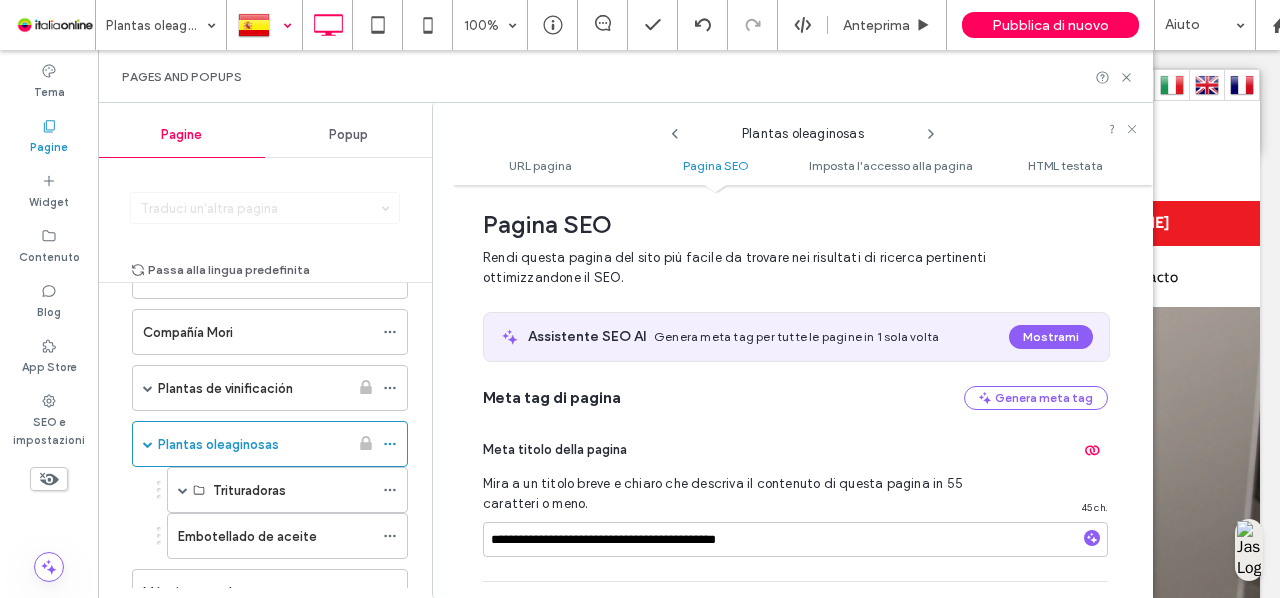 scroll, scrollTop: 62, scrollLeft: 0, axis: vertical 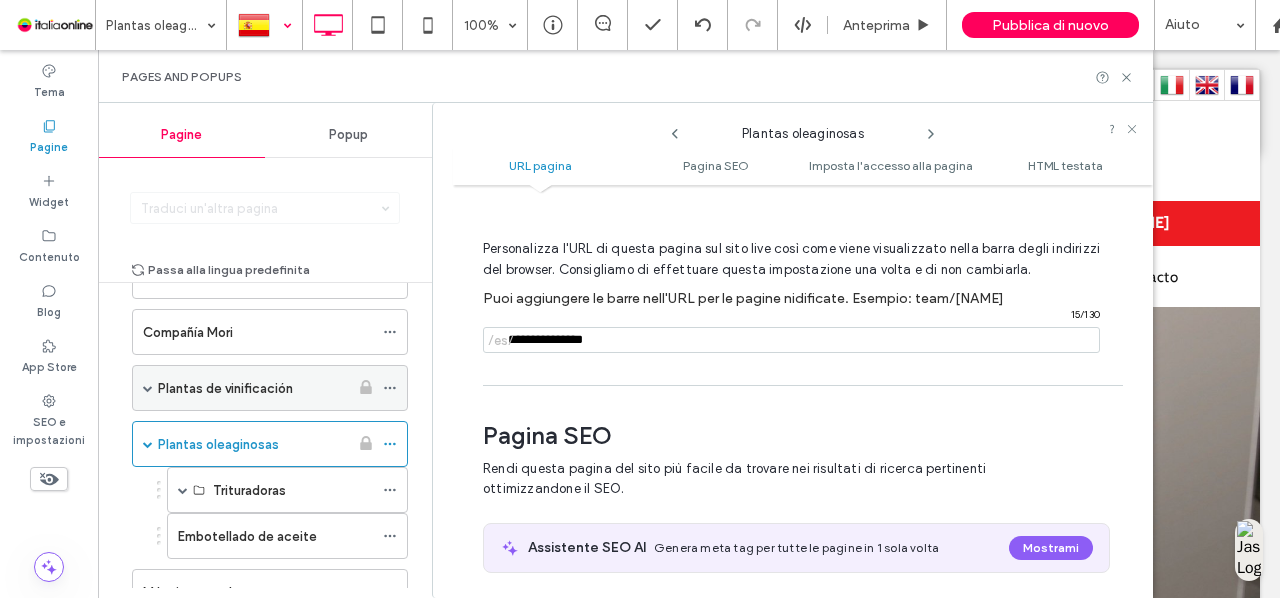 drag, startPoint x: 681, startPoint y: 332, endPoint x: 404, endPoint y: 361, distance: 278.51392 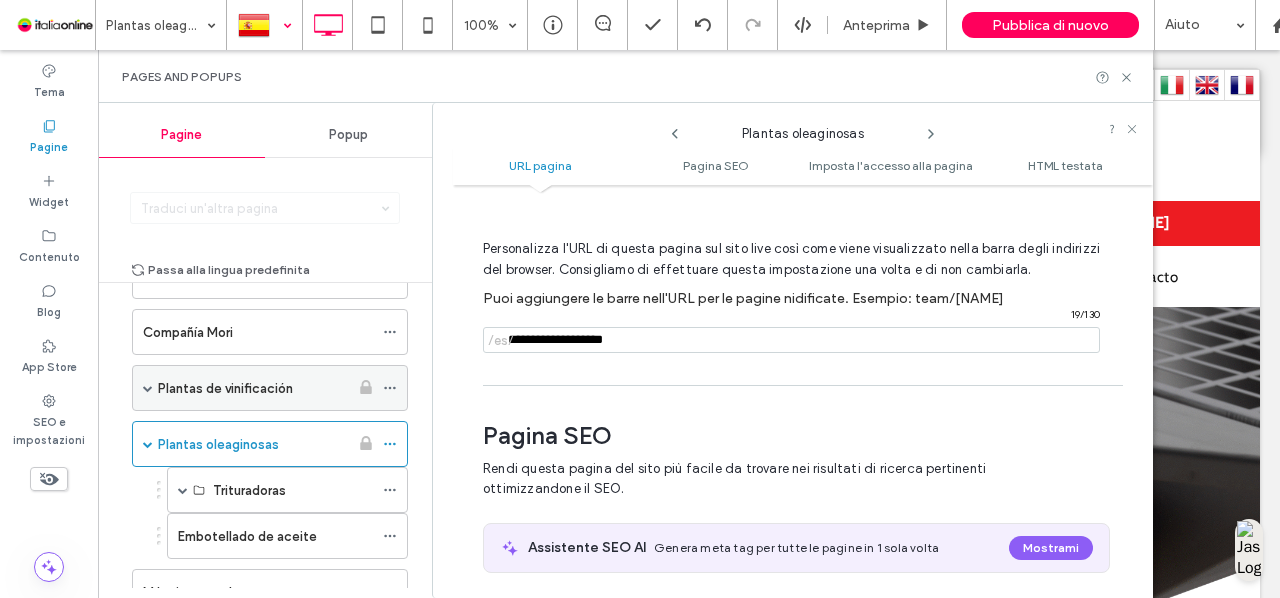 type on "**********" 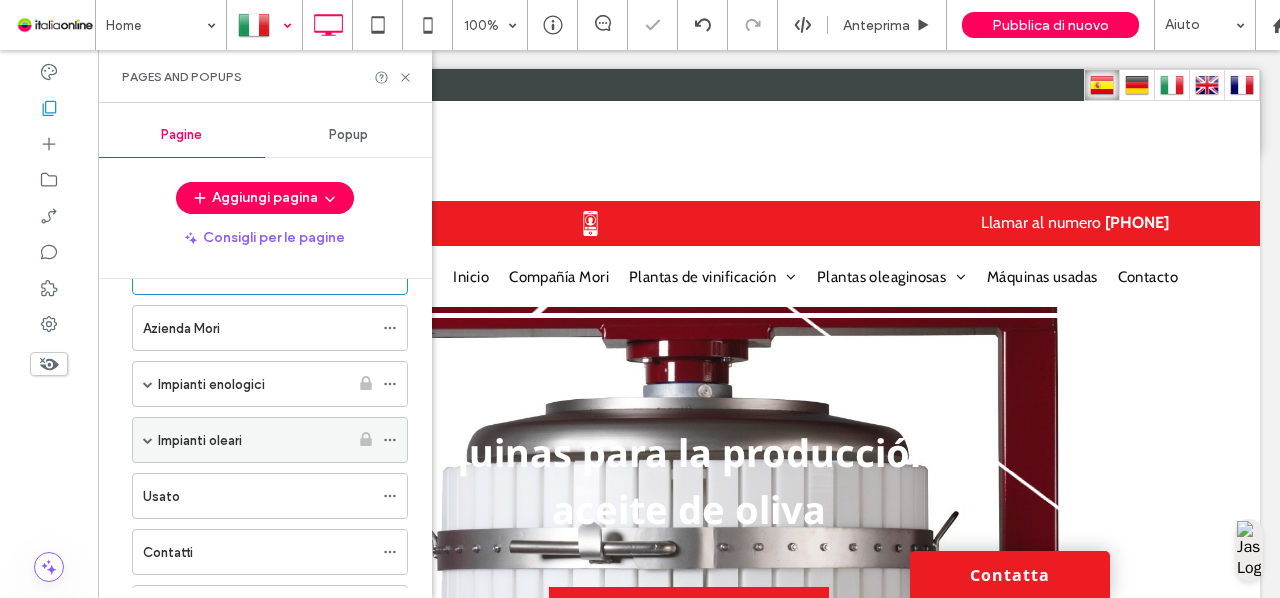 click 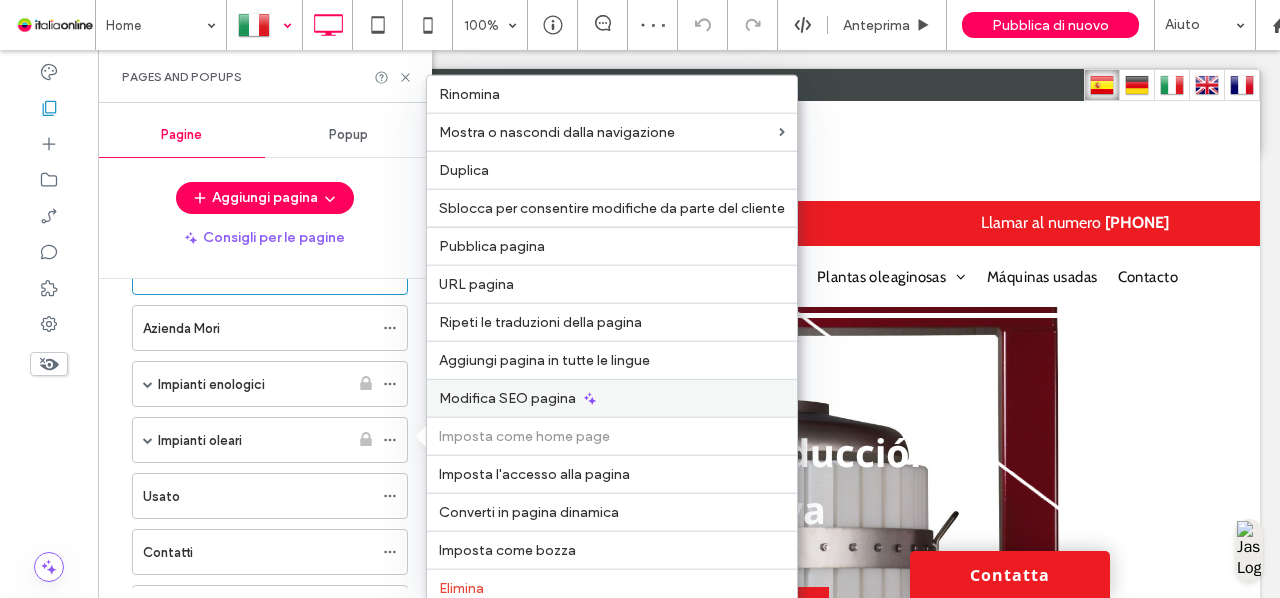 click on "Modifica SEO pagina" at bounding box center [612, 398] 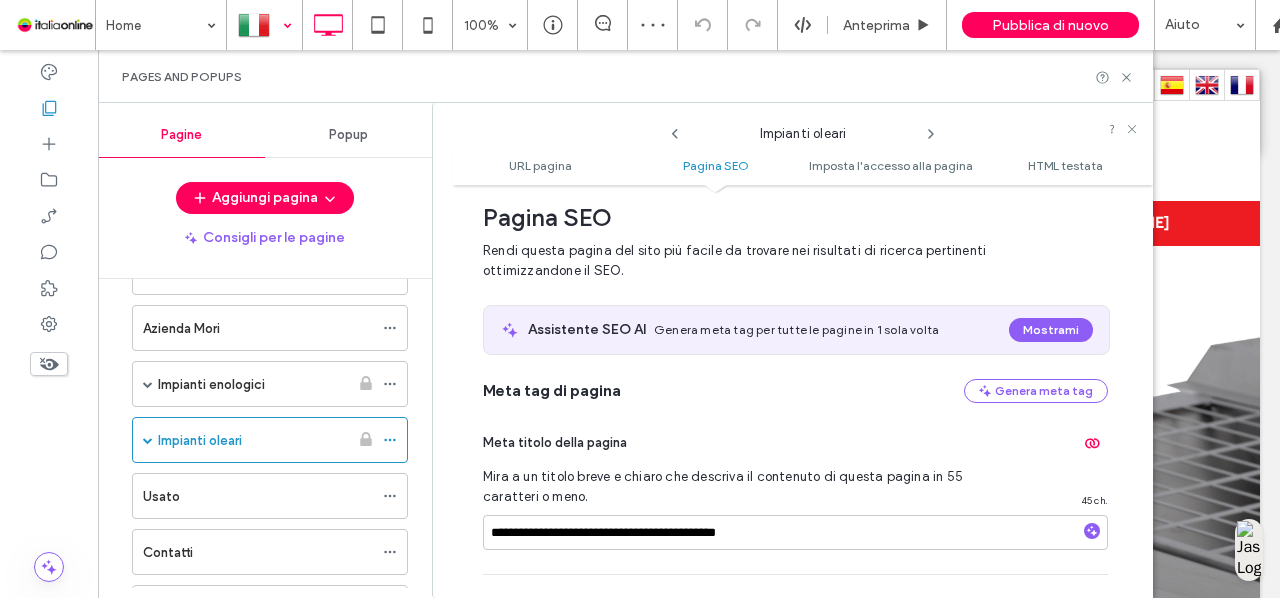 scroll, scrollTop: 273, scrollLeft: 0, axis: vertical 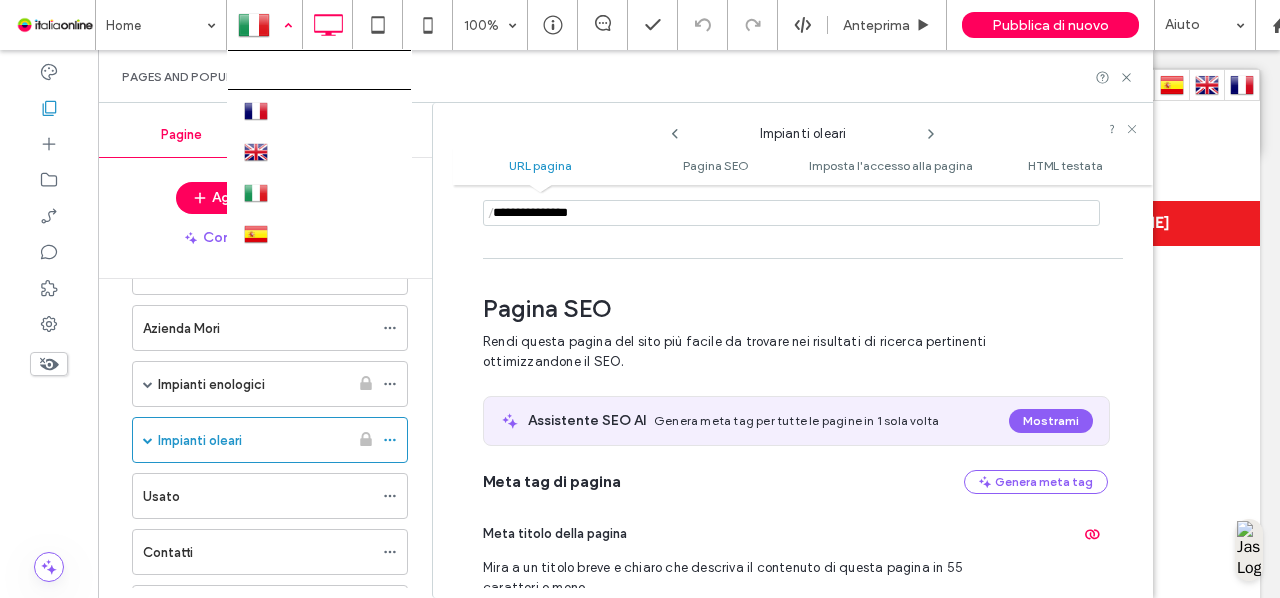 click at bounding box center [264, 25] 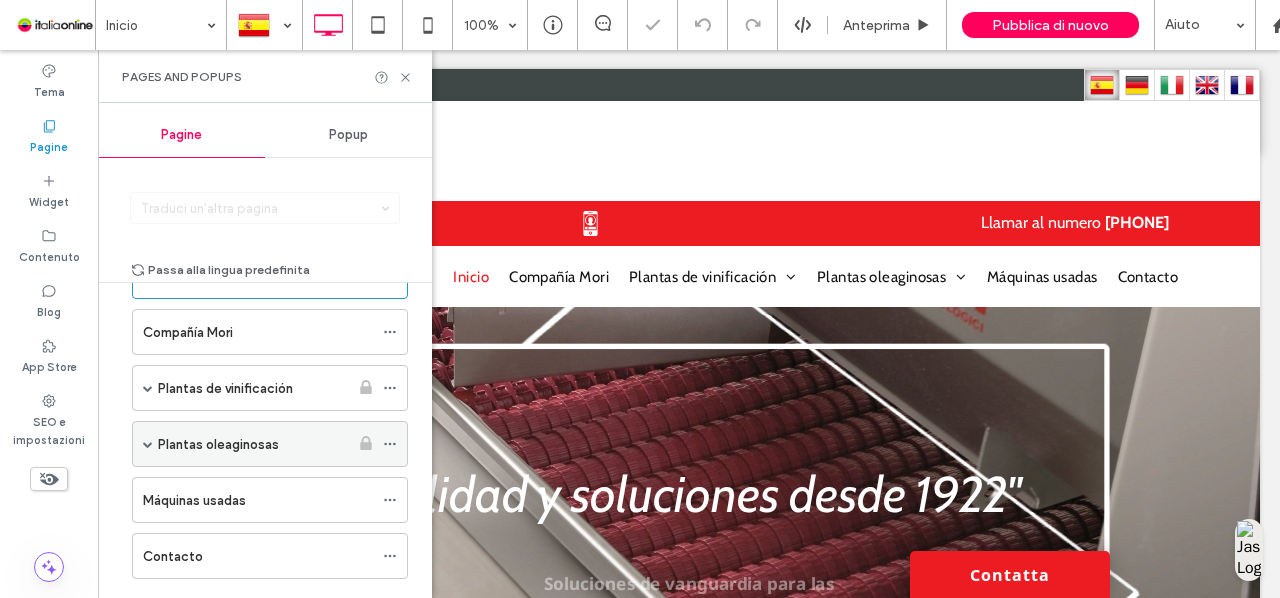 scroll, scrollTop: 0, scrollLeft: 0, axis: both 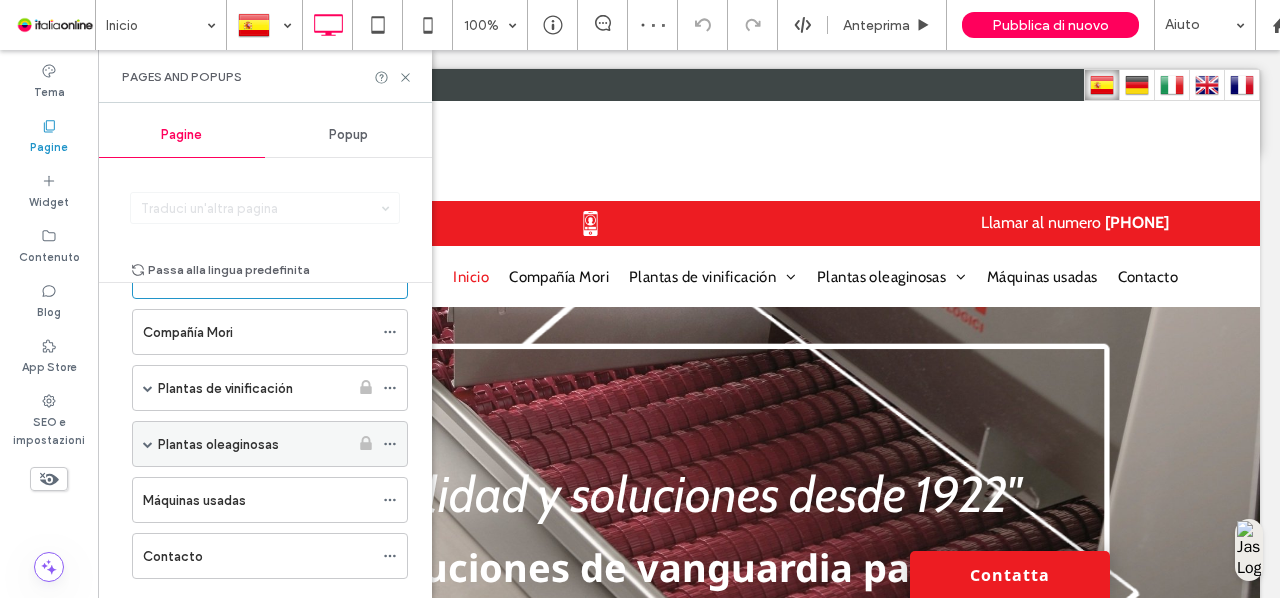 click 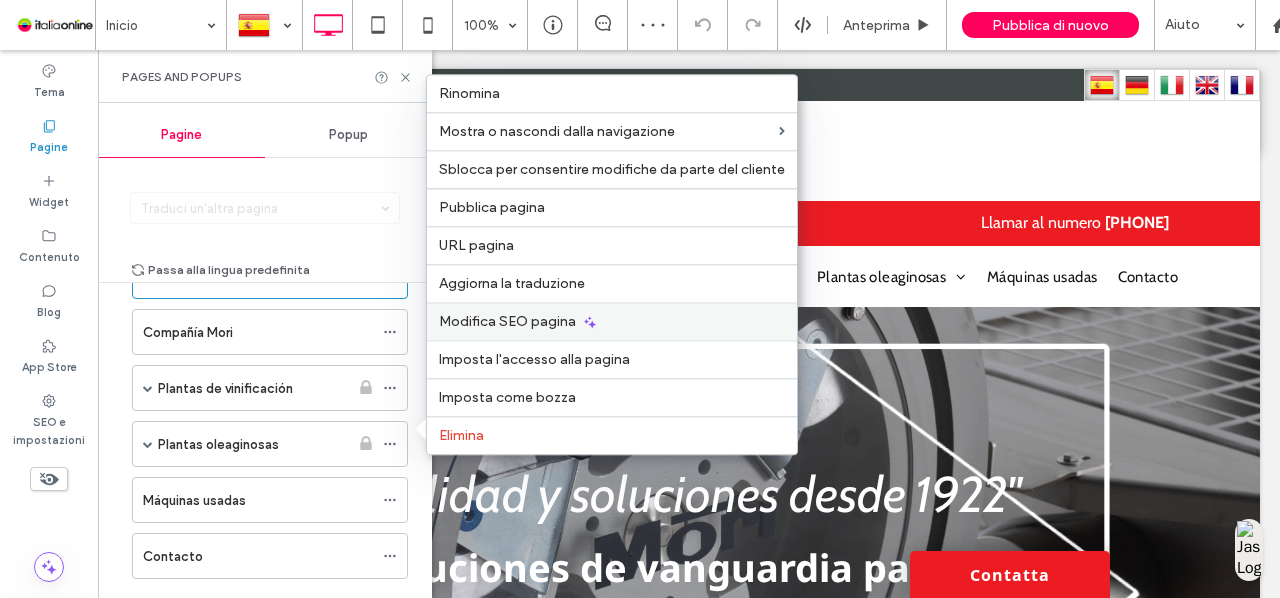 click on "Modifica SEO pagina" at bounding box center (612, 321) 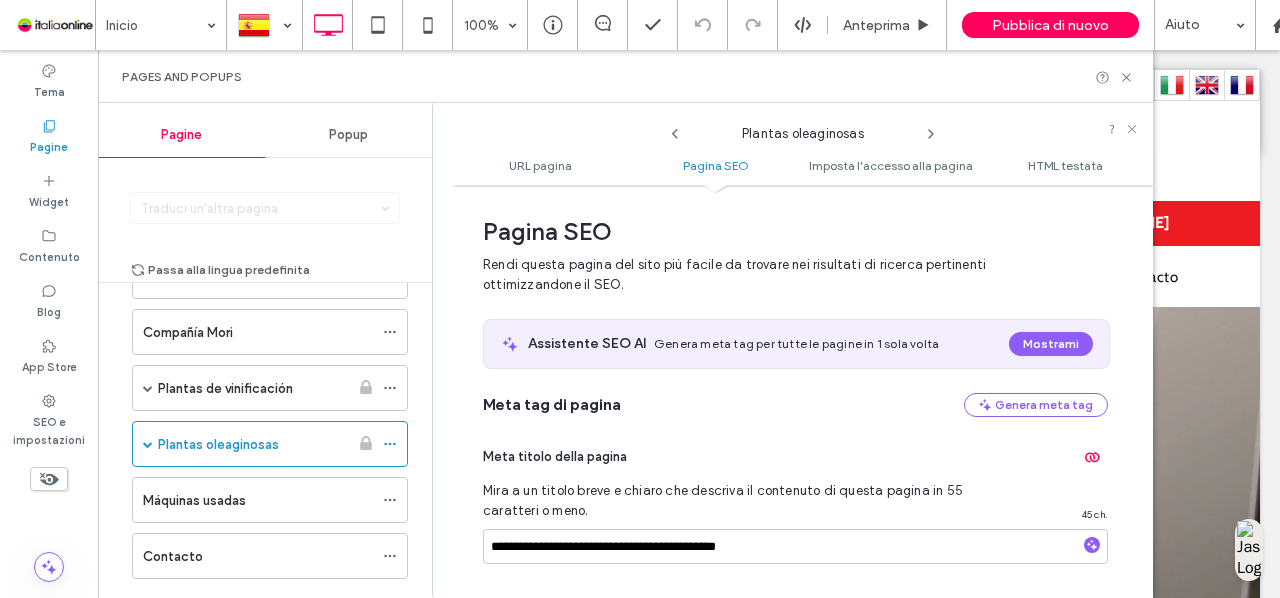 scroll, scrollTop: 602, scrollLeft: 0, axis: vertical 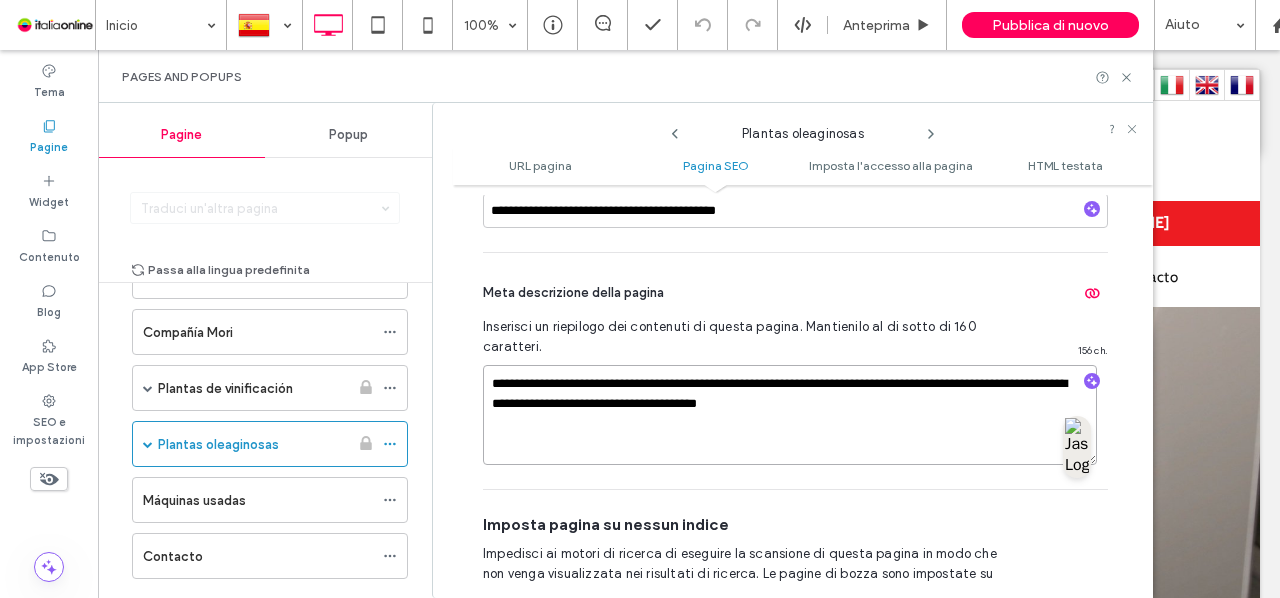 drag, startPoint x: 888, startPoint y: 406, endPoint x: 314, endPoint y: 356, distance: 576.1736 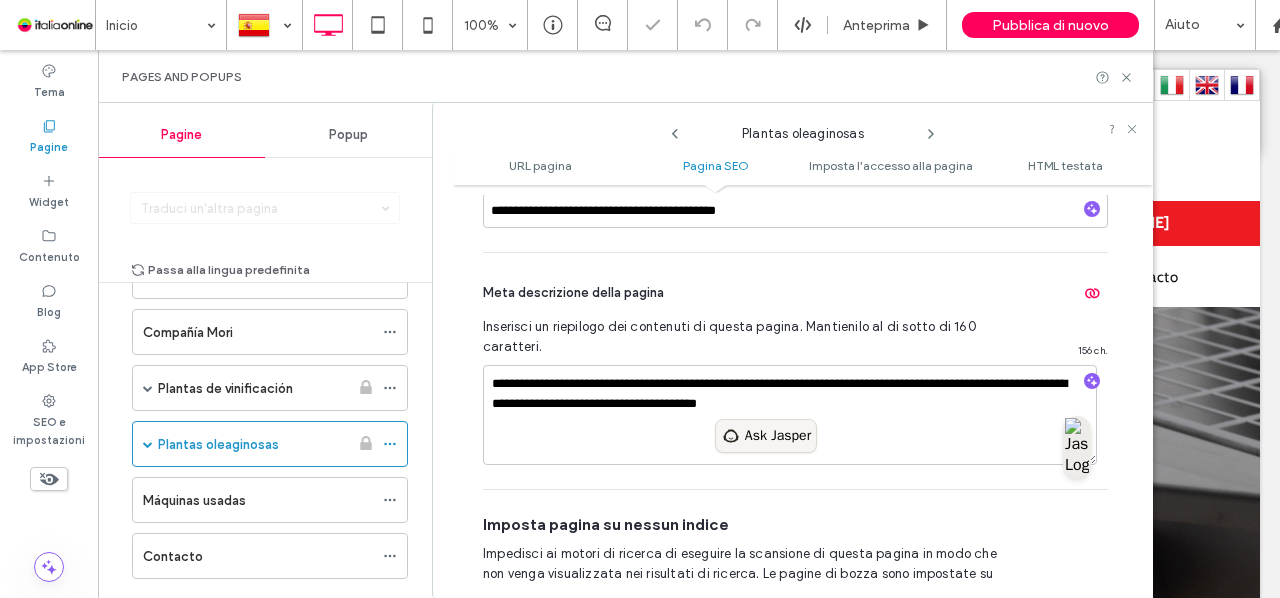 click on "Ask Jasper" at bounding box center (778, 436) 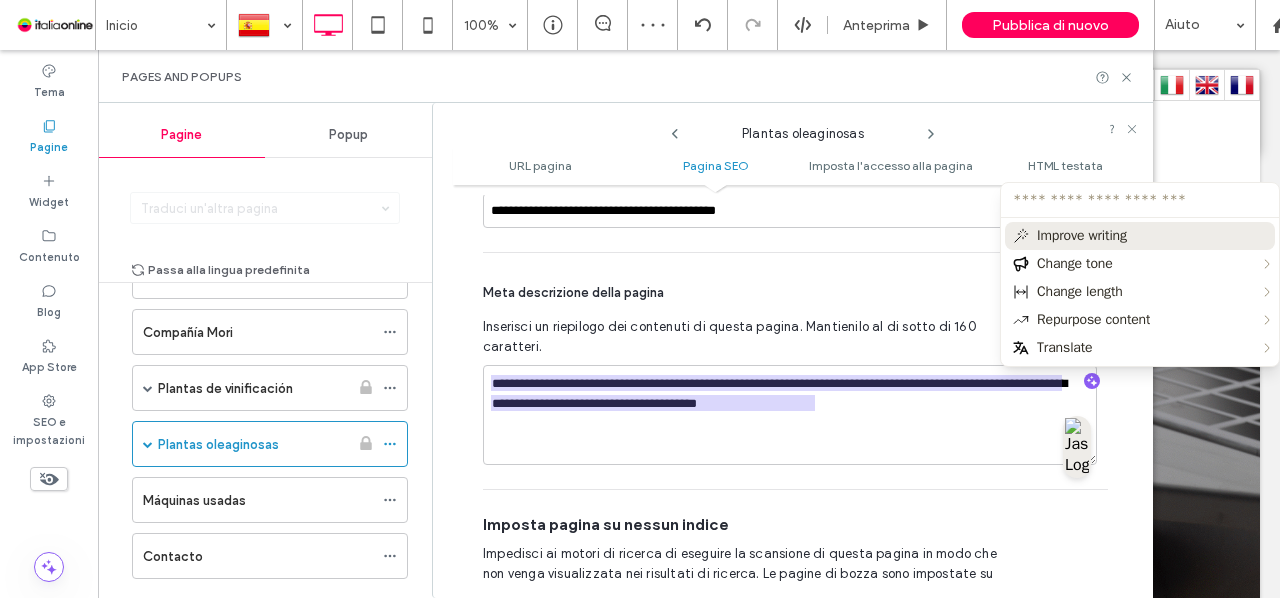 type 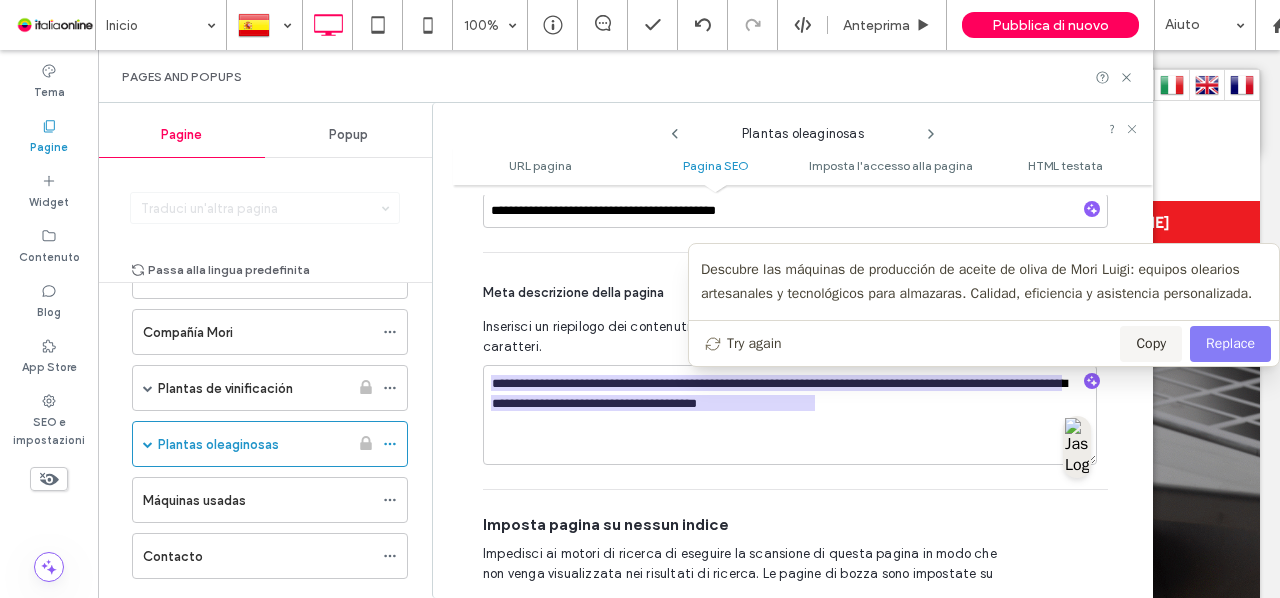 click on "Replace" at bounding box center [1230, 344] 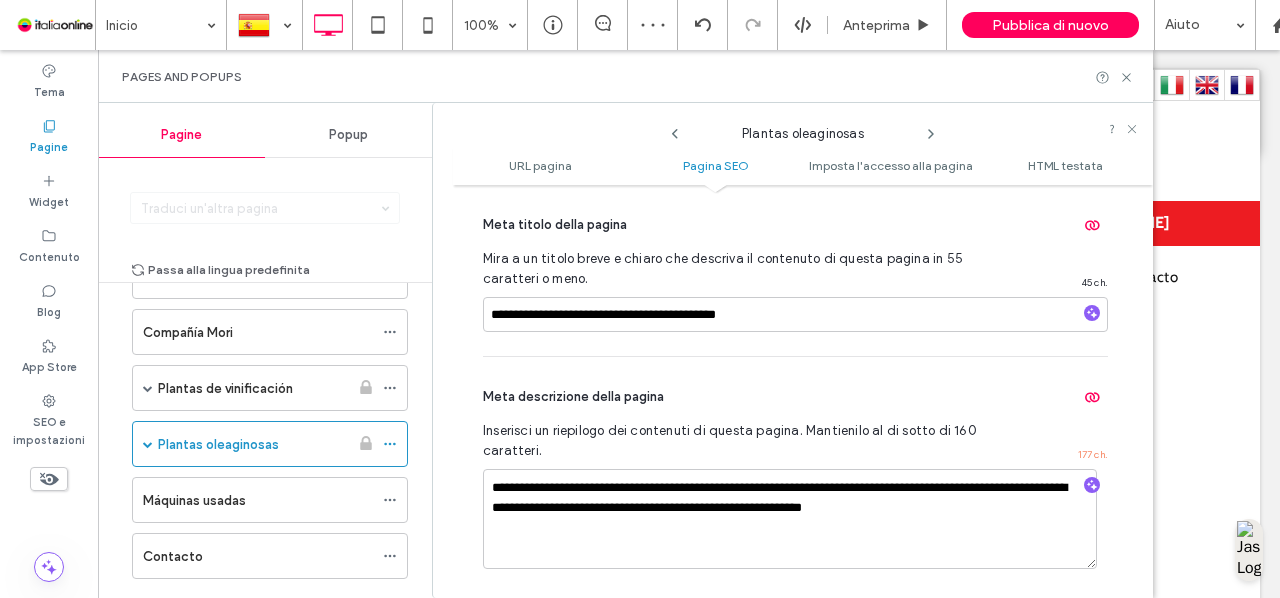 scroll, scrollTop: 494, scrollLeft: 0, axis: vertical 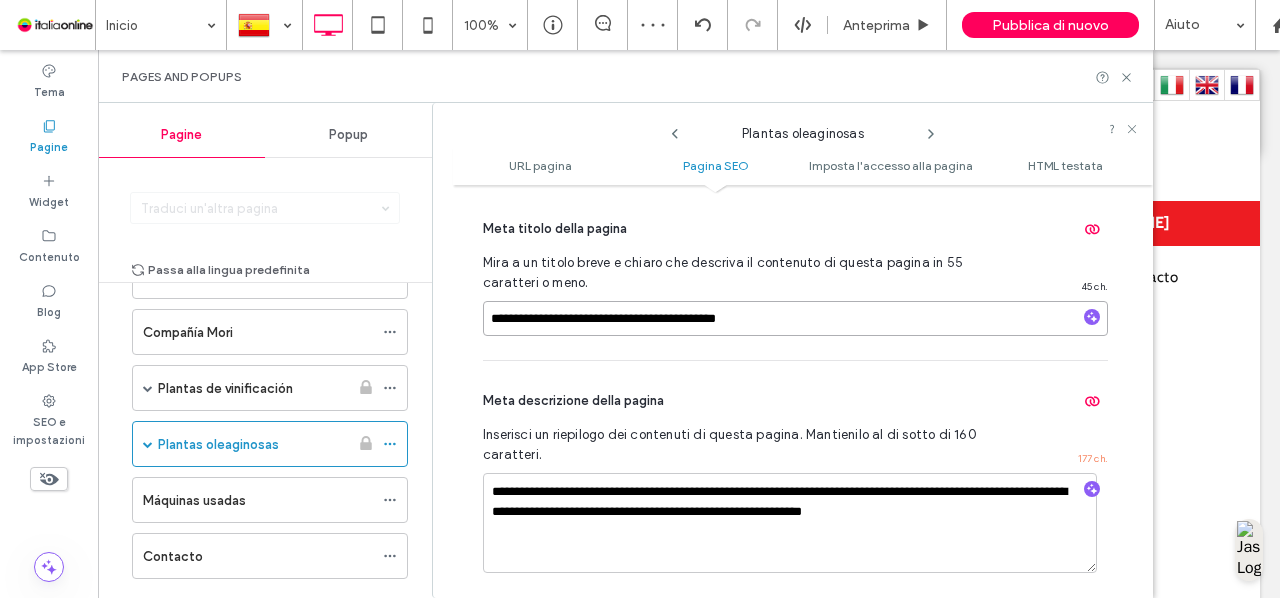 drag, startPoint x: 800, startPoint y: 318, endPoint x: 393, endPoint y: 300, distance: 407.39783 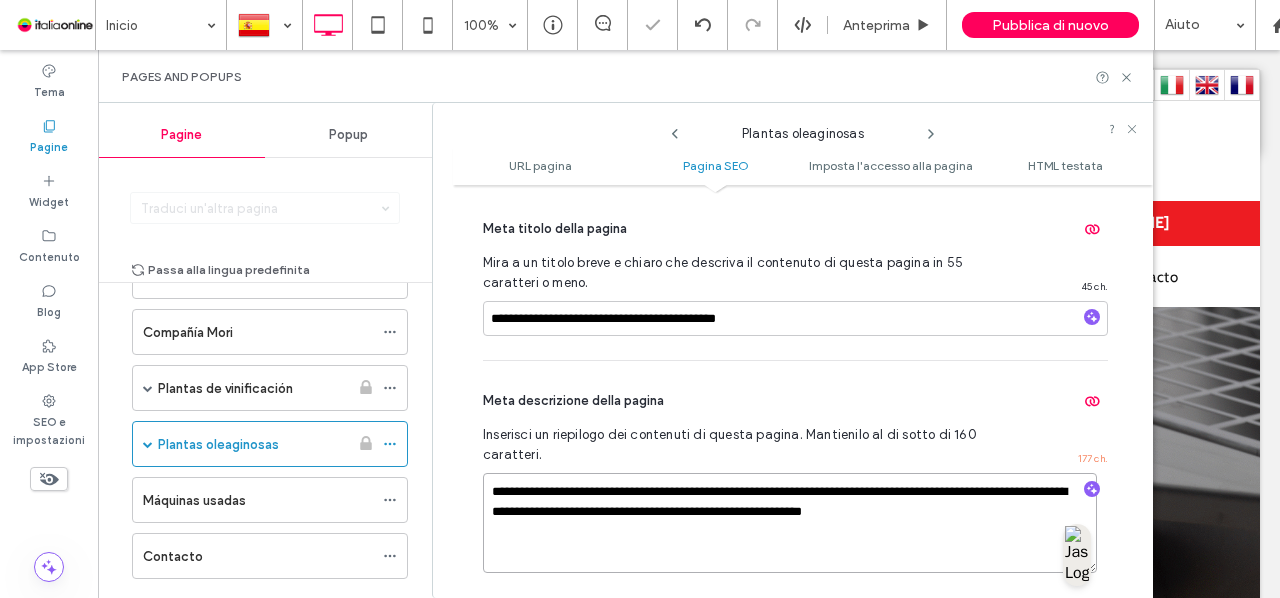 click on "**********" at bounding box center (790, 523) 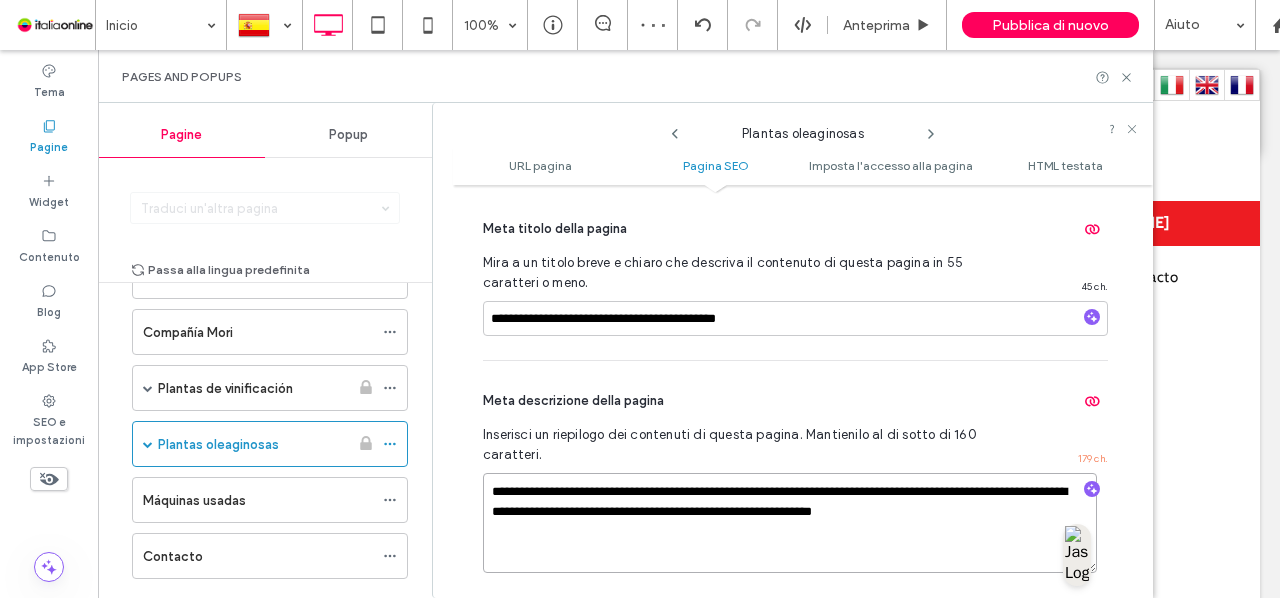 paste on "**********" 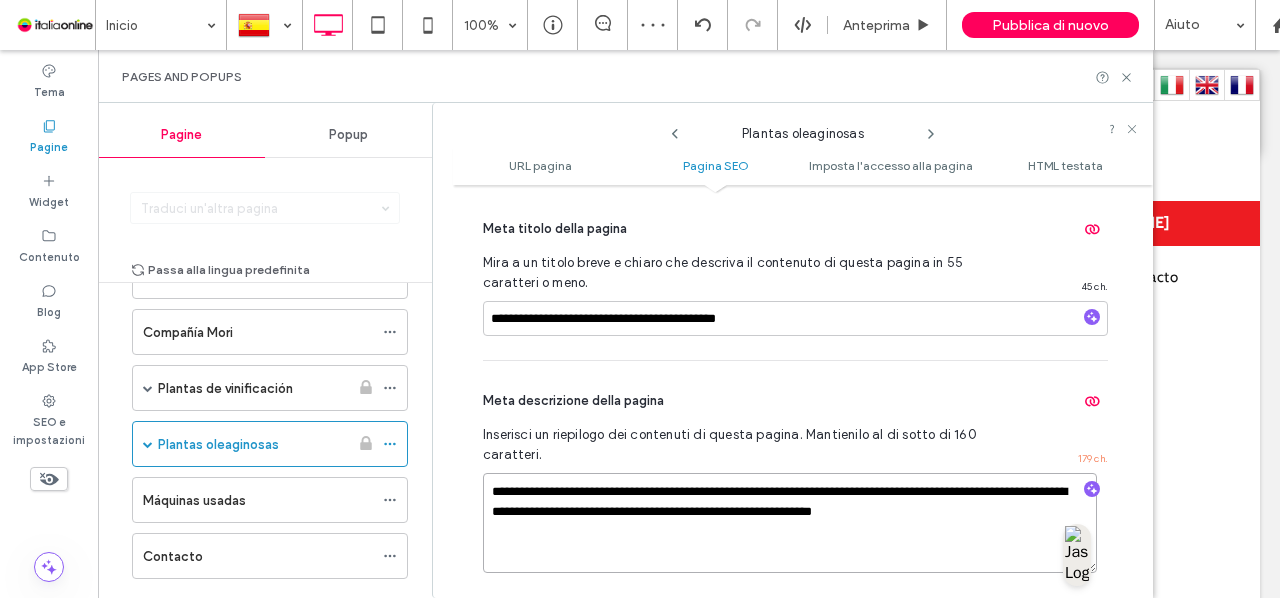 type on "**********" 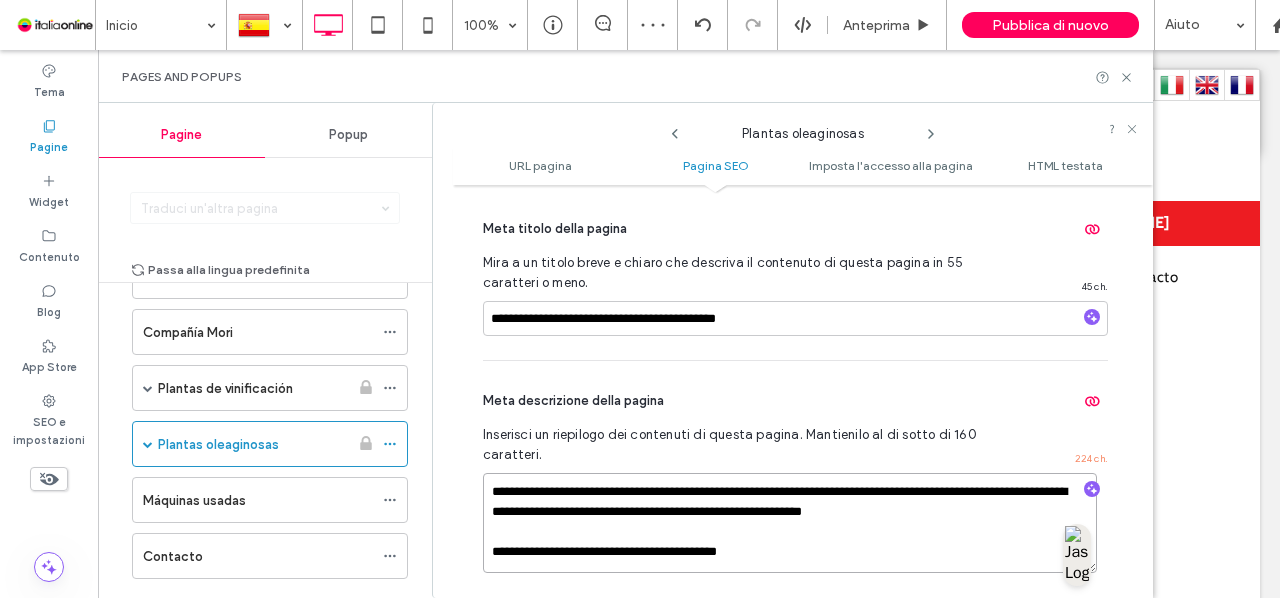 drag, startPoint x: 820, startPoint y: 556, endPoint x: 435, endPoint y: 547, distance: 385.1052 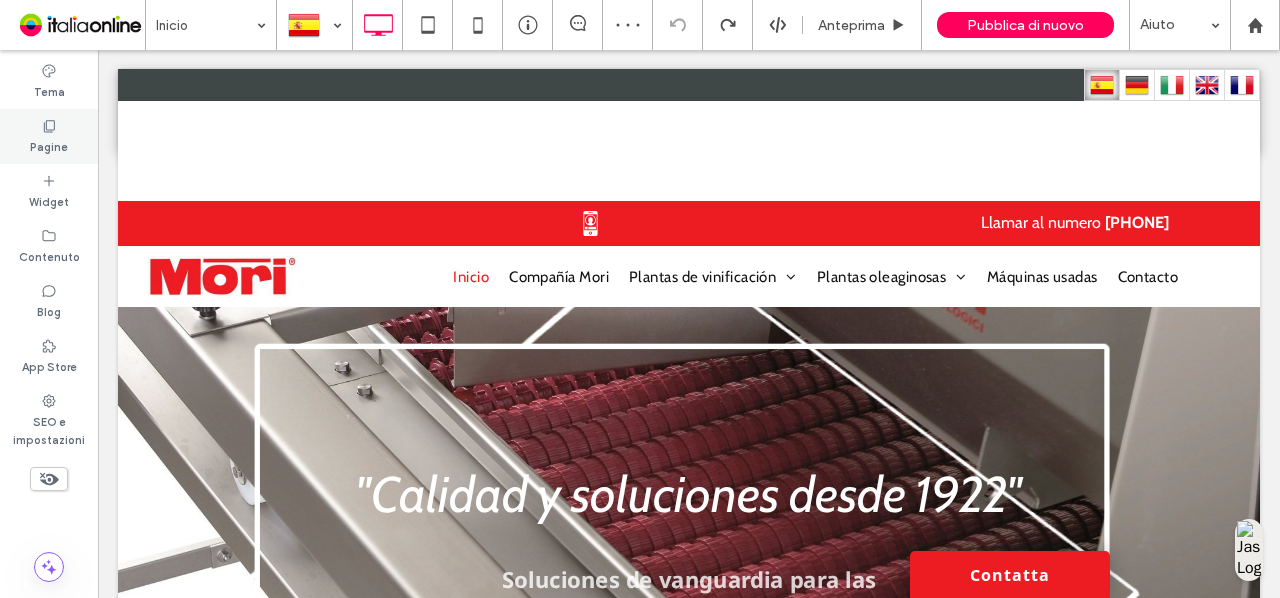 scroll, scrollTop: 0, scrollLeft: 0, axis: both 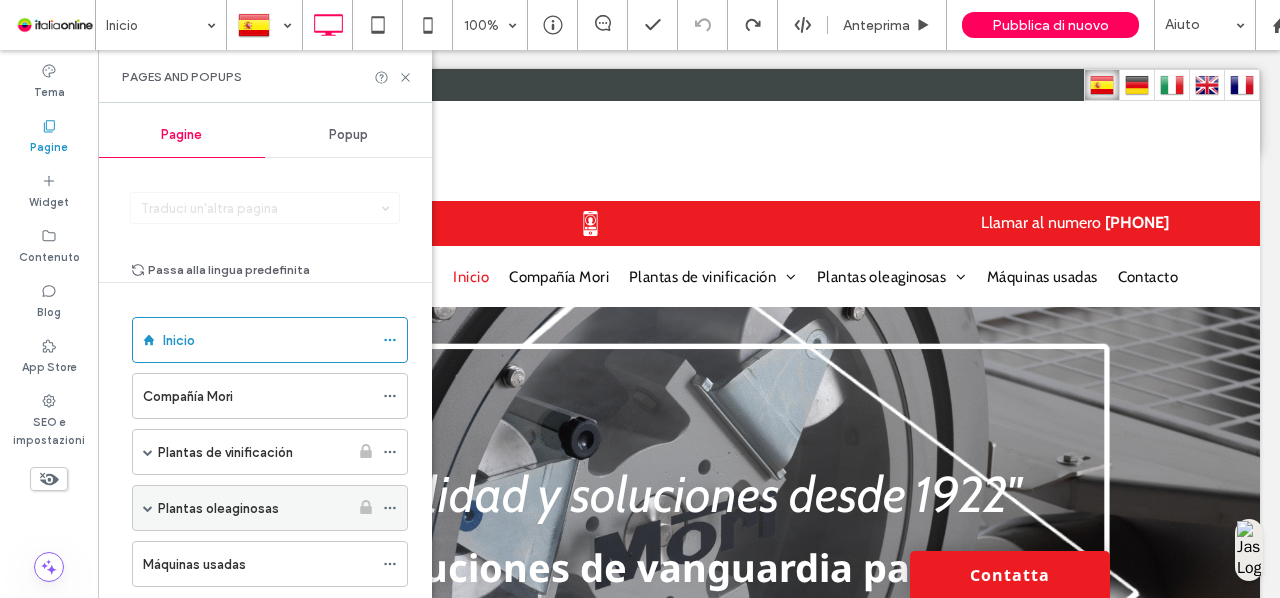 click 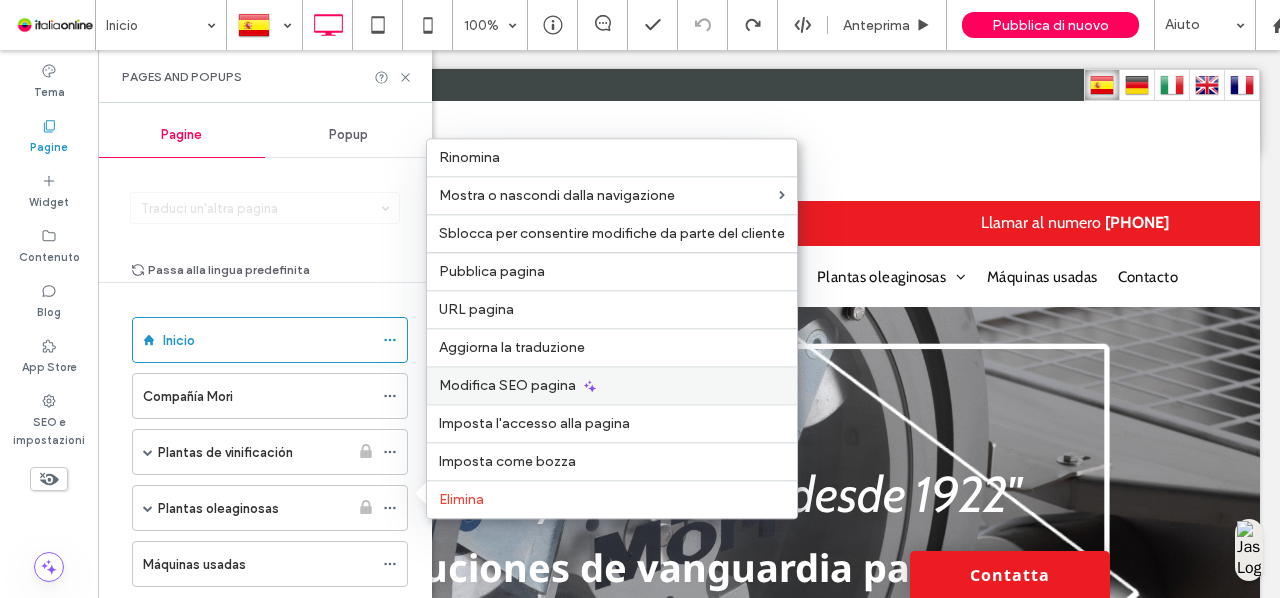 click on "Modifica SEO pagina" at bounding box center [612, 385] 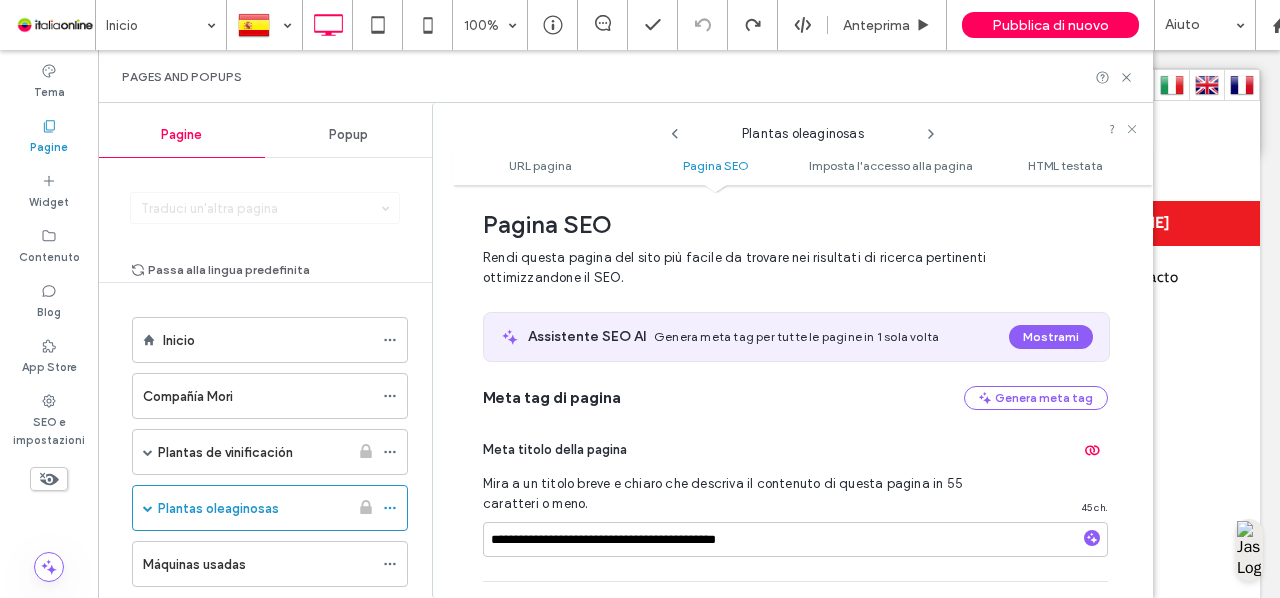 scroll, scrollTop: 510, scrollLeft: 0, axis: vertical 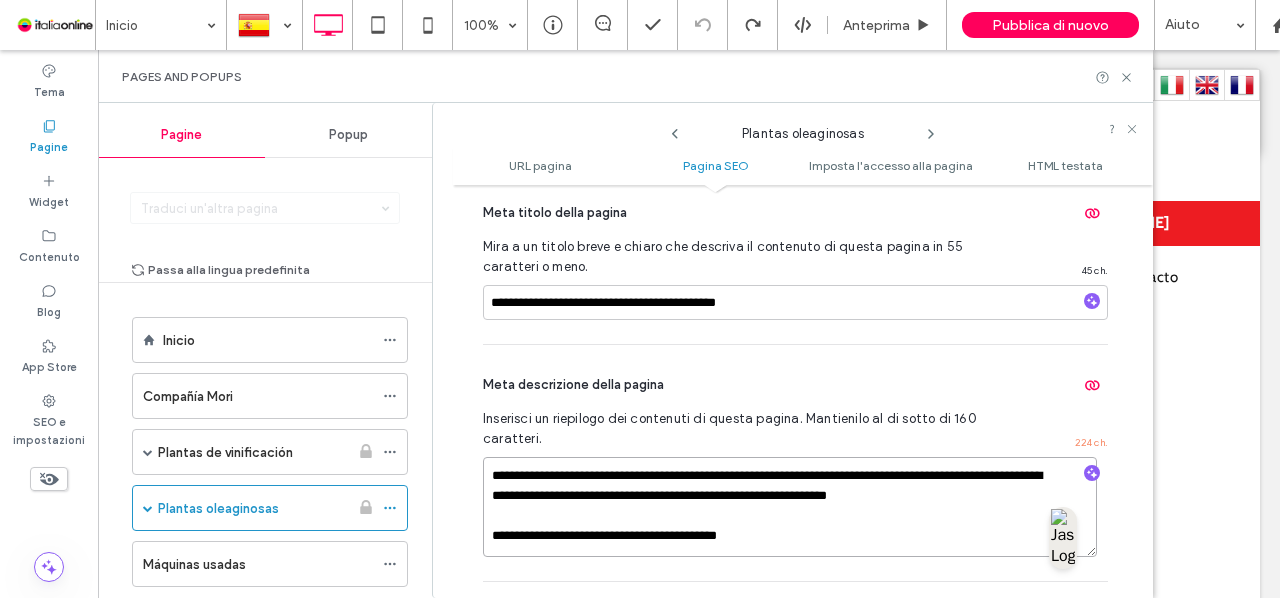 drag, startPoint x: 798, startPoint y: 534, endPoint x: 490, endPoint y: 533, distance: 308.00162 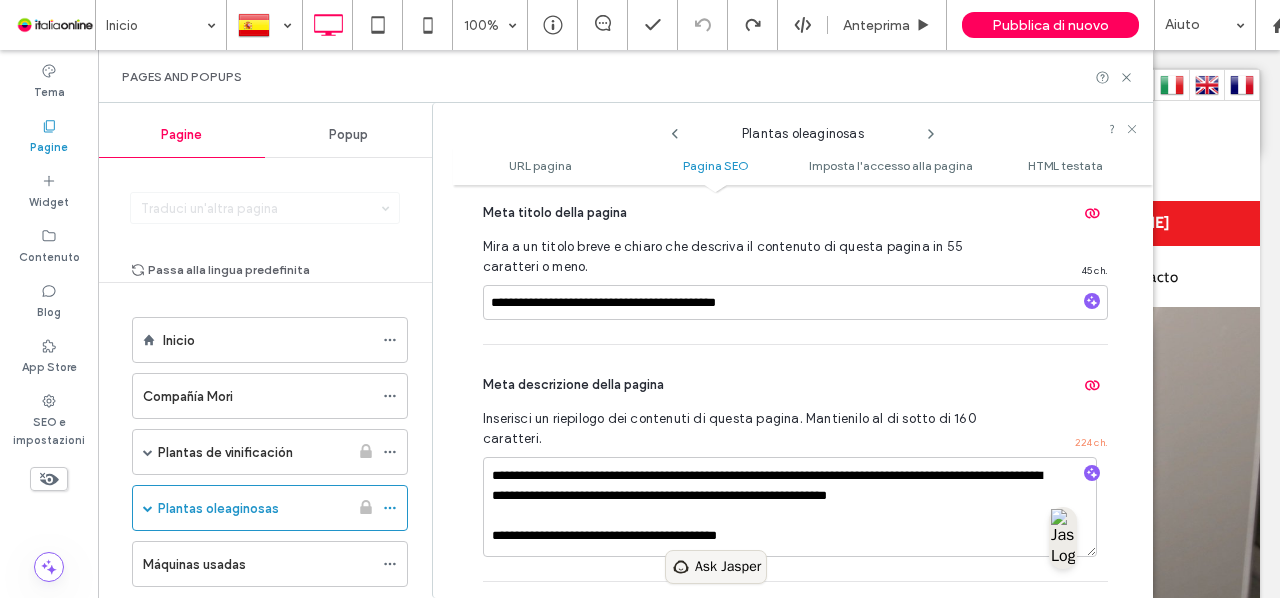 click on "Ask Jasper" at bounding box center [728, 567] 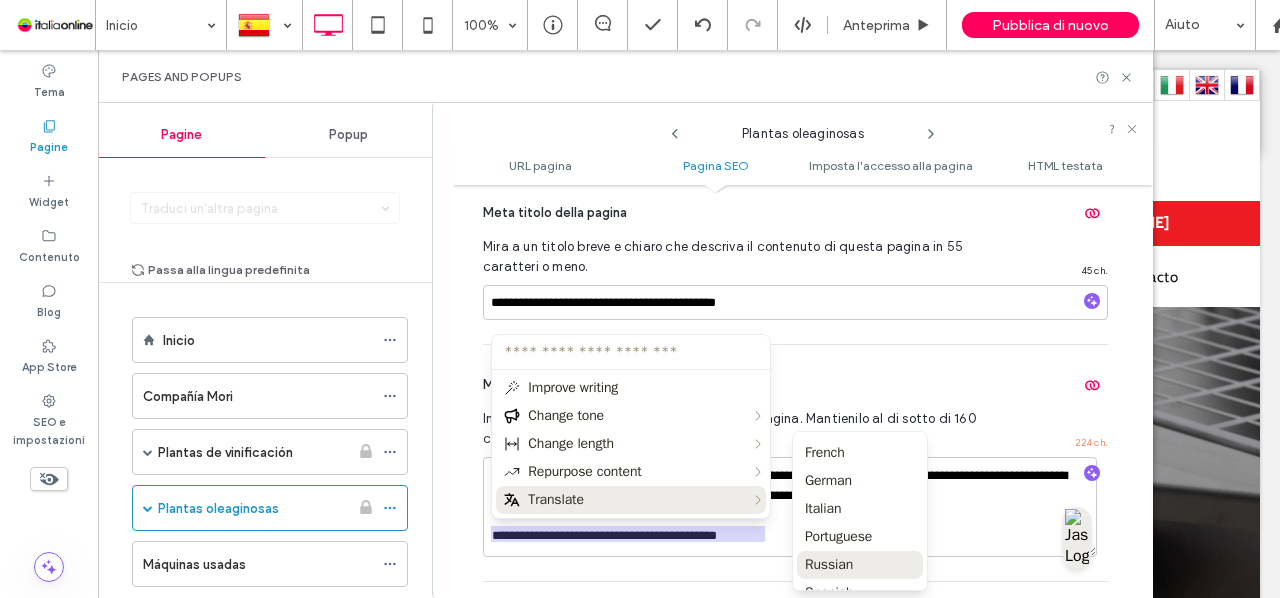 scroll, scrollTop: 101, scrollLeft: 0, axis: vertical 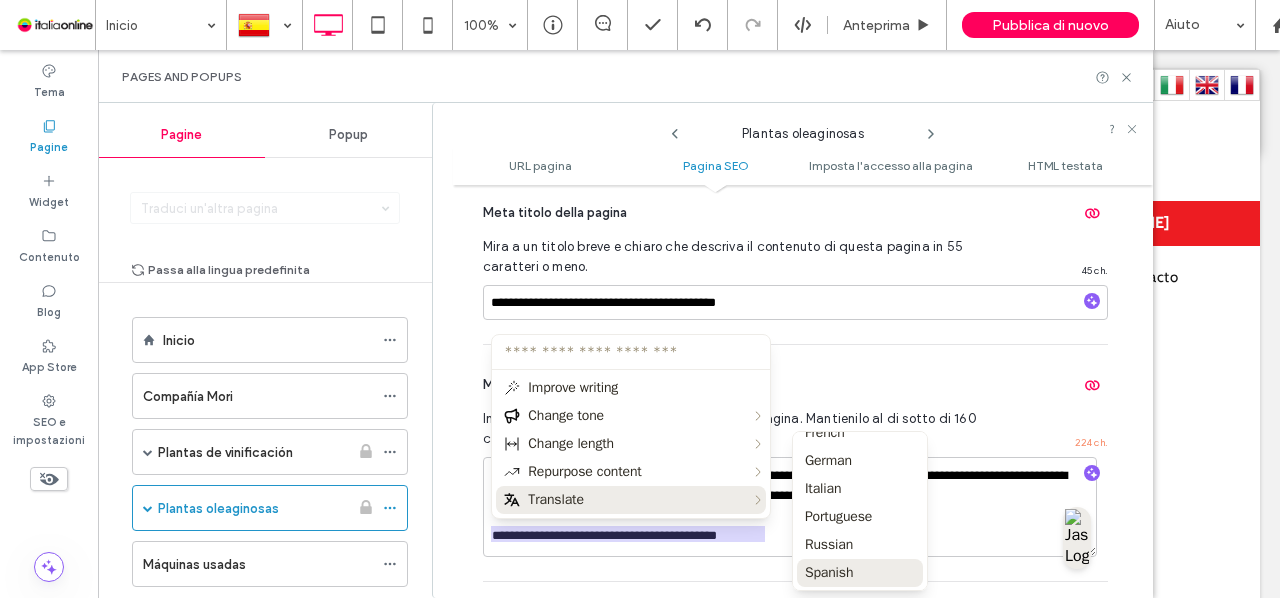 click on "Spanish" at bounding box center [860, 573] 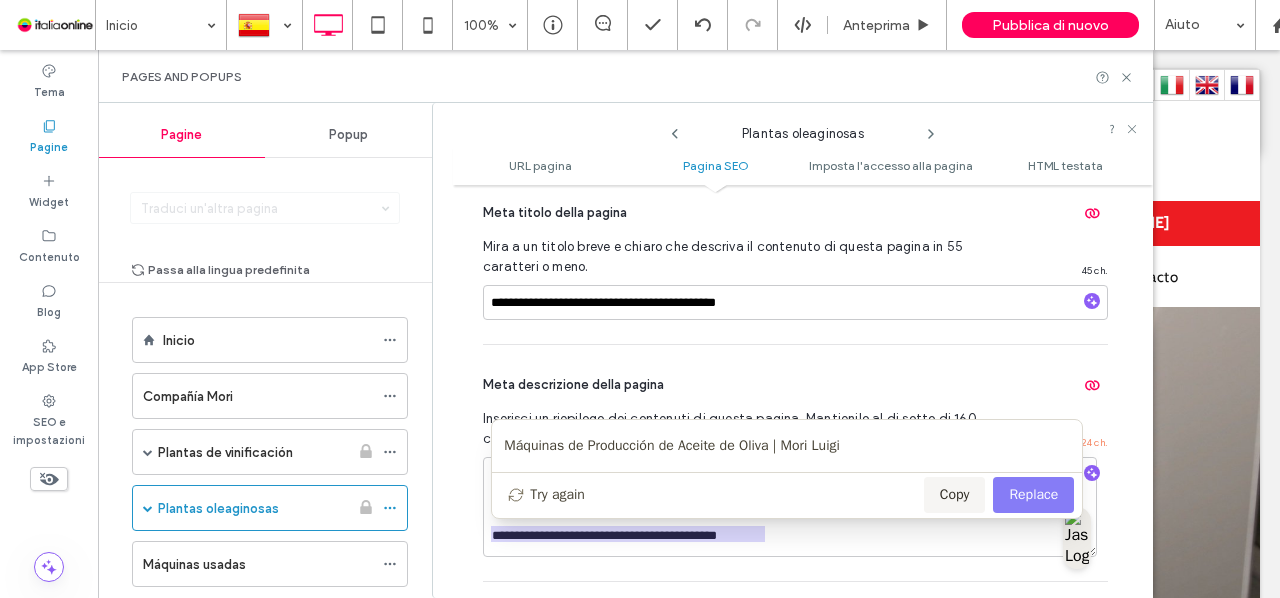 click on "Replace" at bounding box center [1033, 495] 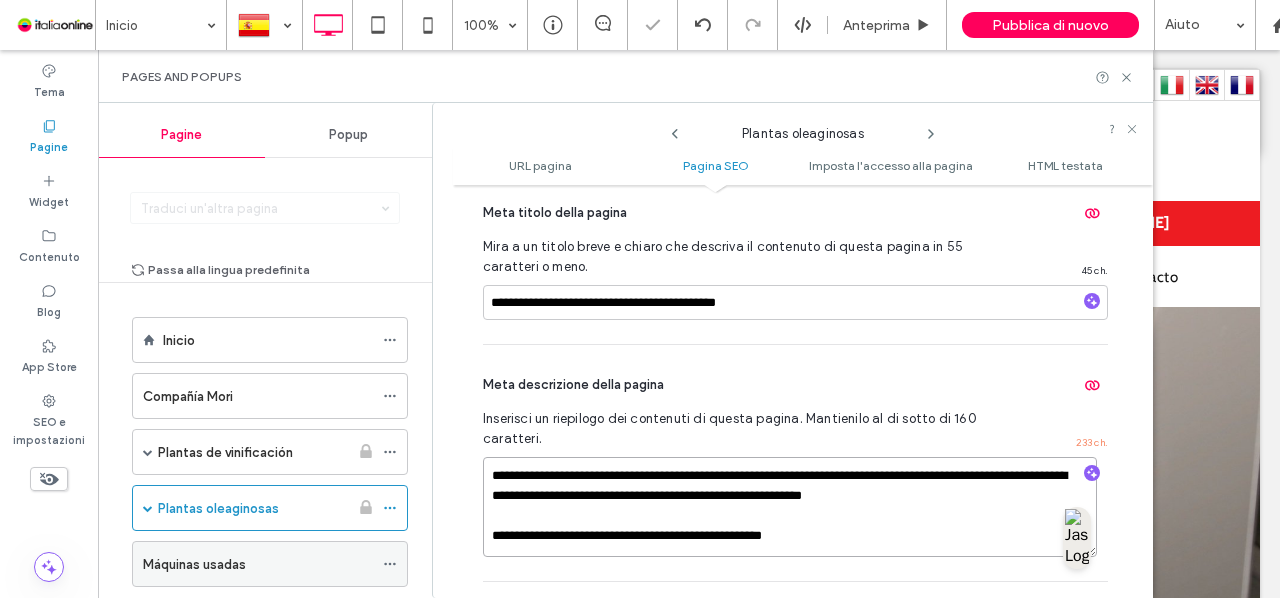 drag, startPoint x: 858, startPoint y: 527, endPoint x: 360, endPoint y: 557, distance: 498.9028 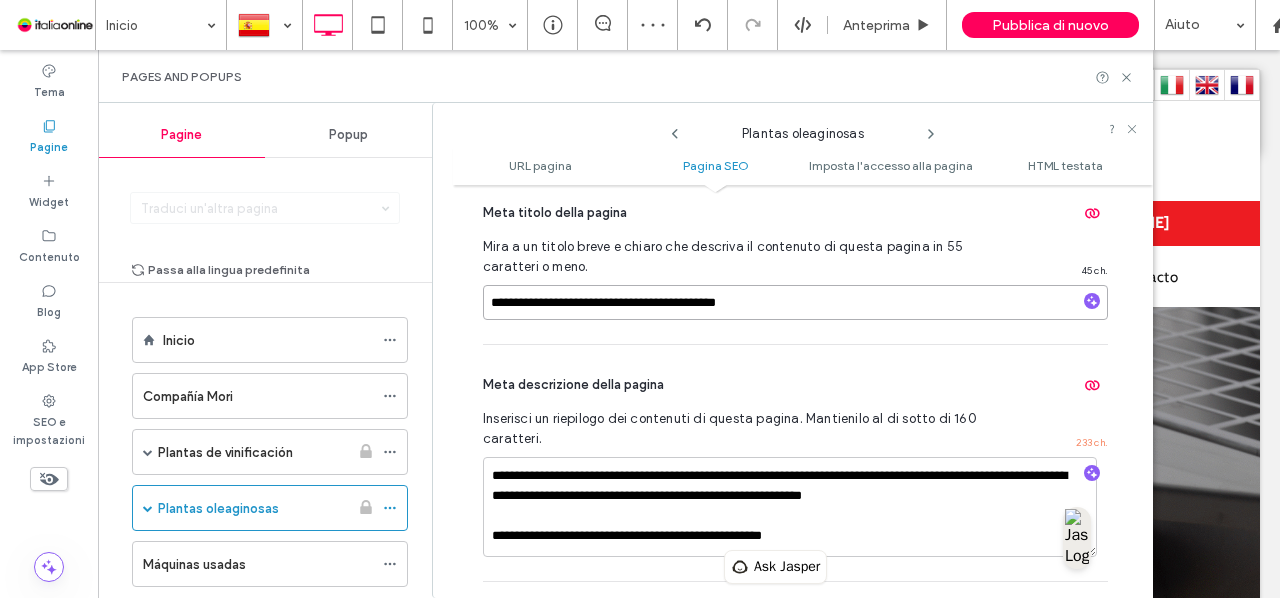 drag, startPoint x: 871, startPoint y: 297, endPoint x: 351, endPoint y: 277, distance: 520.38446 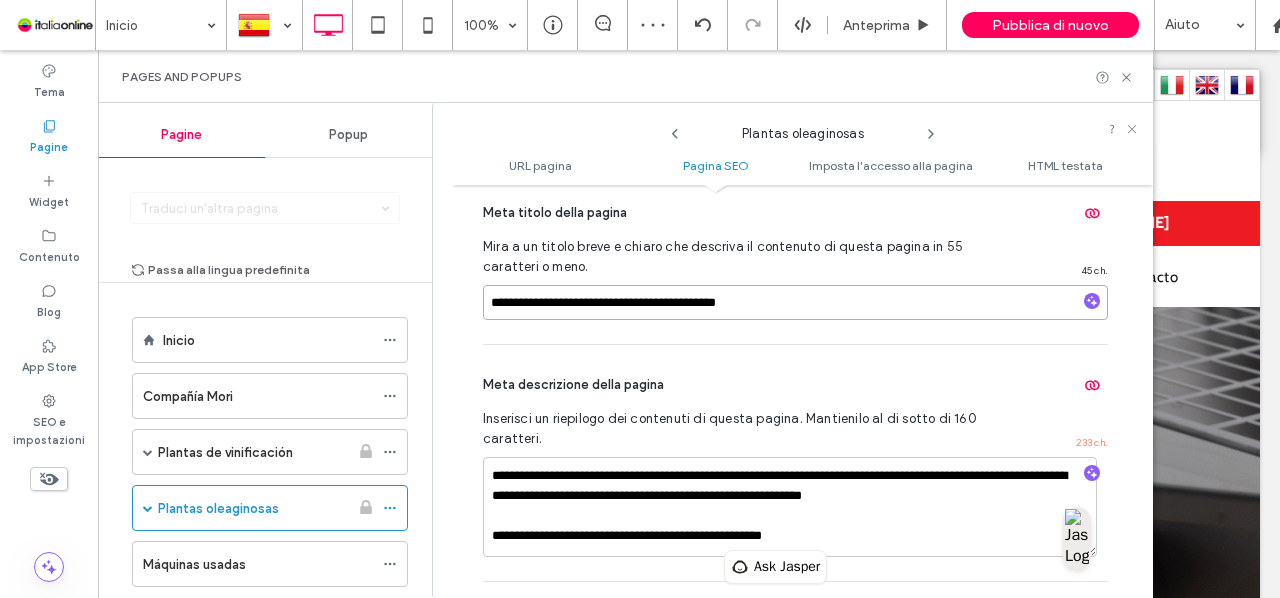 click on "Pagine Popup Traduci un'altra pagina Passa alla lingua predefinita Inicio Compañía Mori Plantas de vinificación Recepción Carreta MFV Serie VL Serie TRAV Serie NE Serie TAV Serie NS Despalilladoras Serie DINAMICA Serie R Selector mecánico de uva Bombas Volumétricas de pistón elíptico Monotornillo Peristálticas Lóbulos rotativos Lavado Pistones Prensas hidraulicas Serie PZ Serie FL Serie PZFL 2C Filtros Discos horizontales Filtros de placa Embotellado de vino Plantas oleaginosas Trituradoras Senior 80 Senior 150 Senior 500 Embotellado de aceite Máquinas usadas Contacto a5 Recepción Despalilladoras Filtros Prensas hidraulicas Bombas Trituradoras Plantas oleaginosas URL pagina Pagina SEO Imposta l'accesso alla pagina HTML testata URL pagina Personalizza l'URL di questa pagina sul sito live così come viene visualizzato nella barra degli indirizzi del browser. Consigliamo di effettuare questa impostazione una volta e di non cambiarla. /es/ 19 / 130 Pagina SEO Assistente SEO AI Mostrami Genera meta tag" at bounding box center [625, 350] 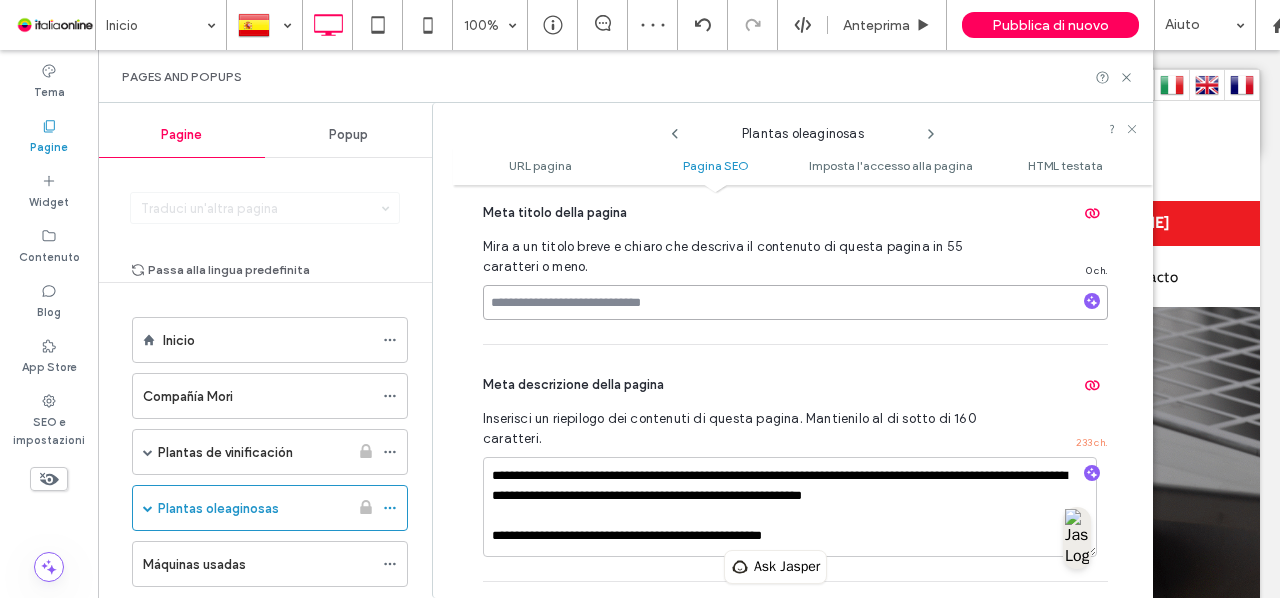 paste on "**********" 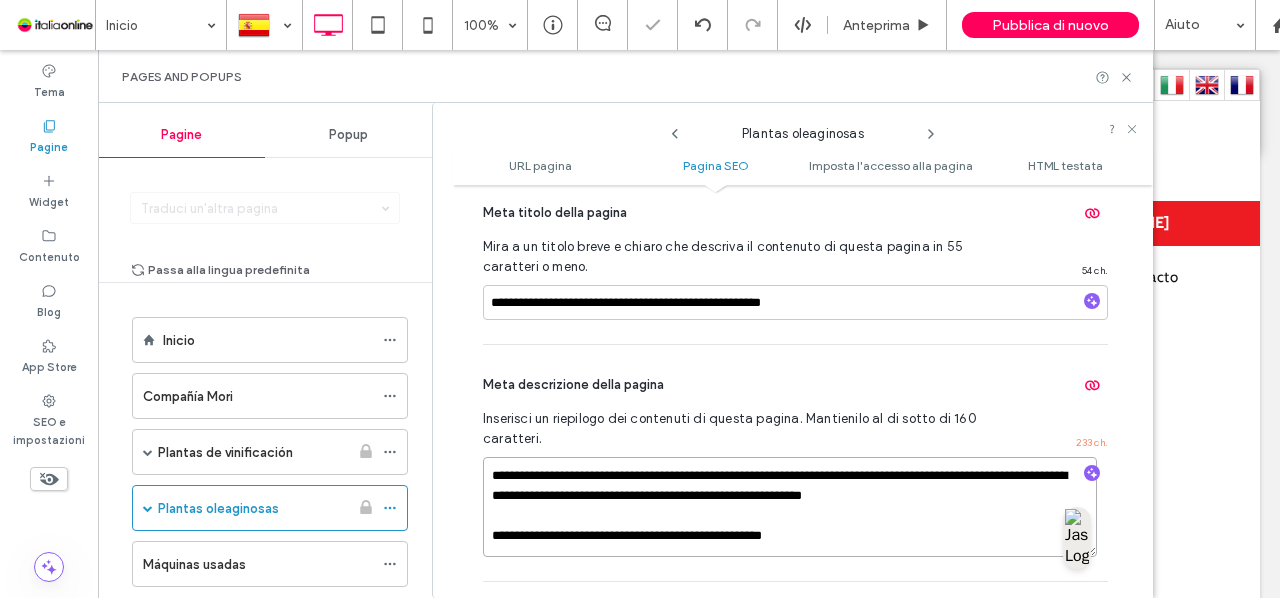 drag, startPoint x: 896, startPoint y: 532, endPoint x: 478, endPoint y: 530, distance: 418.0048 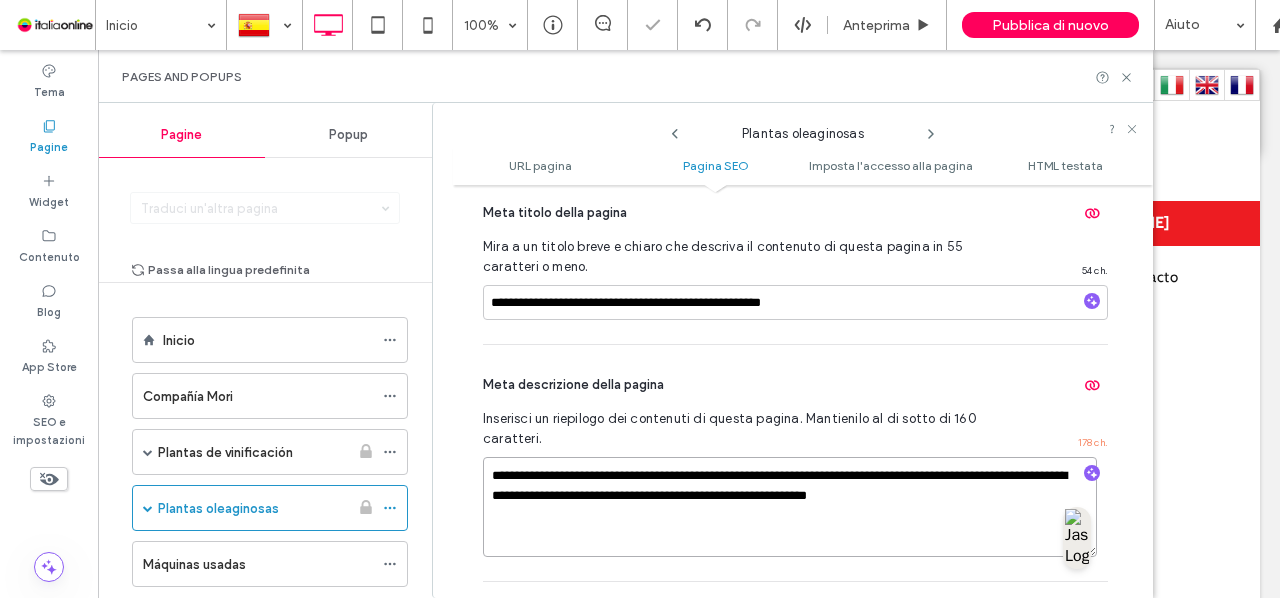 type on "**********" 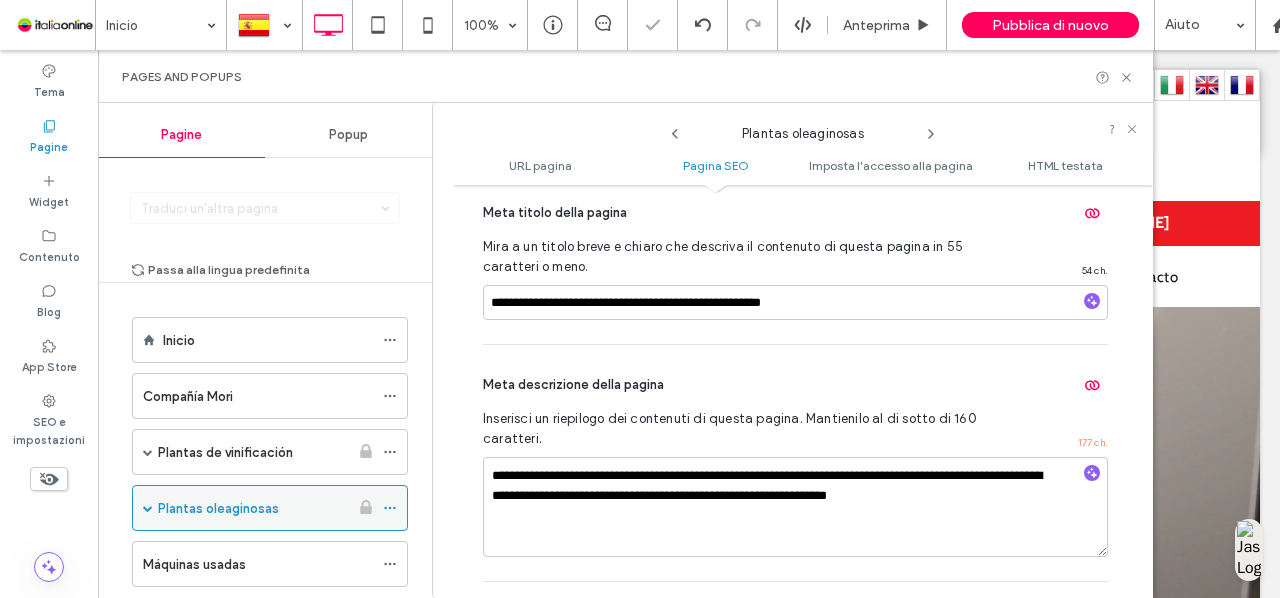 click on "Plantas oleaginosas" at bounding box center [218, 508] 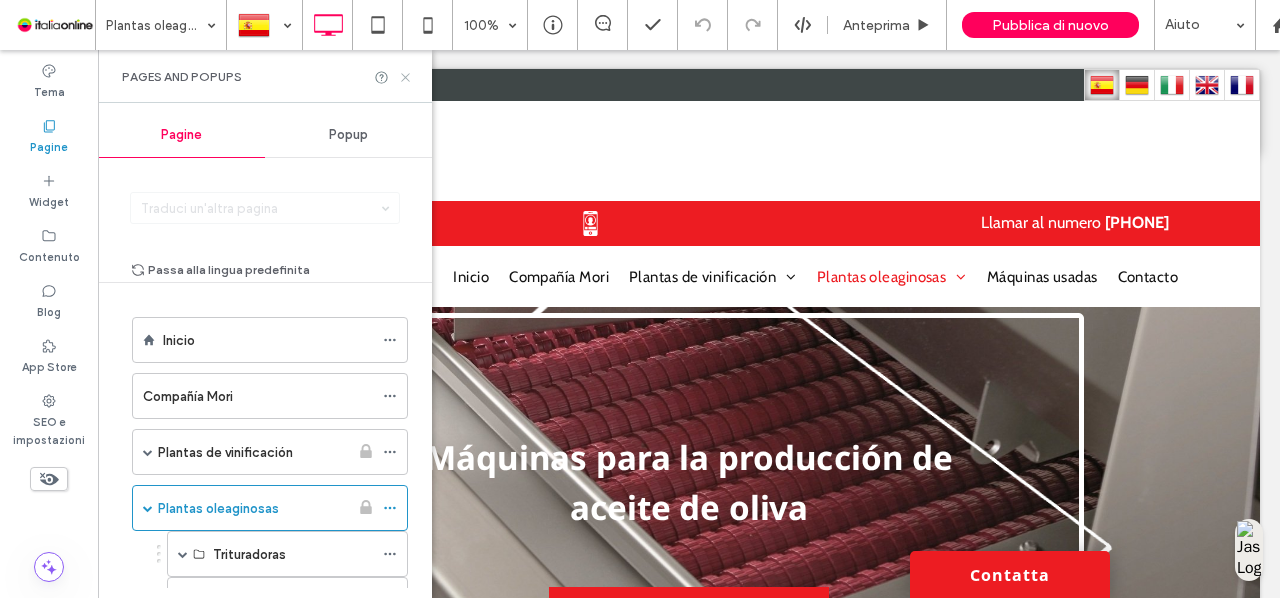 scroll, scrollTop: 0, scrollLeft: 0, axis: both 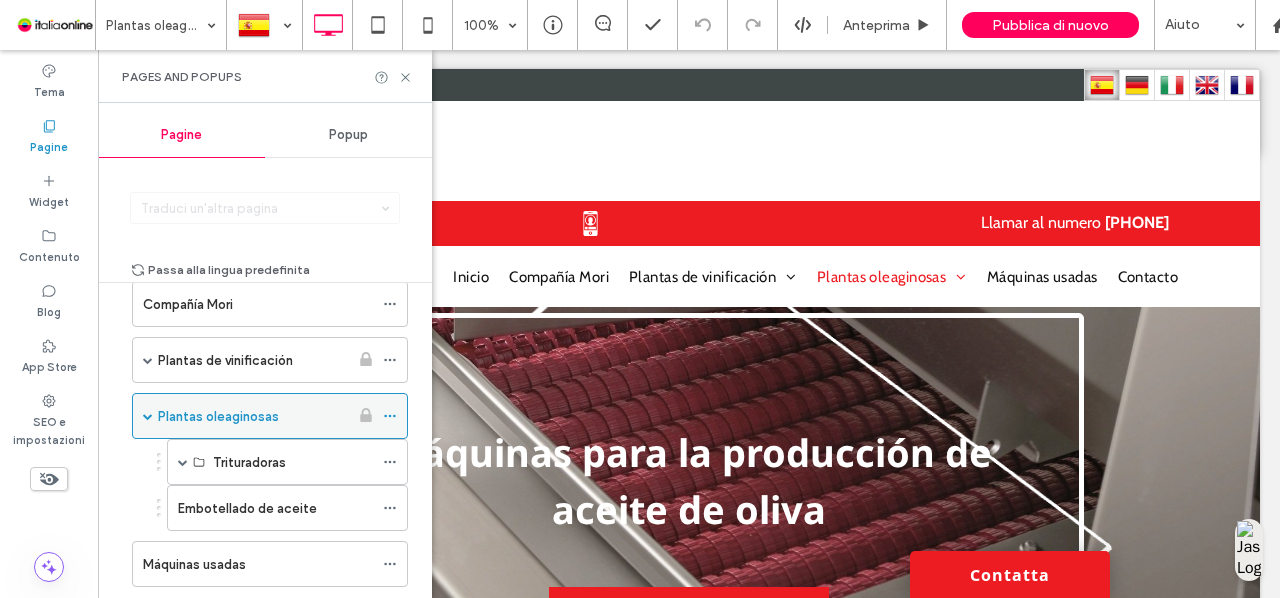 click 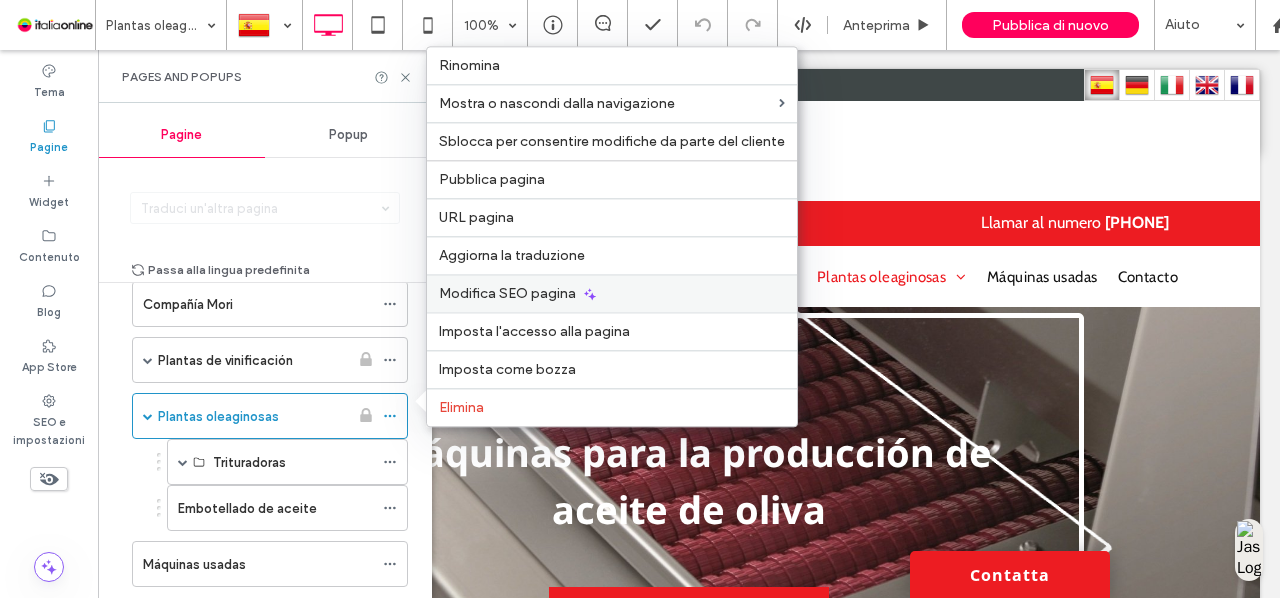 click on "Modifica SEO pagina" at bounding box center [612, 293] 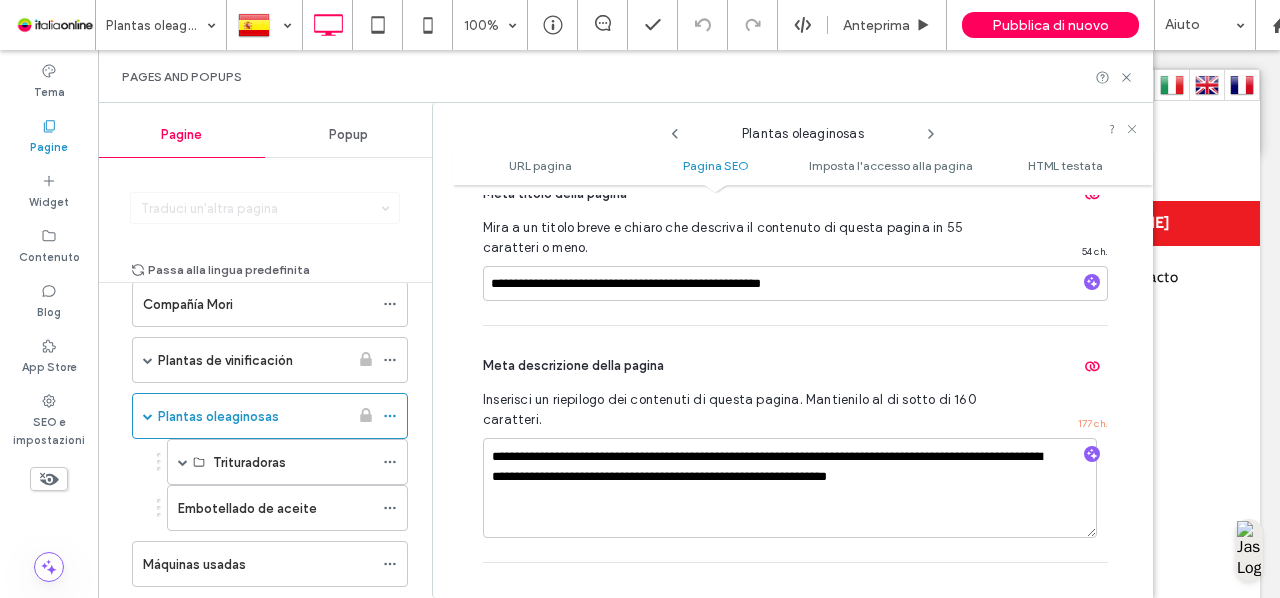 scroll, scrollTop: 528, scrollLeft: 0, axis: vertical 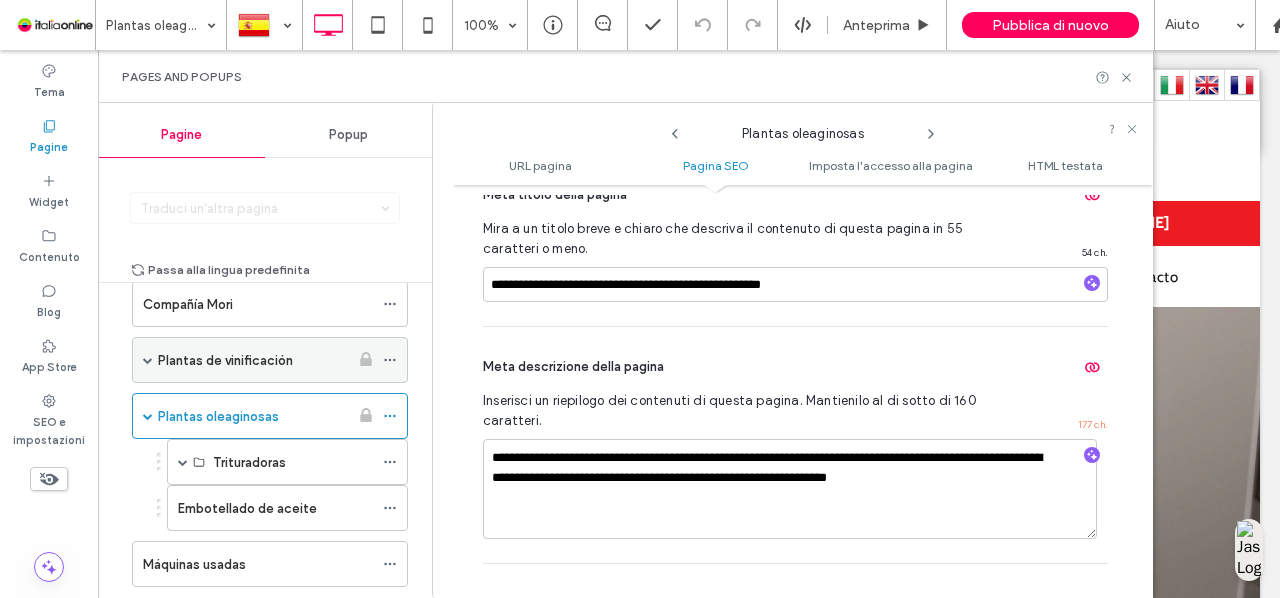 click 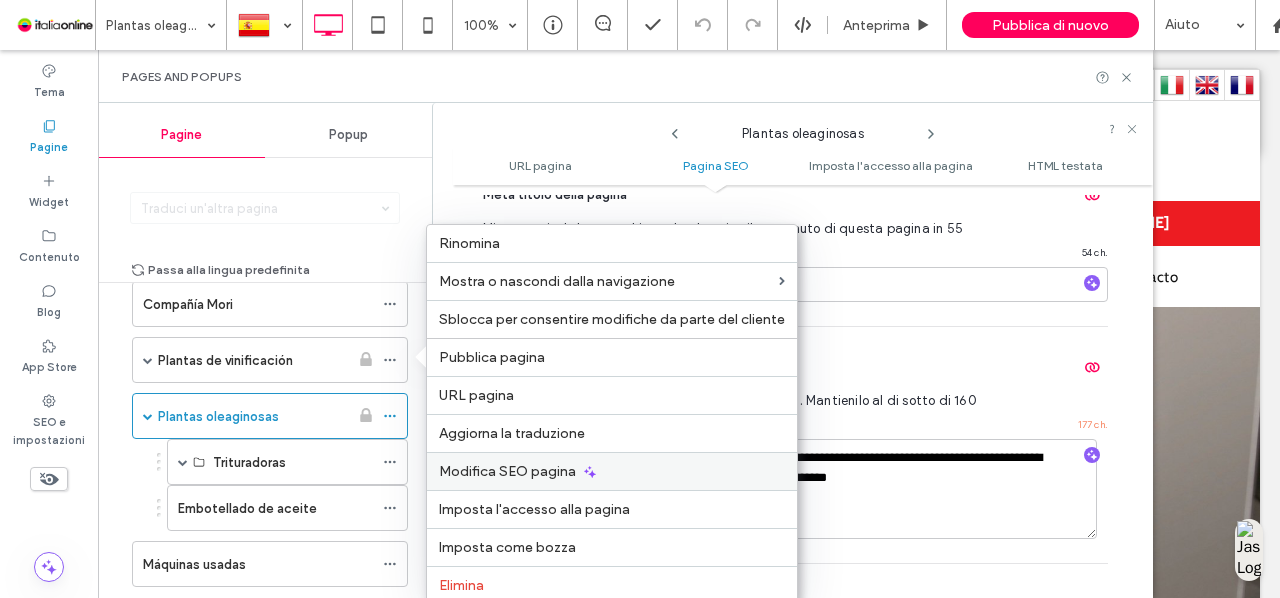 click on "Modifica SEO pagina" at bounding box center [507, 471] 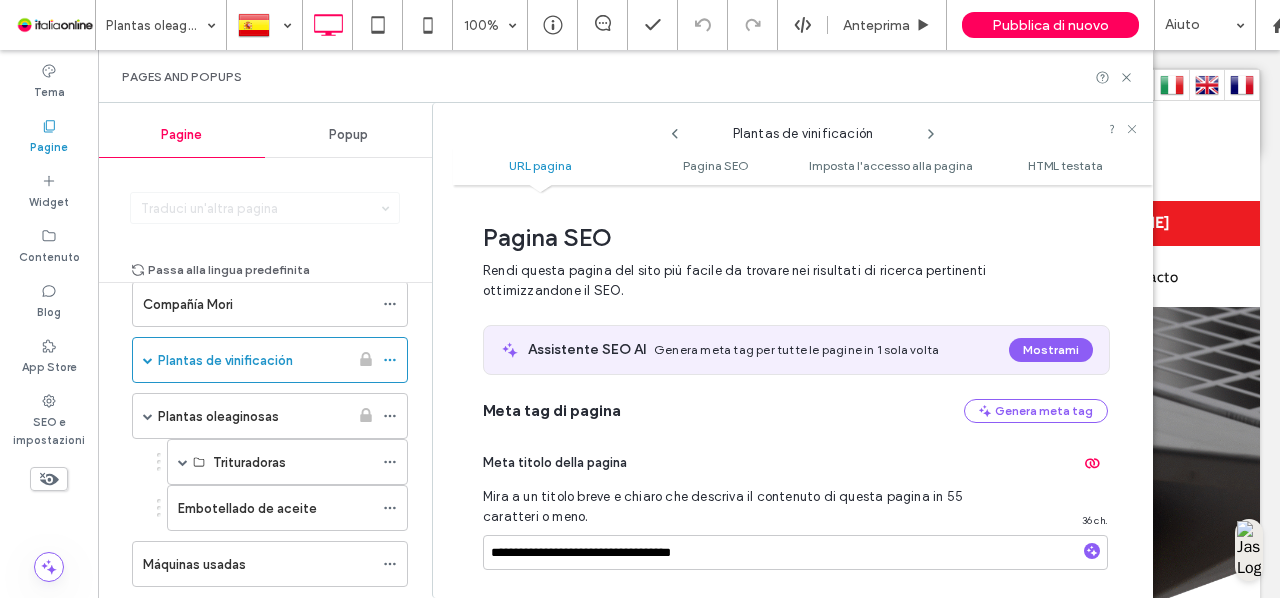 scroll, scrollTop: 273, scrollLeft: 0, axis: vertical 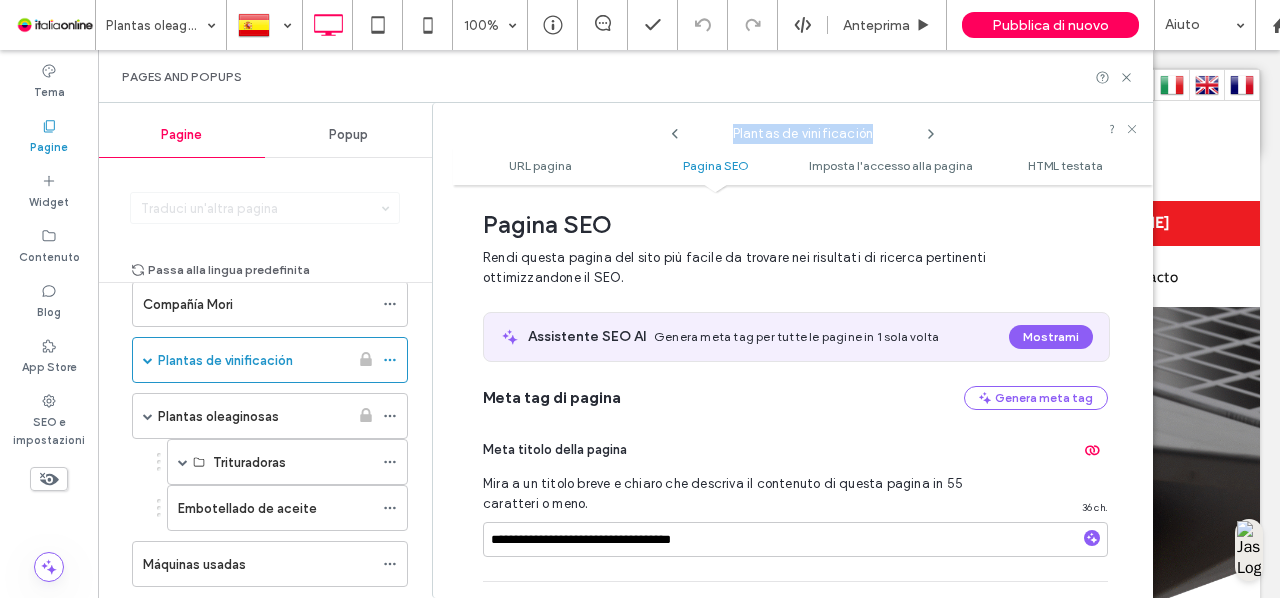 drag, startPoint x: 876, startPoint y: 129, endPoint x: 712, endPoint y: 140, distance: 164.36848 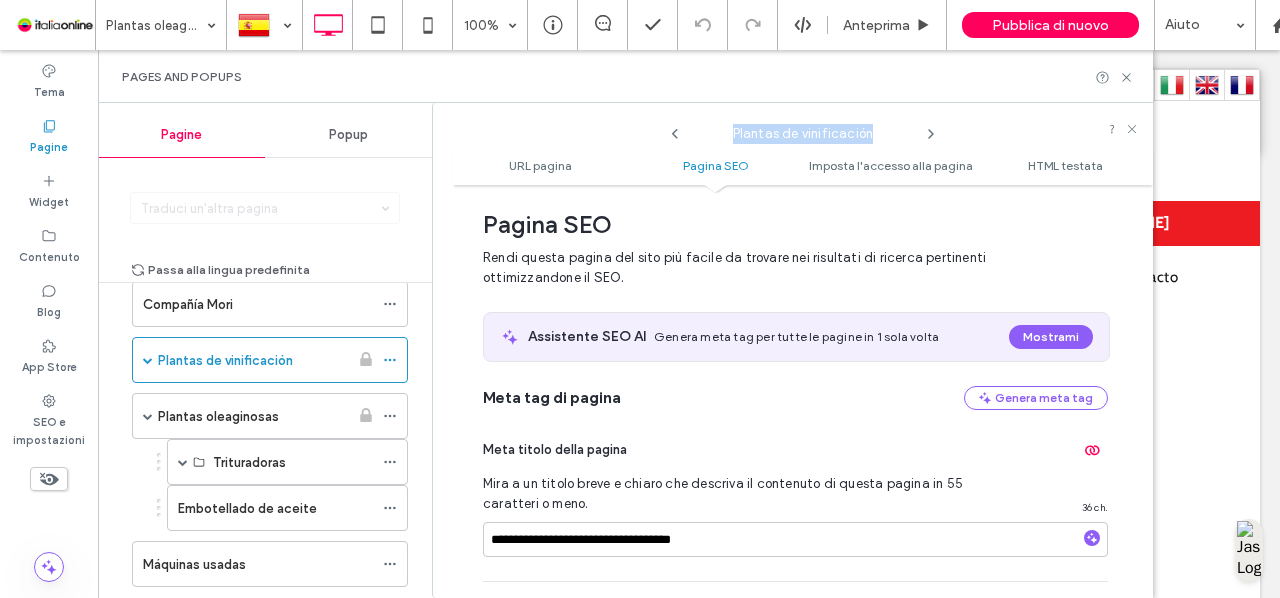 copy on "Plantas de vinificación" 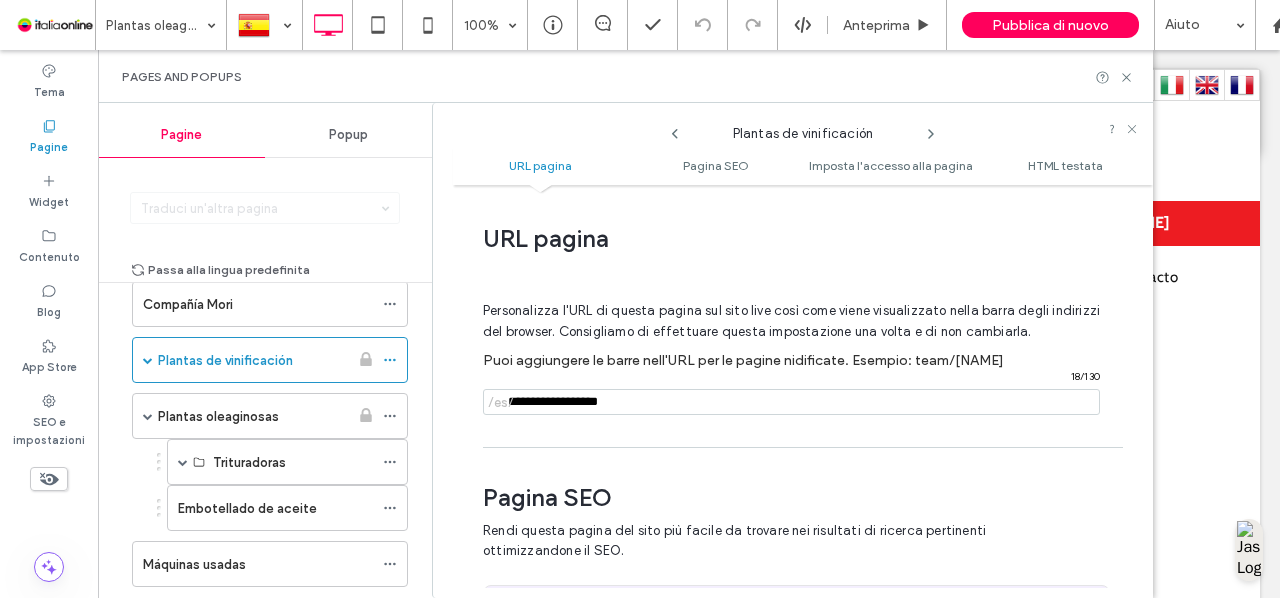 drag, startPoint x: 742, startPoint y: 408, endPoint x: 439, endPoint y: 423, distance: 303.37106 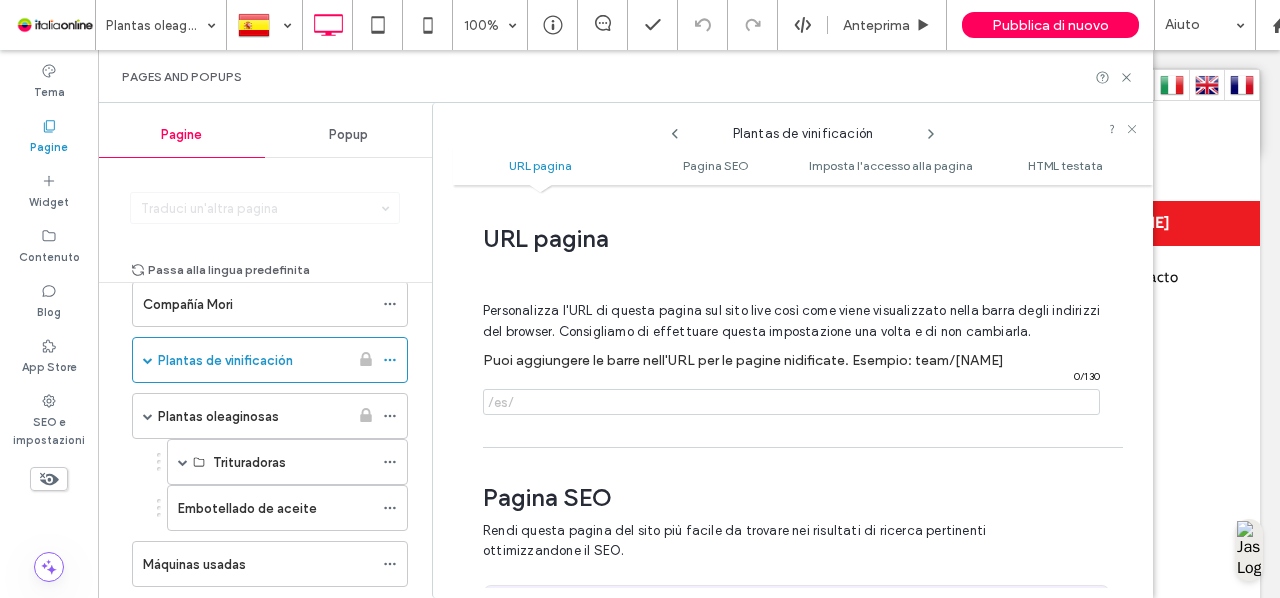 paste on "**********" 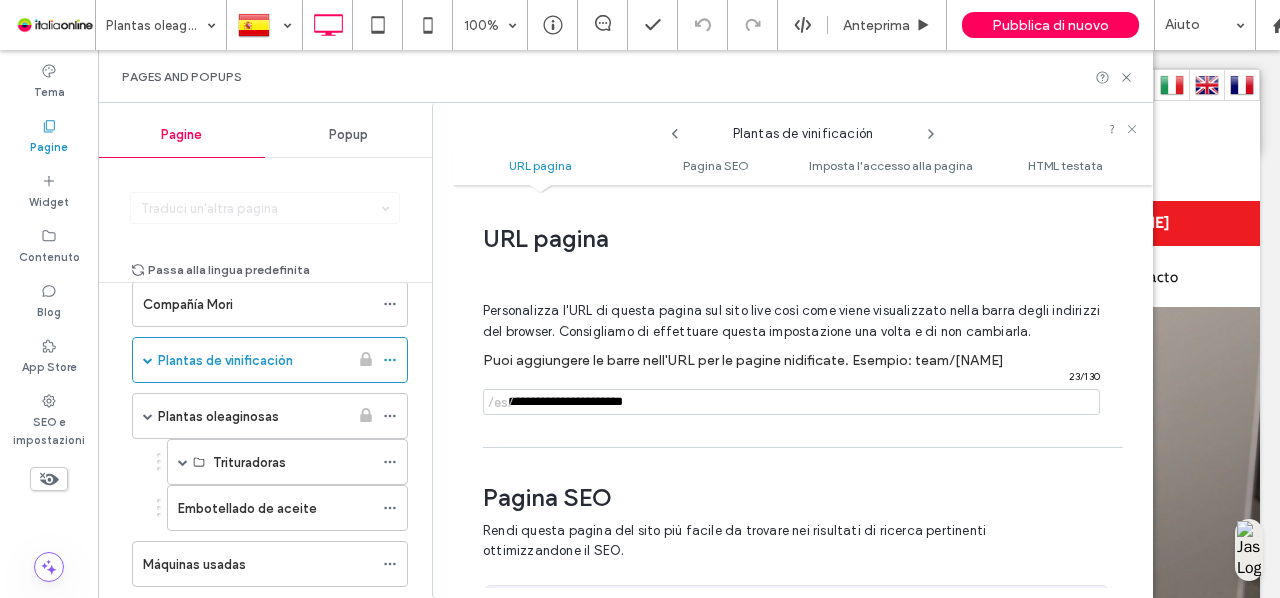 click on "/es/" at bounding box center (501, 402) 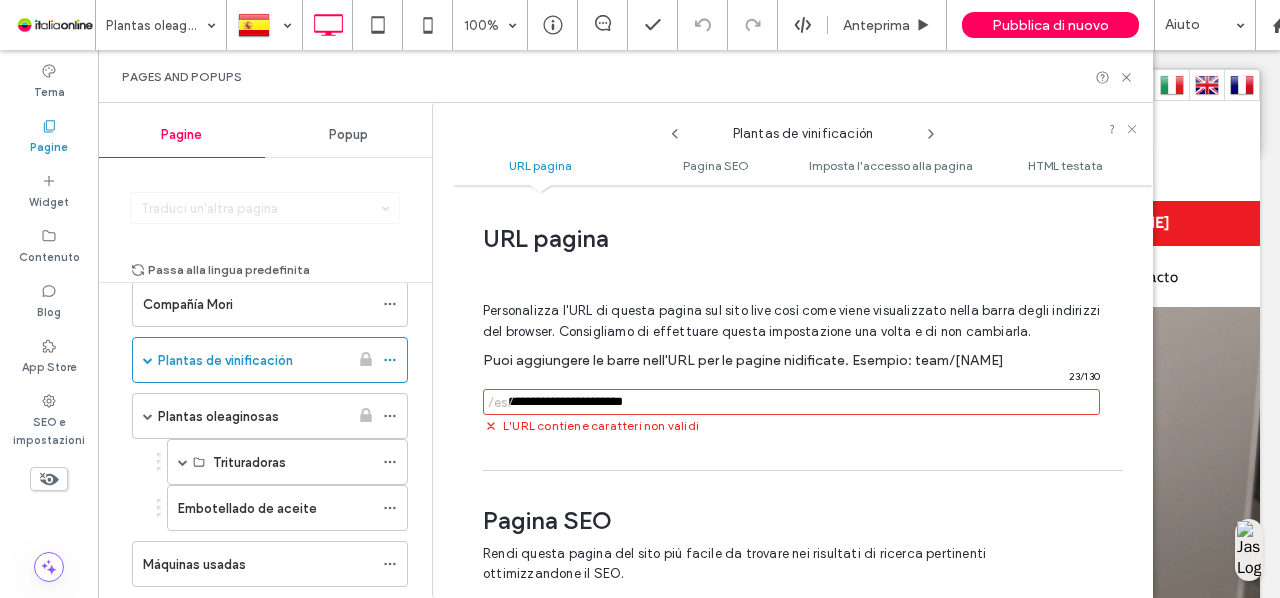 click at bounding box center [791, 402] 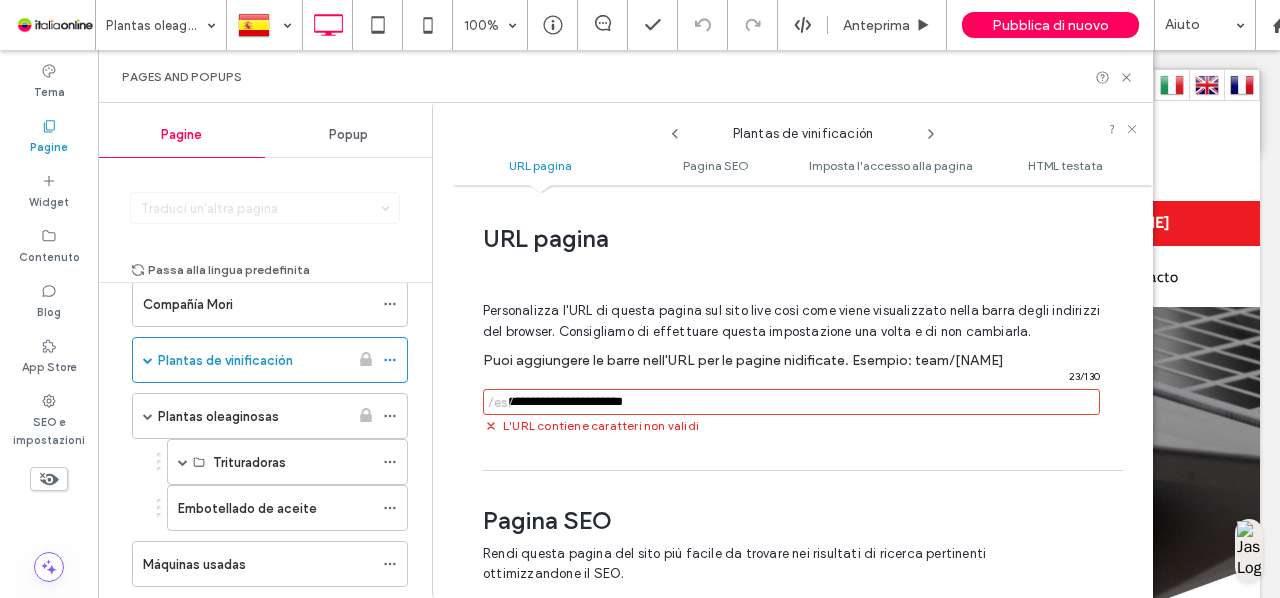 click at bounding box center [791, 402] 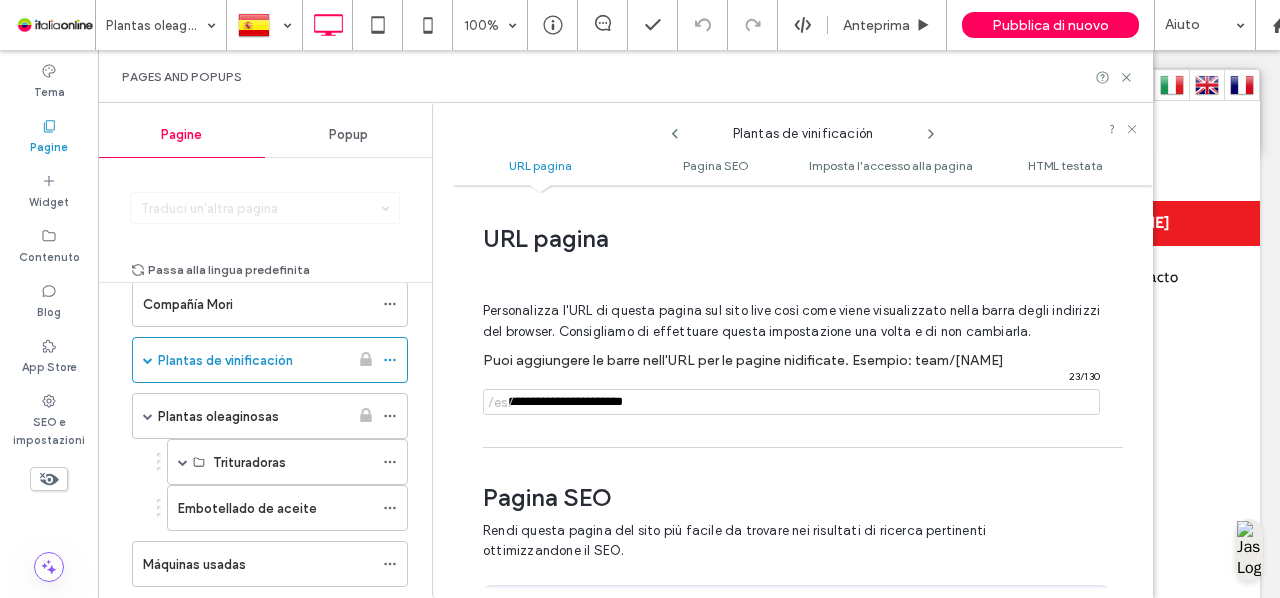 click at bounding box center [791, 402] 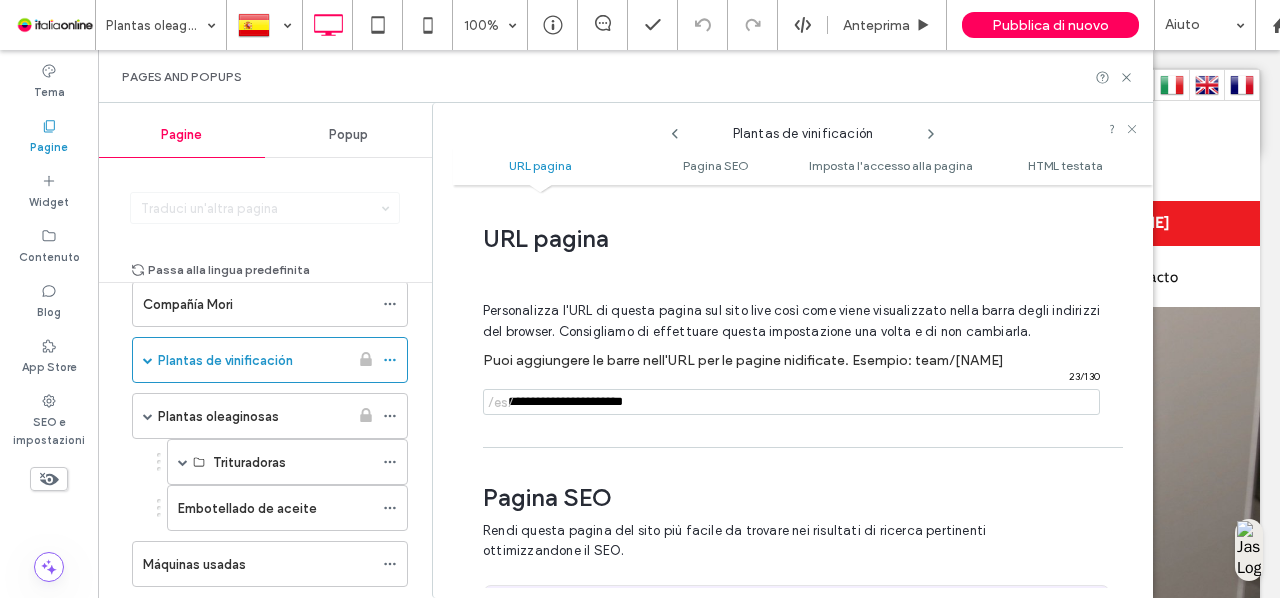 click at bounding box center (791, 402) 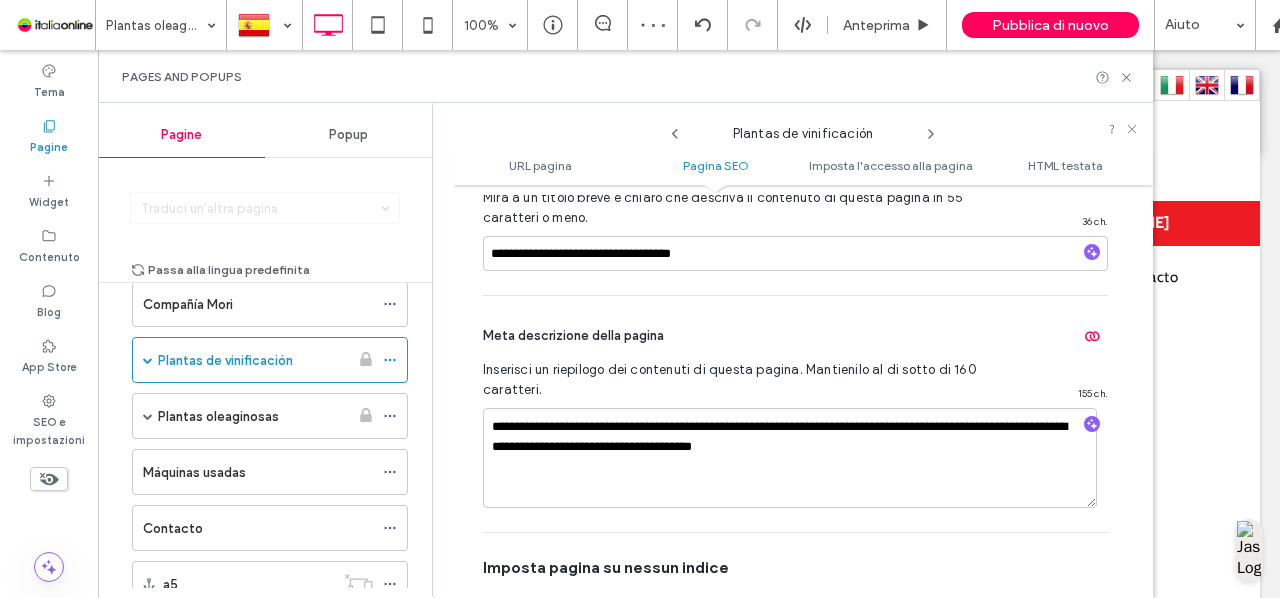 scroll, scrollTop: 564, scrollLeft: 0, axis: vertical 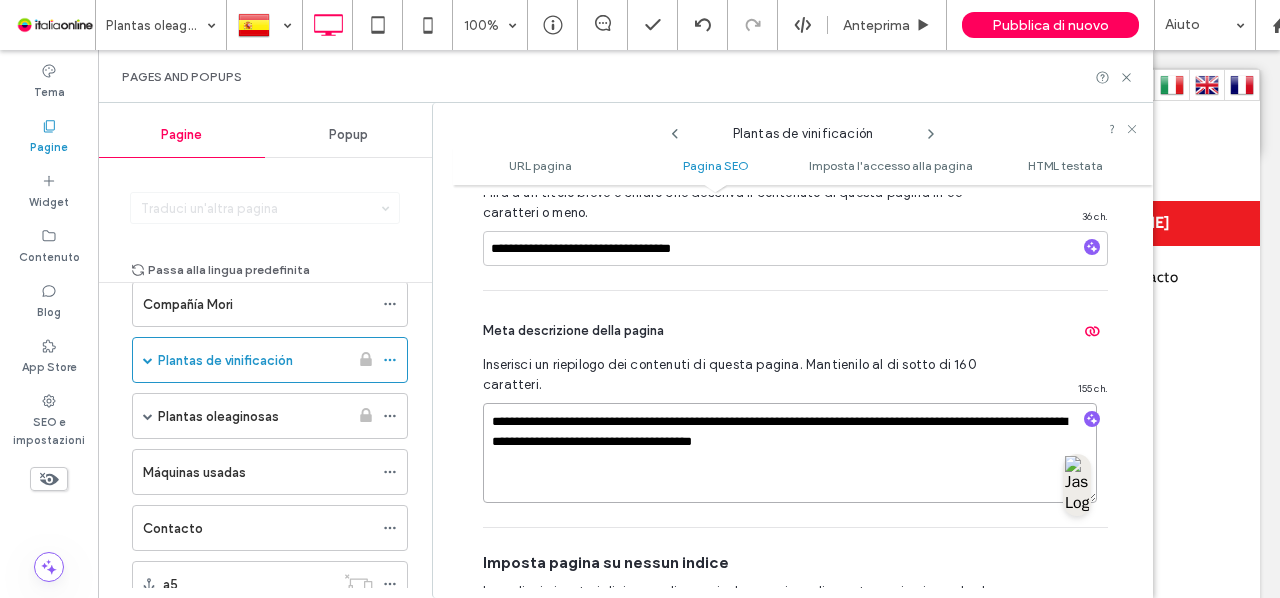drag, startPoint x: 868, startPoint y: 439, endPoint x: 462, endPoint y: 394, distance: 408.48624 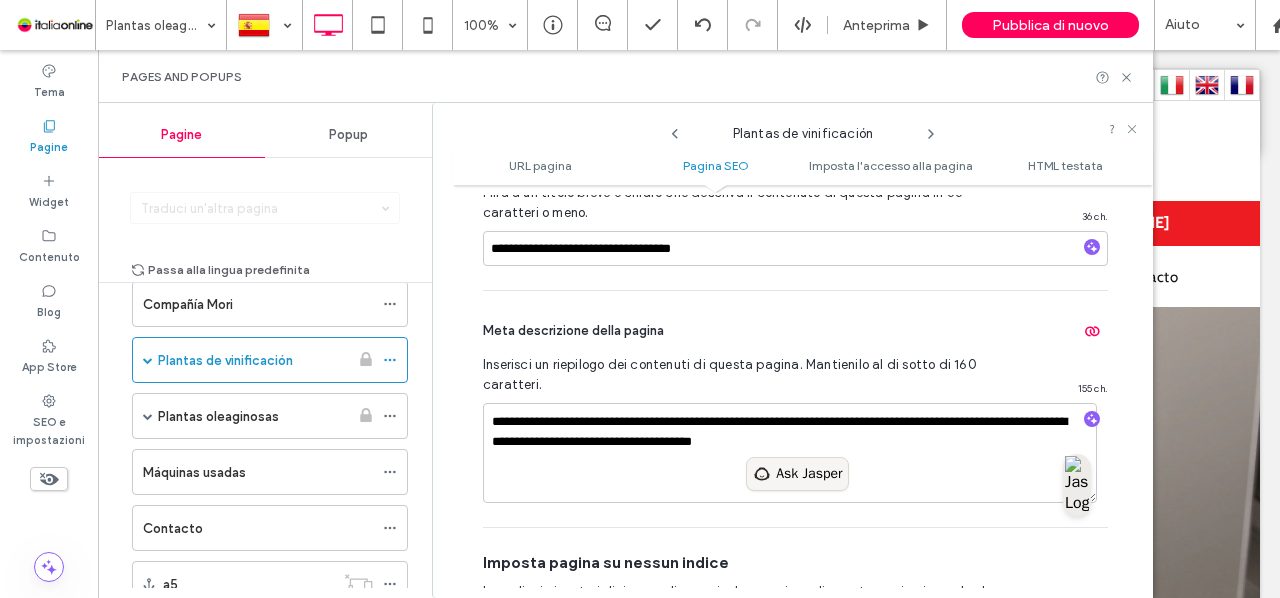 click on "Ask Jasper" at bounding box center (809, 474) 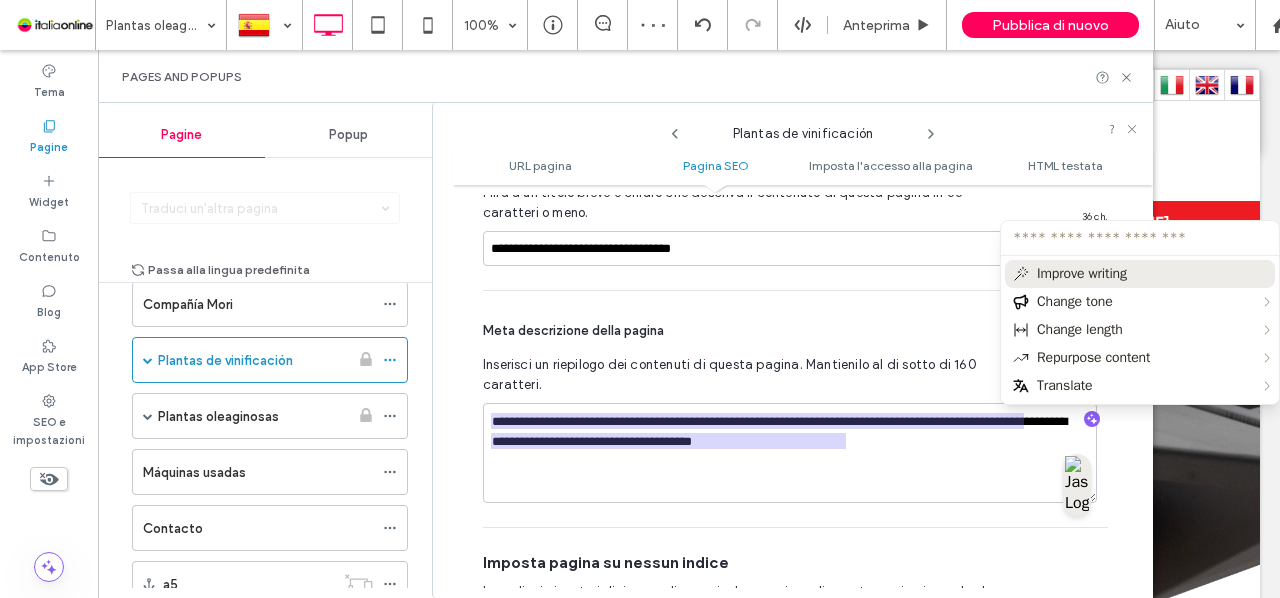 type 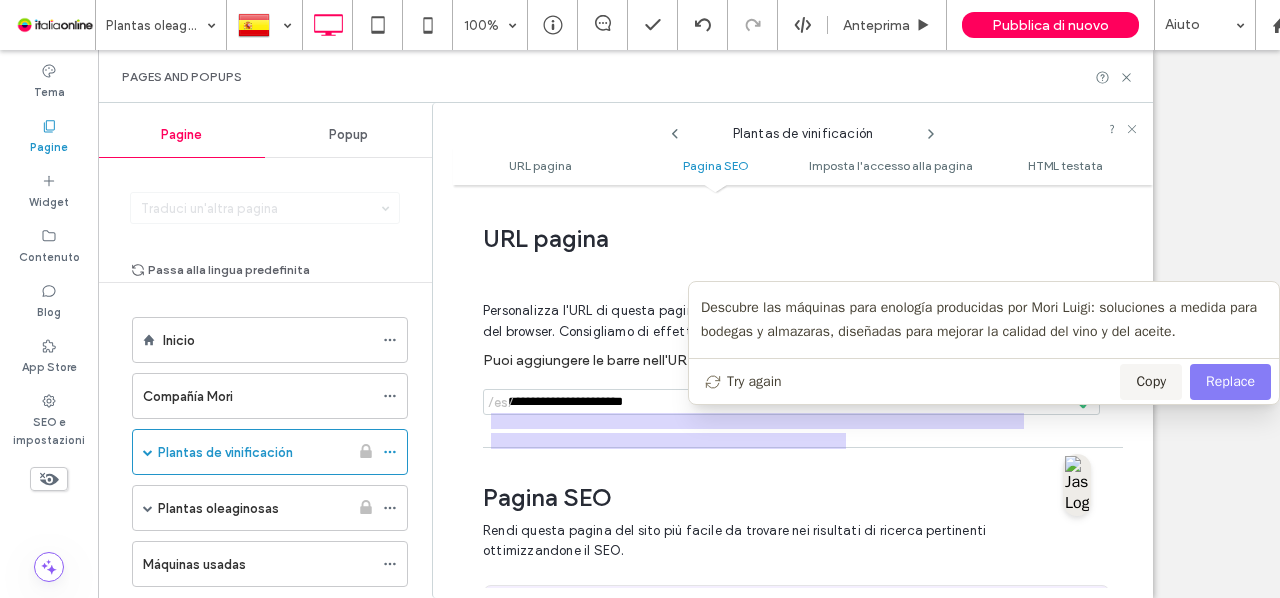 click on "Replace" at bounding box center (1230, 382) 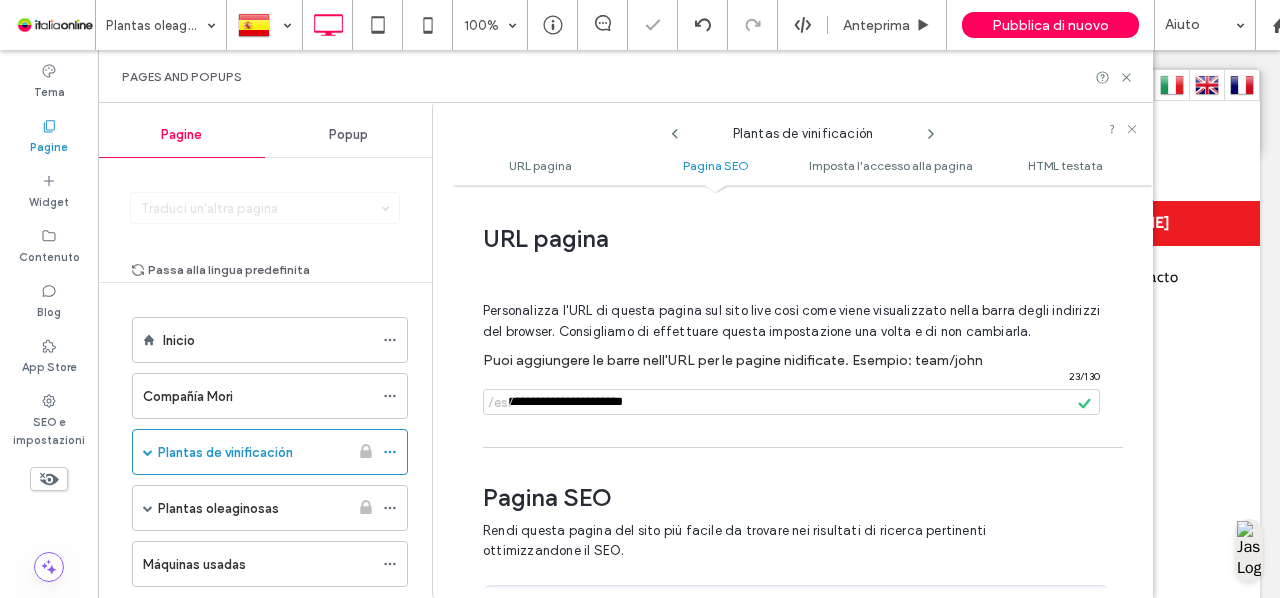 scroll, scrollTop: 92, scrollLeft: 0, axis: vertical 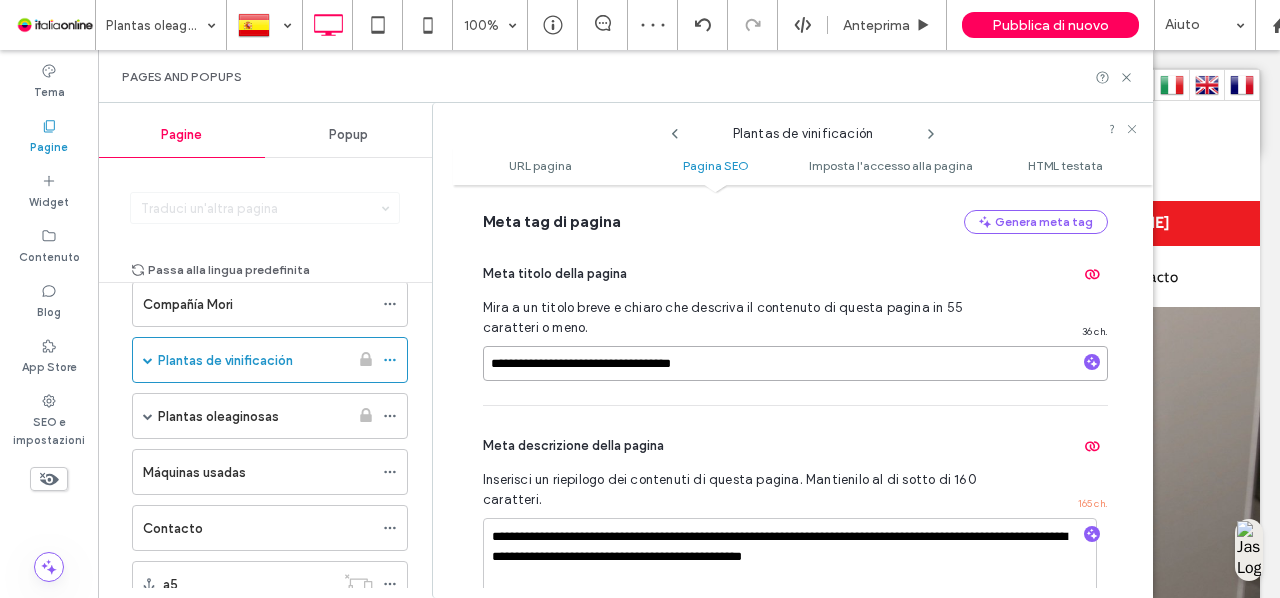 drag, startPoint x: 776, startPoint y: 369, endPoint x: 431, endPoint y: 350, distance: 345.5228 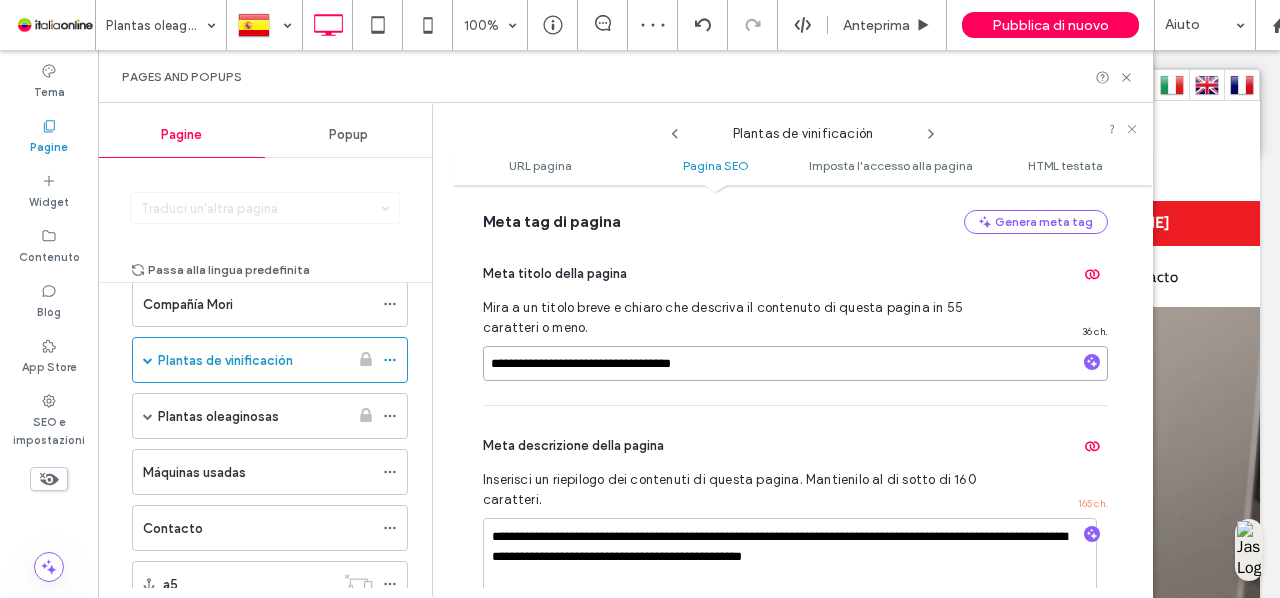 scroll, scrollTop: 559, scrollLeft: 0, axis: vertical 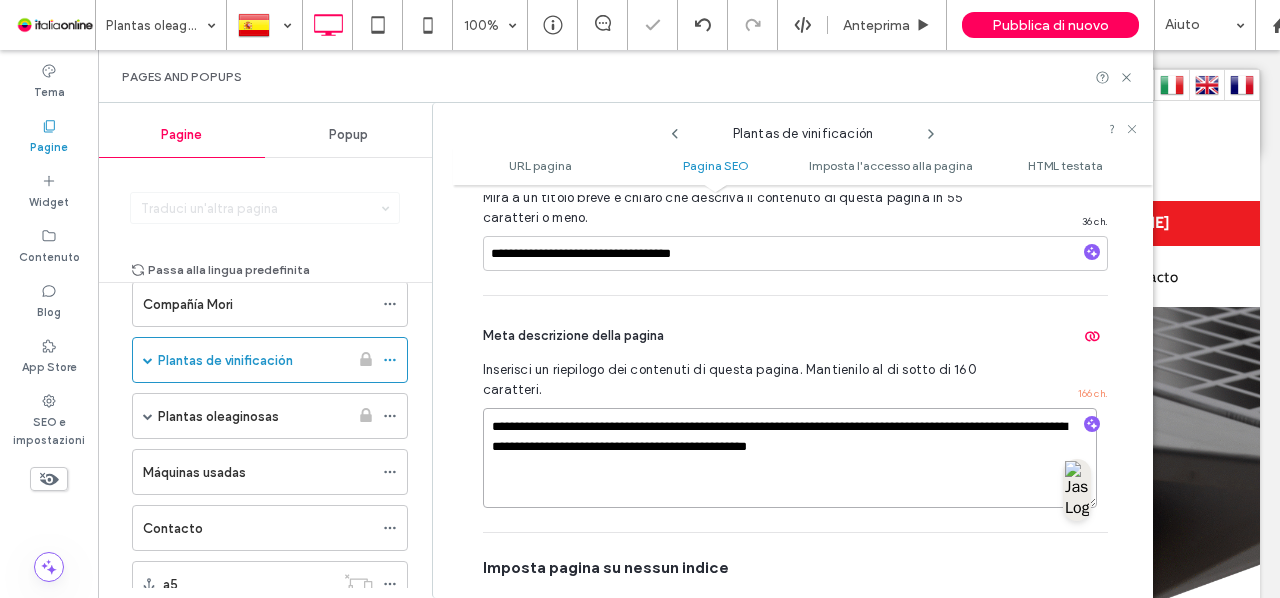 paste on "**********" 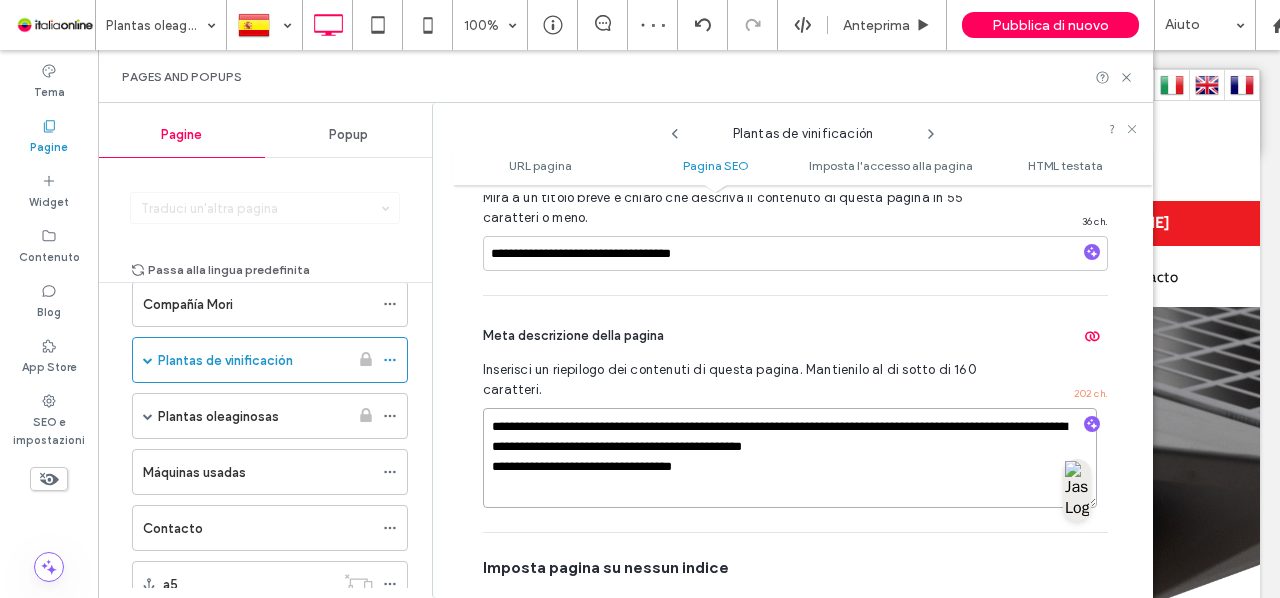 drag, startPoint x: 781, startPoint y: 465, endPoint x: 418, endPoint y: 463, distance: 363.00552 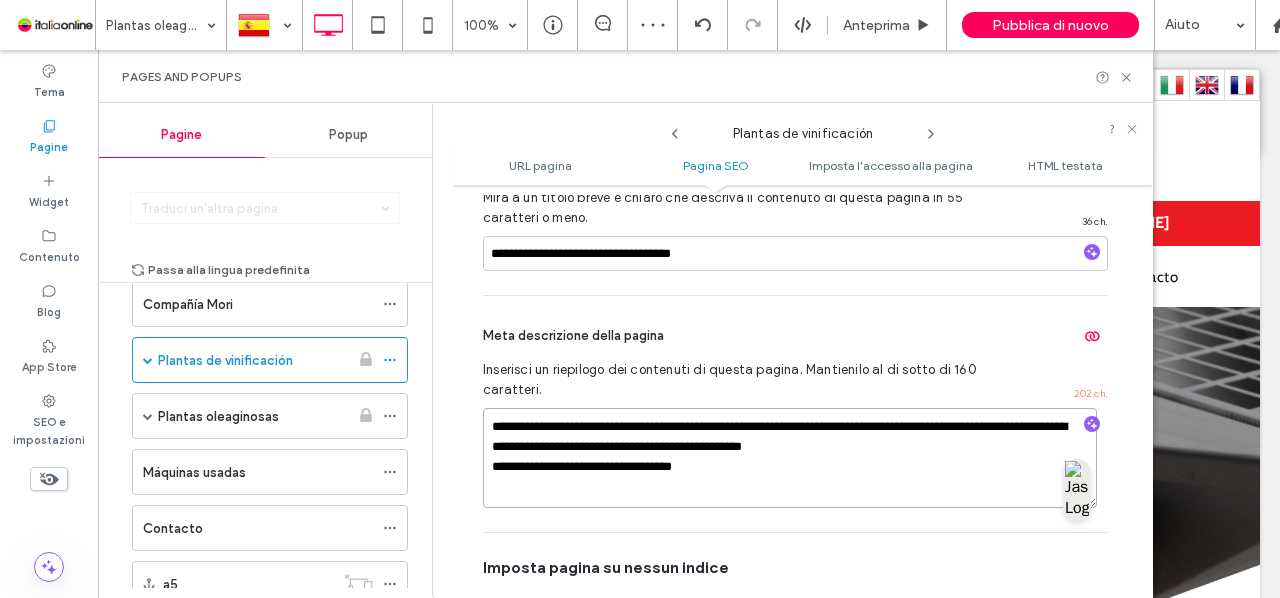 click on "Pagine Popup Traduci un'altra pagina Passa alla lingua predefinita Inicio Compañía Mori Plantas de vinificación Recepción Carreta MFV Serie VL Serie TRAV Serie NE Serie TAV Serie NS Despalilladoras Serie DINAMICA Serie R Selector mecánico de uva Bombas Volumétricas de pistón elíptico Monotornillo Peristálticas Lóbulos rotativos Lavado Pistones Prensas hidraulicas Serie PZ Serie FL Serie PZFL 2C Filtros Discos horizontales Filtros de placa Embotellado de vino Plantas oleaginosas Trituradoras Senior 80 Senior 150 Senior 500 Embotellado de aceite Máquinas usadas Contacto a5 Recepción Despalilladoras Filtros Prensas hidraulicas Bombas Trituradoras Plantas de vinificación URL pagina Pagina SEO Imposta l'accesso alla pagina HTML testata URL pagina Personalizza l'URL di questa pagina sul sito live così come viene visualizzato nella barra degli indirizzi del browser. Consigliamo di effettuare questa impostazione una volta e di non cambiarla. /es/ [NUMBER] / [NUMBER] Pagina SEO Assistente SEO AI Mostrami 36   ch." at bounding box center [625, 350] 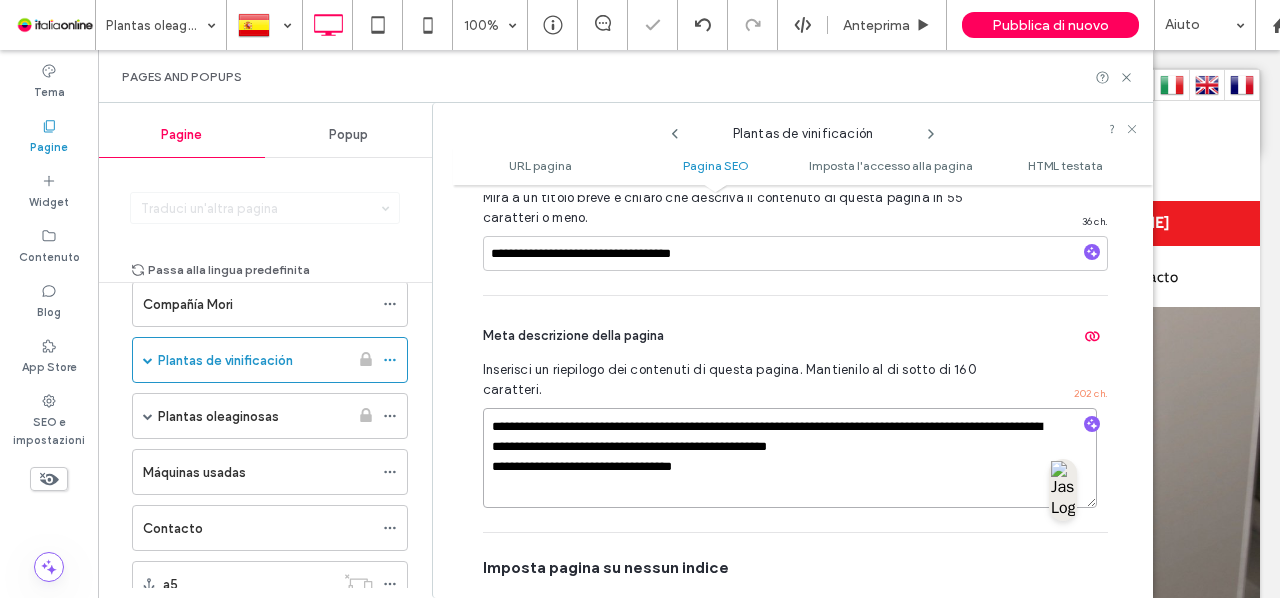 drag, startPoint x: 731, startPoint y: 468, endPoint x: 484, endPoint y: 461, distance: 247.09917 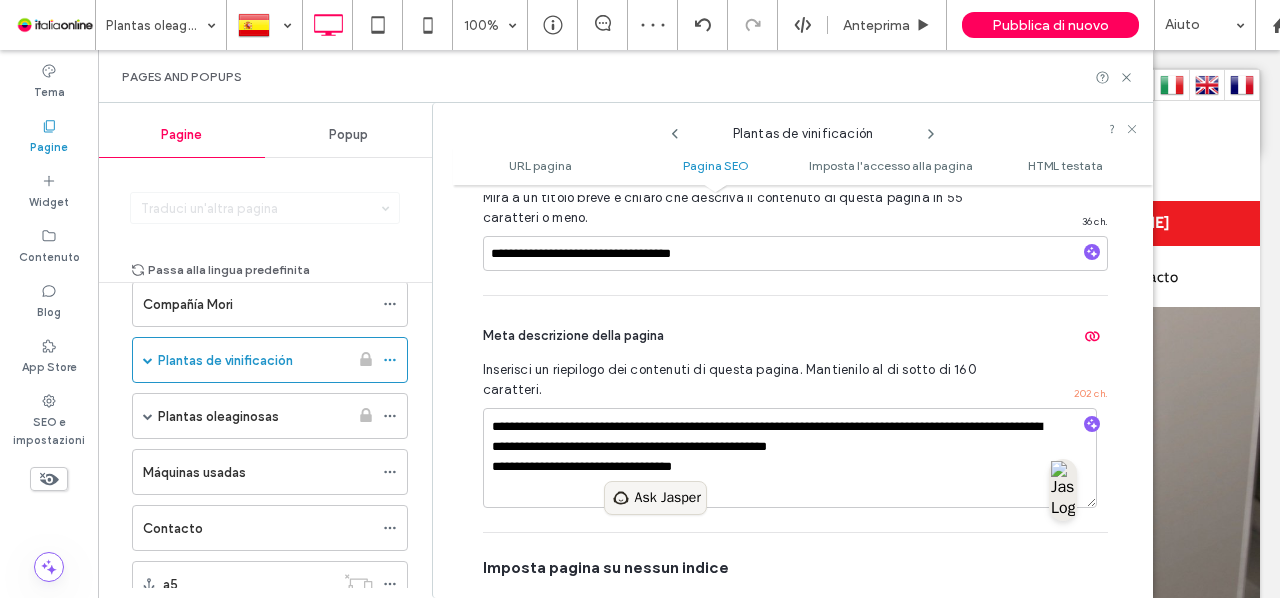 click on "Ask Jasper" at bounding box center (668, 498) 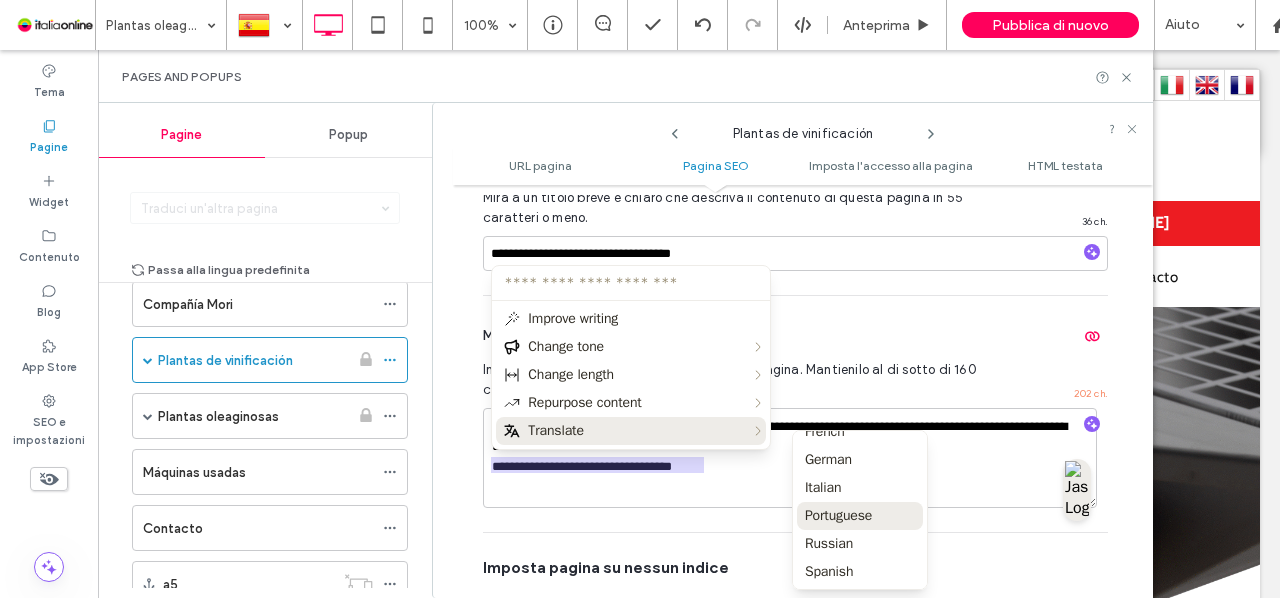 scroll, scrollTop: 101, scrollLeft: 0, axis: vertical 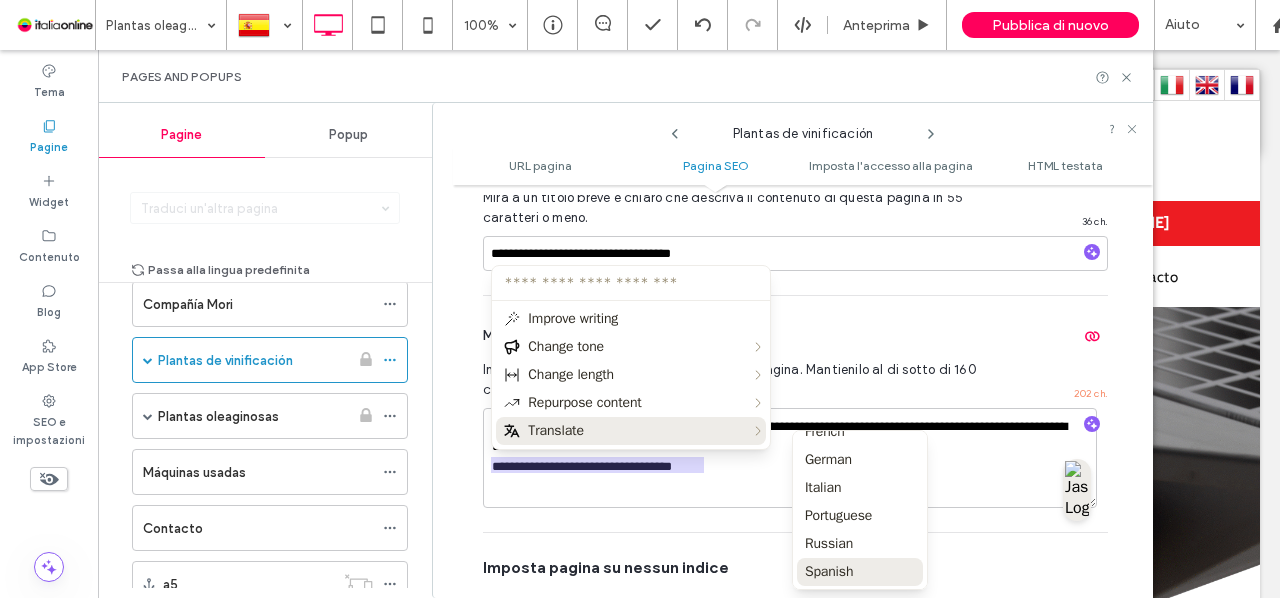 click on "Spanish" at bounding box center [860, 572] 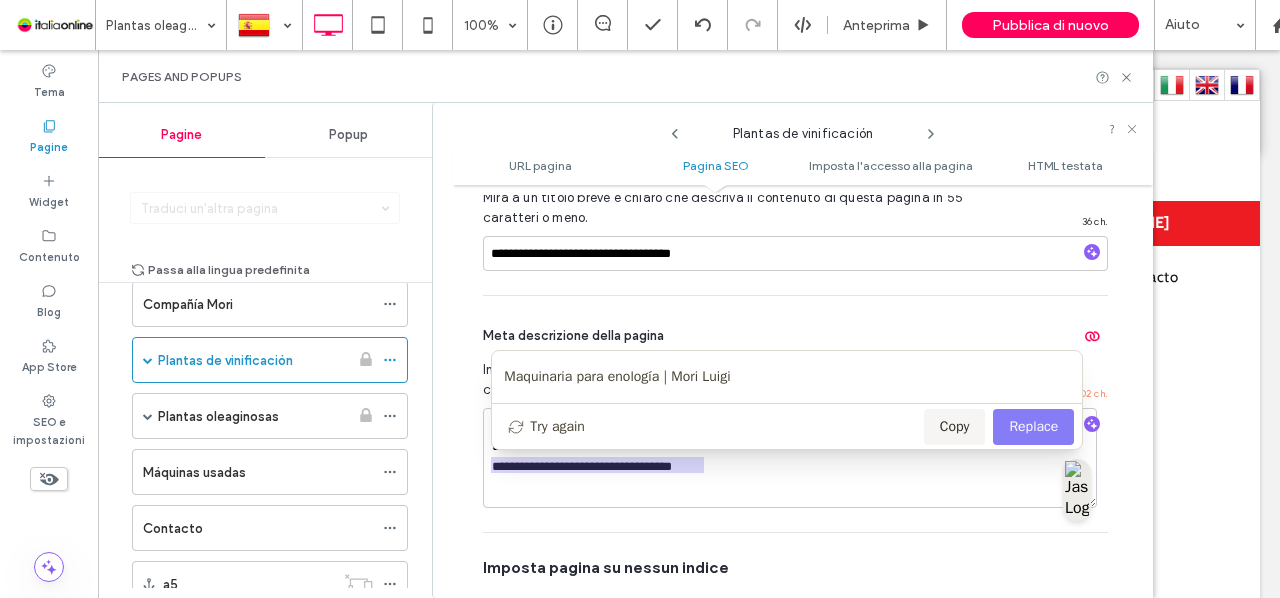 click on "Replace" at bounding box center [1033, 427] 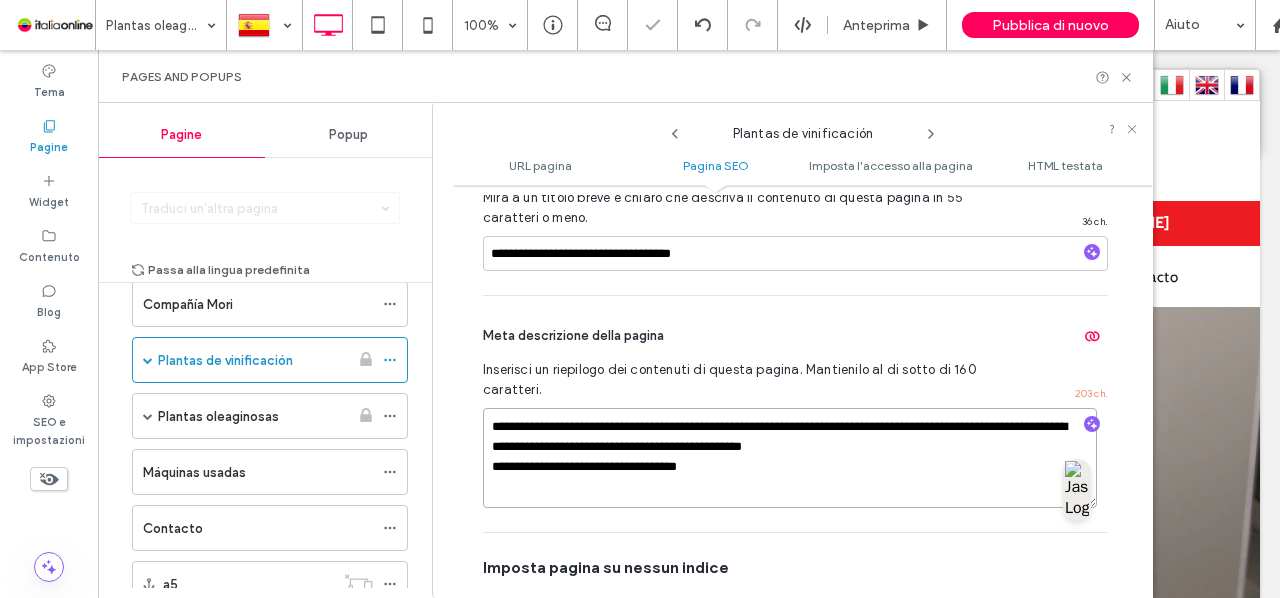 drag, startPoint x: 731, startPoint y: 465, endPoint x: 470, endPoint y: 473, distance: 261.1226 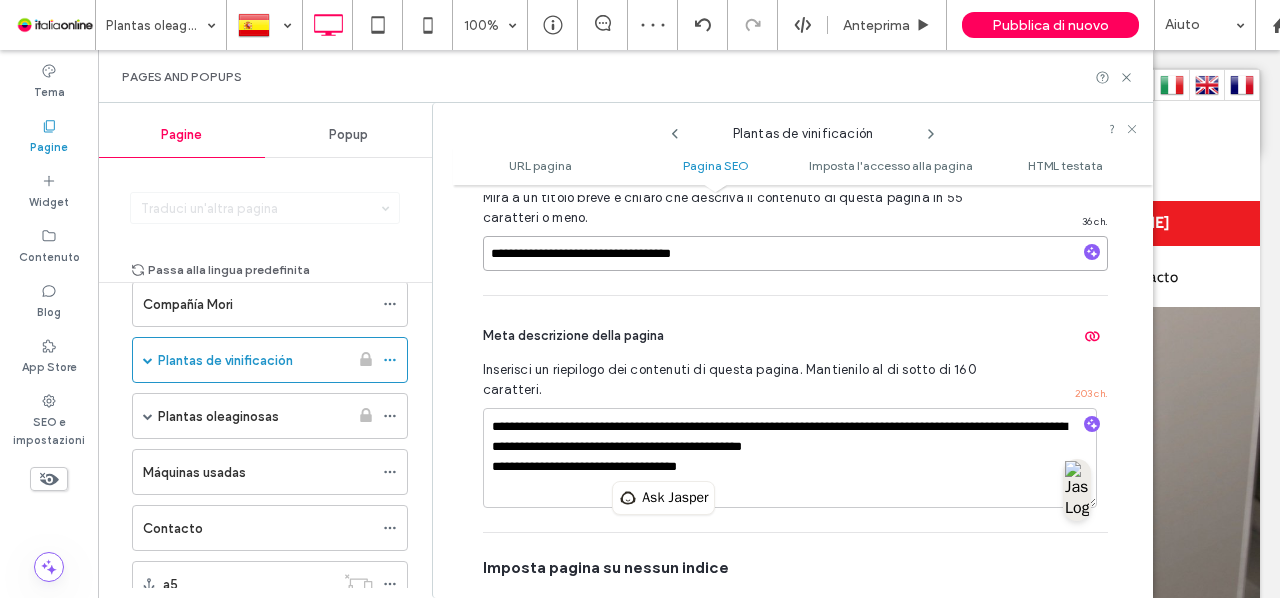 drag, startPoint x: 758, startPoint y: 260, endPoint x: 362, endPoint y: 258, distance: 396.00504 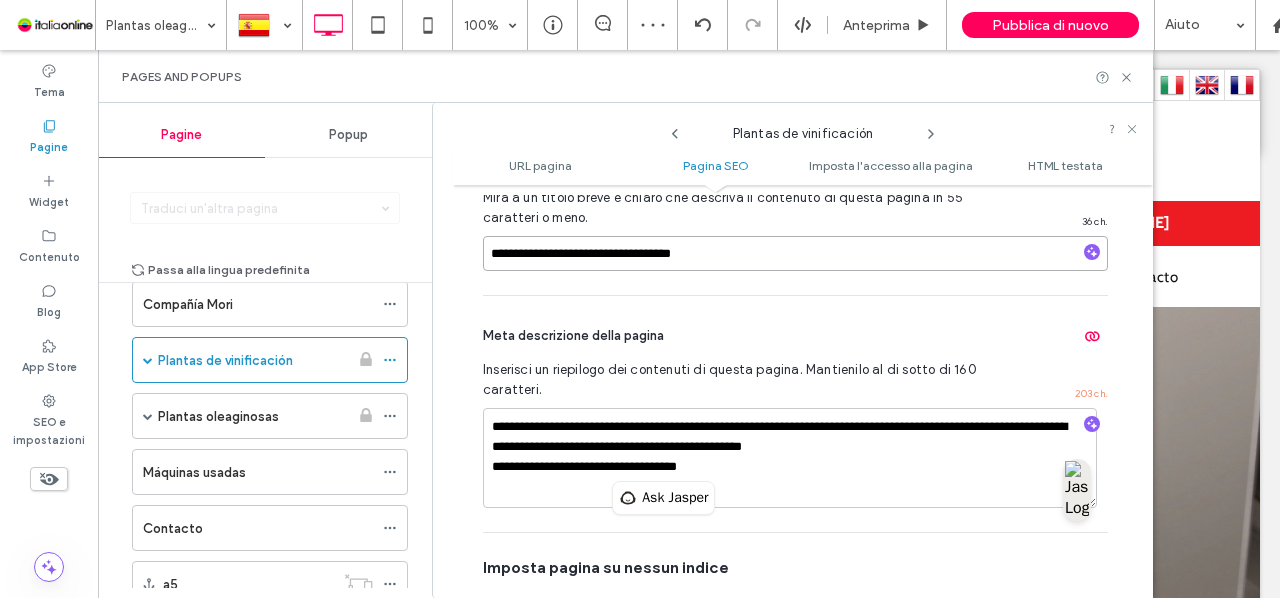 click on "Pagine Popup Traduci un'altra pagina Passa alla lingua predefinita Inicio Compañía Mori Plantas de vinificación Recepción Carreta MFV Serie VL Serie TRAV Serie NE Serie TAV Serie NS Despalilladoras Serie DINAMICA Serie R Selector mecánico de uva Bombas Volumétricas de pistón elíptico Monotornillo Peristálticas Lóbulos rotativos Lavado Pistones Prensas hidraulicas Serie PZ Serie FL Serie PZFL 2C Filtros Discos horizontales Filtros de placa Embotellado de vino Plantas oleaginosas Trituradoras Senior 80 Senior 150 Senior 500 Embotellado de aceite Máquinas usadas Contacto a5 Recepción Despalilladoras Filtros Prensas hidraulicas Bombas Trituradoras Plantas de vinificación URL pagina Pagina SEO Imposta l'accesso alla pagina HTML testata URL pagina Personalizza l'URL di questa pagina sul sito live così come viene visualizzato nella barra degli indirizzi del browser. Consigliamo di effettuare questa impostazione una volta e di non cambiarla. /es/ [NUMBER] / [NUMBER] Pagina SEO Assistente SEO AI Mostrami 36   ch." at bounding box center [625, 350] 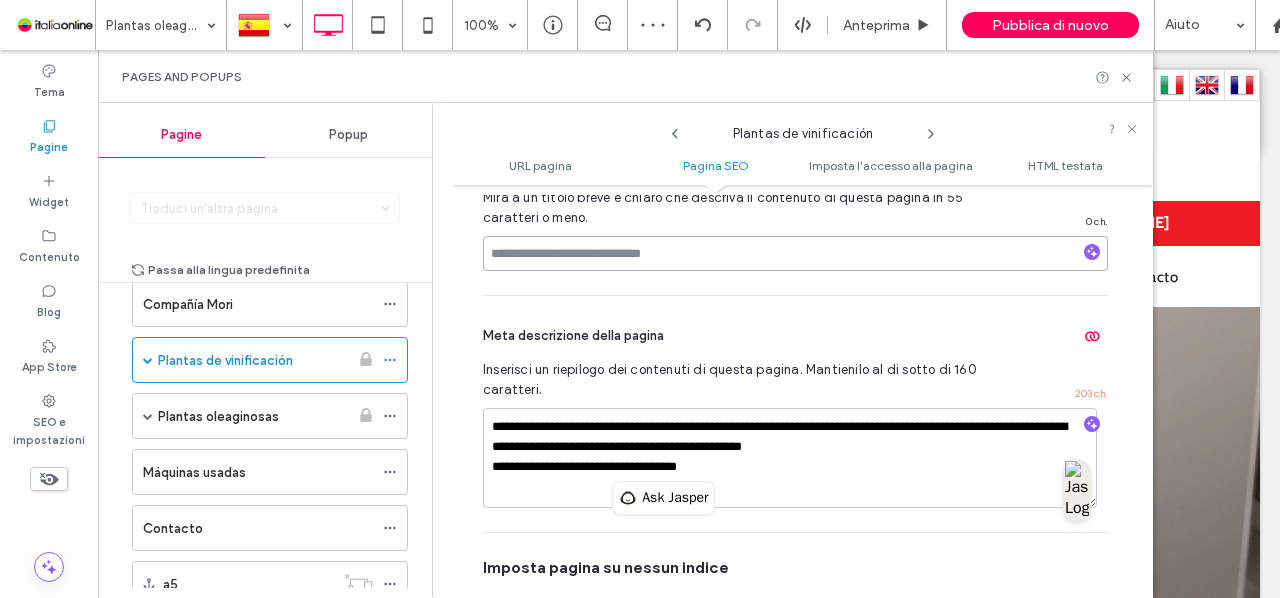 paste on "**********" 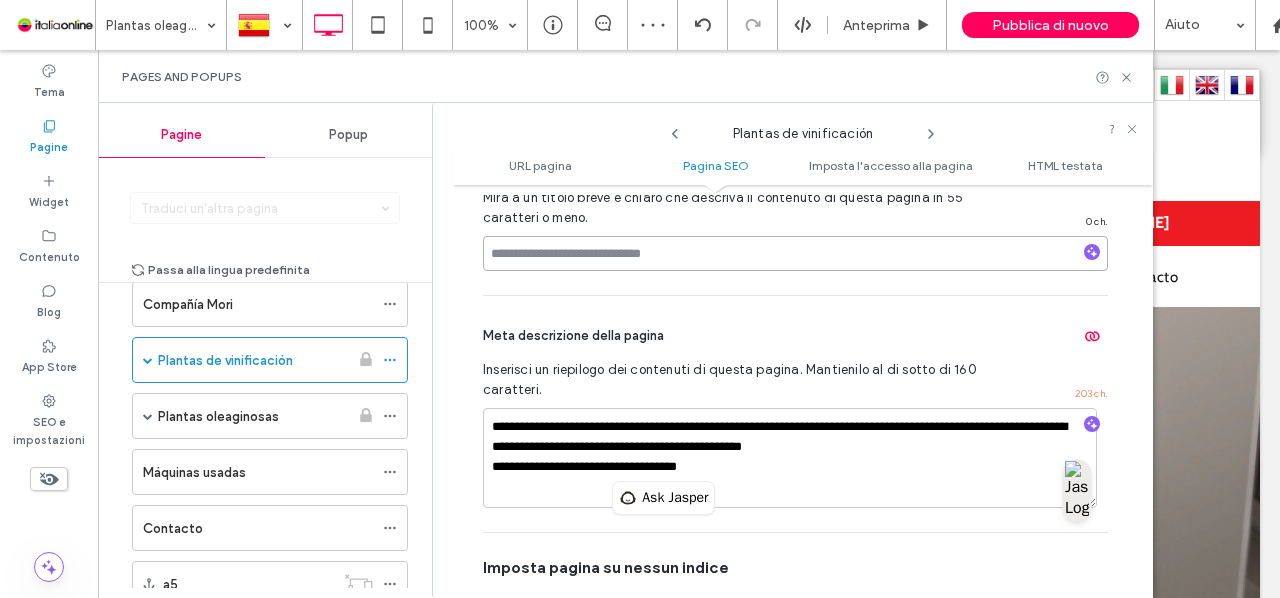 type on "**********" 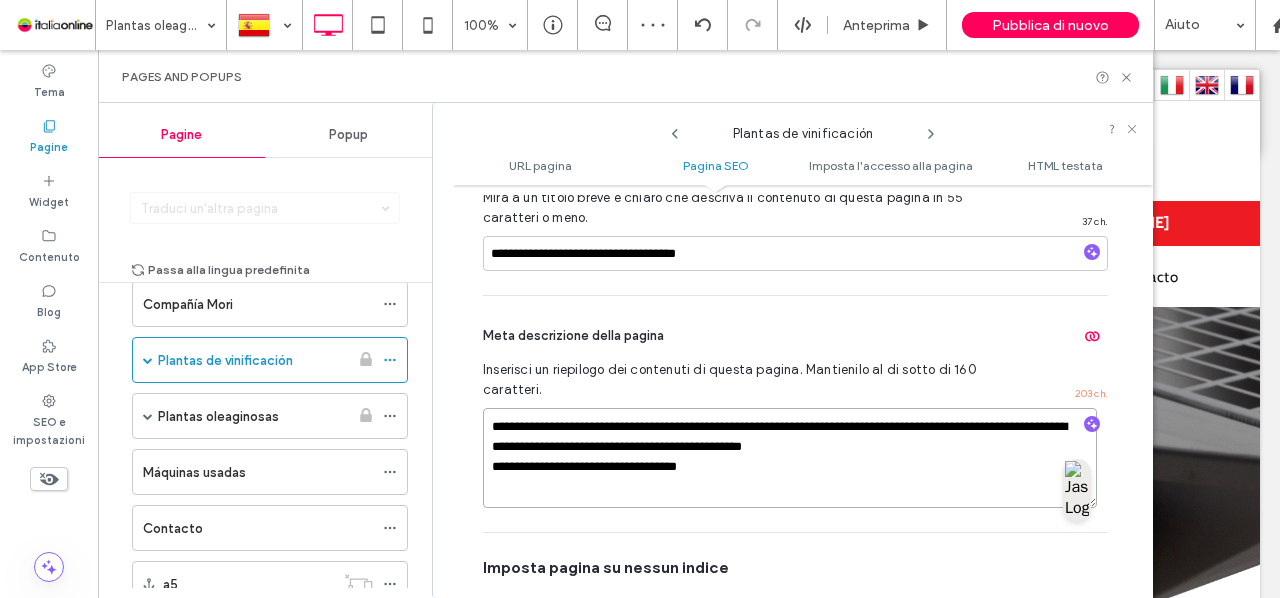 drag, startPoint x: 752, startPoint y: 469, endPoint x: 468, endPoint y: 465, distance: 284.02817 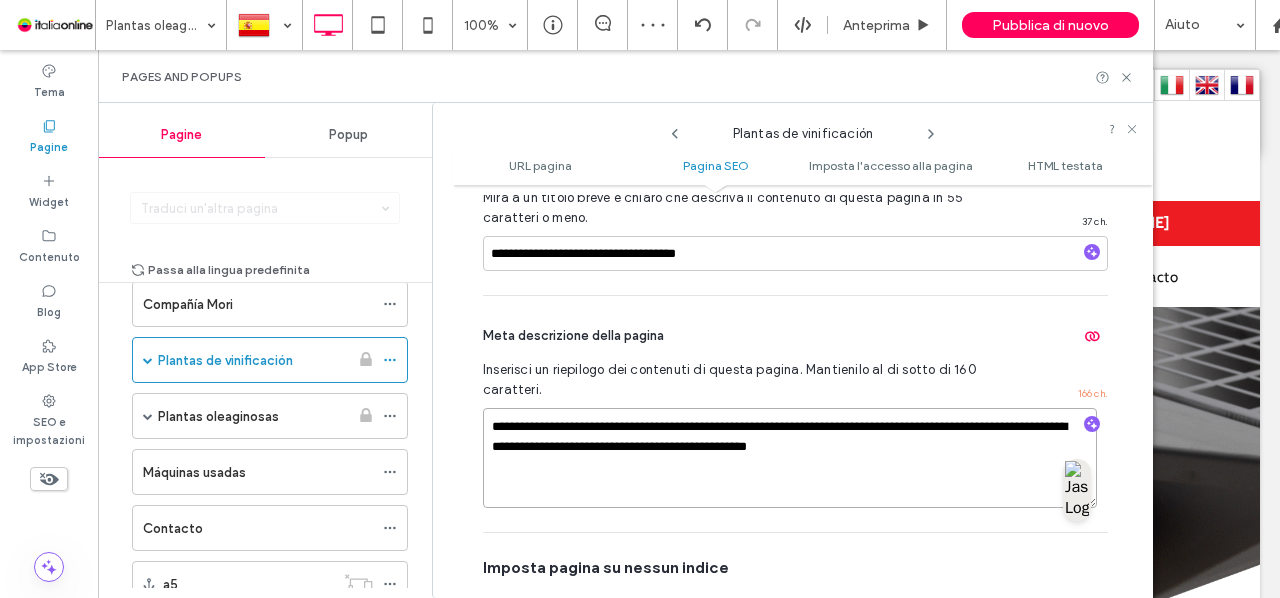 type on "**********" 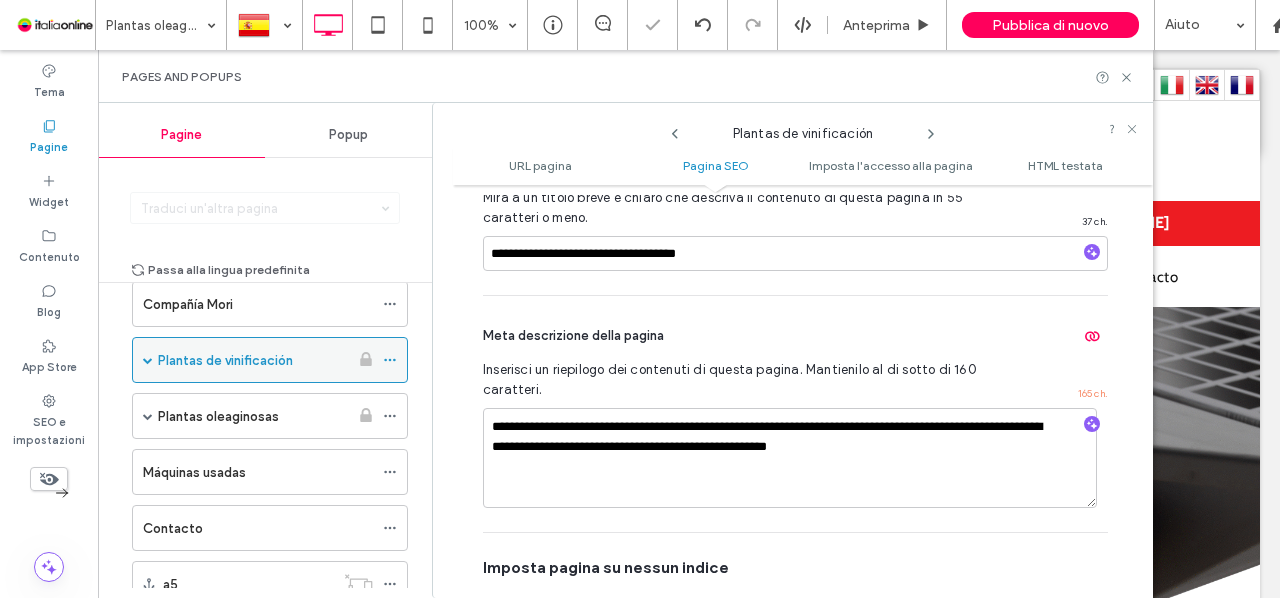 click at bounding box center [148, 360] 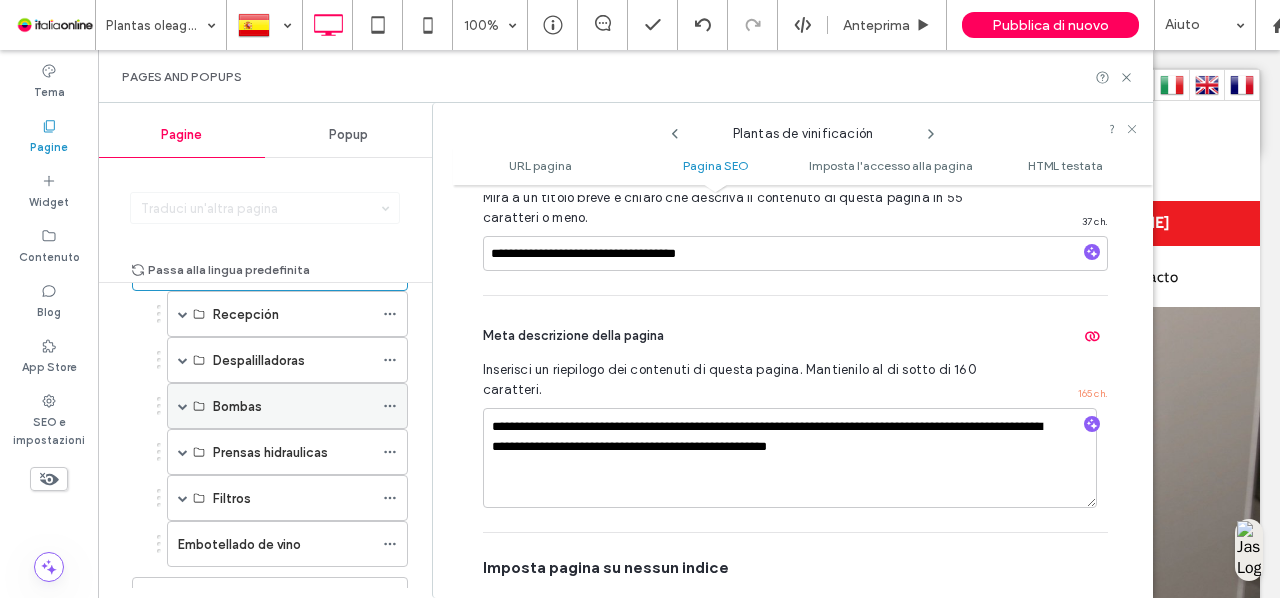 scroll, scrollTop: 0, scrollLeft: 0, axis: both 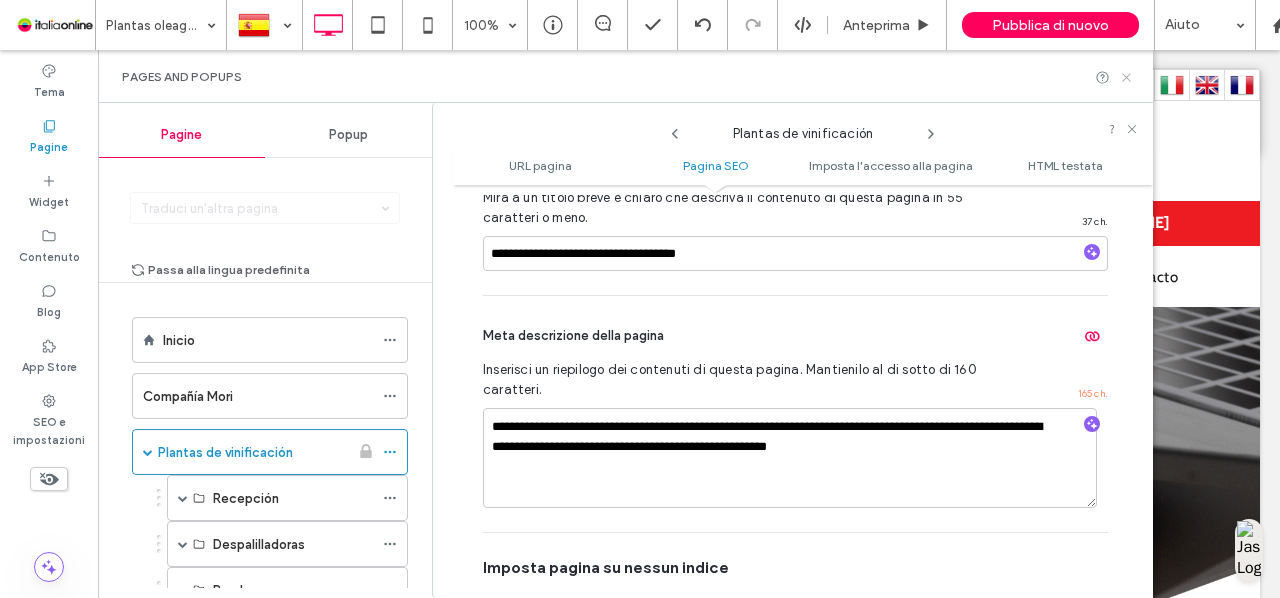 click 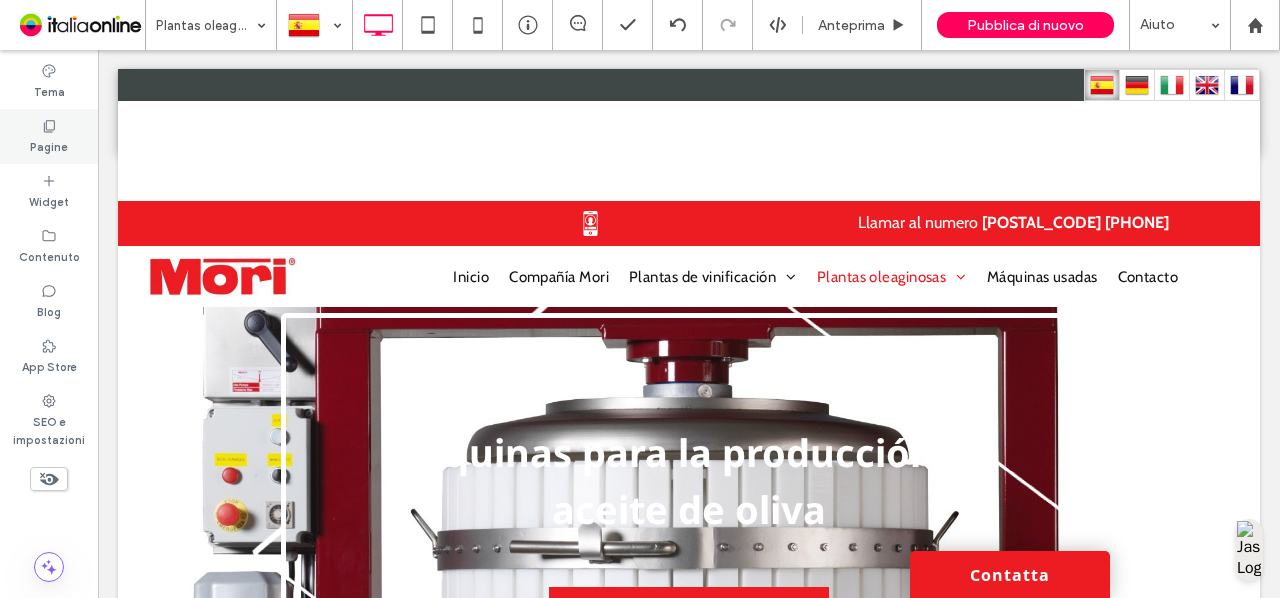 click on "Pagine" at bounding box center [49, 145] 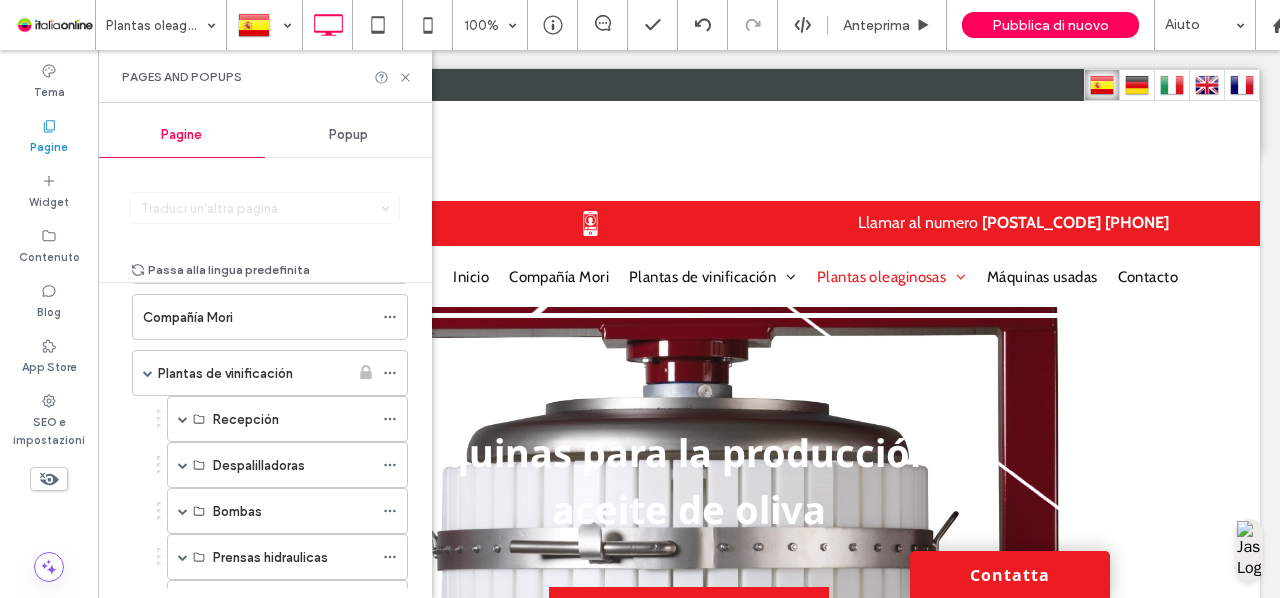 scroll, scrollTop: 86, scrollLeft: 0, axis: vertical 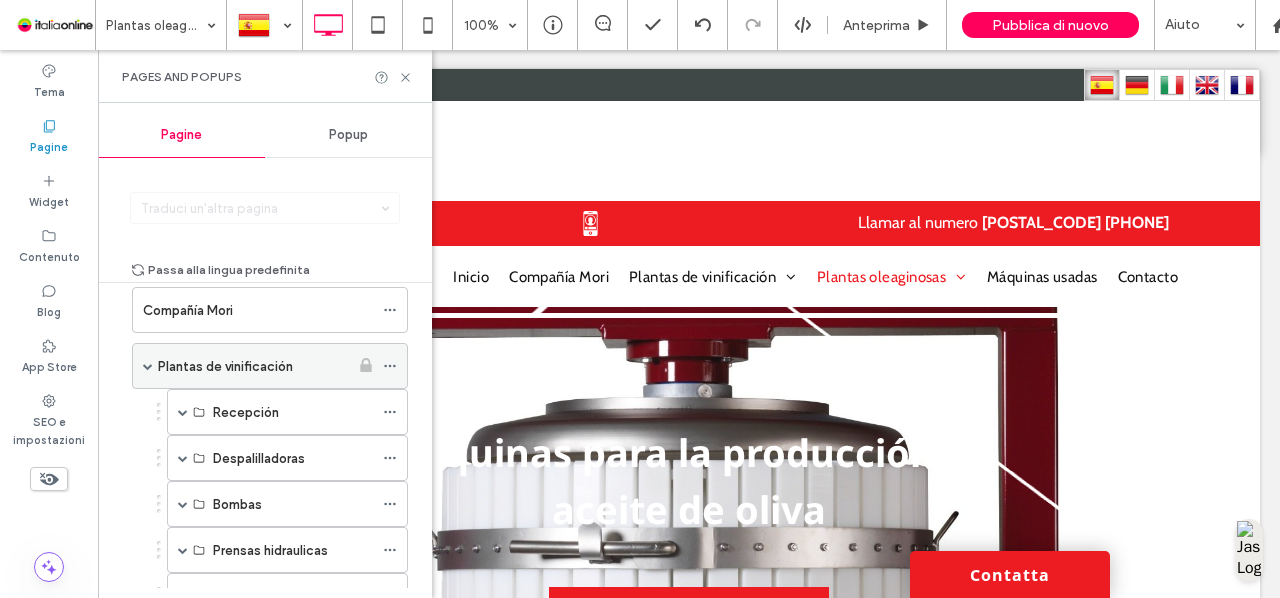 click 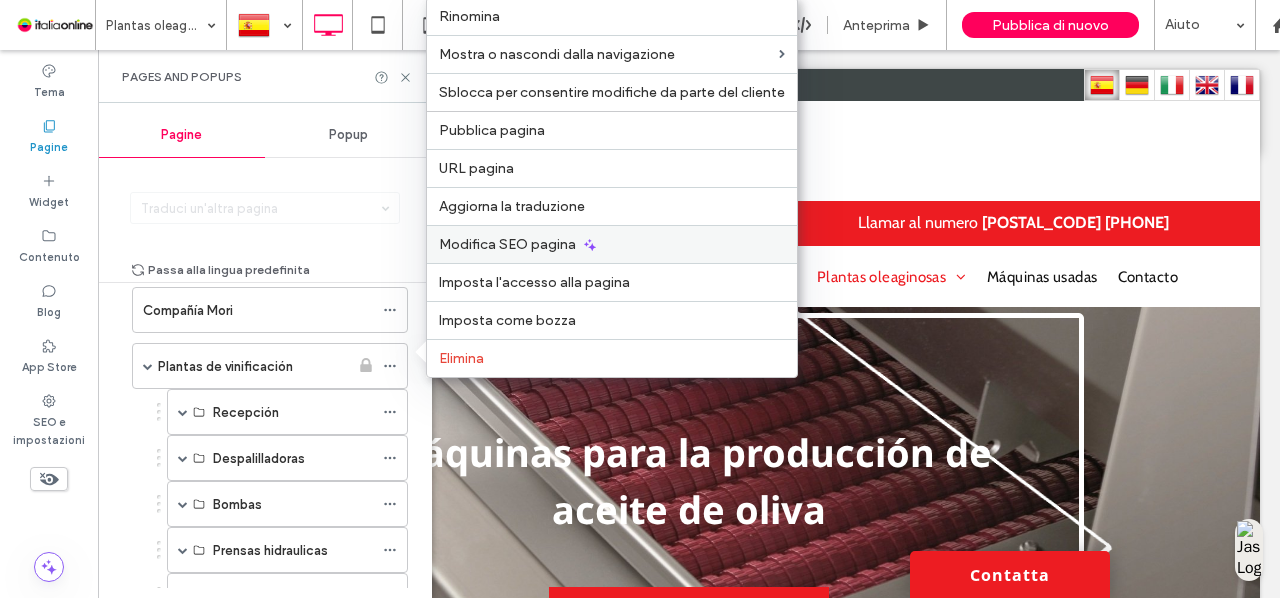 click on "Modifica SEO pagina" at bounding box center (612, 244) 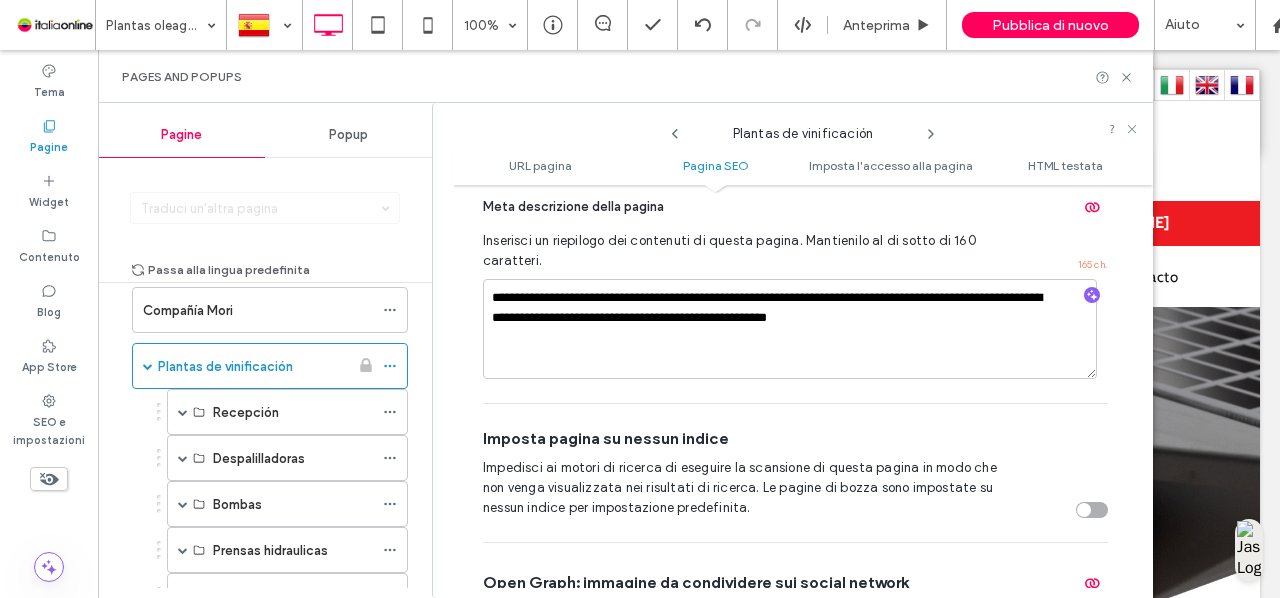 scroll, scrollTop: 693, scrollLeft: 0, axis: vertical 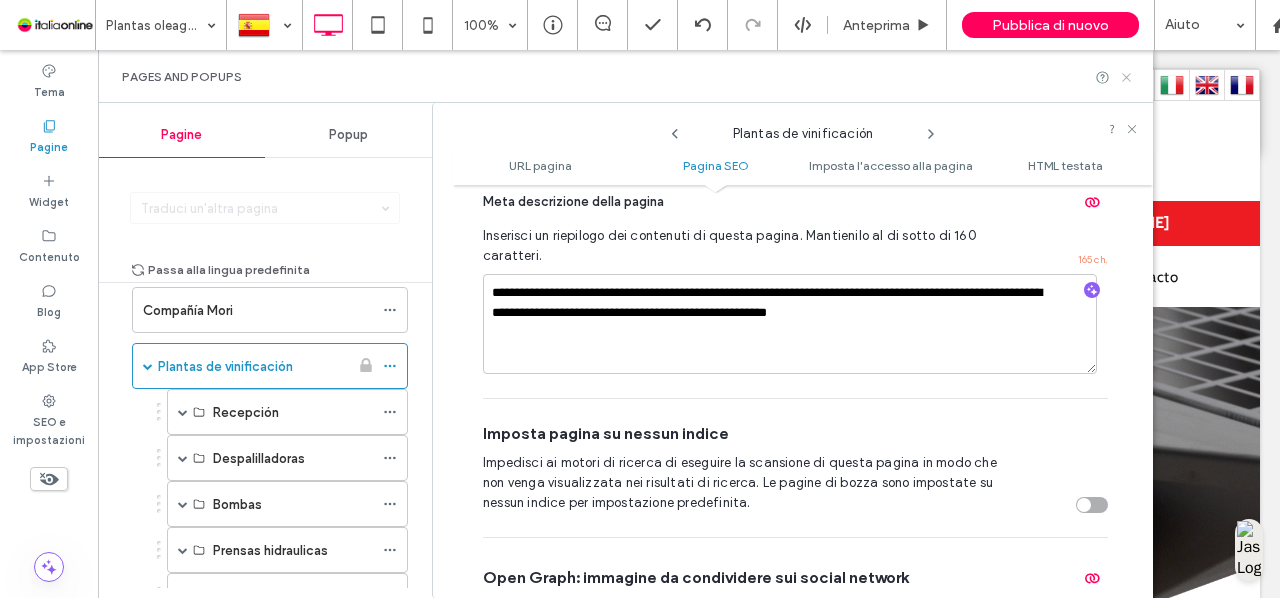 click 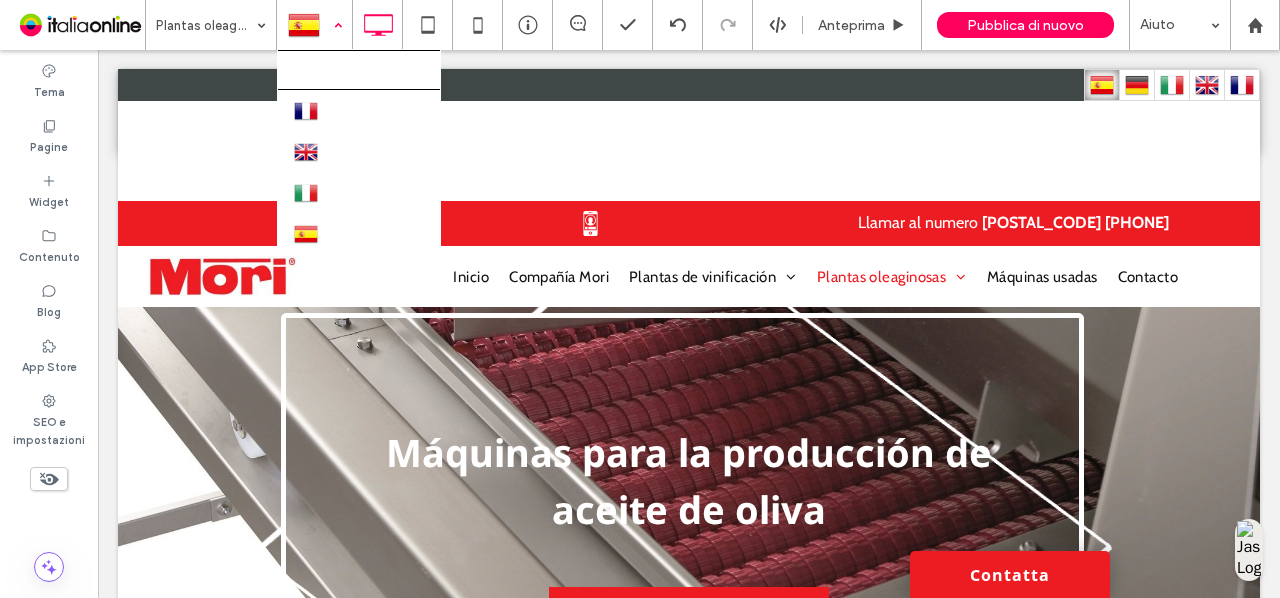 click at bounding box center [314, 25] 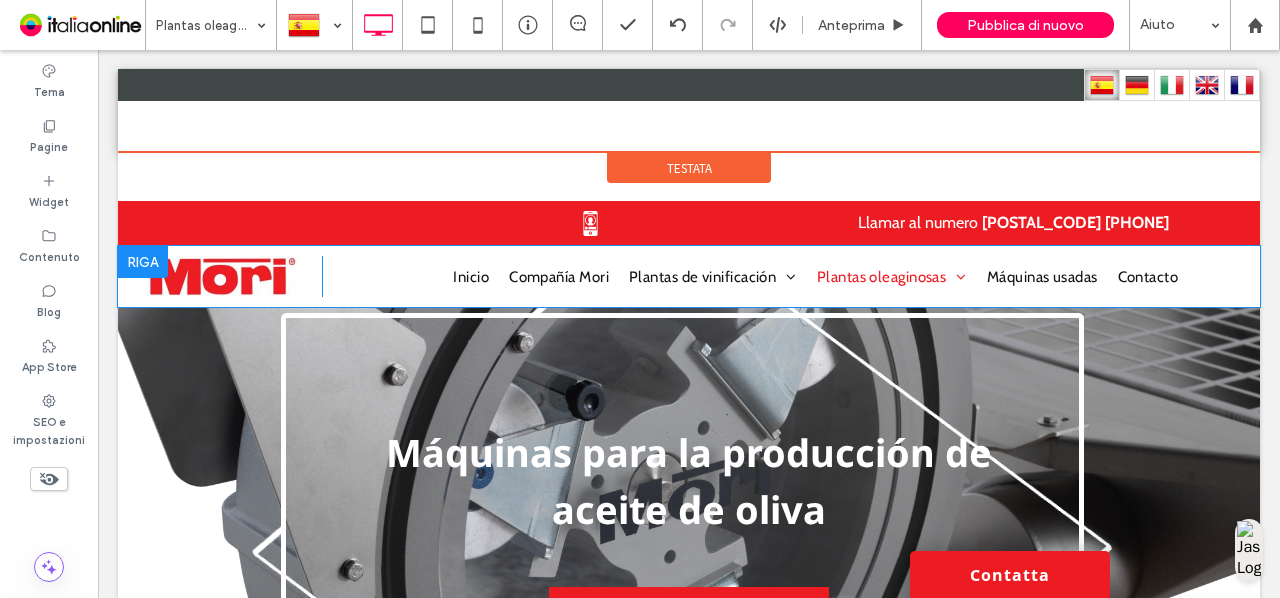 click on "Click To Paste
Inicio
Compañía Mori
Plantas de vinificación
Recepción
Carreta MFV
Serie VL
Serie TRAV
Serie NE
Serie TAV
Serie NS
Despalilladoras
Serie DINAMICA
Serie R
Selector mecánico de uva
Bombas
Volumétricas de pistón elíptico
Monotornillo
Peristálticas
Lóbulos rotativos
Lavado
Pistones
Prensas hidraulicas
Serie PZ
Serie FL
Serie PZFL 2C
Filtros
Discos horizontales
Filtros de placa
Embotellado de vino
Plantas oleaginosas
Trituradoras" at bounding box center [689, 276] 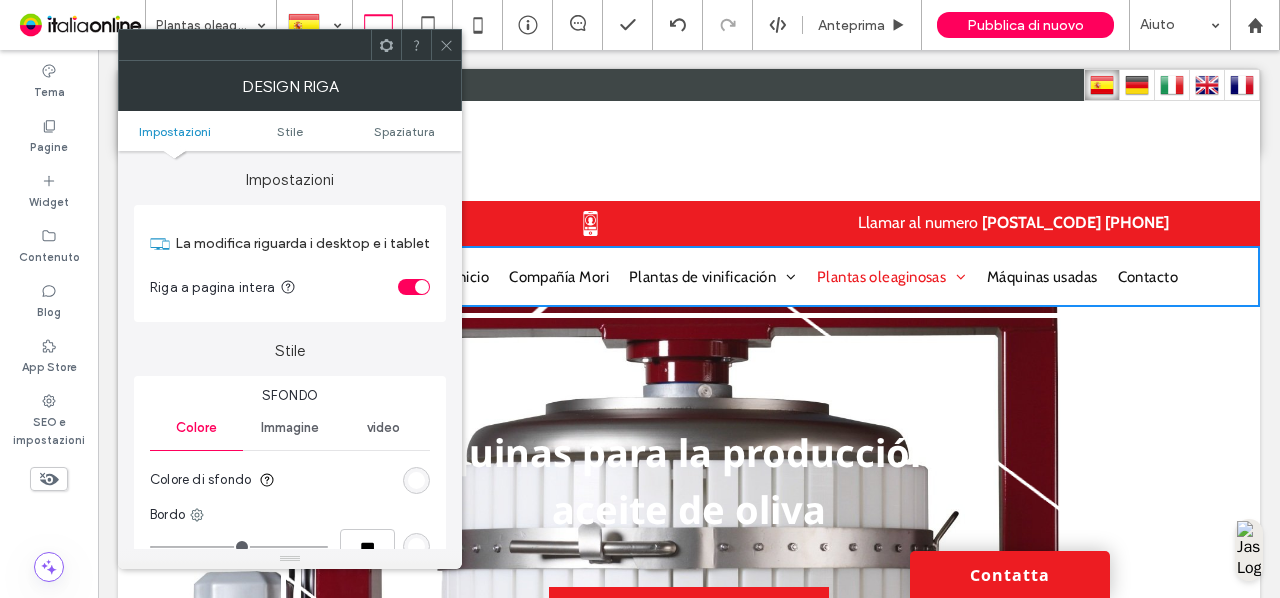 click 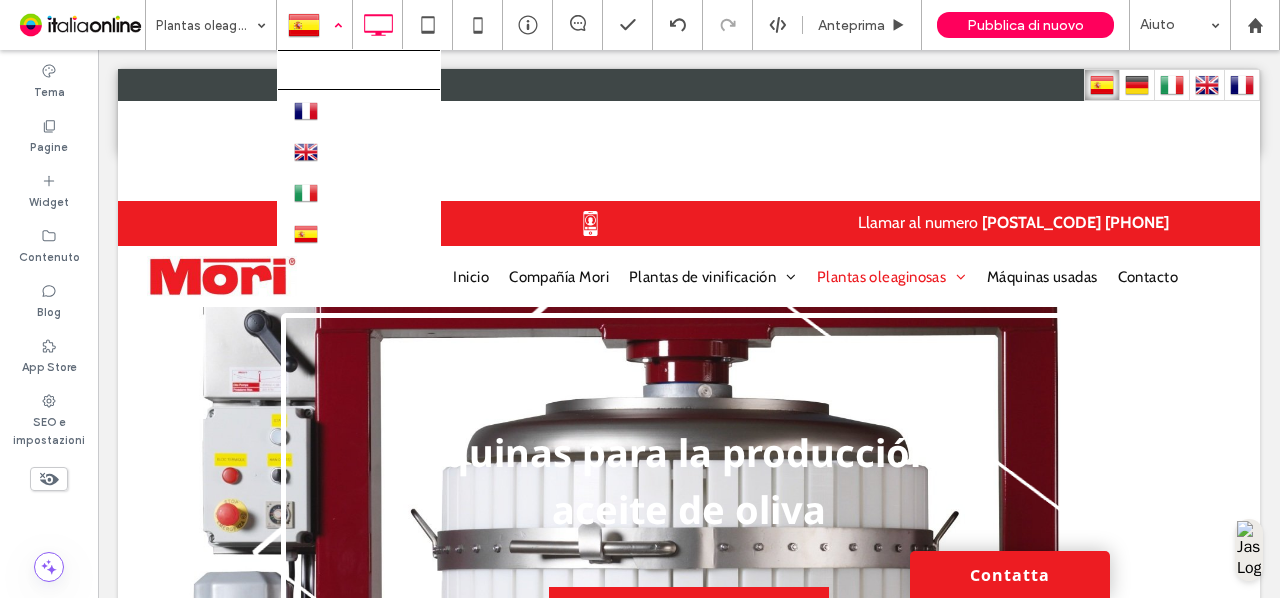 click at bounding box center (314, 25) 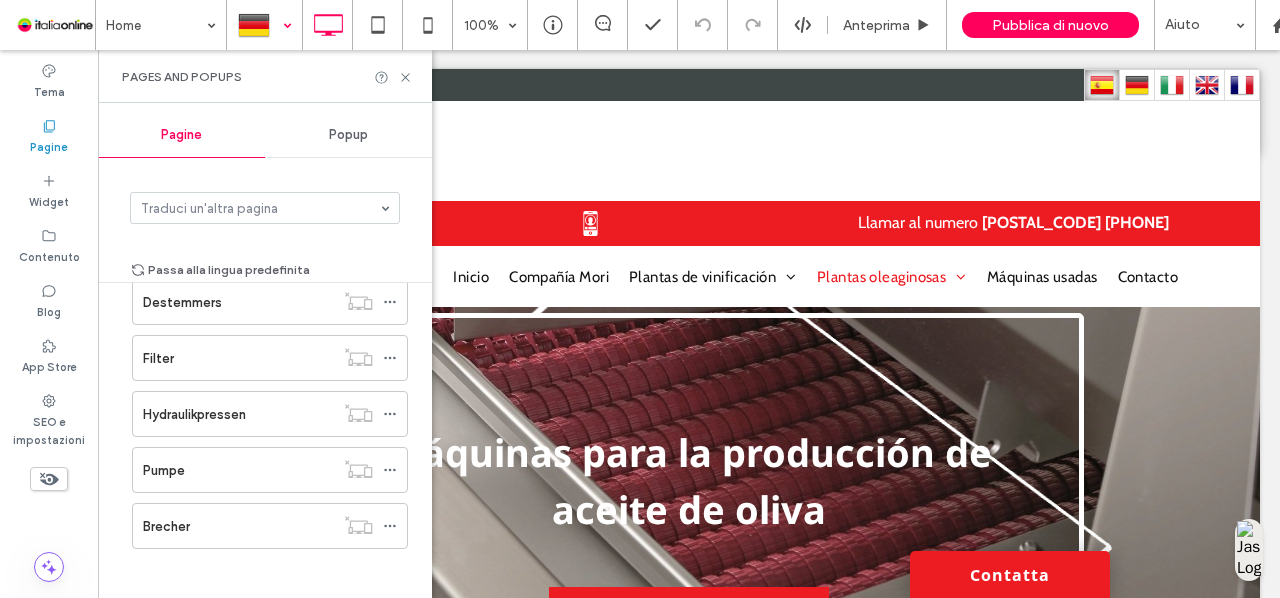 scroll, scrollTop: 0, scrollLeft: 0, axis: both 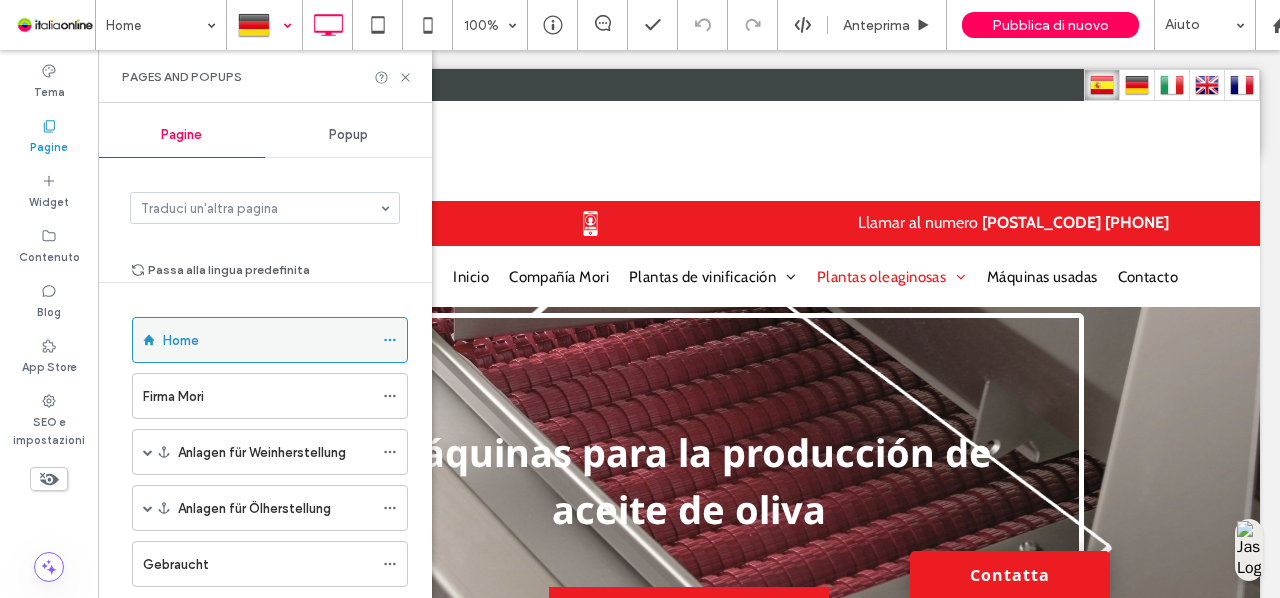 click 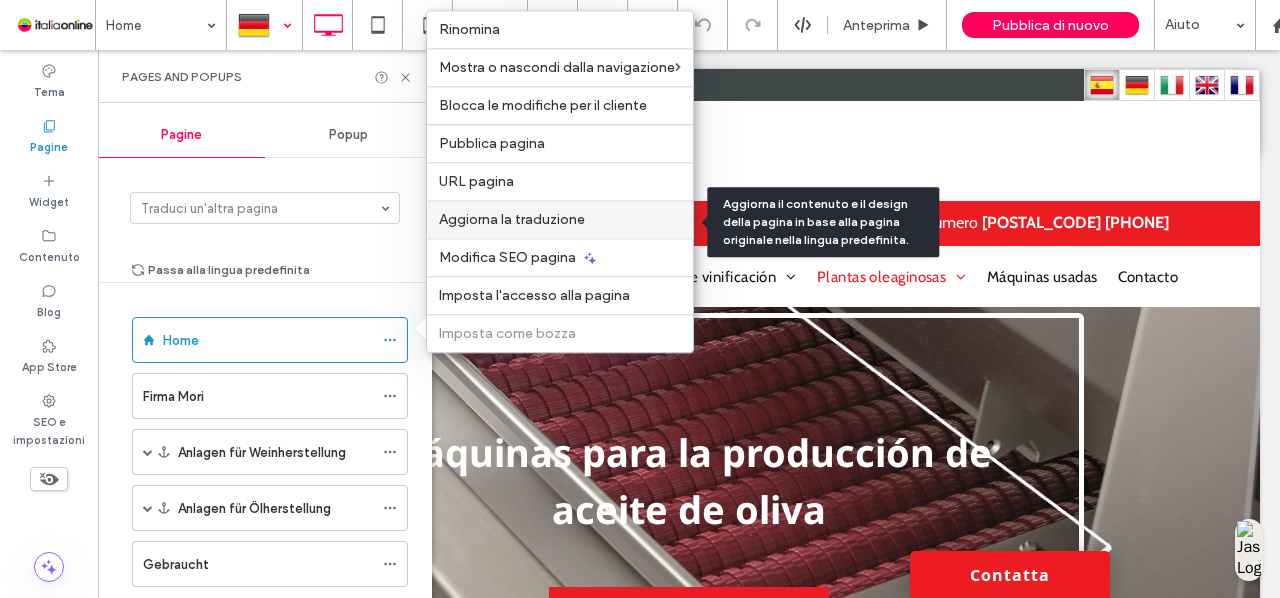 click on "Aggiorna la traduzione" at bounding box center (560, 219) 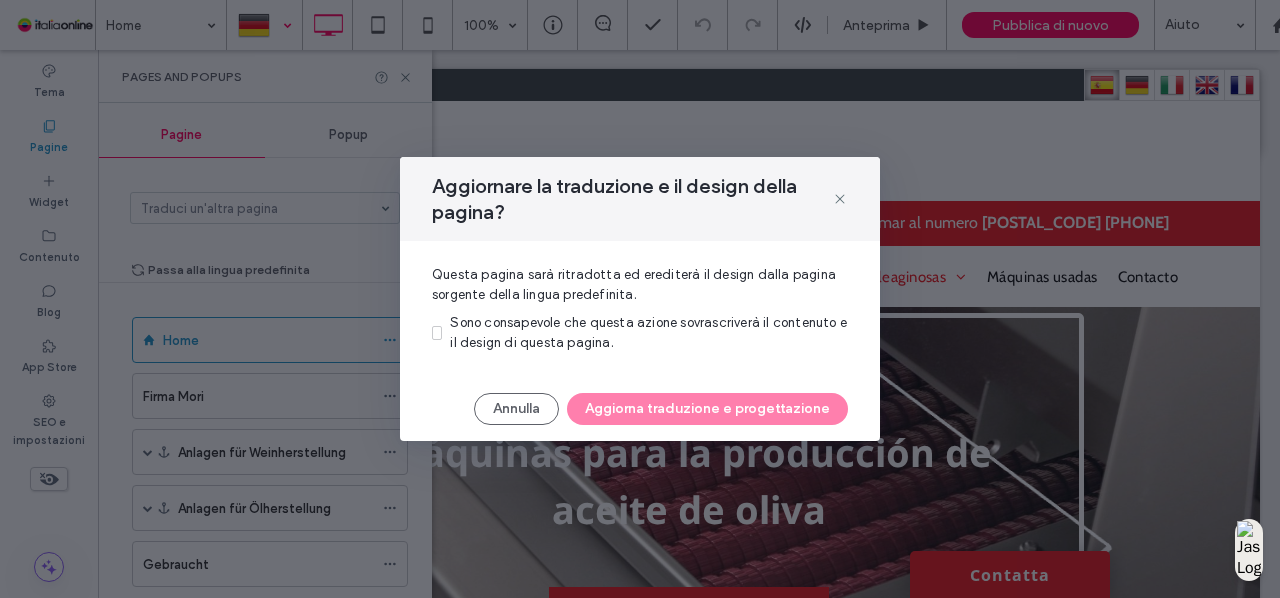 click 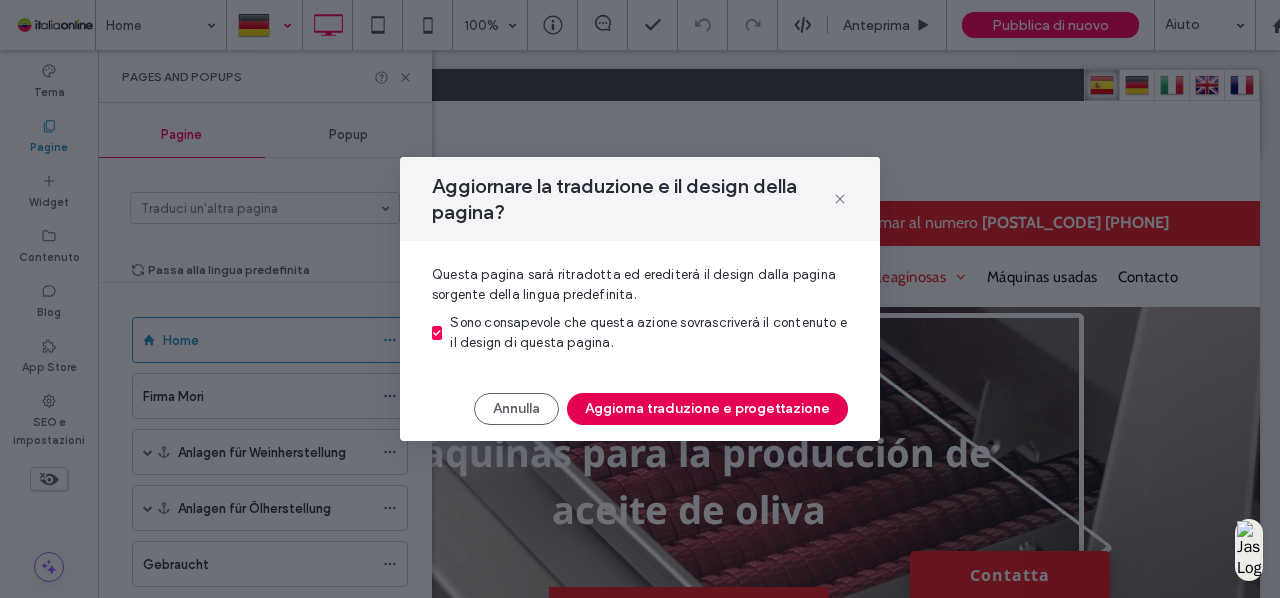 click on "Aggiorna traduzione e progettazione" at bounding box center (707, 409) 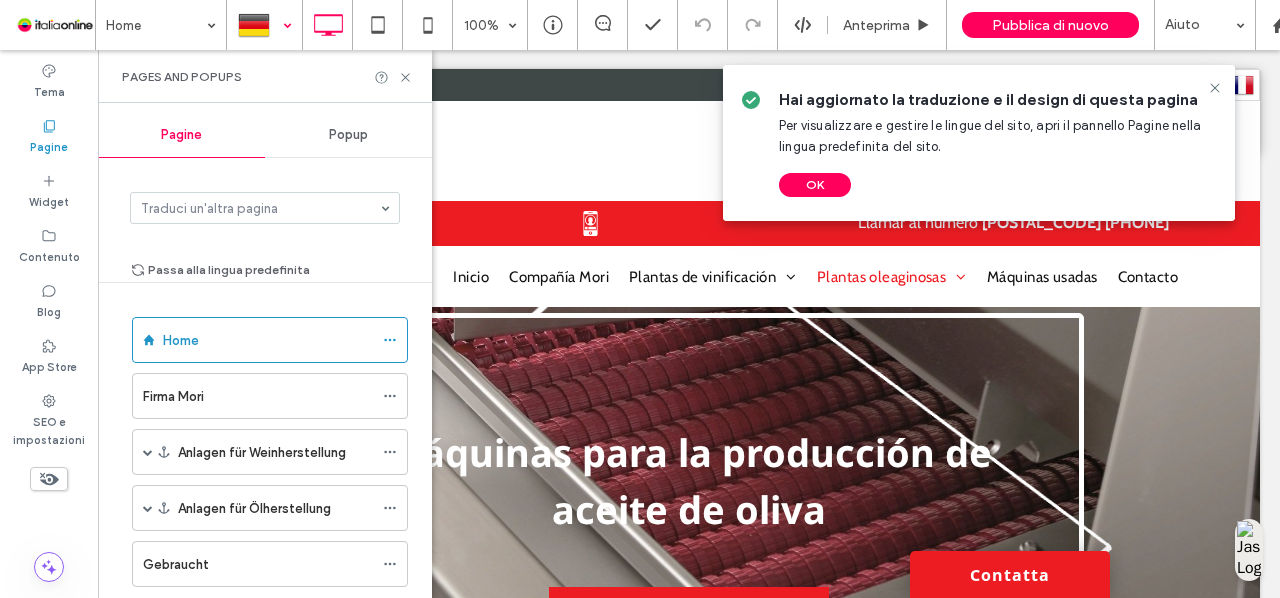 click on ".wqwq-1{fill:#231f20;}
.cls-1q, .cls-2q { fill-rule: evenodd; }
.cls-2q { fill: #6e8188; }
True_local
Agendize
HealthEngine
x_close_popup
from_your_site
multi_language
zoom-out
zoom-in
z_vimeo
z_yelp
z_picassa
w_vCita
youtube
yelp
x2
x
x_x
x_alignright
x_handwritten
wrench
wordpress
windowsvv
win8
whats_app
wallet
warning-sign
w_youtube
w_youtube_channel
w_yelp
w_video
w_twitter
w_title
w_tabs
w_social_icons
w_spacer
w_share
w_rss_feed
w_recent-posts
w_push
w_paypal
w_photo_gallery" at bounding box center (640, 299) 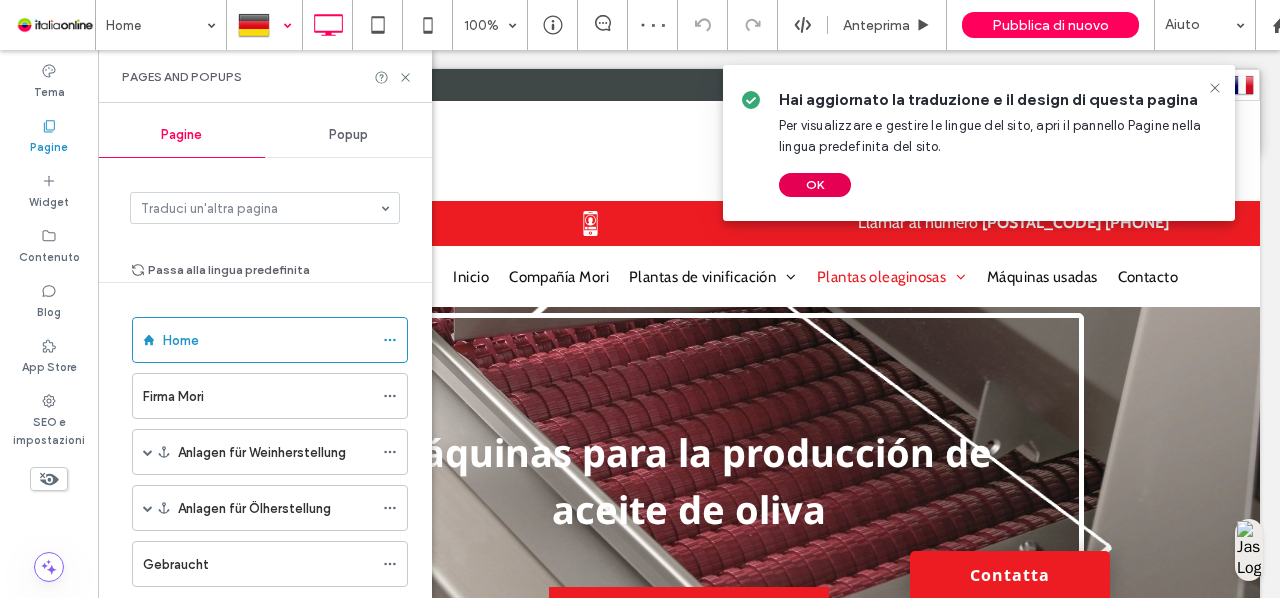 click on "OK" at bounding box center (815, 185) 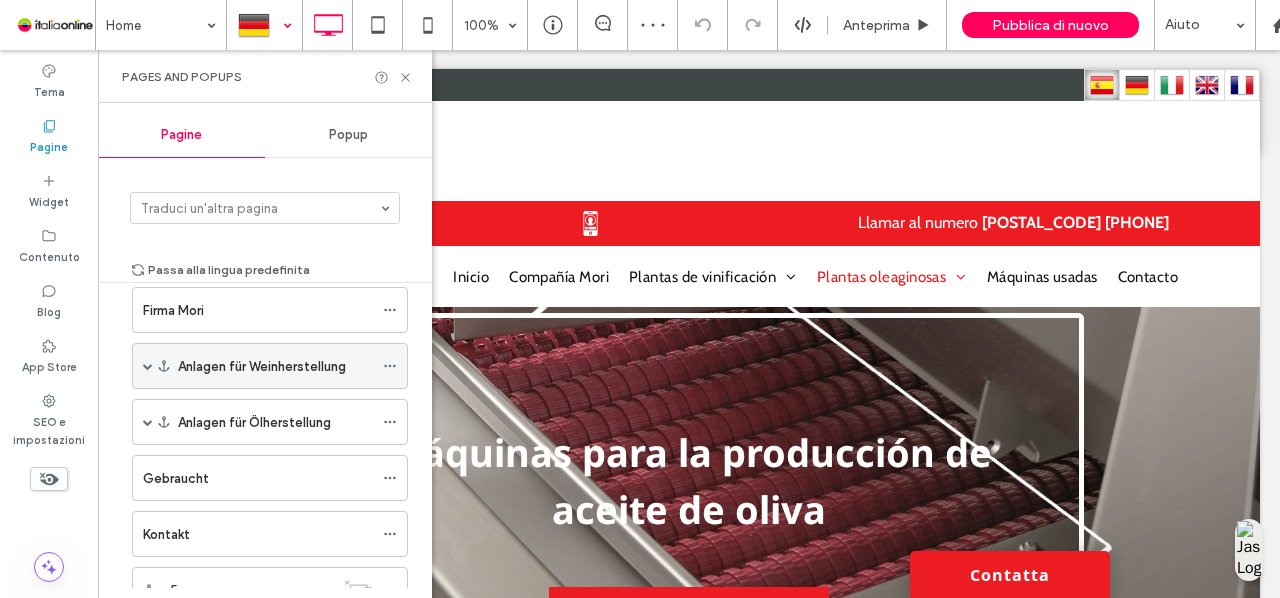scroll, scrollTop: 0, scrollLeft: 0, axis: both 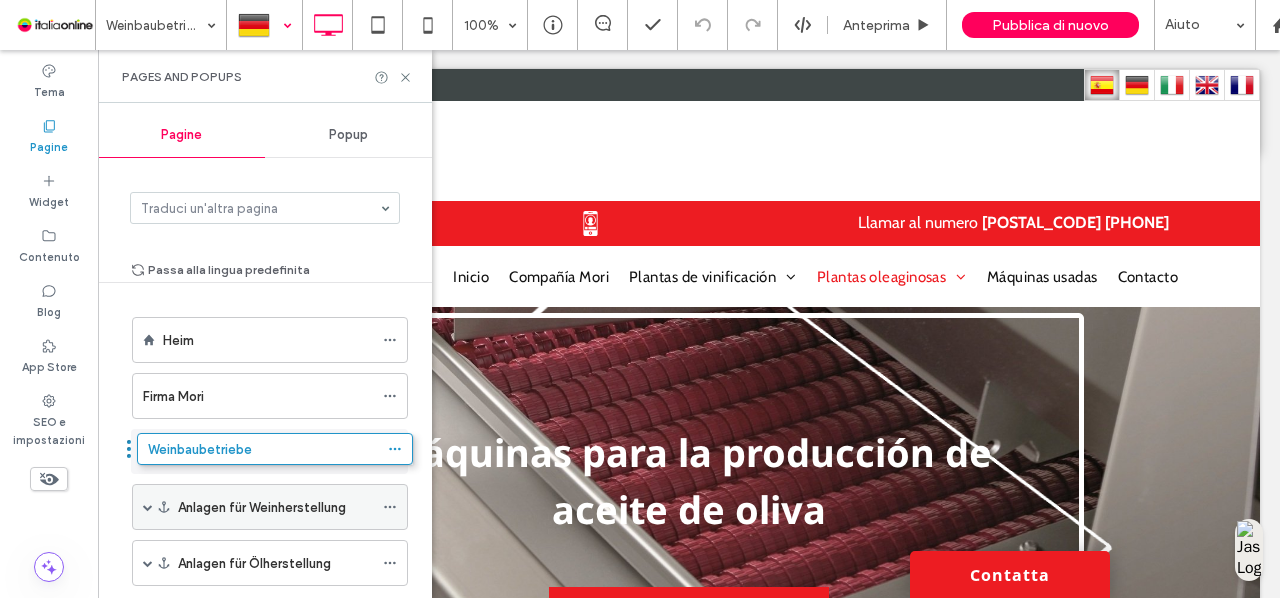 drag, startPoint x: 265, startPoint y: 517, endPoint x: 266, endPoint y: 459, distance: 58.00862 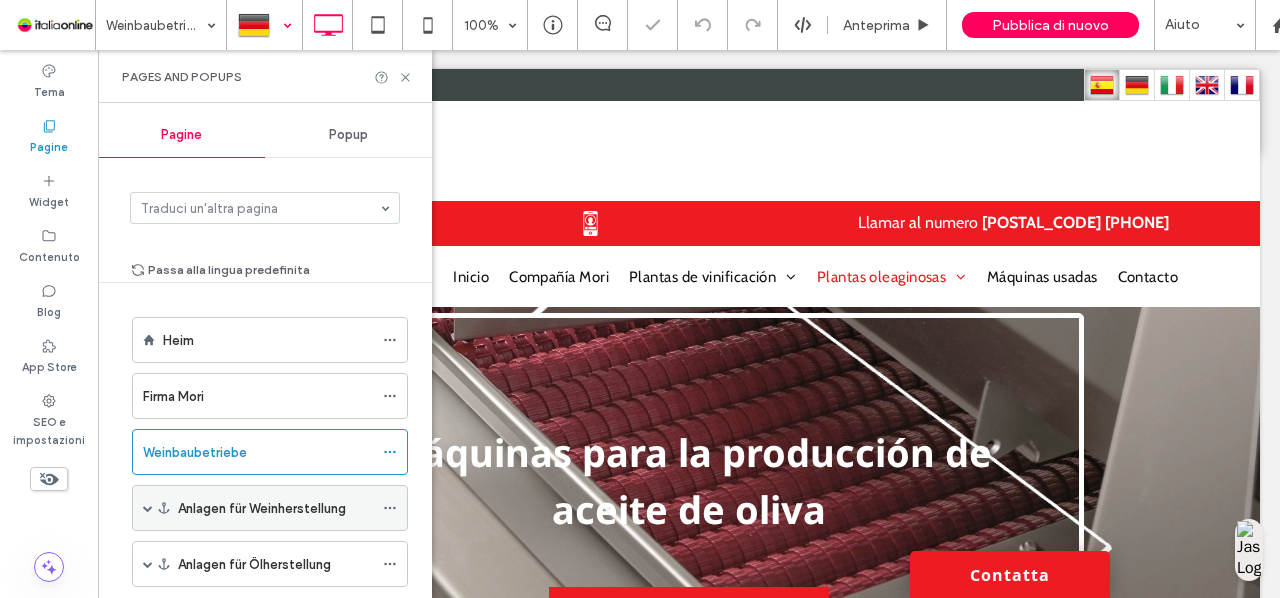 click at bounding box center (148, 508) 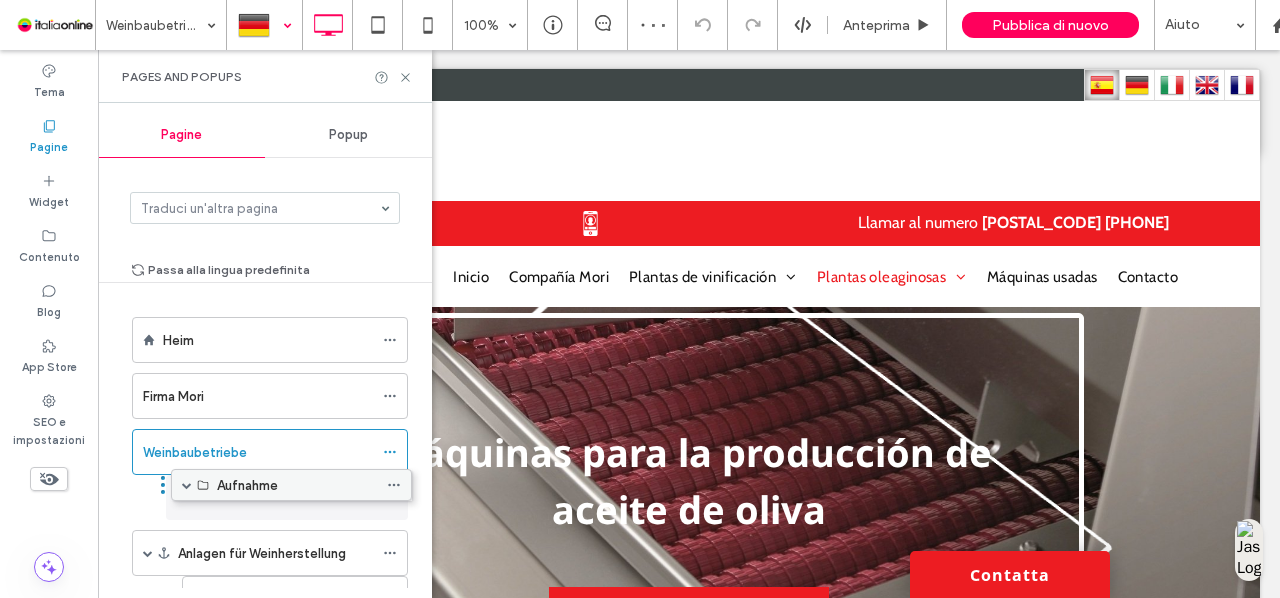 drag, startPoint x: 186, startPoint y: 537, endPoint x: 190, endPoint y: 471, distance: 66.1211 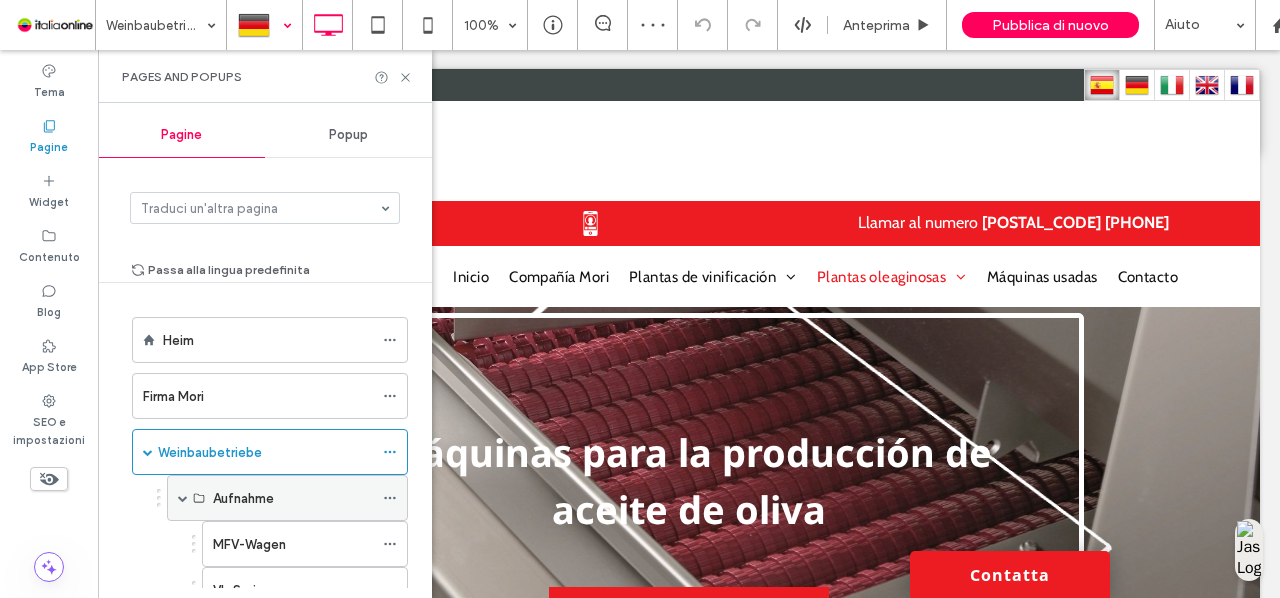 click at bounding box center (183, 498) 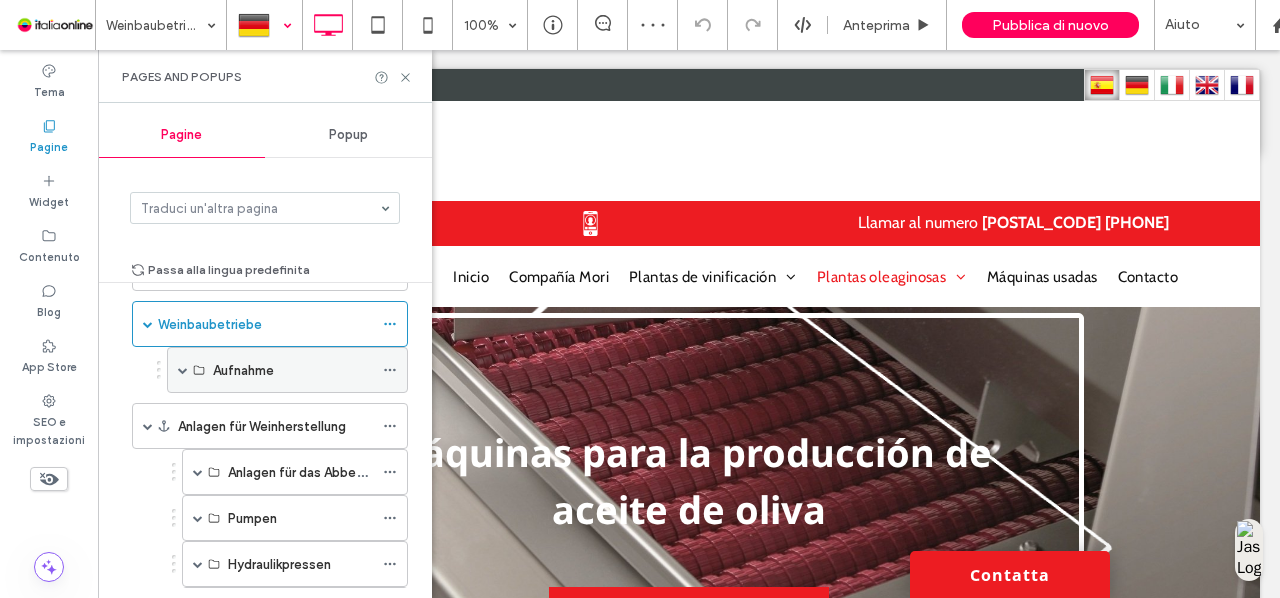 scroll, scrollTop: 127, scrollLeft: 0, axis: vertical 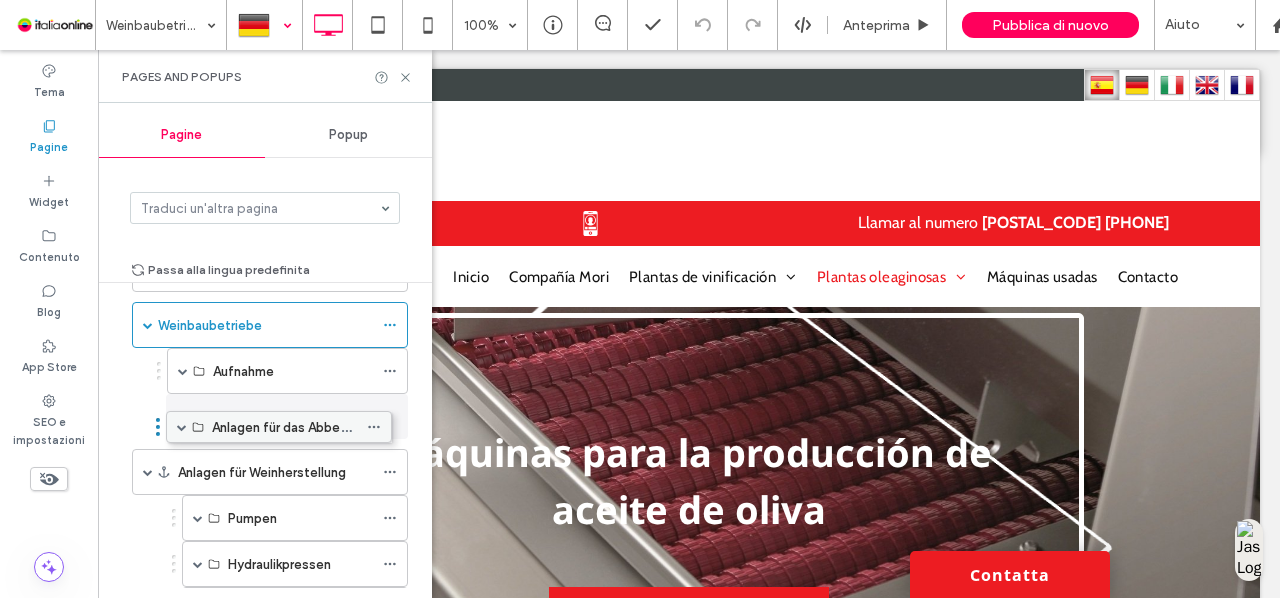 drag, startPoint x: 192, startPoint y: 455, endPoint x: 177, endPoint y: 413, distance: 44.598206 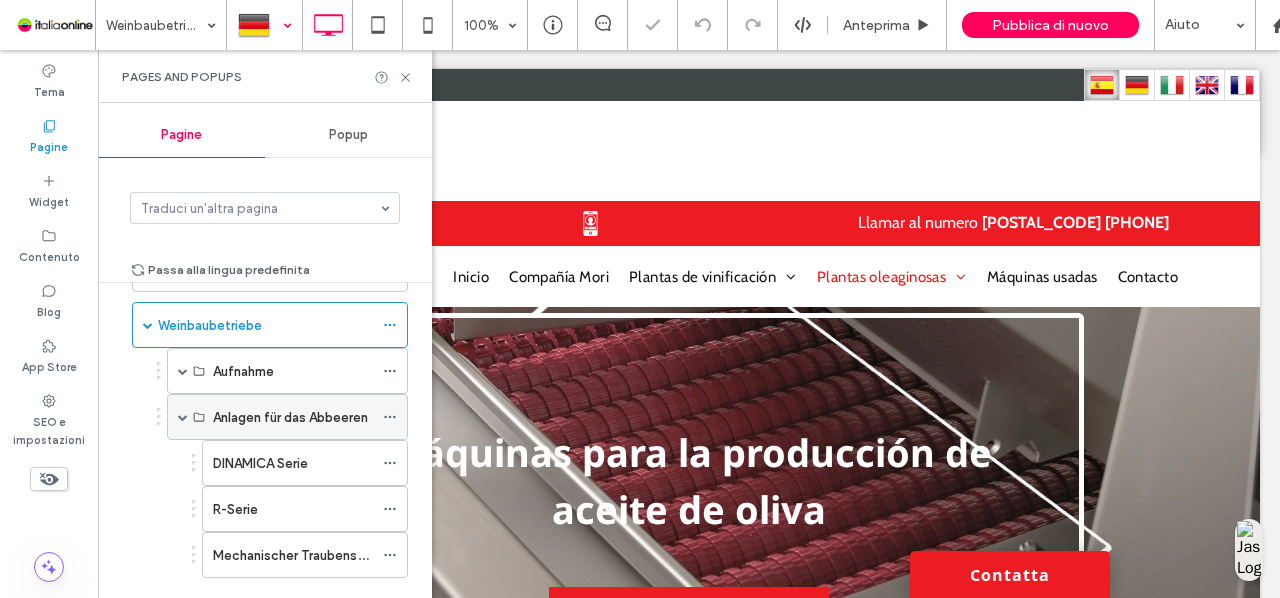 click at bounding box center (183, 417) 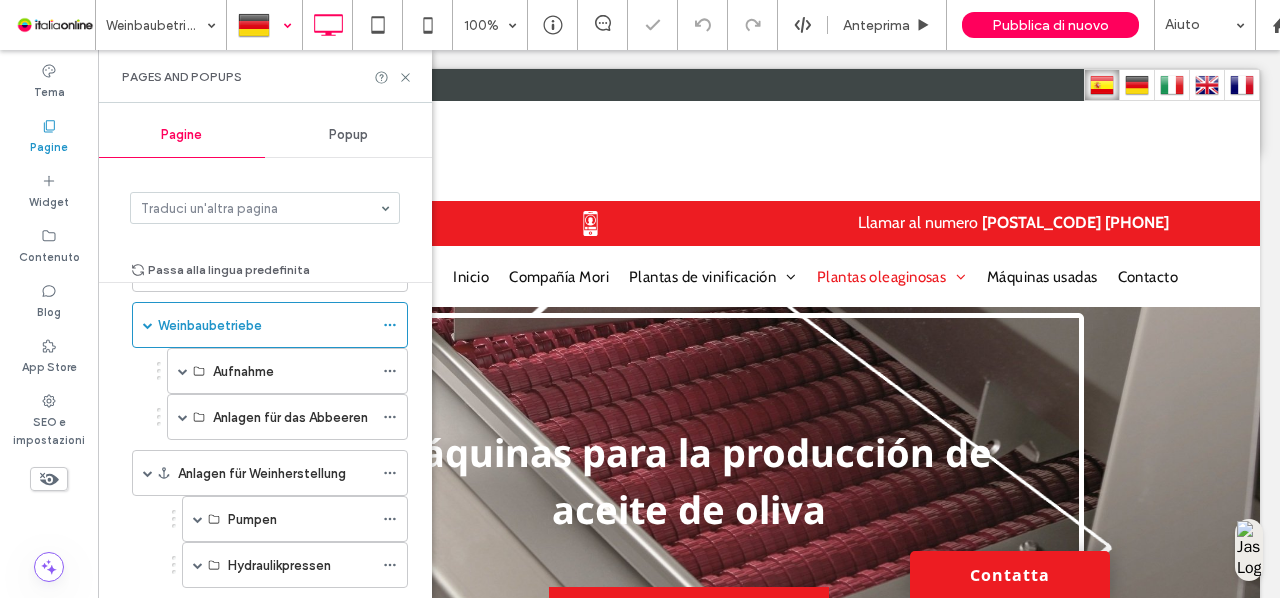 scroll, scrollTop: 166, scrollLeft: 0, axis: vertical 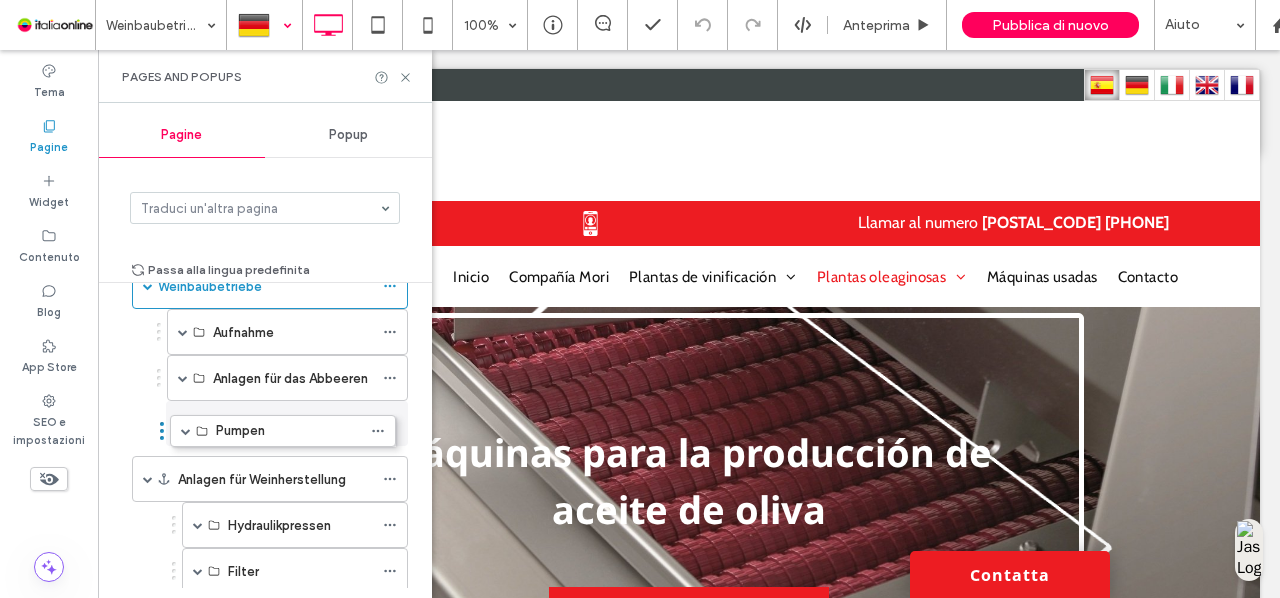 drag, startPoint x: 196, startPoint y: 458, endPoint x: 184, endPoint y: 411, distance: 48.507732 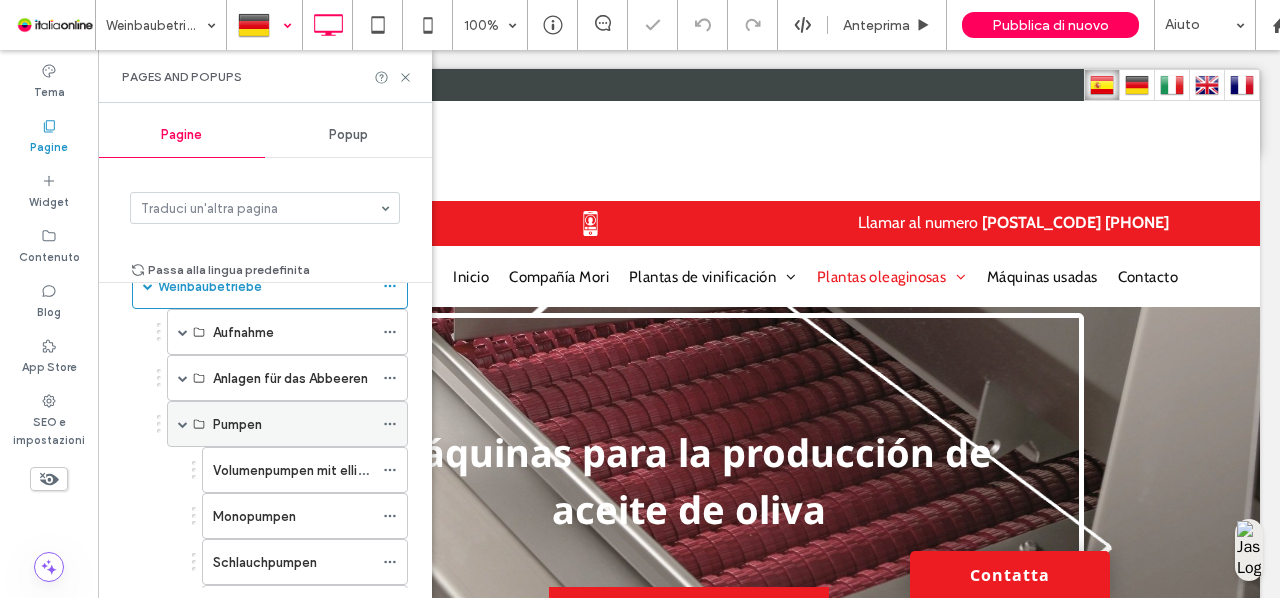 click at bounding box center (183, 424) 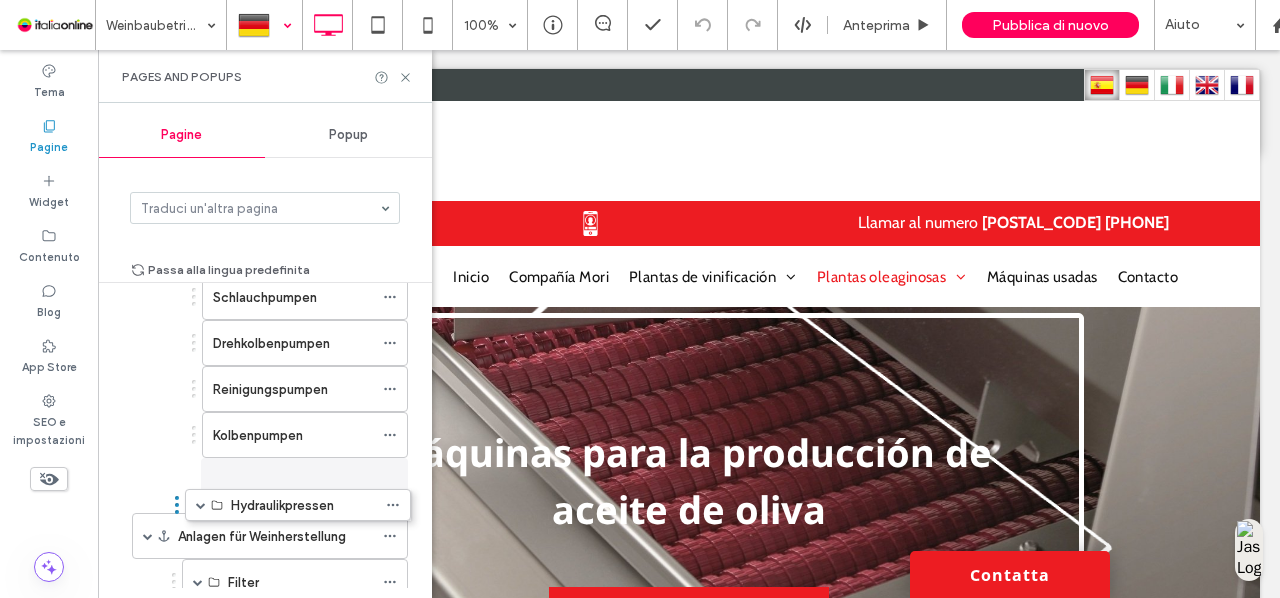 scroll, scrollTop: 386, scrollLeft: 0, axis: vertical 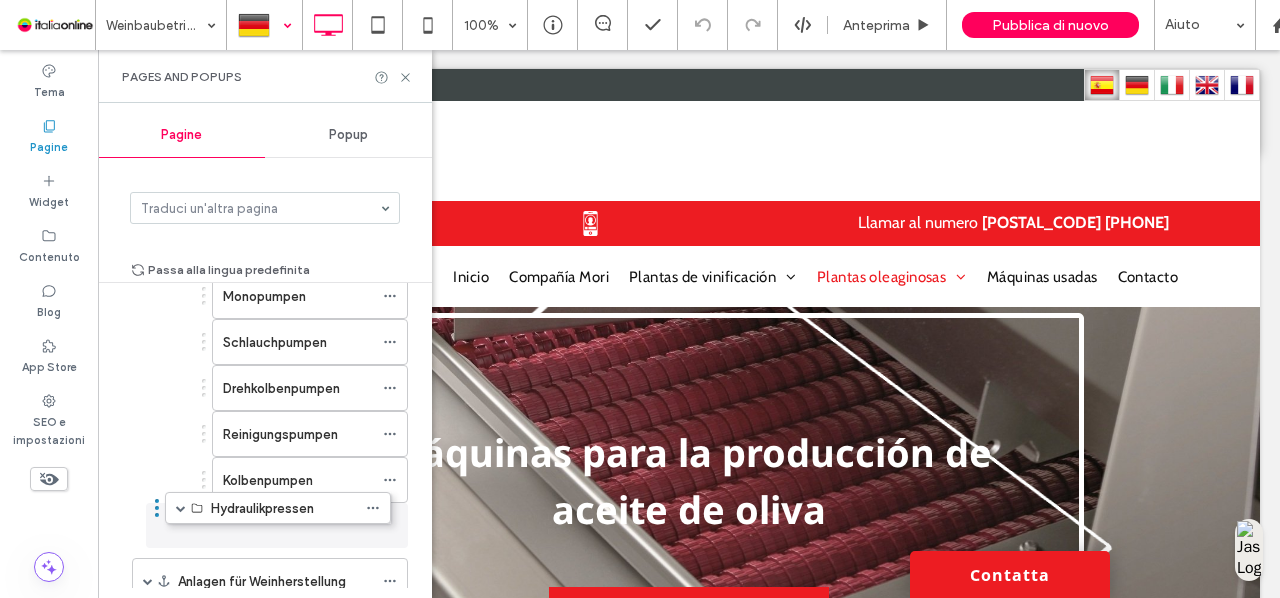 drag, startPoint x: 195, startPoint y: 483, endPoint x: 179, endPoint y: 488, distance: 16.763054 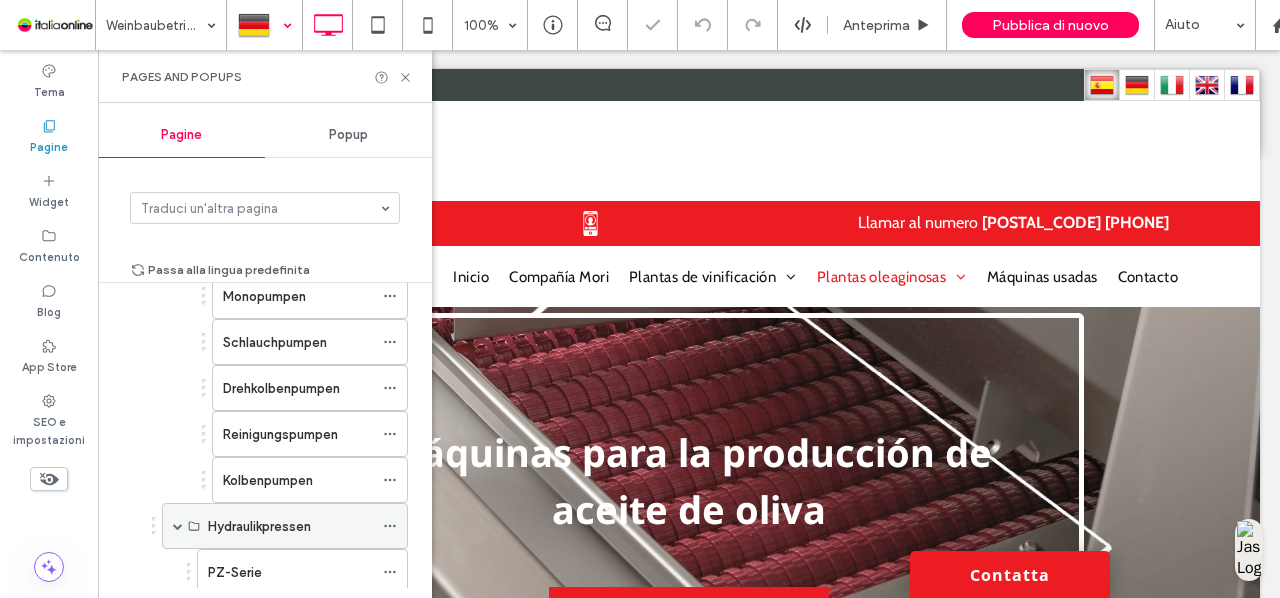 click at bounding box center (178, 526) 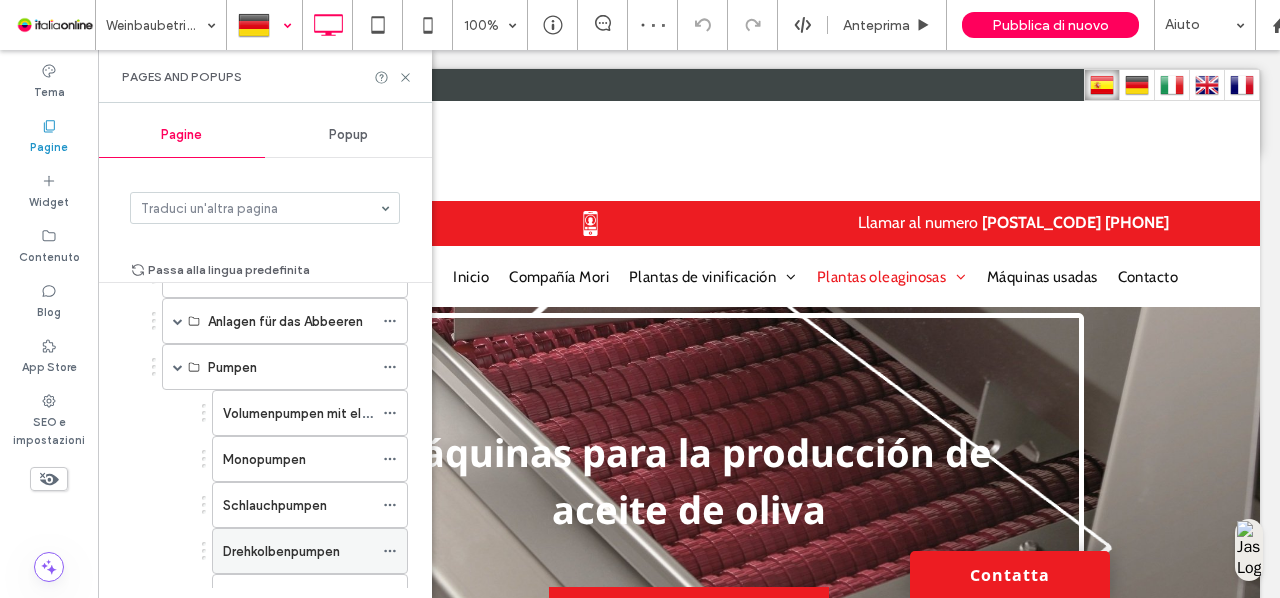 scroll, scrollTop: 222, scrollLeft: 0, axis: vertical 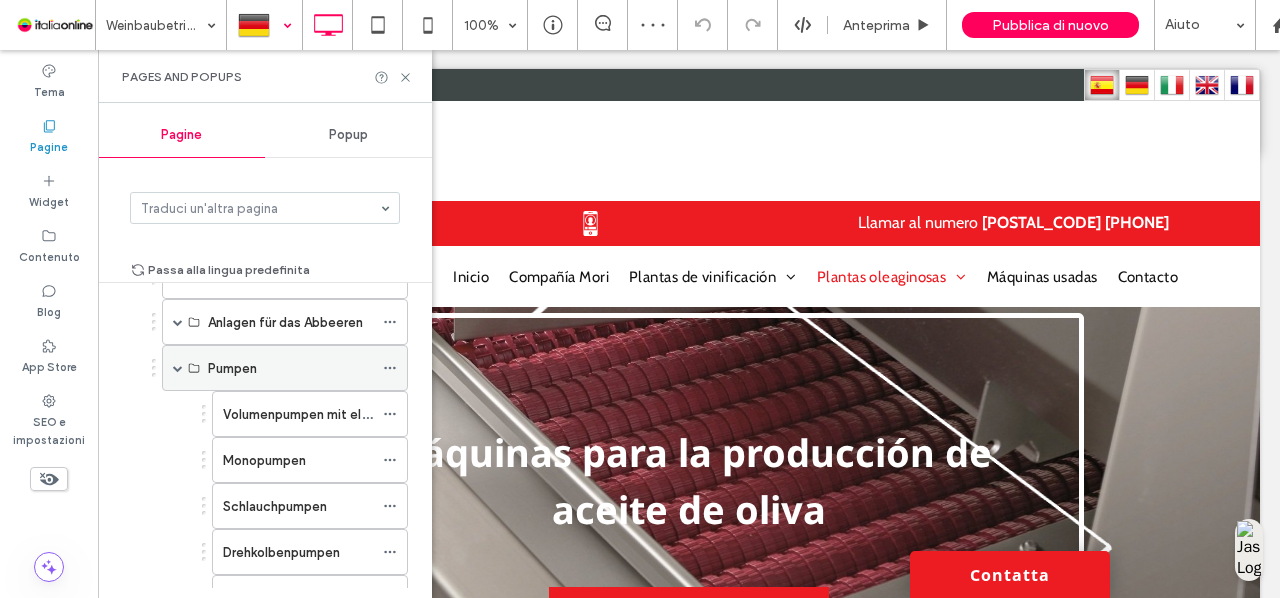 click at bounding box center [178, 368] 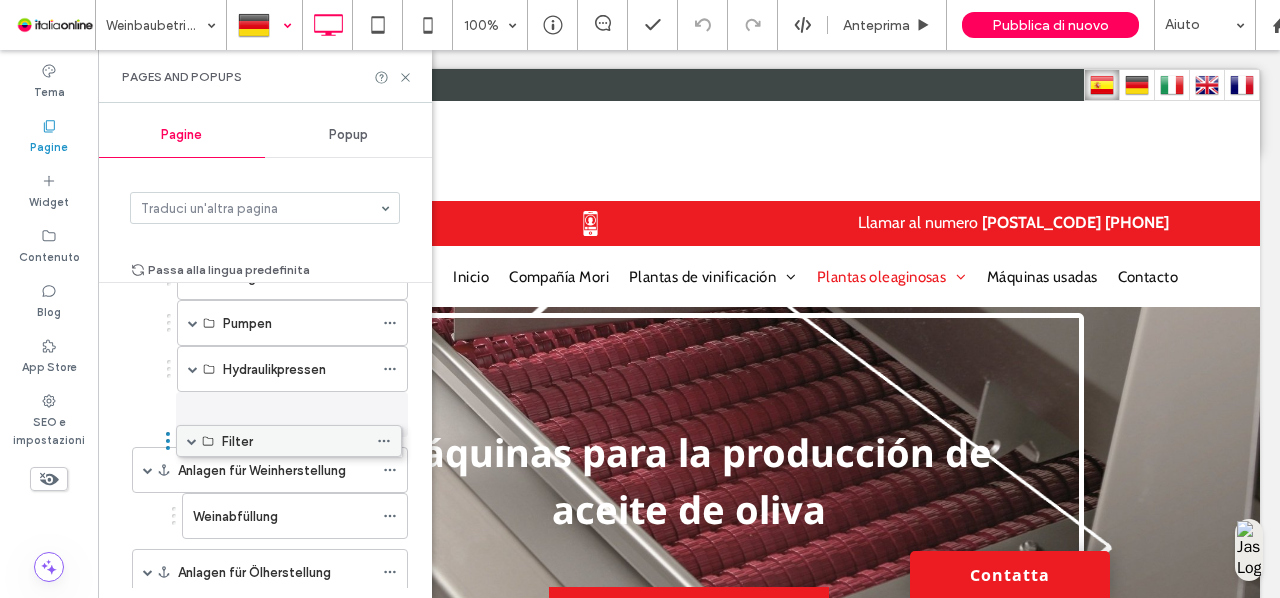 scroll, scrollTop: 222, scrollLeft: 0, axis: vertical 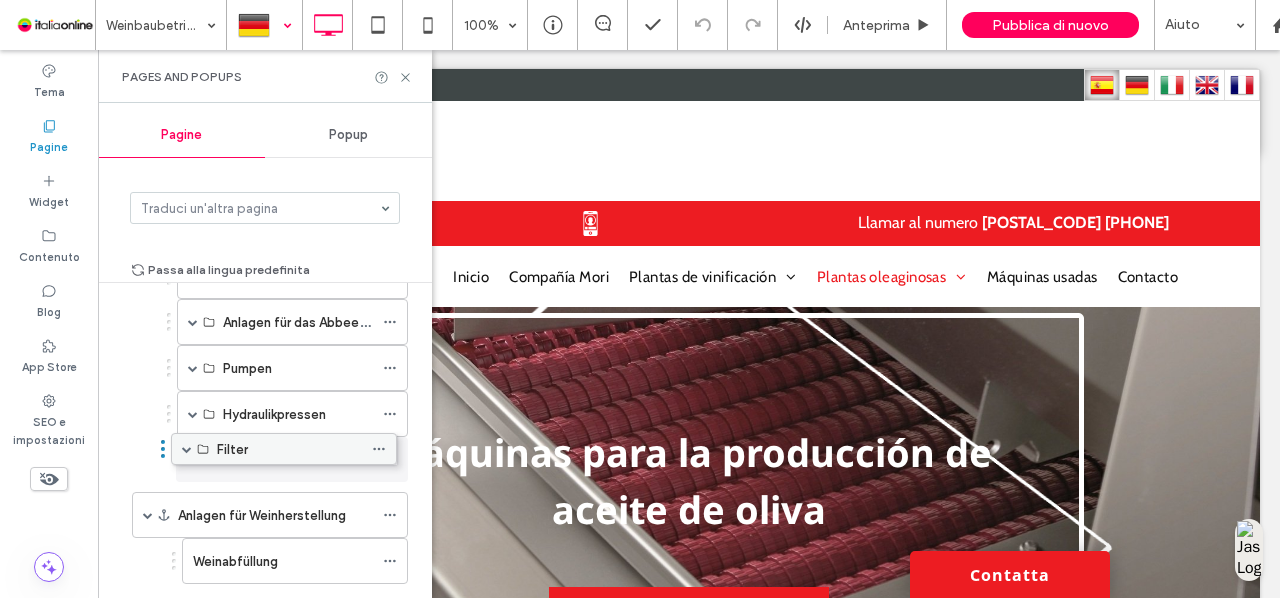 drag, startPoint x: 198, startPoint y: 496, endPoint x: 188, endPoint y: 436, distance: 60.827625 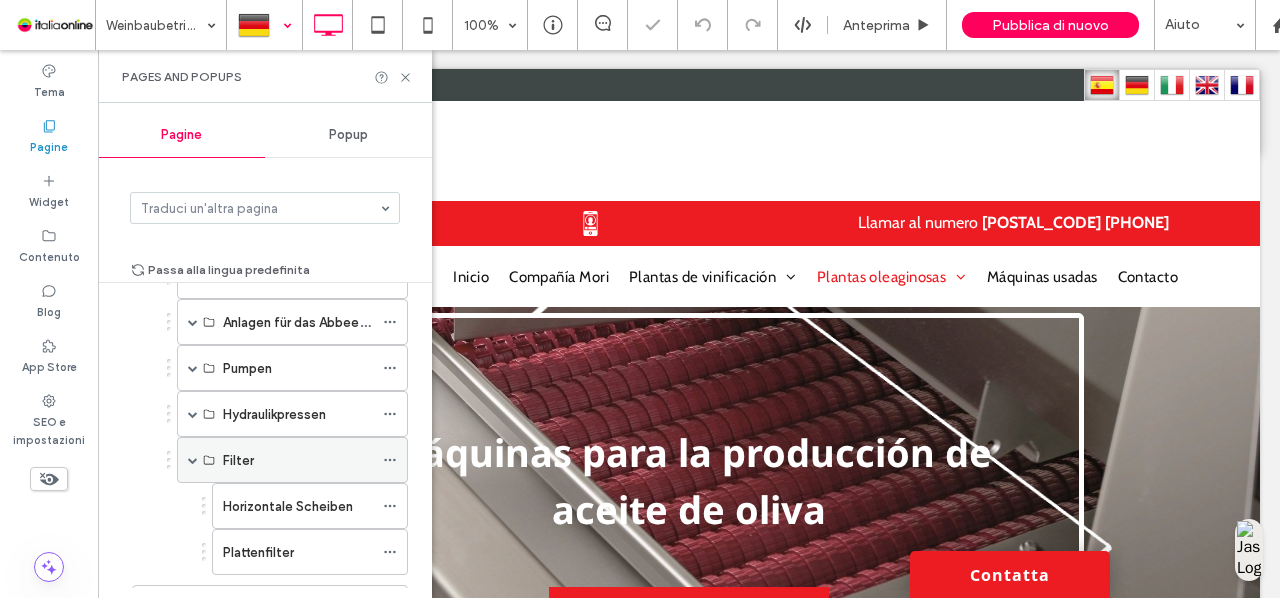 click at bounding box center (193, 460) 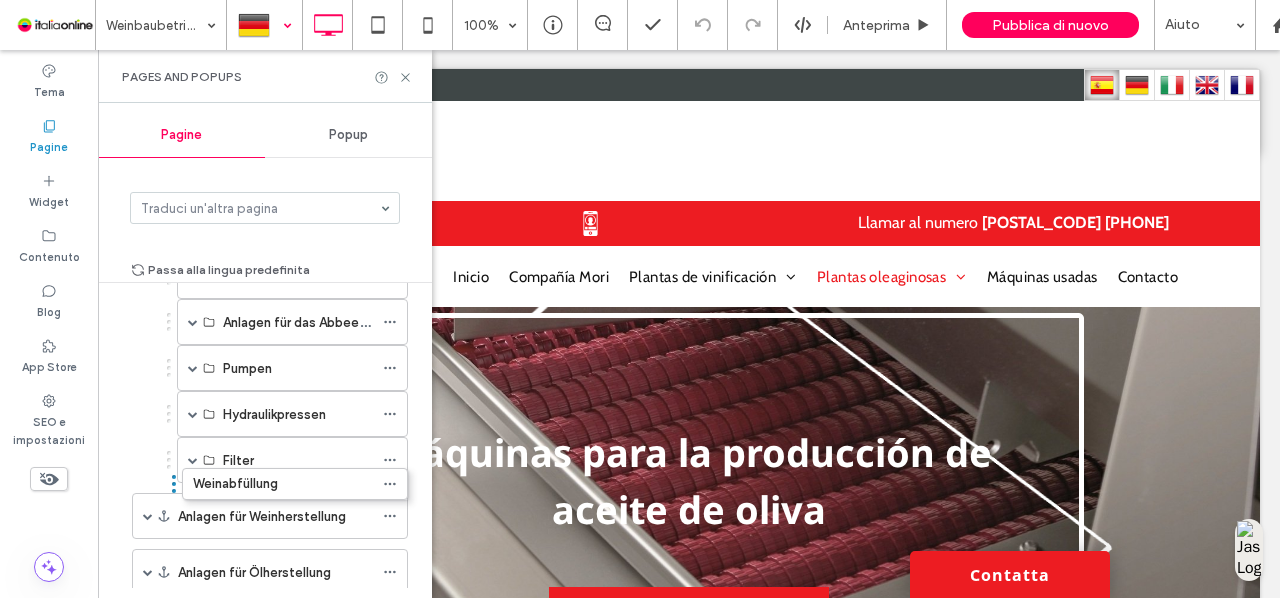 scroll, scrollTop: 222, scrollLeft: 0, axis: vertical 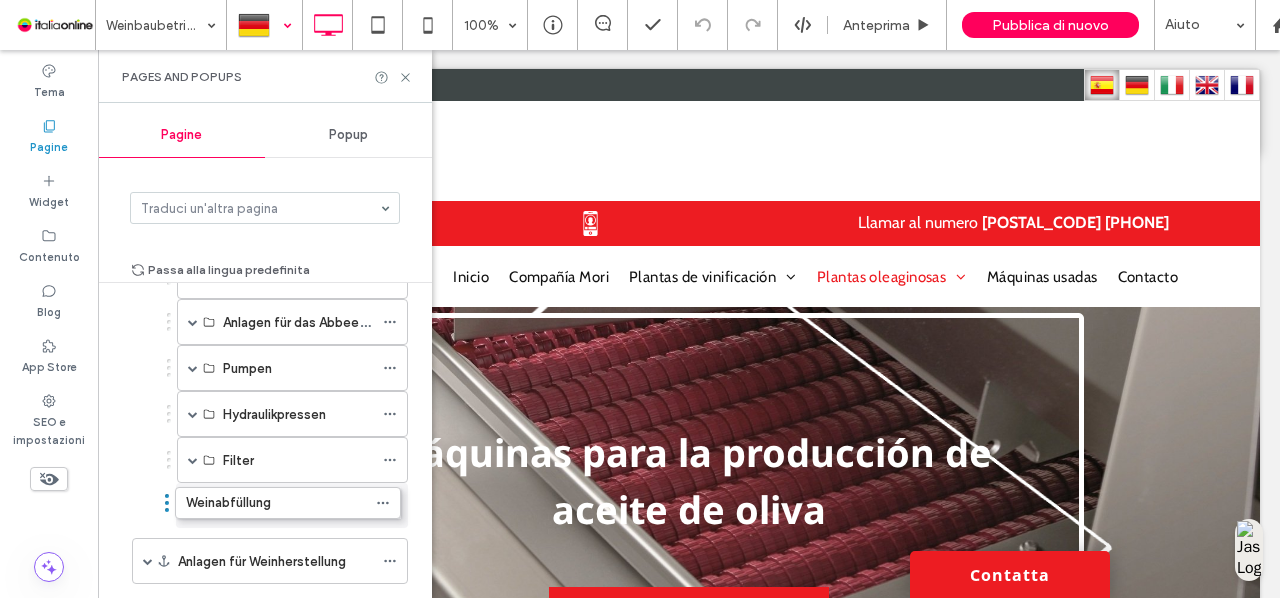 drag, startPoint x: 199, startPoint y: 537, endPoint x: 192, endPoint y: 482, distance: 55.443665 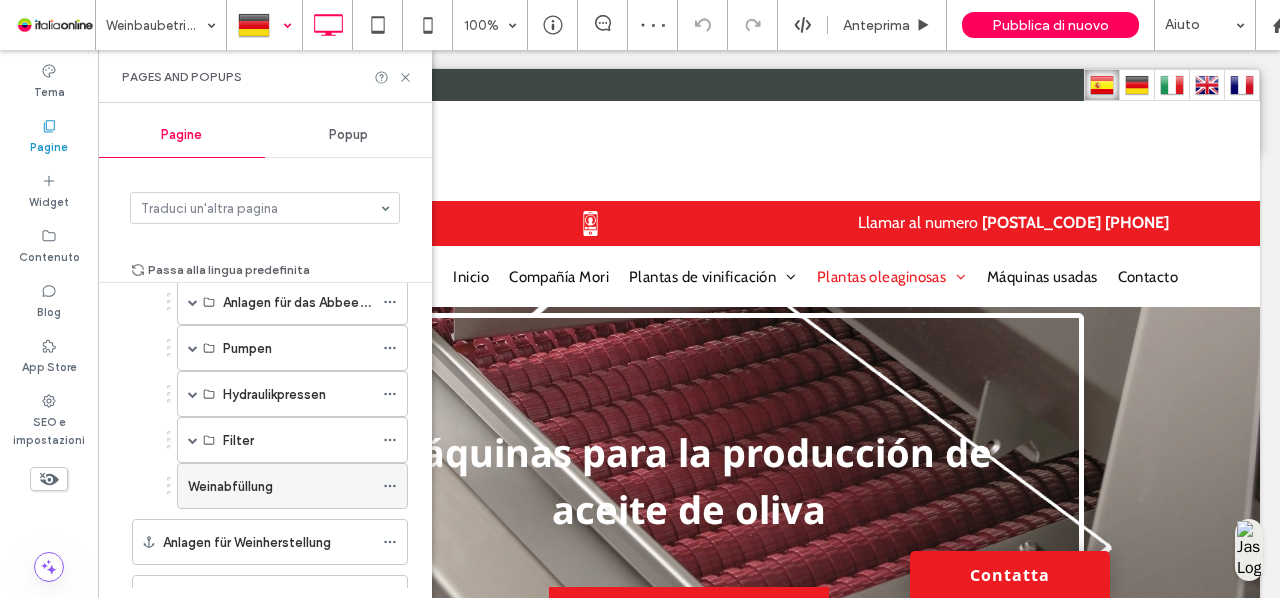 scroll, scrollTop: 285, scrollLeft: 0, axis: vertical 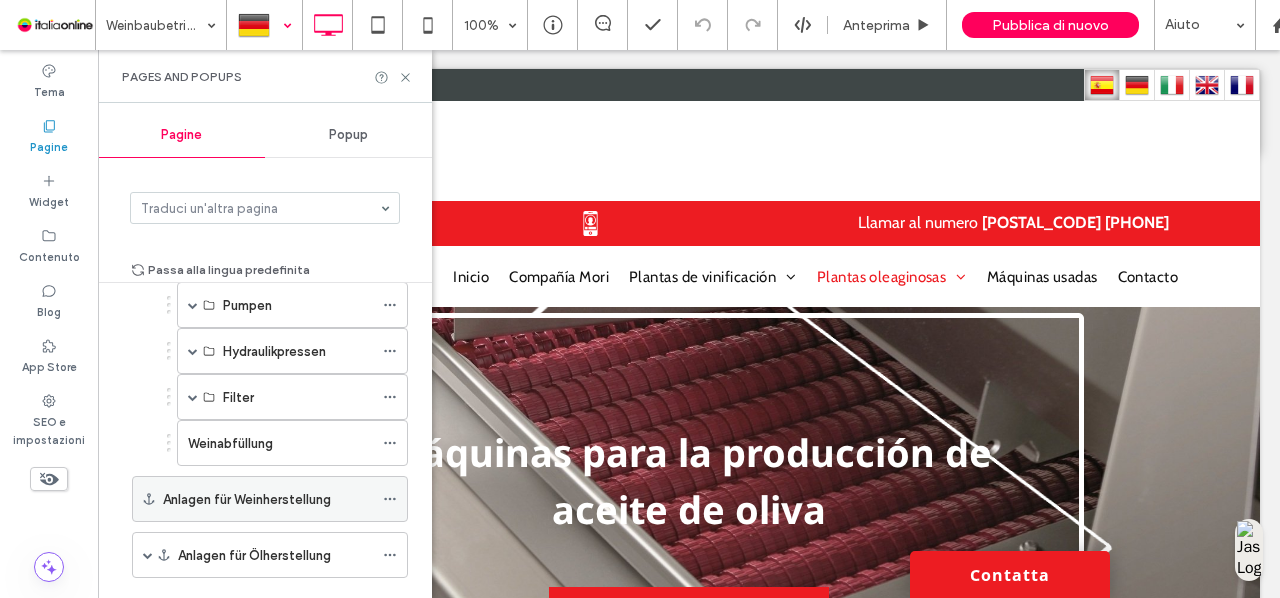 click 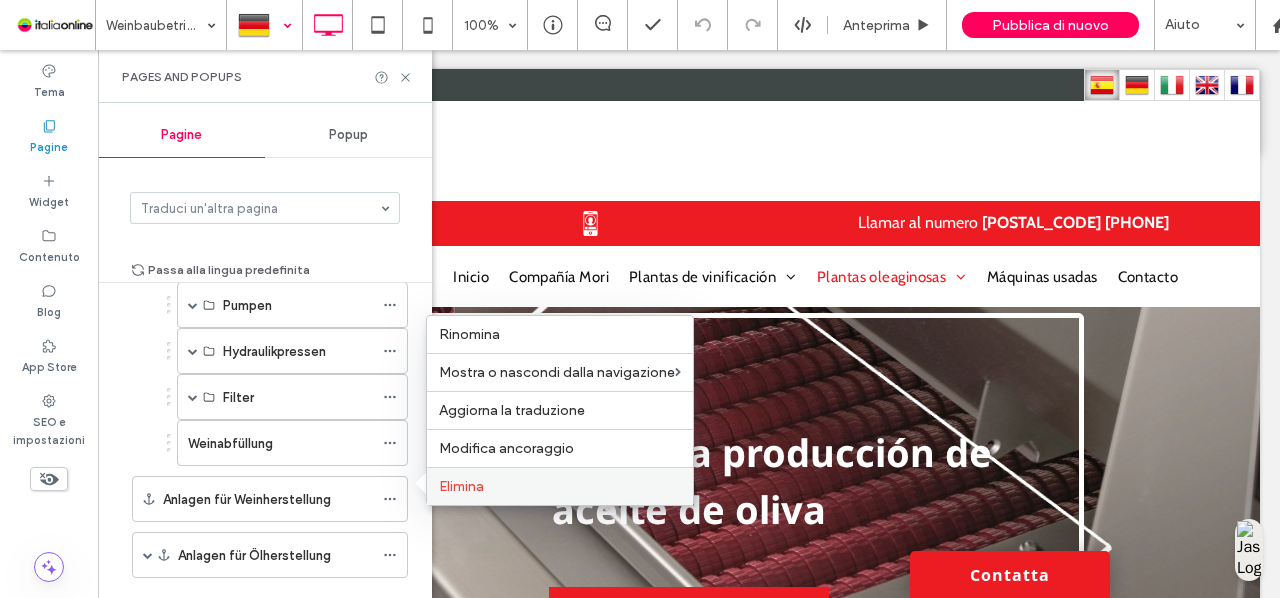 click on "Elimina" at bounding box center [461, 486] 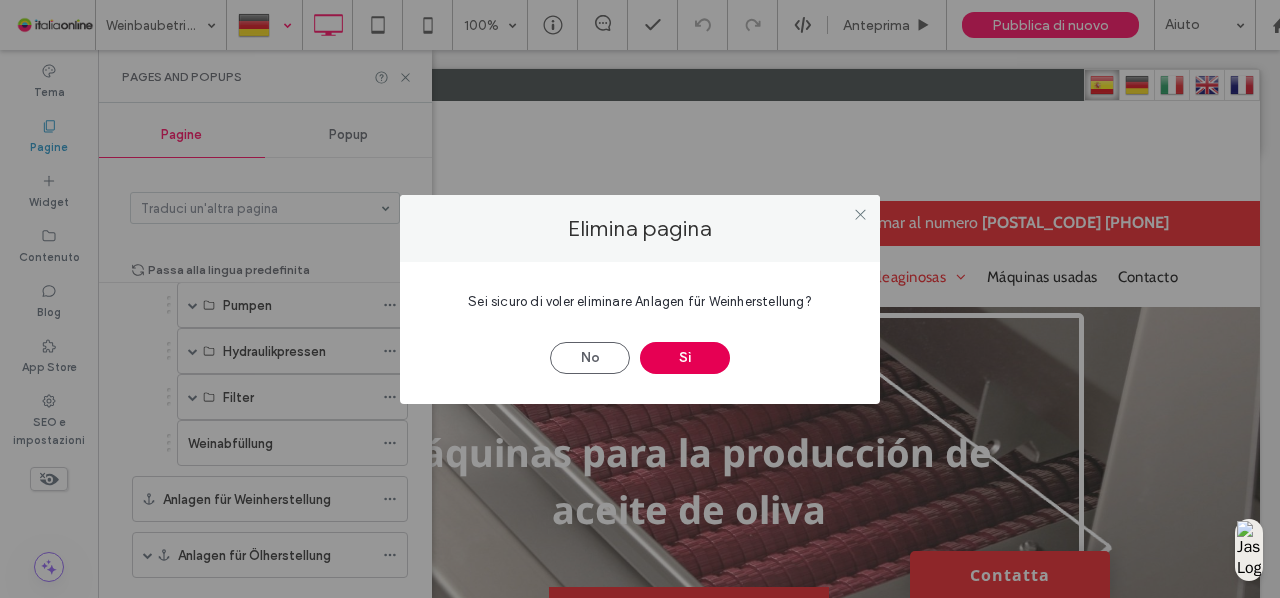 click on "Sì" at bounding box center [685, 358] 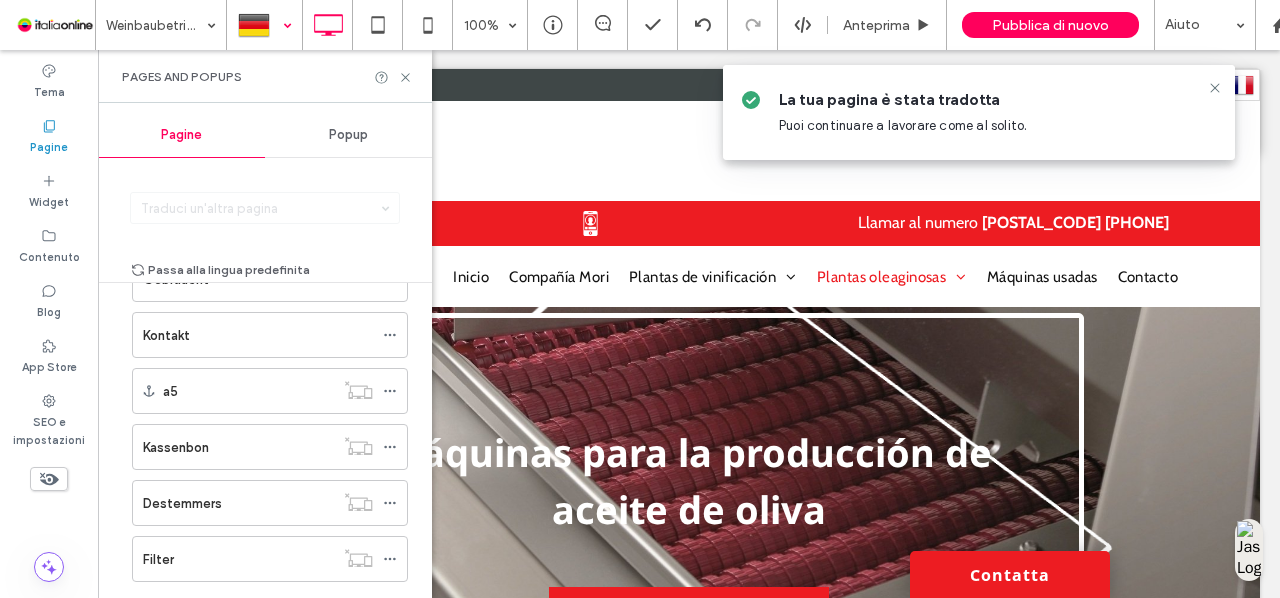 scroll, scrollTop: 542, scrollLeft: 0, axis: vertical 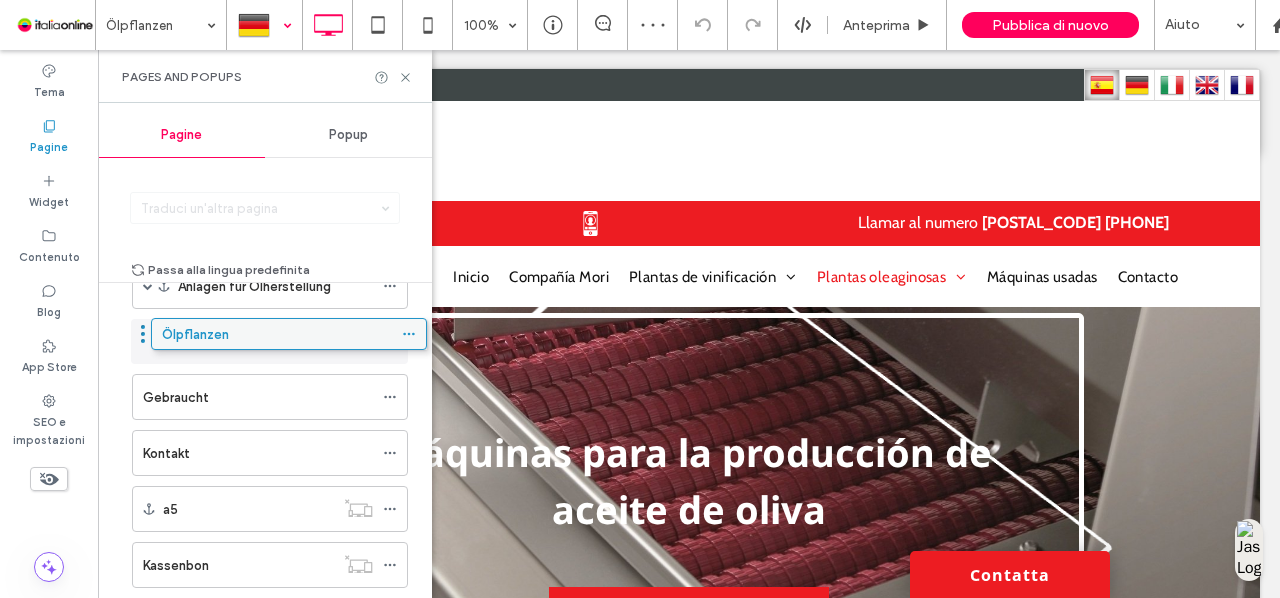 drag, startPoint x: 295, startPoint y: 519, endPoint x: 314, endPoint y: 344, distance: 176.02841 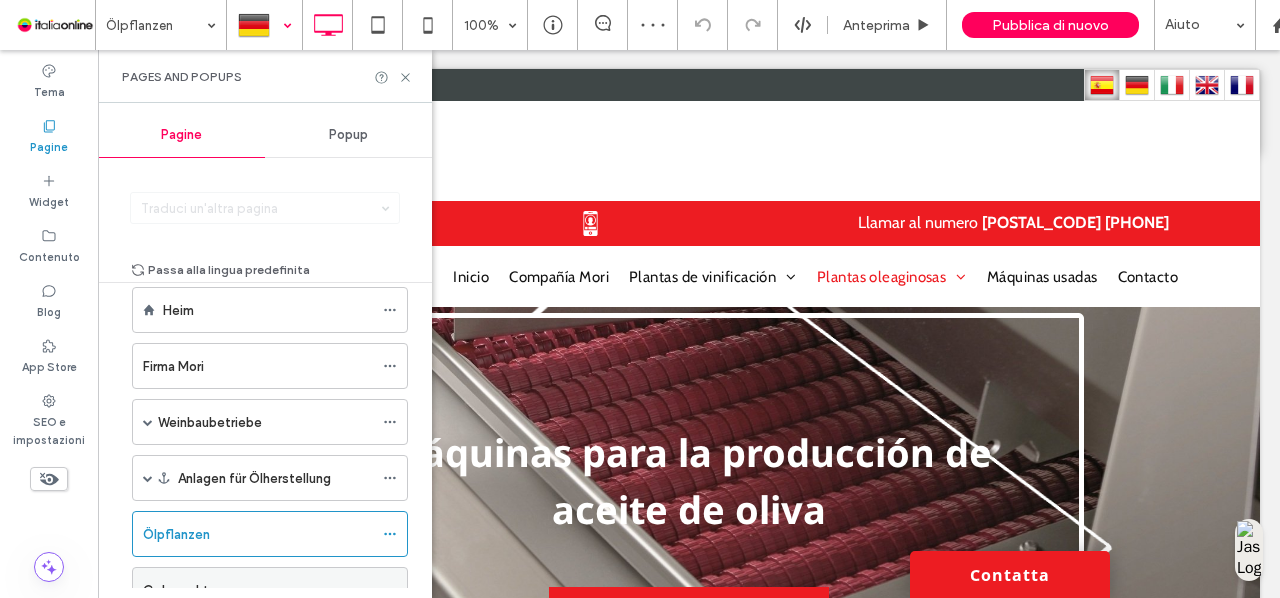 scroll, scrollTop: 31, scrollLeft: 0, axis: vertical 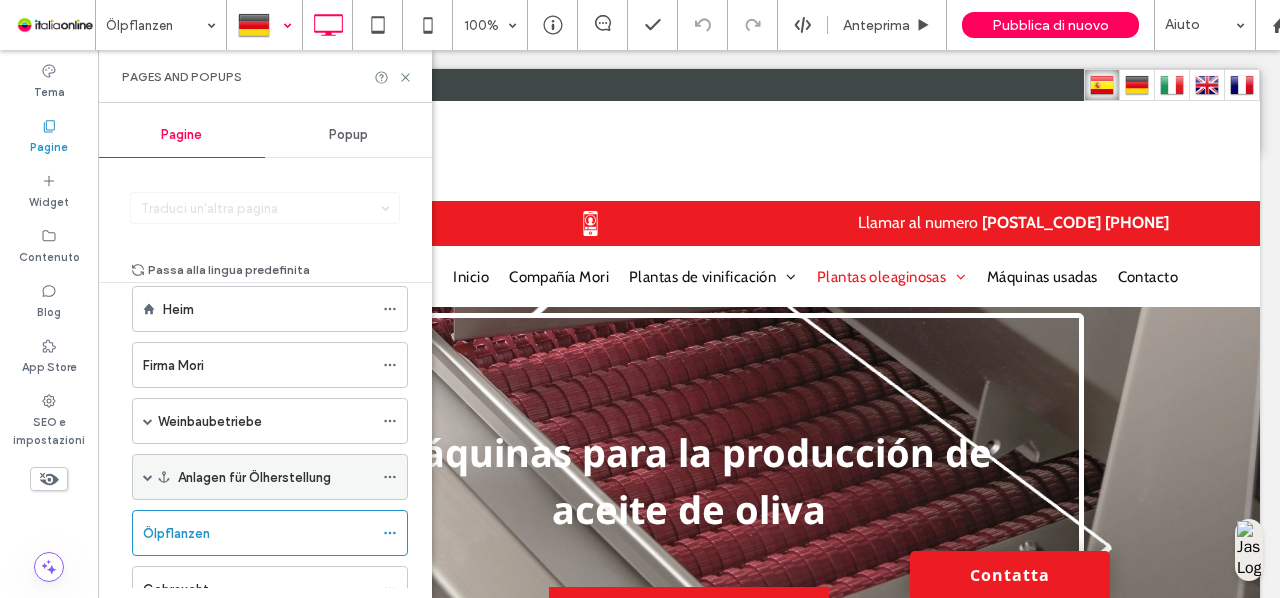 click at bounding box center [148, 477] 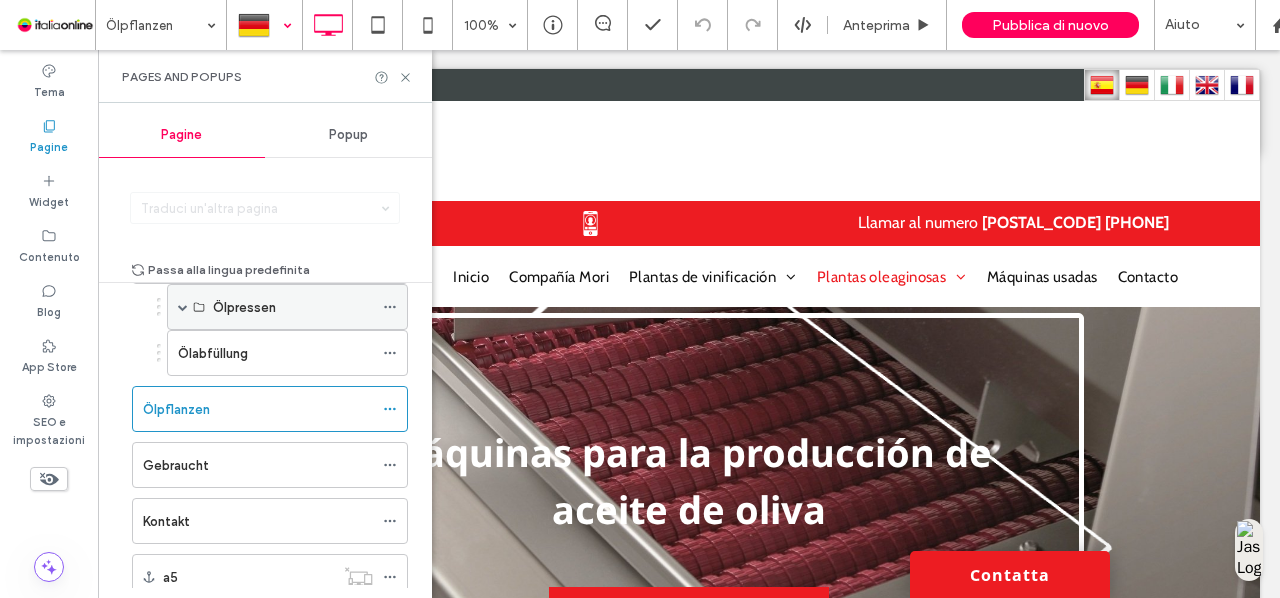 scroll, scrollTop: 245, scrollLeft: 0, axis: vertical 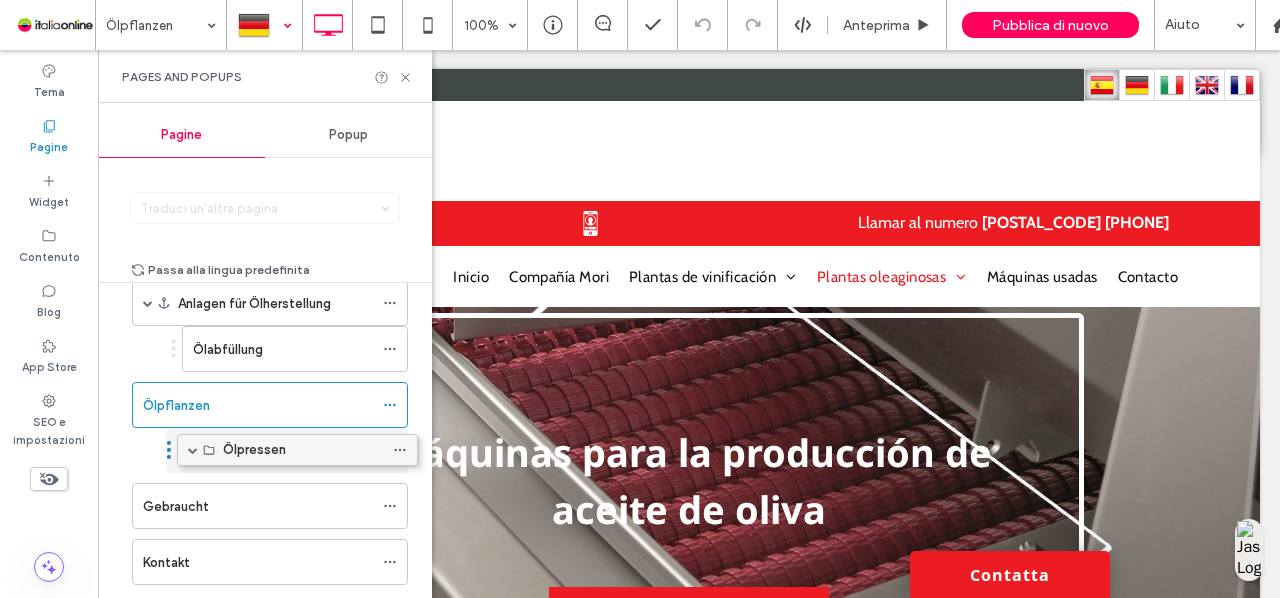 drag, startPoint x: 180, startPoint y: 290, endPoint x: 189, endPoint y: 429, distance: 139.29106 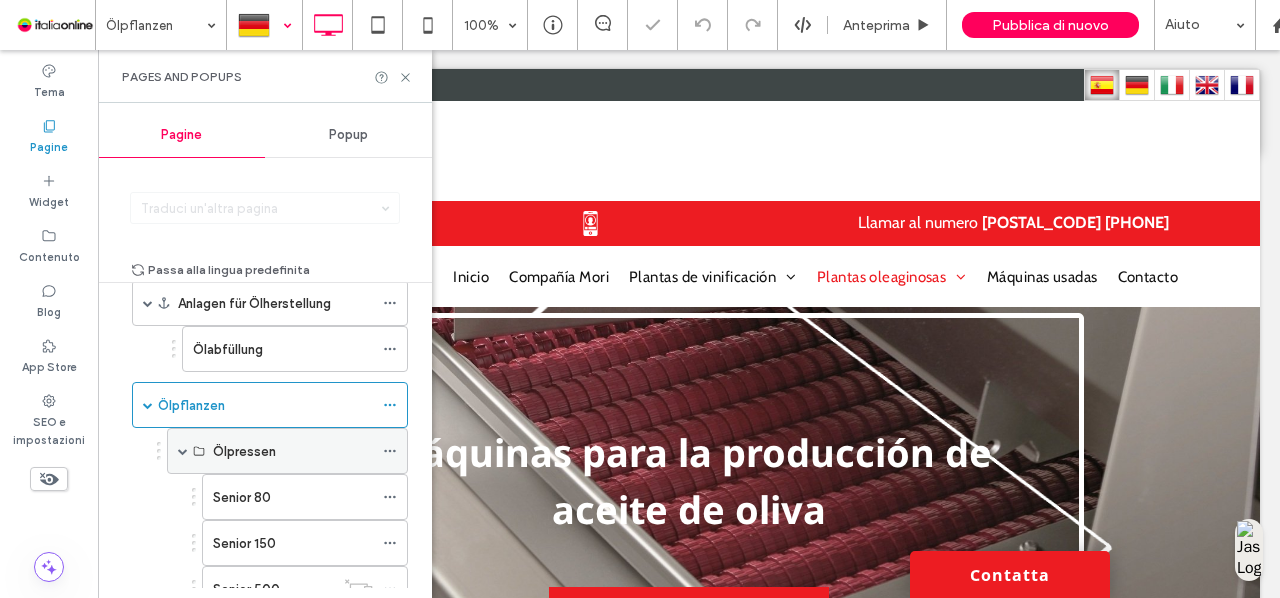 click at bounding box center [183, 451] 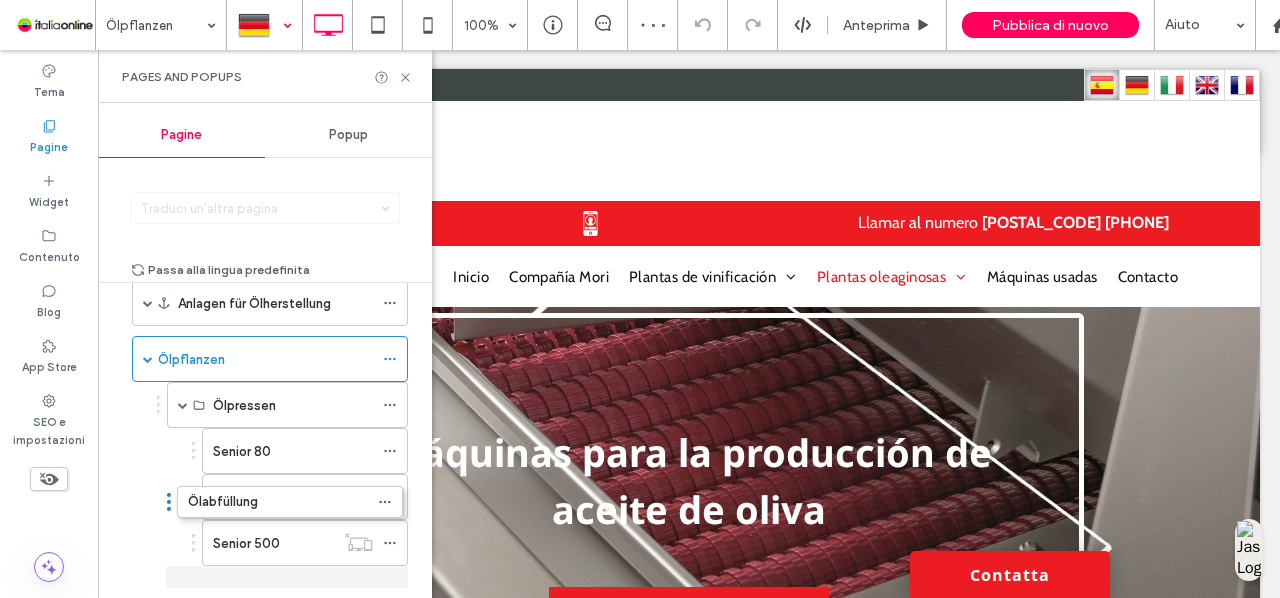 drag, startPoint x: 193, startPoint y: 328, endPoint x: 188, endPoint y: 482, distance: 154.08115 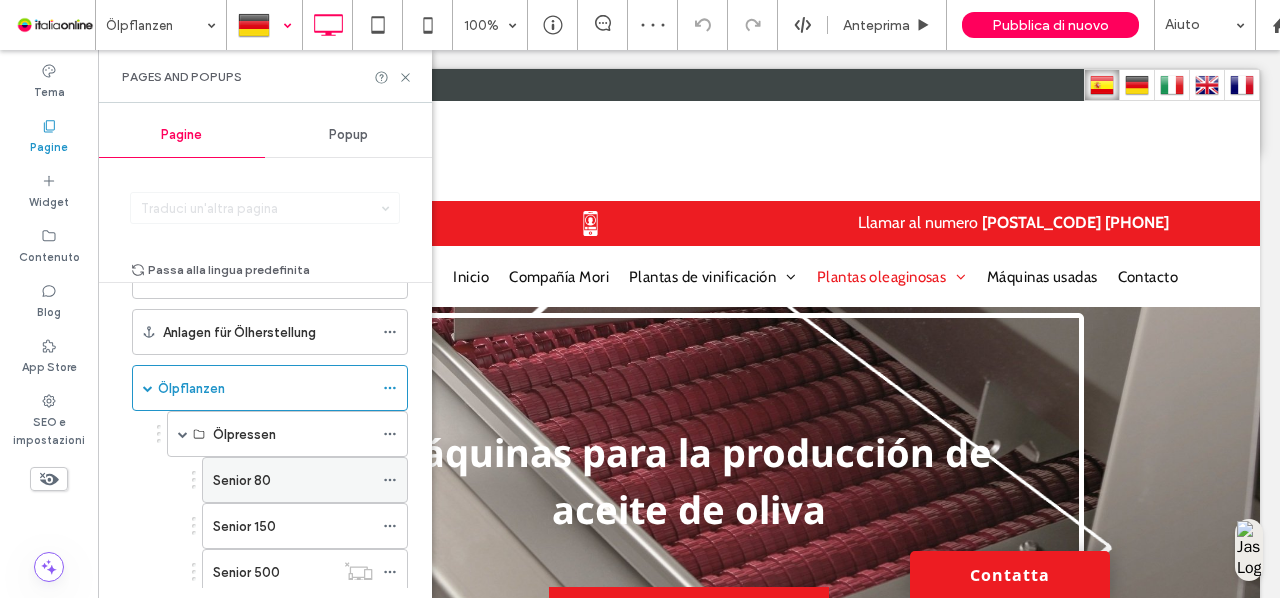scroll, scrollTop: 130, scrollLeft: 0, axis: vertical 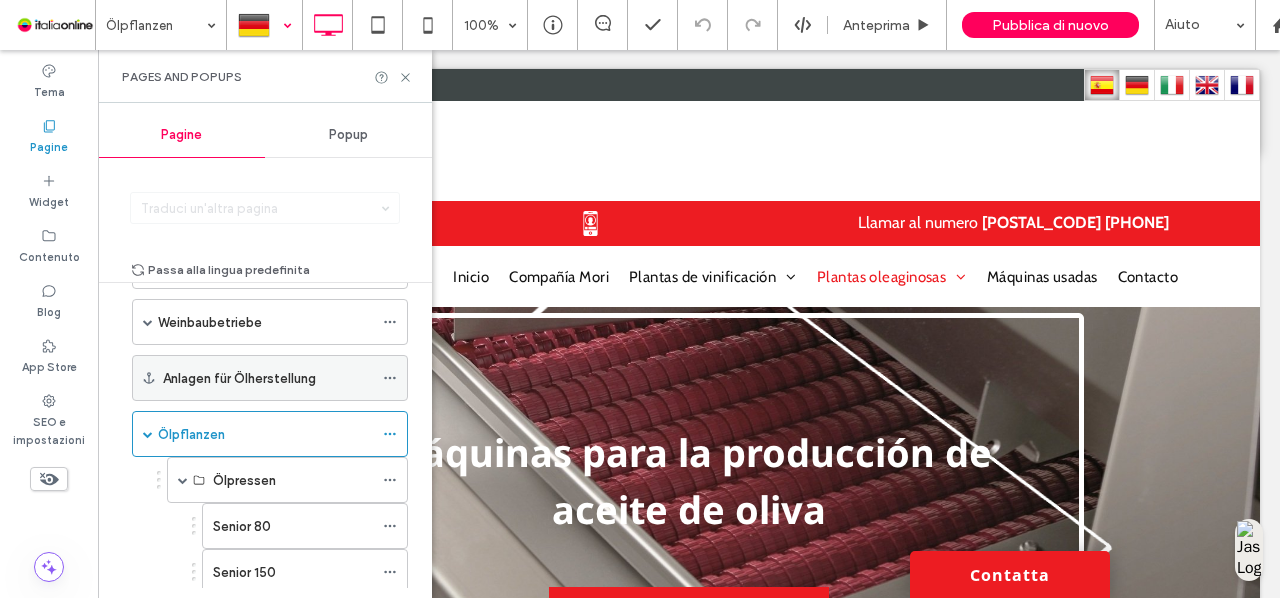 click 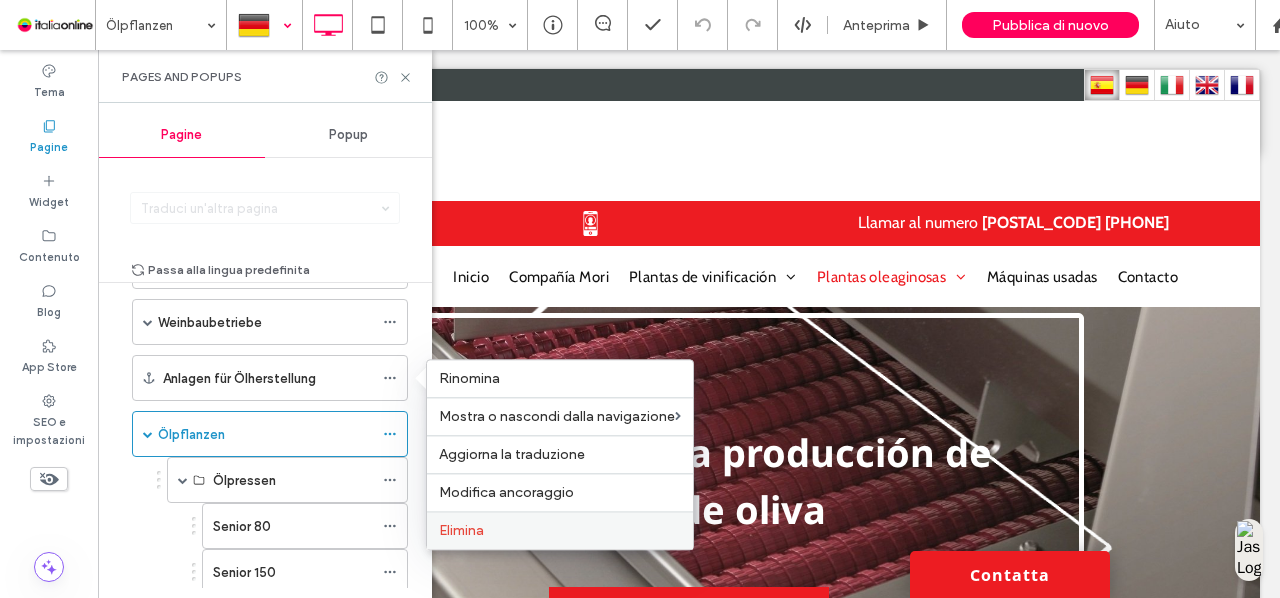 click on "Elimina" at bounding box center (461, 530) 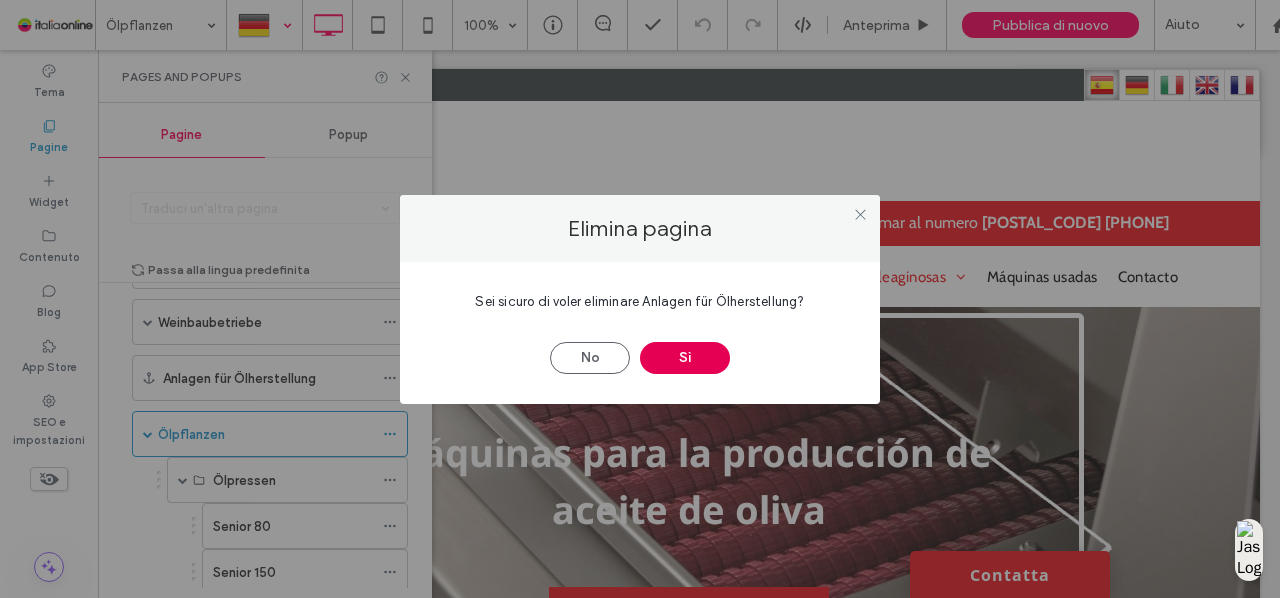 click on "Sì" at bounding box center (685, 358) 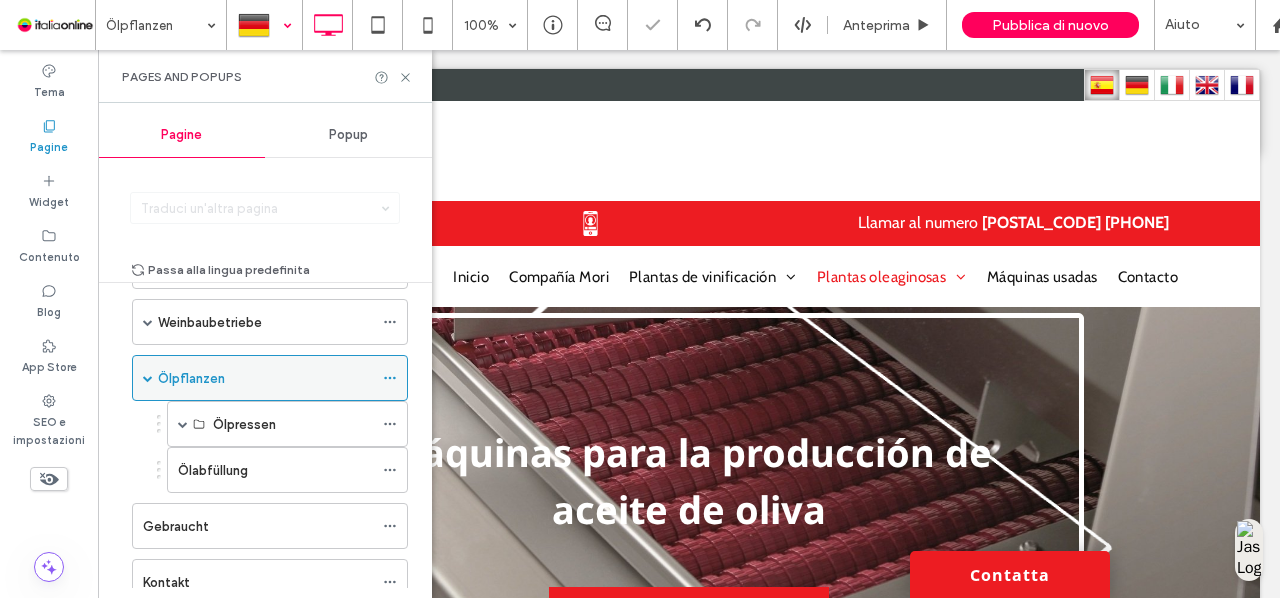 click on "Ölpflanzen" at bounding box center [265, 378] 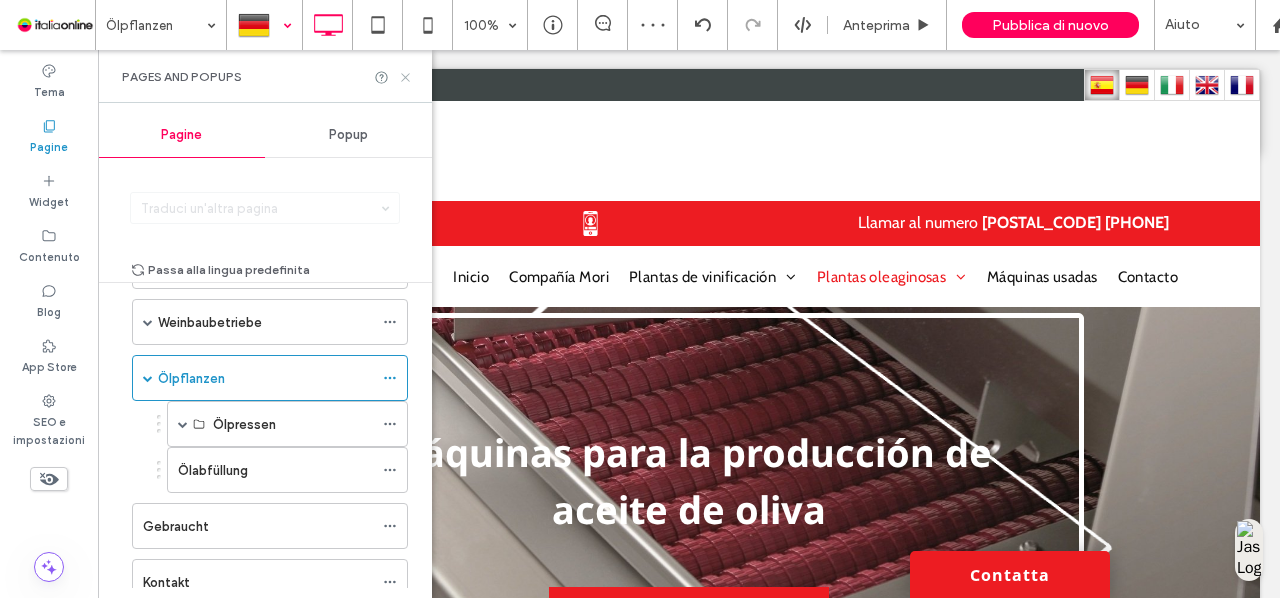 click 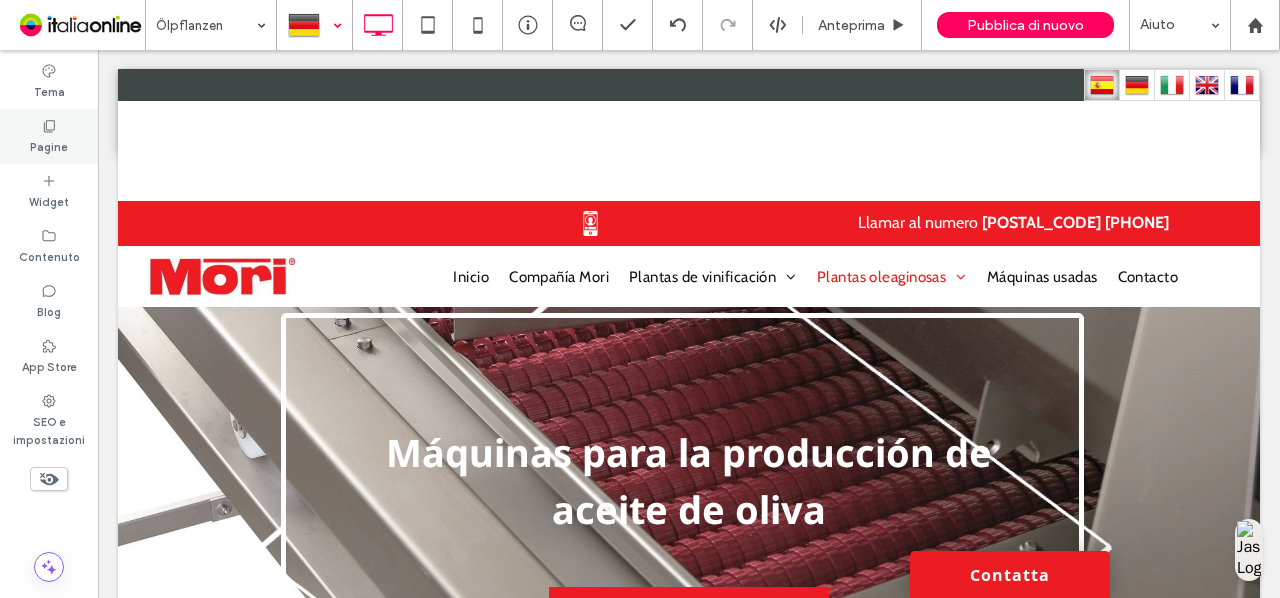 click on "Pagine" at bounding box center [49, 145] 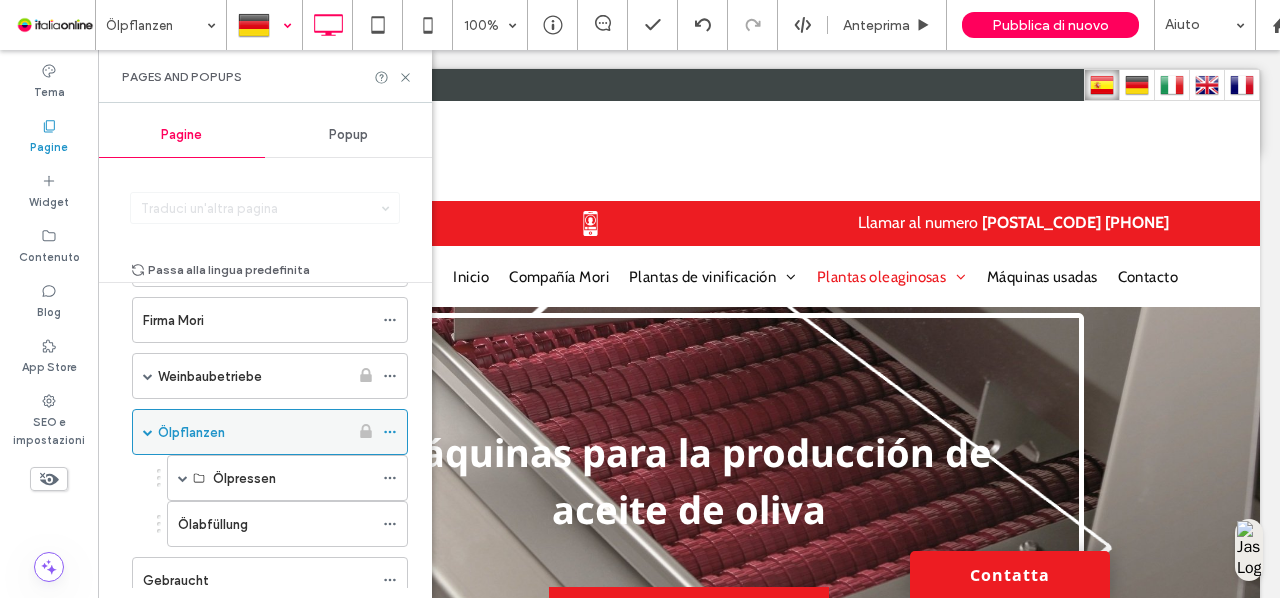 scroll, scrollTop: 81, scrollLeft: 0, axis: vertical 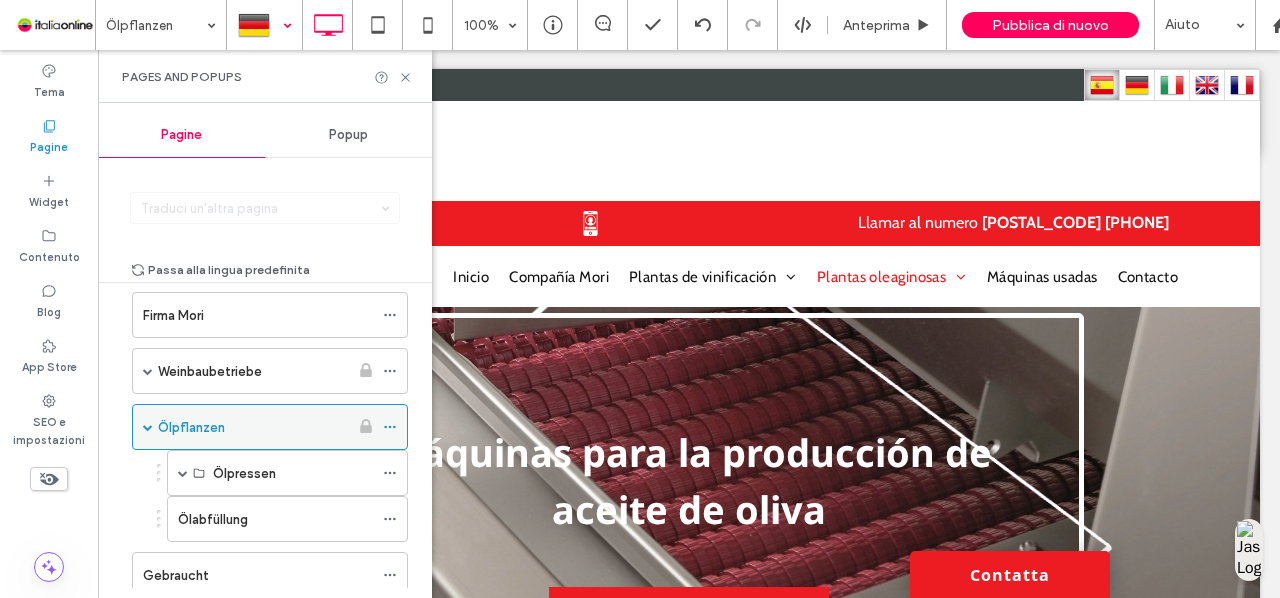 click 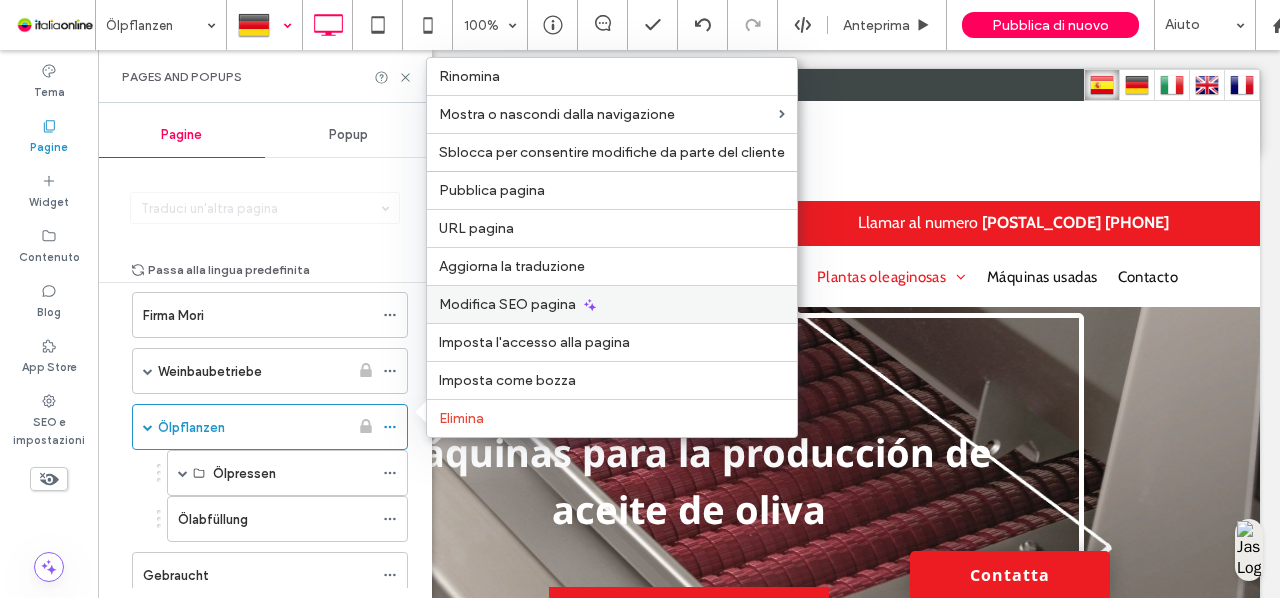 click 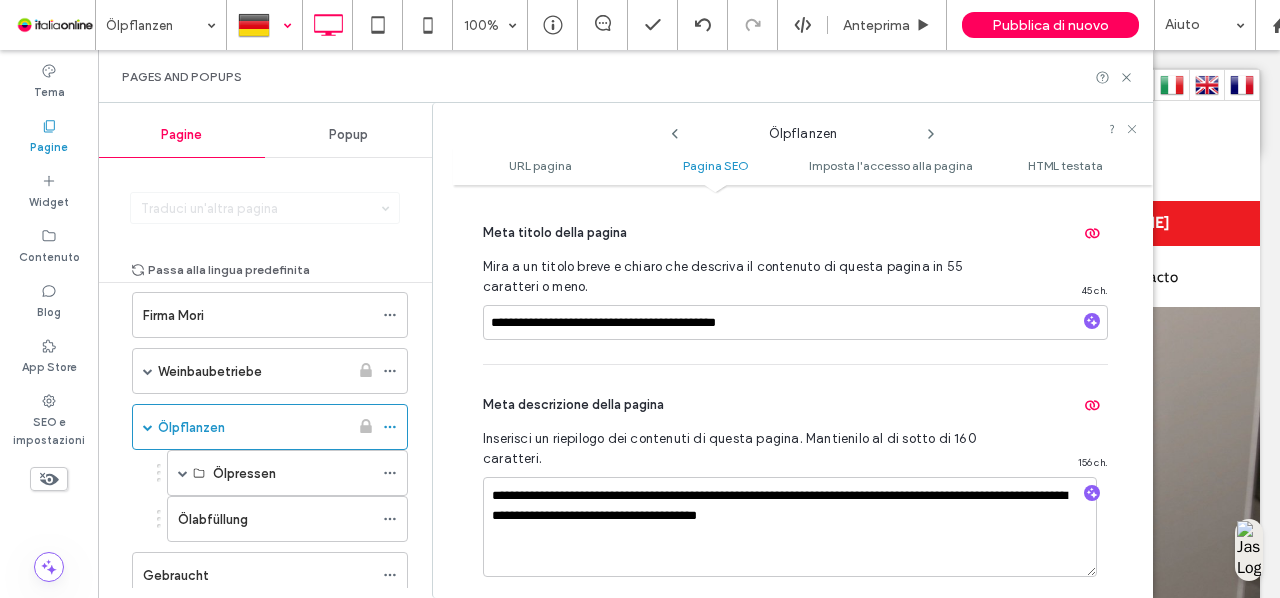 scroll, scrollTop: 493, scrollLeft: 0, axis: vertical 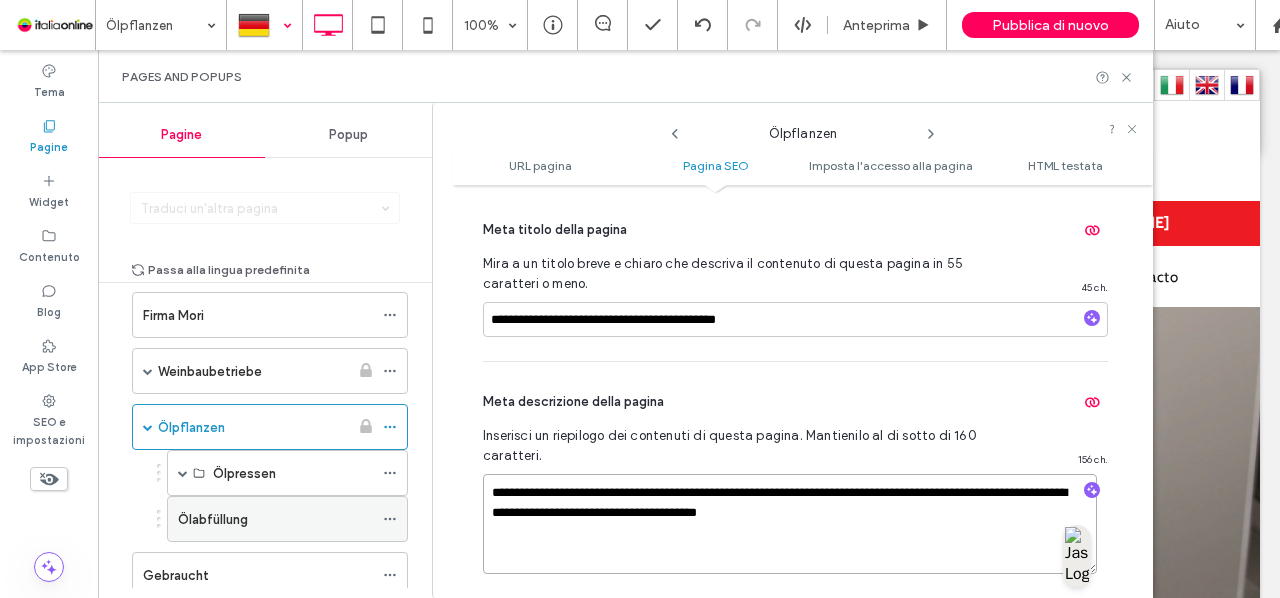 drag, startPoint x: 845, startPoint y: 517, endPoint x: 406, endPoint y: 490, distance: 439.8295 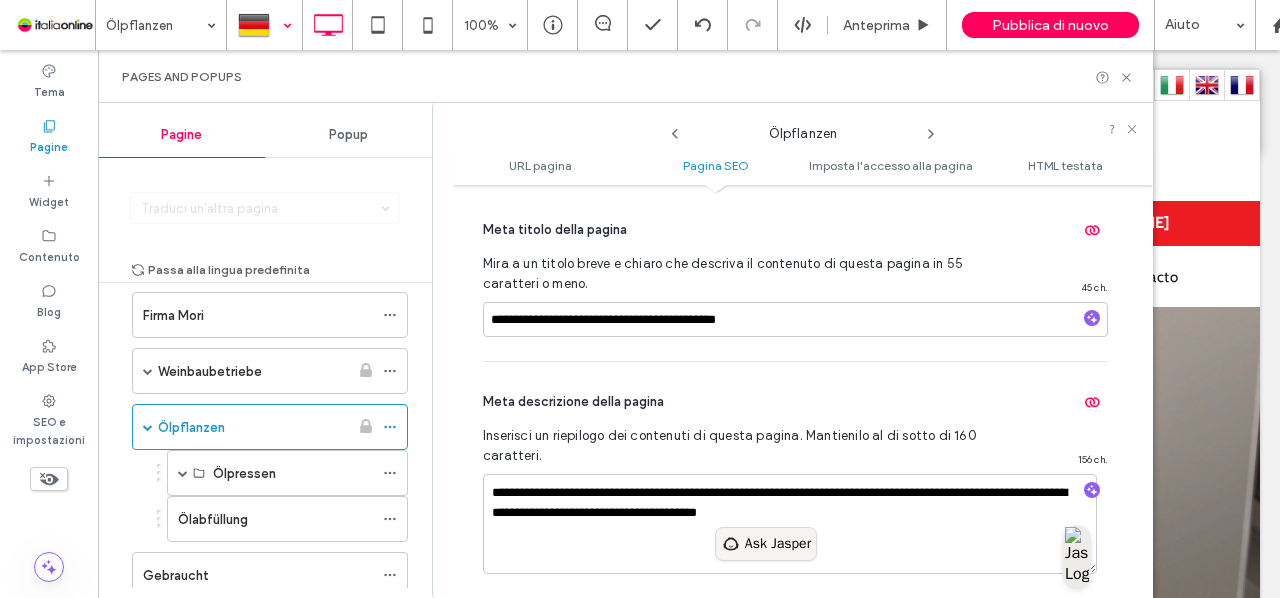 click on "Ask Jasper" at bounding box center [778, 544] 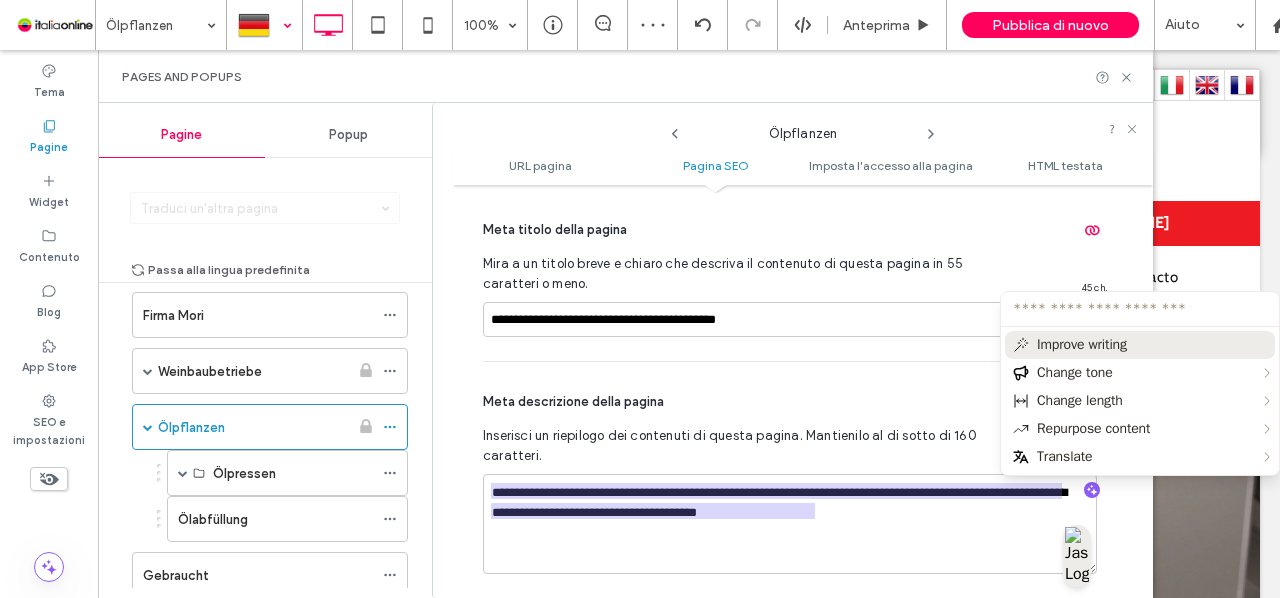 click at bounding box center [1140, 309] 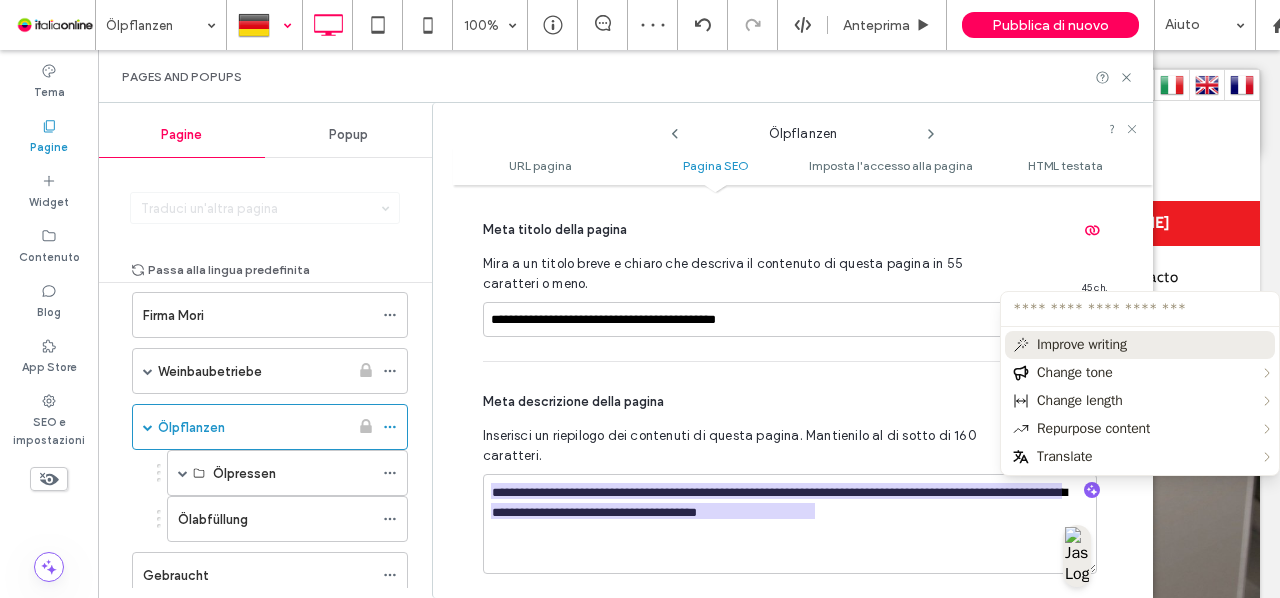 type 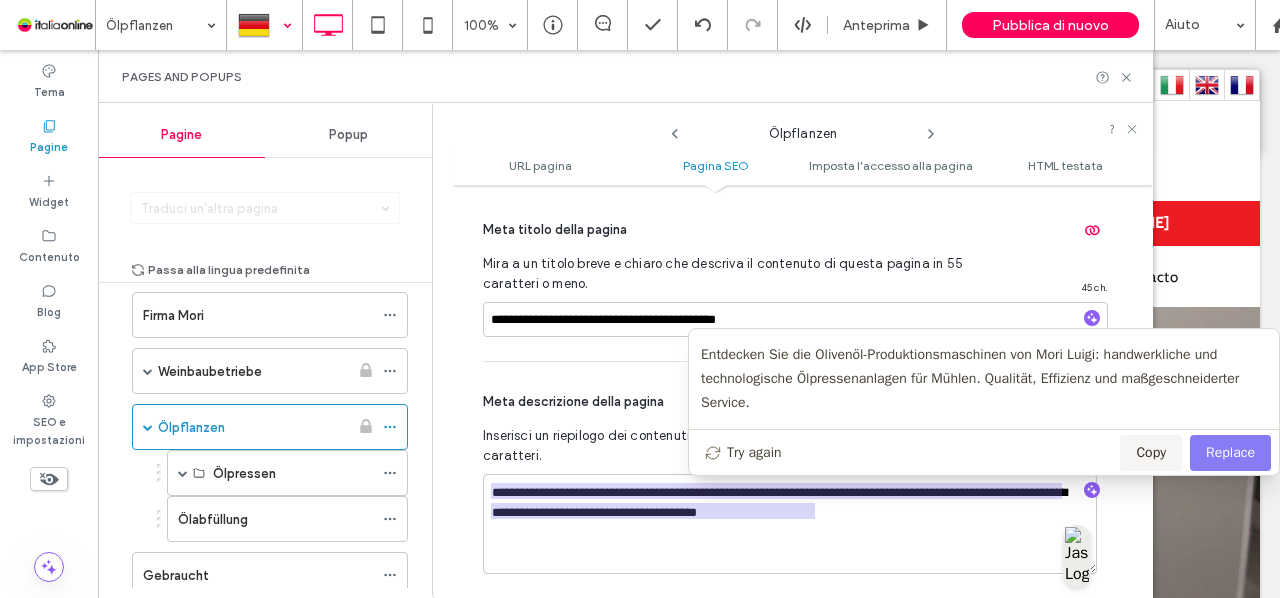 click on "Replace" at bounding box center [1230, 453] 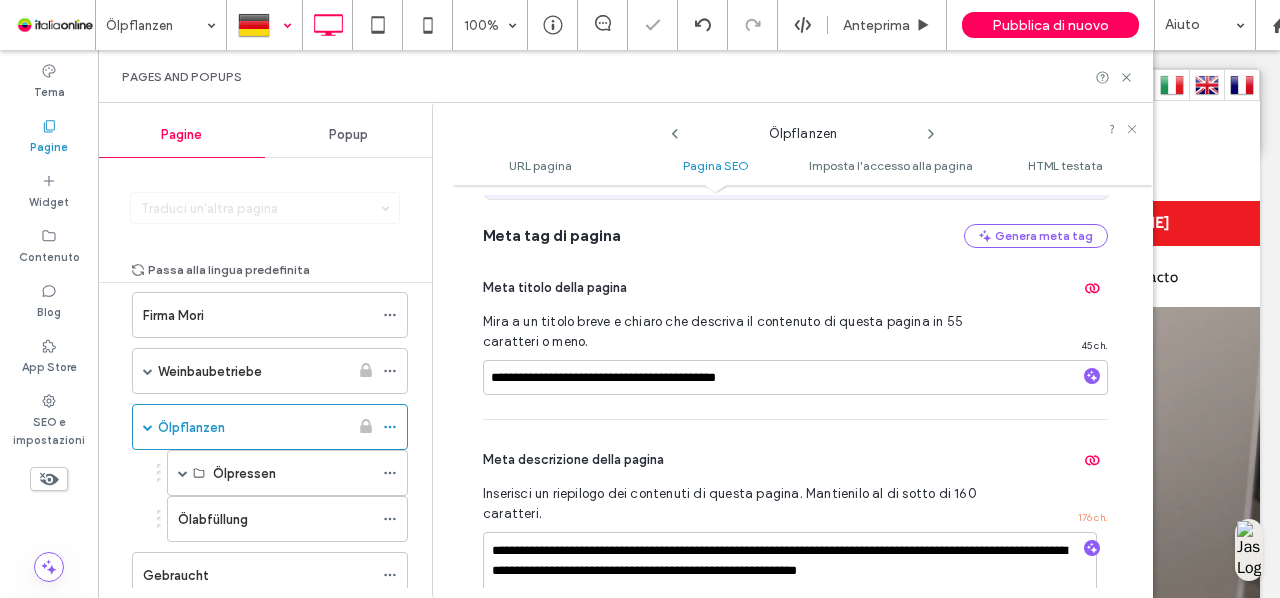 scroll, scrollTop: 430, scrollLeft: 0, axis: vertical 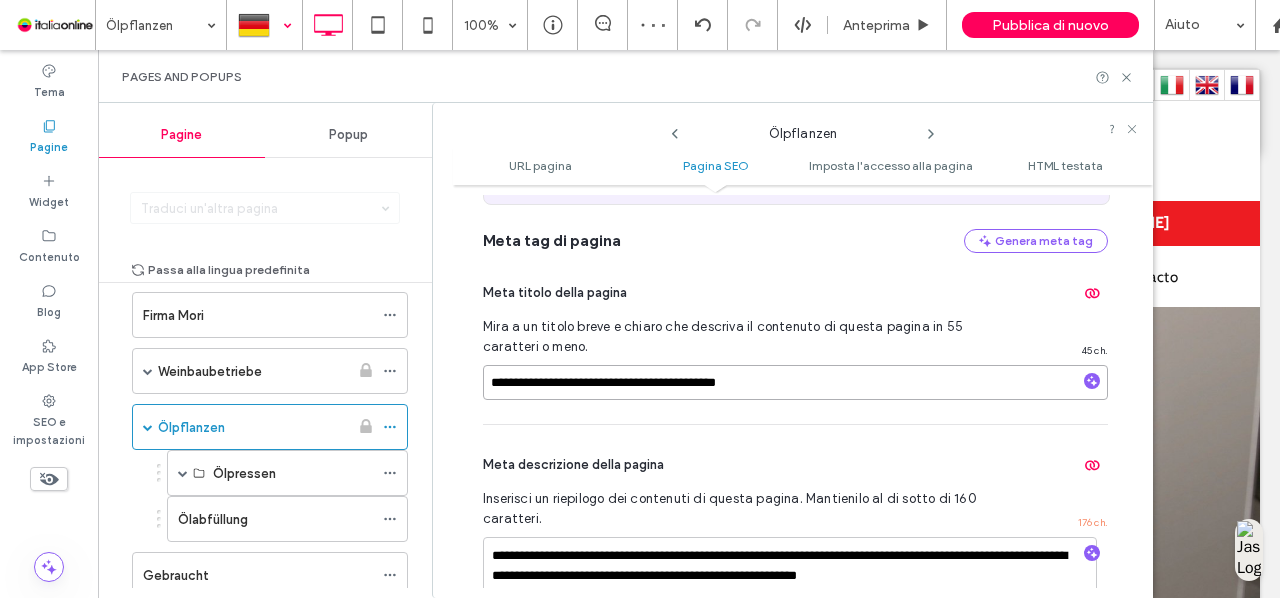 drag, startPoint x: 837, startPoint y: 384, endPoint x: 448, endPoint y: 399, distance: 389.2891 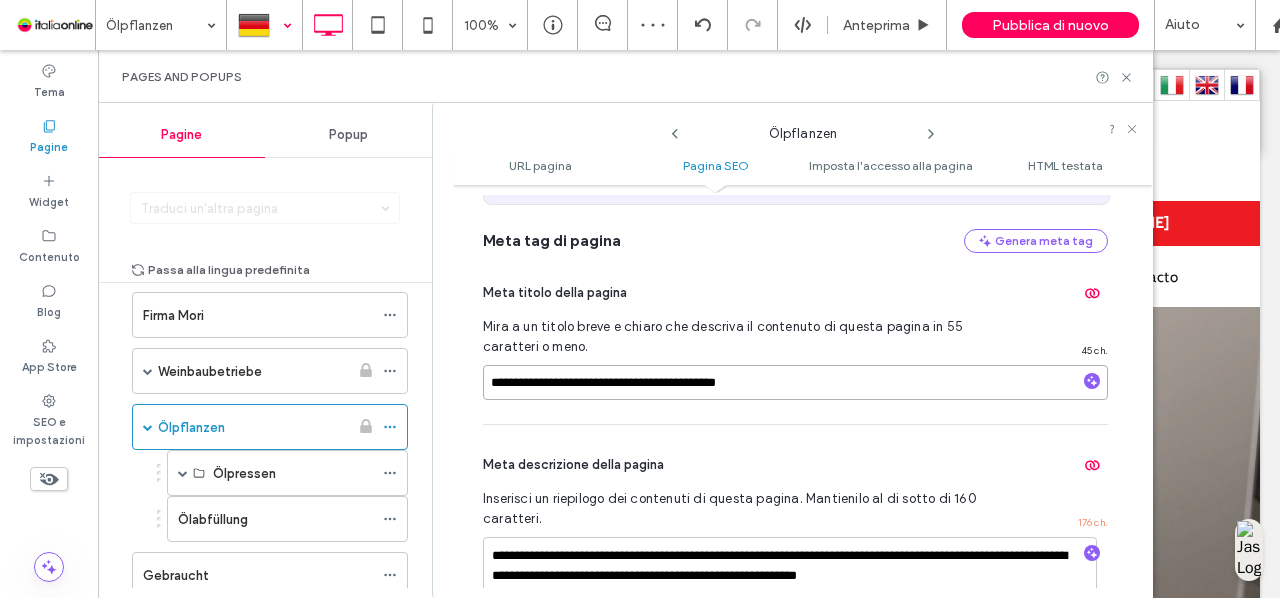 click on "**********" at bounding box center [792, 350] 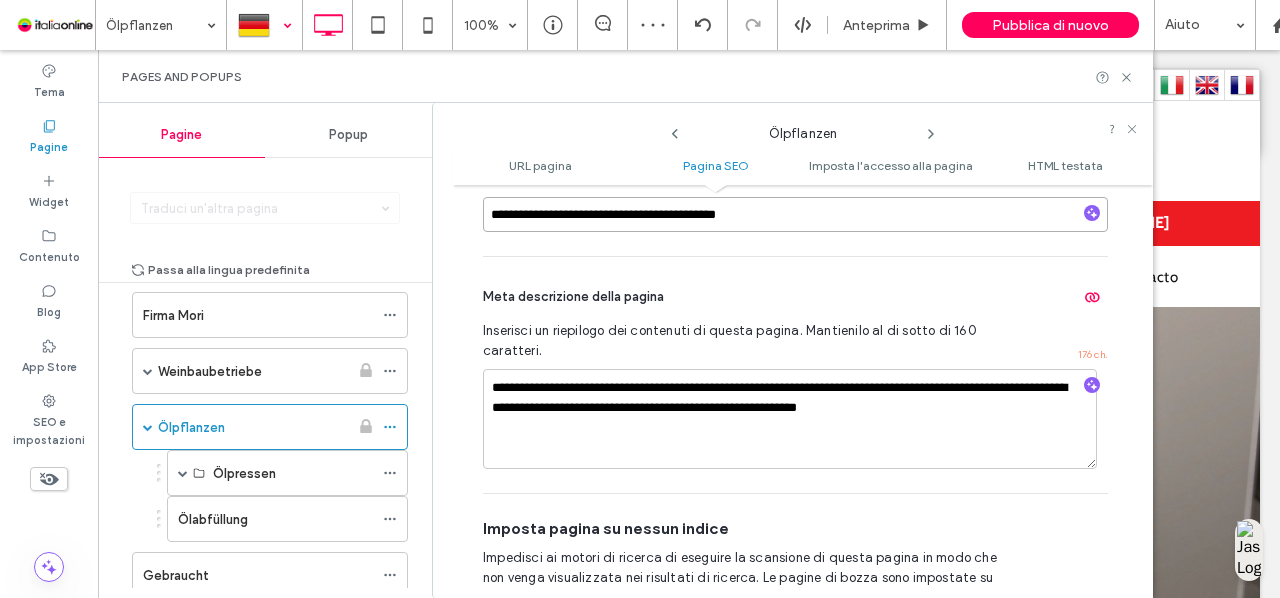 scroll, scrollTop: 598, scrollLeft: 0, axis: vertical 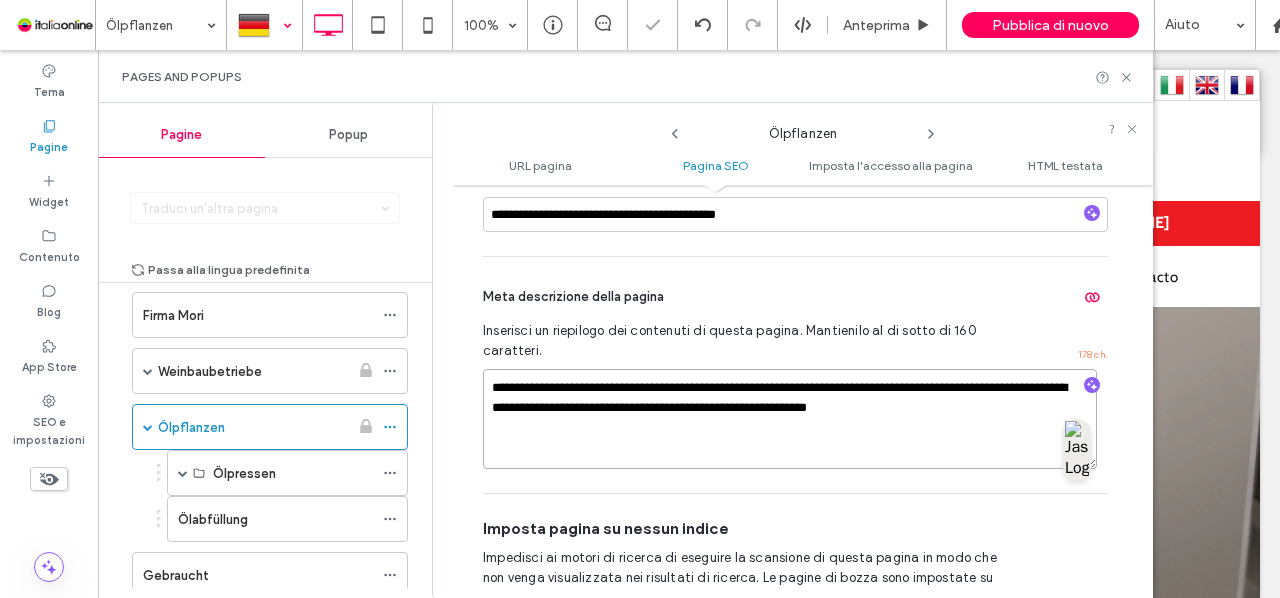 paste on "**********" 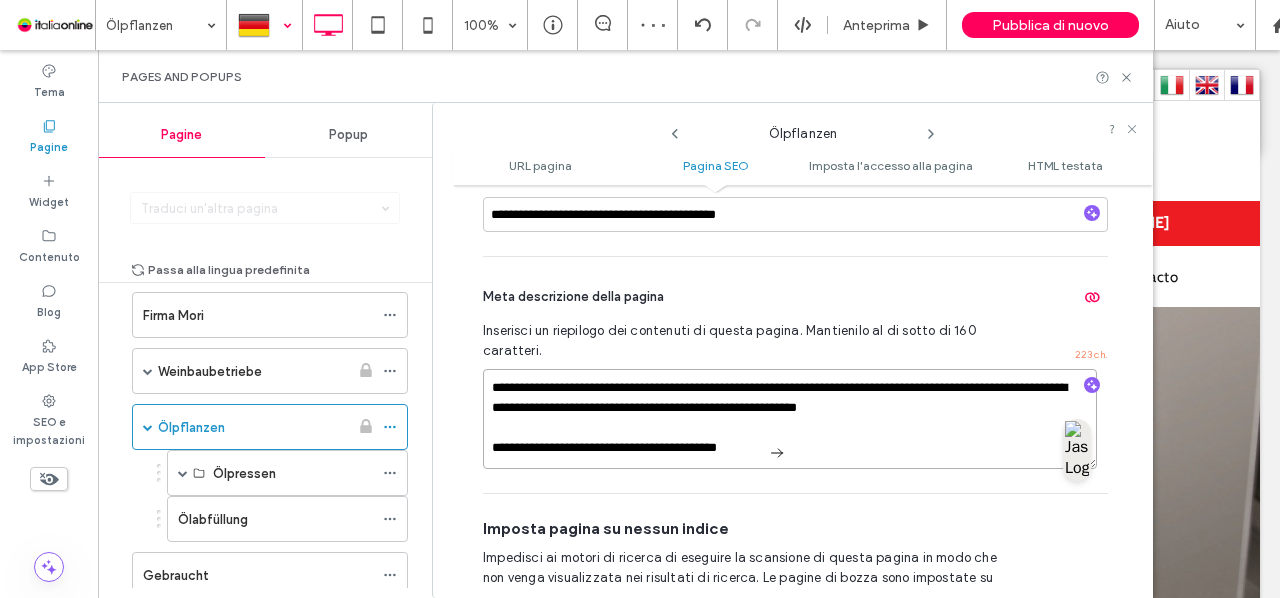scroll, scrollTop: 12, scrollLeft: 0, axis: vertical 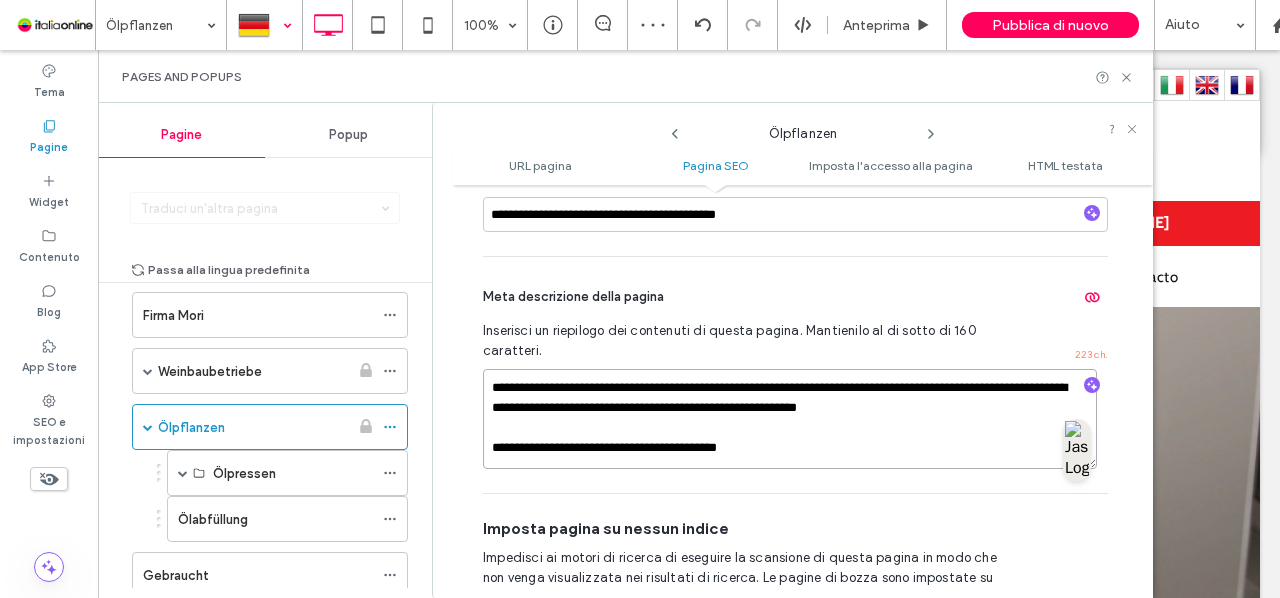 drag, startPoint x: 816, startPoint y: 457, endPoint x: 450, endPoint y: 451, distance: 366.04916 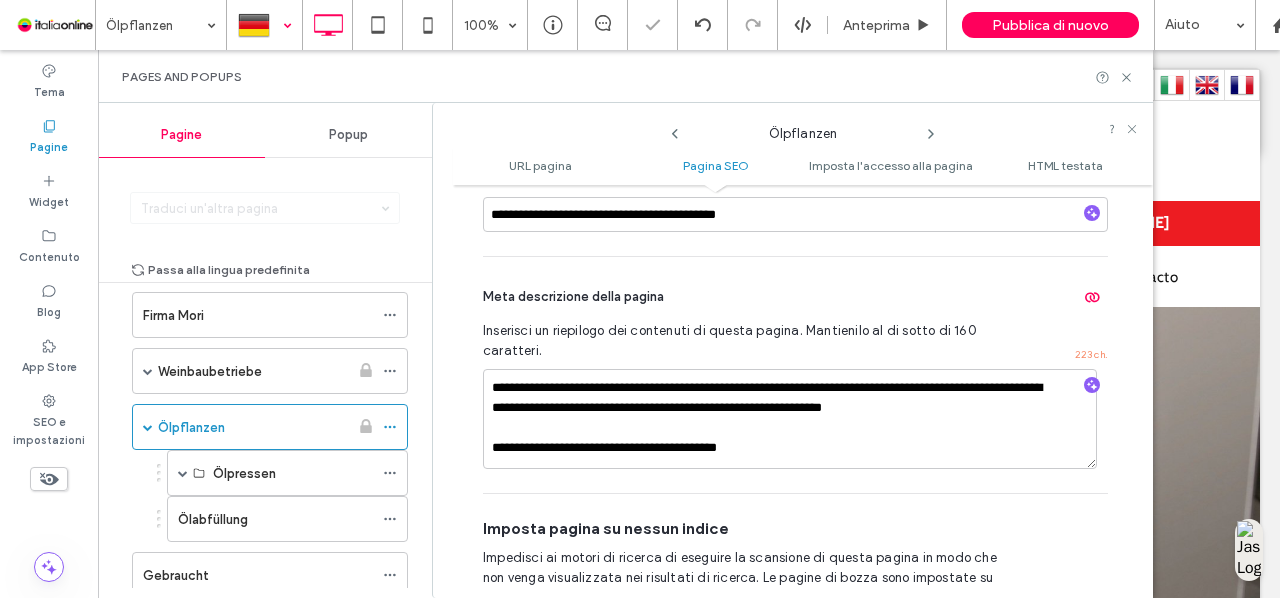 scroll, scrollTop: 17, scrollLeft: 0, axis: vertical 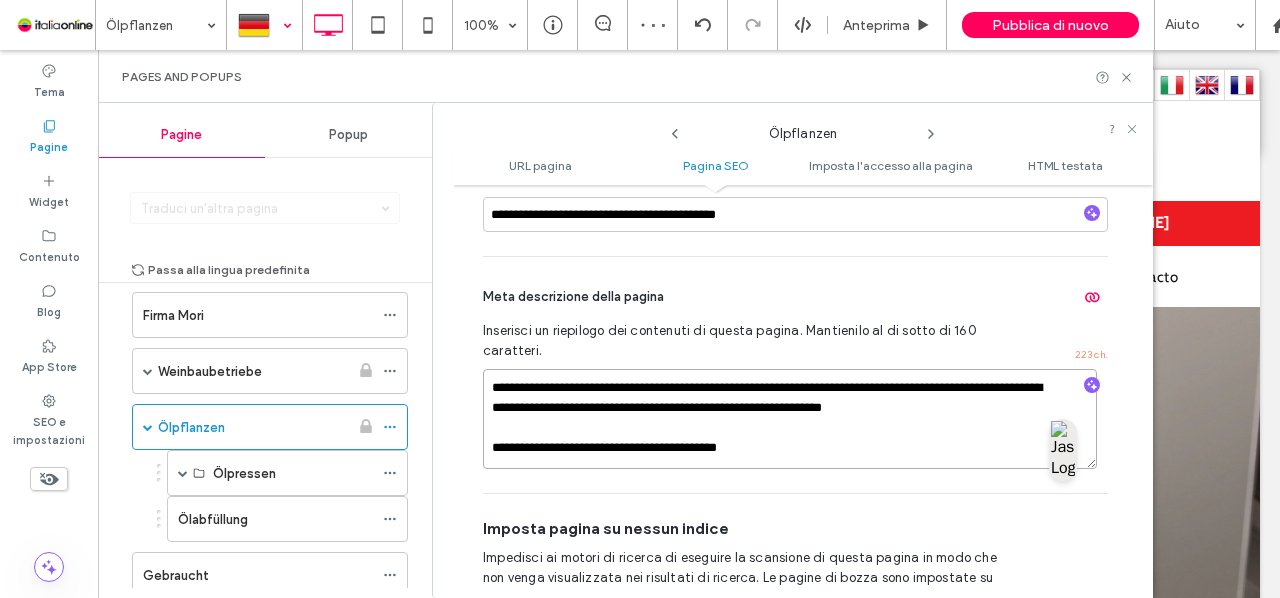drag, startPoint x: 794, startPoint y: 445, endPoint x: 492, endPoint y: 449, distance: 302.0265 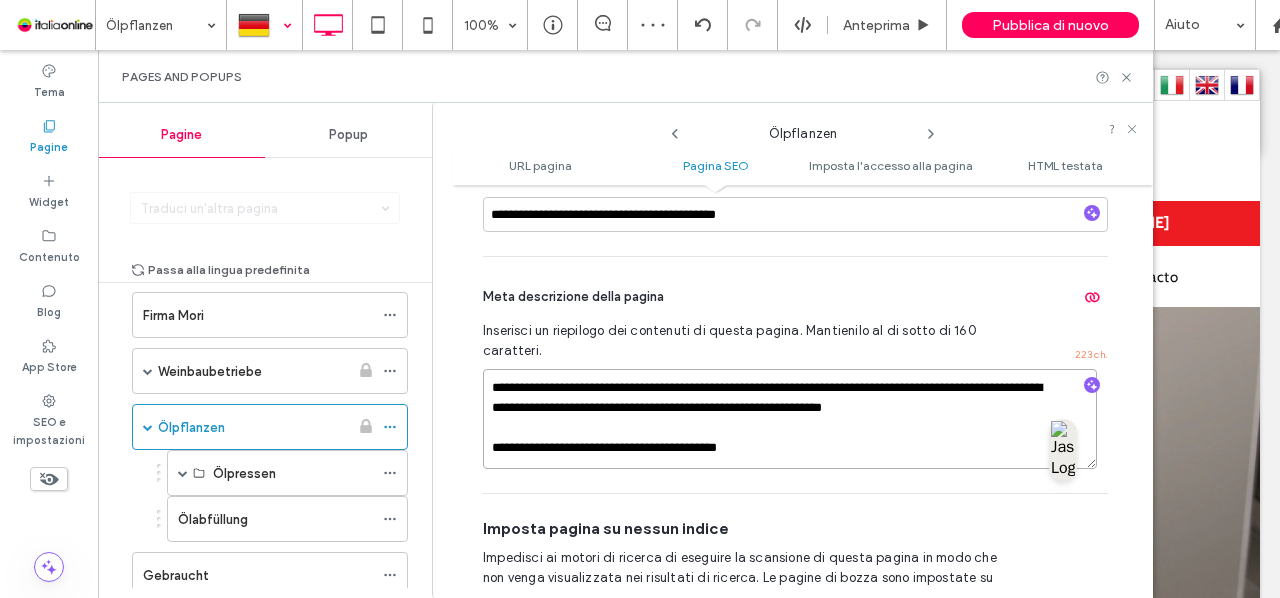 click on "**********" at bounding box center (790, 419) 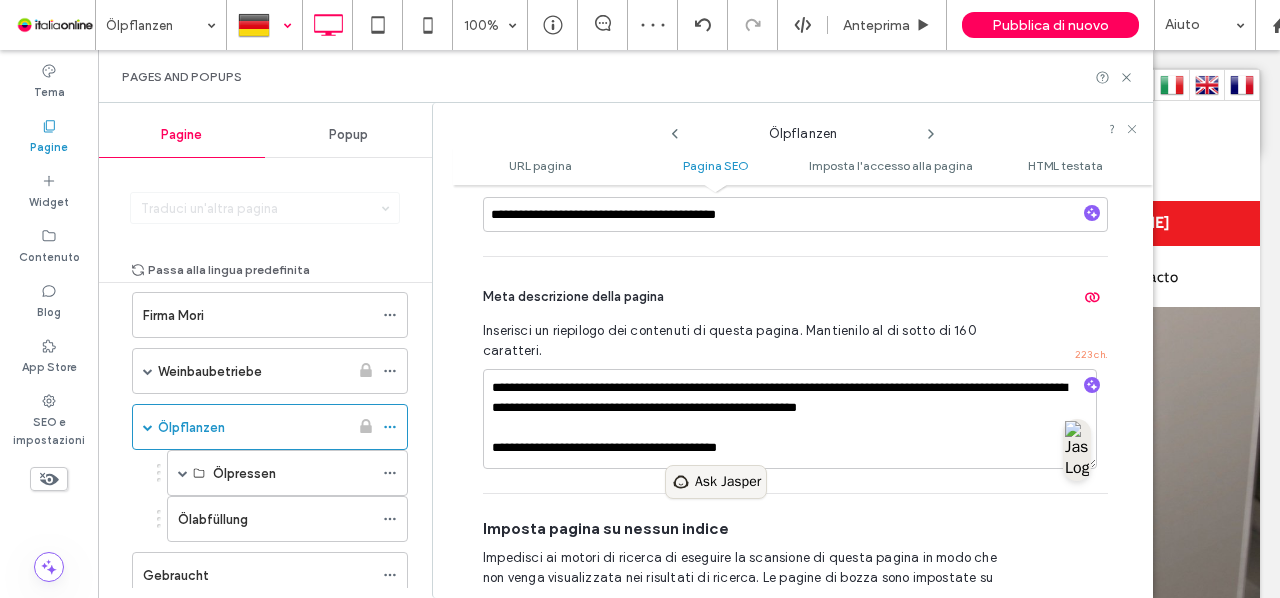 click on "Ask Jasper" at bounding box center [728, 482] 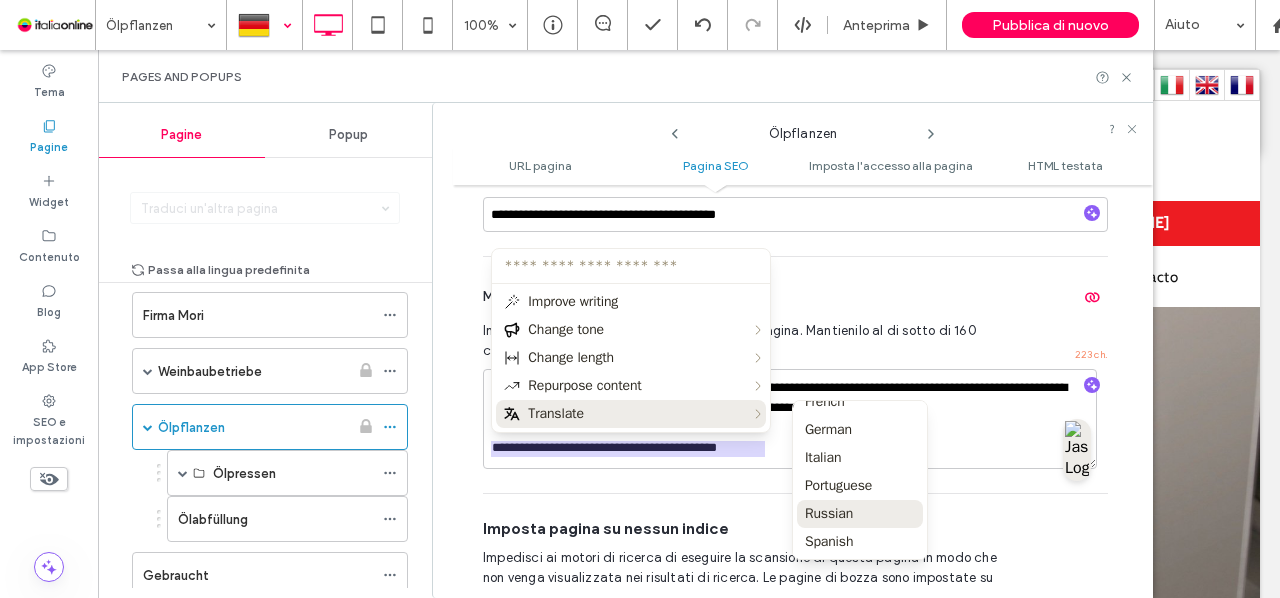 scroll, scrollTop: 0, scrollLeft: 0, axis: both 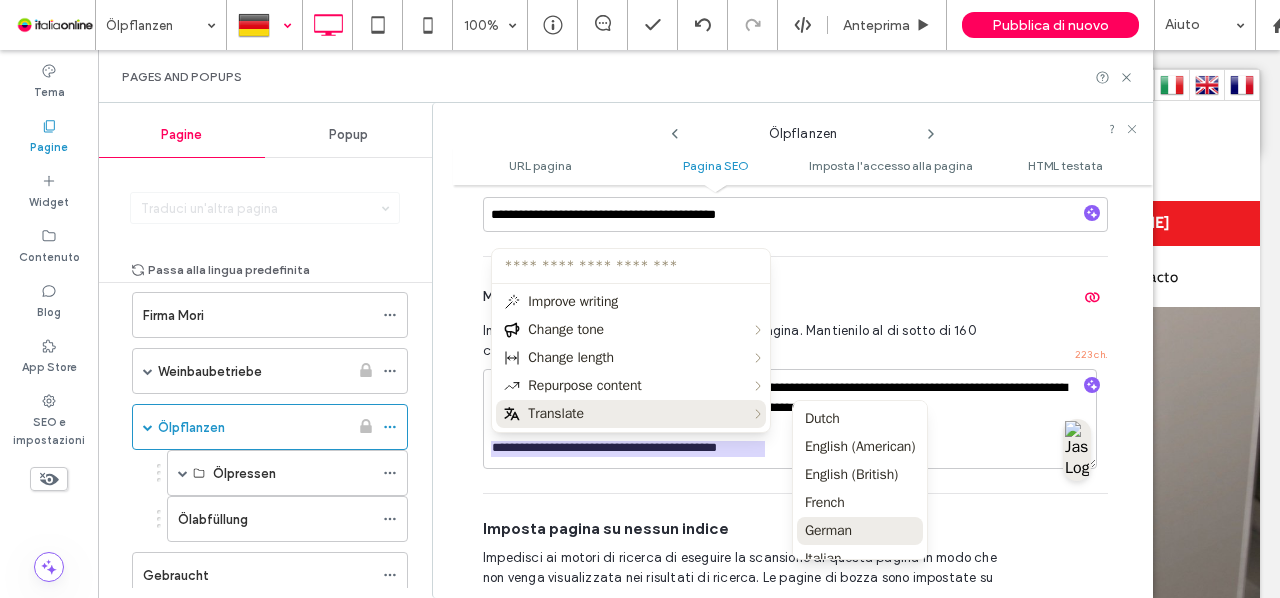 click on "German" at bounding box center (860, 531) 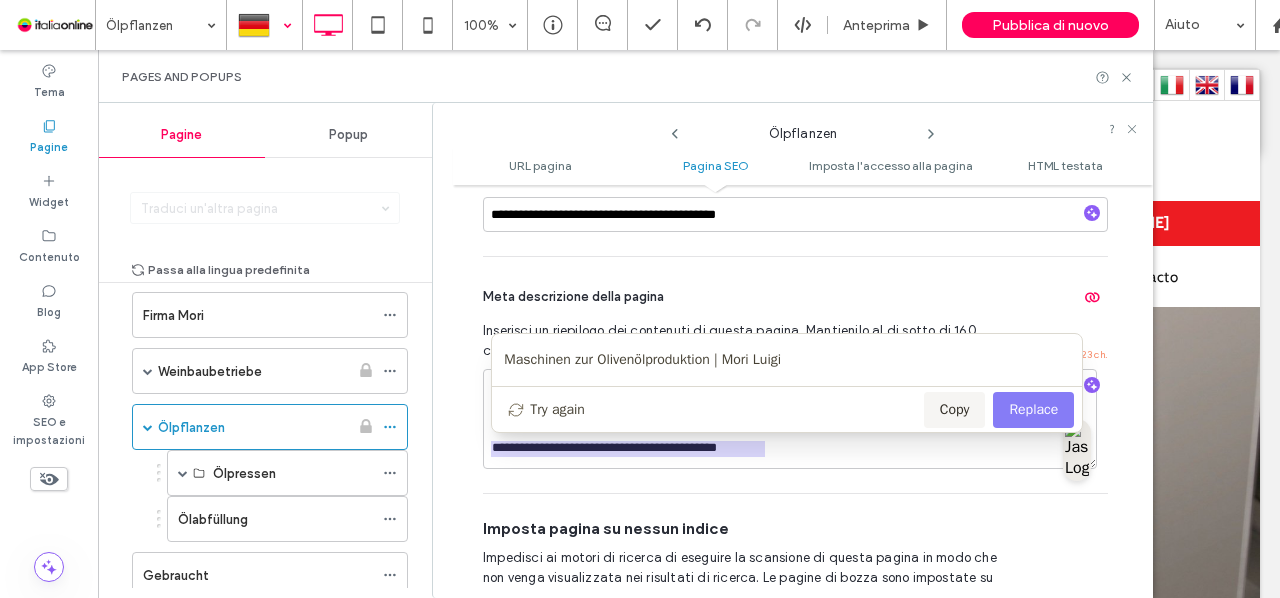 click on "Replace" at bounding box center (1033, 410) 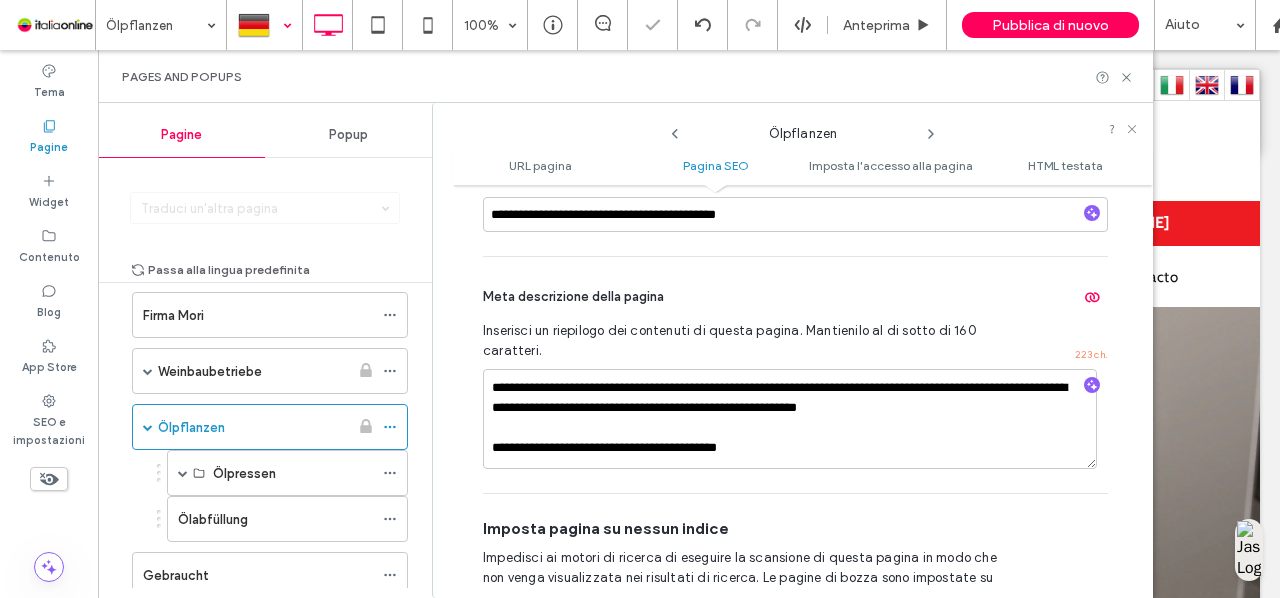scroll, scrollTop: 17, scrollLeft: 0, axis: vertical 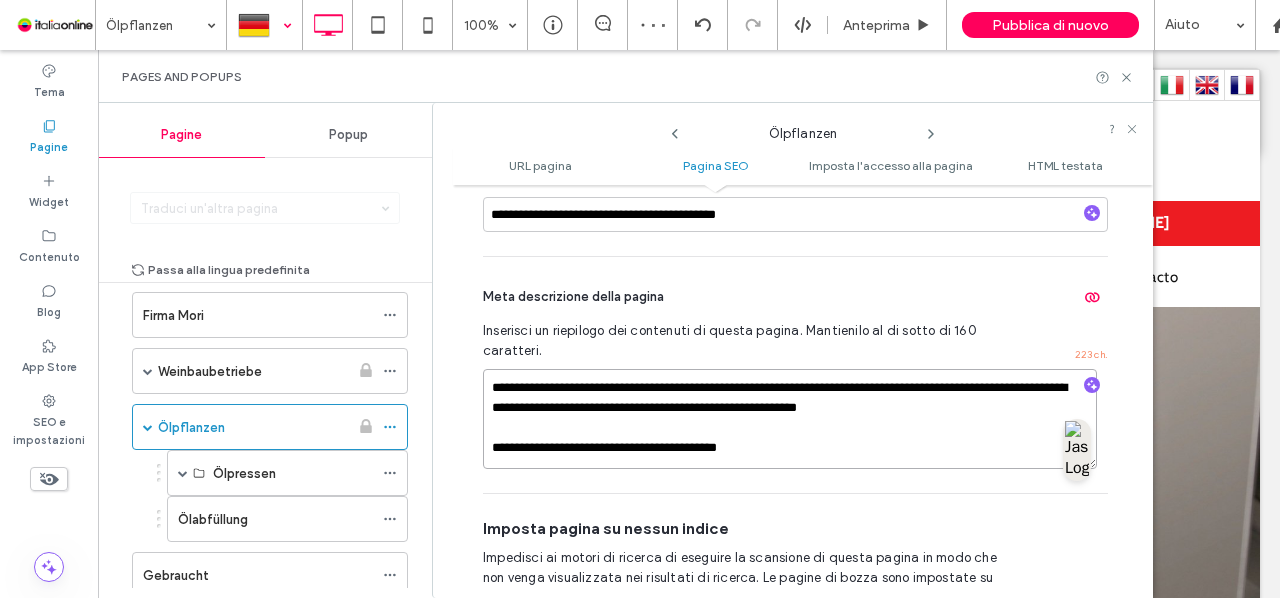 drag, startPoint x: 786, startPoint y: 446, endPoint x: 435, endPoint y: 473, distance: 352.03693 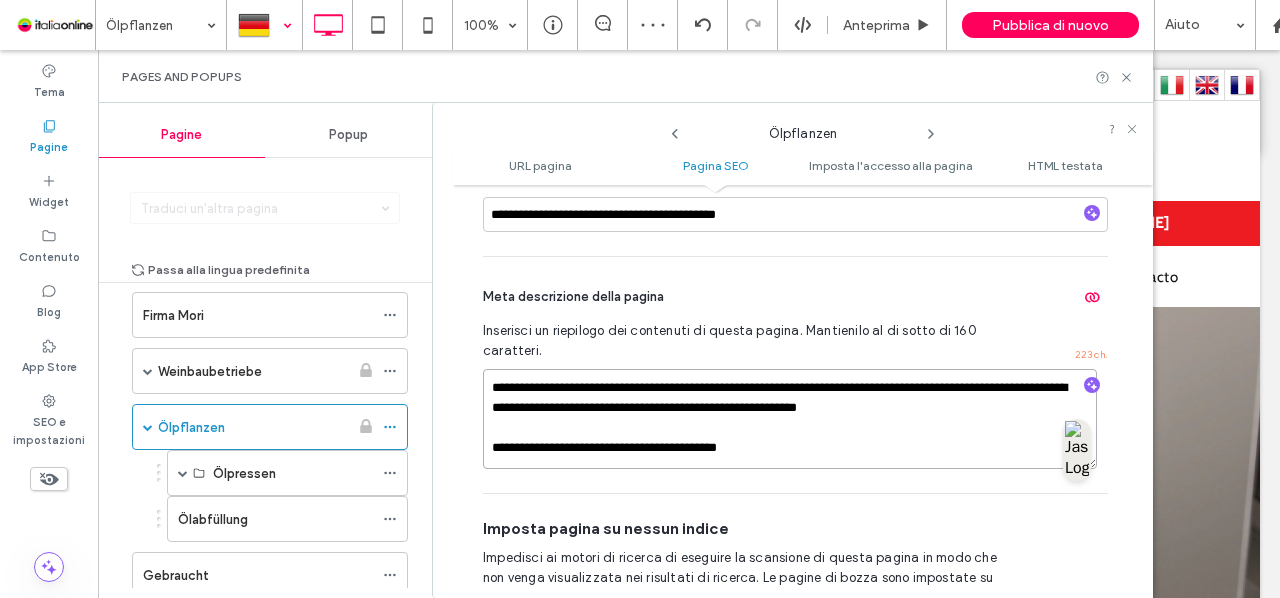 click on "**********" at bounding box center [792, 350] 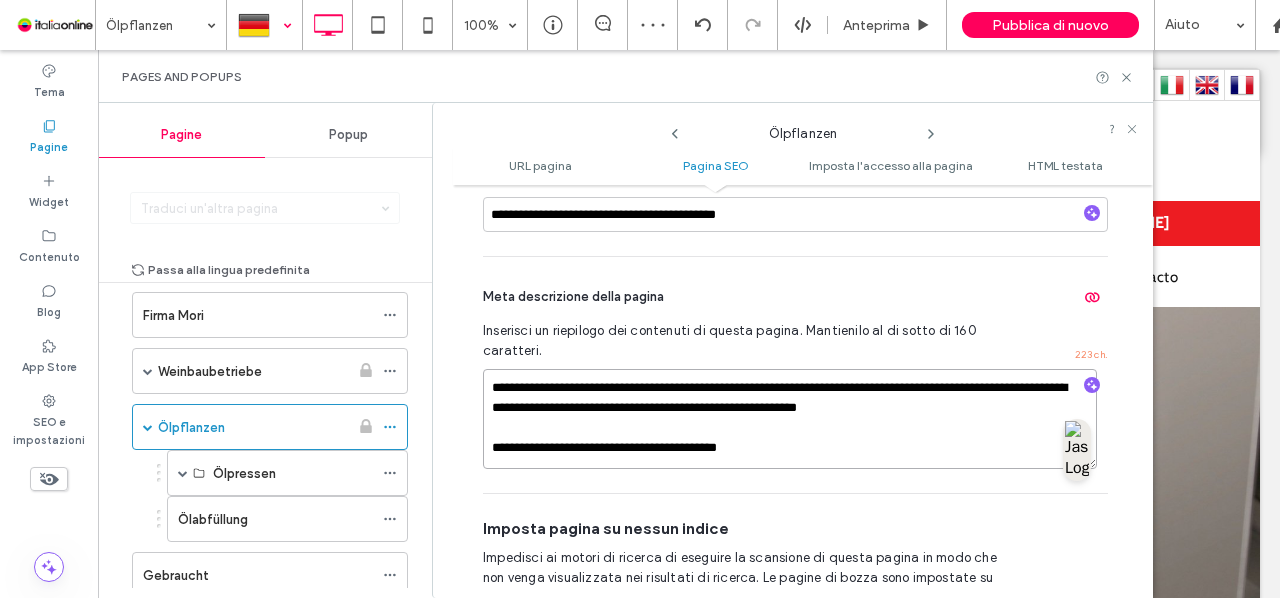 click on "**********" at bounding box center (790, 419) 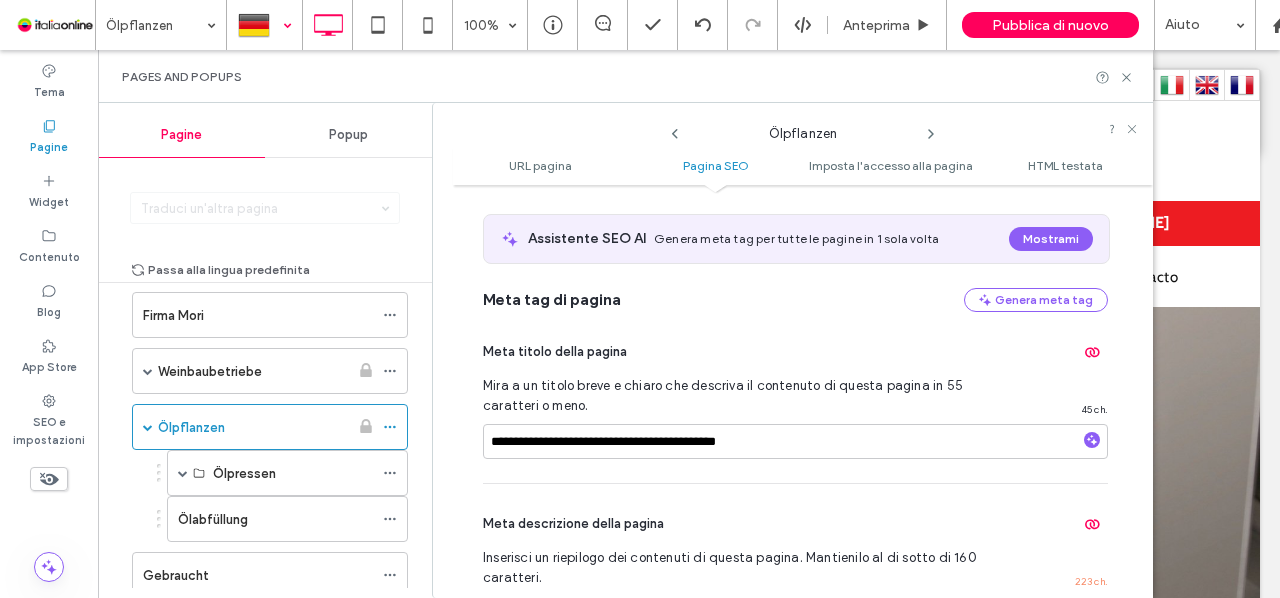 scroll, scrollTop: 370, scrollLeft: 0, axis: vertical 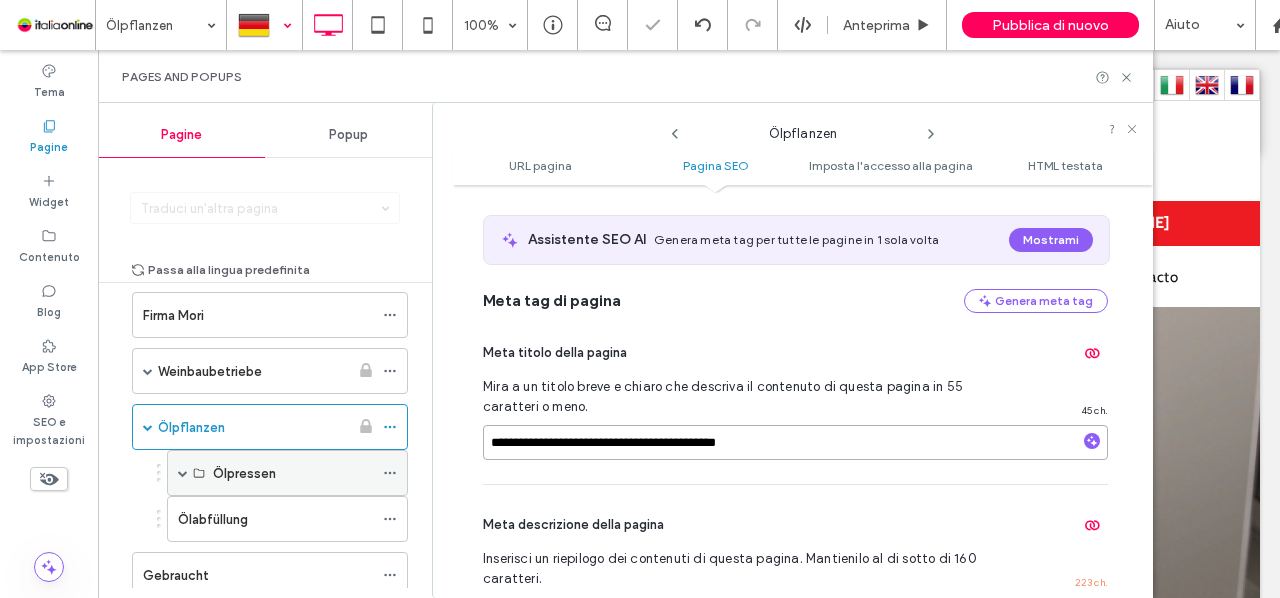 drag, startPoint x: 790, startPoint y: 441, endPoint x: 270, endPoint y: 461, distance: 520.38446 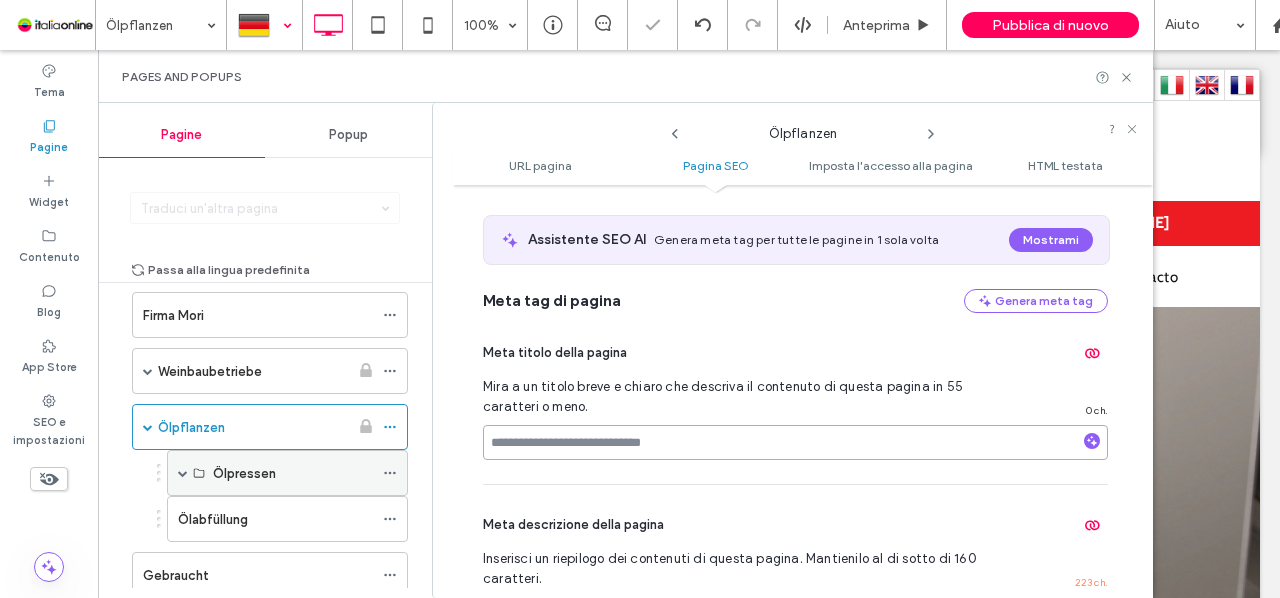 paste on "**********" 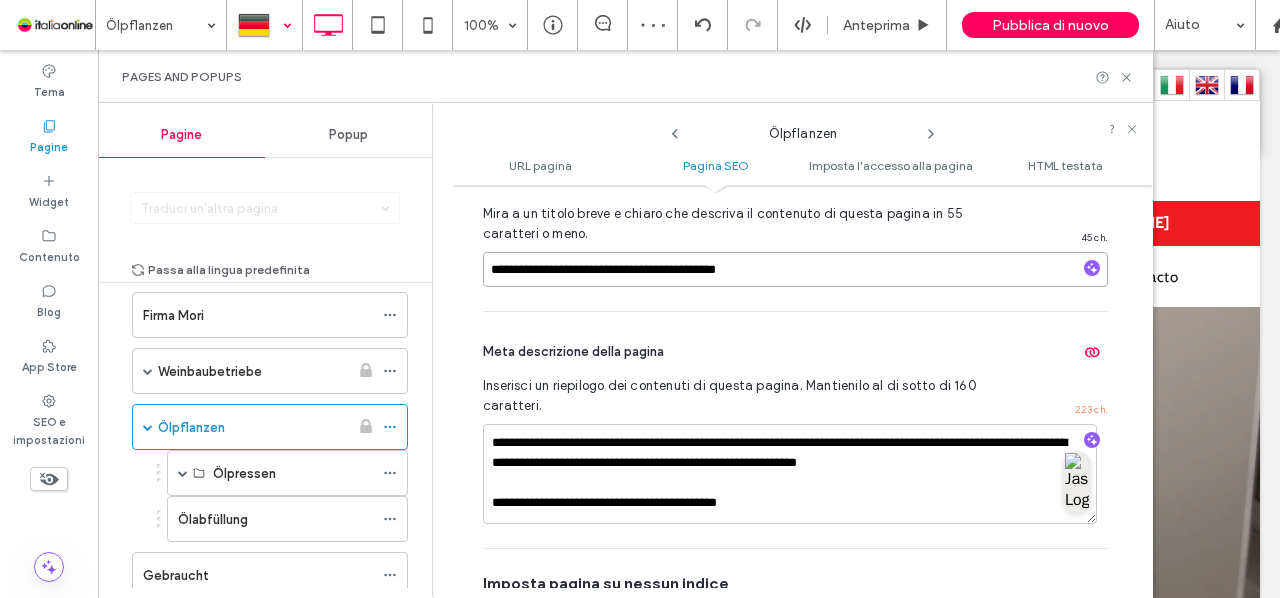 scroll, scrollTop: 569, scrollLeft: 0, axis: vertical 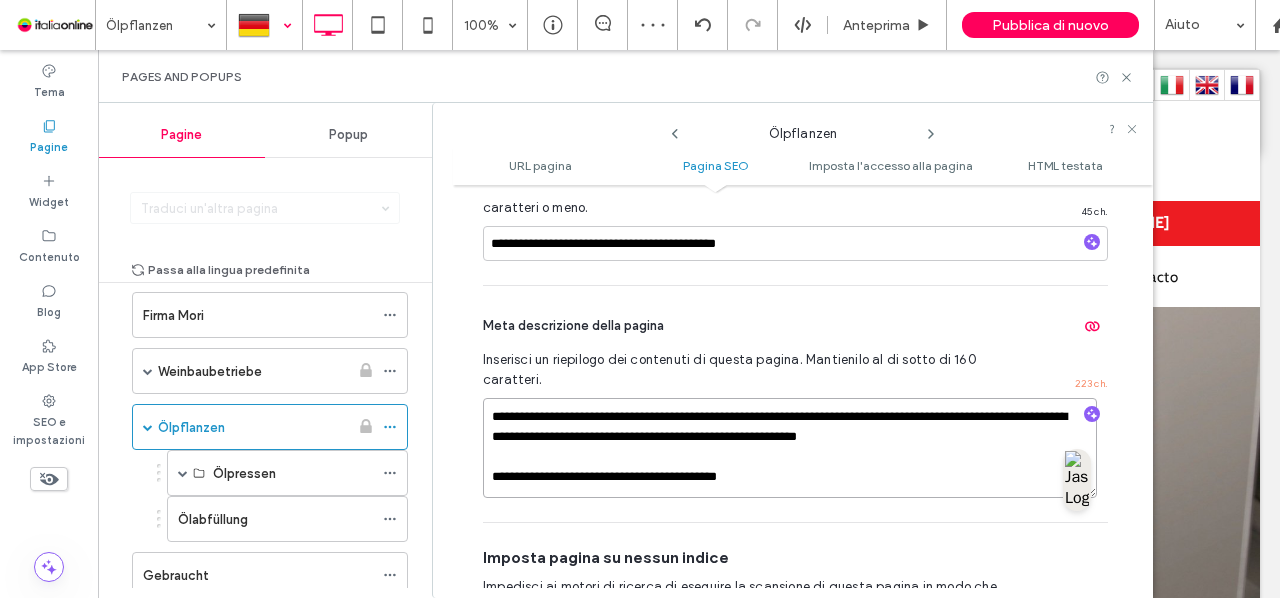 drag, startPoint x: 812, startPoint y: 485, endPoint x: 468, endPoint y: 468, distance: 344.4198 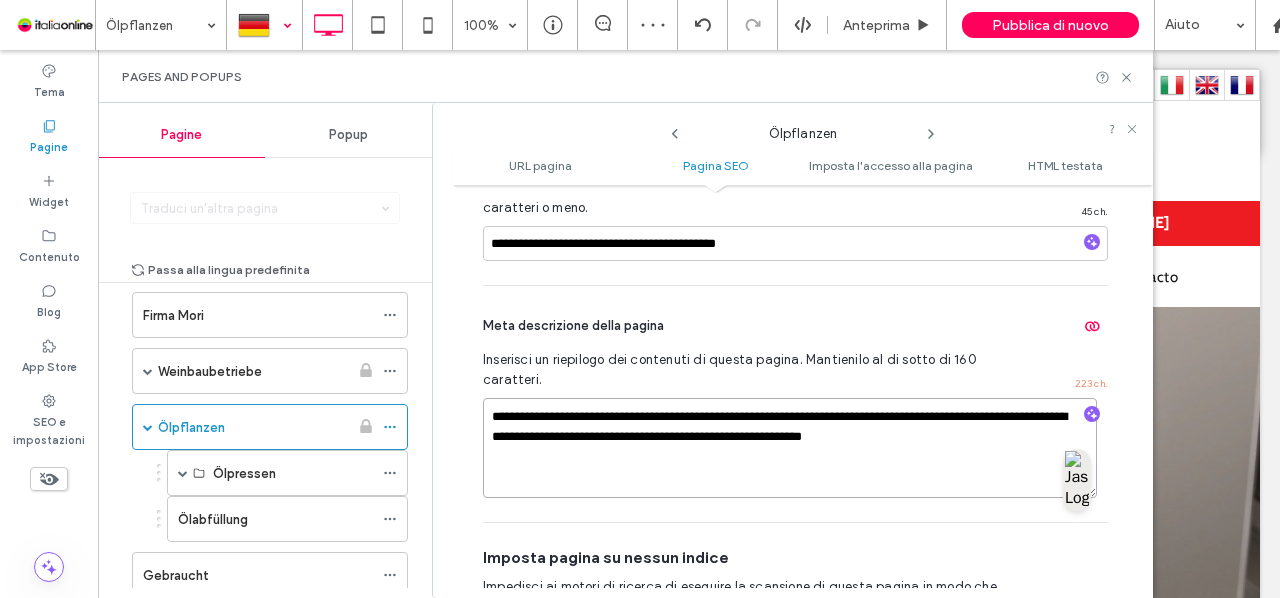 scroll, scrollTop: 0, scrollLeft: 0, axis: both 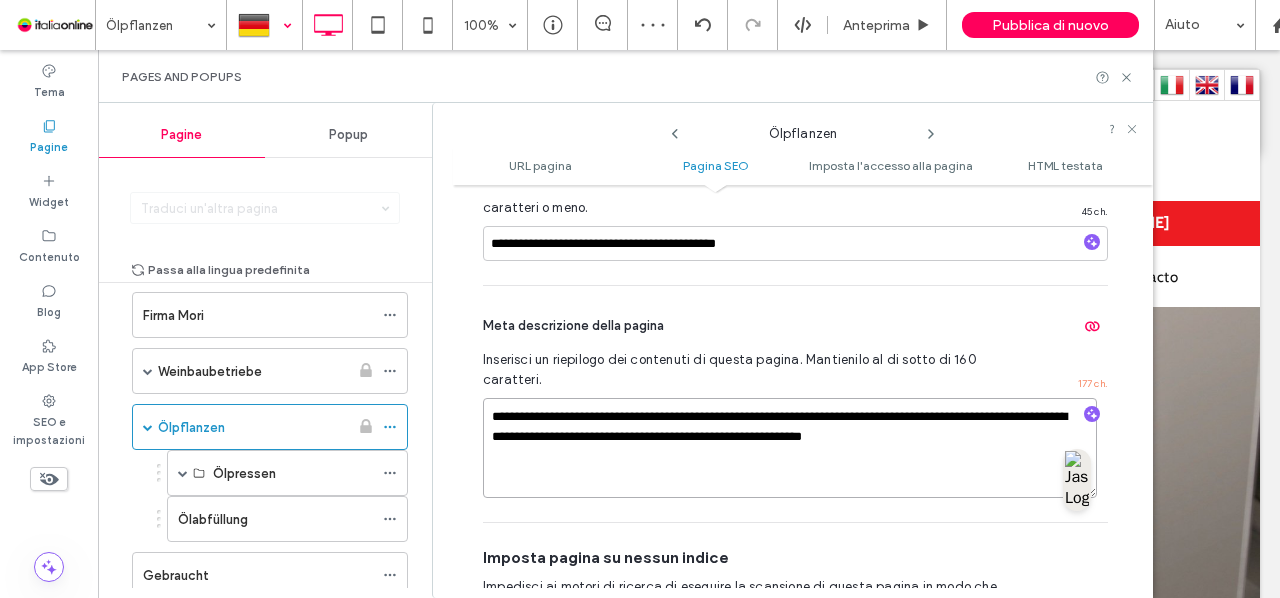 type on "**********" 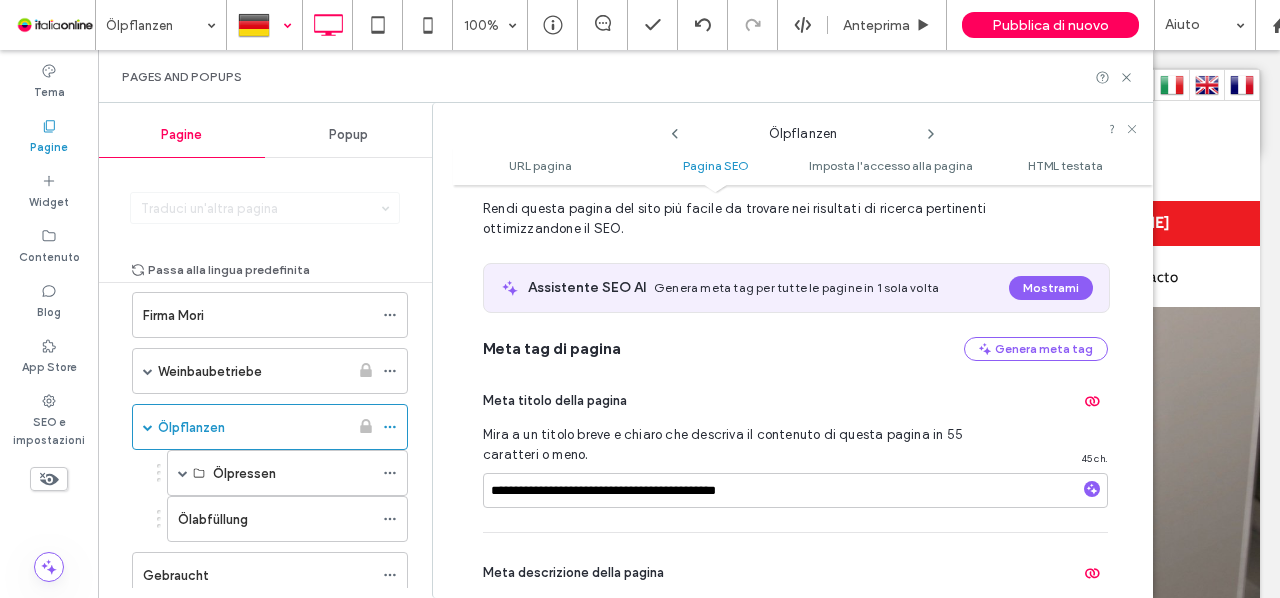 scroll, scrollTop: 289, scrollLeft: 0, axis: vertical 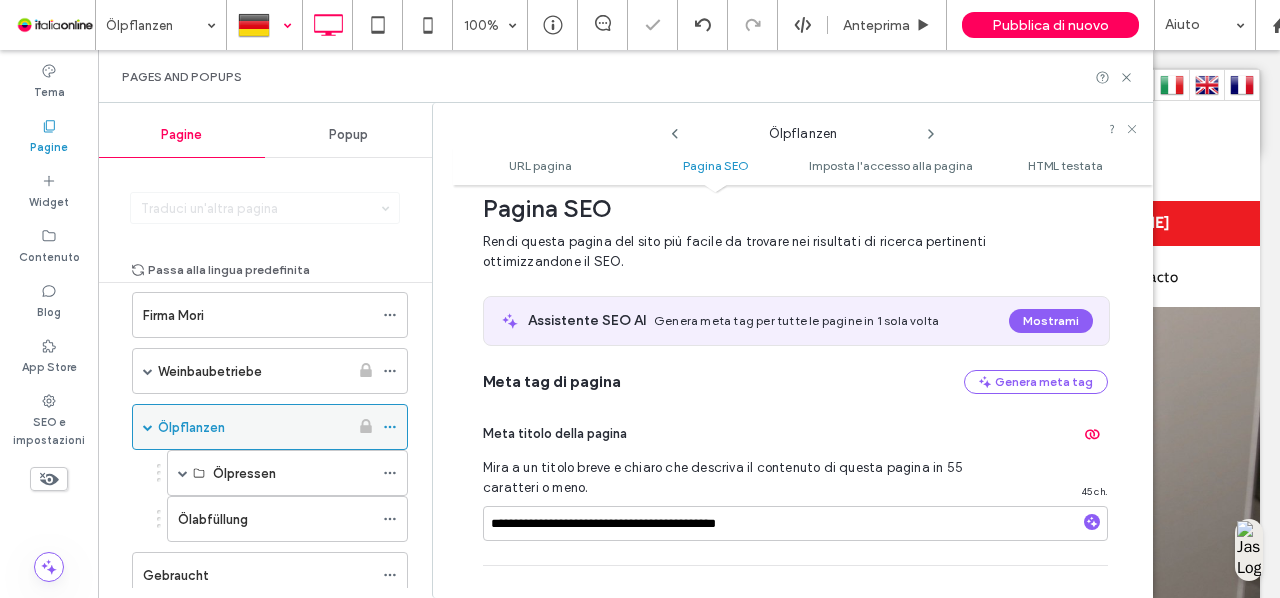 click on "Ölpflanzen" at bounding box center (253, 427) 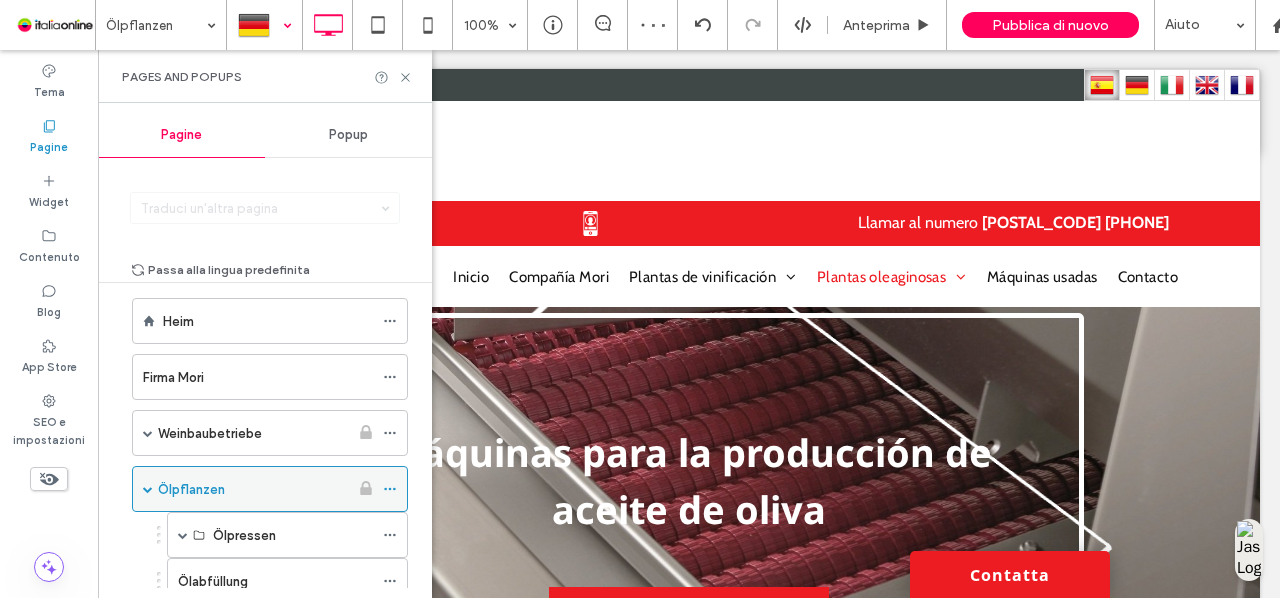 scroll, scrollTop: 18, scrollLeft: 0, axis: vertical 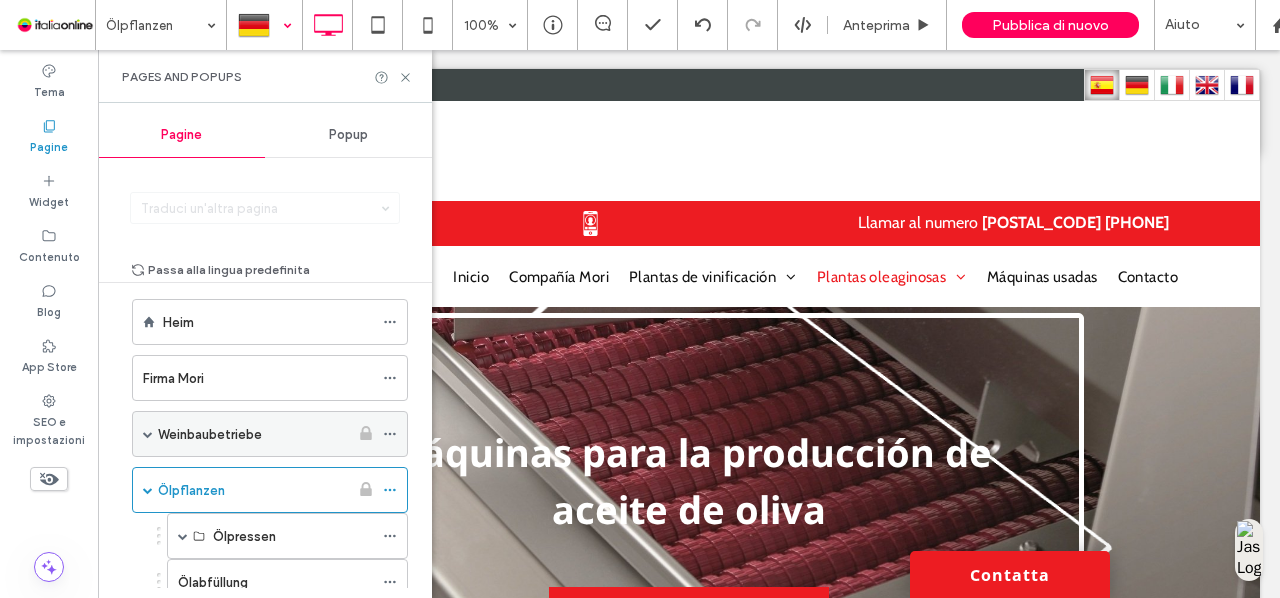 click 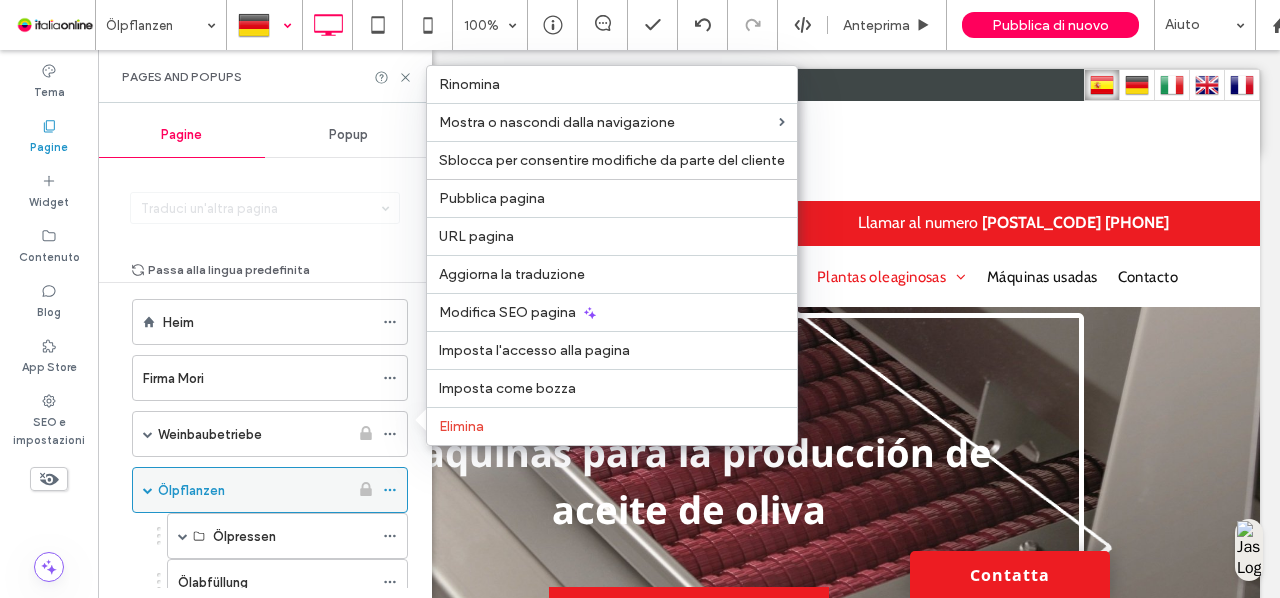 click 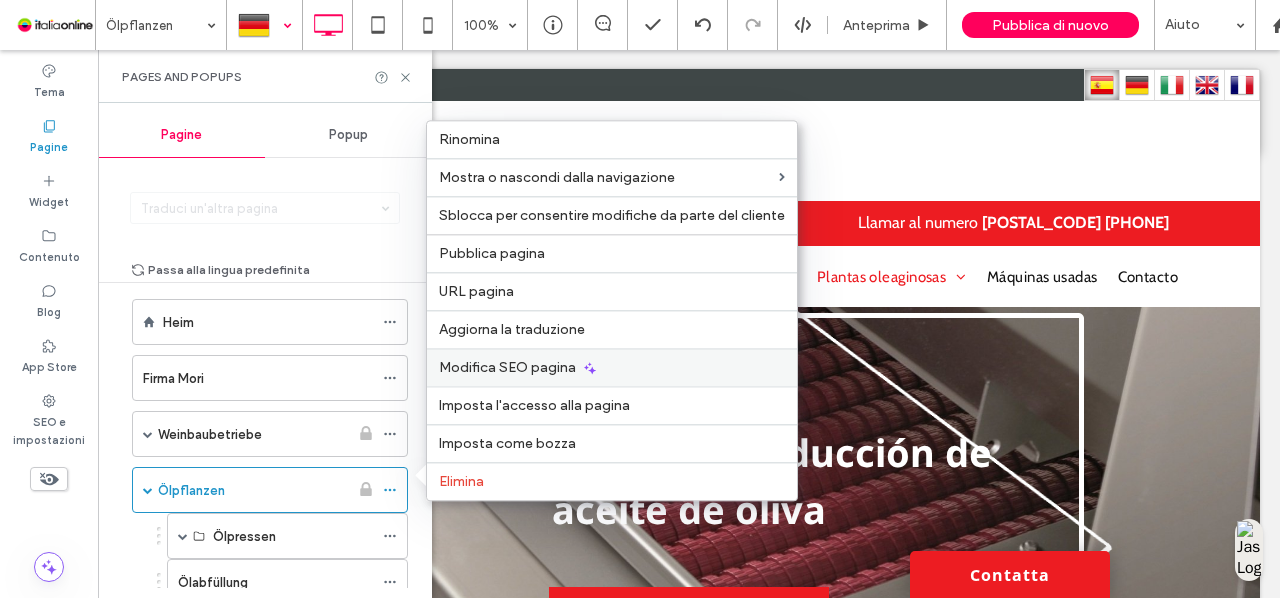 click on "Modifica SEO pagina" at bounding box center [507, 367] 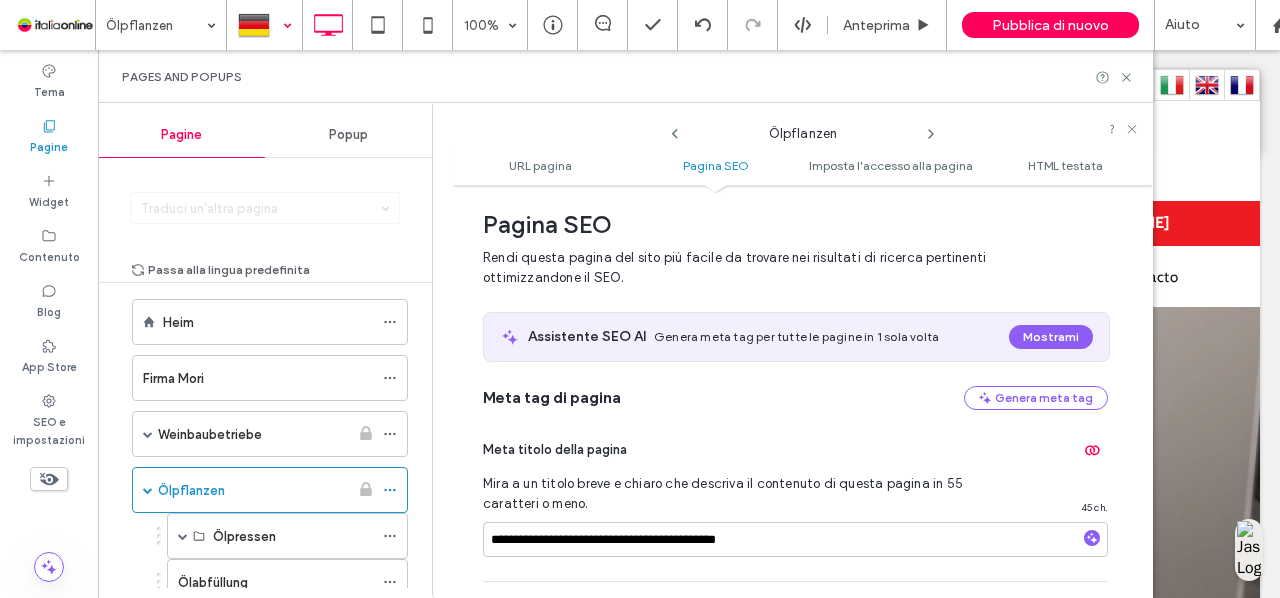 scroll, scrollTop: 0, scrollLeft: 0, axis: both 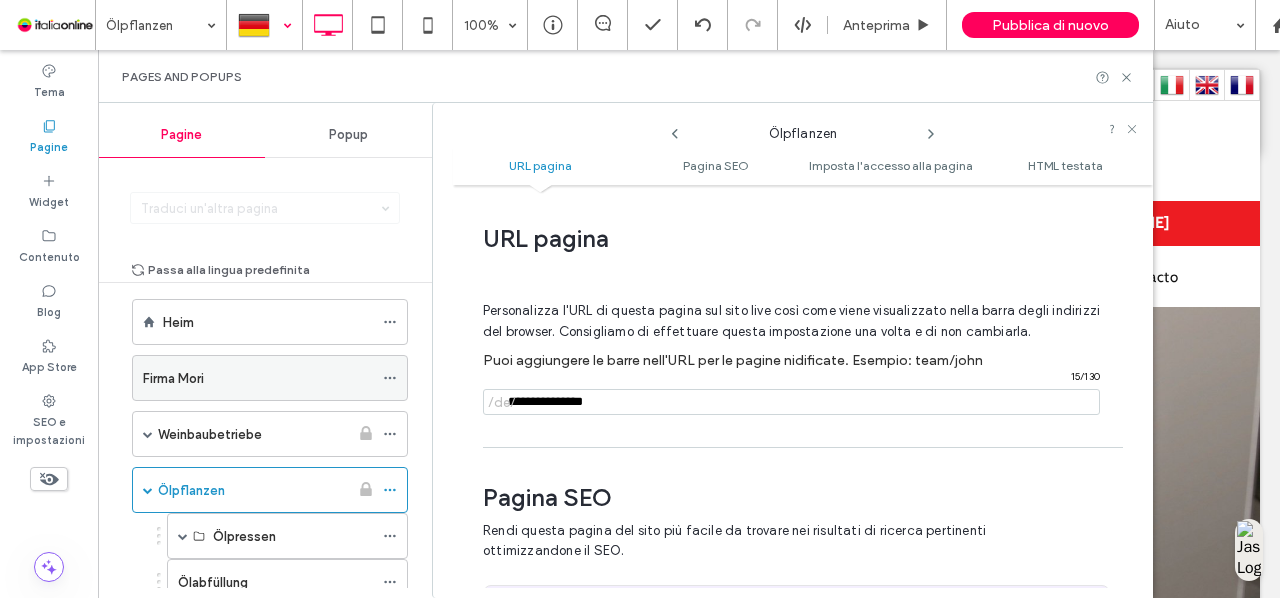 drag, startPoint x: 660, startPoint y: 404, endPoint x: 338, endPoint y: 391, distance: 322.26233 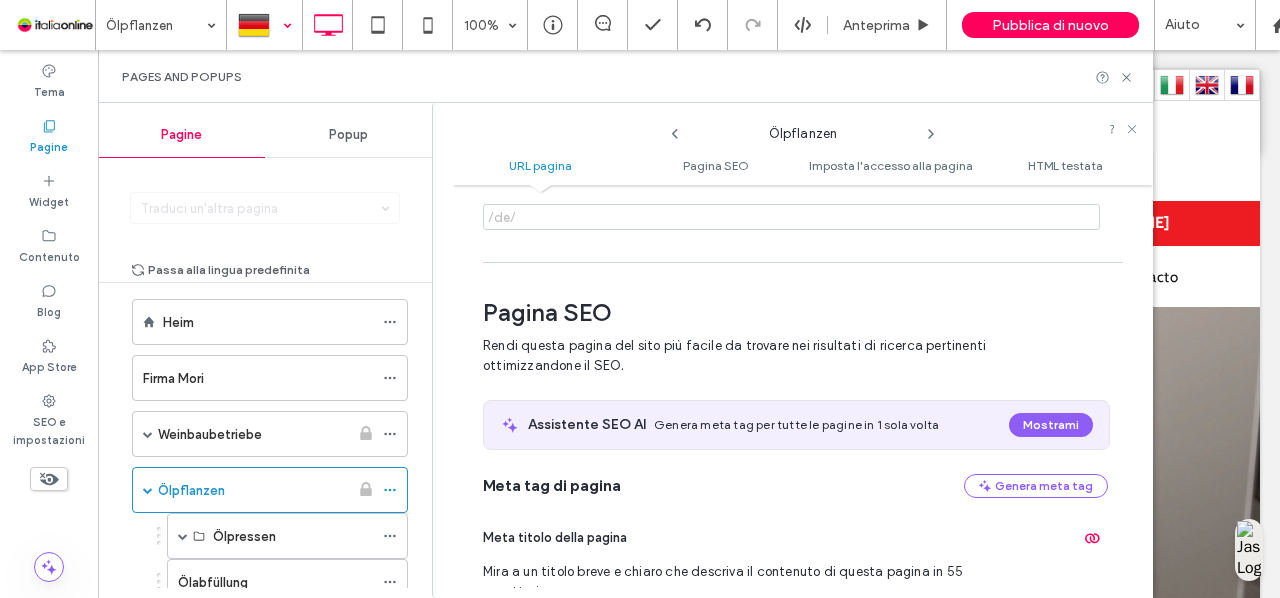 scroll, scrollTop: 143, scrollLeft: 0, axis: vertical 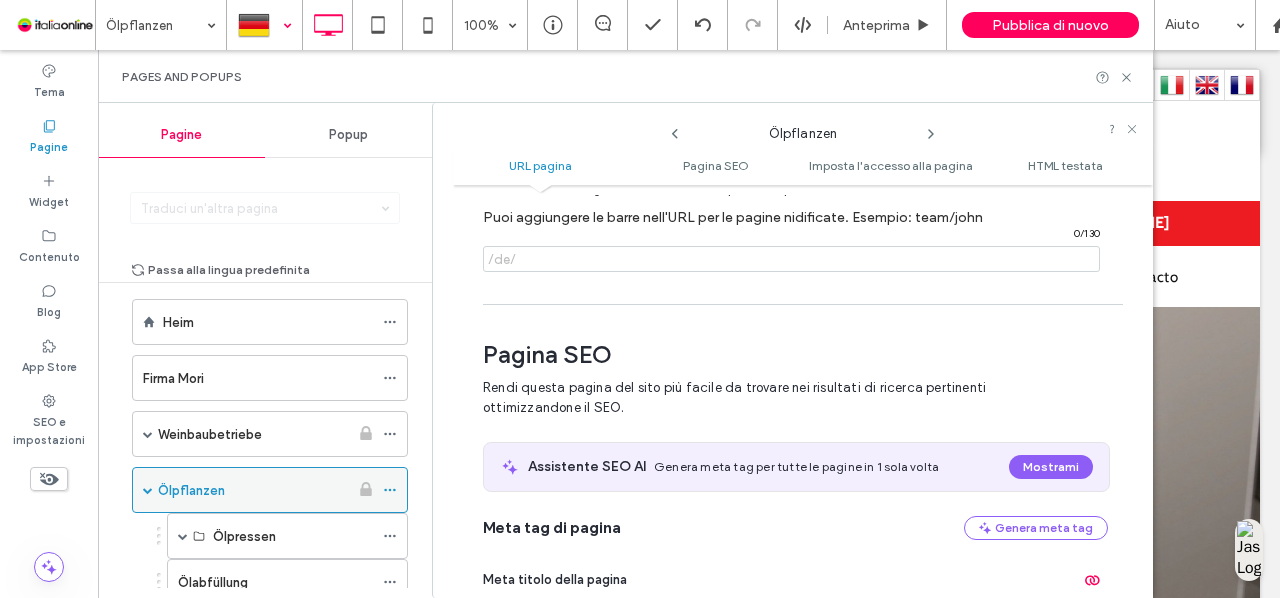 type 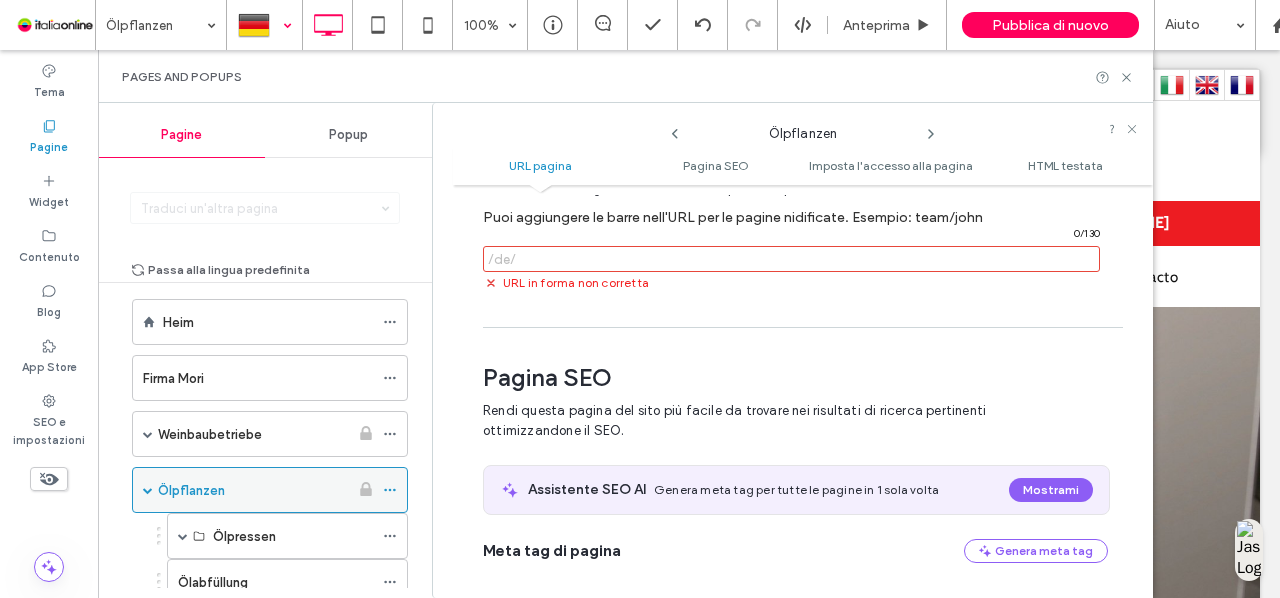 click on "Ölpflanzen" at bounding box center [191, 490] 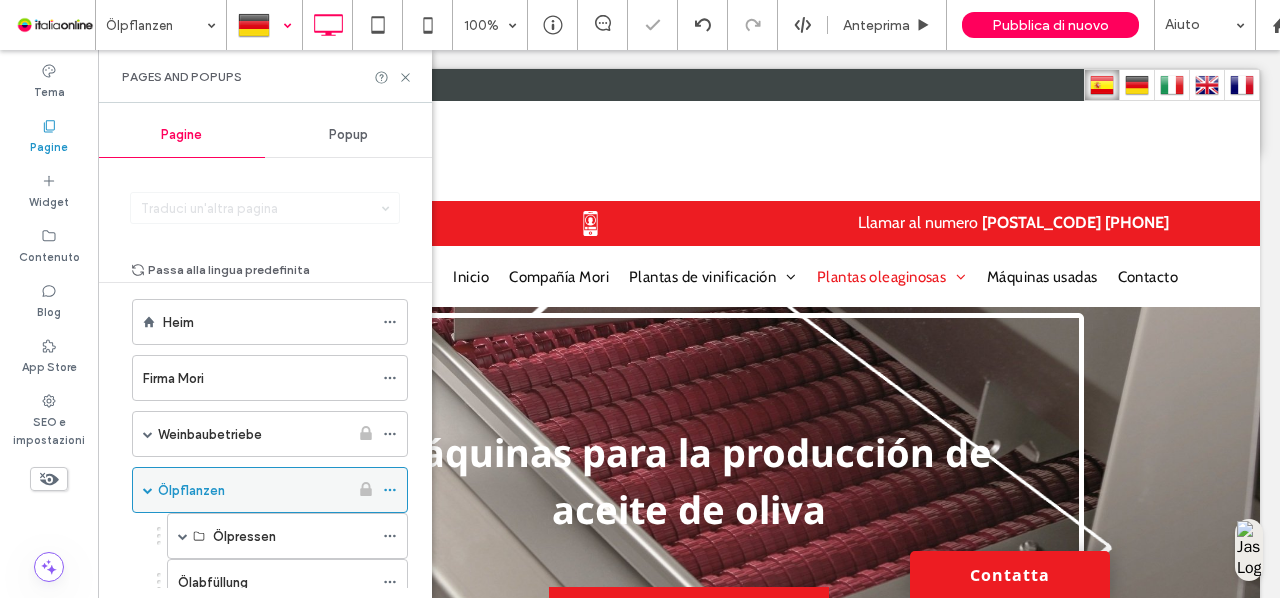 click 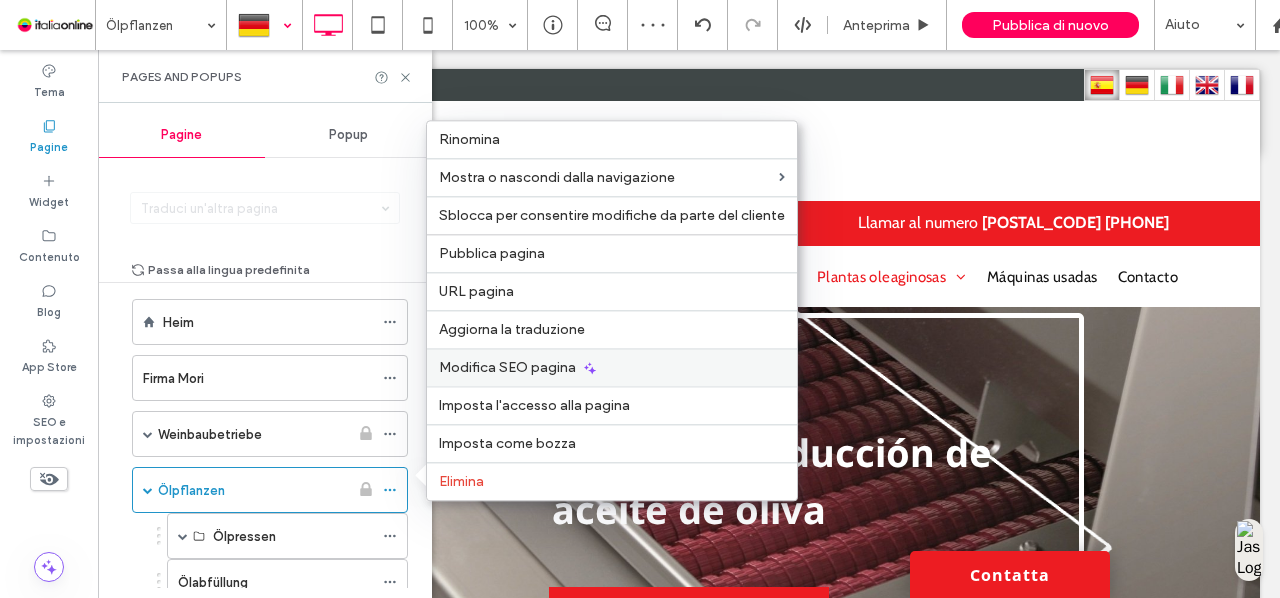 click on "Modifica SEO pagina" at bounding box center [507, 367] 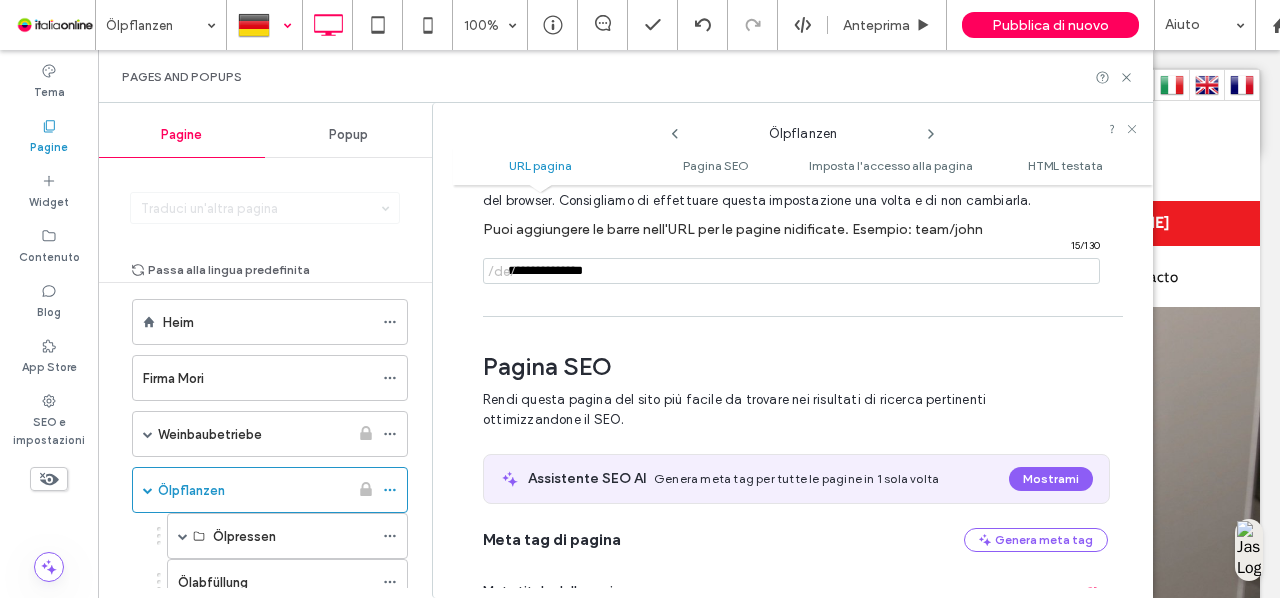 scroll, scrollTop: 130, scrollLeft: 0, axis: vertical 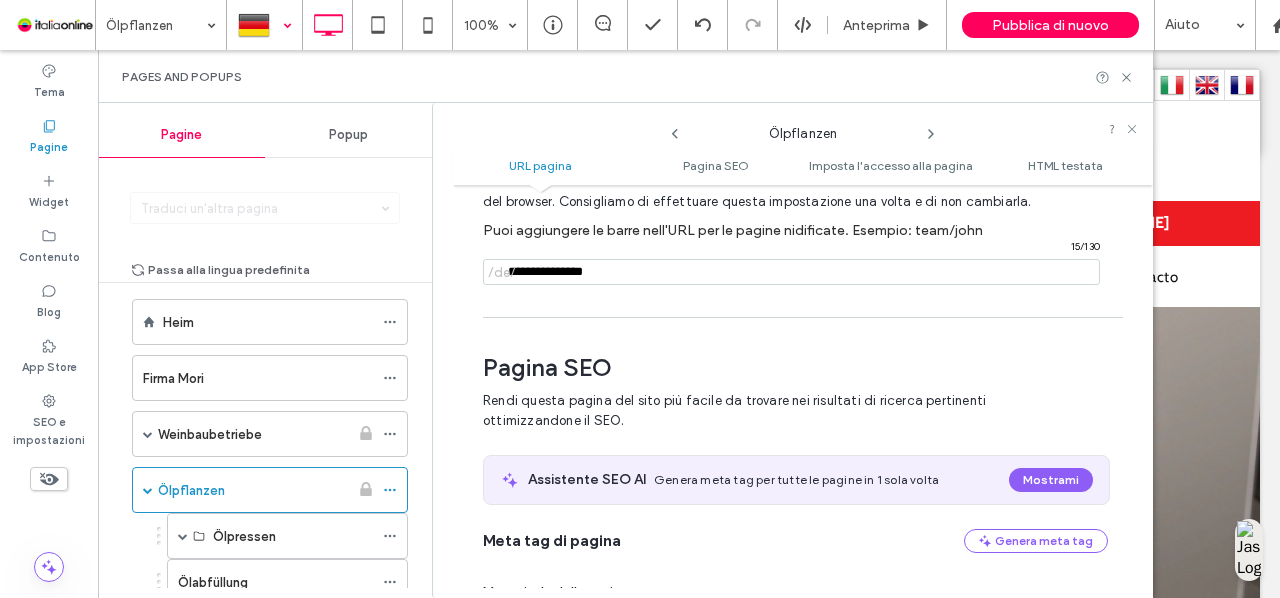 drag, startPoint x: 630, startPoint y: 277, endPoint x: 326, endPoint y: 260, distance: 304.47495 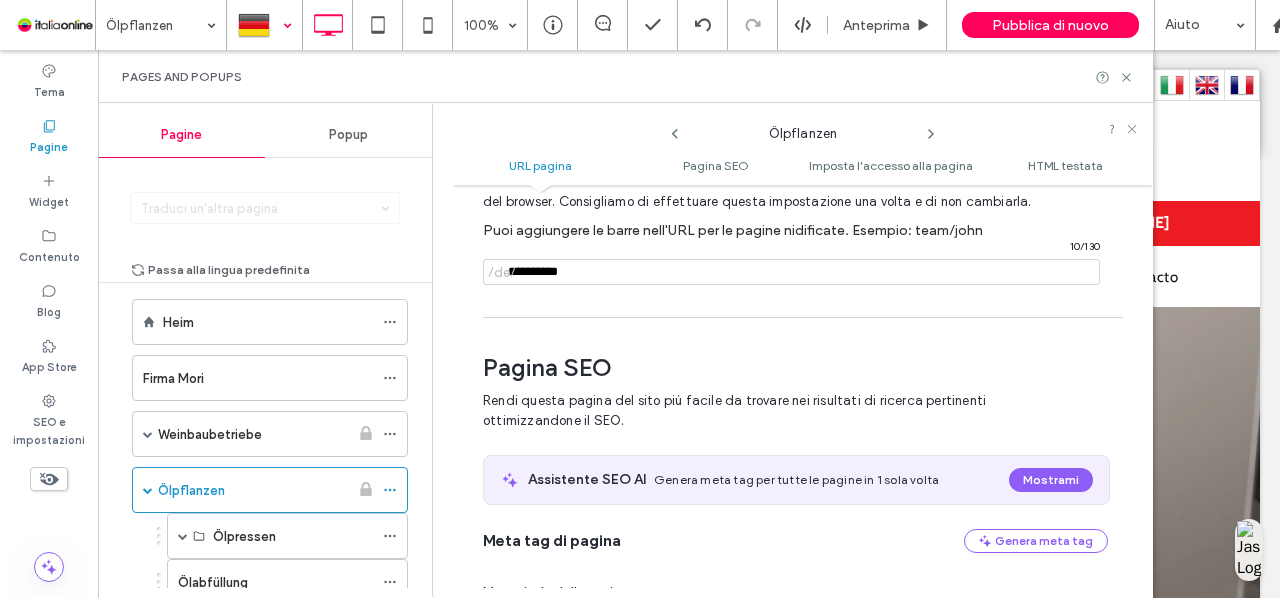 type on "**********" 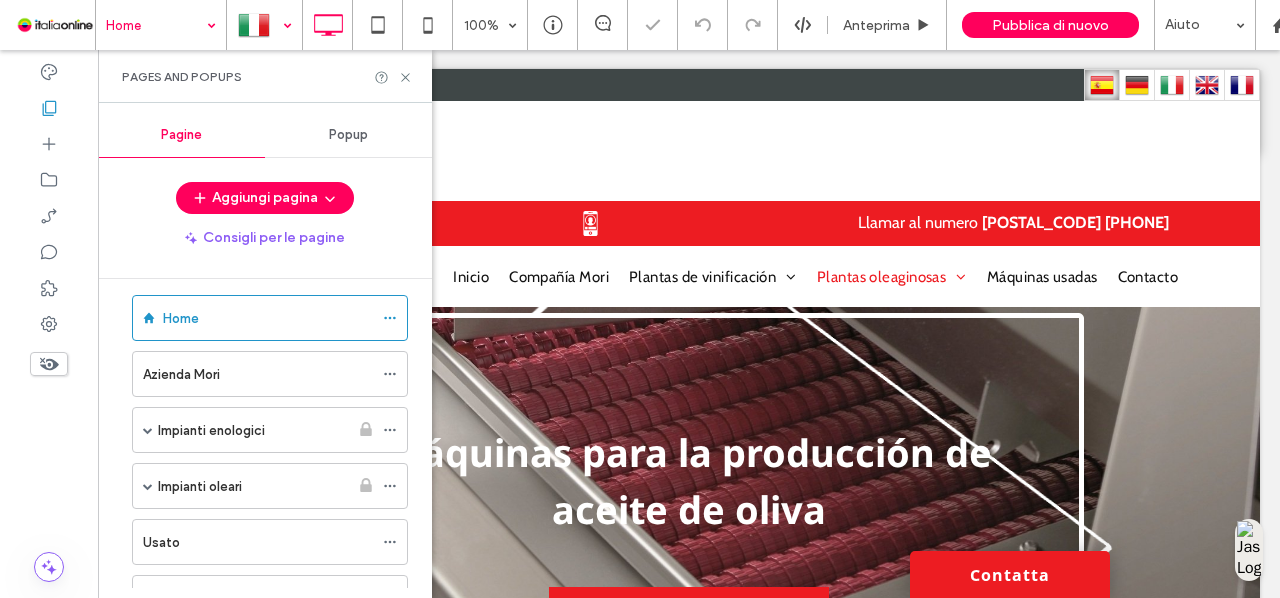 scroll, scrollTop: 72, scrollLeft: 0, axis: vertical 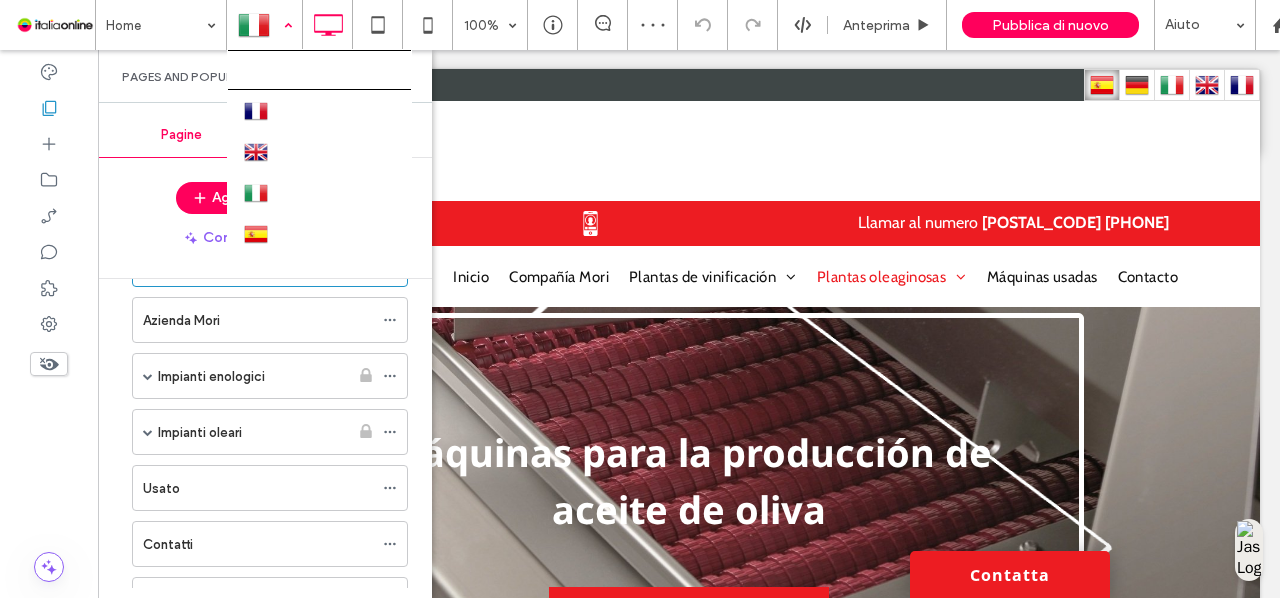 click at bounding box center [264, 25] 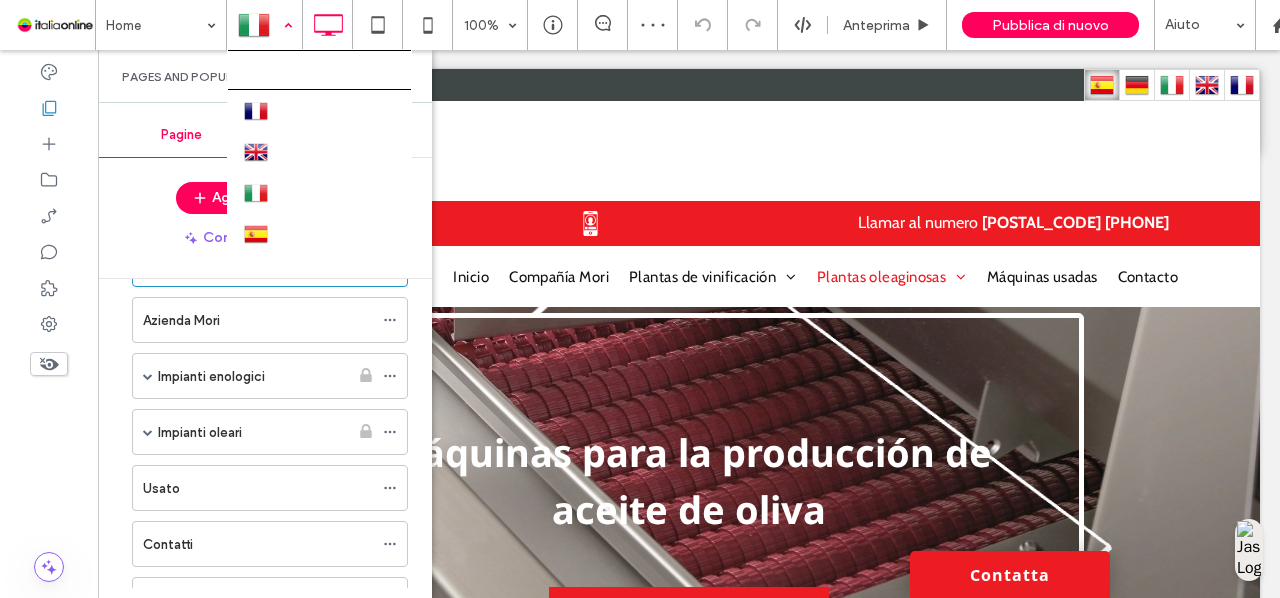 scroll, scrollTop: 45, scrollLeft: 0, axis: vertical 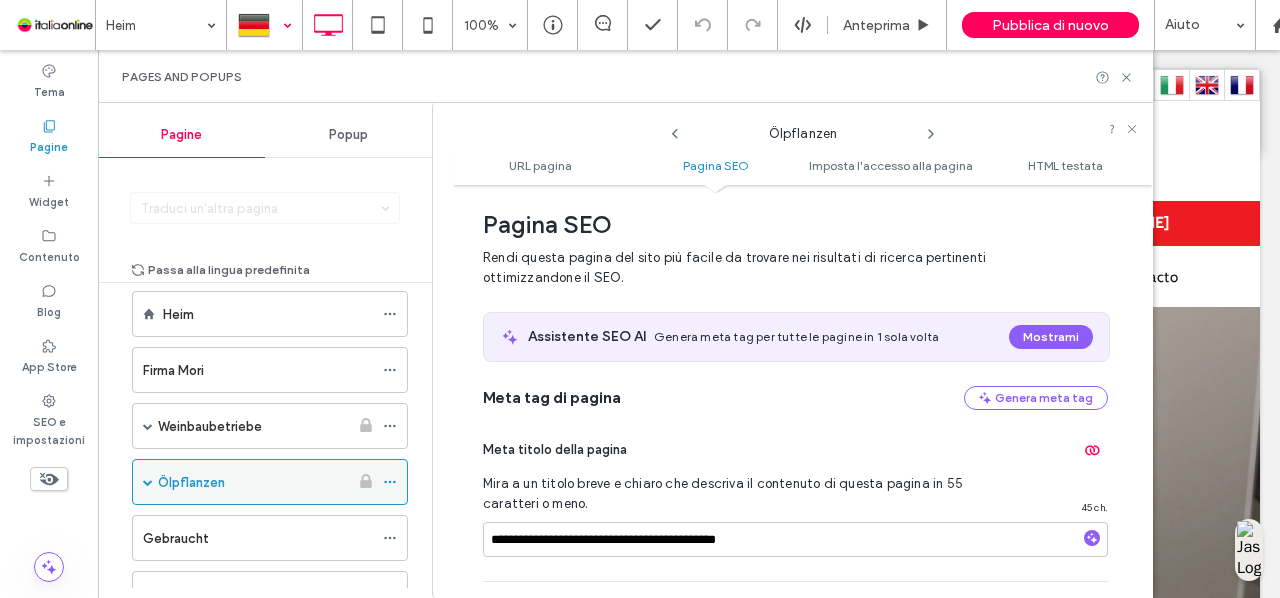 click at bounding box center (148, 482) 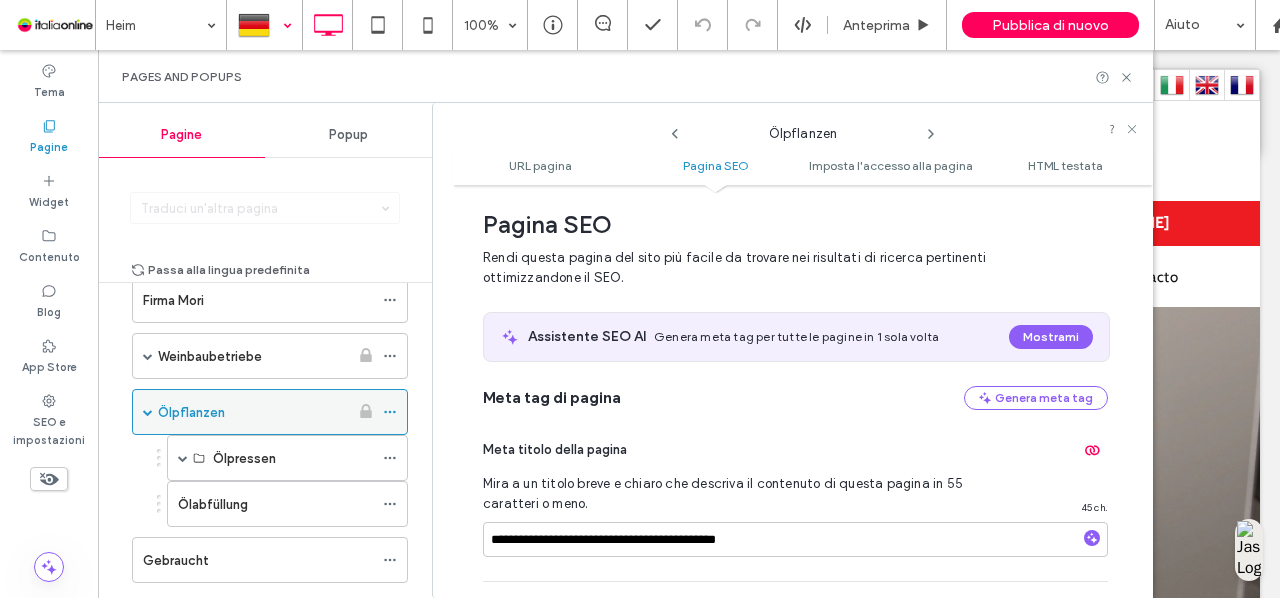 scroll, scrollTop: 94, scrollLeft: 0, axis: vertical 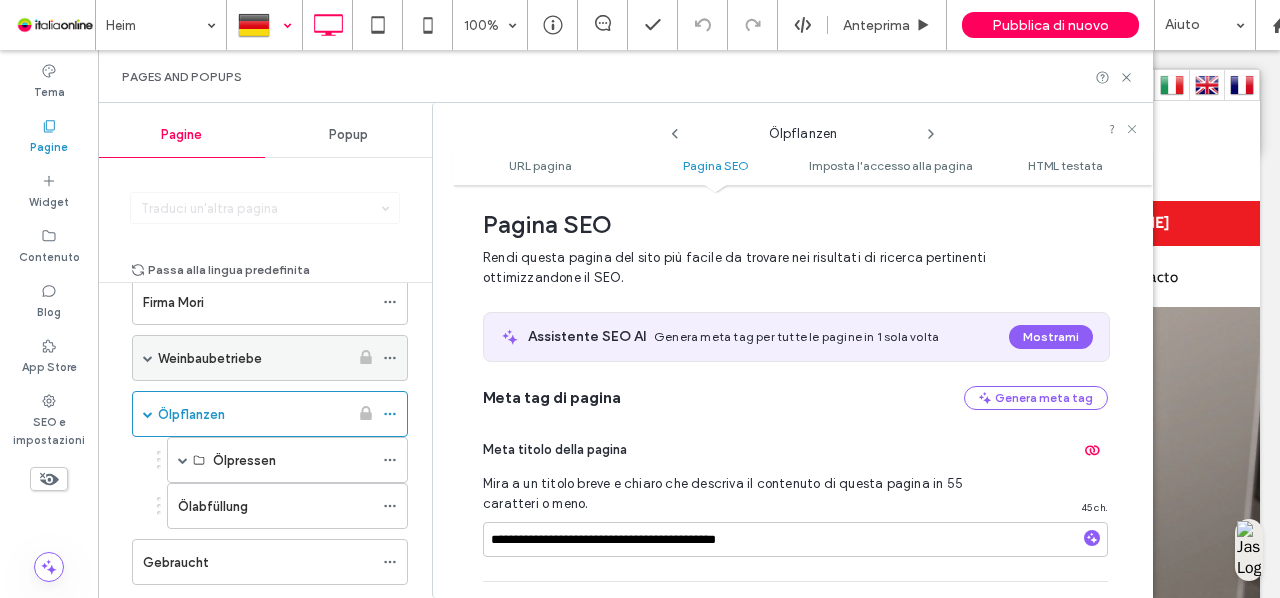 click 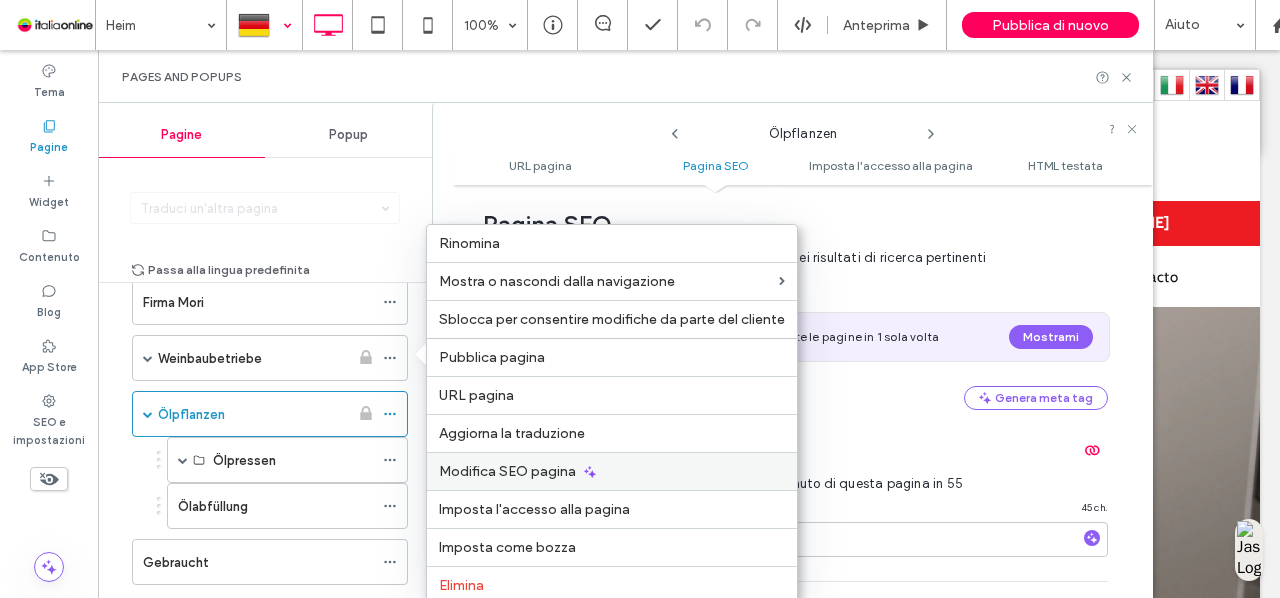 click on "Modifica SEO pagina" at bounding box center (507, 471) 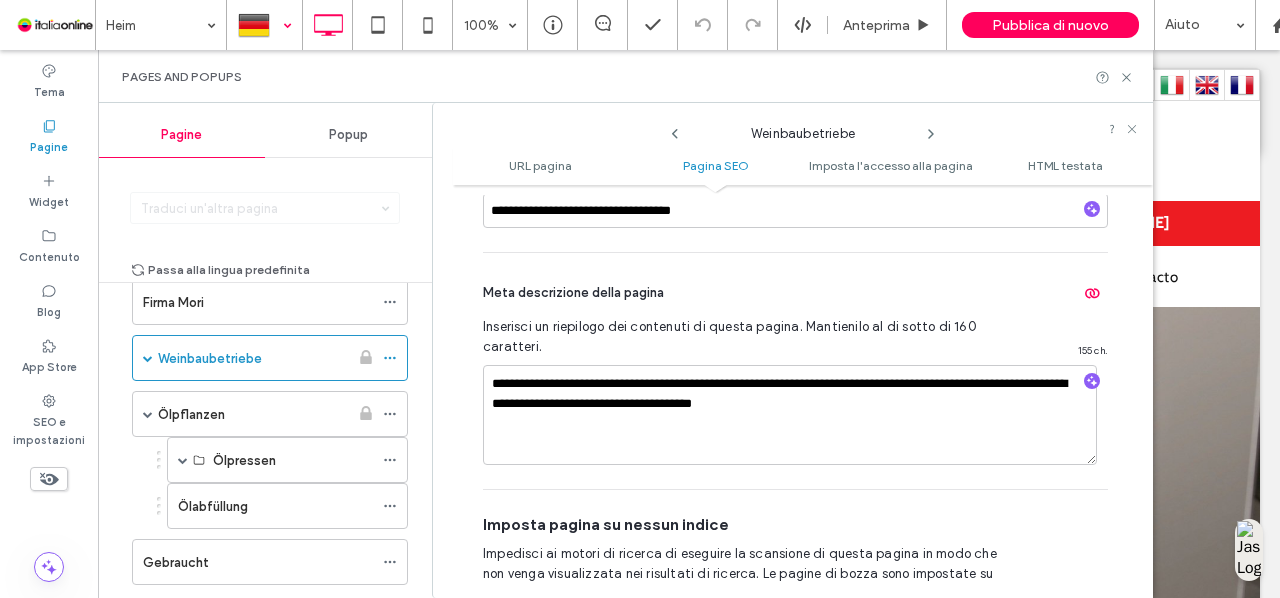 scroll, scrollTop: 634, scrollLeft: 0, axis: vertical 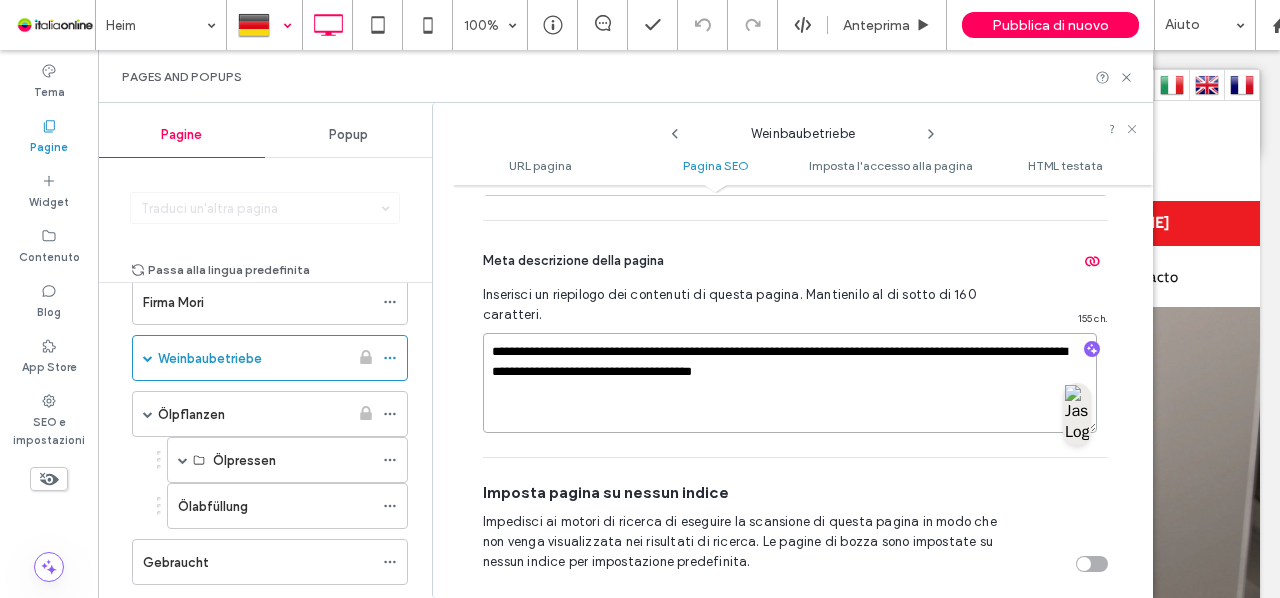drag, startPoint x: 906, startPoint y: 394, endPoint x: 442, endPoint y: 307, distance: 472.0858 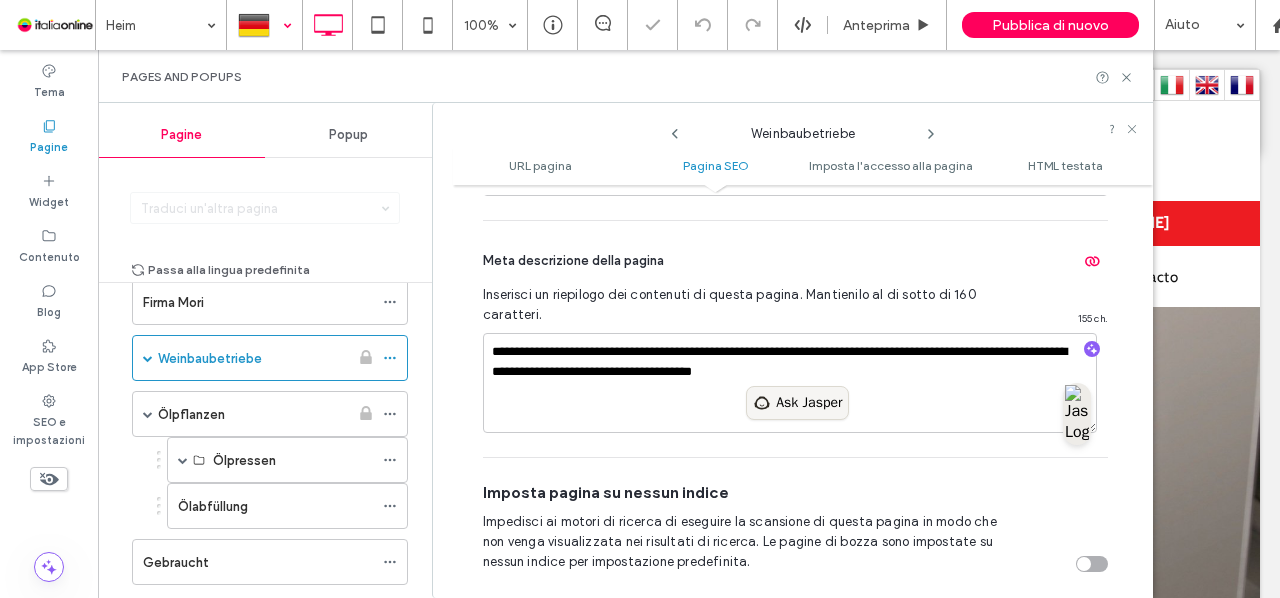 click on "Ask Jasper" at bounding box center [809, 403] 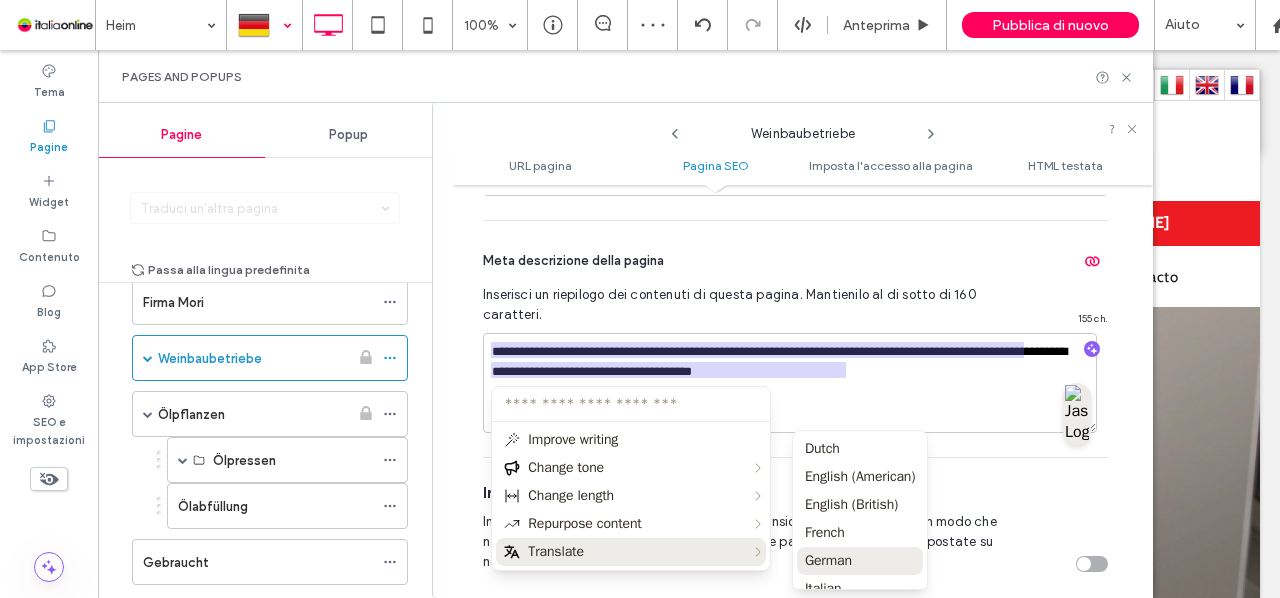 click on "German" at bounding box center (860, 561) 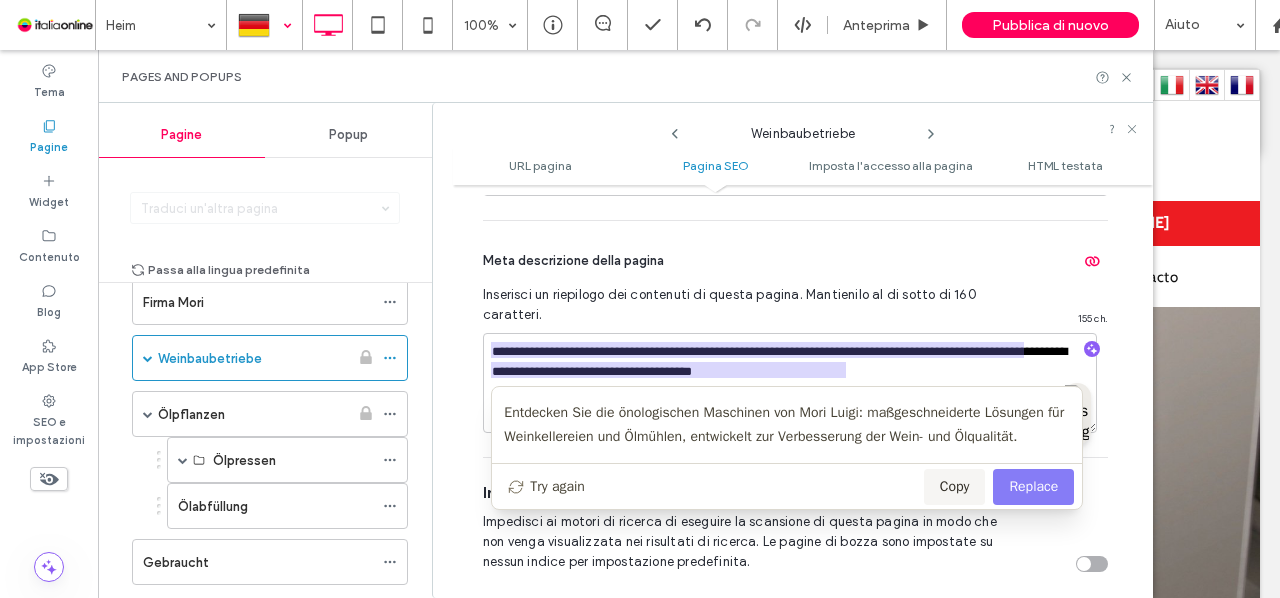click on "Replace" at bounding box center (1033, 487) 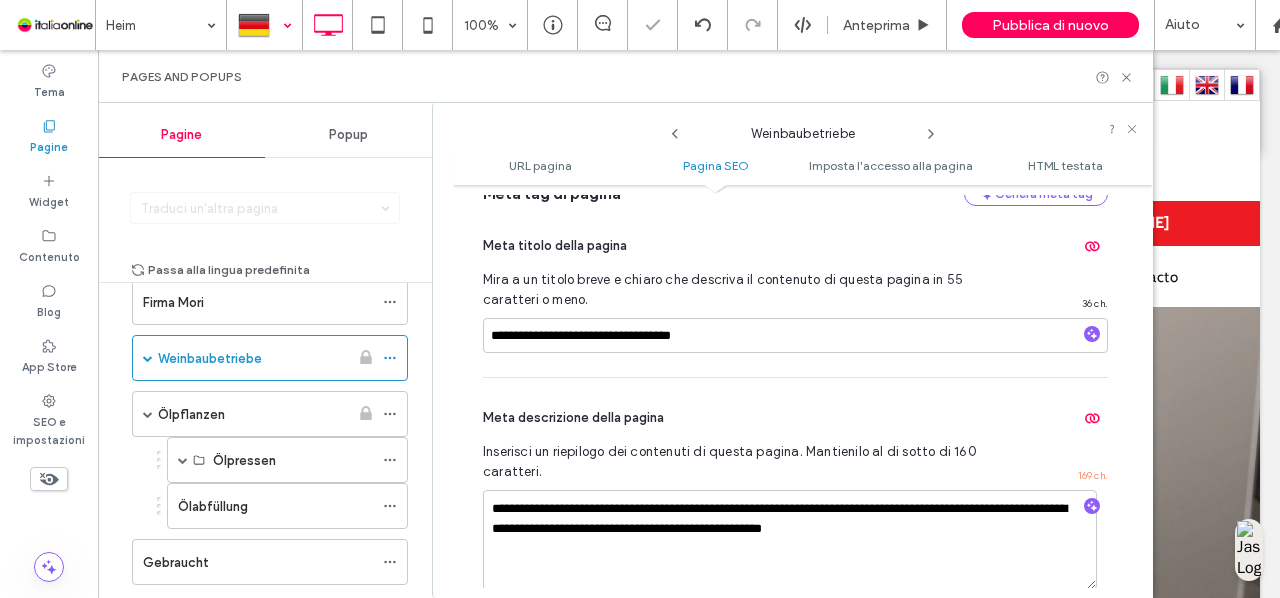 scroll, scrollTop: 458, scrollLeft: 0, axis: vertical 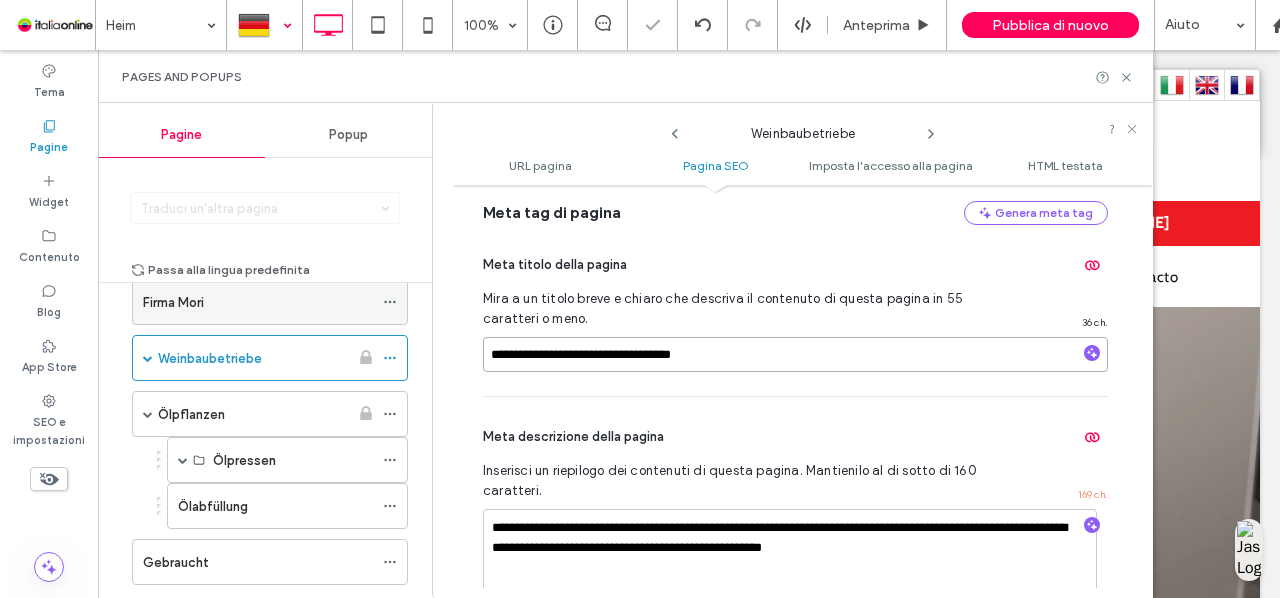 drag, startPoint x: 817, startPoint y: 353, endPoint x: 354, endPoint y: 304, distance: 465.58566 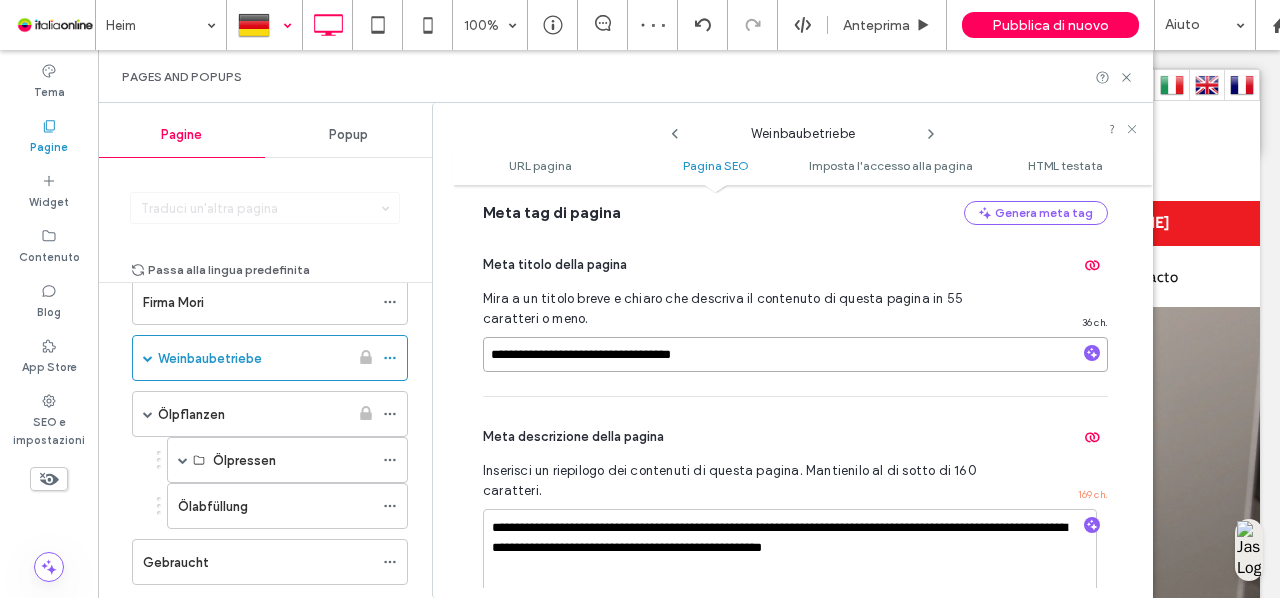 scroll, scrollTop: 630, scrollLeft: 0, axis: vertical 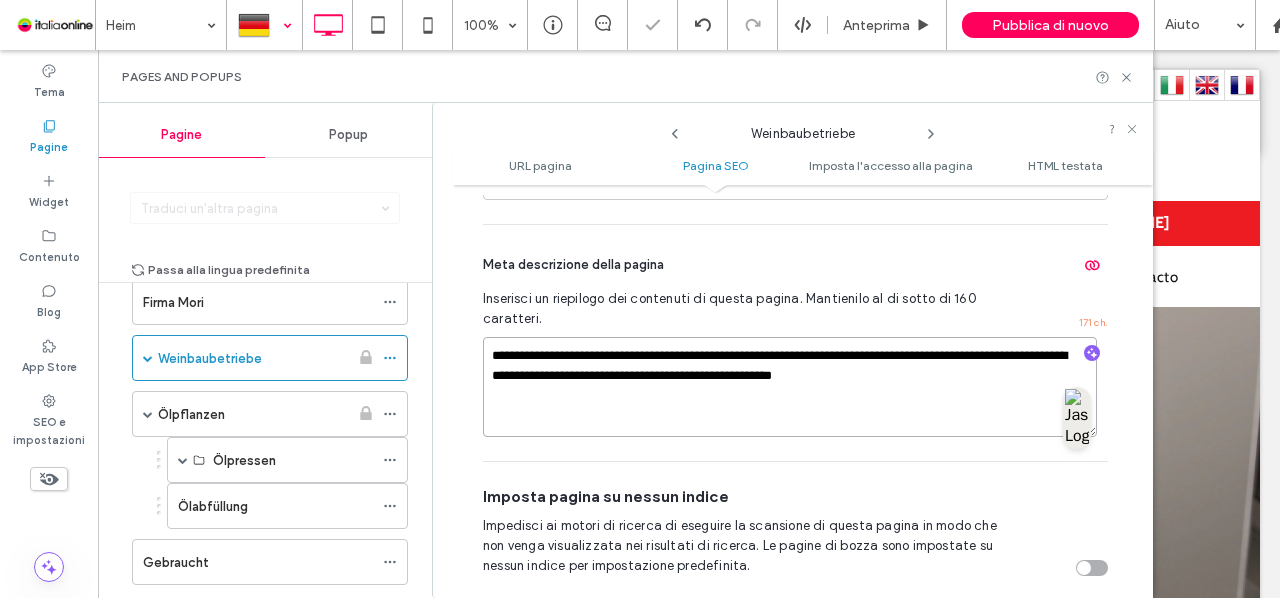paste on "**********" 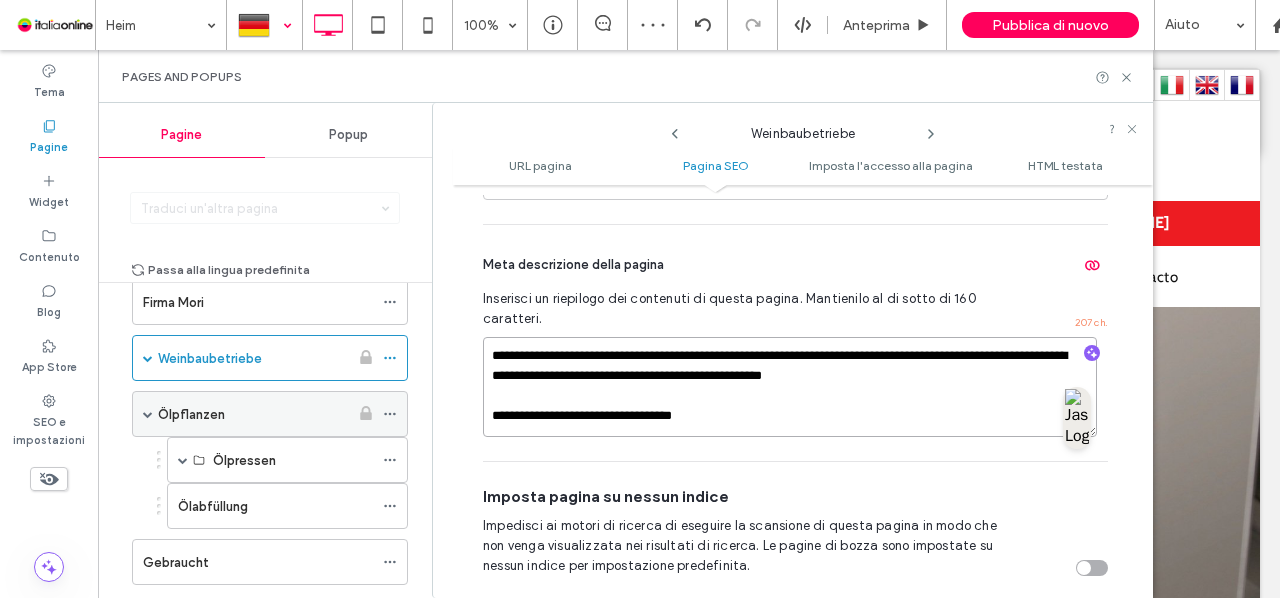 drag, startPoint x: 781, startPoint y: 414, endPoint x: 310, endPoint y: 401, distance: 471.17938 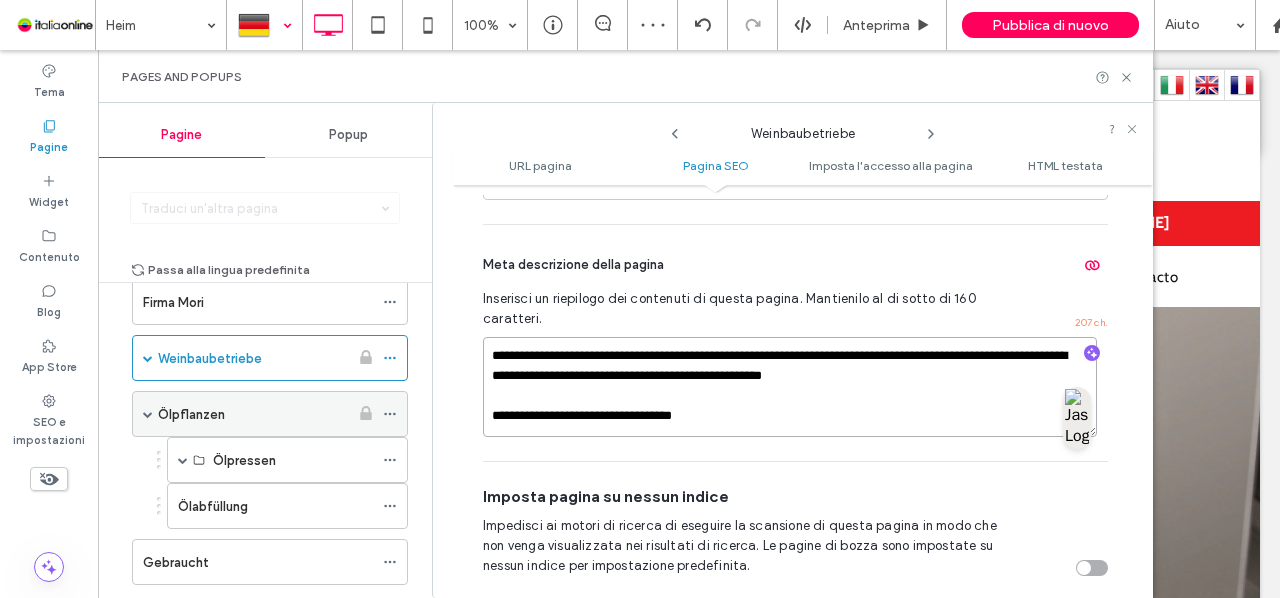 click on "Pagine Popup Traduci un'altra pagina Passa alla lingua predefinita Heim Firma Mori Weinbaubetriebe Aufnahme MFV-Wagen VL-Serie TRAV-Serie NE Serie TAV-Serie NS-Serie Anlagen für das Abbeeren DINAMICA Serie R-Serie Mechanischer Traubensortierer Pumpen Volumenpumpen mit elliptischem Kolben Monopumpen Schlauchpumpen Drehkolbenpumpen Reinigungspumpen Kolbenpumpen Hydraulikpressen PZ-Serie Serie FL PZFL 2C Serie Filter Horizontale Scheiben Plattenfilter Weinabfüllung Ölpflanzen Ölpressen Senior 80 Senior 150 Senior 500 Ölabfüllung Gebraucht Kontakt a5 Kassenbon Destemmers Filter Hydraulikpressen Pumpe Brecher Weinbaubetriebe URL pagina Pagina SEO Imposta l'accesso alla pagina HTML testata URL pagina Personalizza l'URL di questa pagina sul sito live così come viene visualizzato nella barra degli indirizzi del browser. Consigliamo di effettuare questa impostazione una volta e di non cambiarla. Puoi aggiungere le barre nell'URL per le pagine nidificate. Esempio: team/[NAME] /de/ [NUMBER] / [NUMBER] Pagina SEO Mostrami 36" at bounding box center [625, 350] 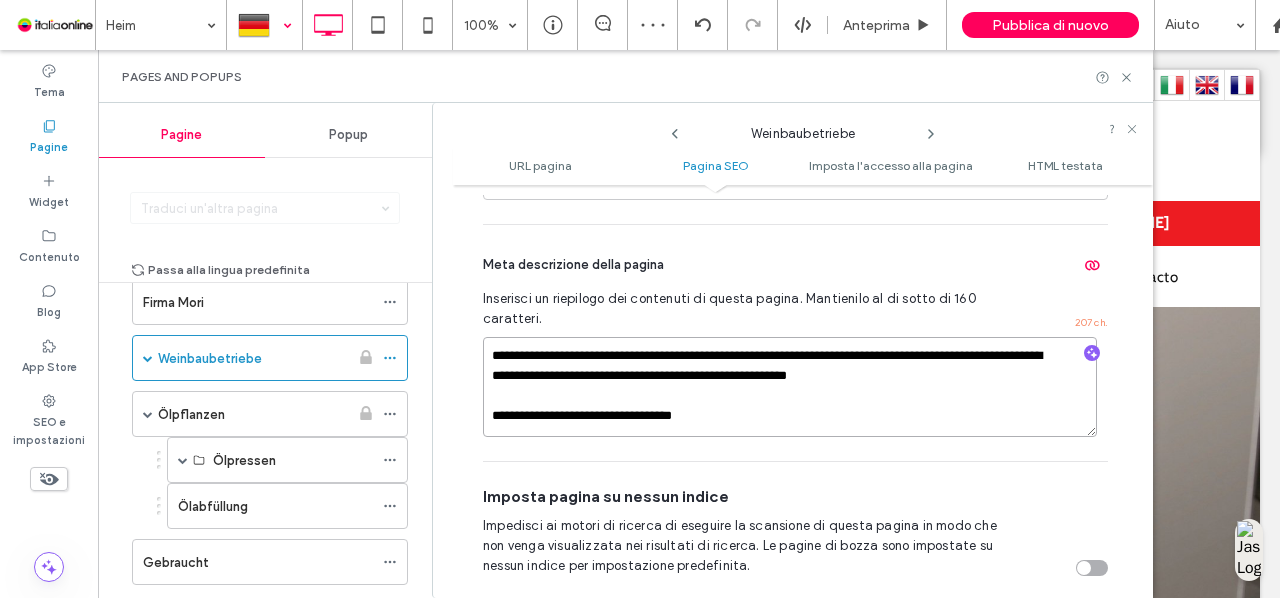 click on "**********" at bounding box center [790, 387] 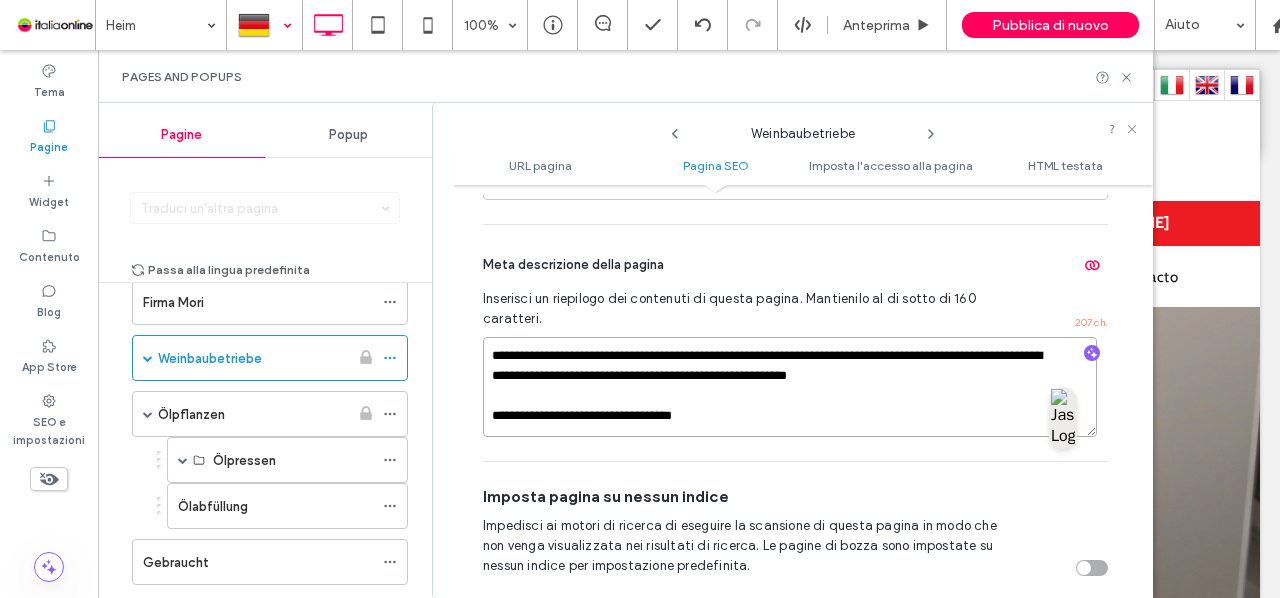 drag, startPoint x: 724, startPoint y: 417, endPoint x: 441, endPoint y: 405, distance: 283.2543 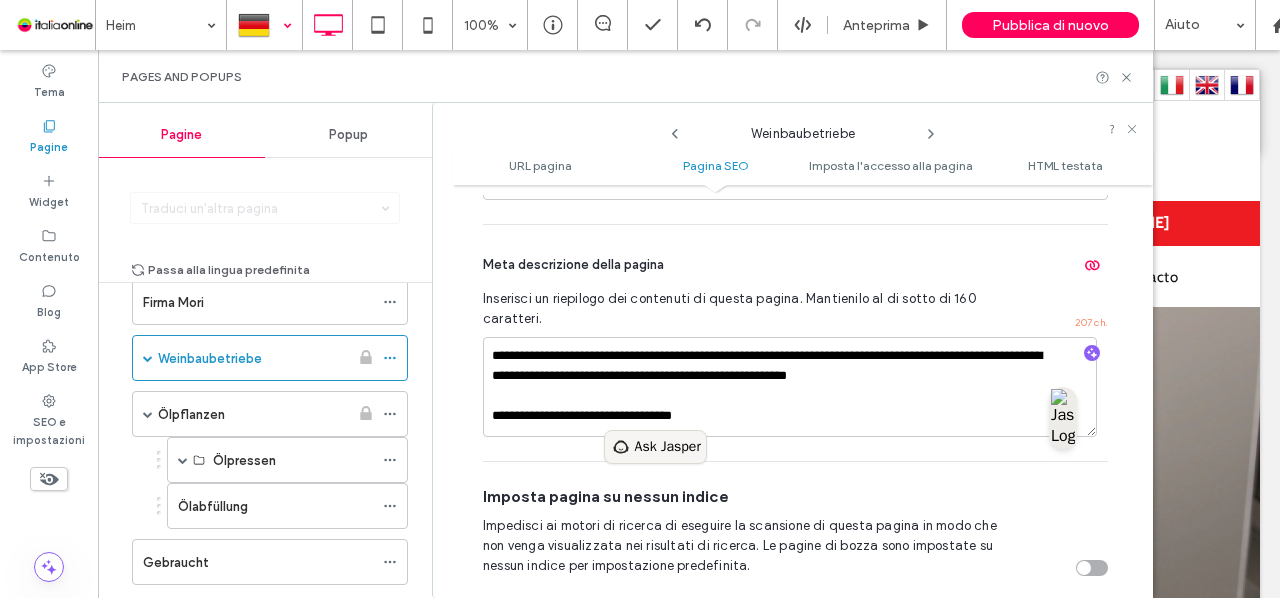 click 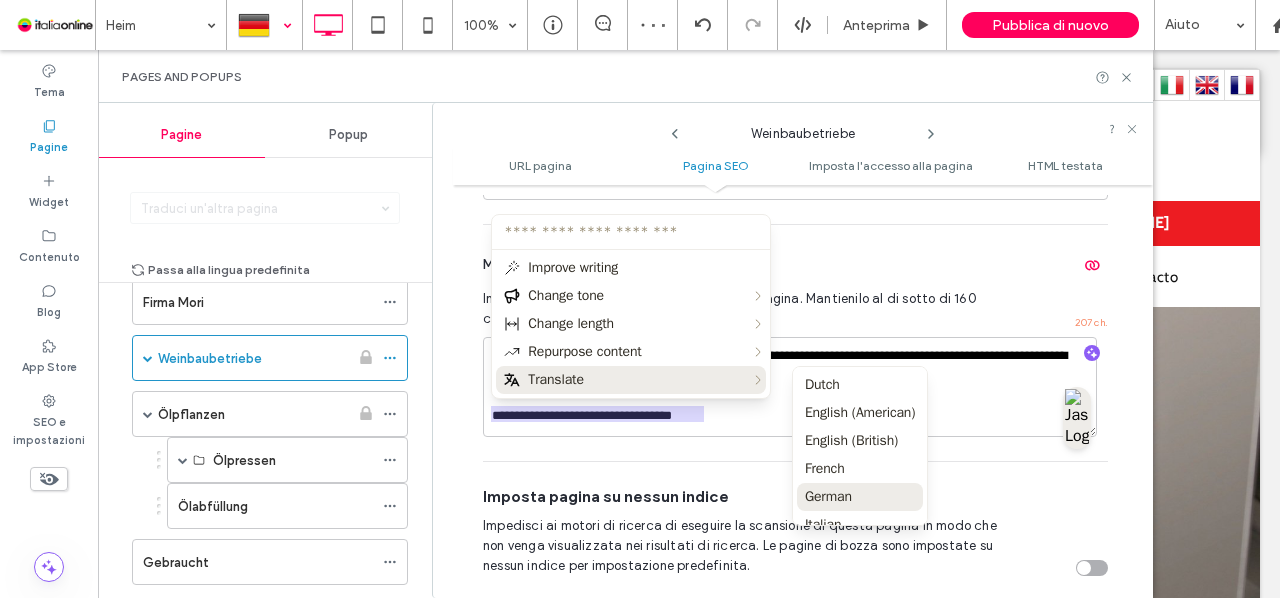 click on "German" at bounding box center [860, 497] 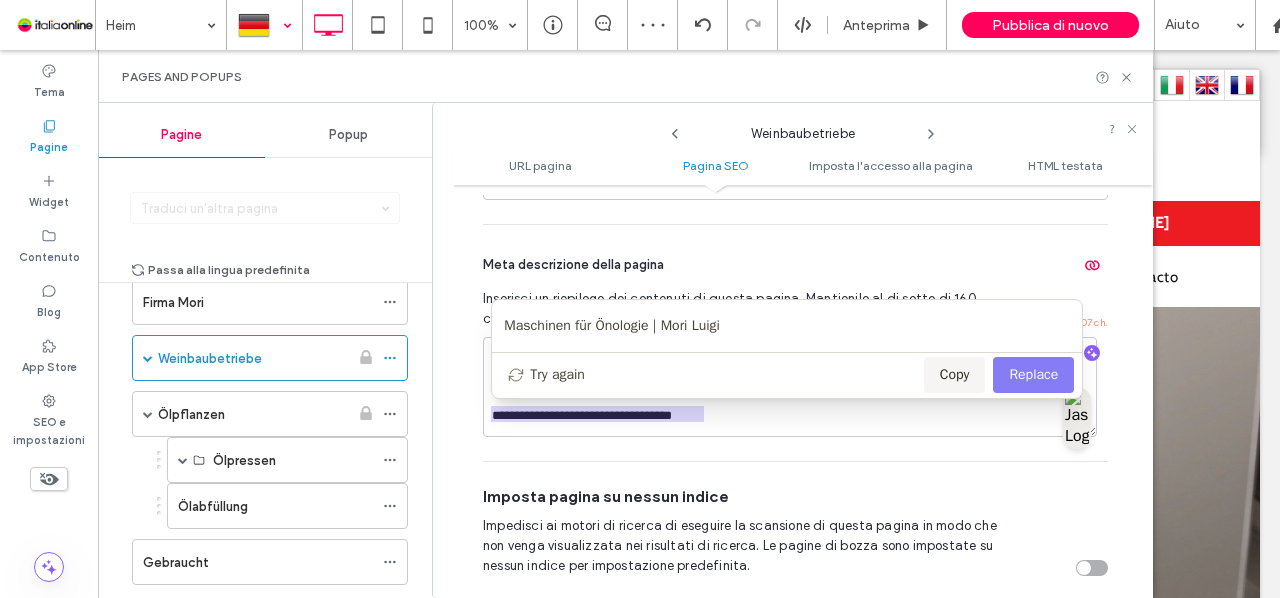 click on "Replace" at bounding box center (1033, 375) 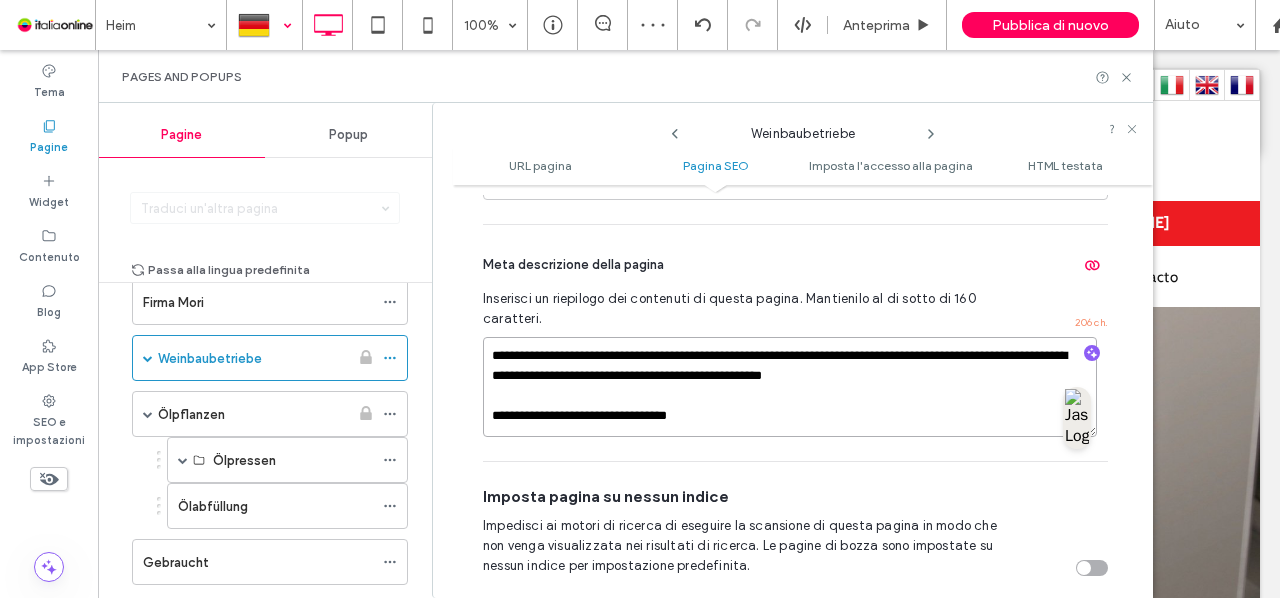 drag, startPoint x: 728, startPoint y: 408, endPoint x: 428, endPoint y: 423, distance: 300.37476 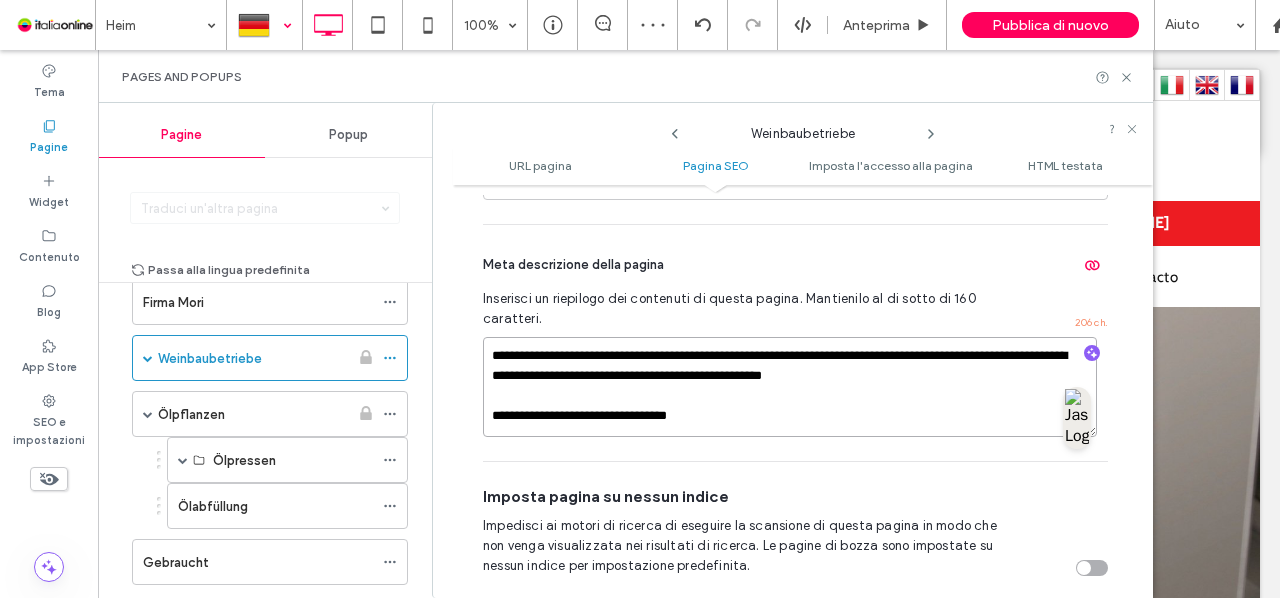 click on "Pagine Popup Traduci un'altra pagina Passa alla lingua predefinita Heim Firma Mori Weinbaubetriebe Aufnahme MFV-Wagen VL-Serie TRAV-Serie NE Serie TAV-Serie NS-Serie Anlagen für das Abbeeren DINAMICA Serie R-Serie Mechanischer Traubensortierer Pumpen Volumenpumpen mit elliptischem Kolben Monopumpen Schlauchpumpen Drehkolbenpumpen Reinigungspumpen Kolbenpumpen Hydraulikpressen PZ-Serie Serie FL PZFL 2C Serie Filter Horizontale Scheiben Plattenfilter Weinabfüllung Ölpflanzen Ölpressen Senior 80 Senior 150 Senior 500 Ölabfüllung Gebraucht Kontakt a5 Kassenbon Destemmers Filter Hydraulikpressen Pumpe Brecher Weinbaubetriebe URL pagina Pagina SEO Imposta l'accesso alla pagina HTML testata URL pagina Personalizza l'URL di questa pagina sul sito live così come viene visualizzato nella barra degli indirizzi del browser. Consigliamo di effettuare questa impostazione una volta e di non cambiarla. Puoi aggiungere le barre nell'URL per le pagine nidificate. Esempio: team/[NAME] /de/ [NUMBER] / [NUMBER] Pagina SEO Mostrami 36" at bounding box center (625, 350) 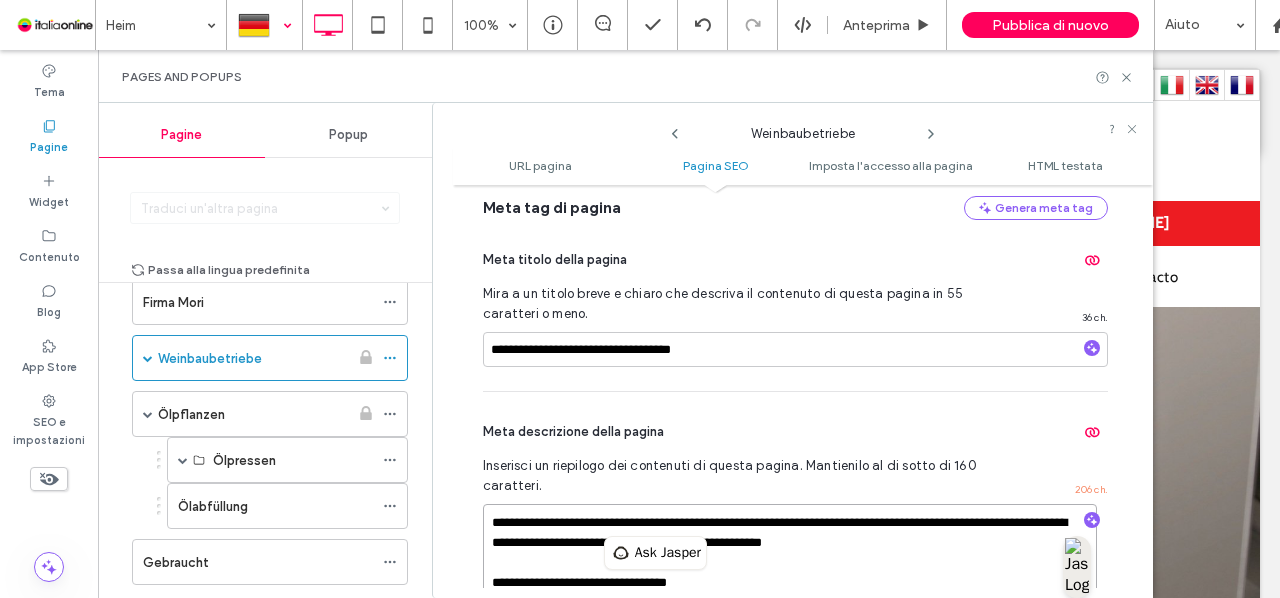 scroll, scrollTop: 458, scrollLeft: 0, axis: vertical 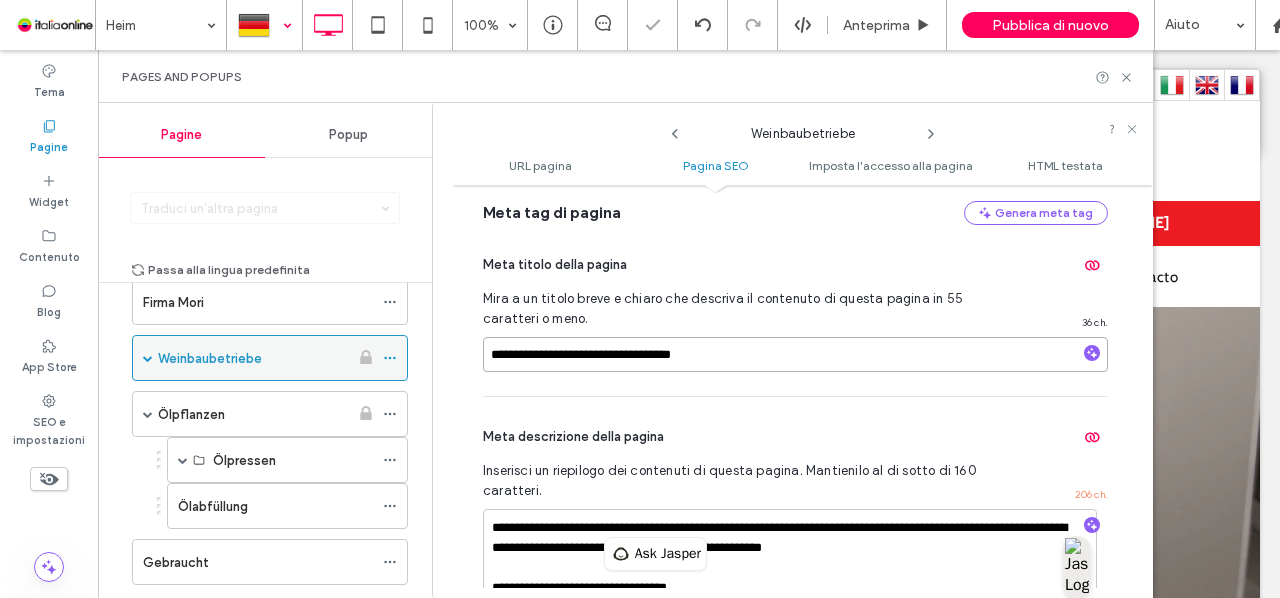 drag, startPoint x: 738, startPoint y: 363, endPoint x: 397, endPoint y: 339, distance: 341.84354 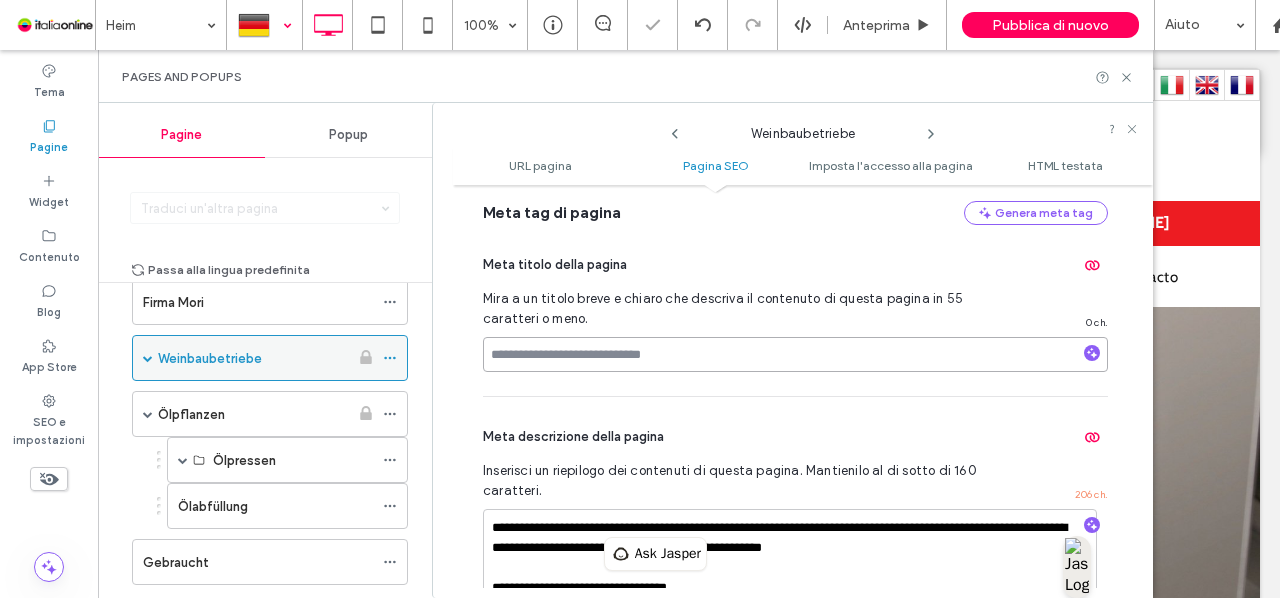 paste on "**********" 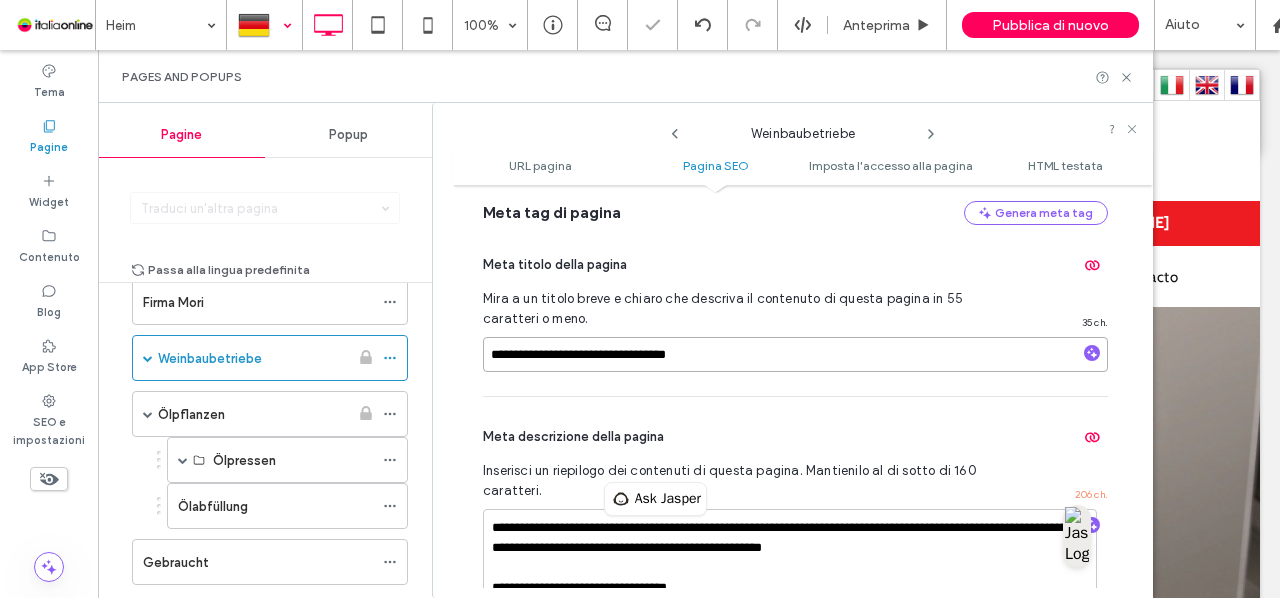 scroll, scrollTop: 575, scrollLeft: 0, axis: vertical 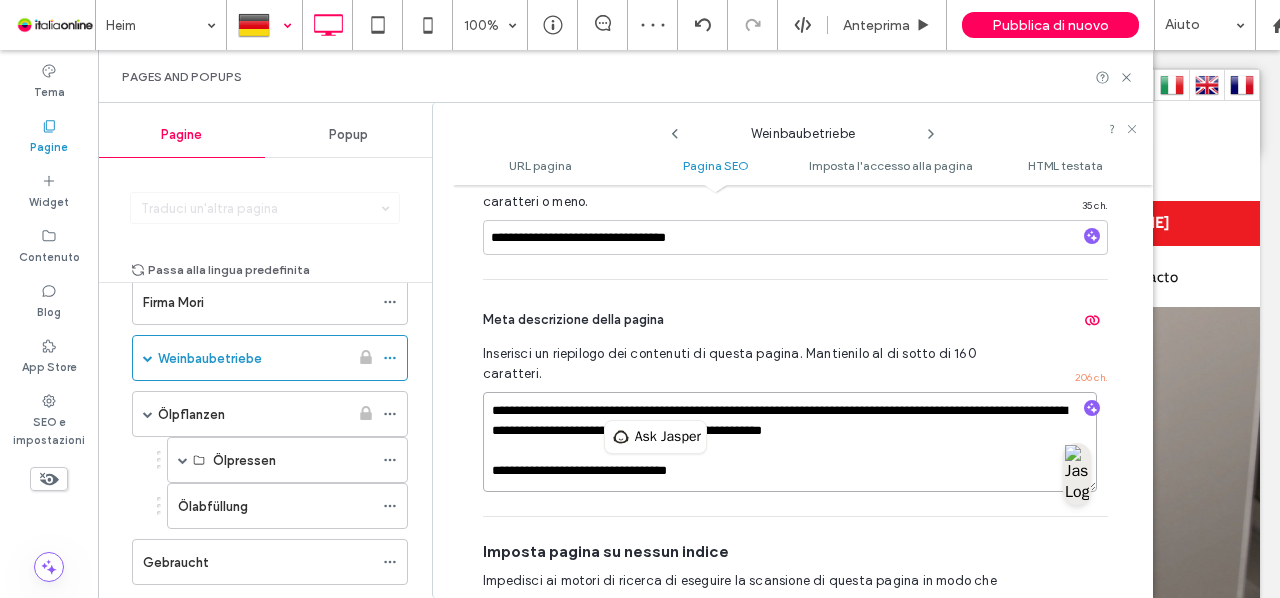 drag, startPoint x: 788, startPoint y: 469, endPoint x: 480, endPoint y: 455, distance: 308.31802 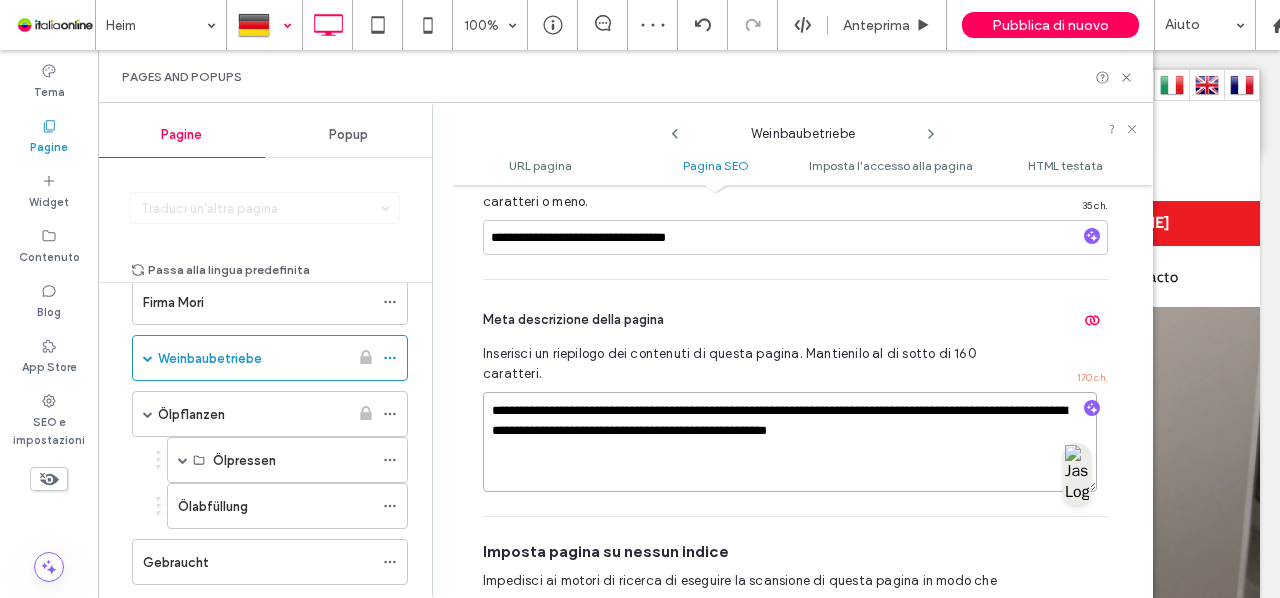 type on "**********" 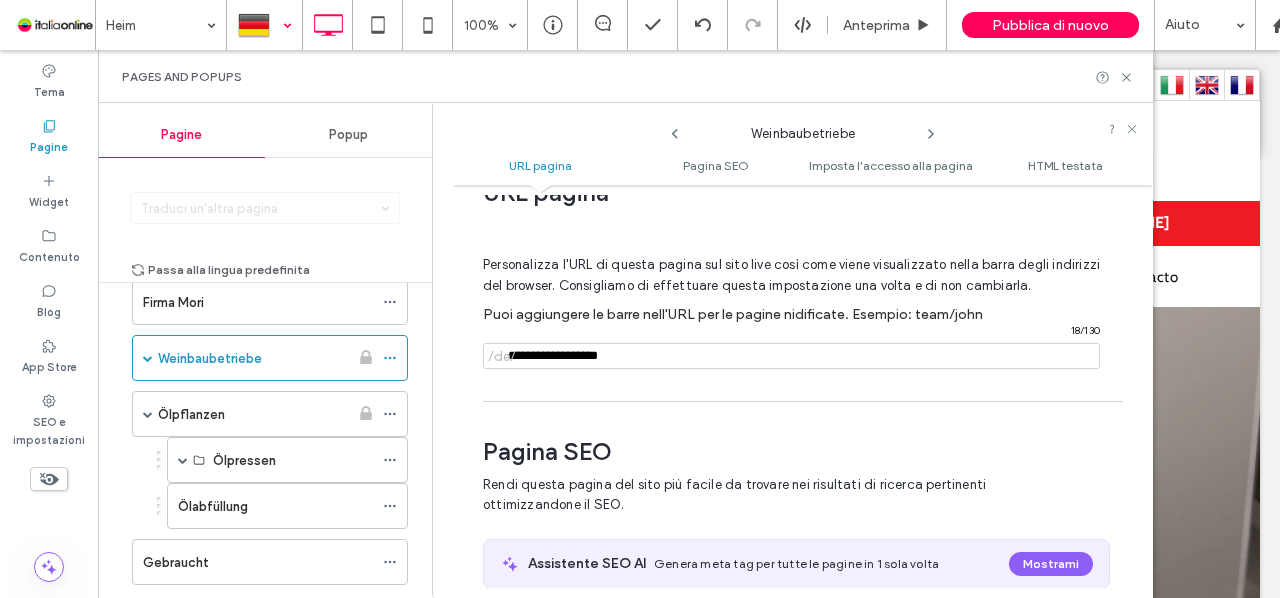 scroll, scrollTop: 43, scrollLeft: 0, axis: vertical 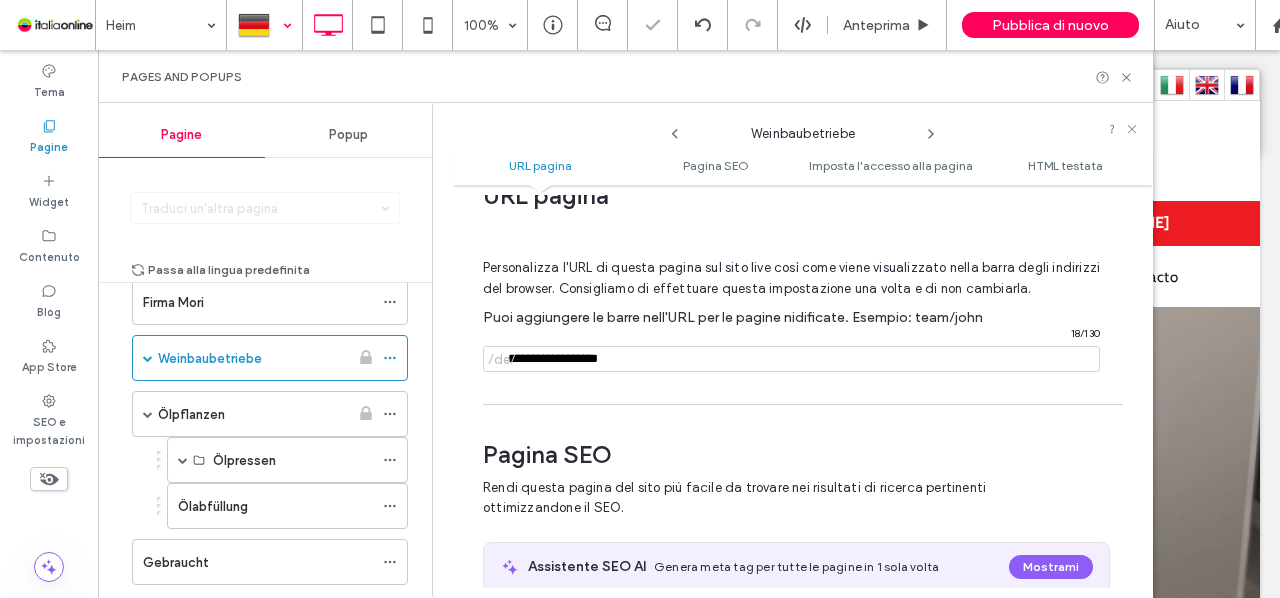 drag, startPoint x: 659, startPoint y: 348, endPoint x: 368, endPoint y: 321, distance: 292.24988 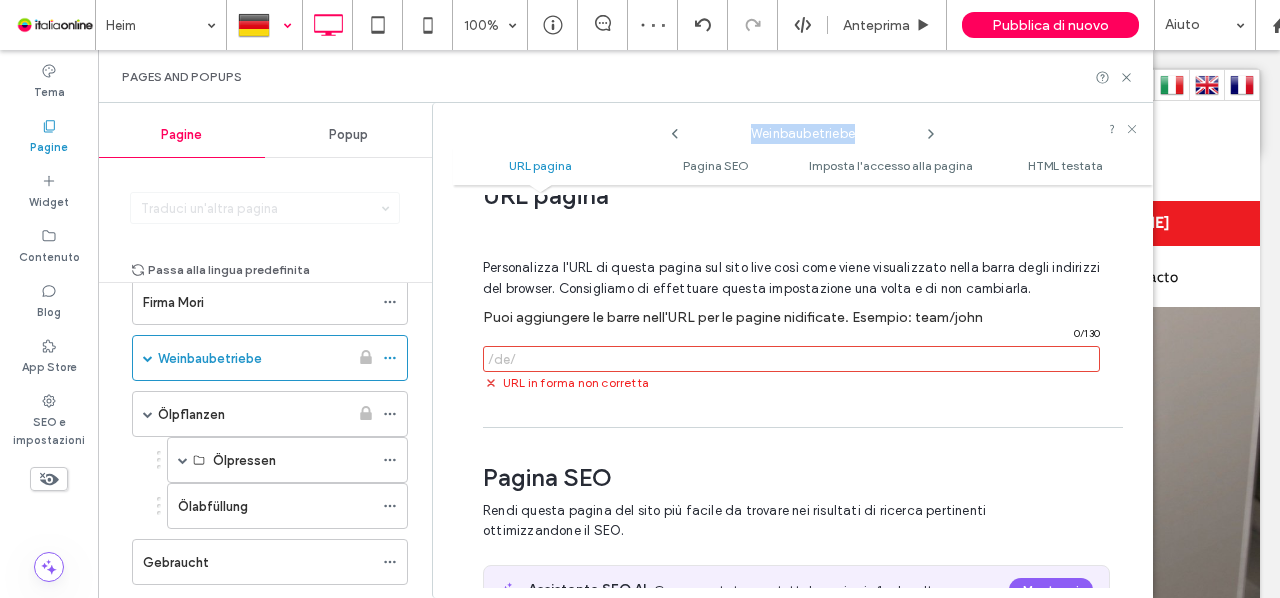 drag, startPoint x: 879, startPoint y: 127, endPoint x: 736, endPoint y: 140, distance: 143.58969 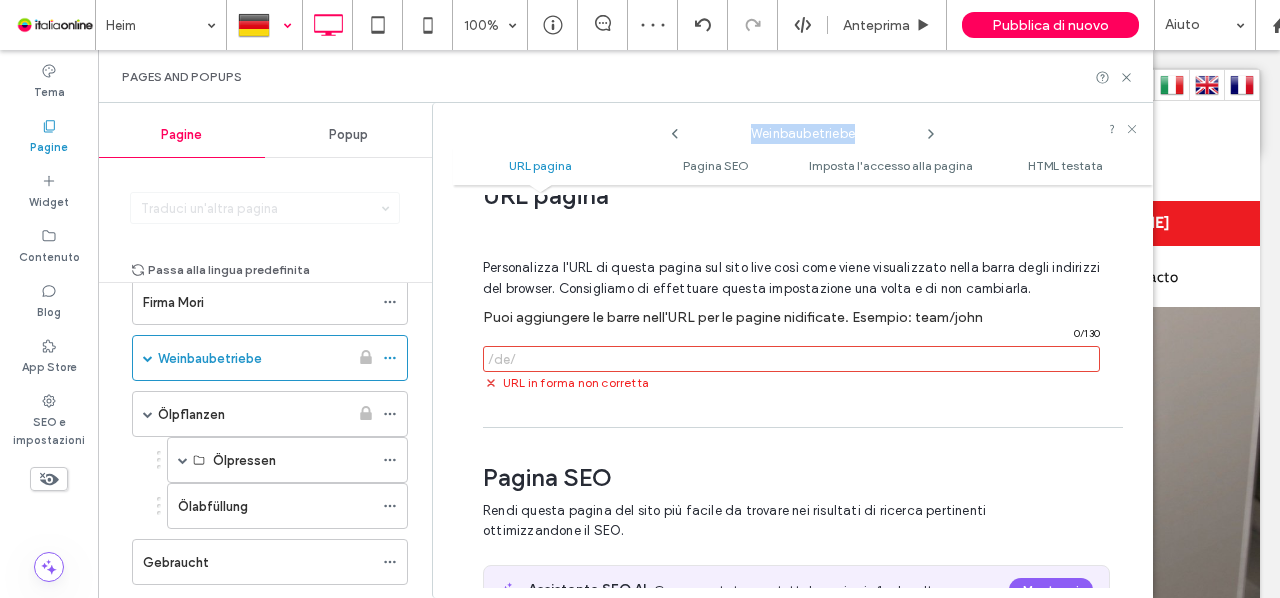 click on "Weinbaubetriebe" at bounding box center (803, 129) 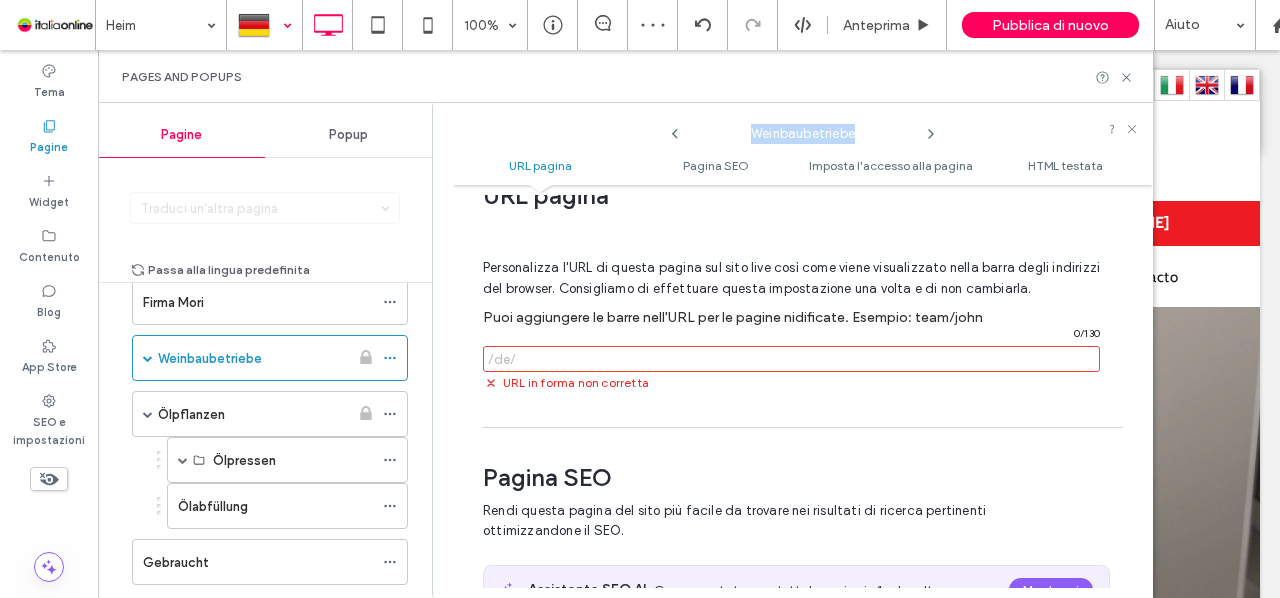 click on "Weinbaubetriebe" at bounding box center (803, 129) 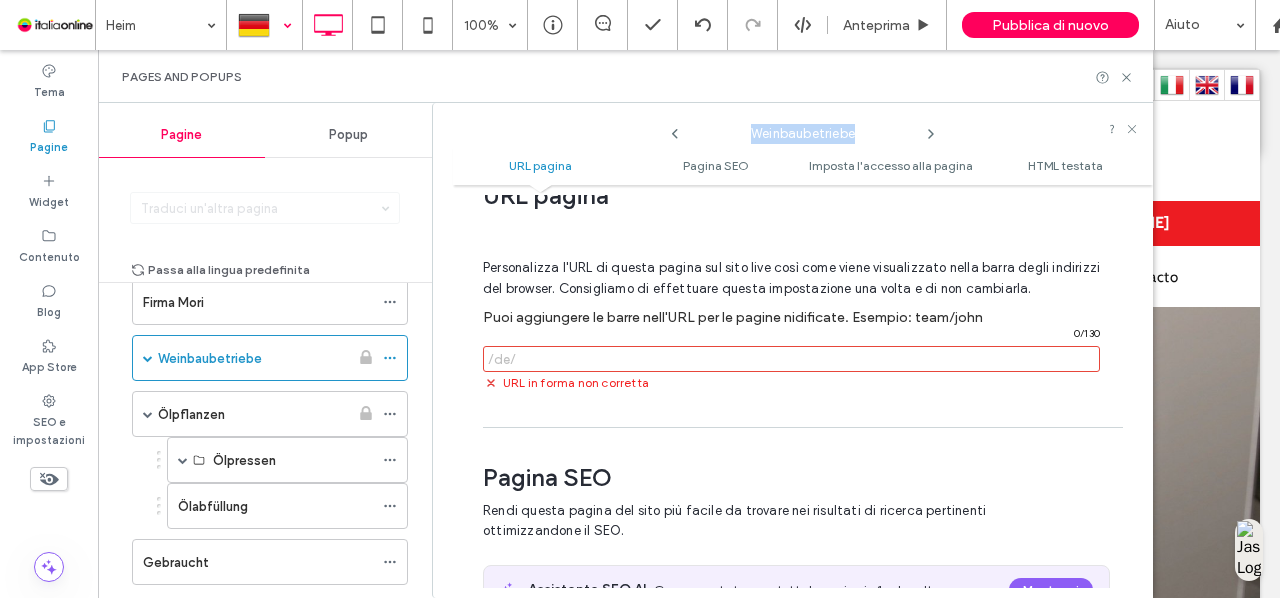 drag, startPoint x: 746, startPoint y: 134, endPoint x: 881, endPoint y: 130, distance: 135.05925 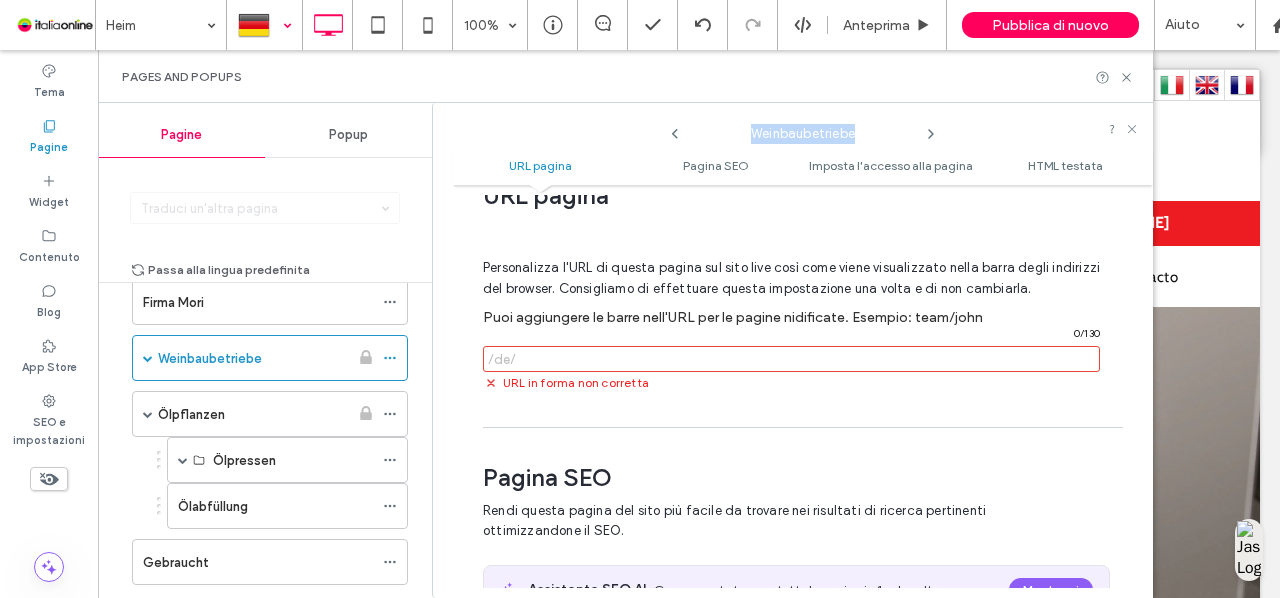 copy on "Weinbaubetriebe" 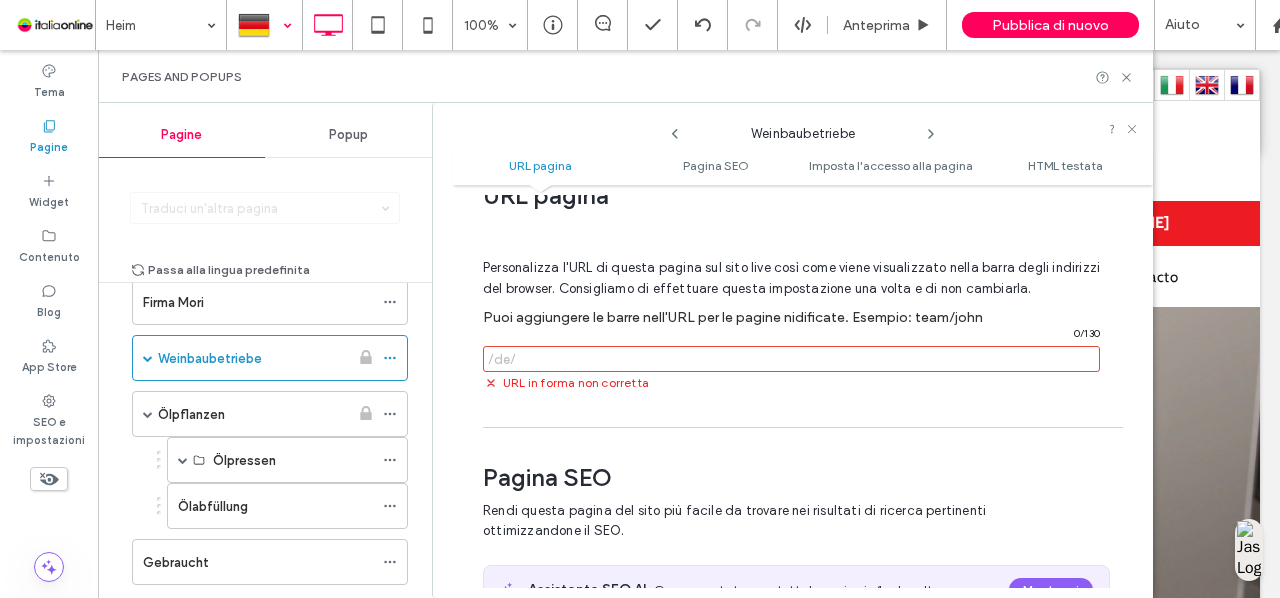 click at bounding box center [791, 359] 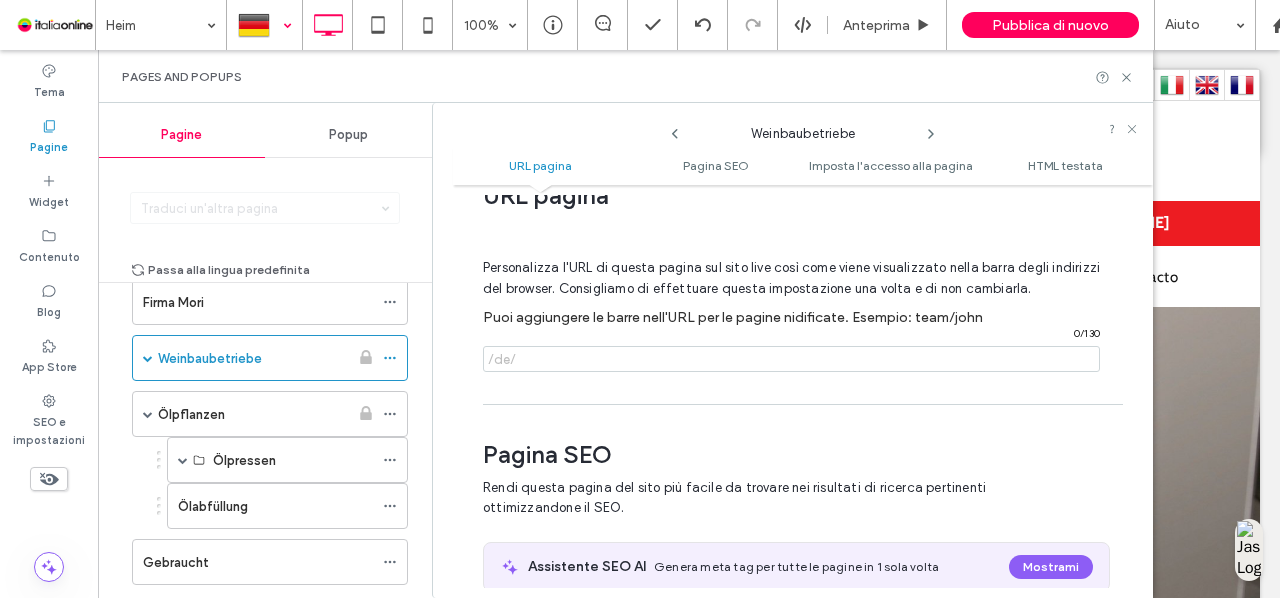 paste on "**********" 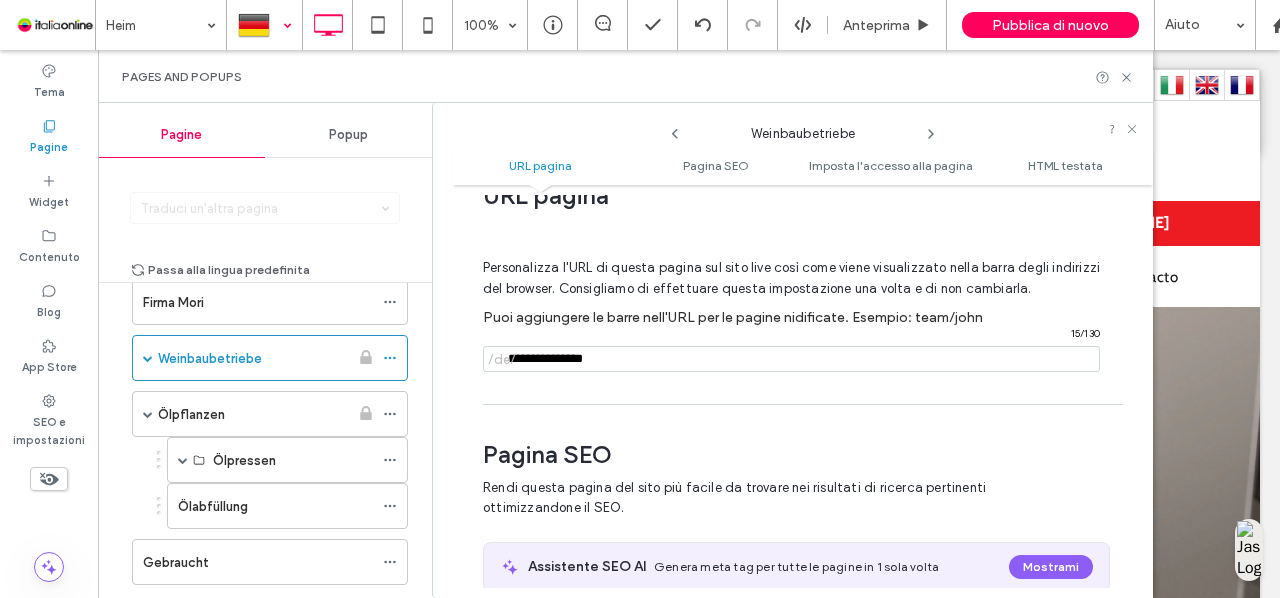 type on "**********" 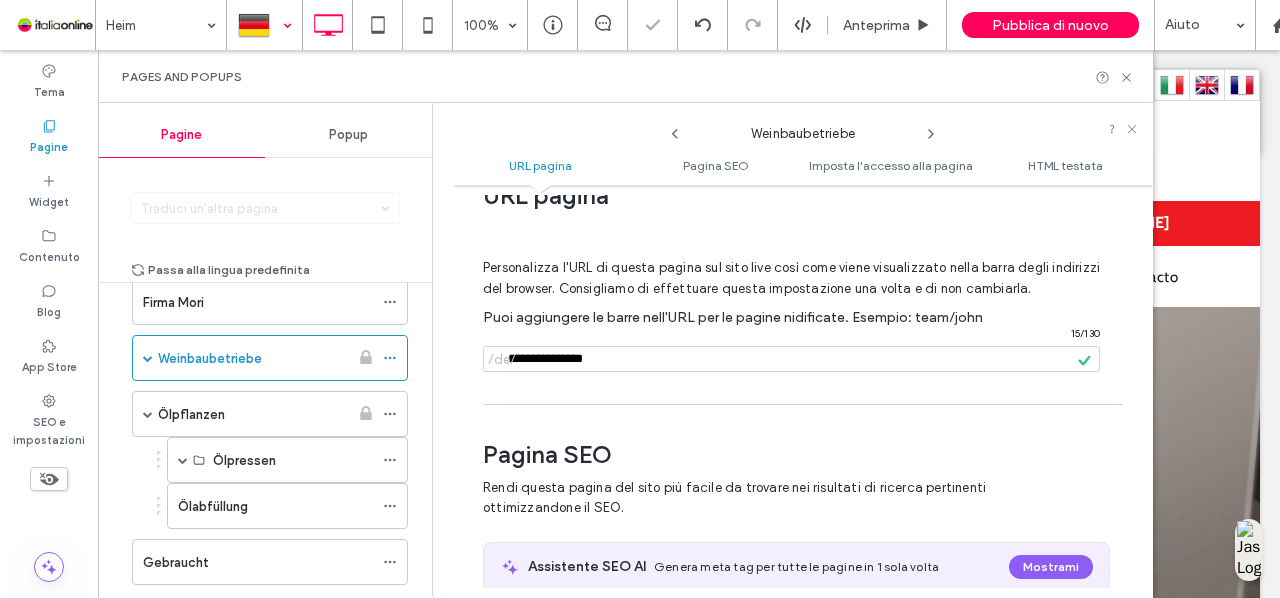 click on "**********" at bounding box center [803, 391] 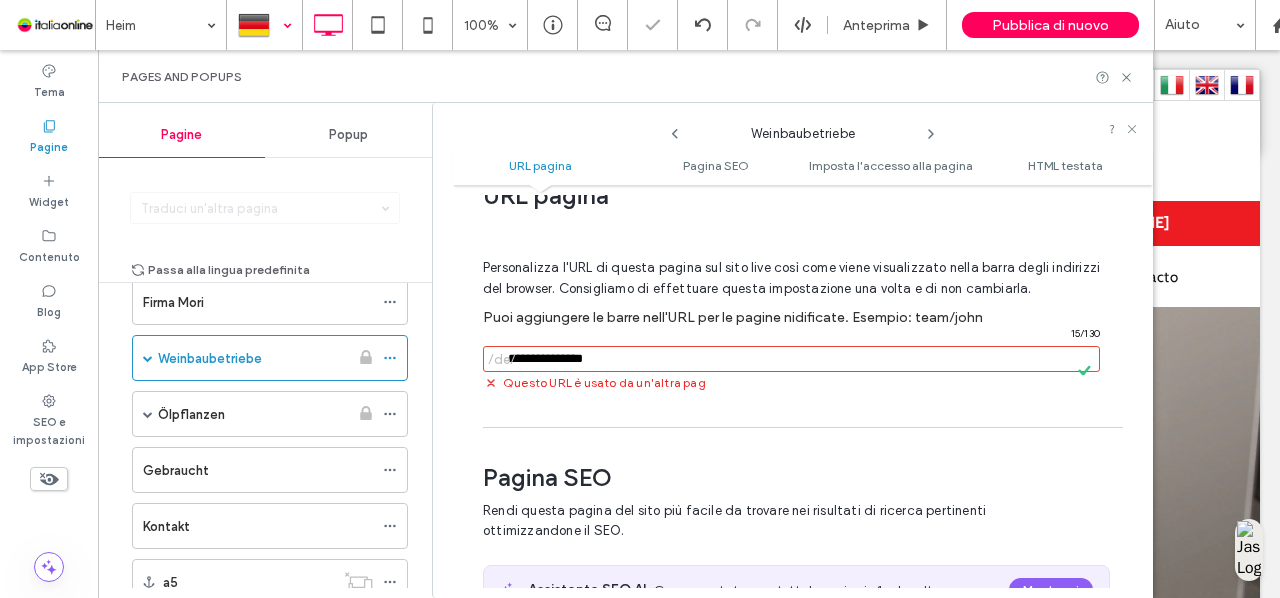 scroll, scrollTop: 0, scrollLeft: 0, axis: both 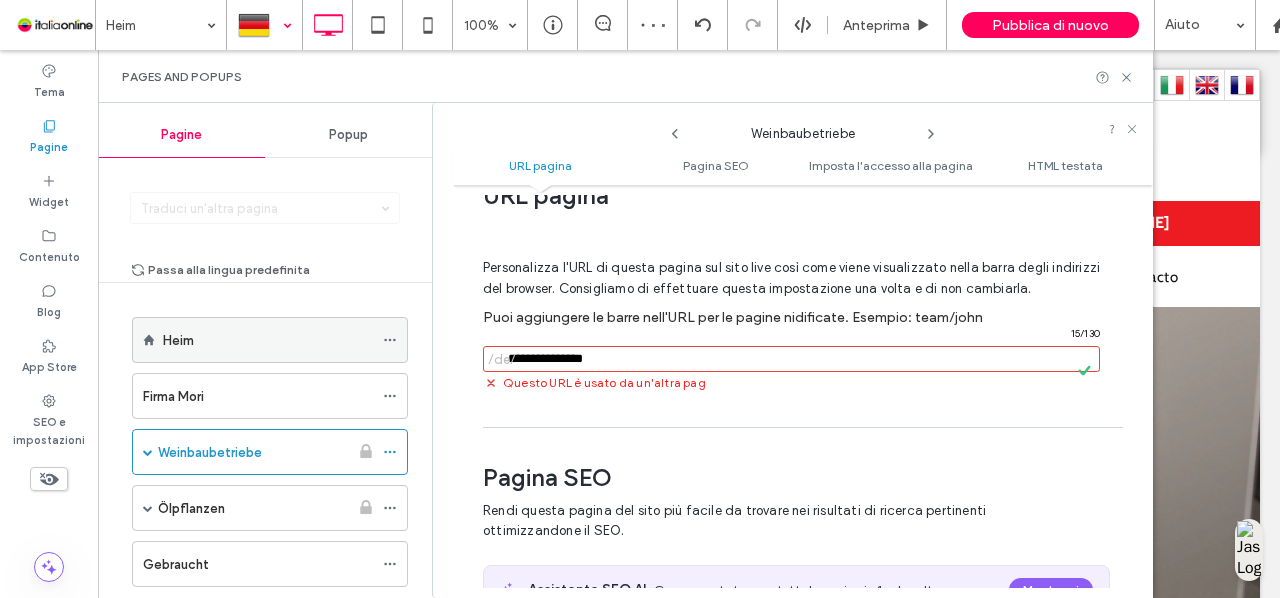 click 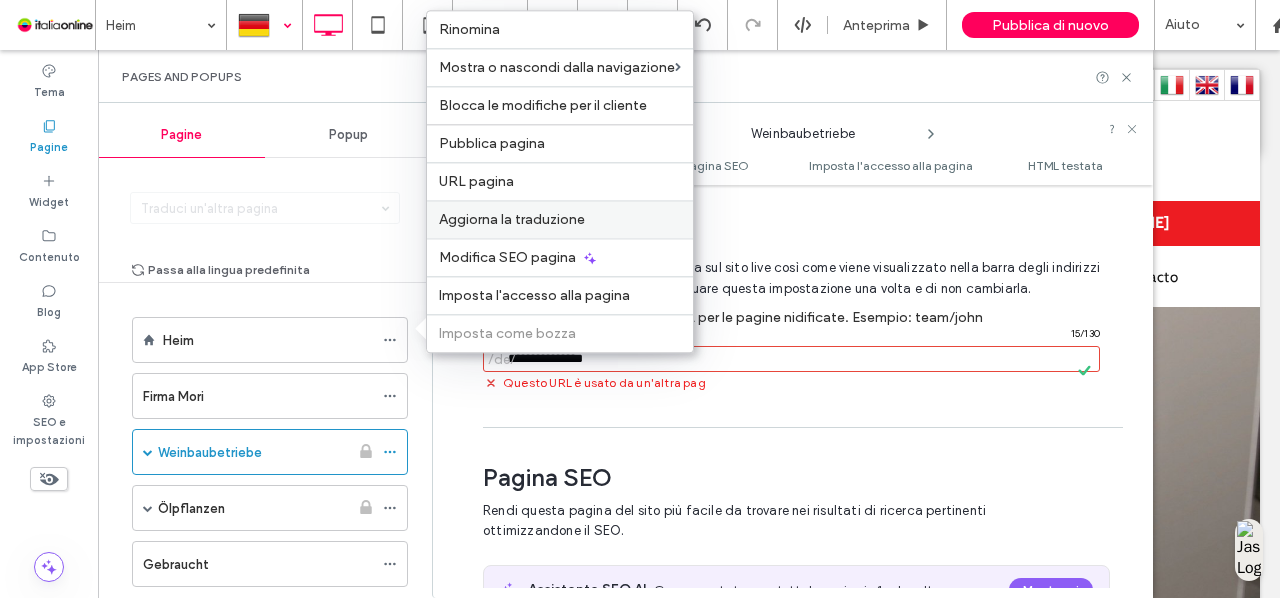 click on "Aggiorna la traduzione" at bounding box center [512, 219] 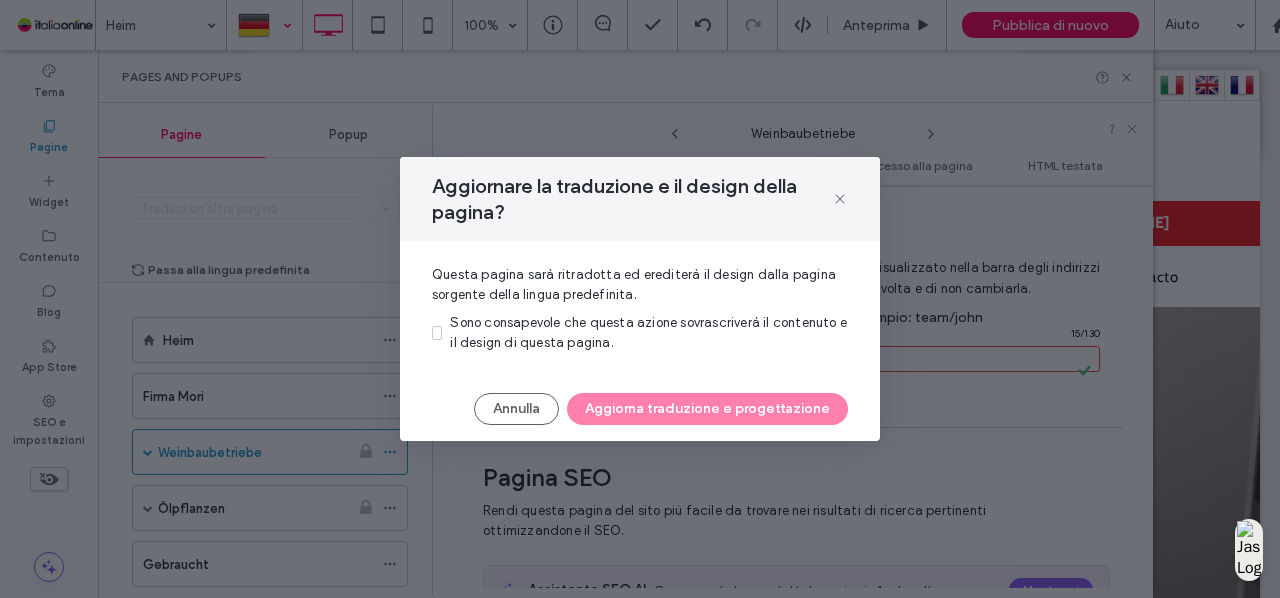 click at bounding box center (437, 333) 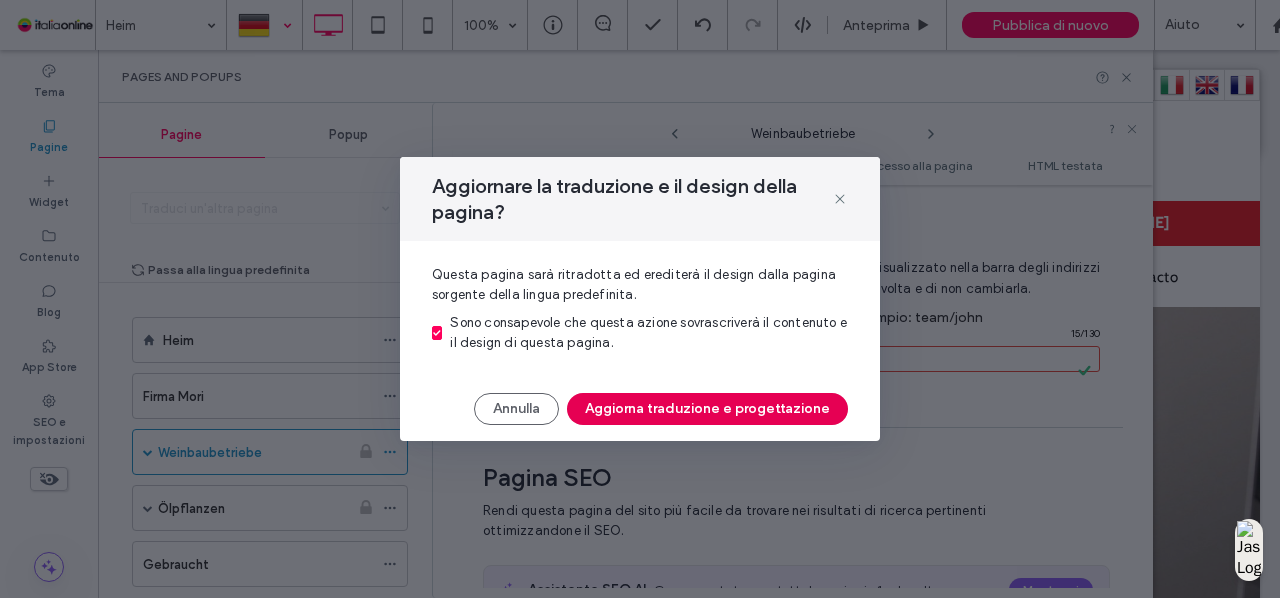 click on "Aggiorna traduzione e progettazione" at bounding box center (707, 409) 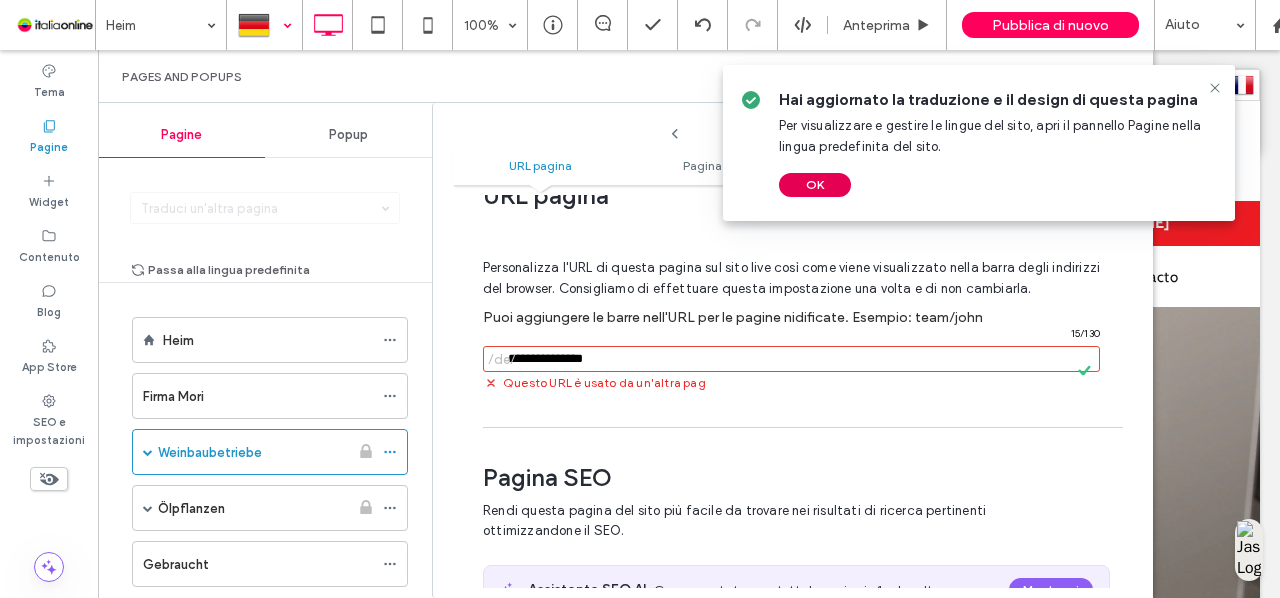 click on "OK" at bounding box center [815, 185] 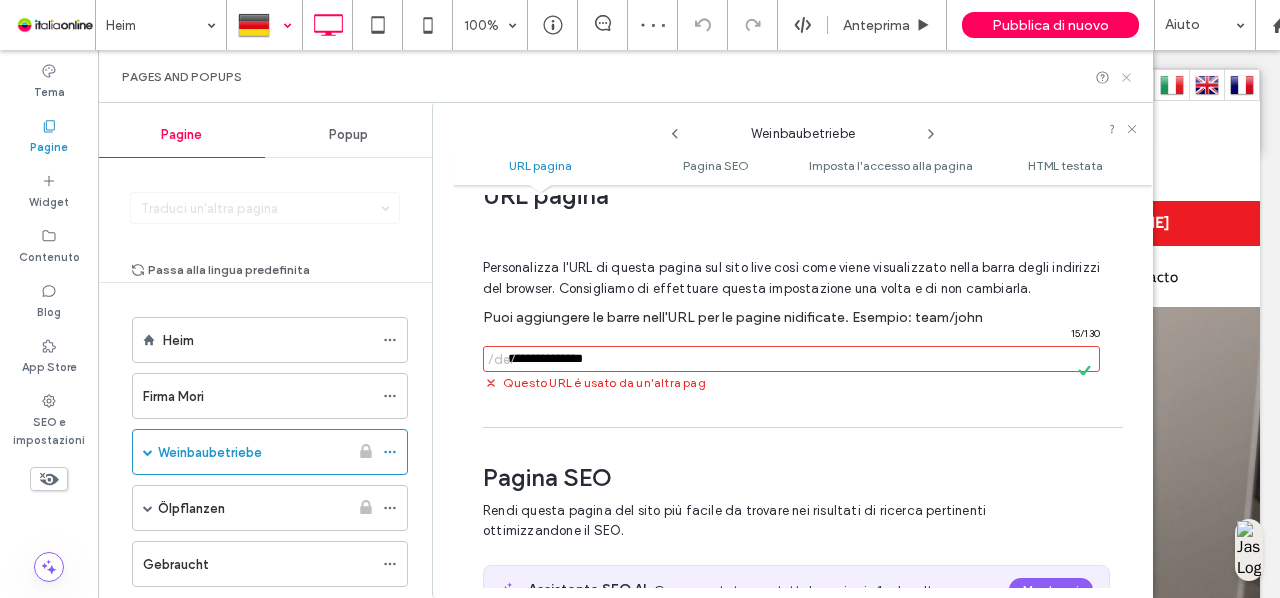 click 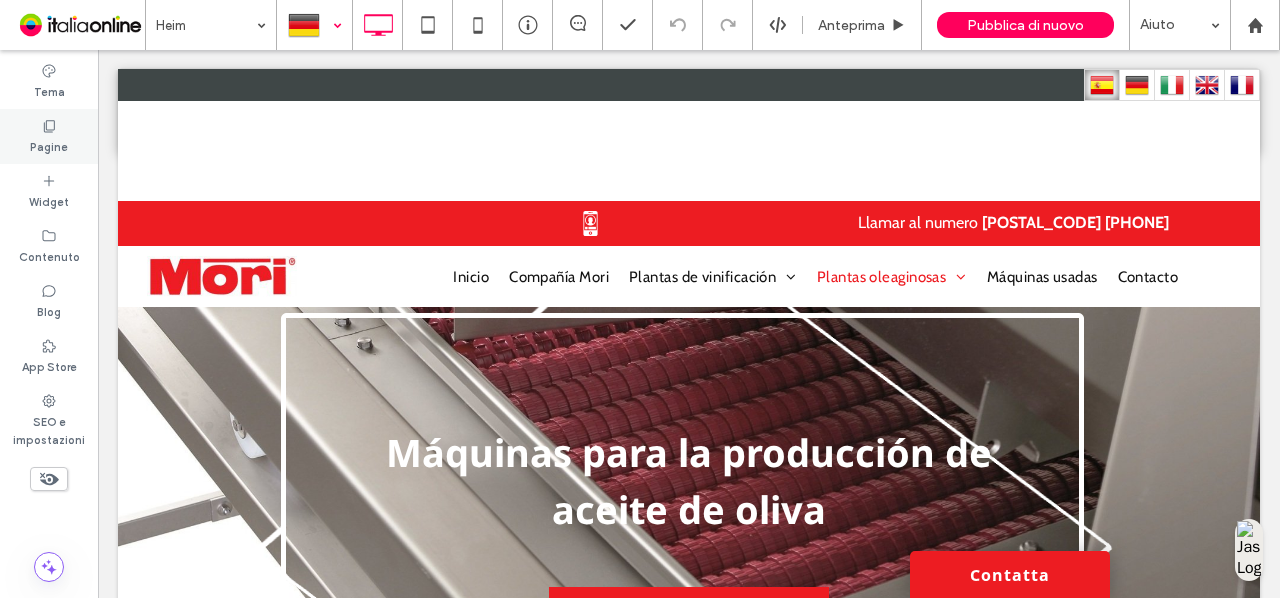 click on "Pagine" at bounding box center (49, 145) 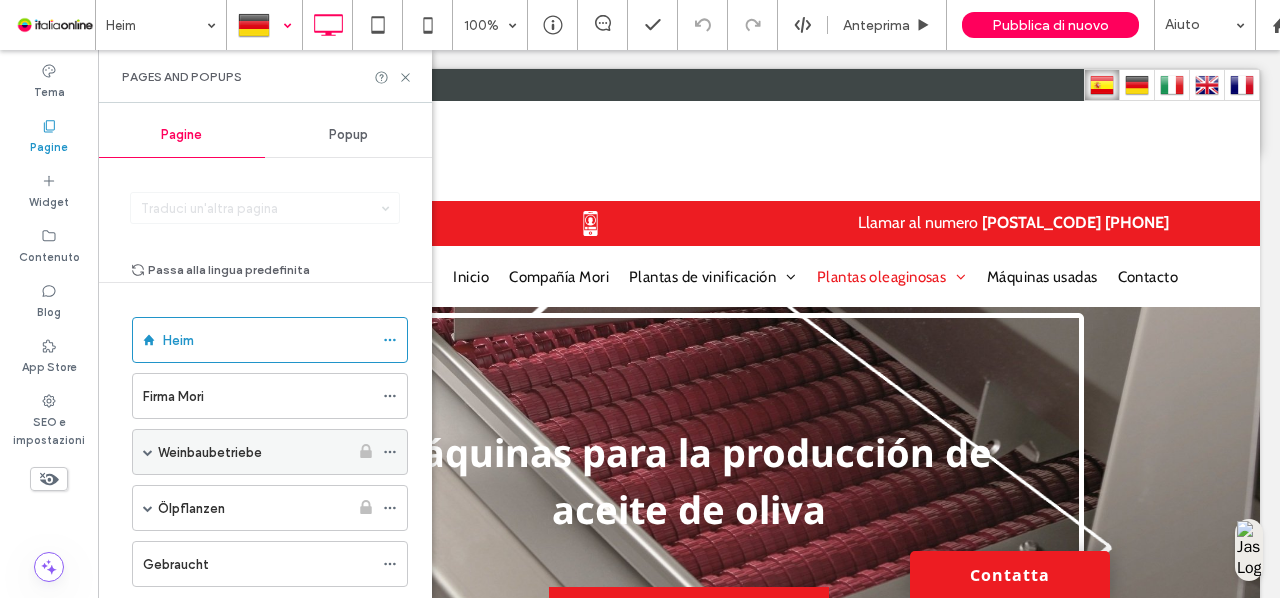 click 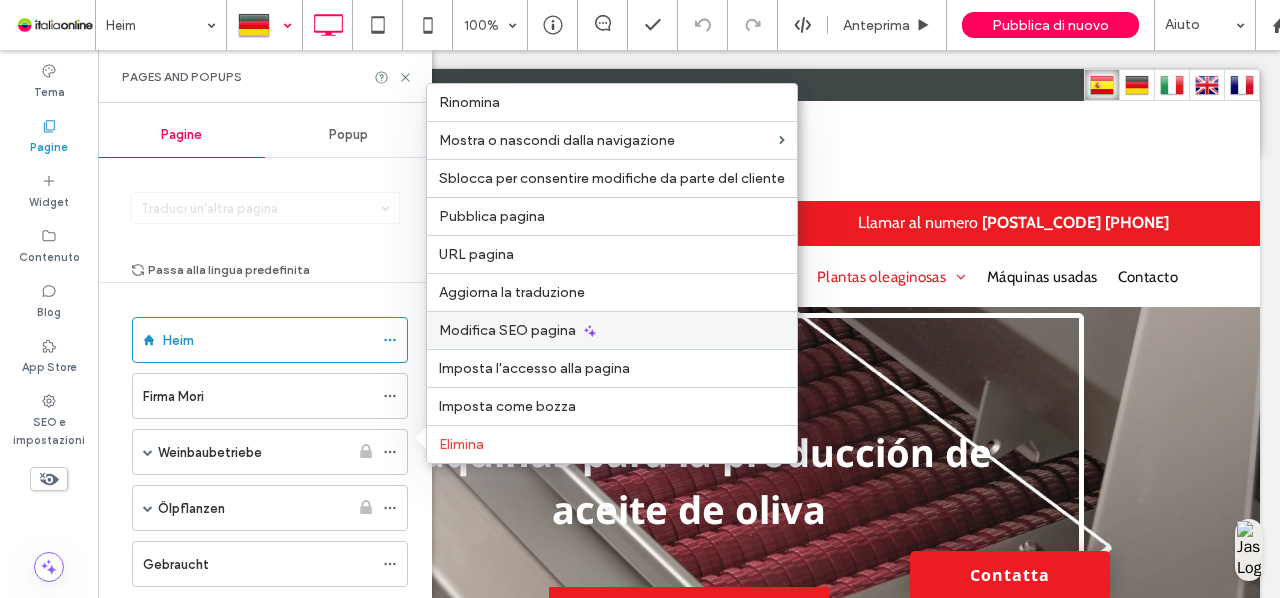 click on "Modifica SEO pagina" at bounding box center (612, 330) 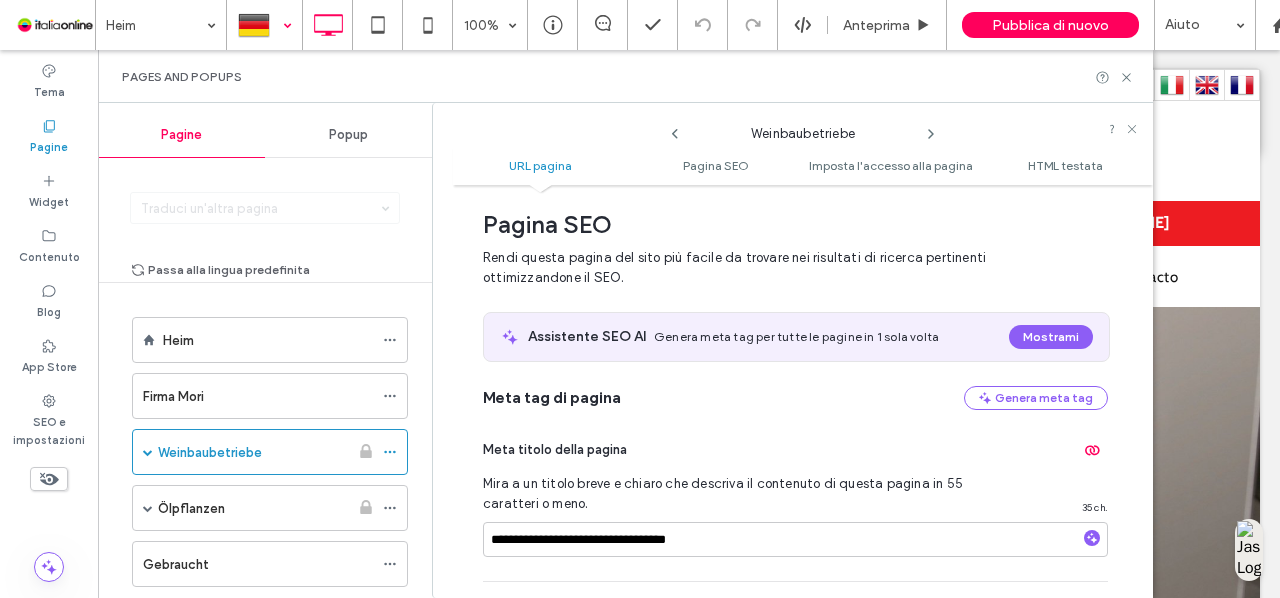 scroll, scrollTop: 0, scrollLeft: 0, axis: both 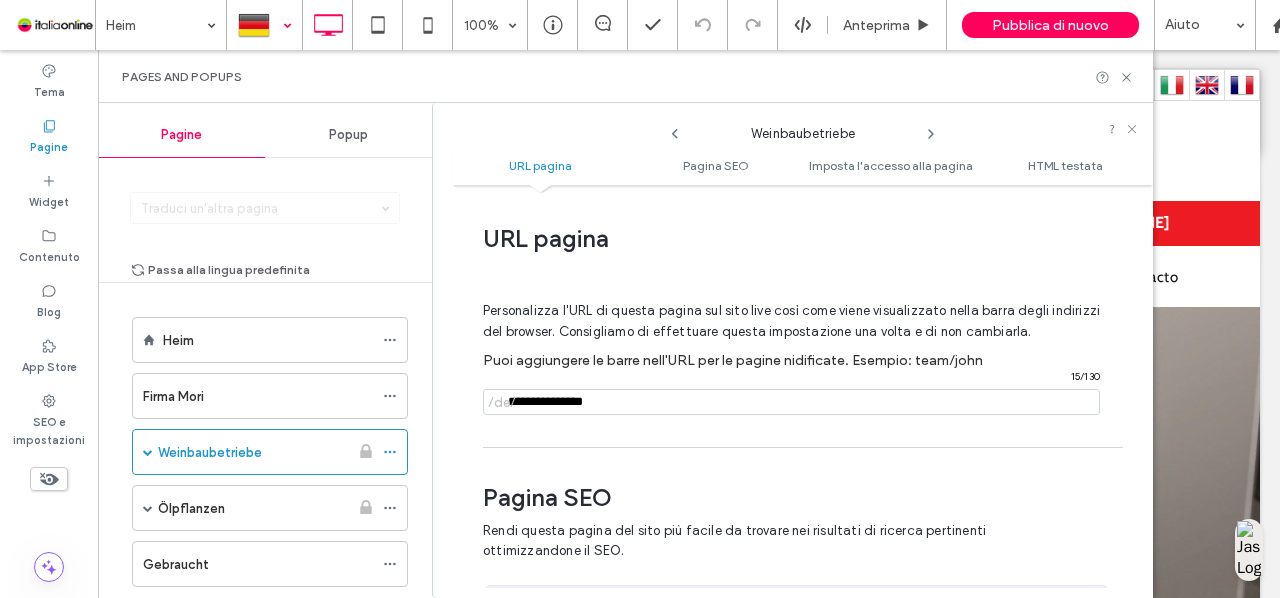 click 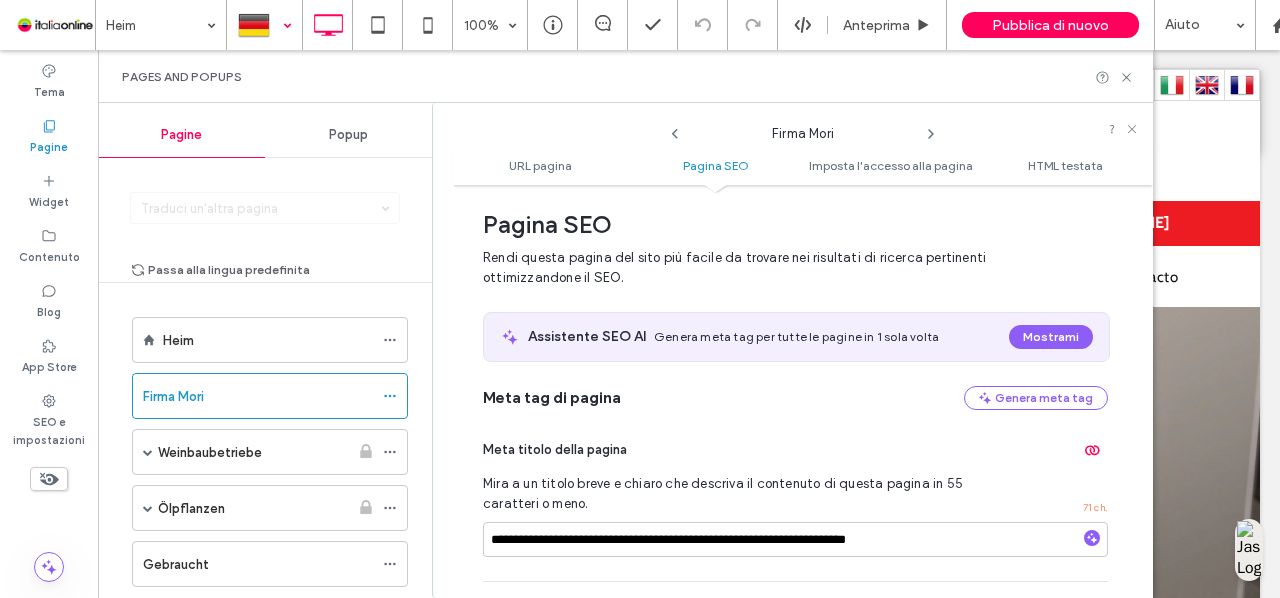 scroll, scrollTop: 0, scrollLeft: 0, axis: both 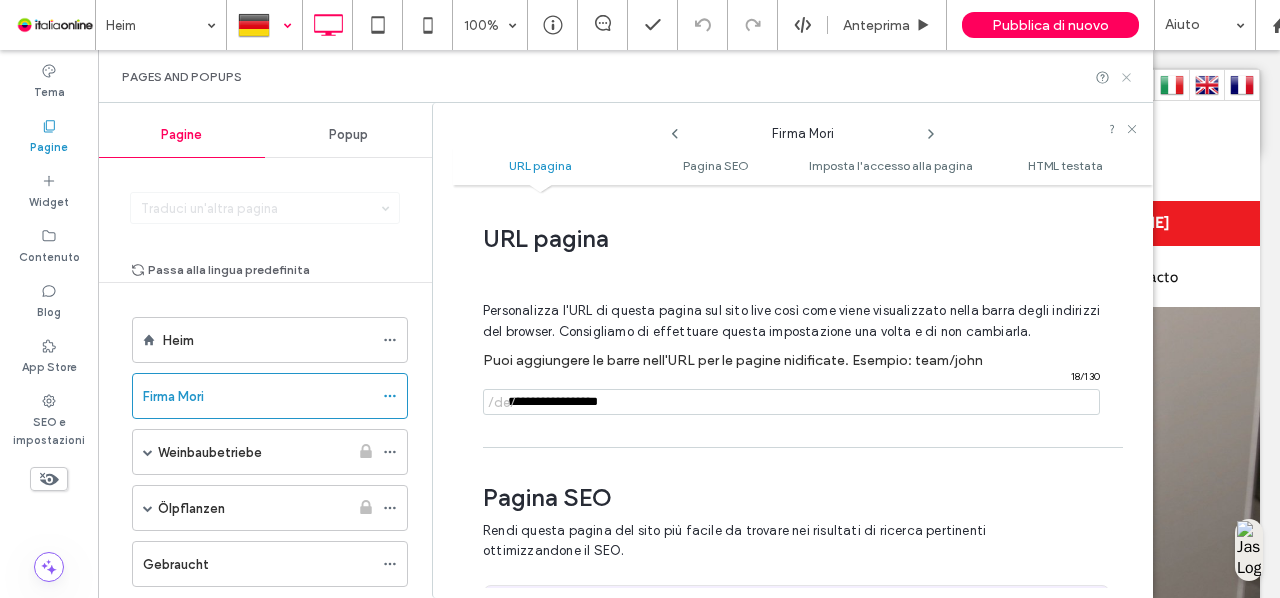 click 